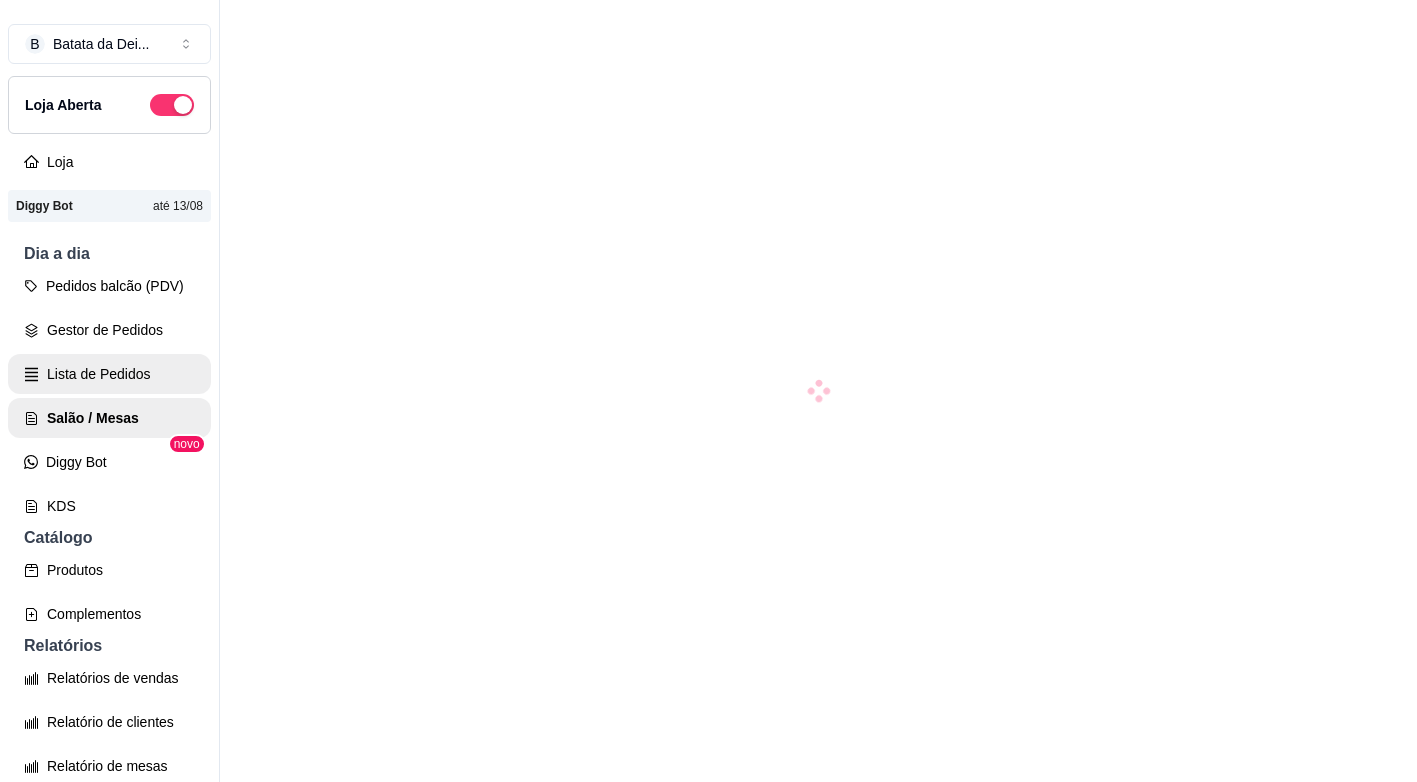 scroll, scrollTop: 0, scrollLeft: 0, axis: both 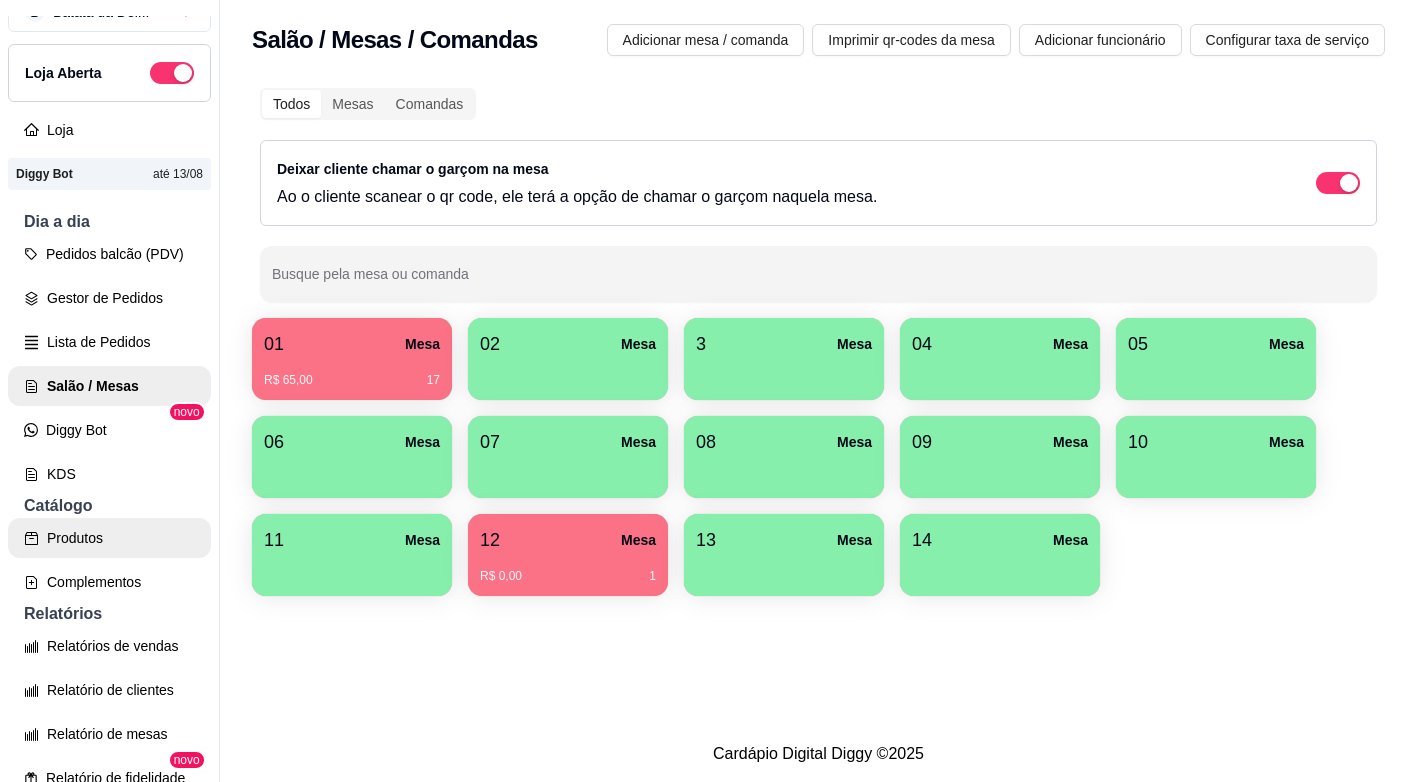 click on "Produtos" at bounding box center (109, 538) 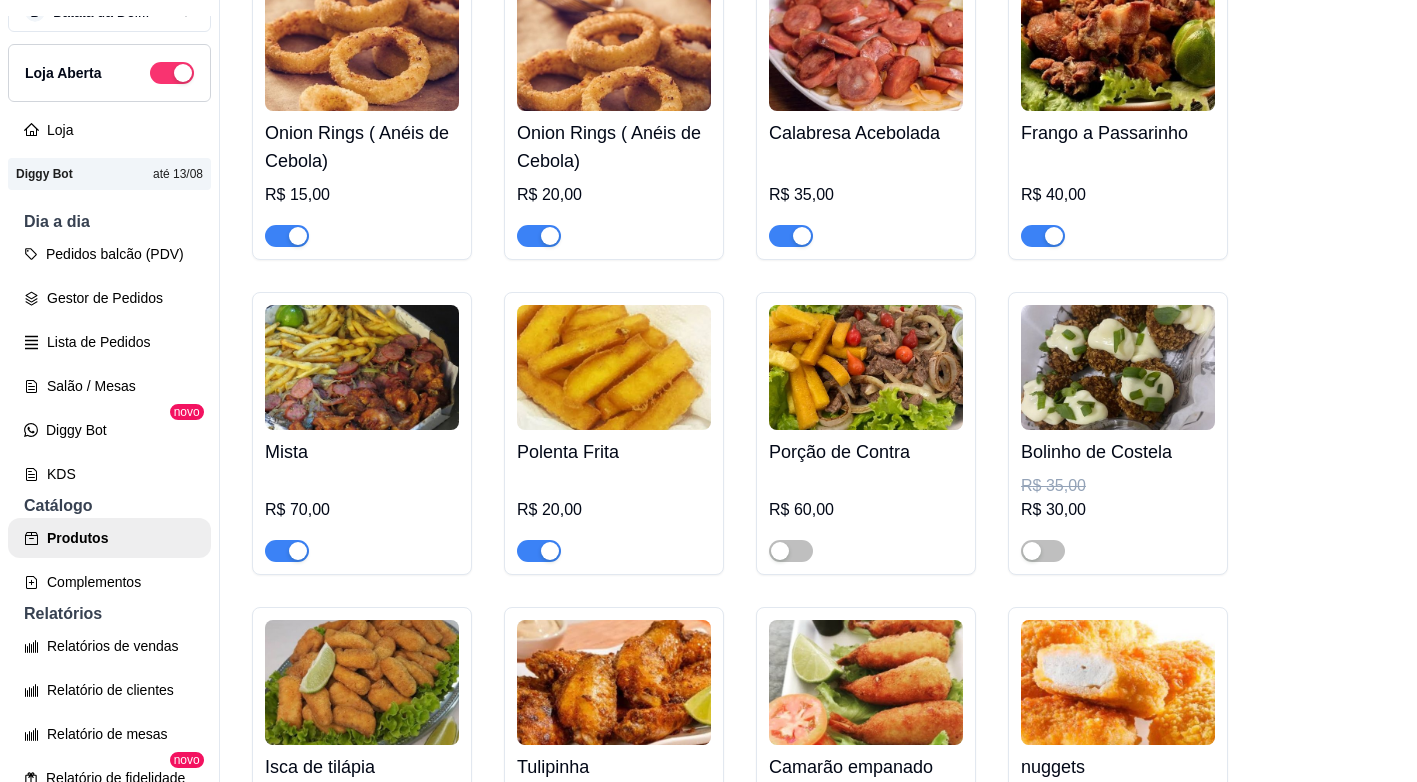 scroll, scrollTop: 3900, scrollLeft: 0, axis: vertical 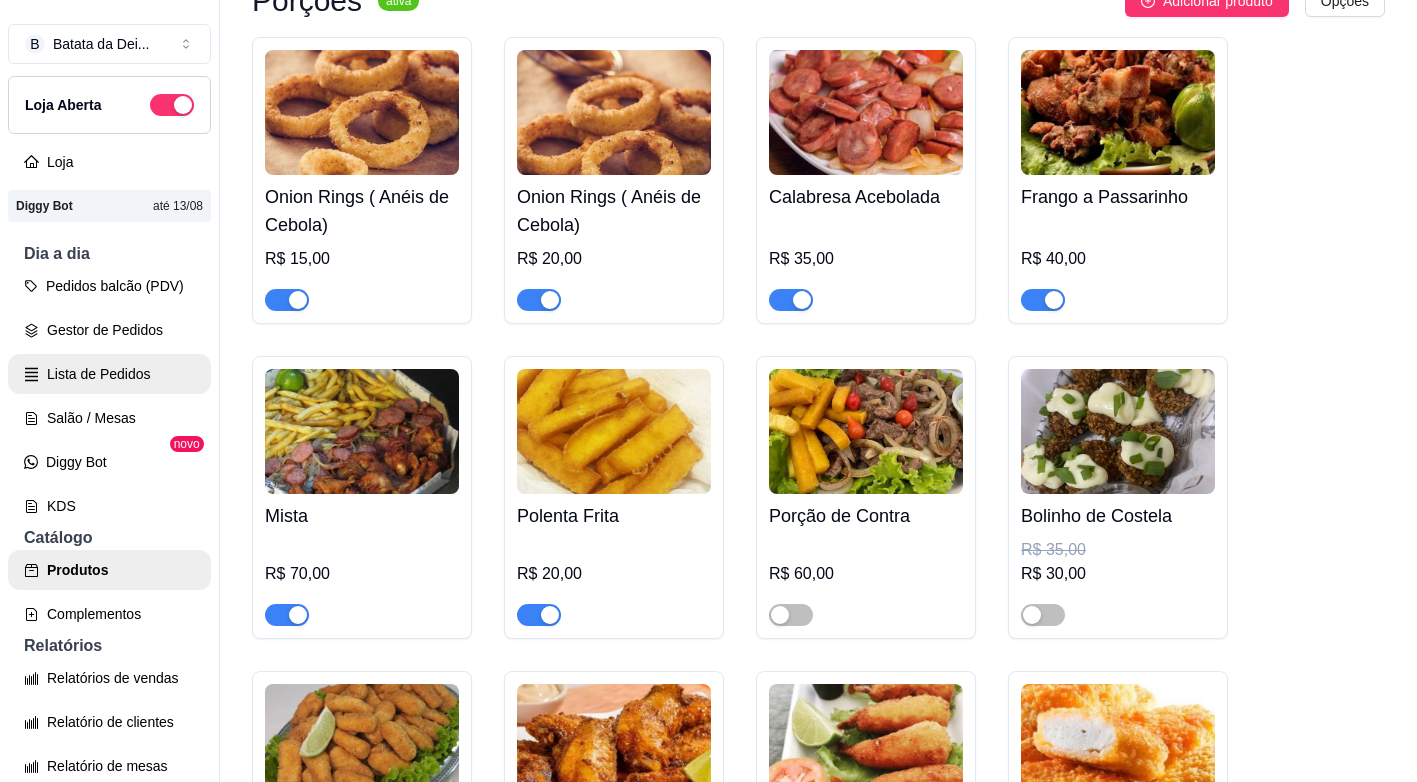 click on "Lista de Pedidos" at bounding box center [109, 374] 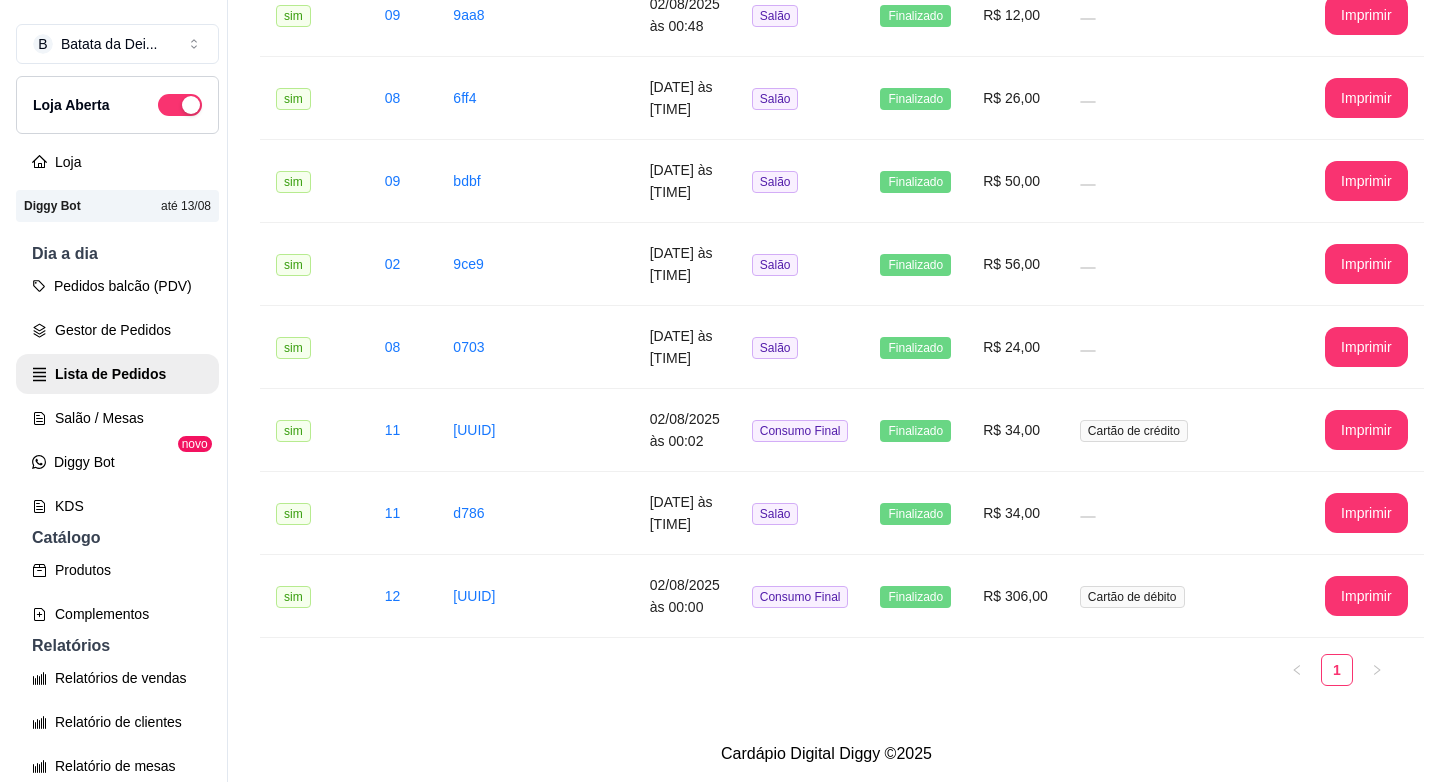scroll, scrollTop: 0, scrollLeft: 0, axis: both 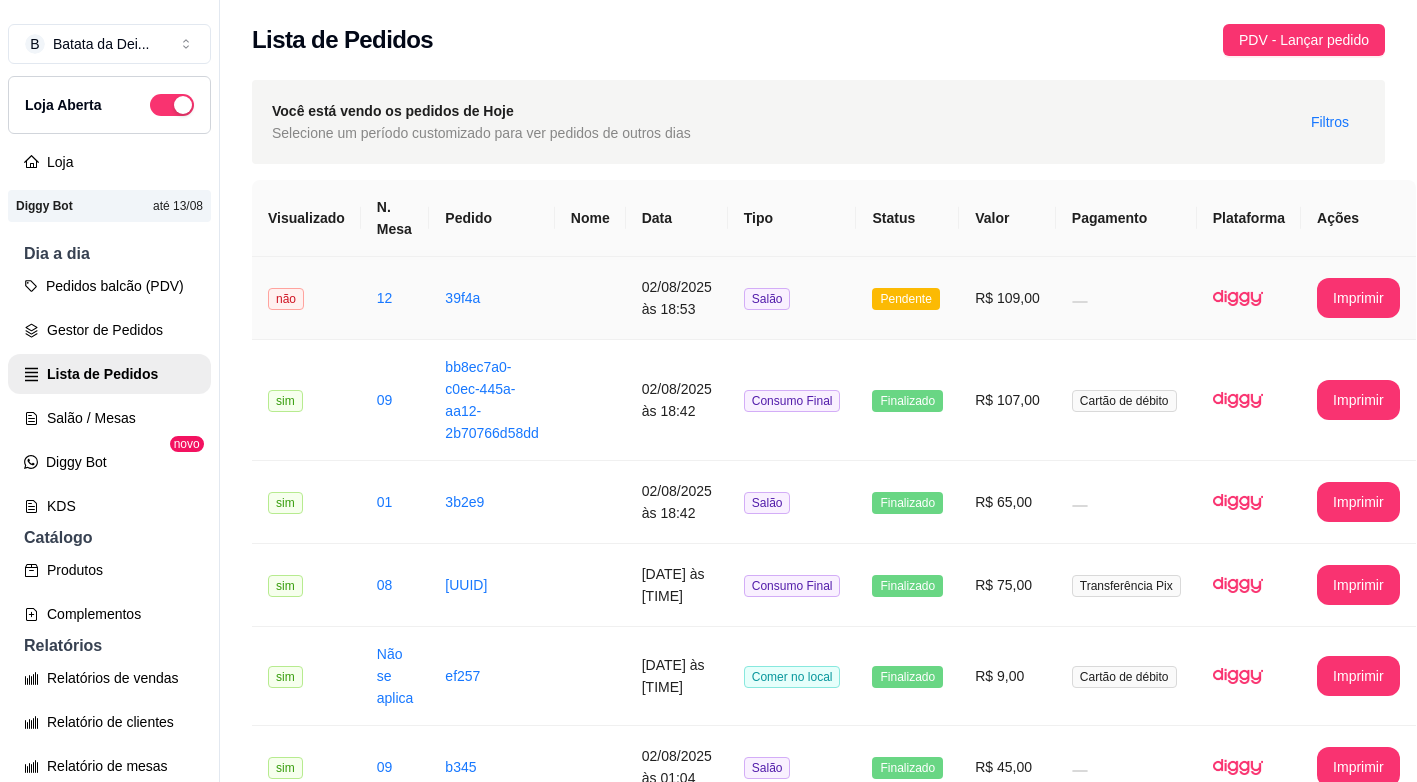 click on "39f4a" at bounding box center [491, 298] 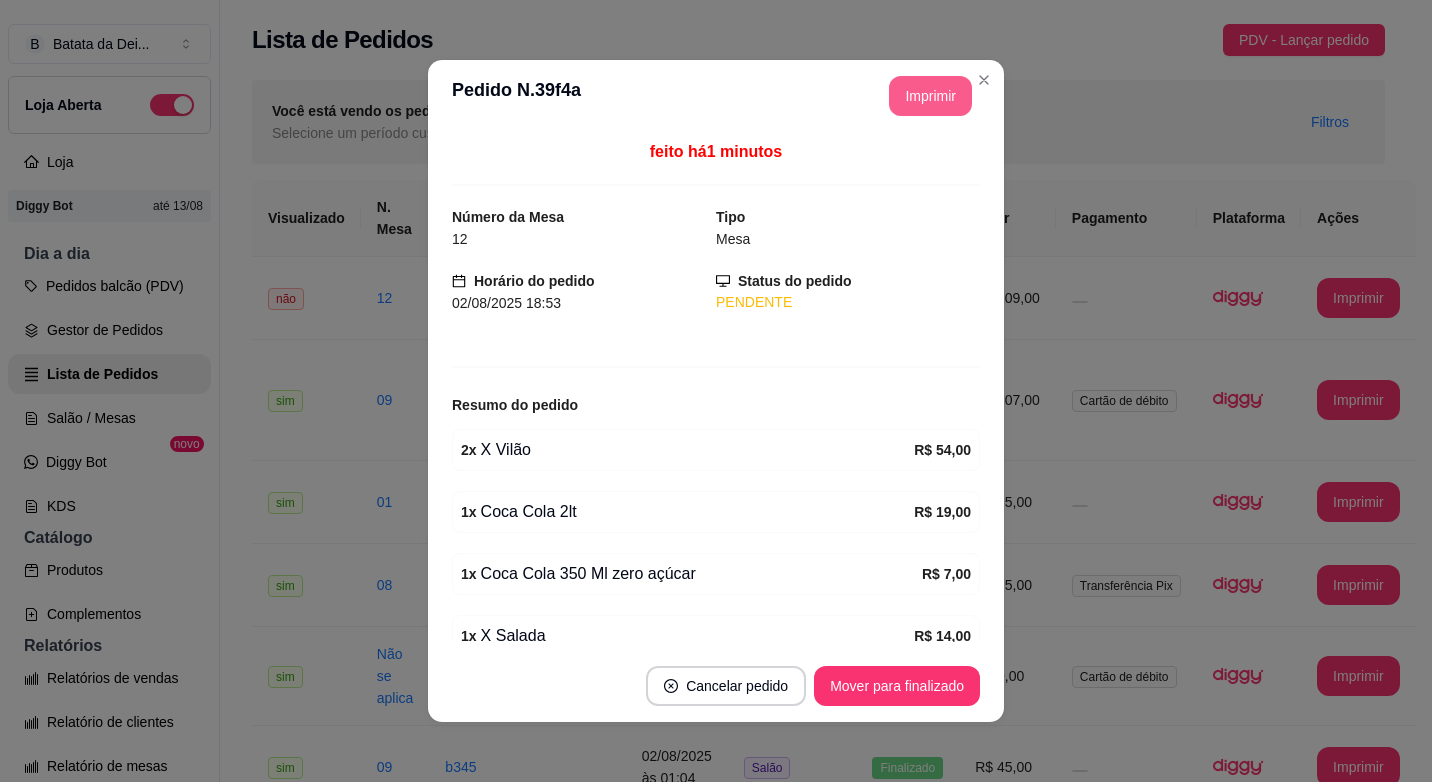 click on "Imprimir" at bounding box center (930, 96) 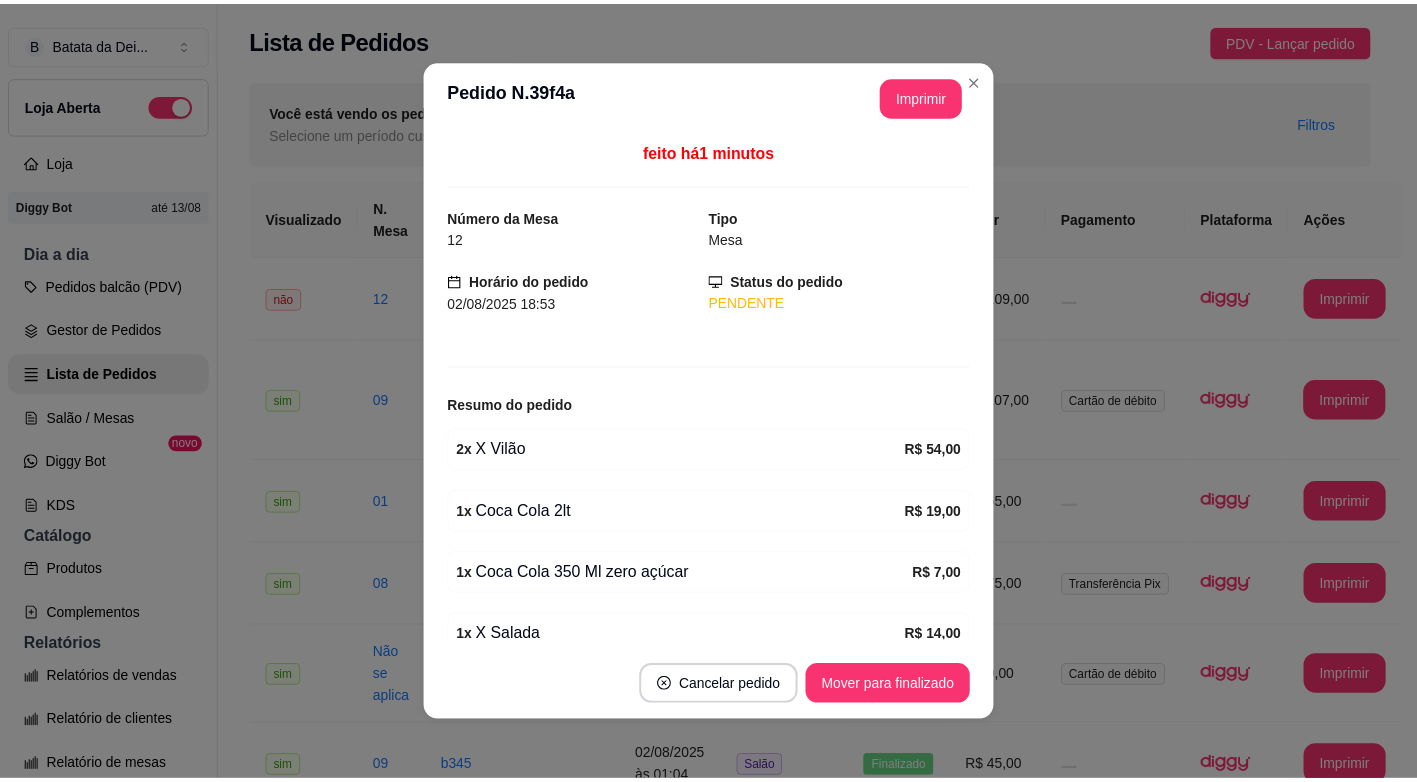 scroll, scrollTop: 0, scrollLeft: 0, axis: both 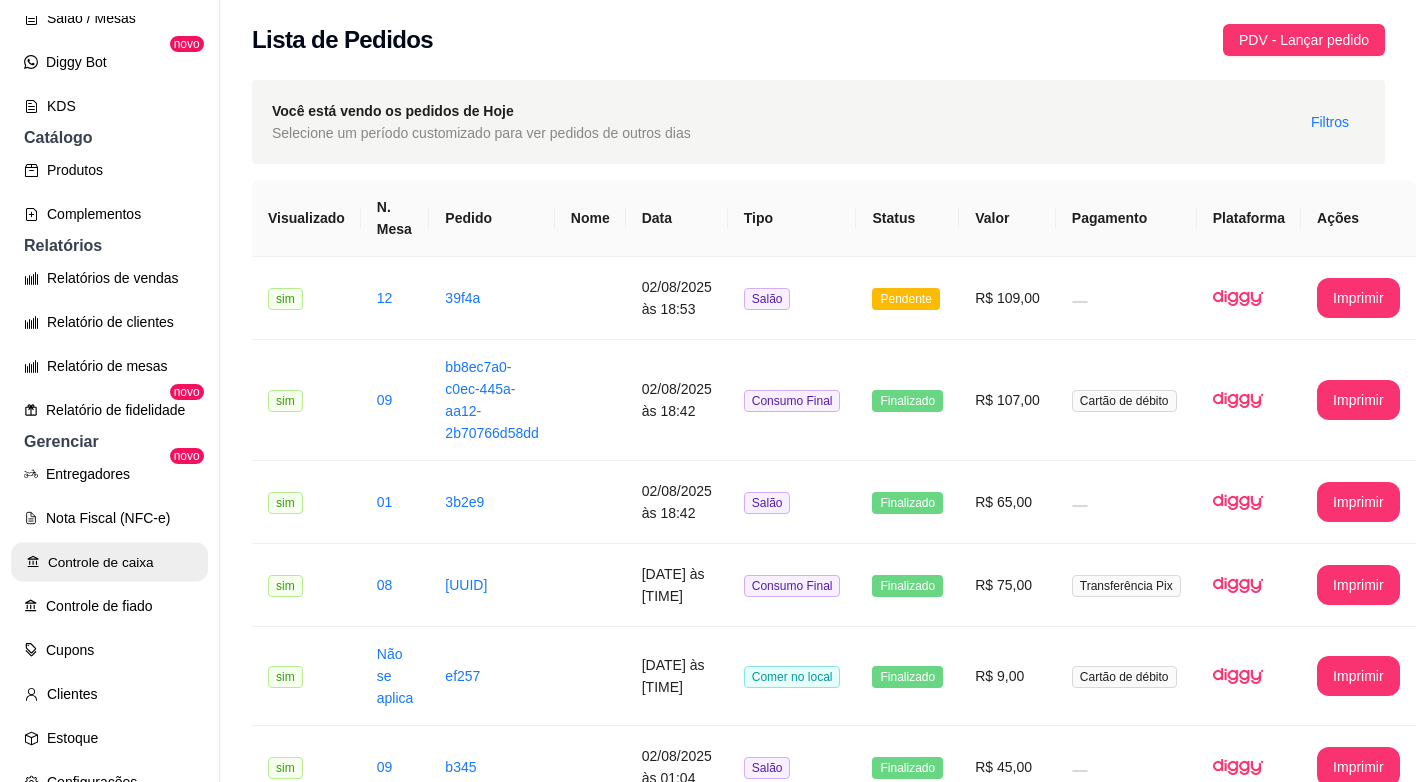 click on "Controle de caixa" at bounding box center (109, 562) 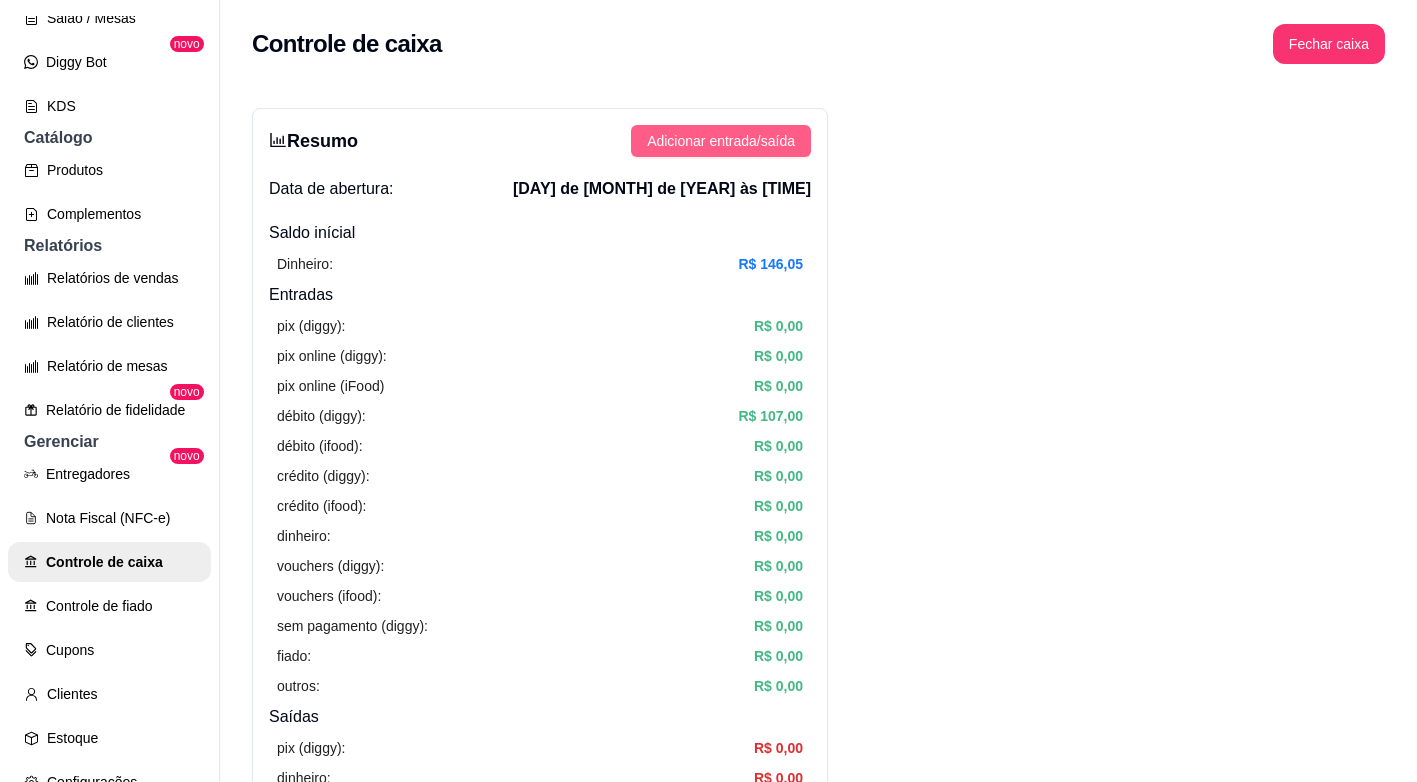 click on "Adicionar entrada/saída" at bounding box center [721, 141] 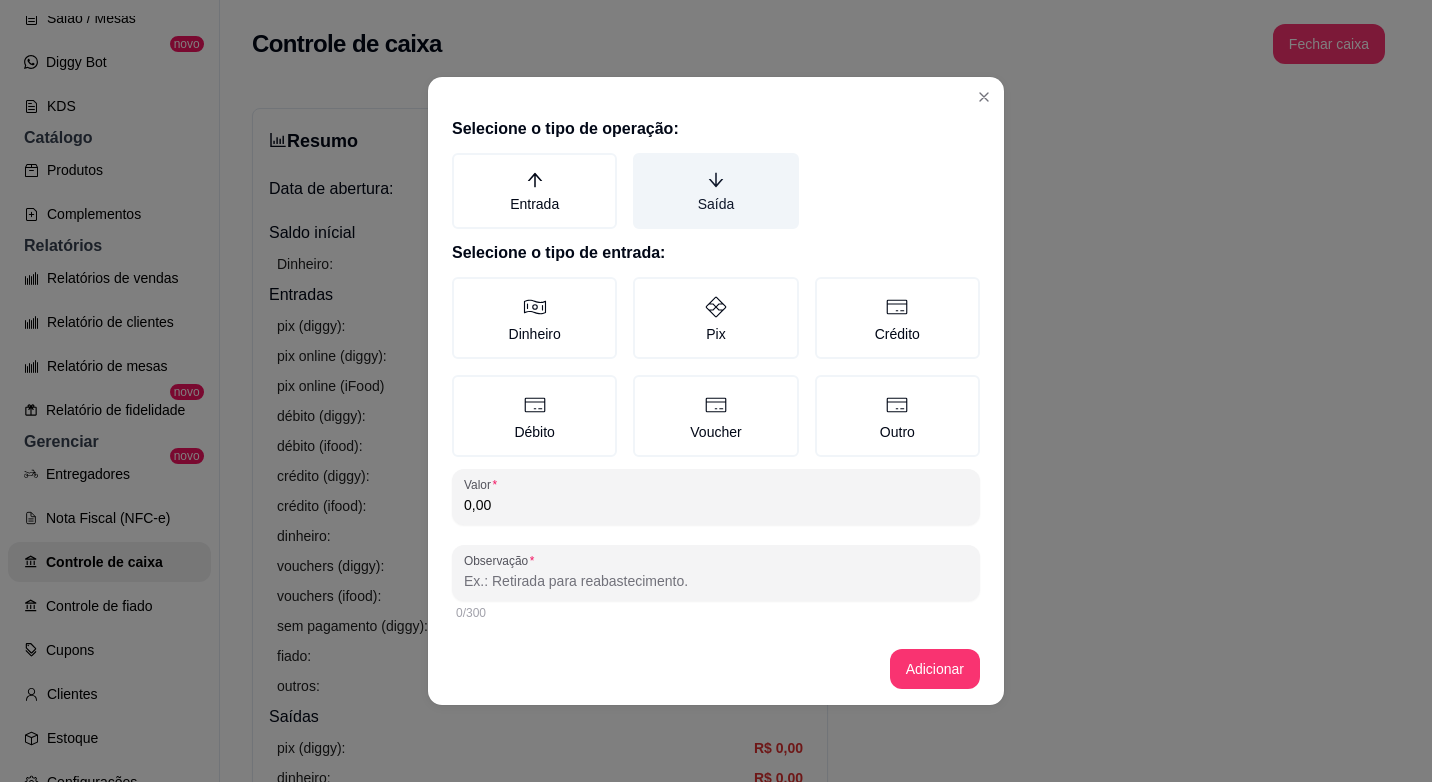 click on "Saída" at bounding box center [715, 191] 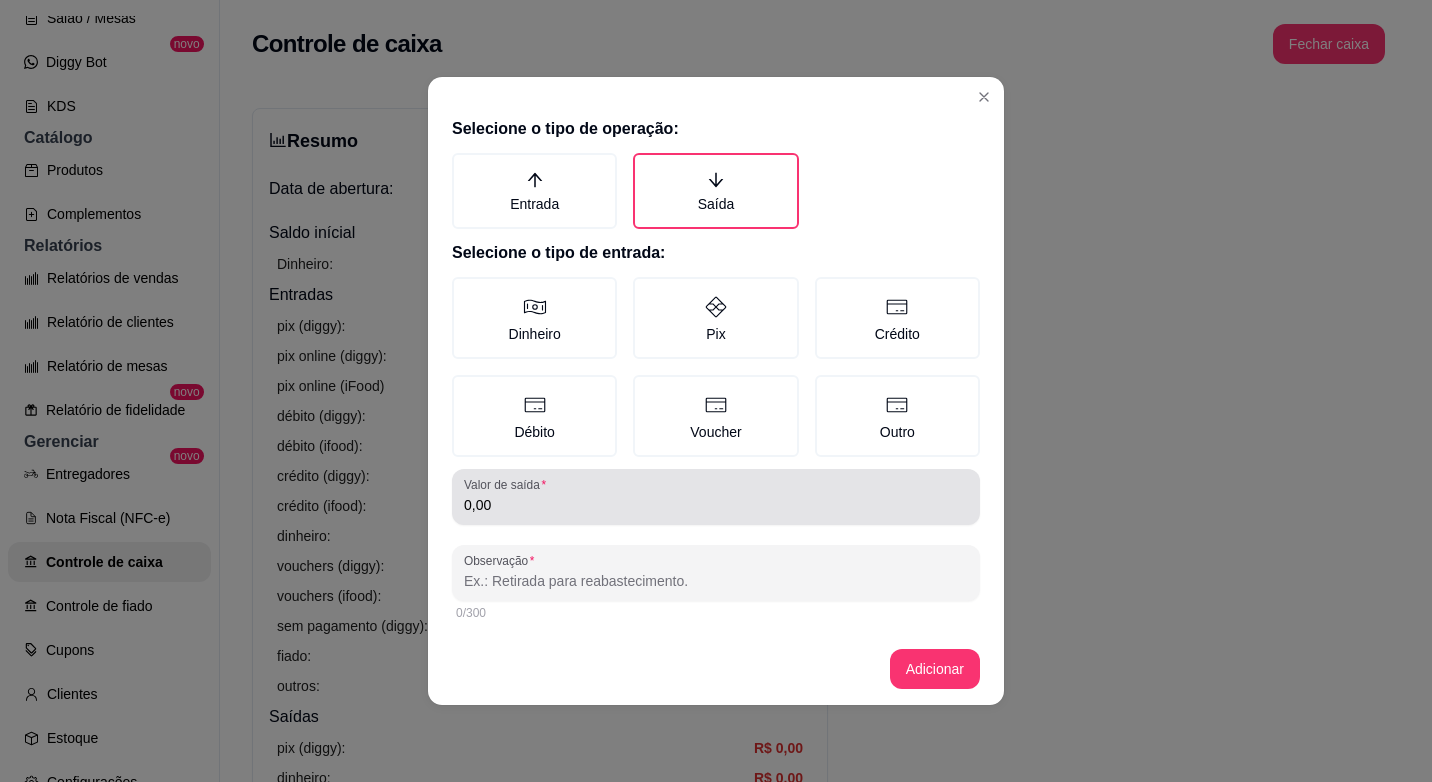 click on "0,00" at bounding box center (716, 505) 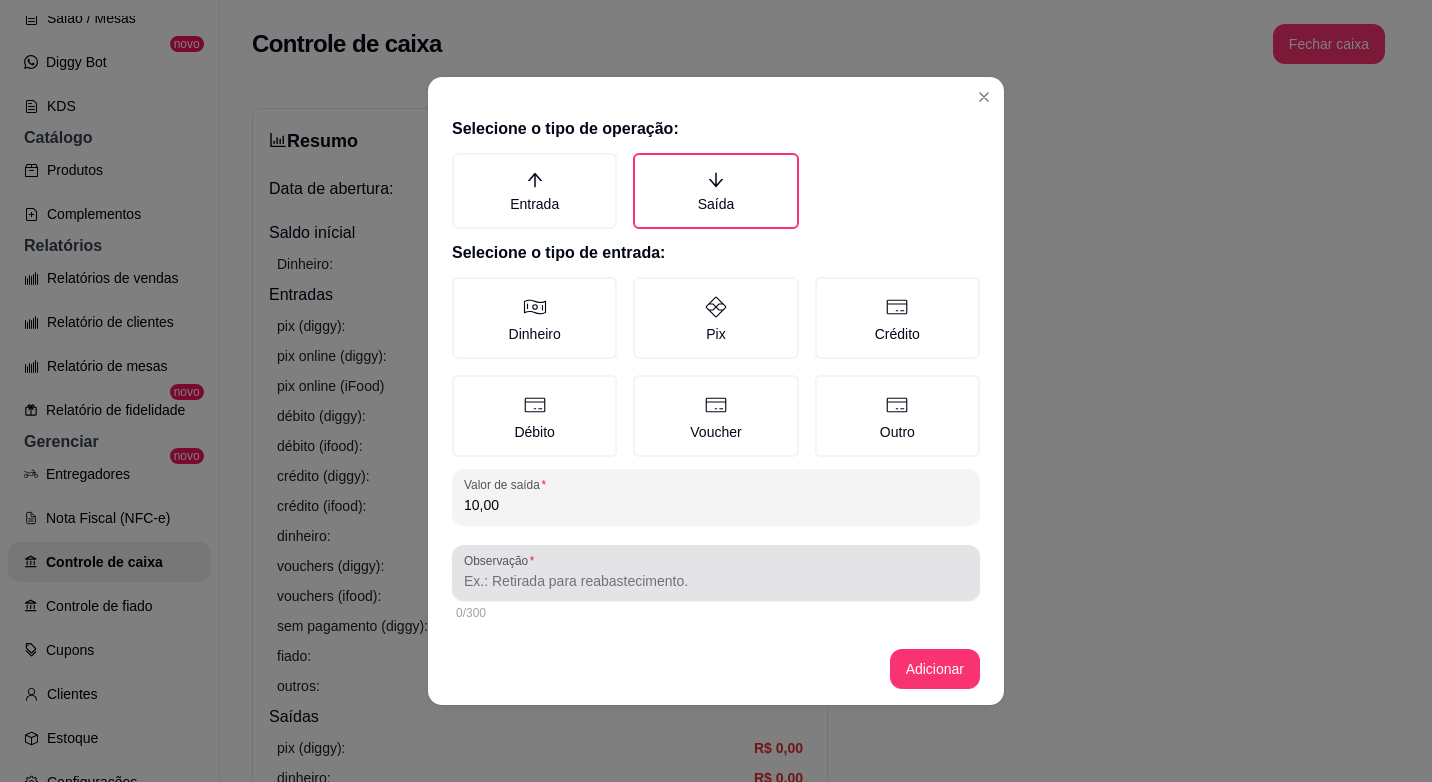 type on "10,00" 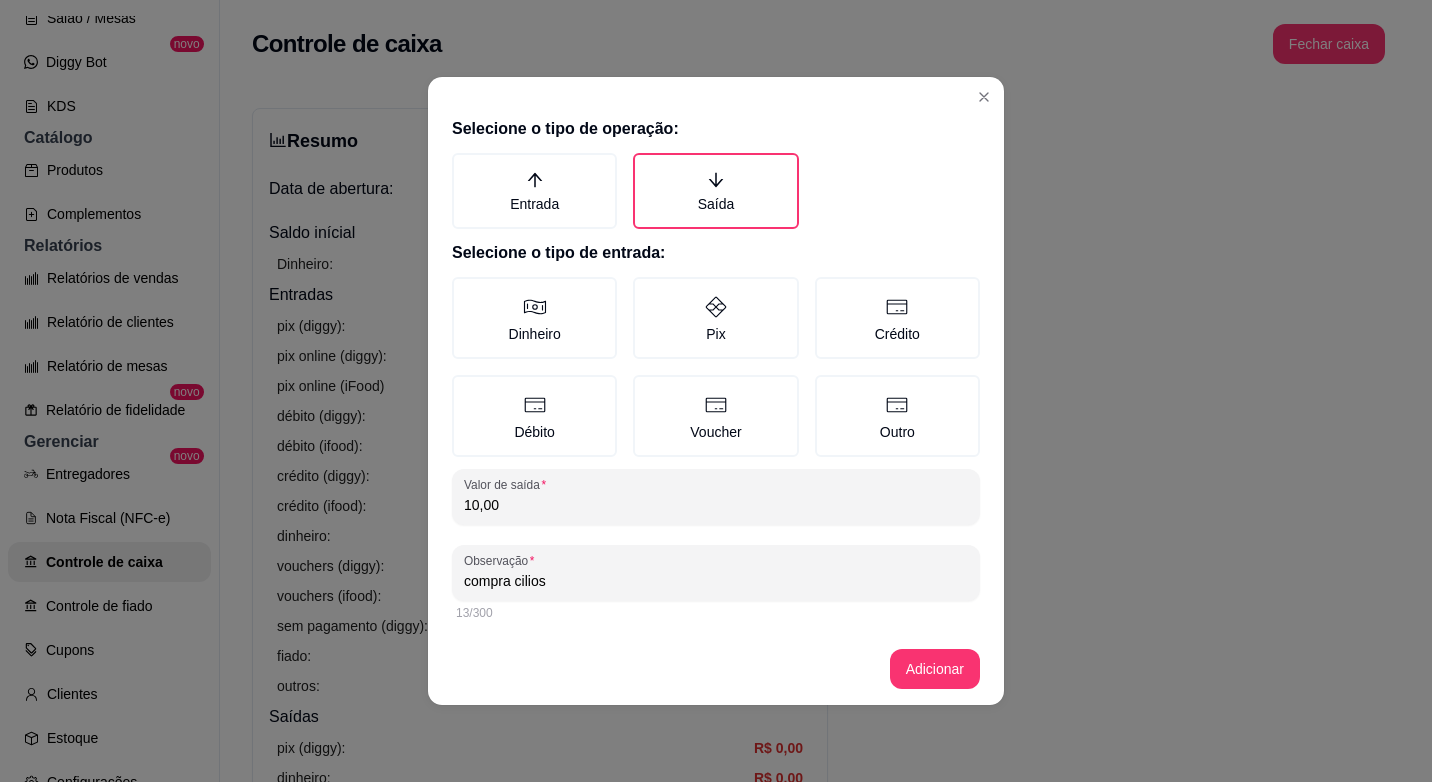 type on "compra cilios" 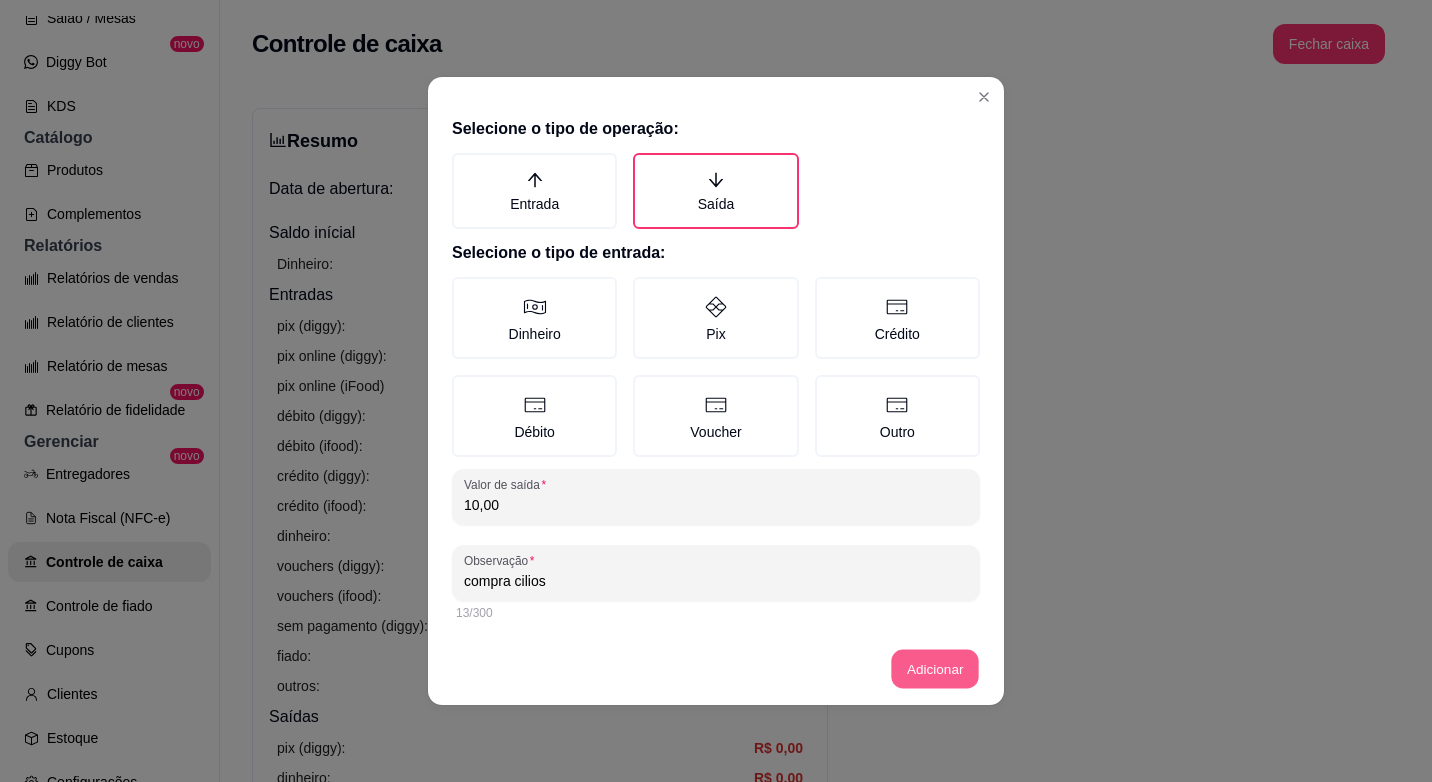 click on "Adicionar" at bounding box center (935, 669) 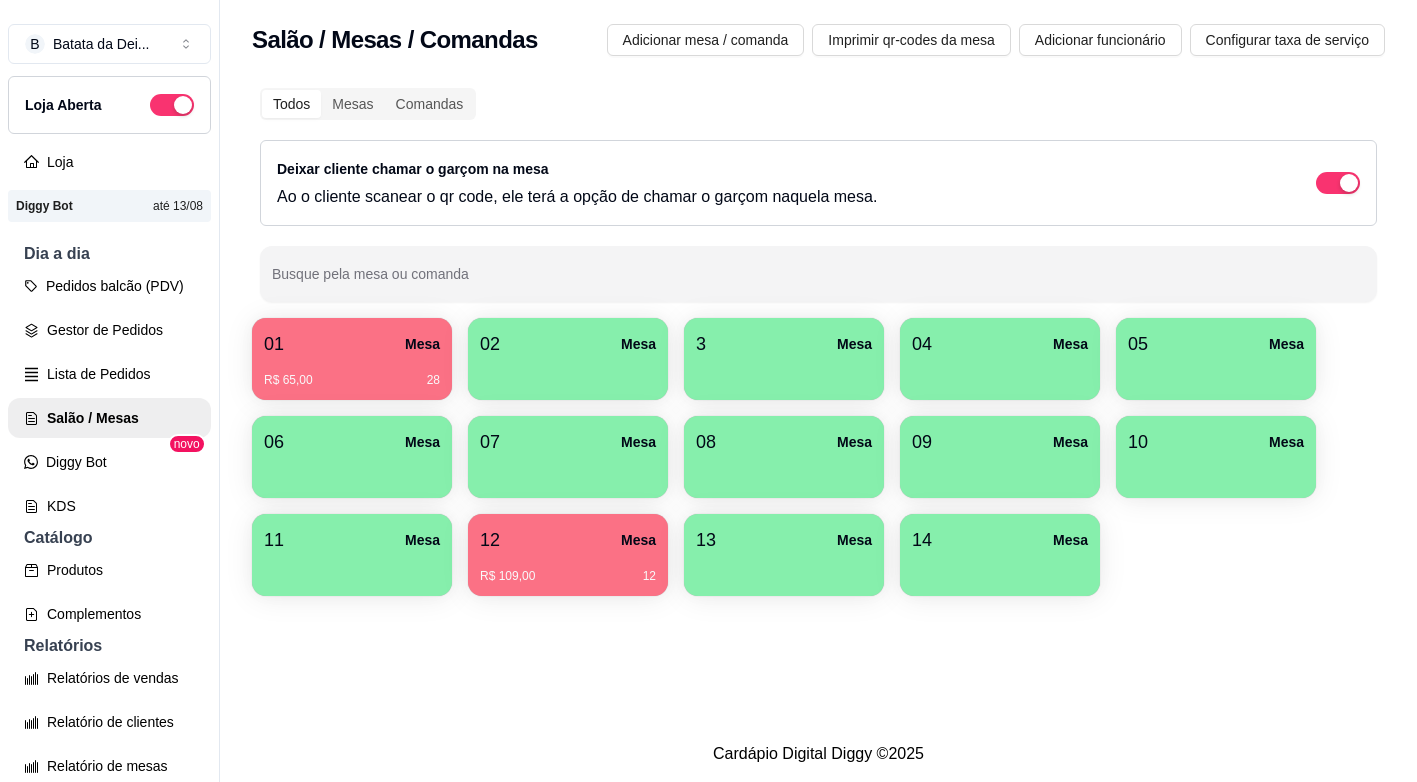 scroll, scrollTop: 0, scrollLeft: 0, axis: both 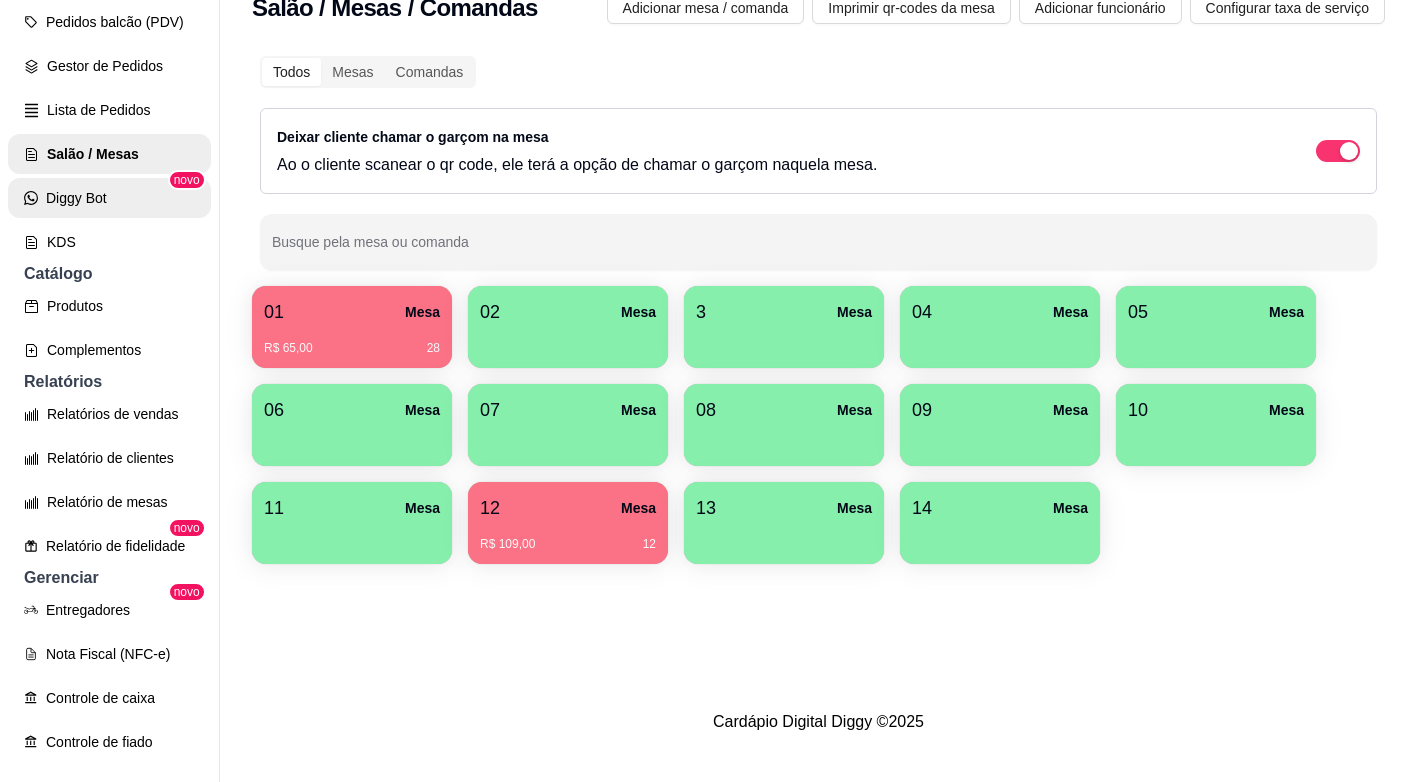 click on "Diggy Bot" at bounding box center (109, 198) 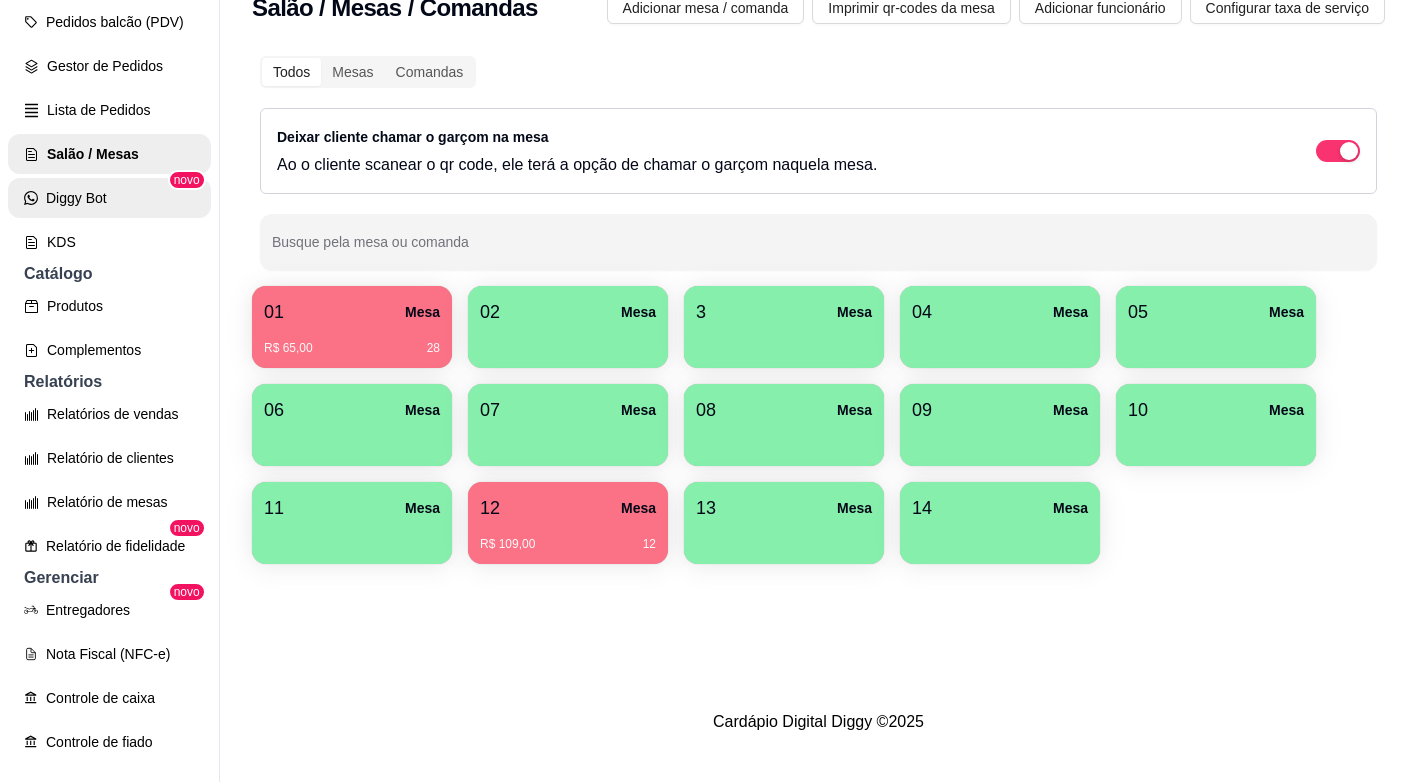 scroll, scrollTop: 0, scrollLeft: 0, axis: both 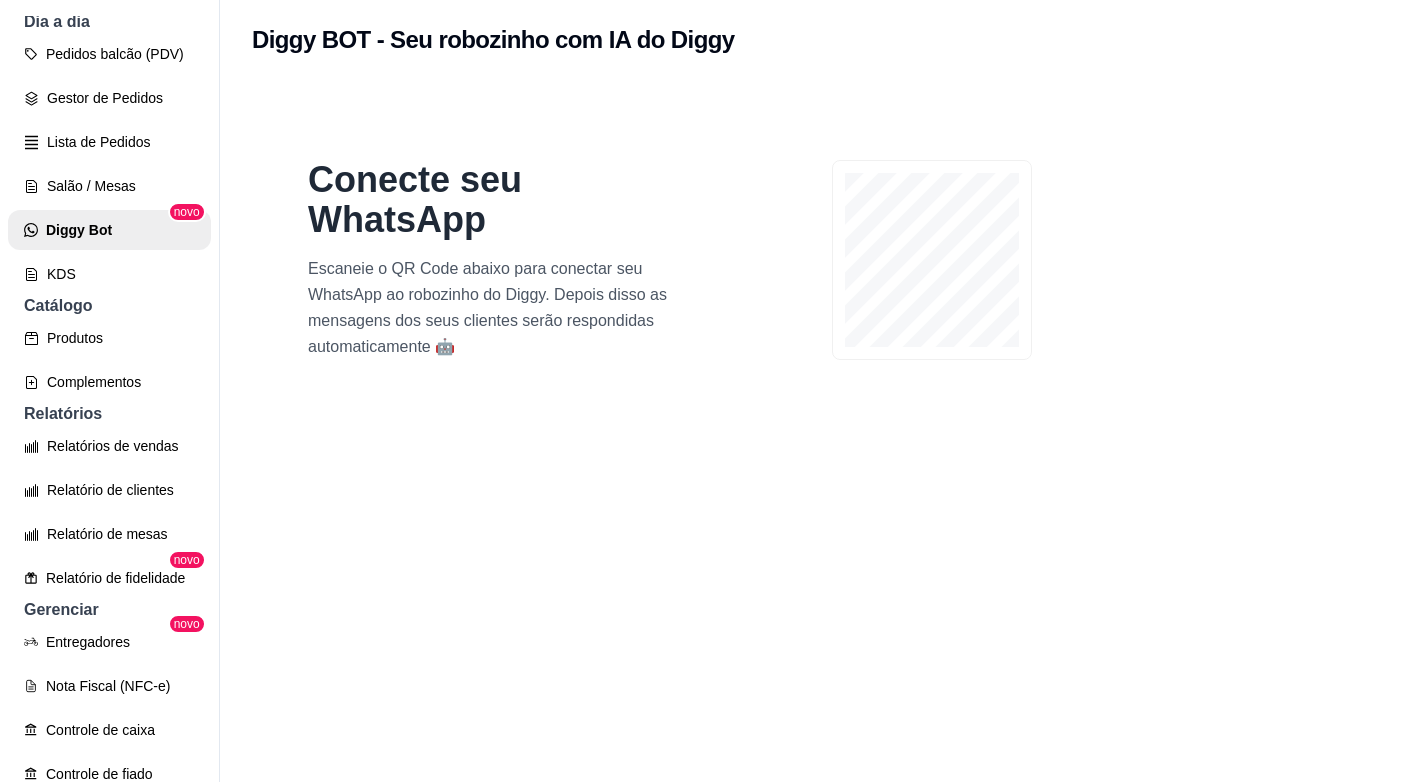 click on "Diggy BOT - Seu robozinho com IA do Diggy" at bounding box center (818, 40) 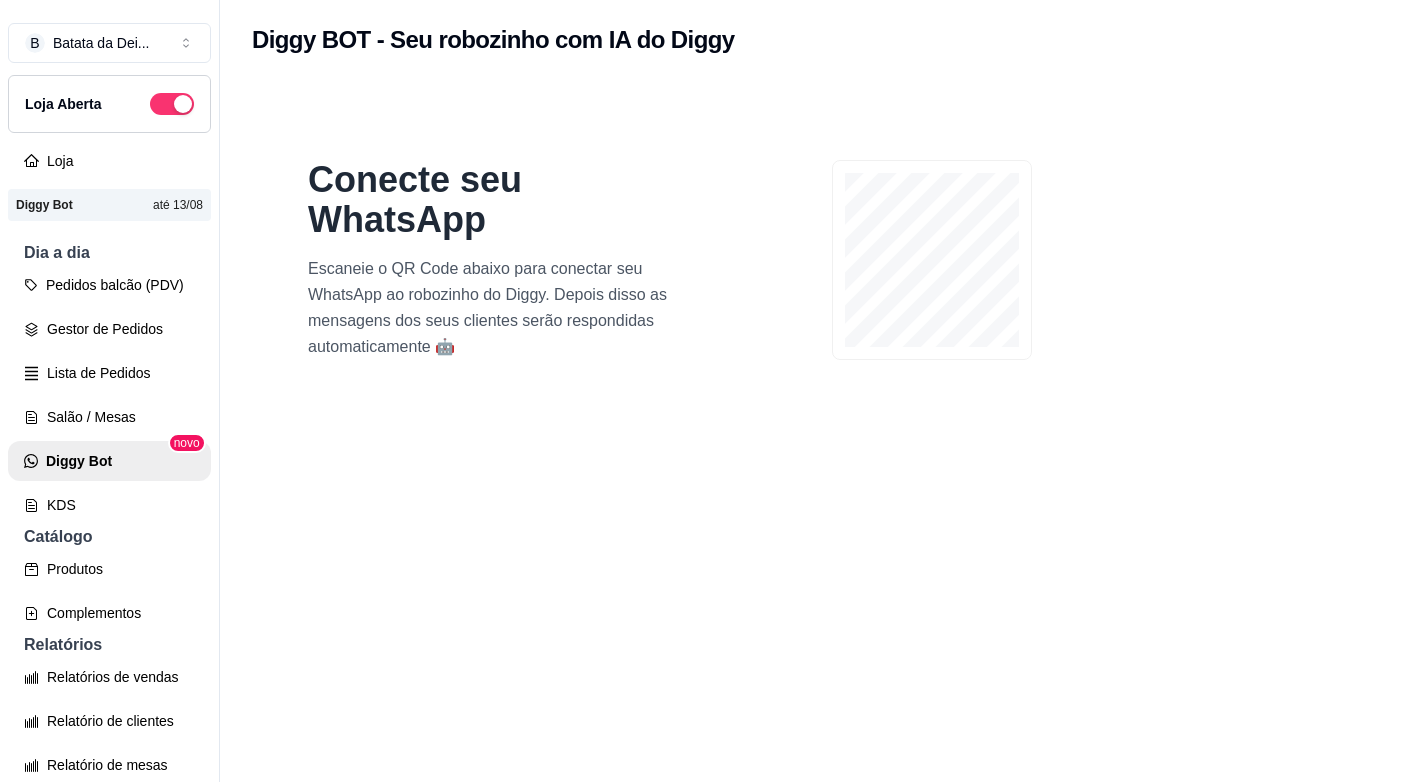 scroll, scrollTop: 0, scrollLeft: 0, axis: both 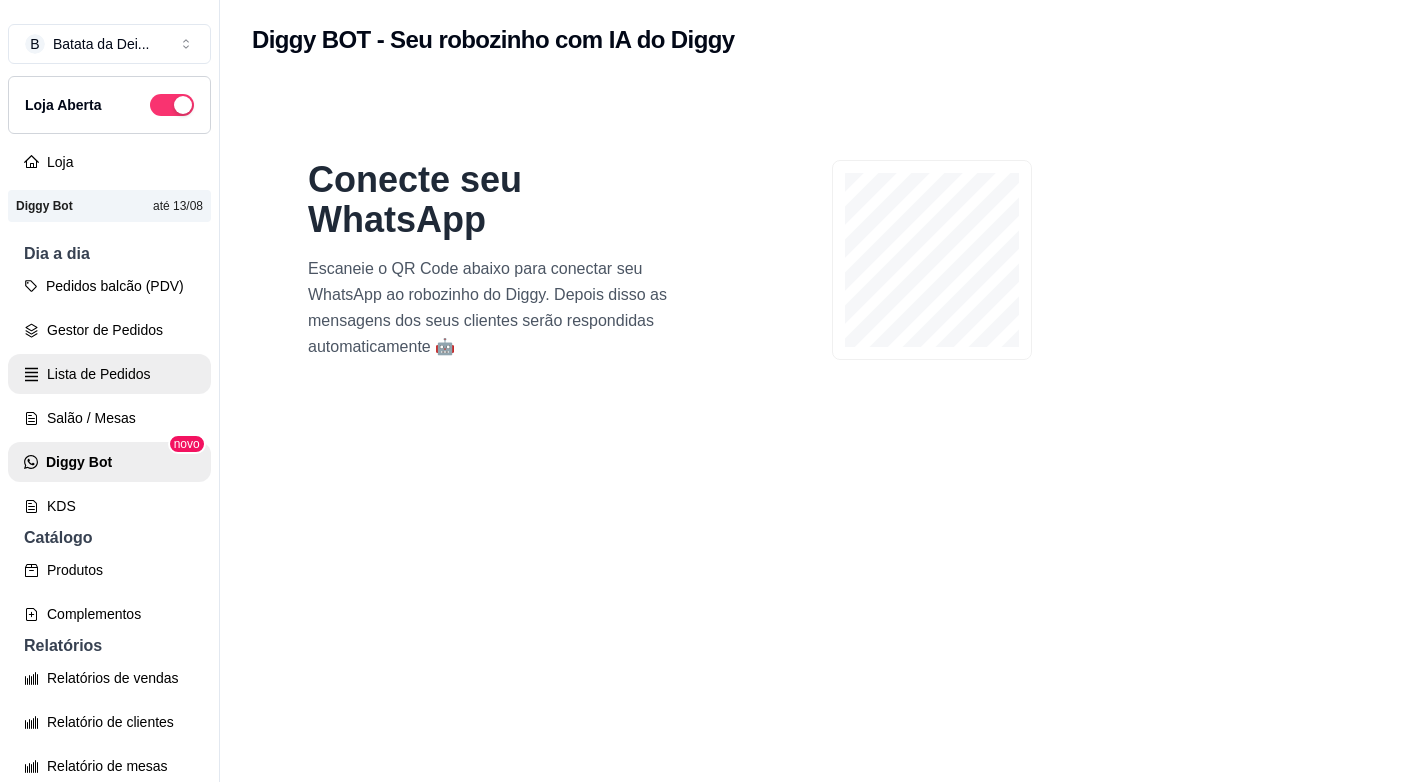 click on "Lista de Pedidos" at bounding box center [109, 374] 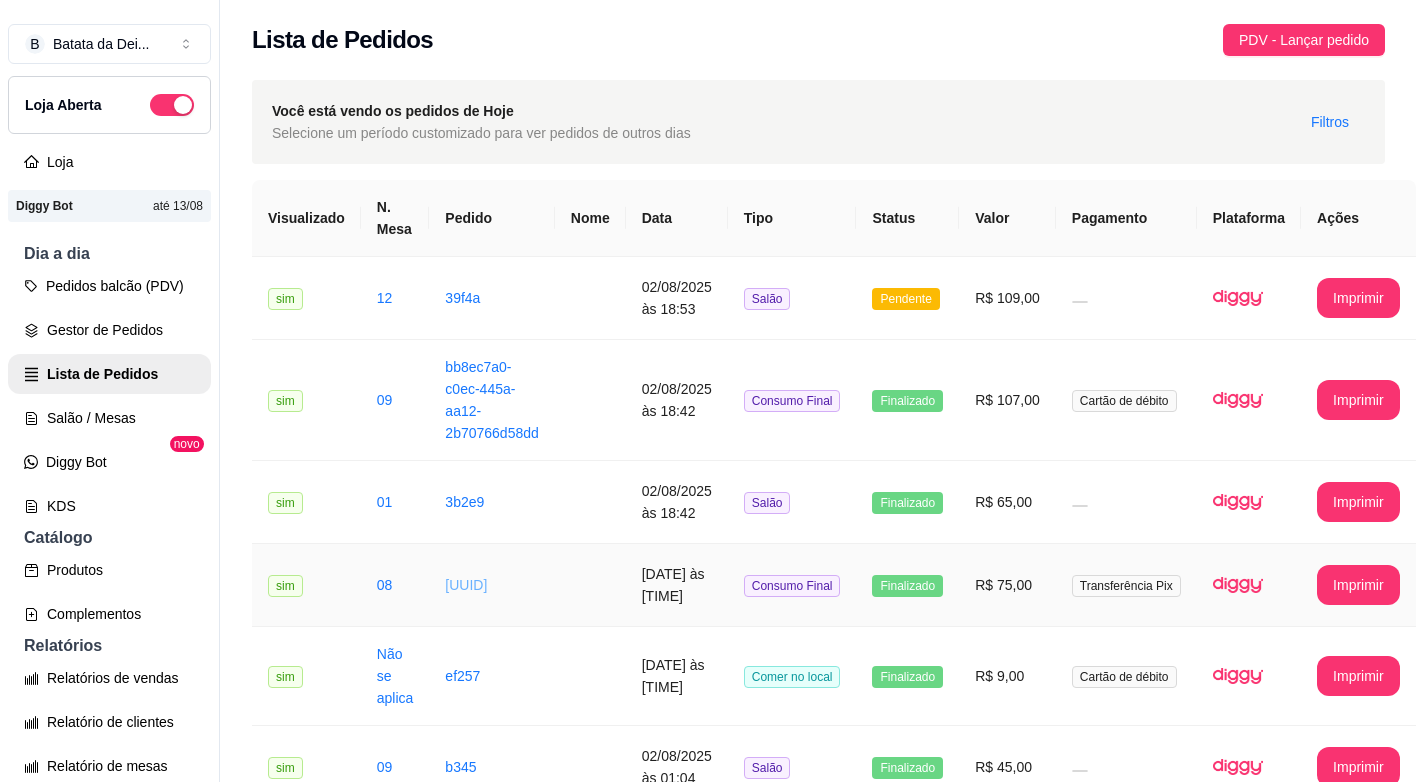 click on "[UUID]" at bounding box center [466, 585] 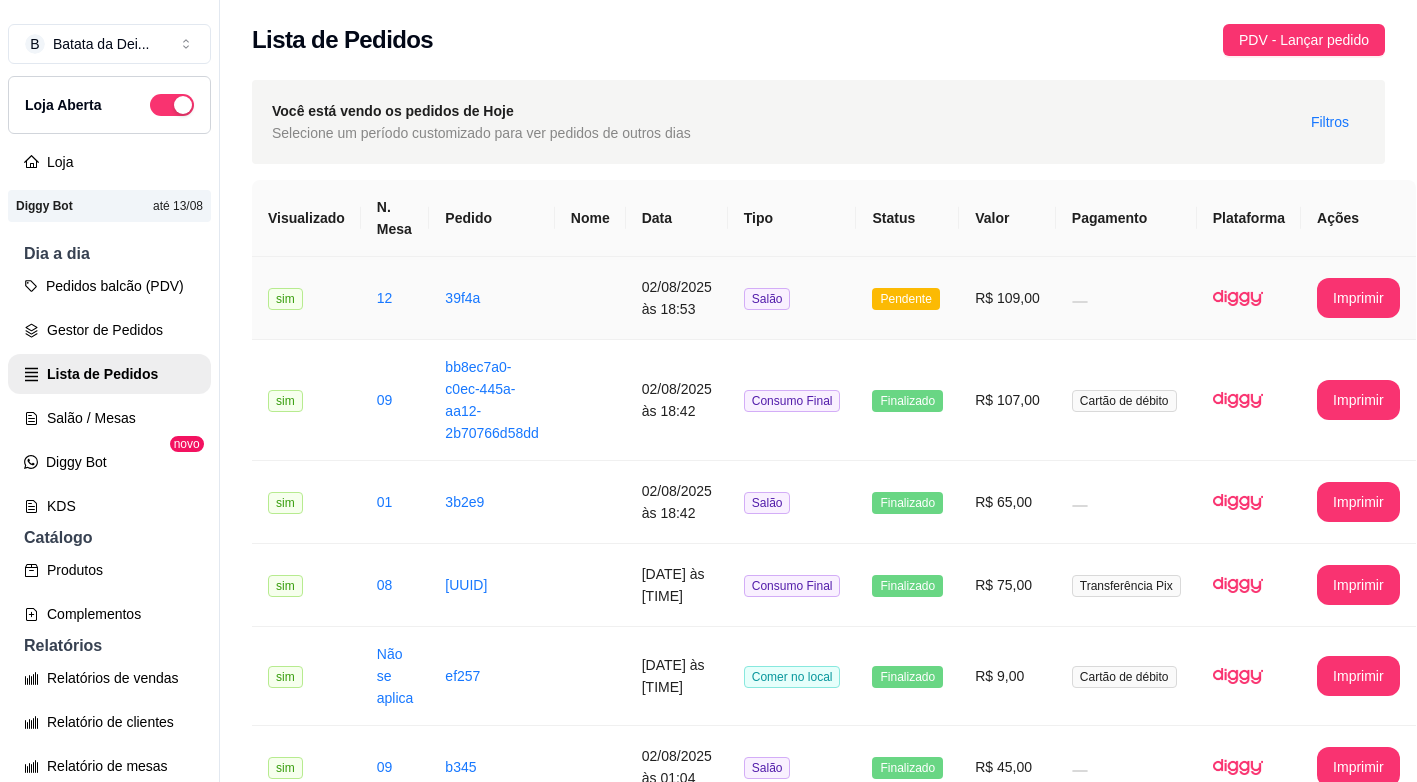 click on "12" at bounding box center (395, 298) 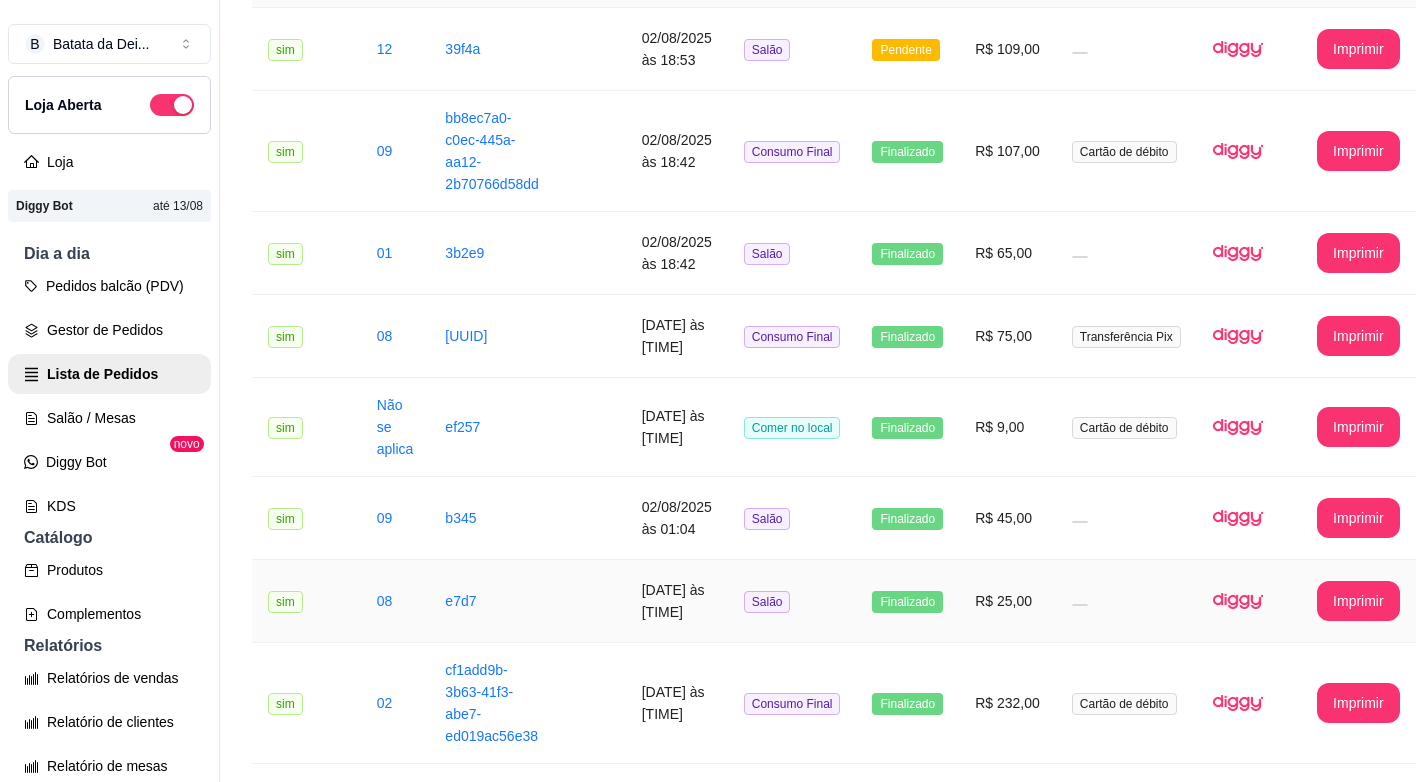 scroll, scrollTop: 0, scrollLeft: 0, axis: both 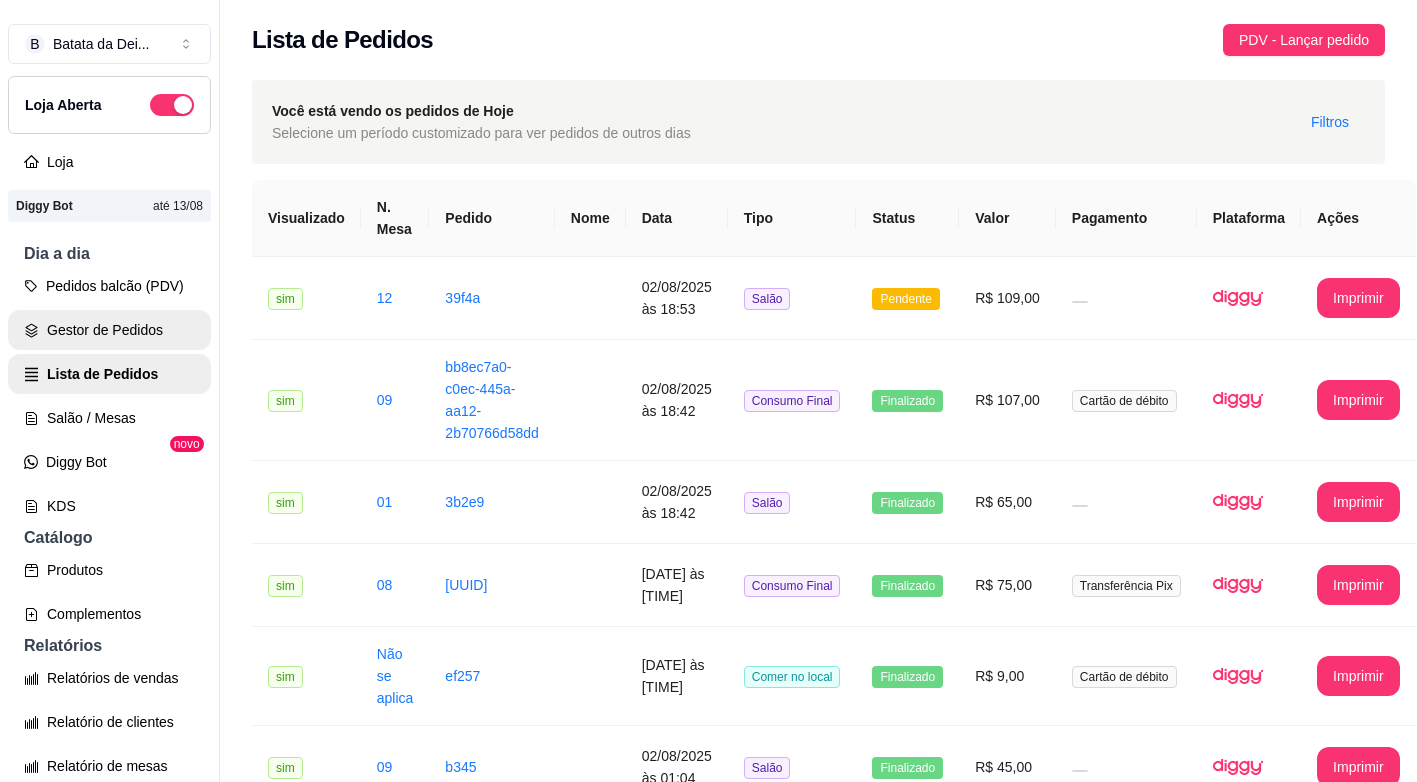 click on "Gestor de Pedidos" at bounding box center [109, 330] 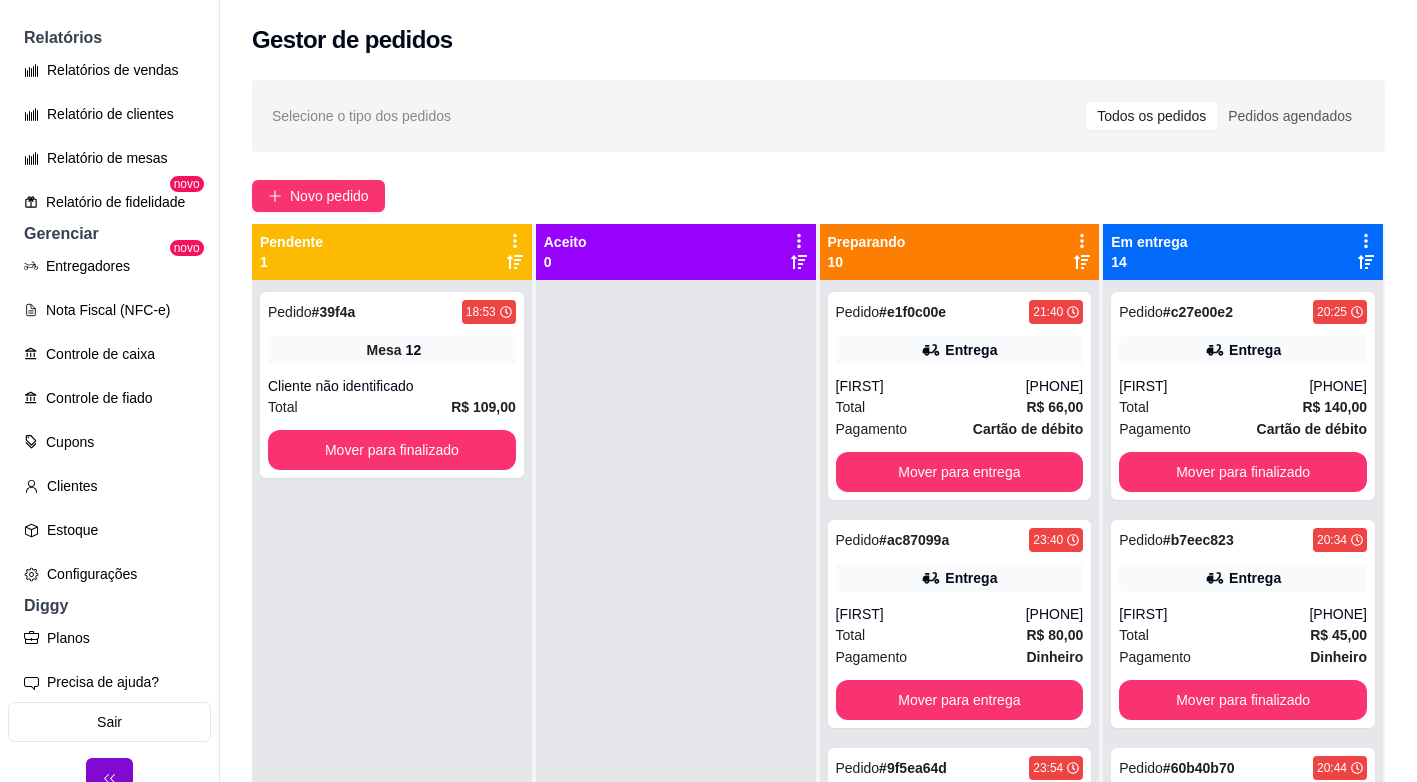 scroll, scrollTop: 632, scrollLeft: 0, axis: vertical 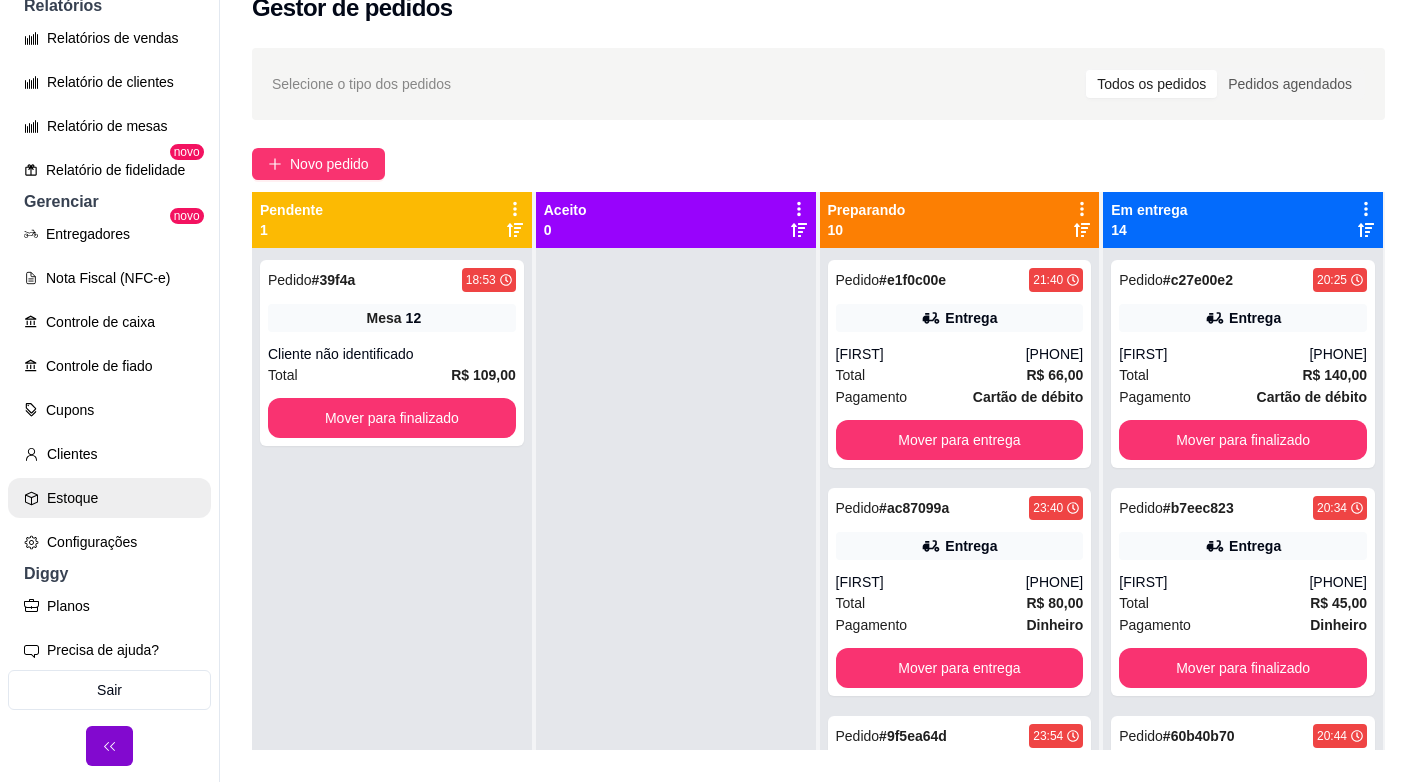 click on "Estoque" at bounding box center [109, 498] 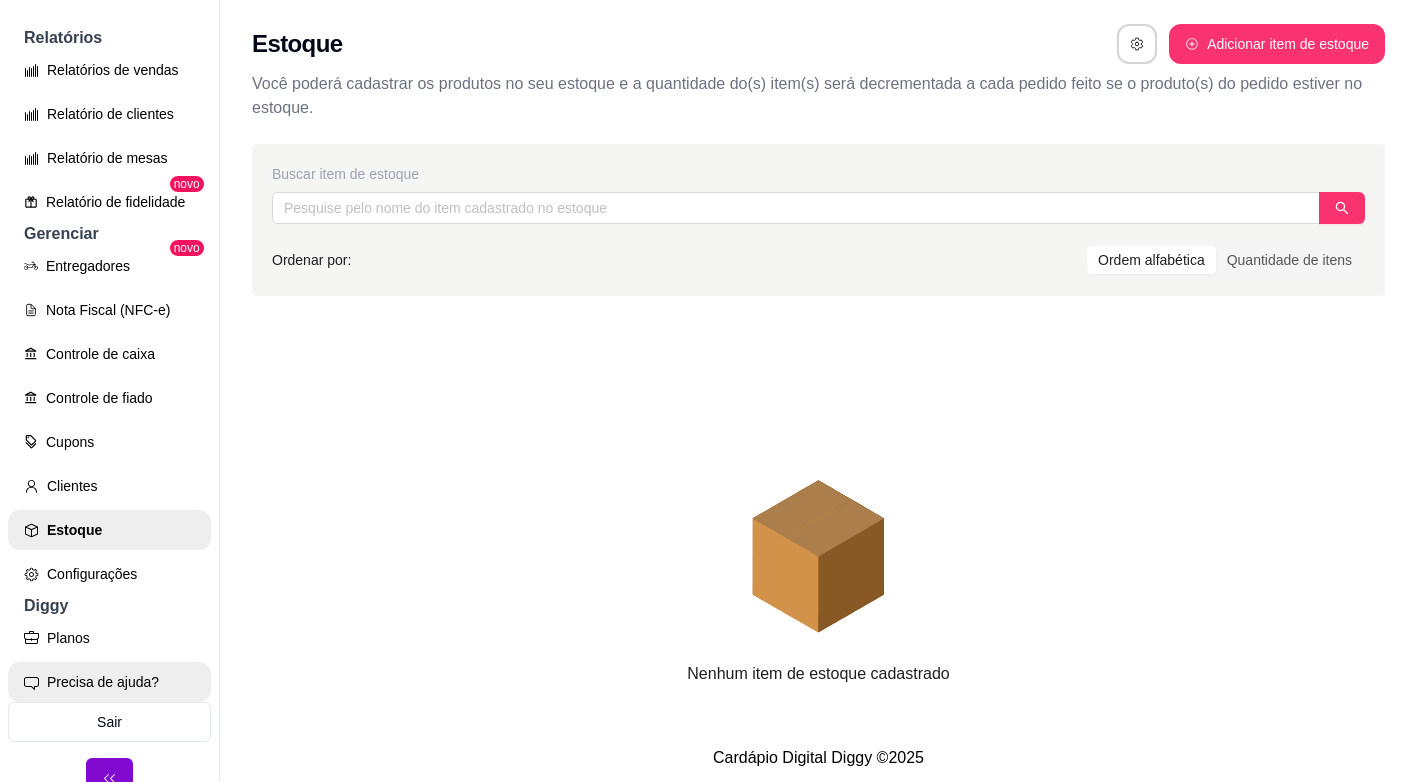 scroll, scrollTop: 32, scrollLeft: 0, axis: vertical 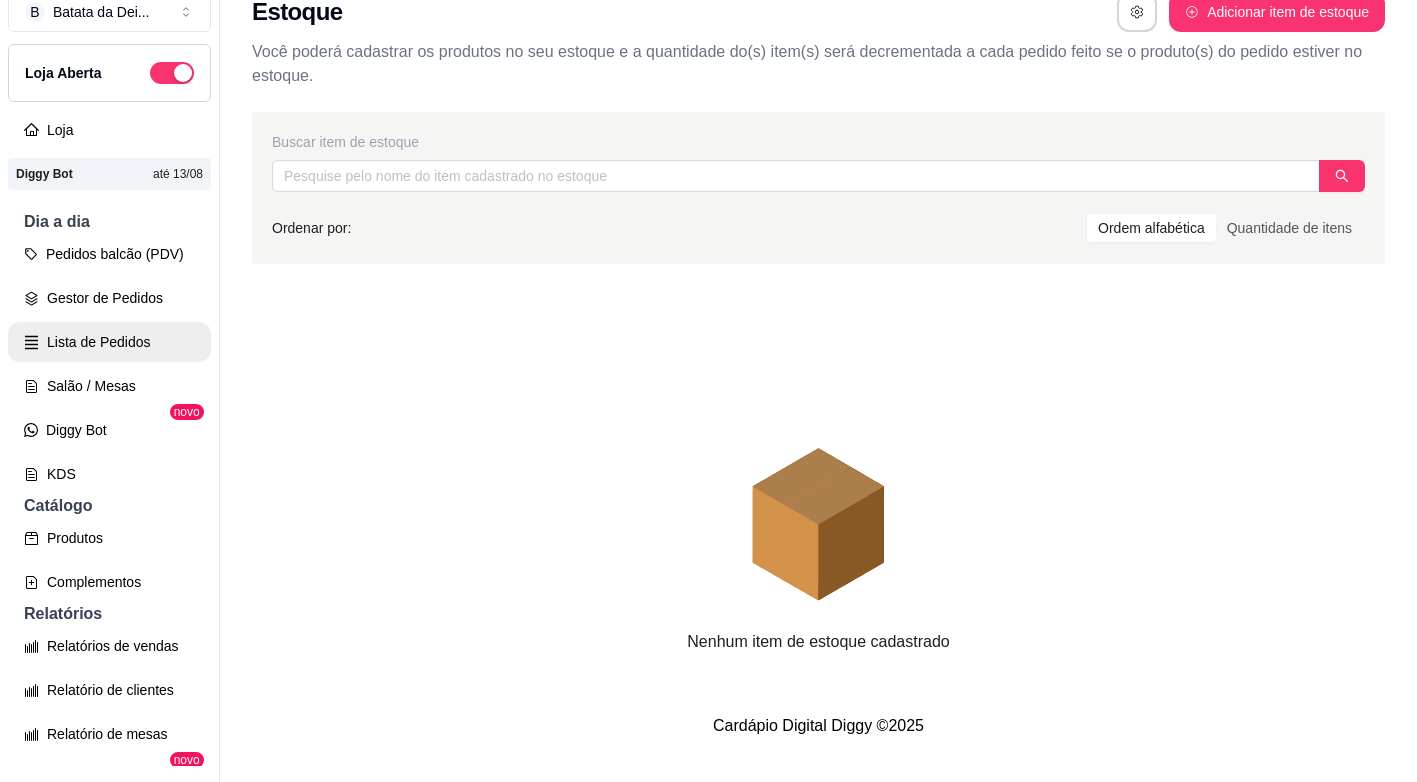 click on "Lista de Pedidos" at bounding box center [109, 342] 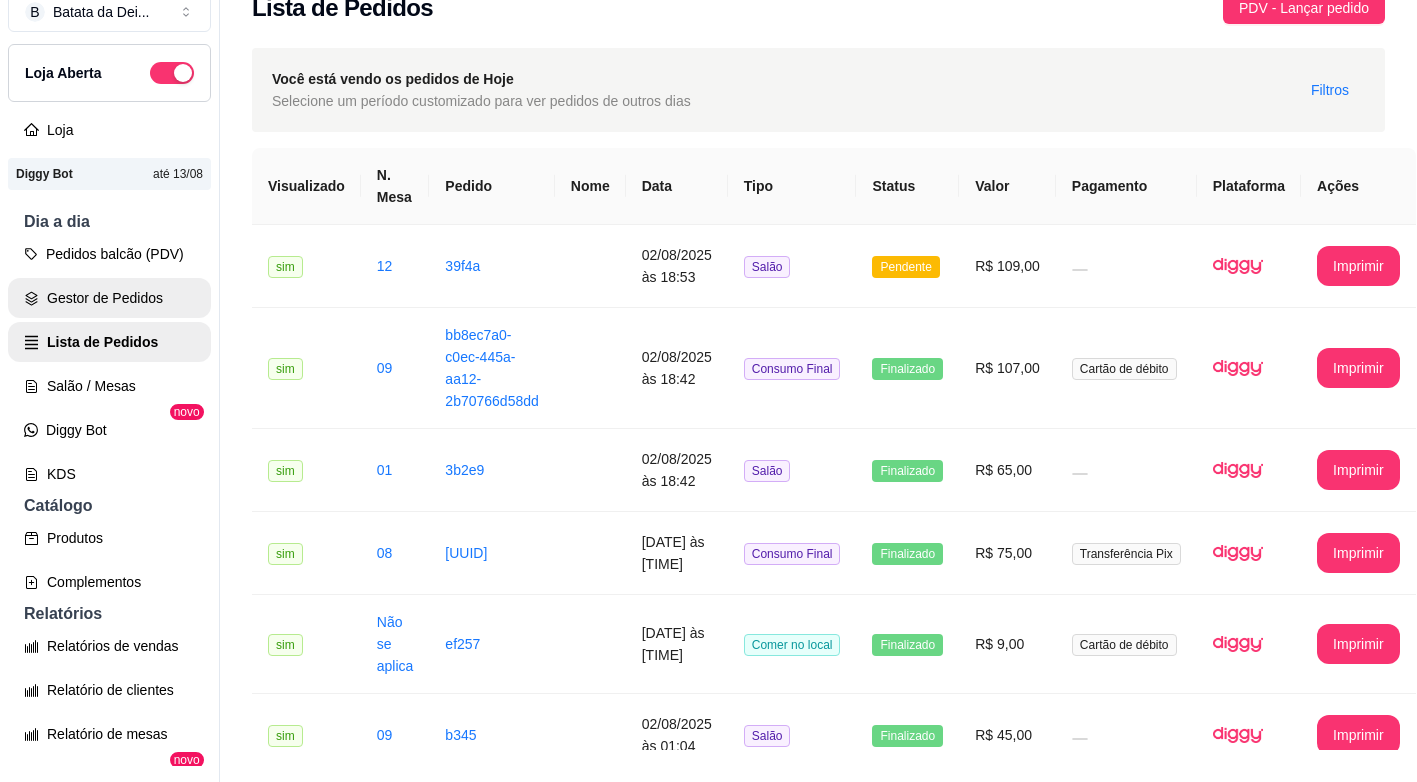 scroll, scrollTop: 0, scrollLeft: 0, axis: both 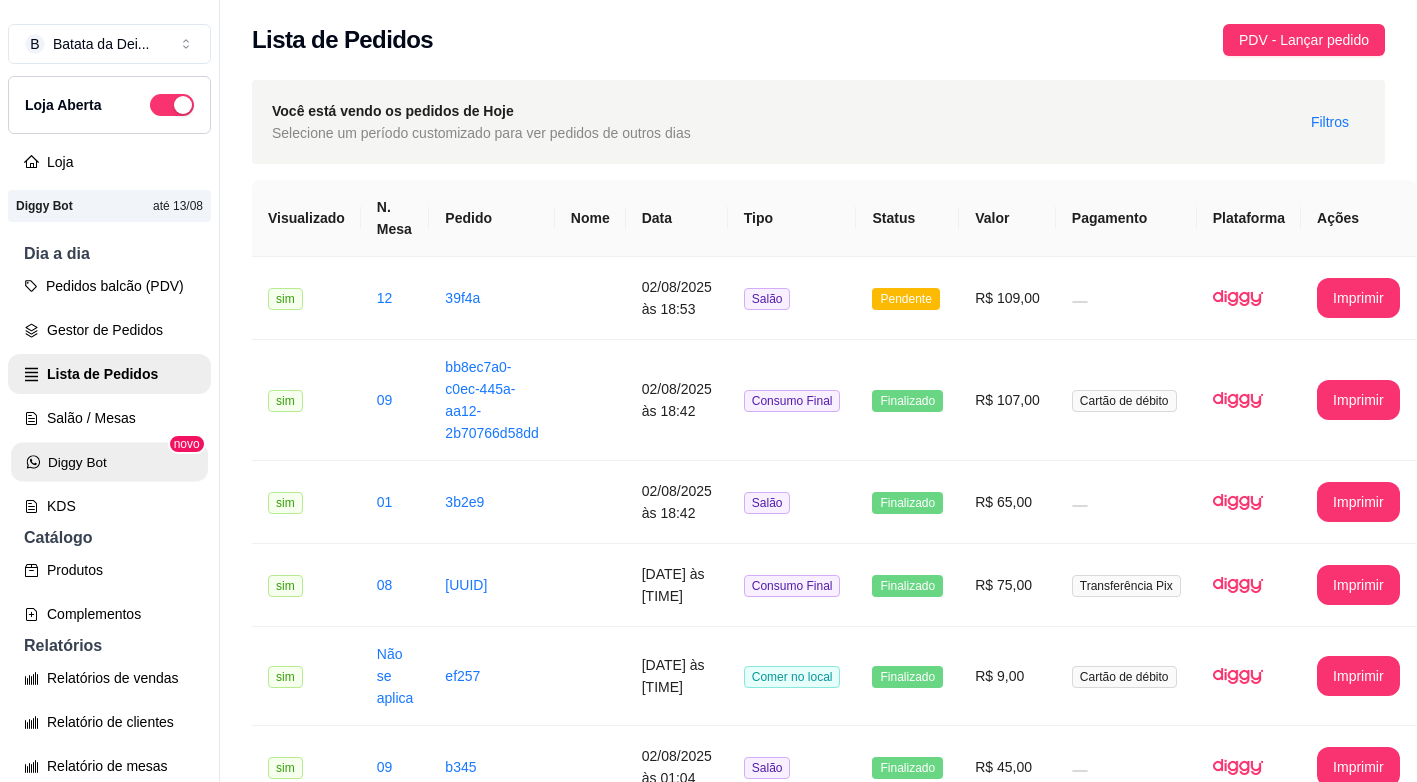 click on "Diggy Bot" at bounding box center (109, 462) 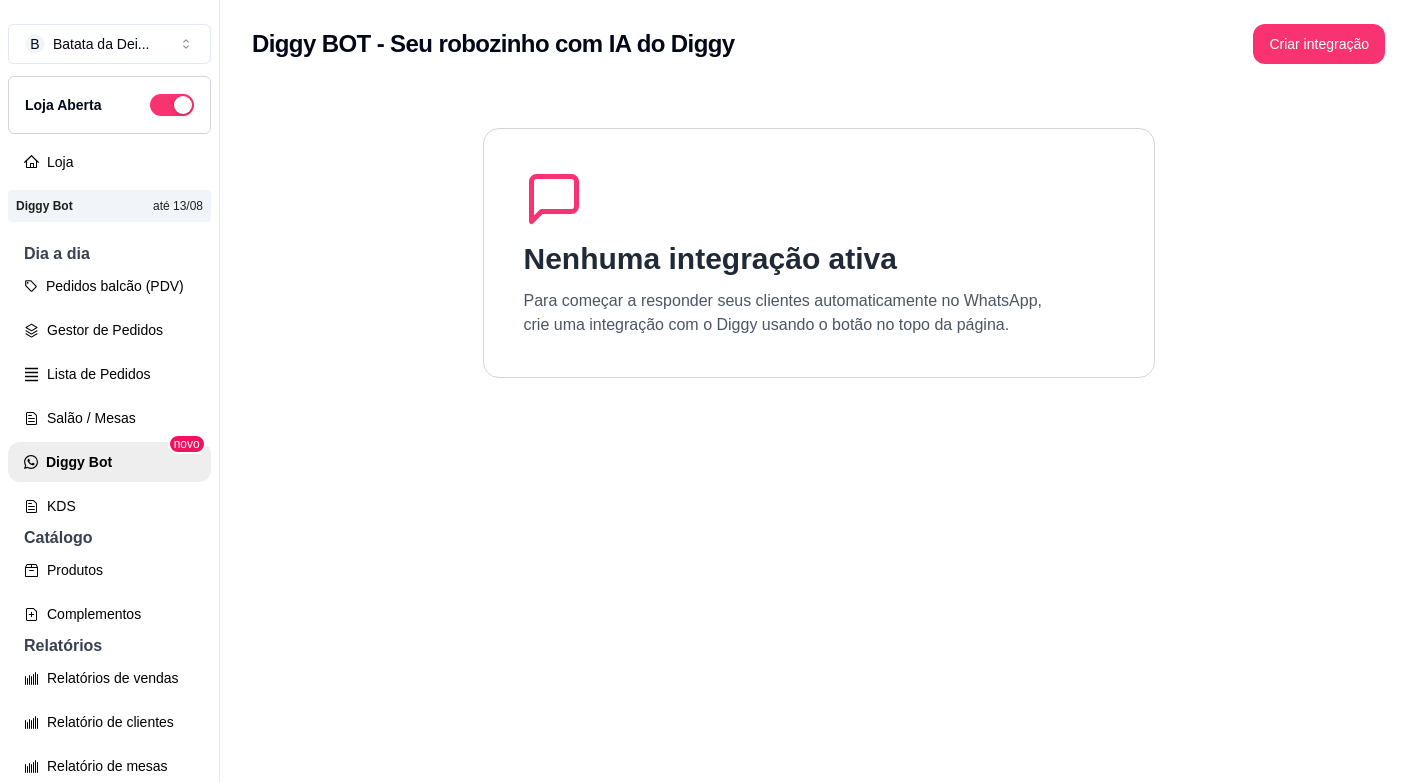 click on "Nenhuma integração ativa Para começar a responder seus clientes automaticamente no WhatsApp, crie uma integração com o Diggy usando o botão no topo da página." at bounding box center [818, 479] 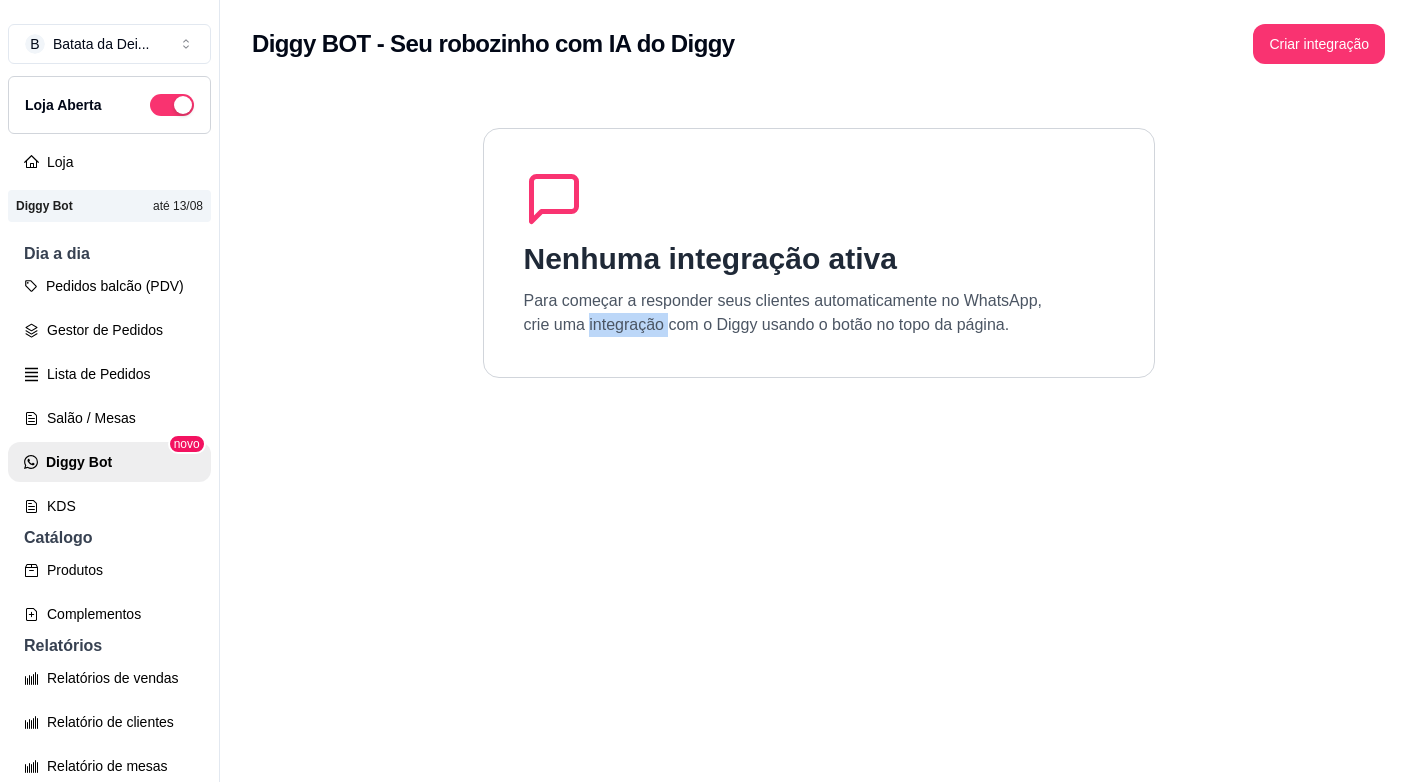 click on "Nenhuma integração ativa Para começar a responder seus clientes automaticamente no WhatsApp, crie uma integração com o Diggy usando o botão no topo da página." at bounding box center [818, 479] 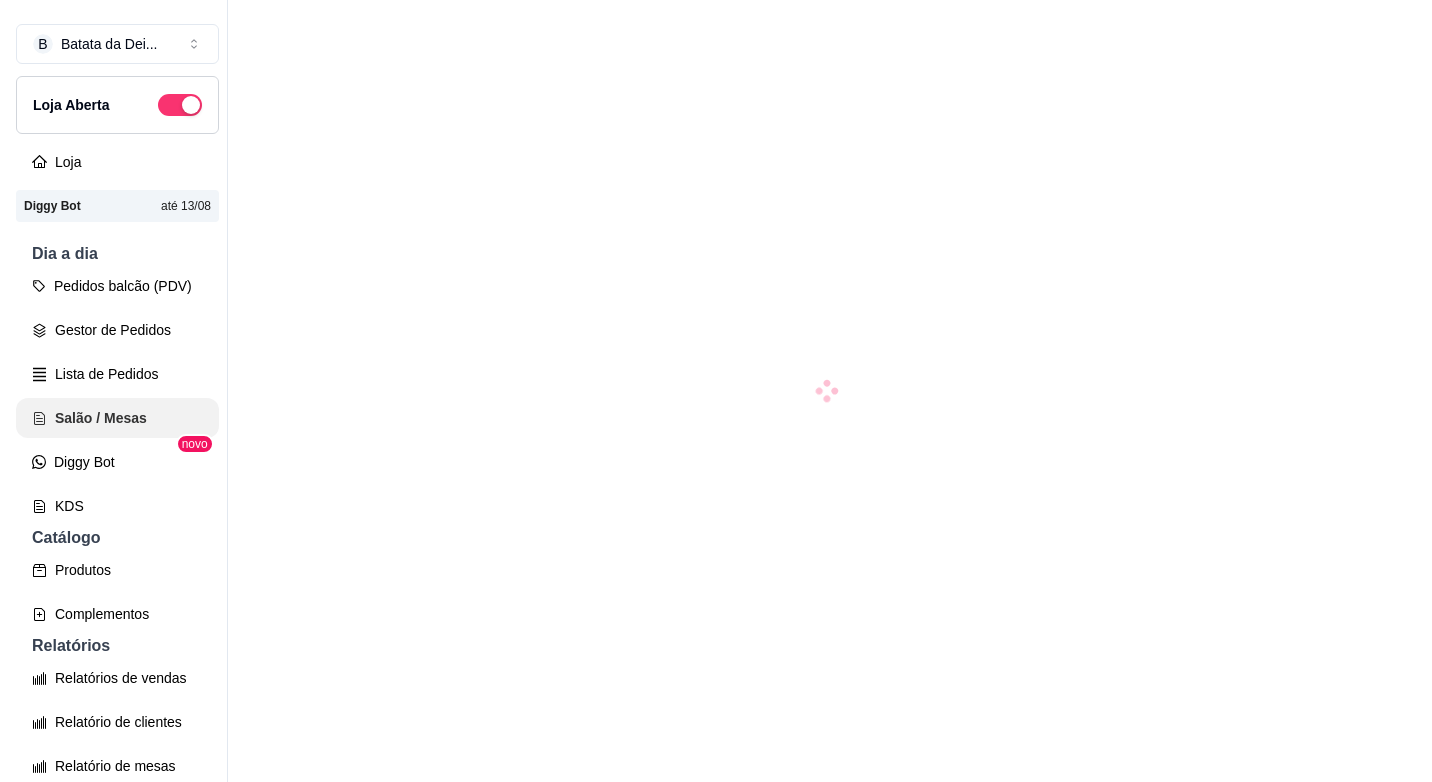 scroll, scrollTop: 0, scrollLeft: 0, axis: both 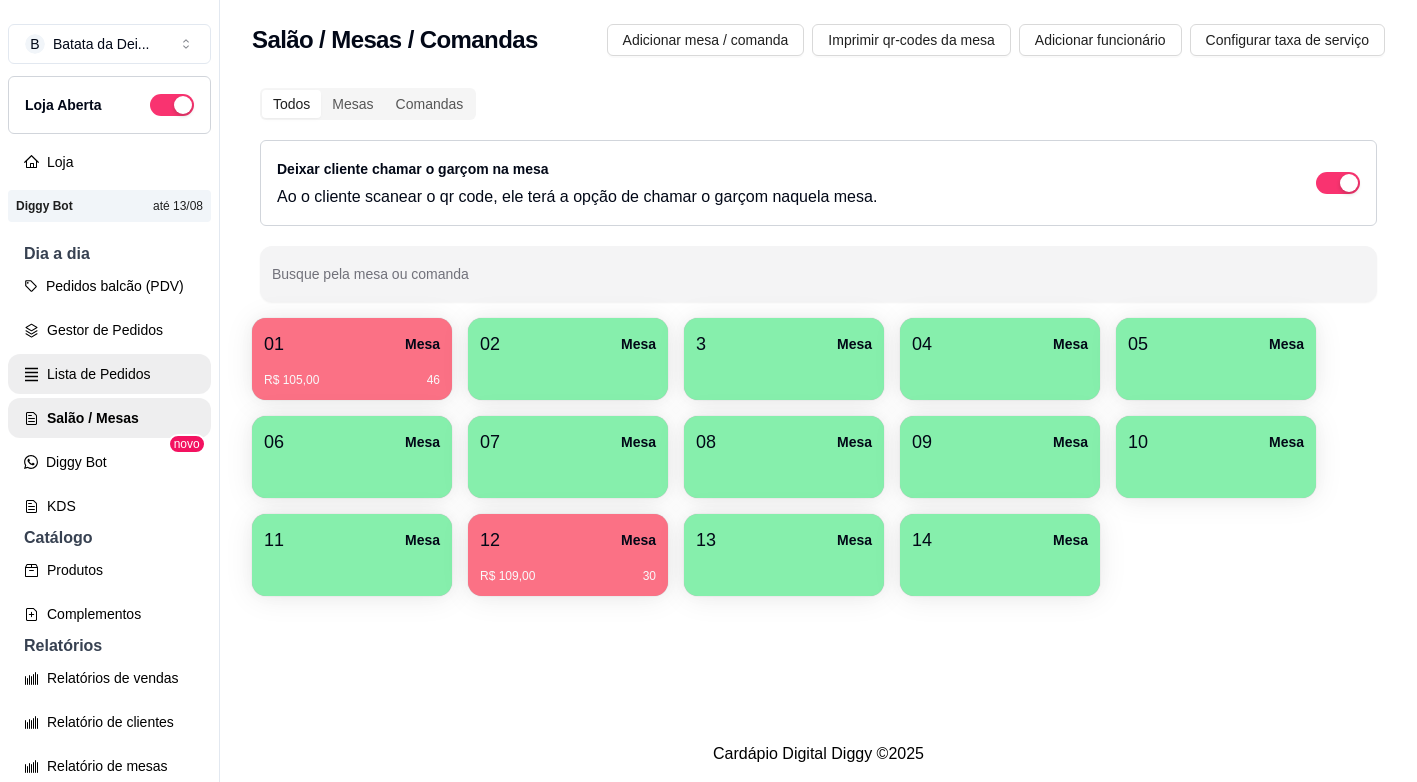 click on "Lista de Pedidos" at bounding box center [109, 374] 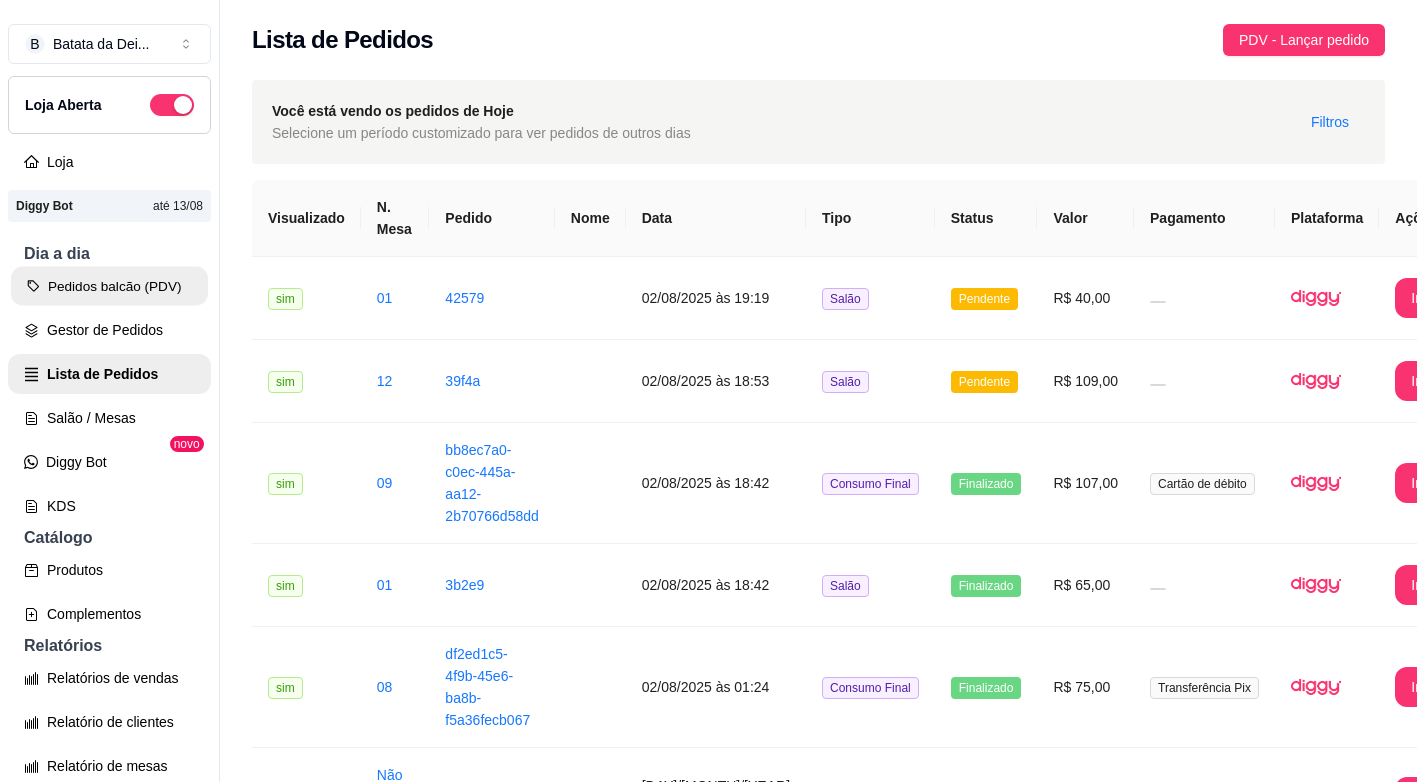 click on "Pedidos balcão (PDV)" at bounding box center (109, 286) 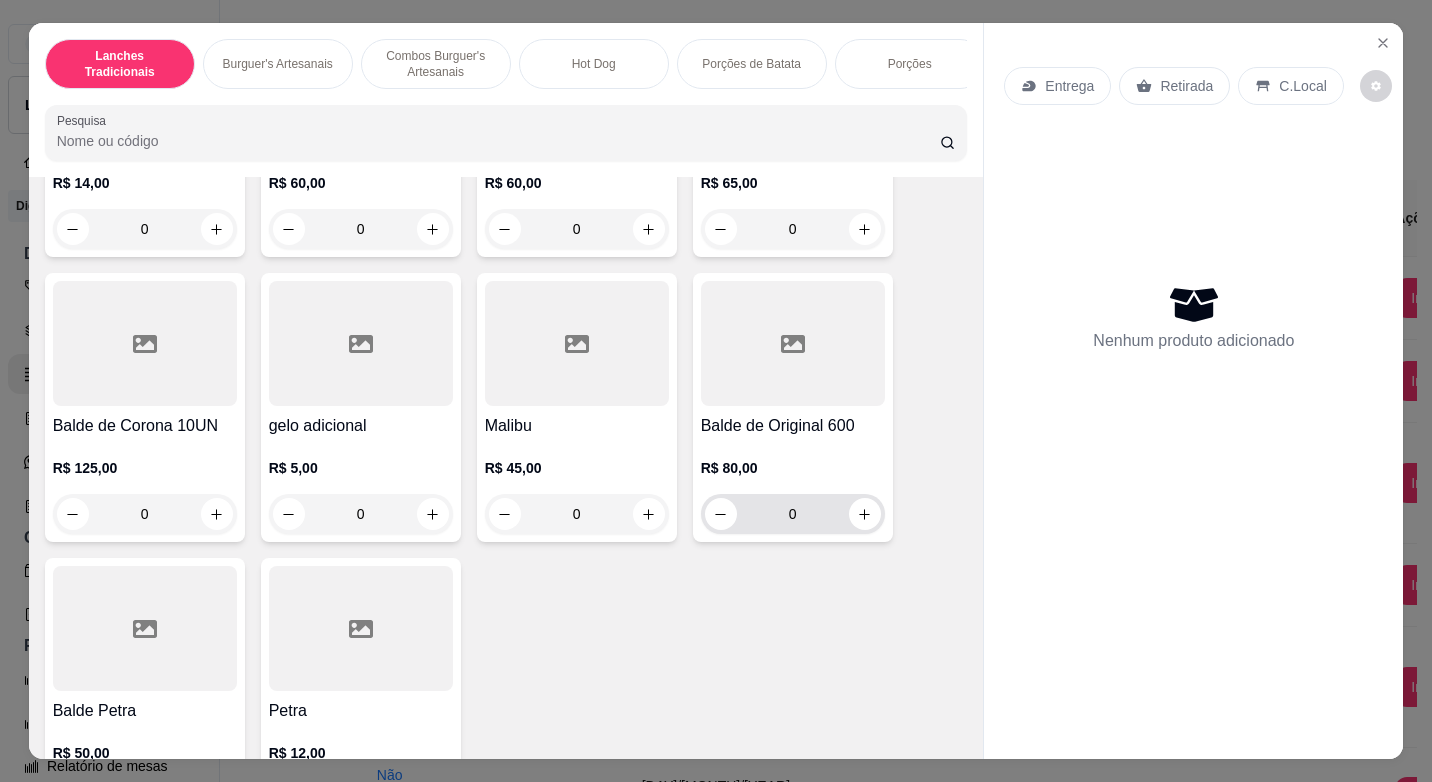 scroll, scrollTop: 9212, scrollLeft: 0, axis: vertical 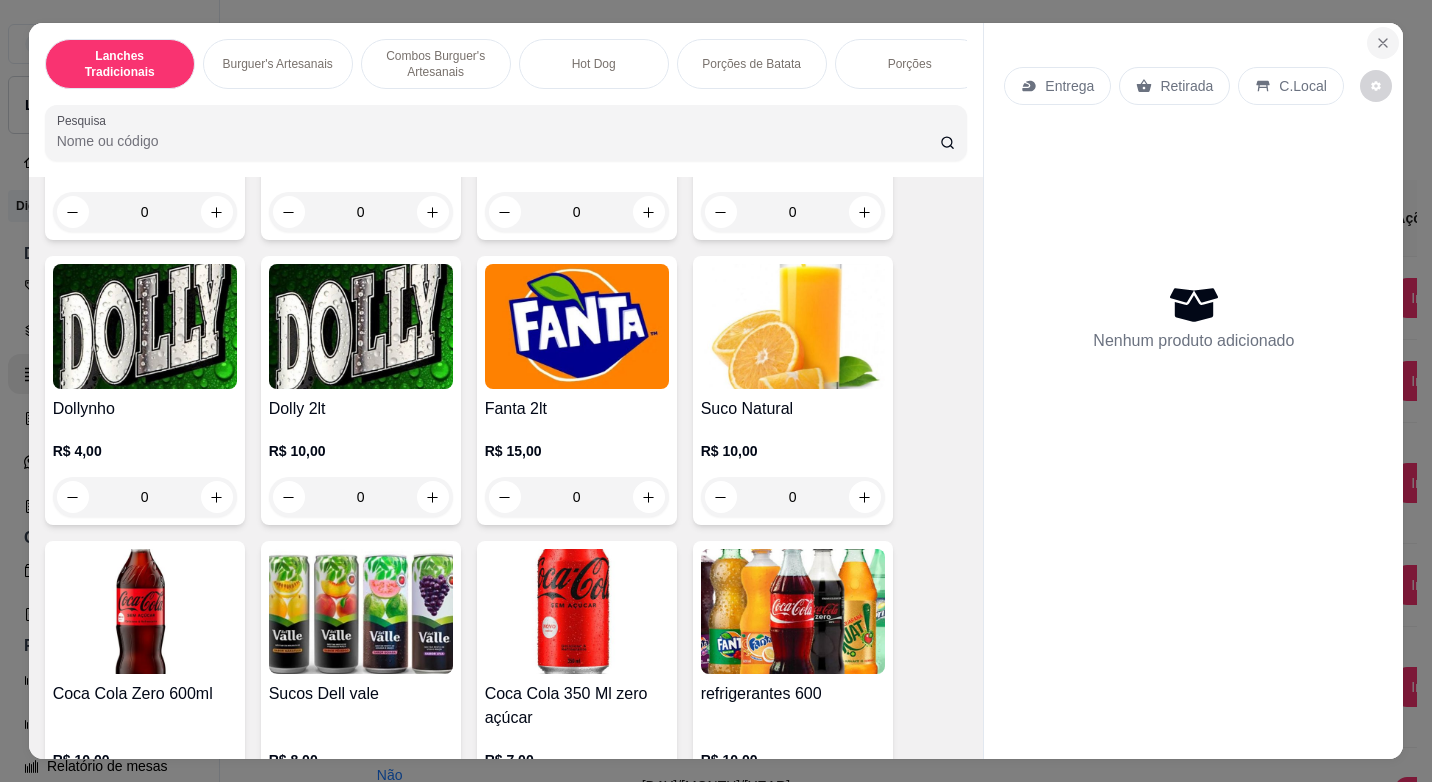 click 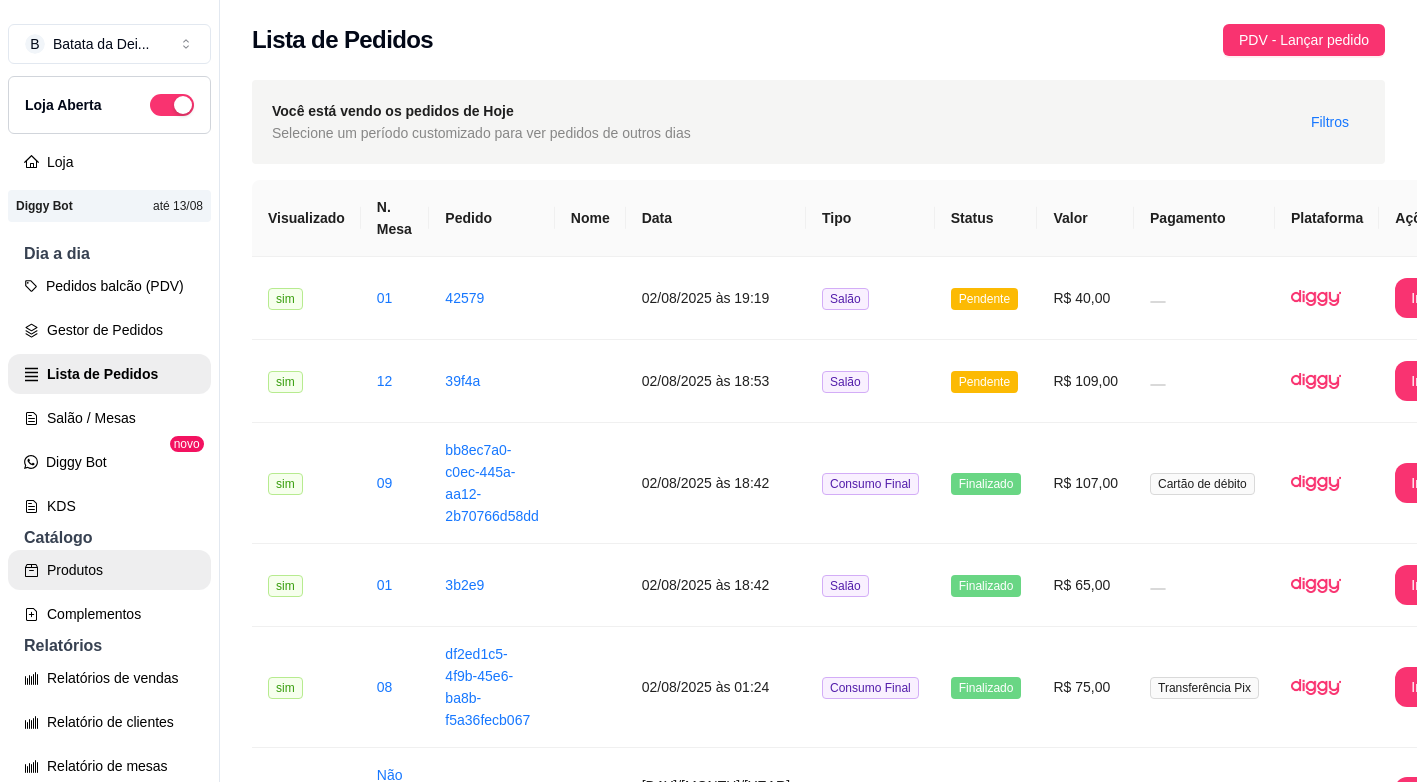 click on "Produtos" at bounding box center (109, 570) 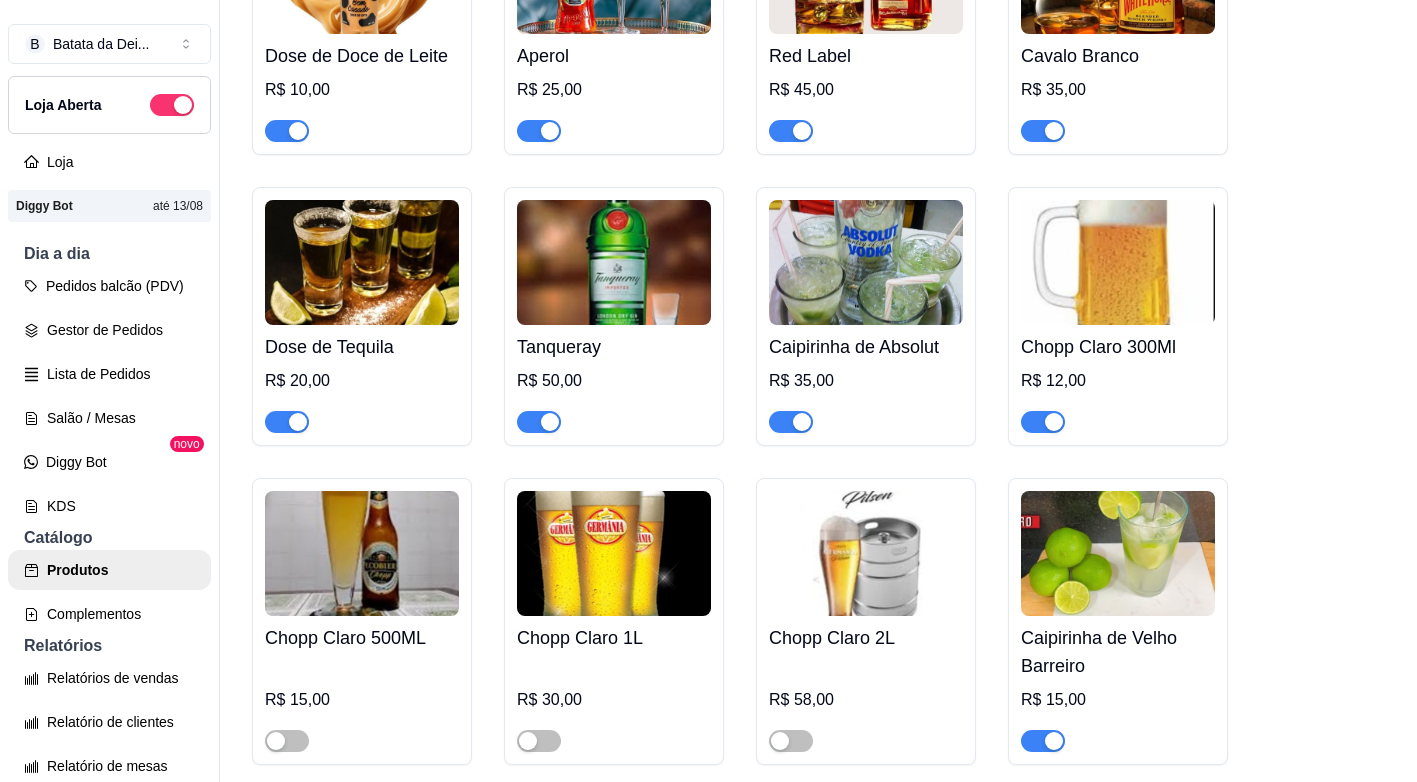 scroll, scrollTop: 9600, scrollLeft: 0, axis: vertical 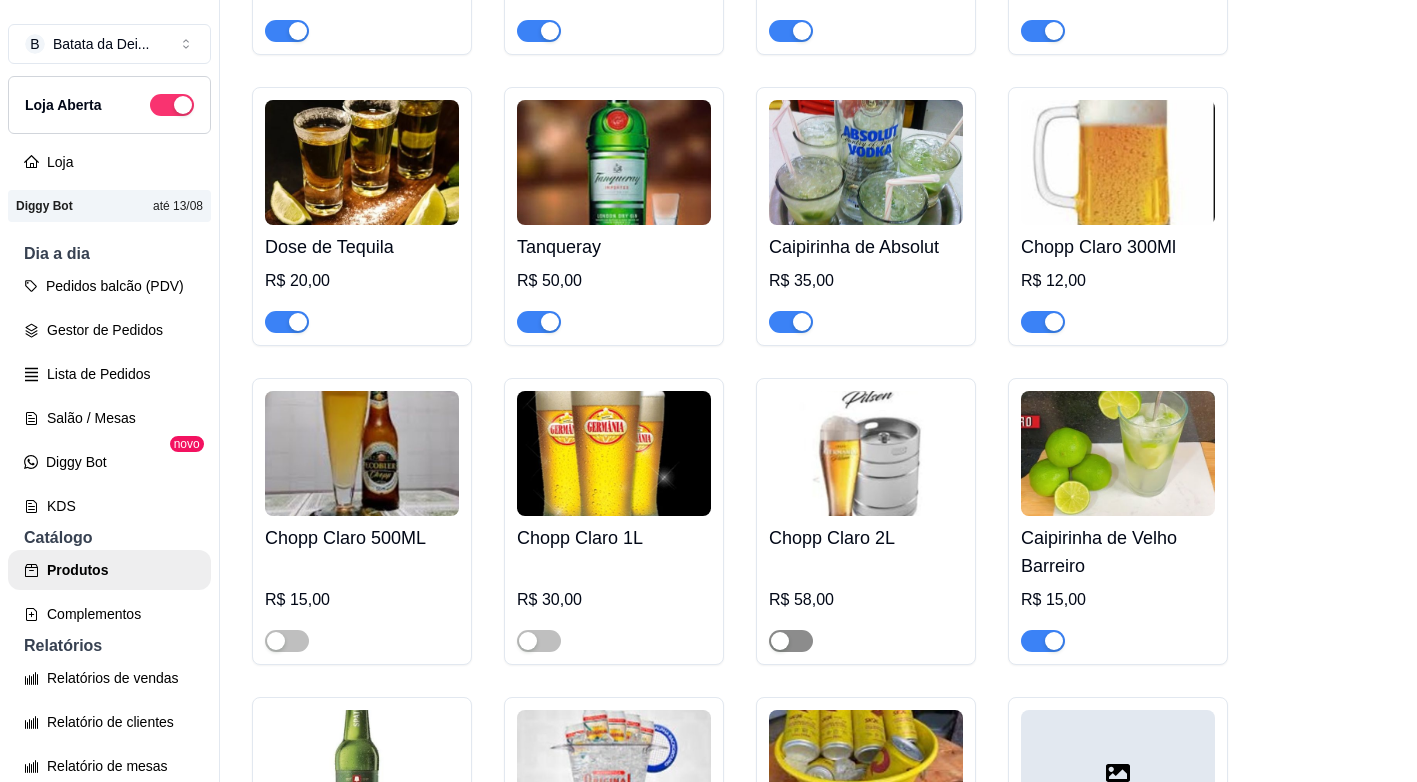 click at bounding box center (780, 641) 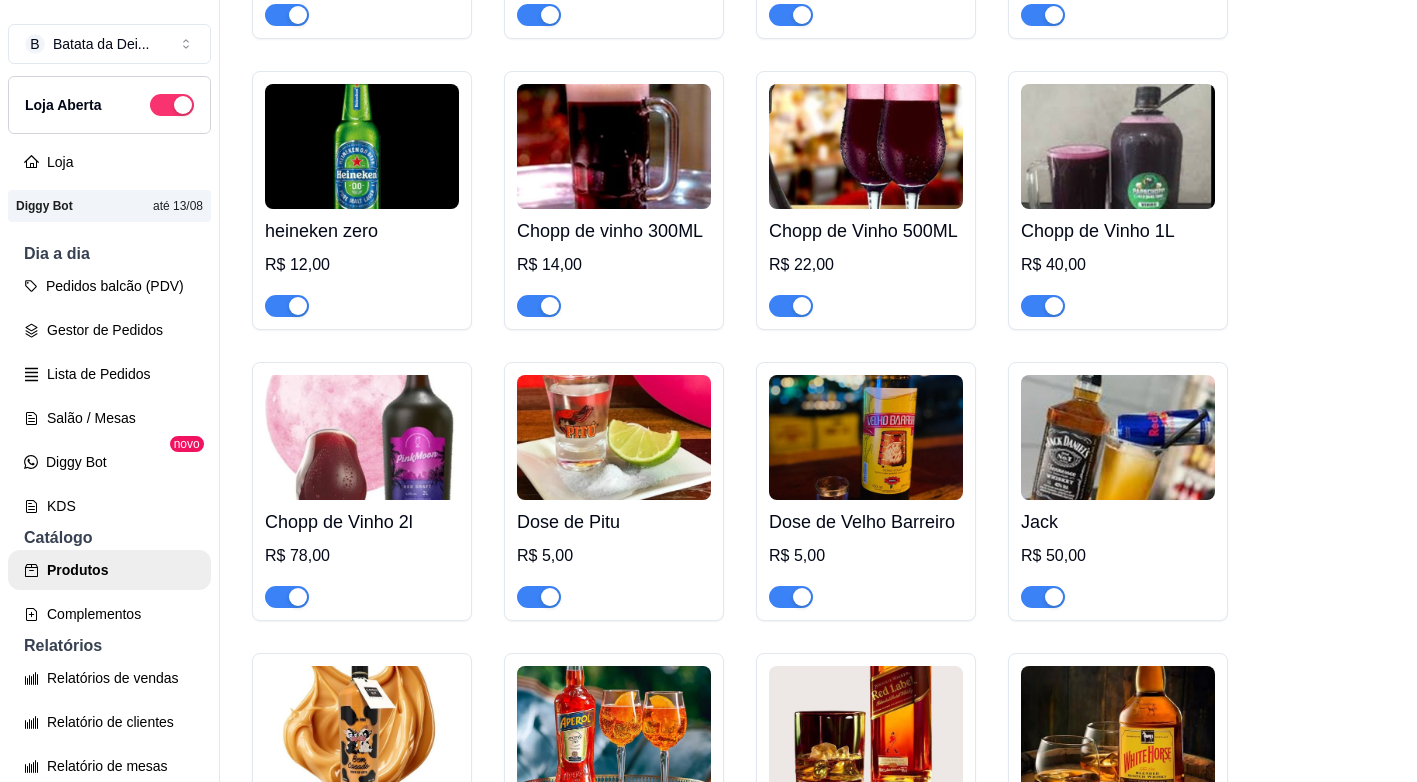 scroll, scrollTop: 8700, scrollLeft: 0, axis: vertical 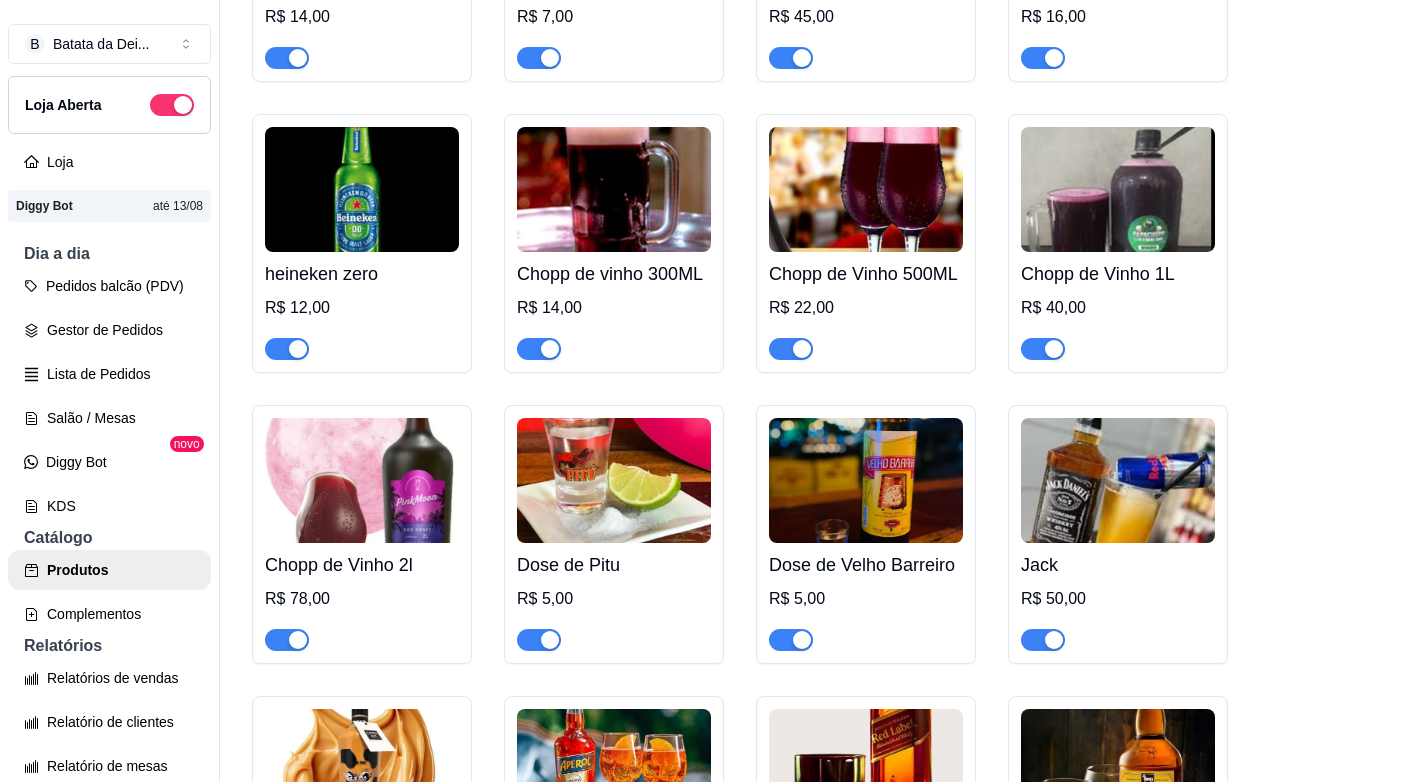 click at bounding box center (298, 640) 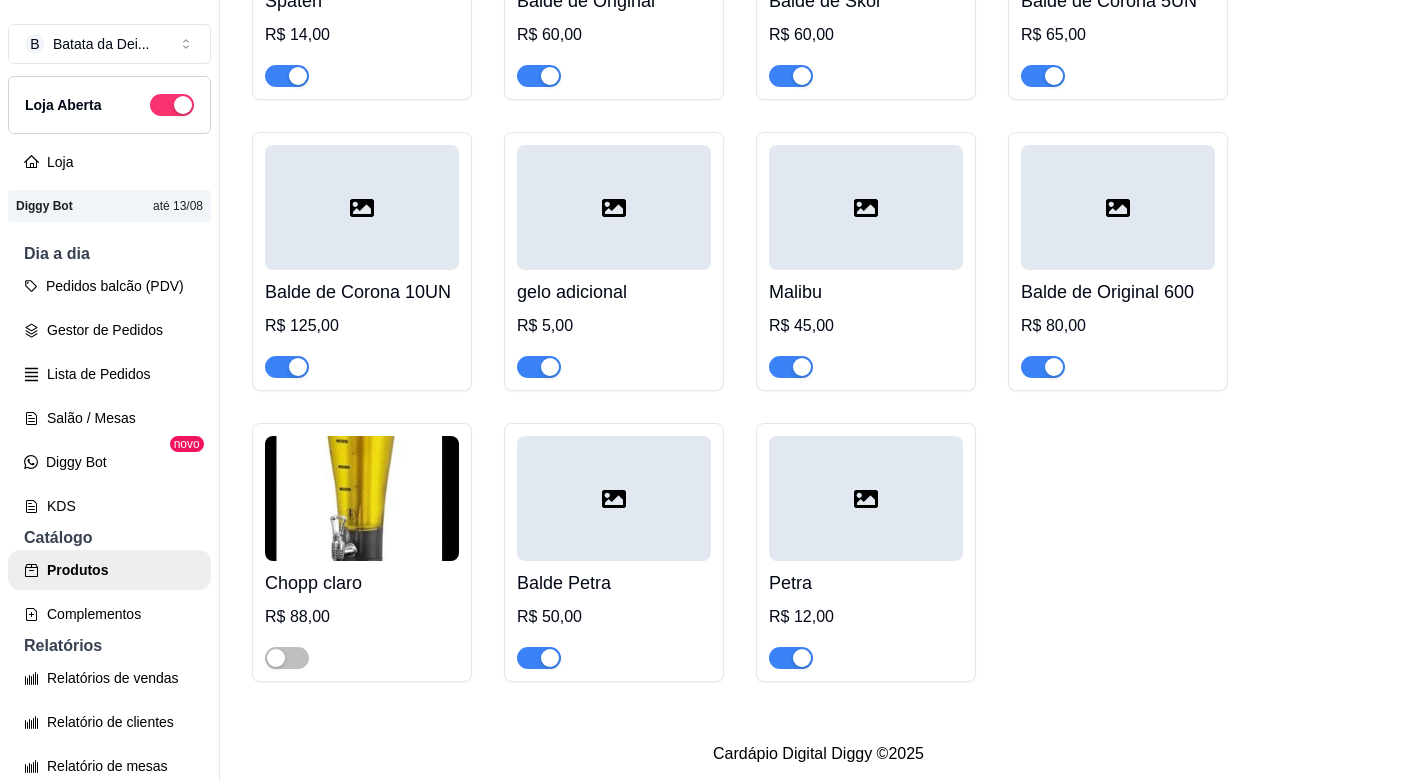 scroll, scrollTop: 10505, scrollLeft: 0, axis: vertical 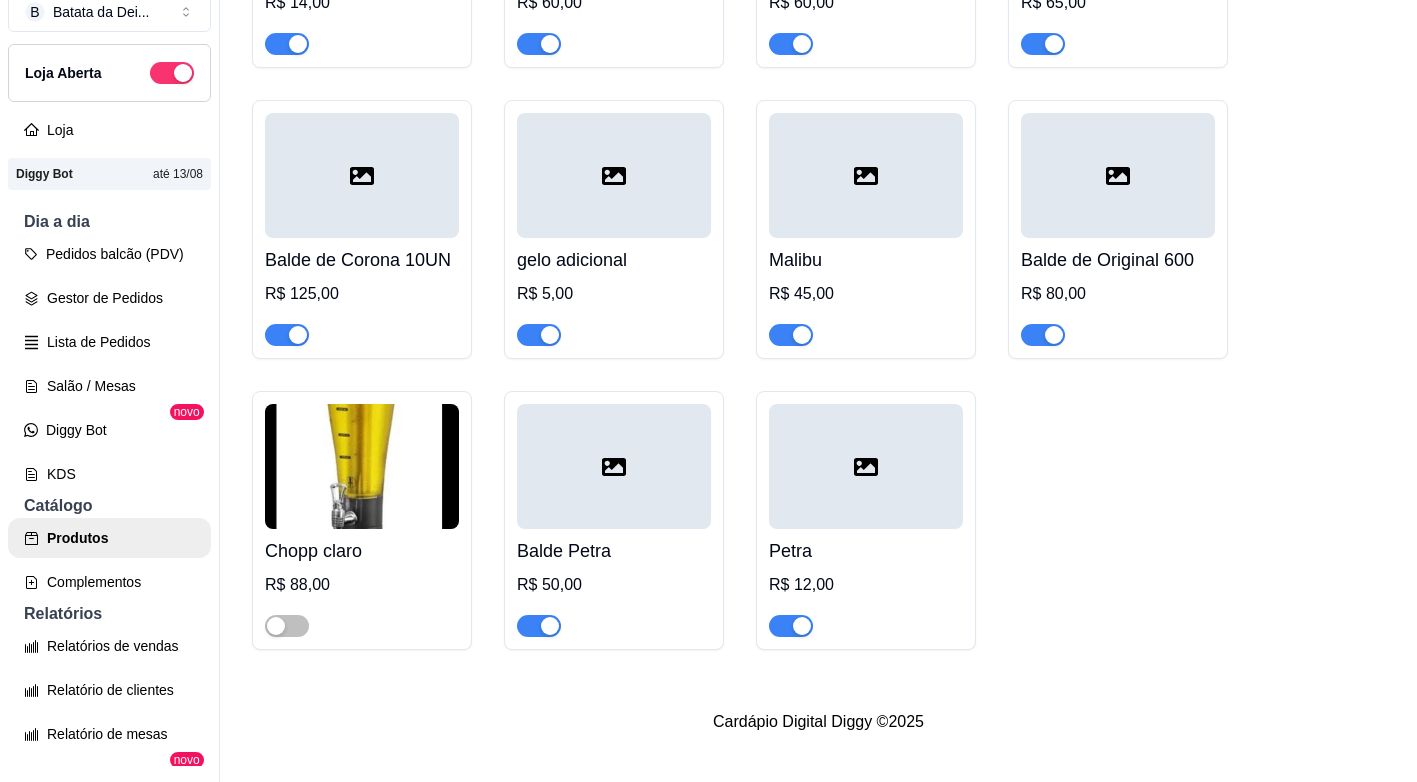 click on "Chopp claro" at bounding box center (362, 551) 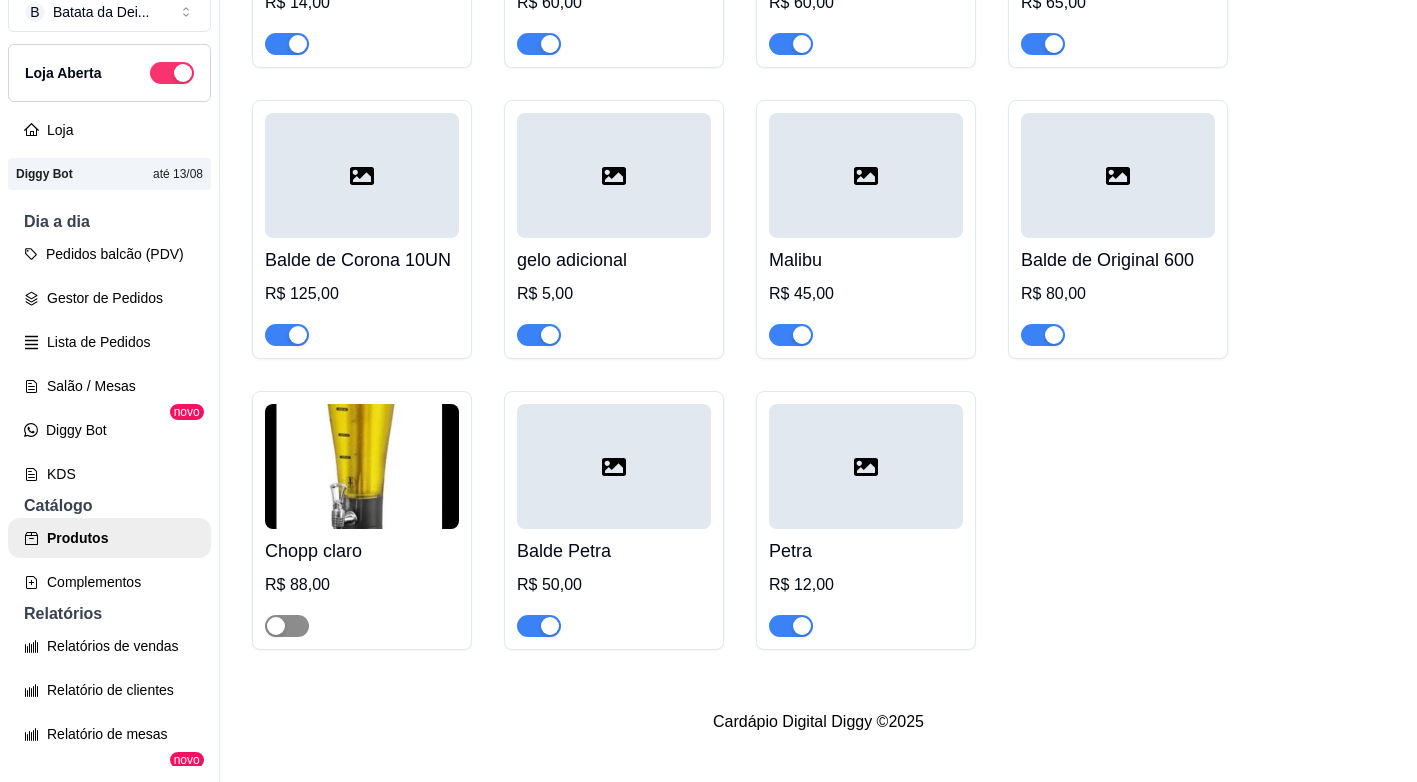 click at bounding box center (287, 626) 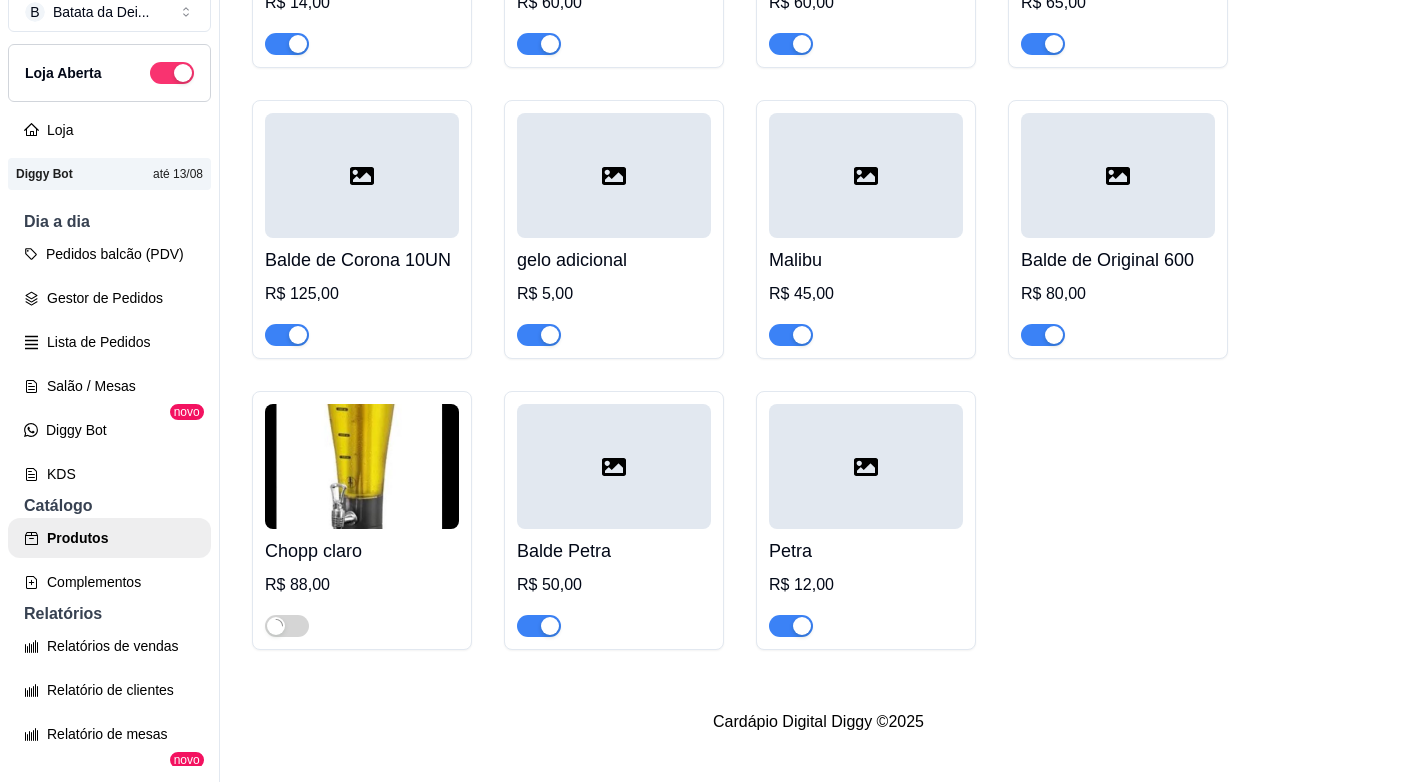 click at bounding box center [362, 466] 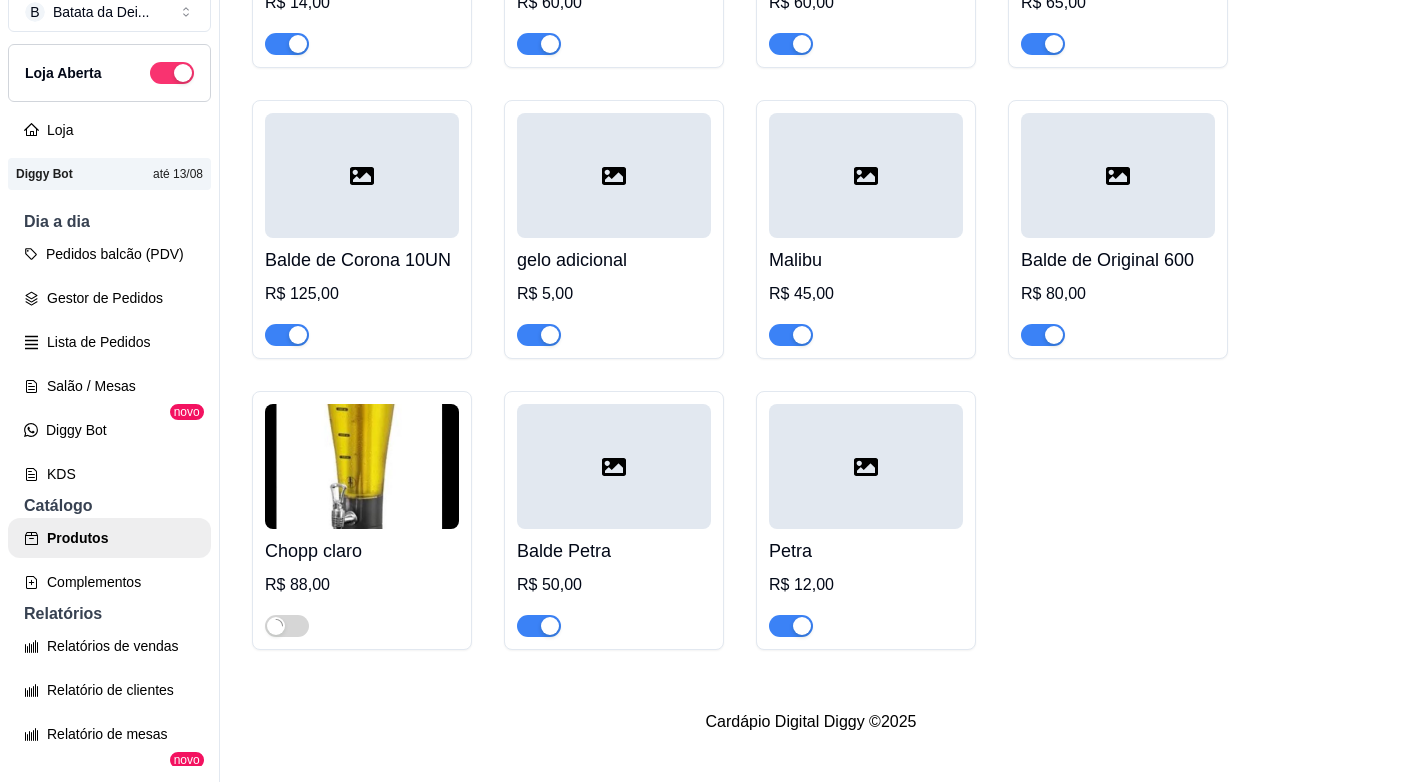 type 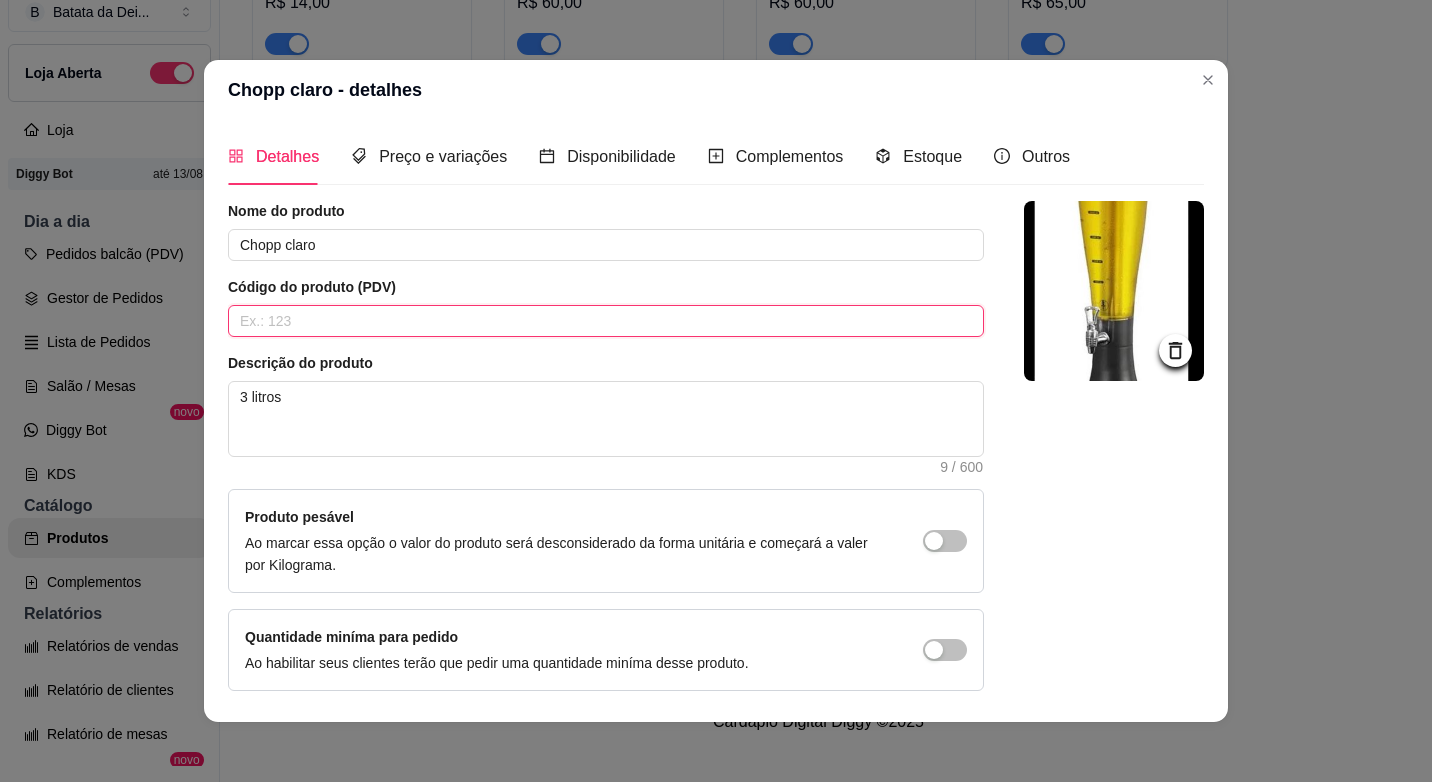 drag, startPoint x: 369, startPoint y: 329, endPoint x: 701, endPoint y: 193, distance: 358.7757 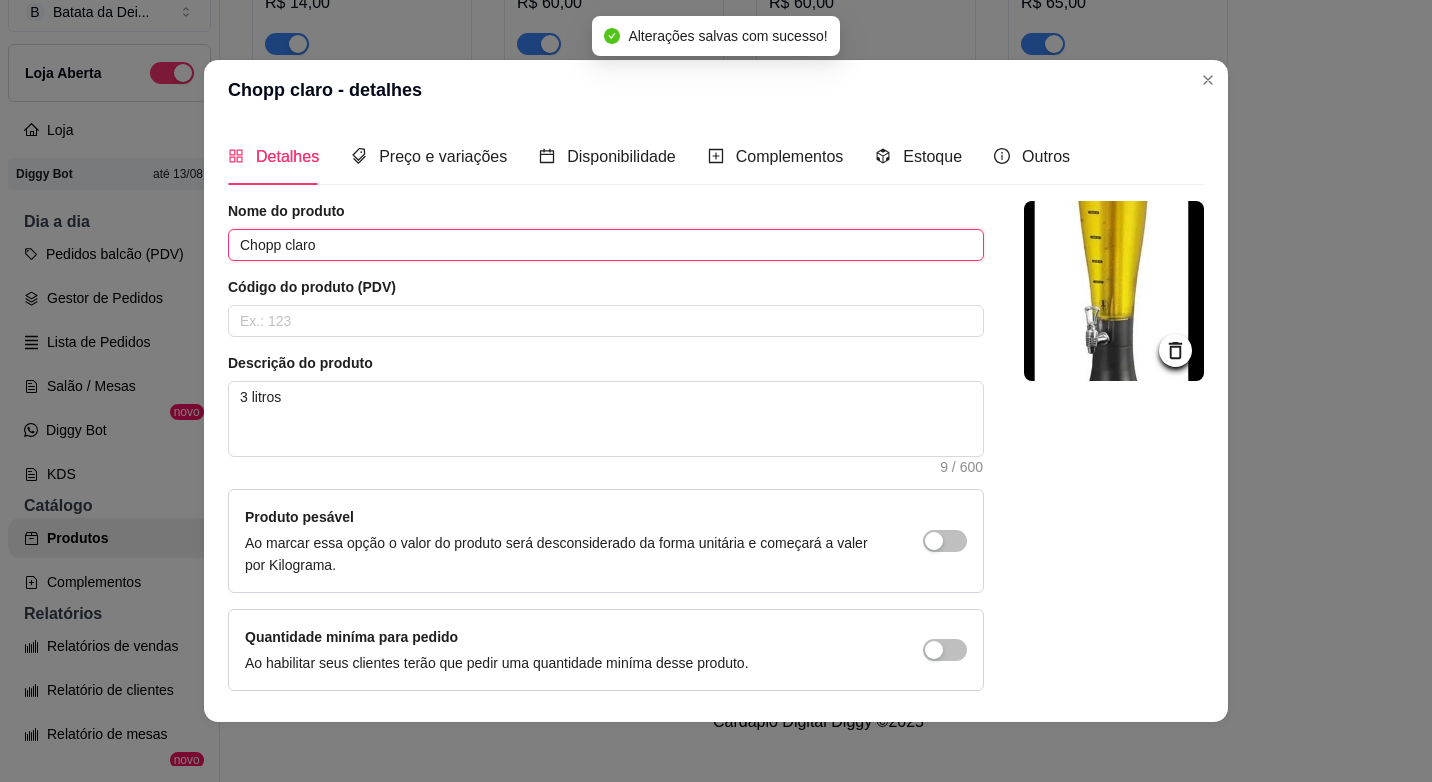 click on "Chopp claro" at bounding box center [606, 245] 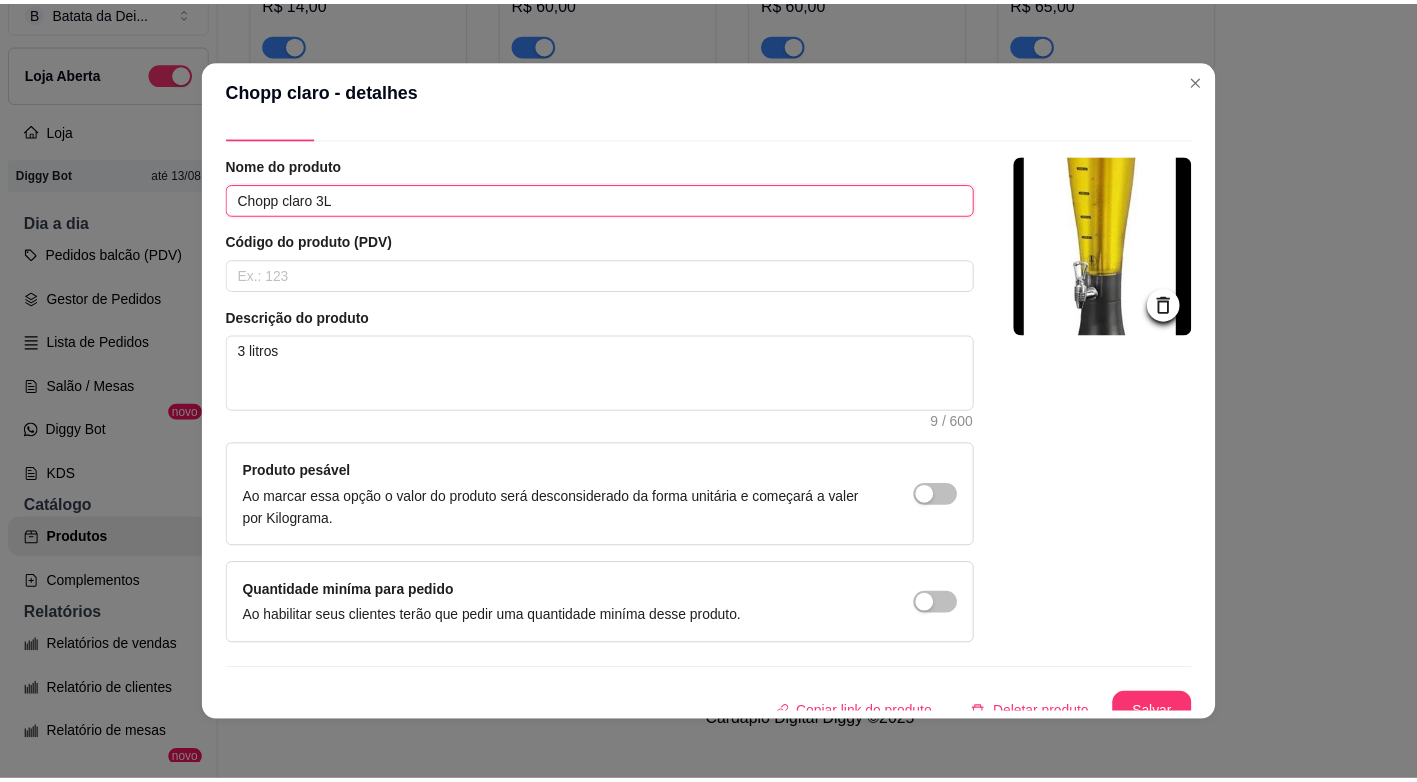scroll, scrollTop: 66, scrollLeft: 0, axis: vertical 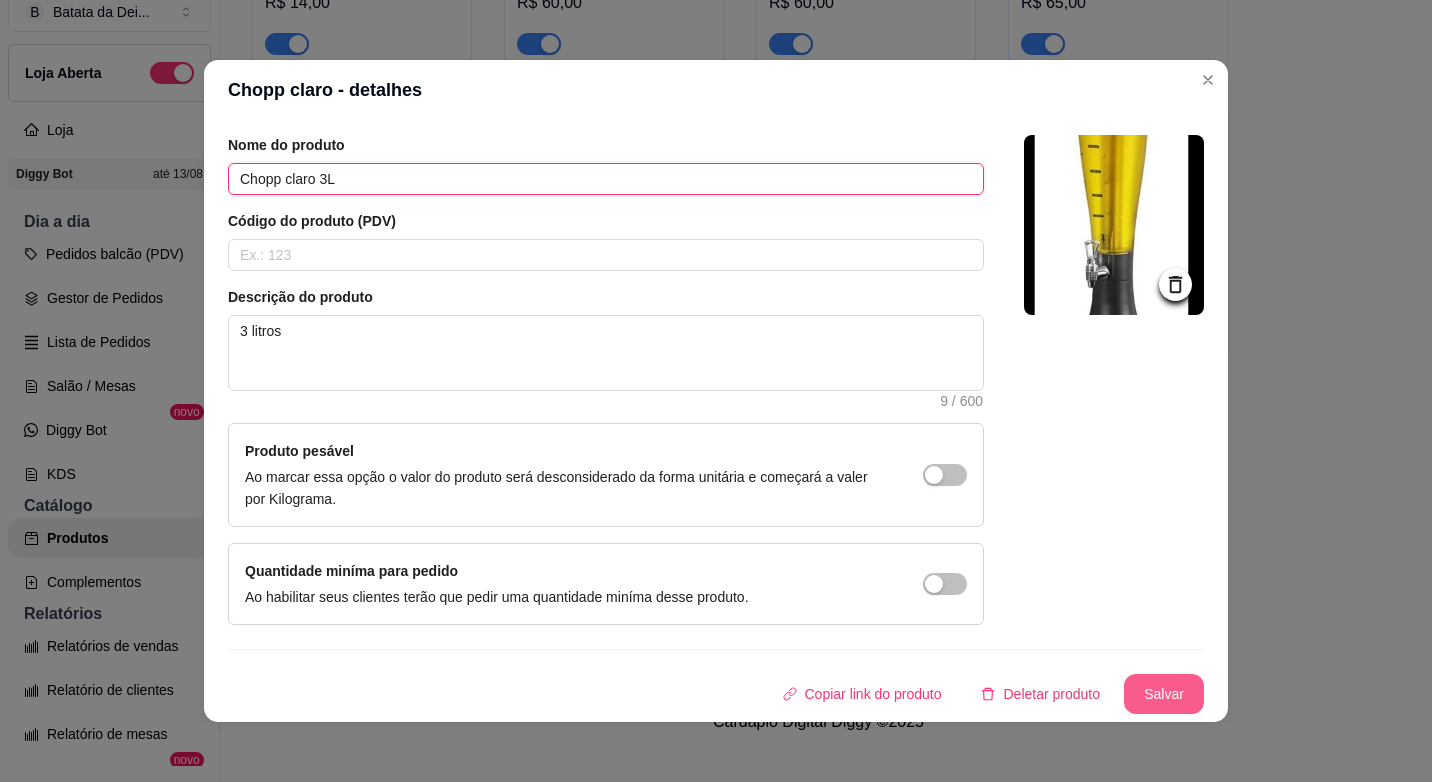 type on "Chopp claro 3L" 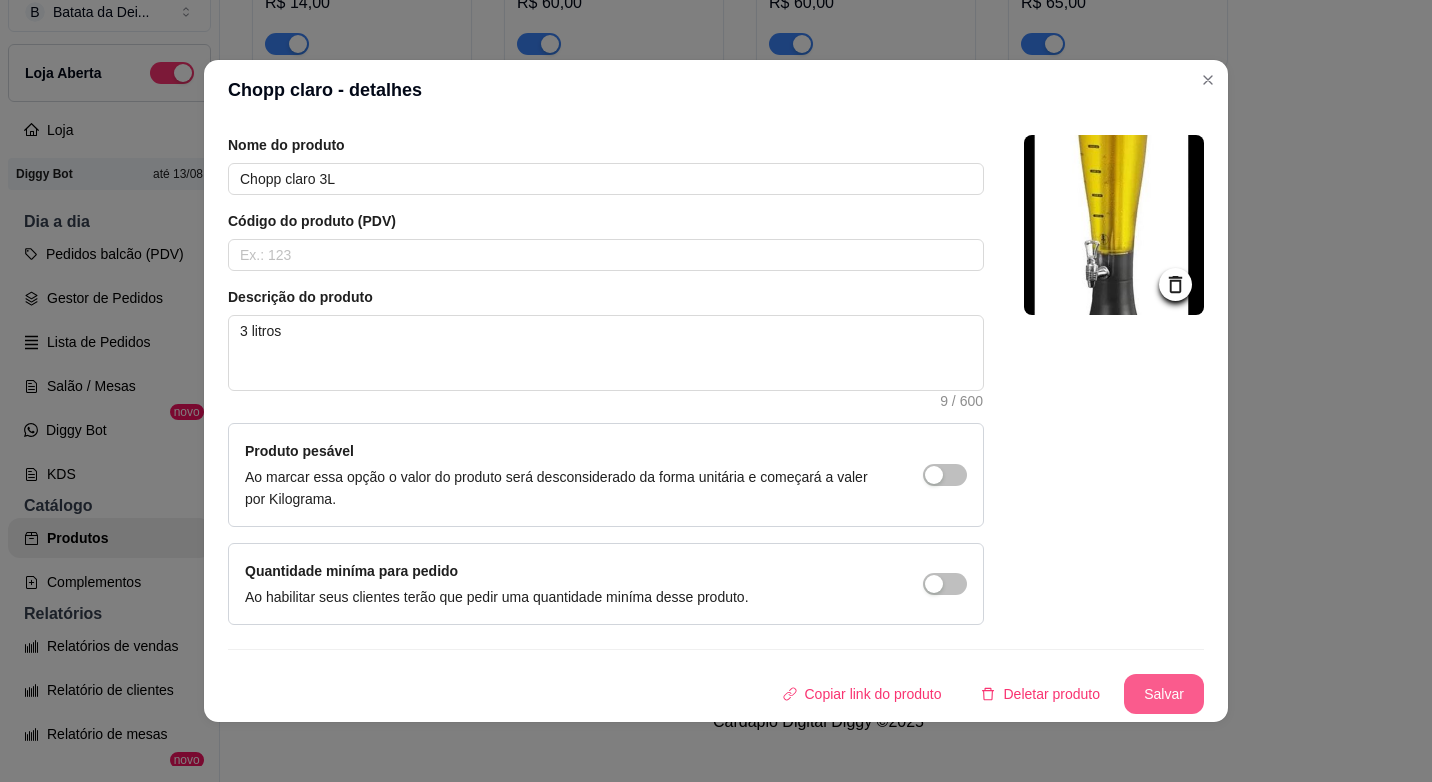 click on "Salvar" at bounding box center (1164, 694) 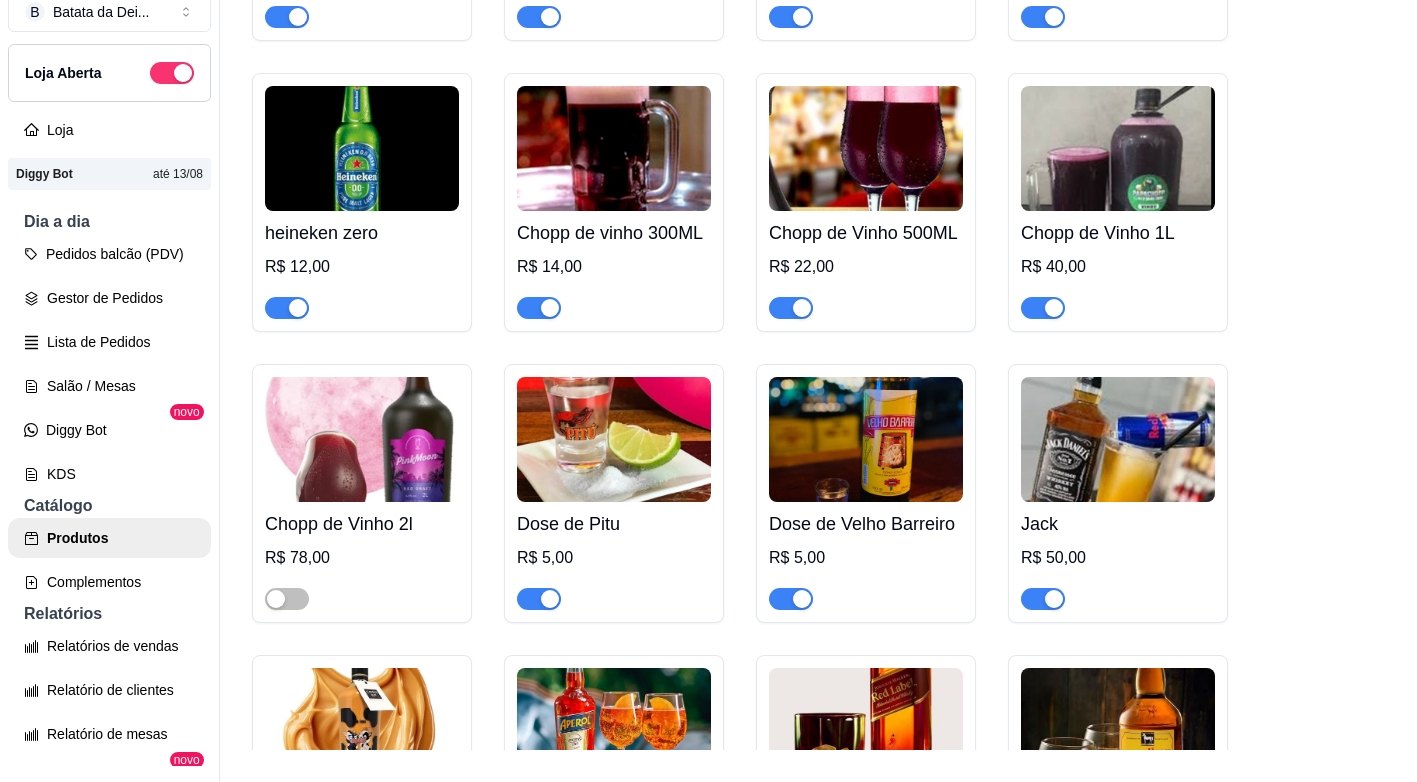 scroll, scrollTop: 8605, scrollLeft: 0, axis: vertical 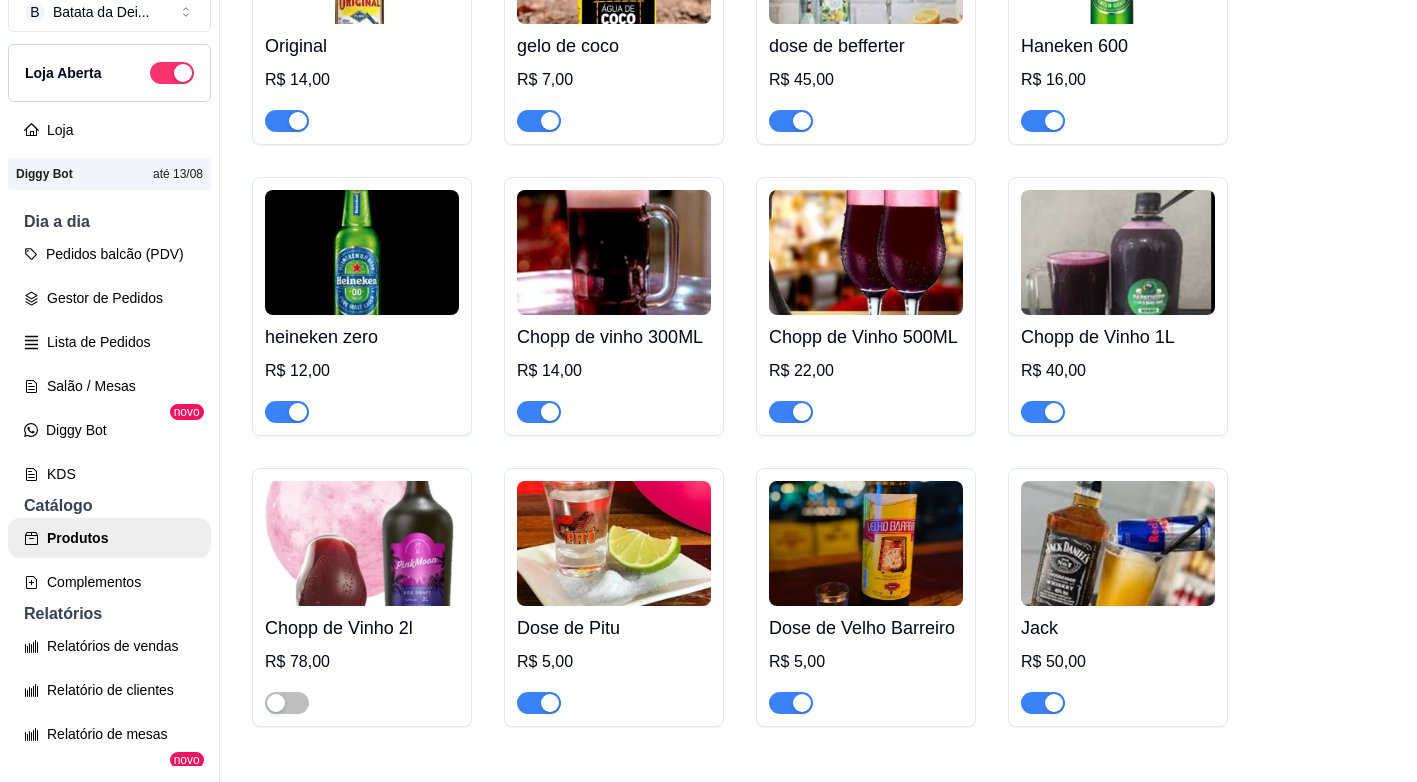 click at bounding box center (1054, 412) 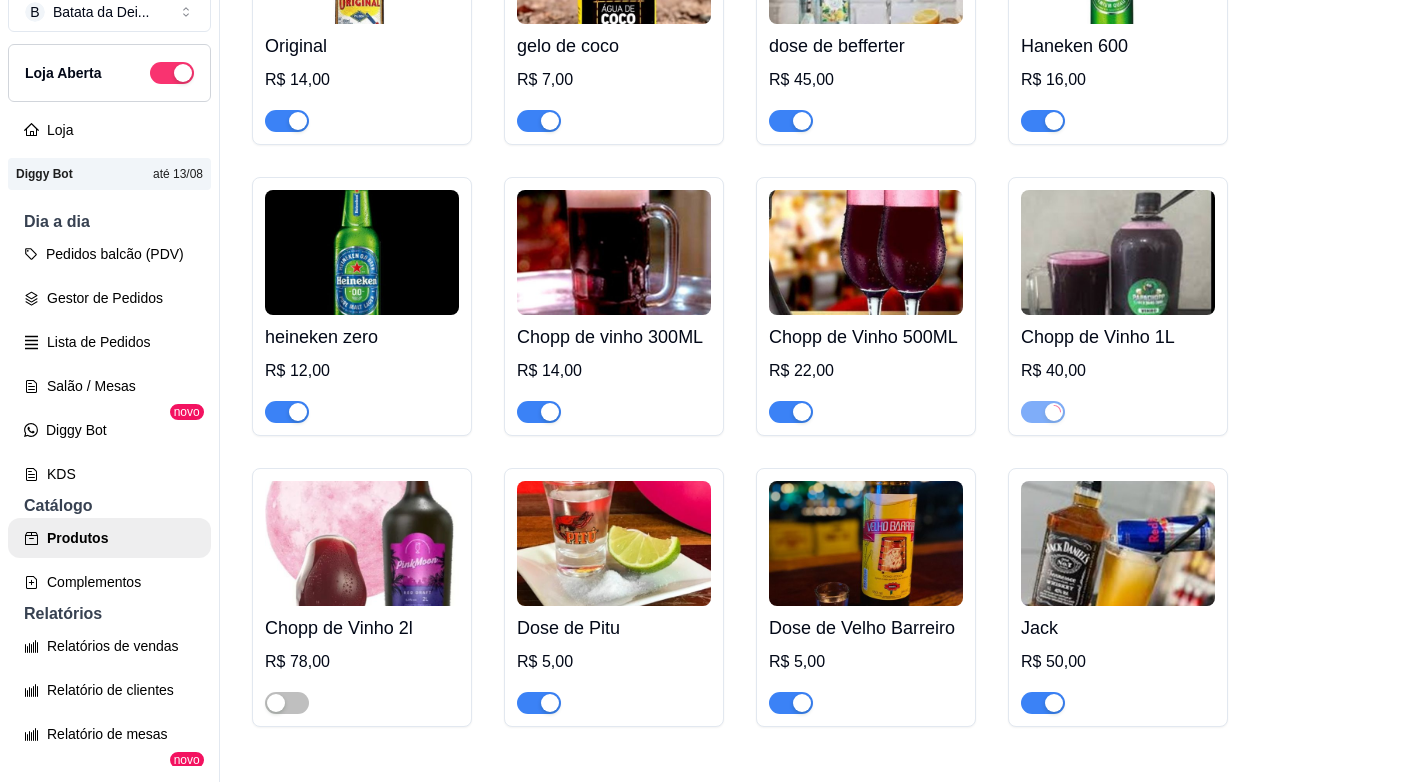 drag, startPoint x: 785, startPoint y: 443, endPoint x: 858, endPoint y: 420, distance: 76.537575 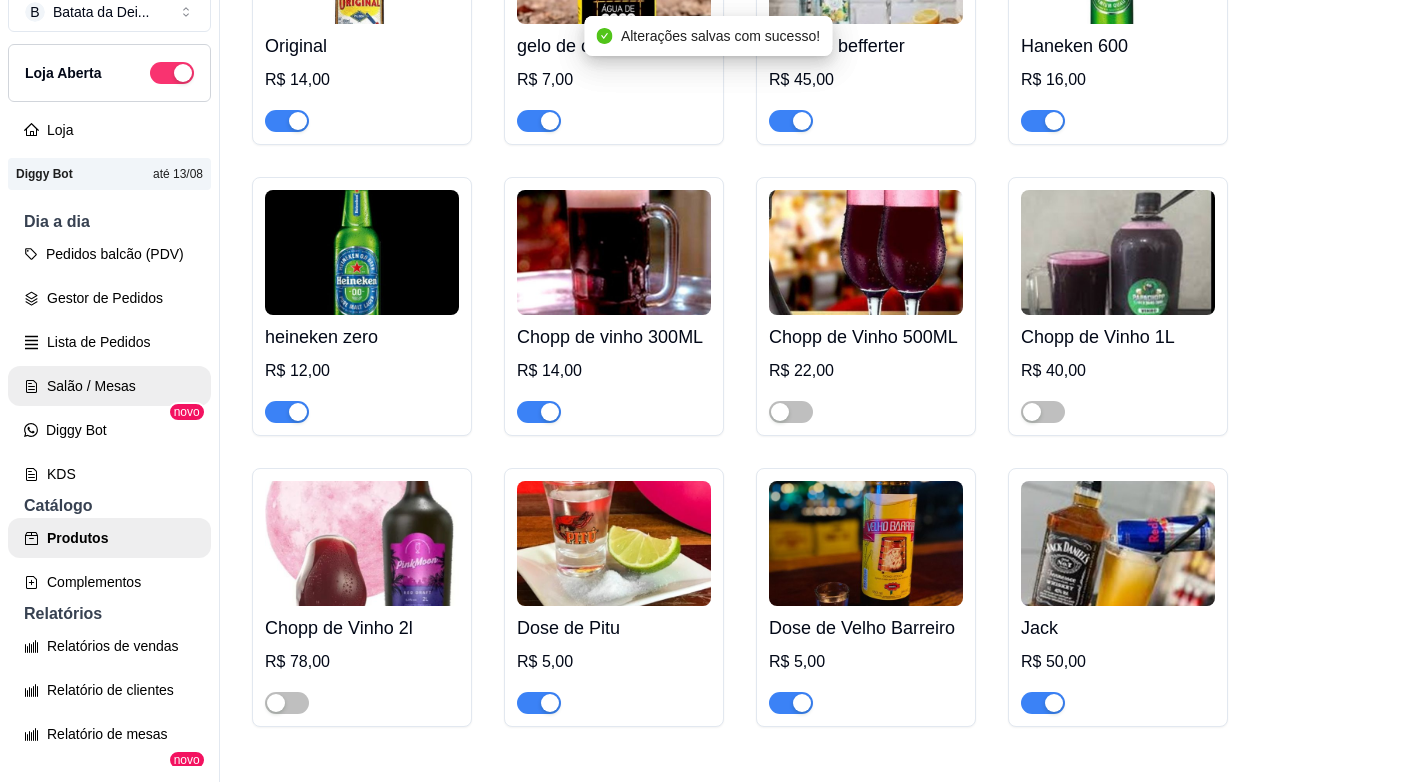 click on "Salão / Mesas" at bounding box center [109, 386] 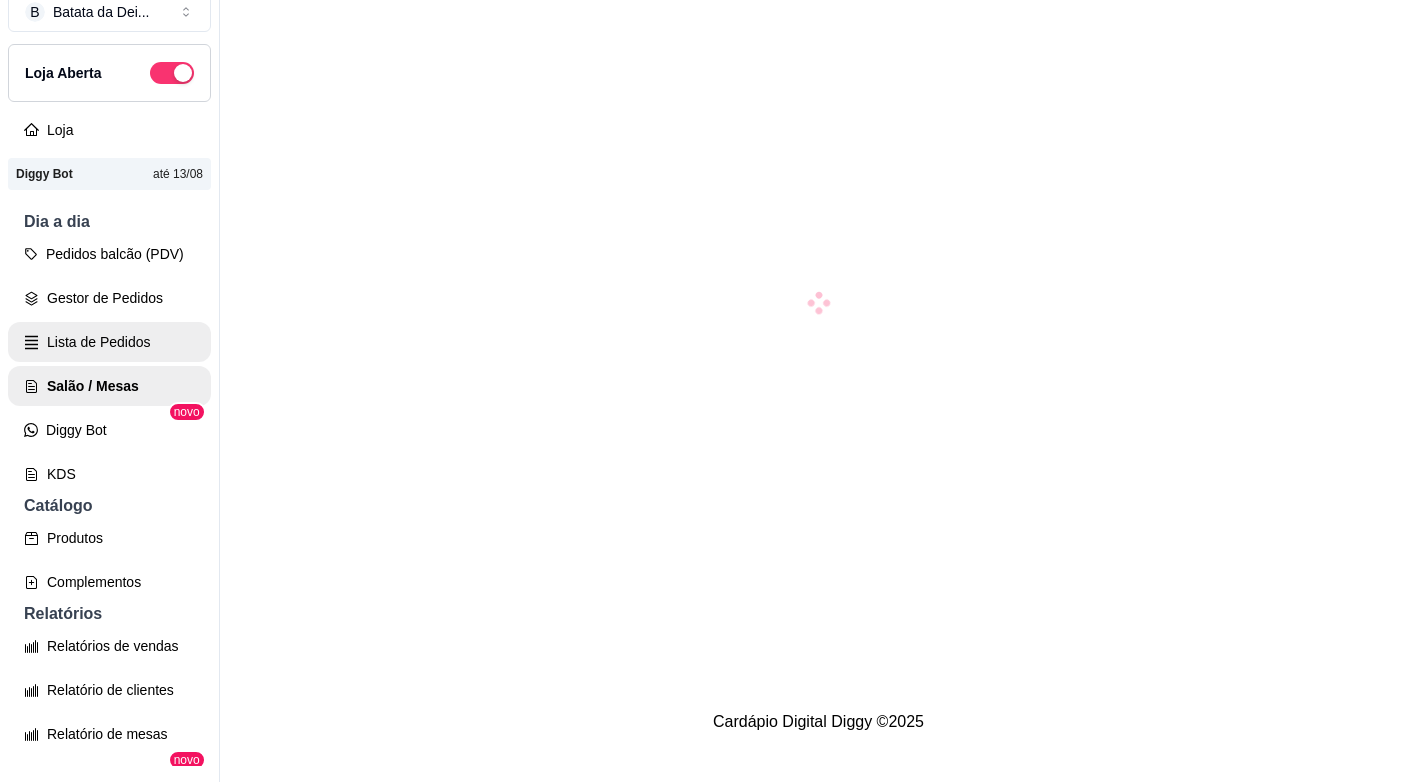 scroll, scrollTop: 0, scrollLeft: 0, axis: both 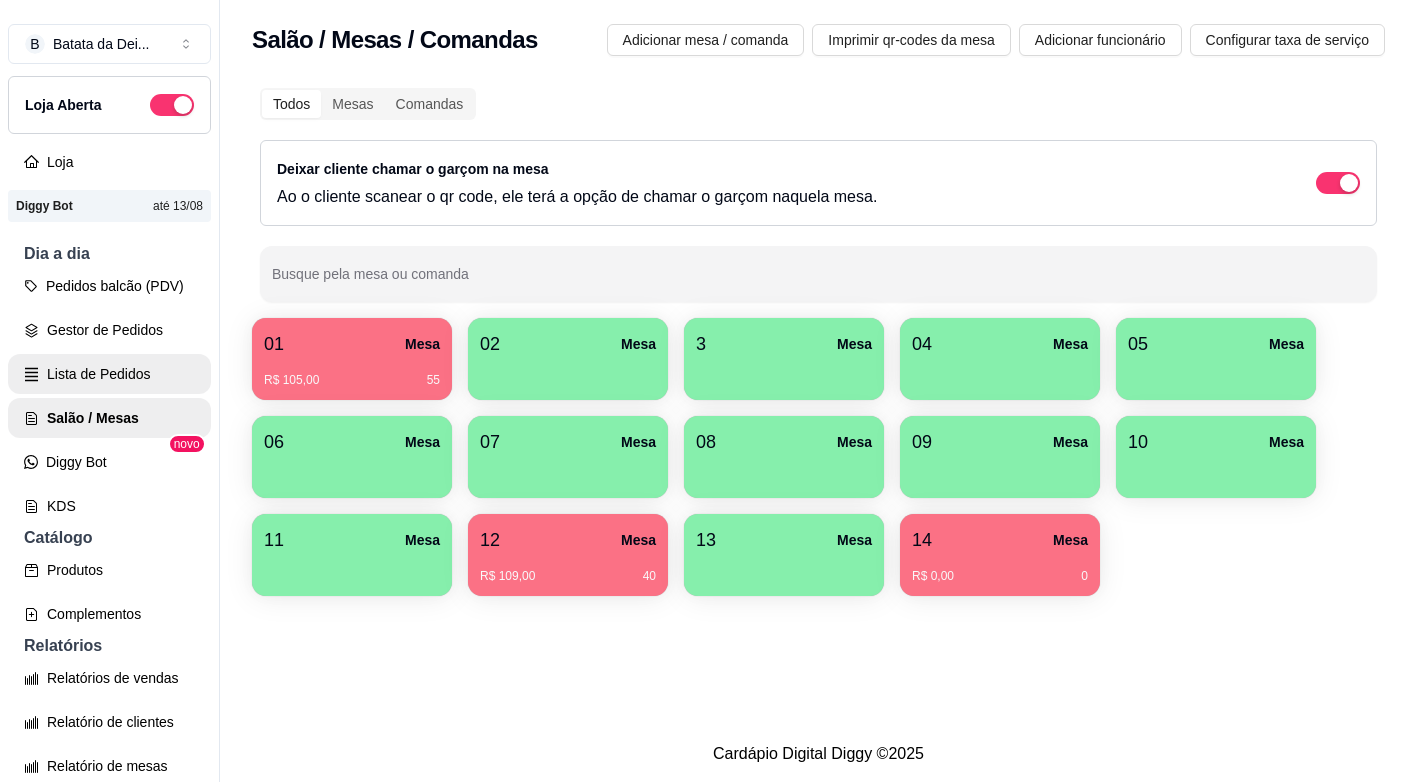 click on "Lista de Pedidos" at bounding box center (109, 374) 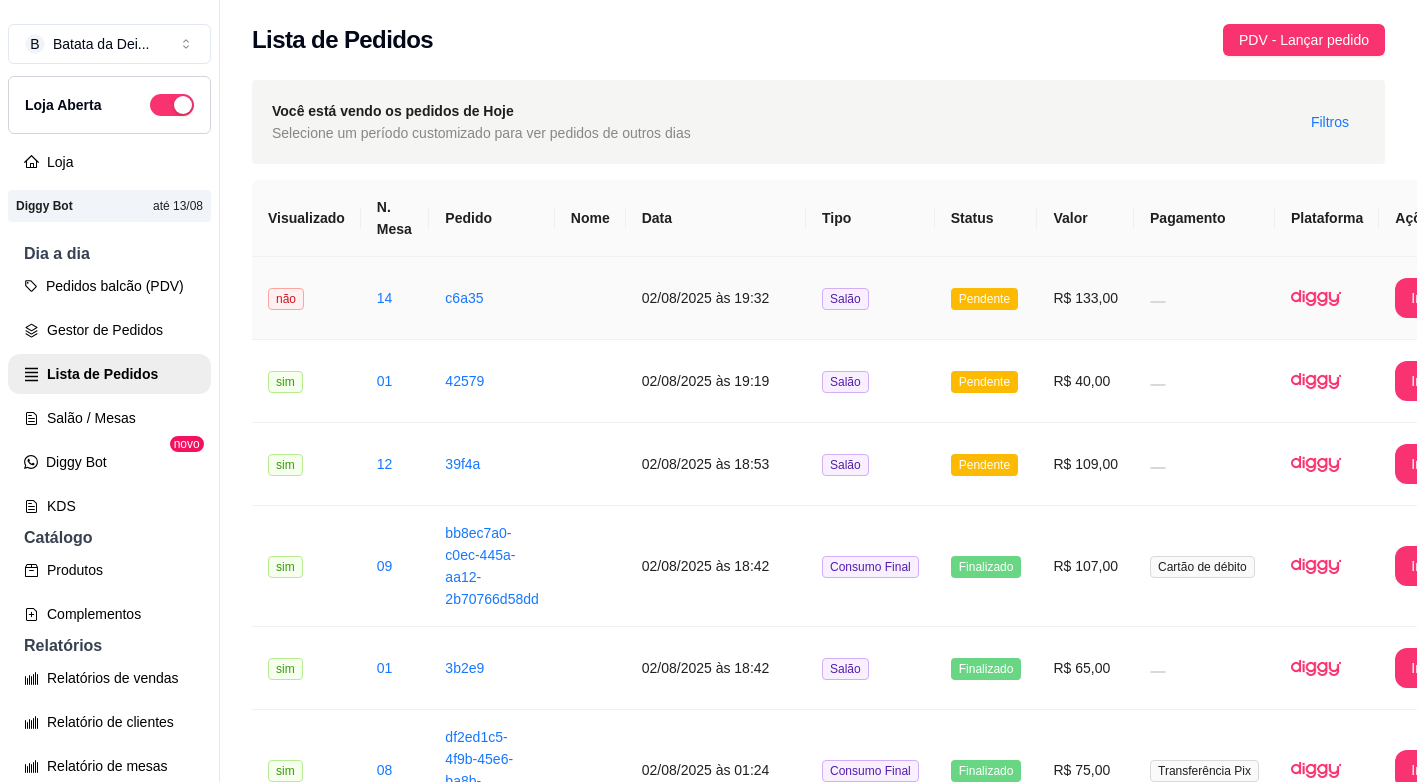 click on "R$ 133,00" at bounding box center (1085, 298) 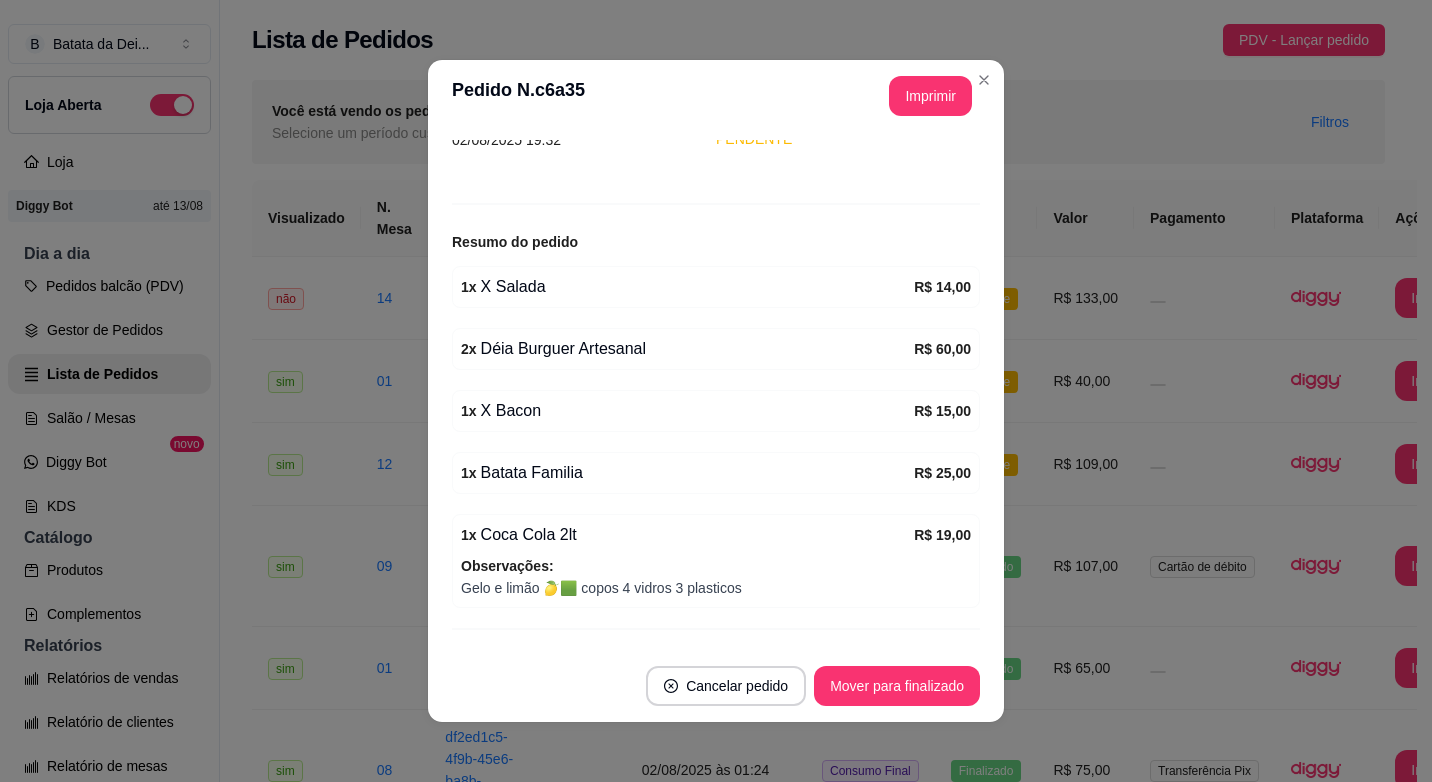 scroll, scrollTop: 207, scrollLeft: 0, axis: vertical 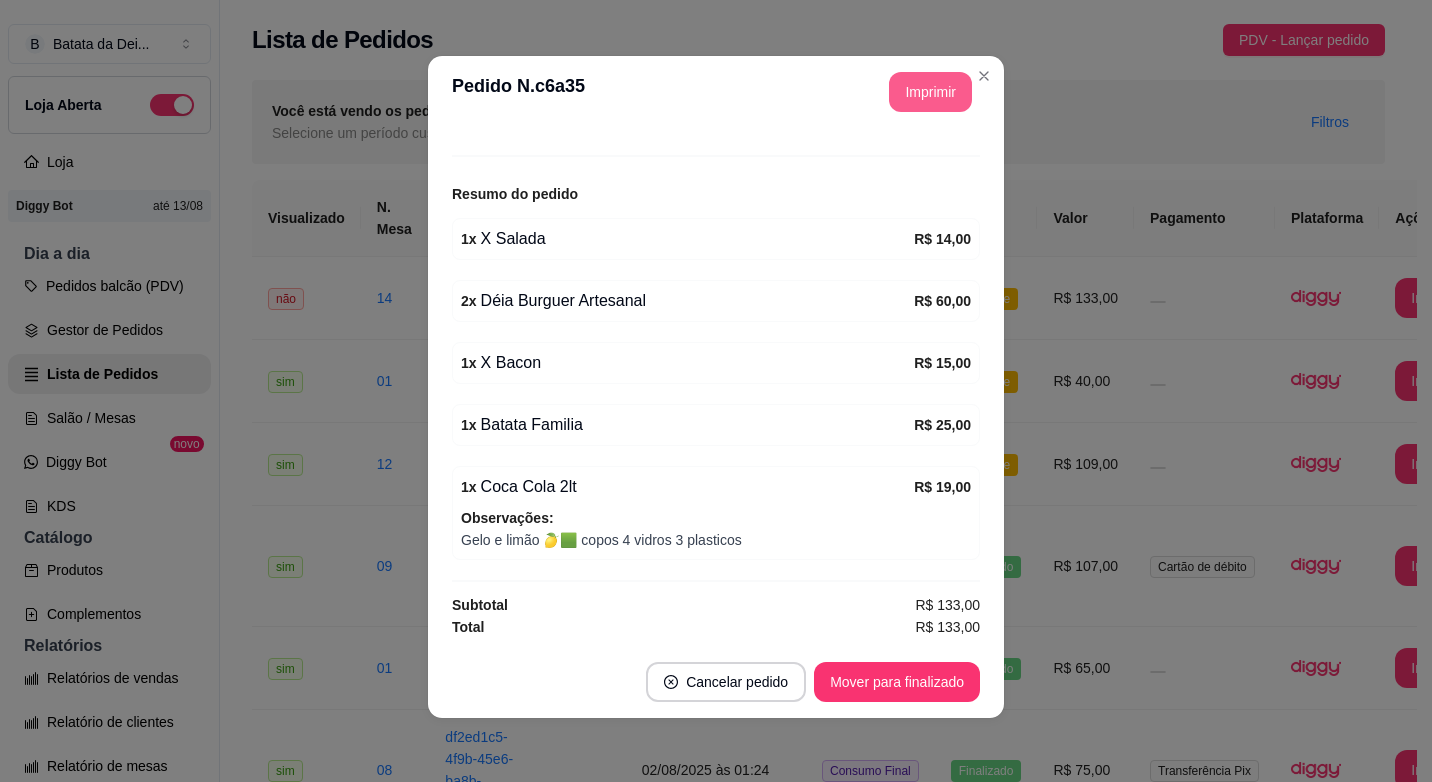 click on "Imprimir" at bounding box center (930, 92) 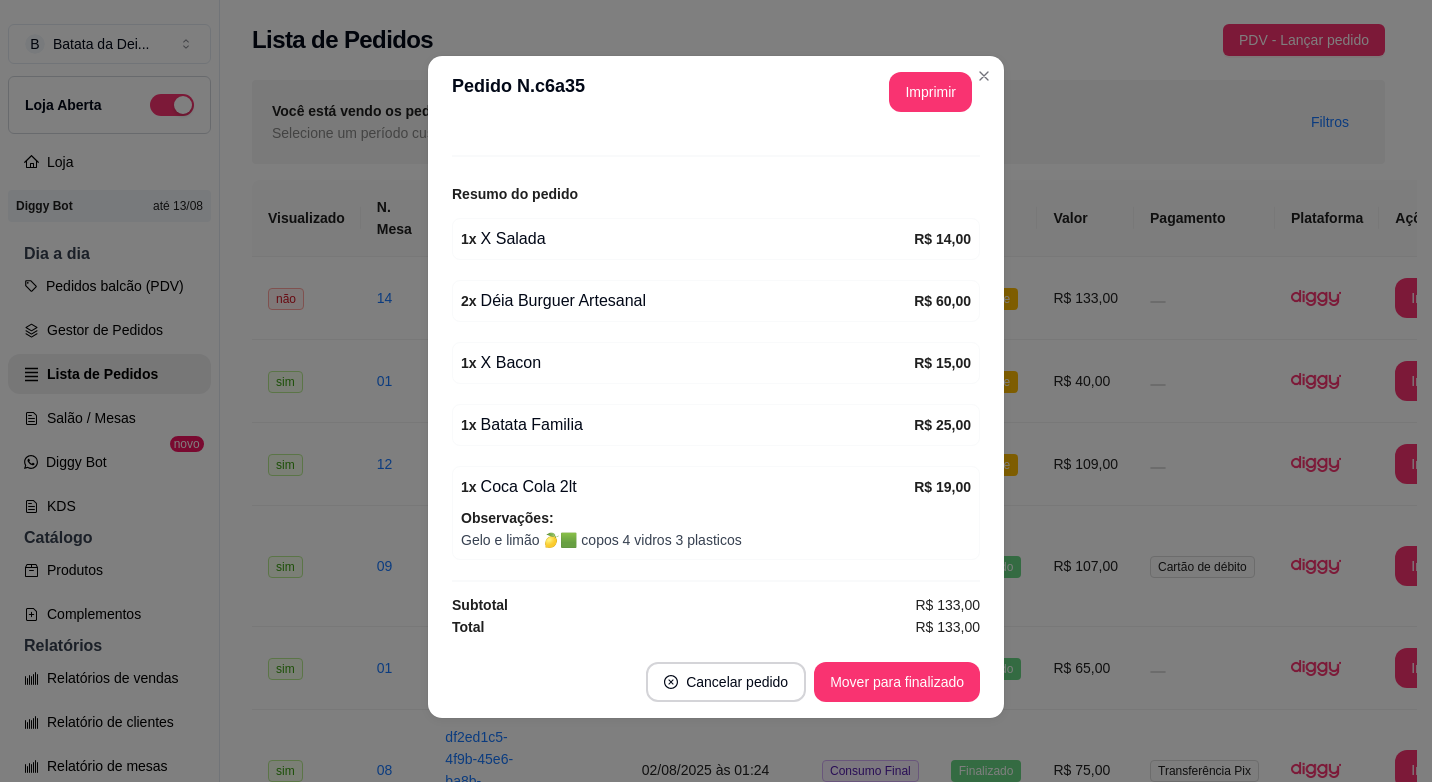 scroll, scrollTop: 0, scrollLeft: 0, axis: both 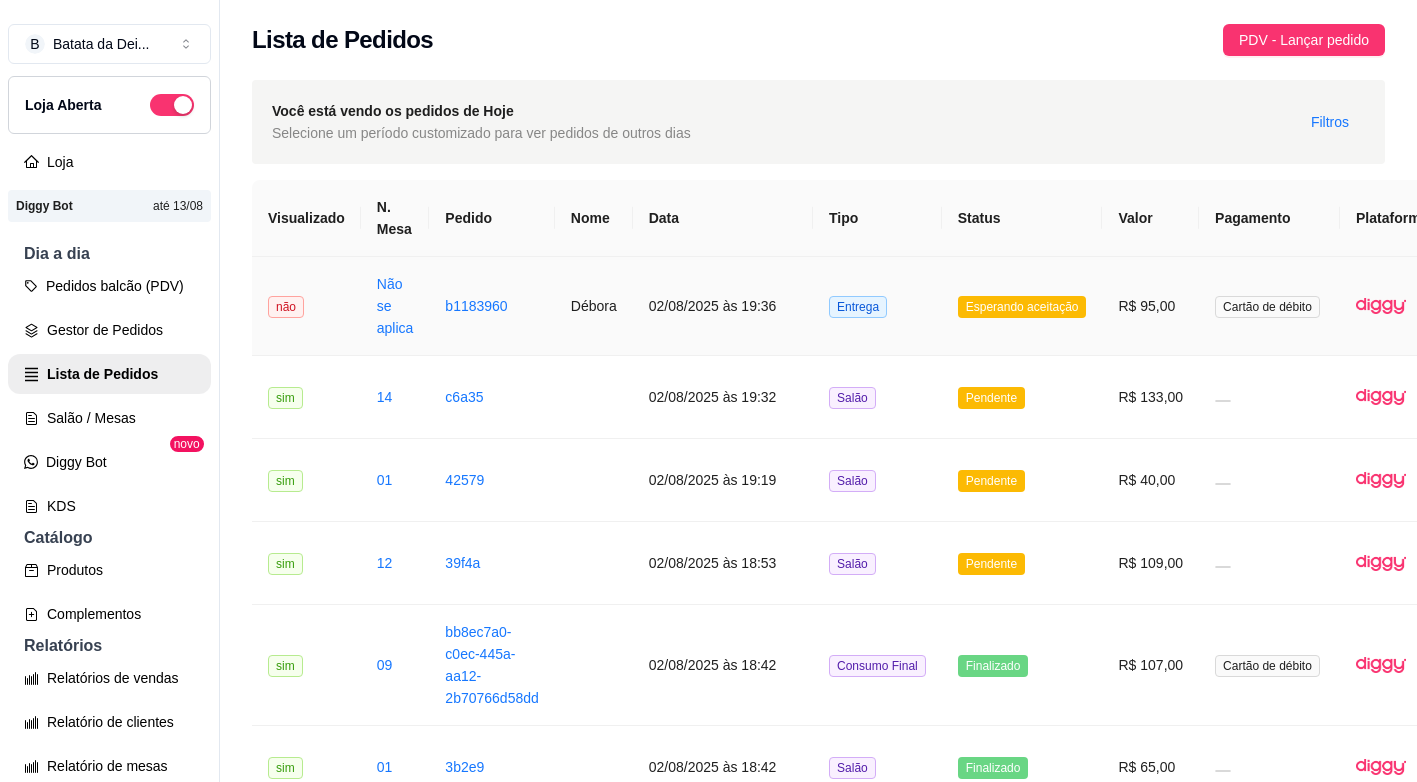 click on "Entrega" at bounding box center [877, 306] 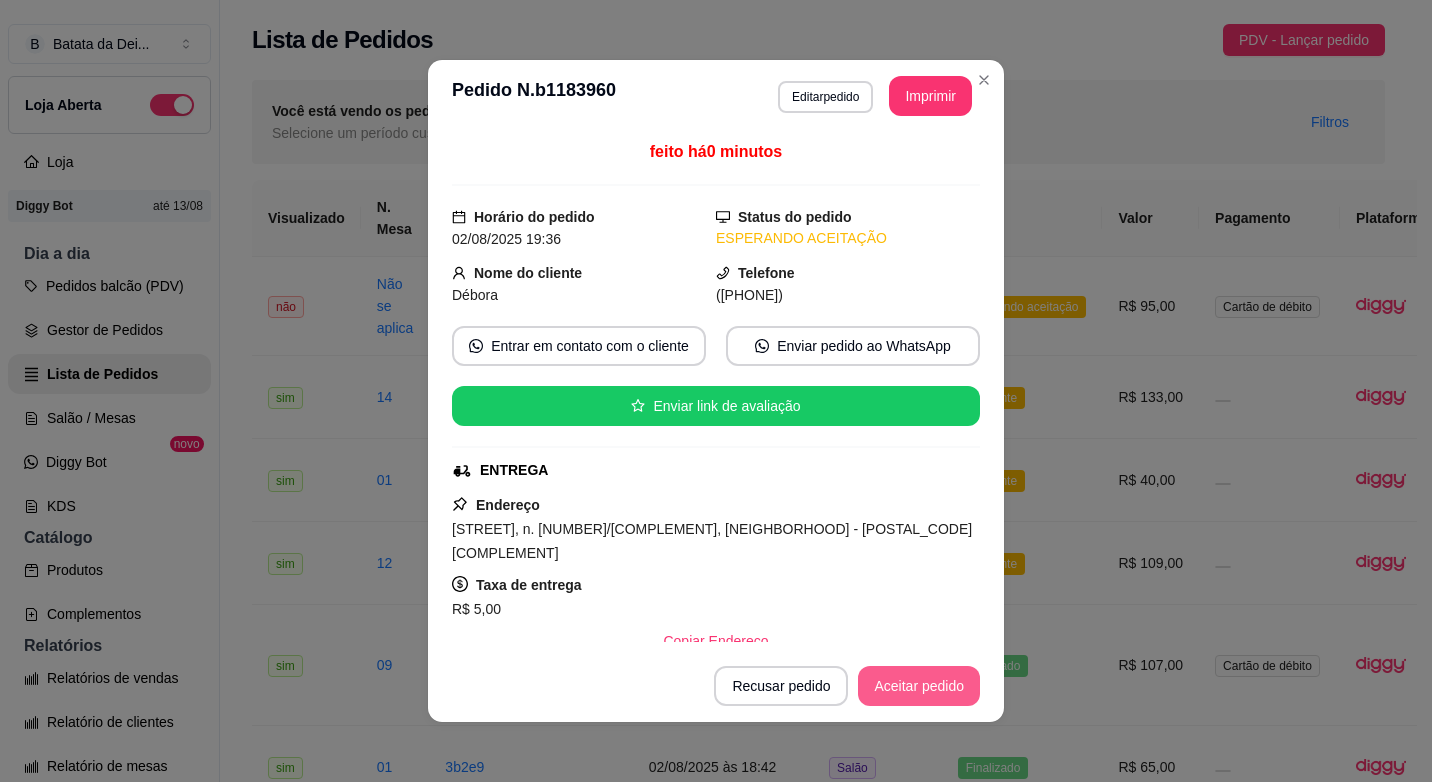 click on "Aceitar pedido" at bounding box center (919, 686) 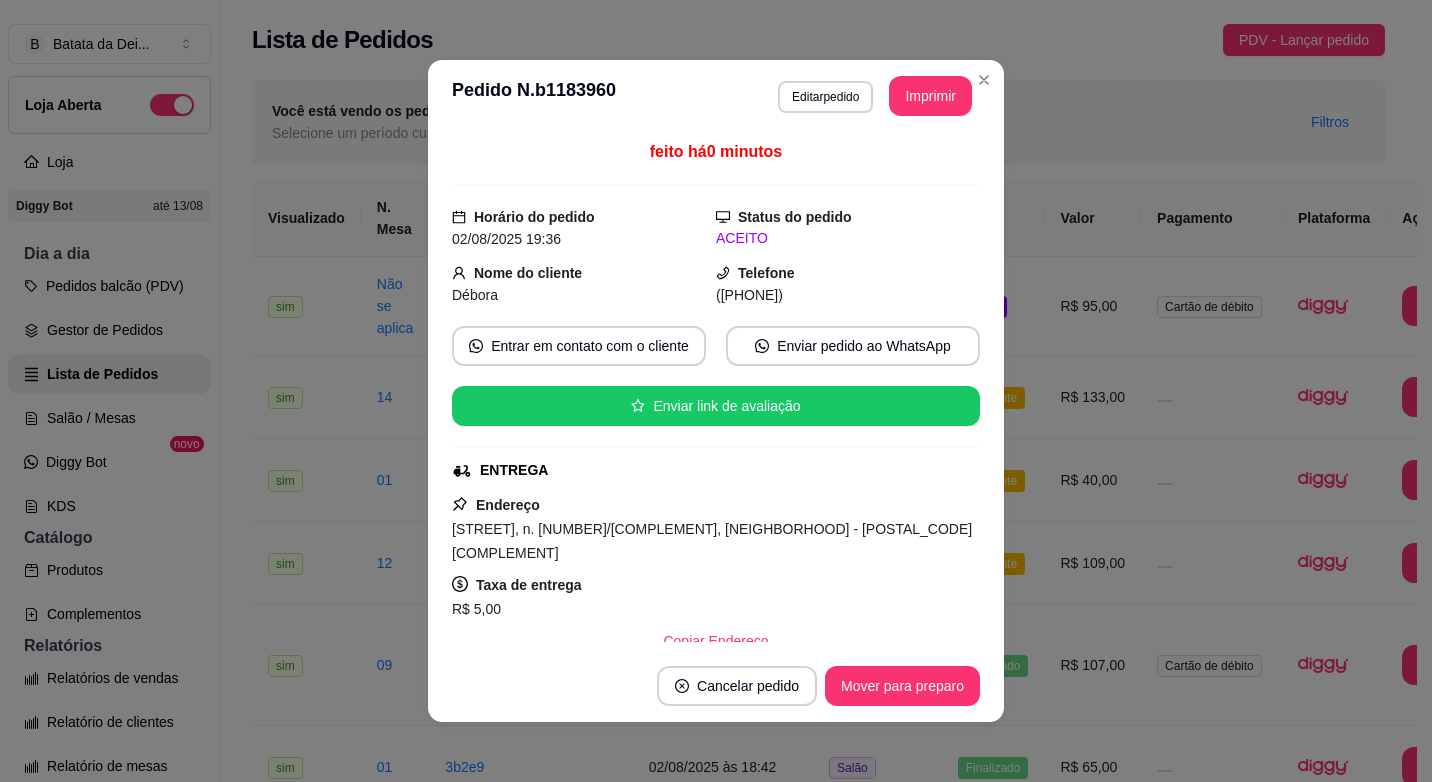 scroll, scrollTop: 361, scrollLeft: 0, axis: vertical 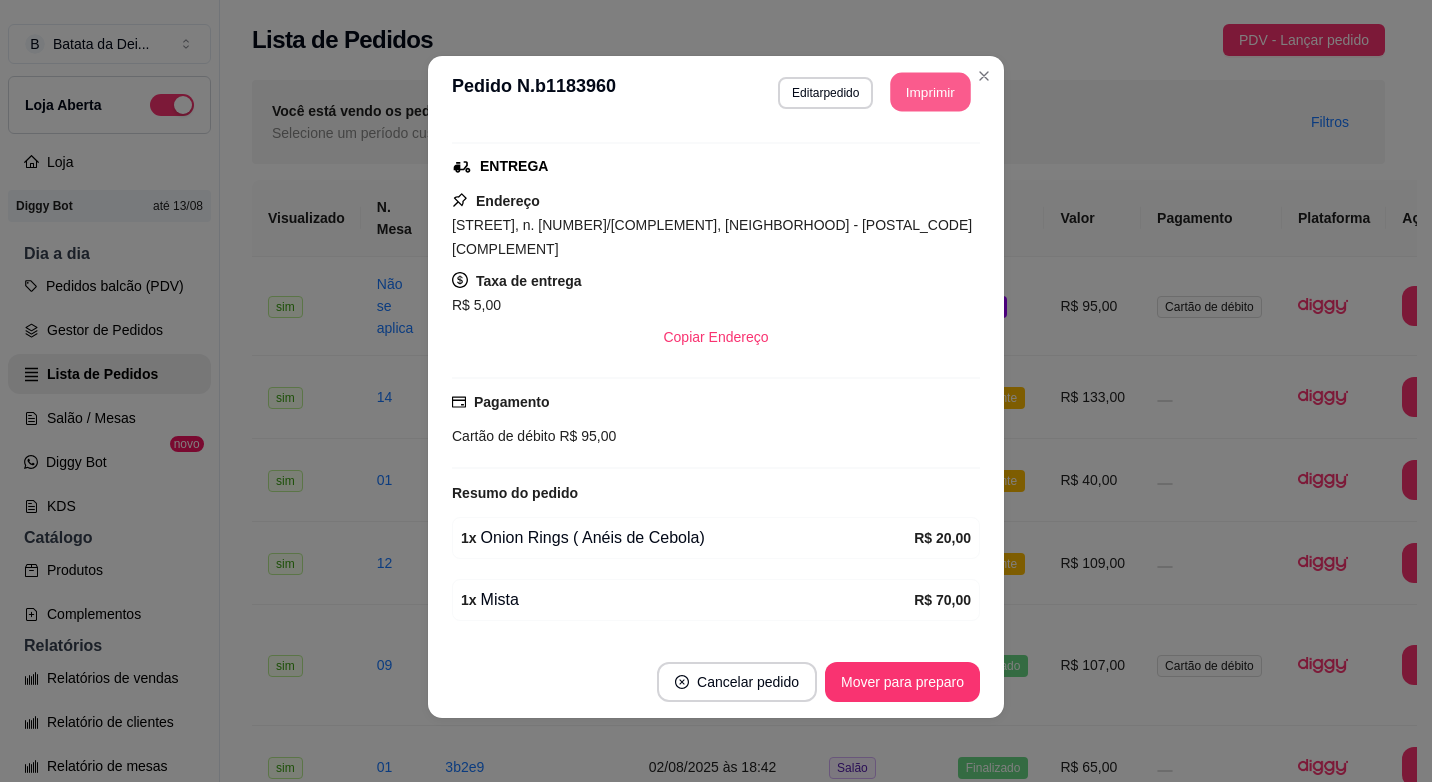 click on "Imprimir" at bounding box center [931, 92] 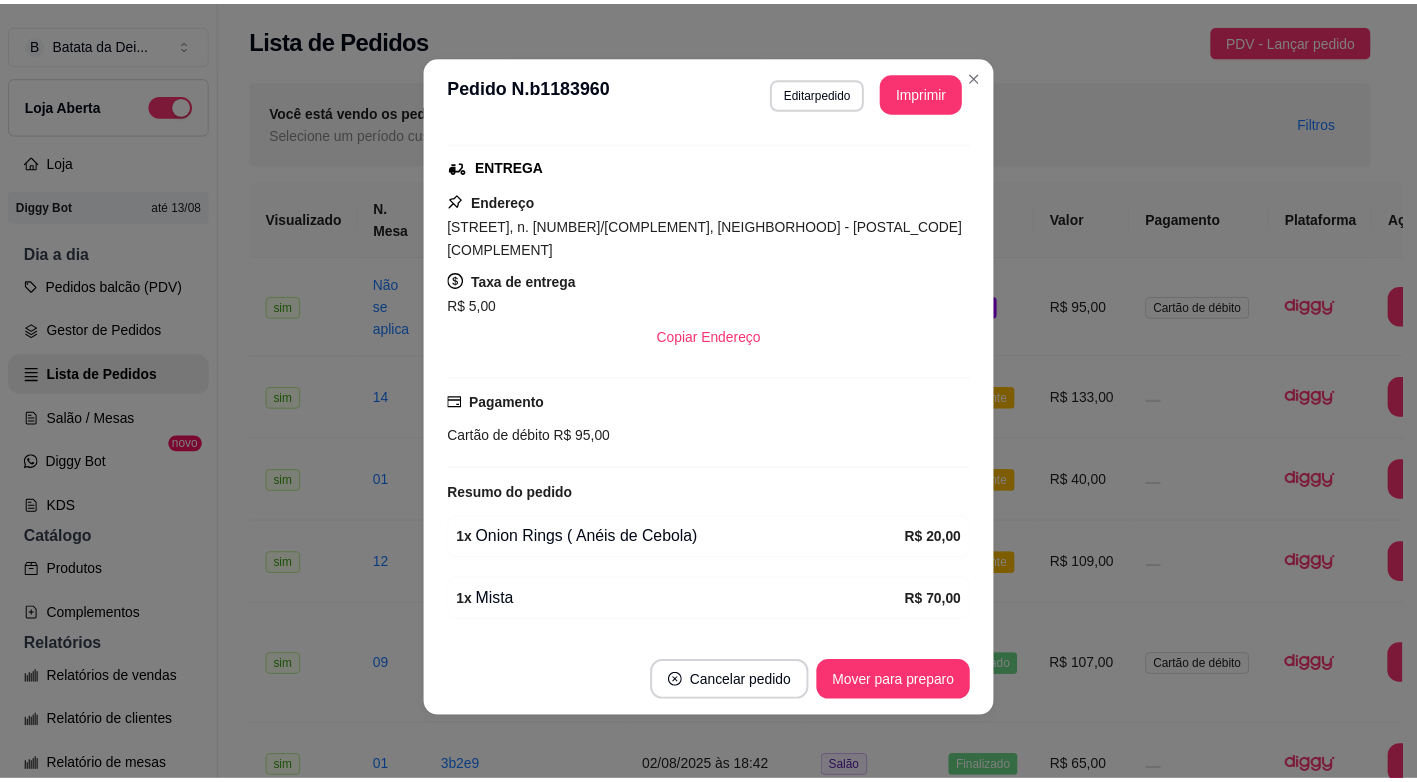 scroll, scrollTop: 0, scrollLeft: 0, axis: both 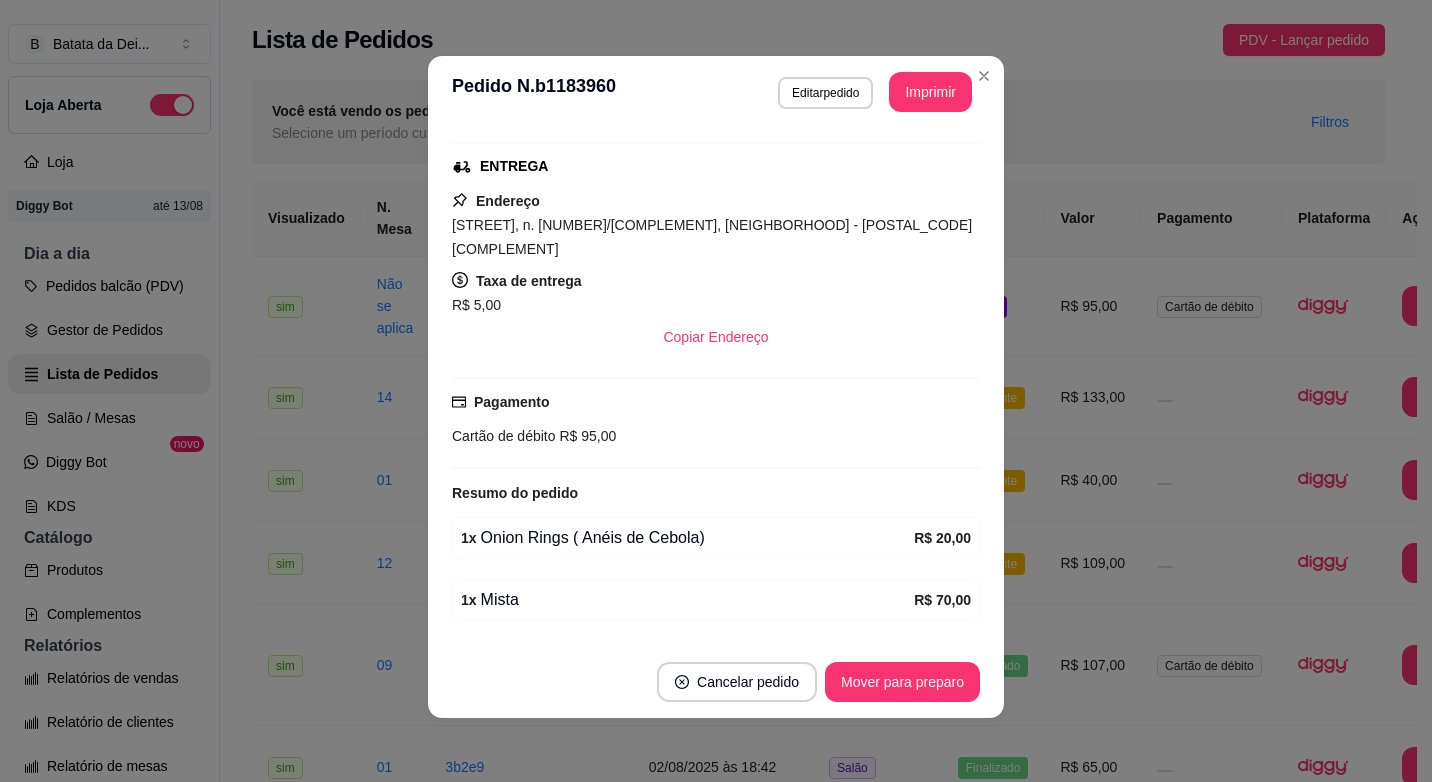 click on "Cancelar pedido Mover para preparo" at bounding box center [716, 682] 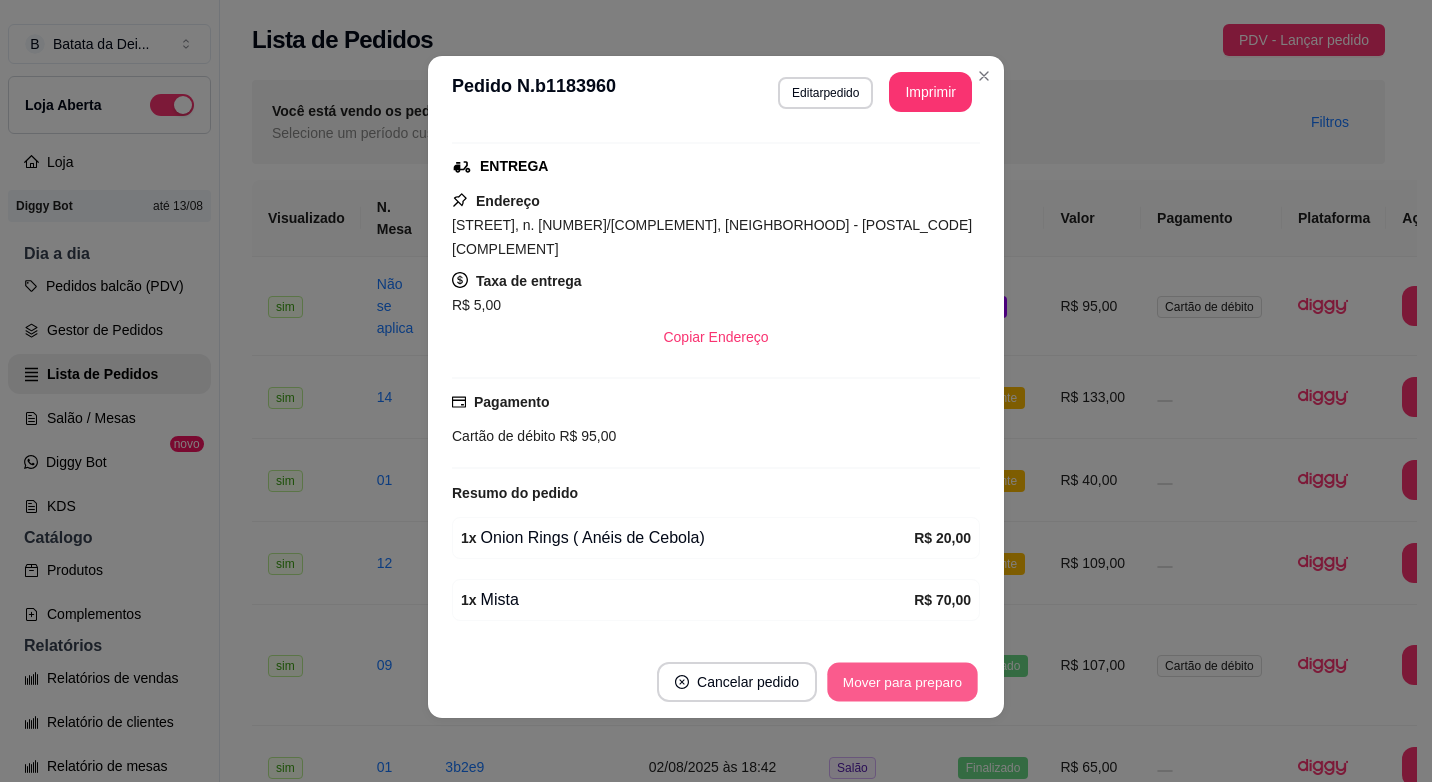 click on "Mover para preparo" at bounding box center [902, 682] 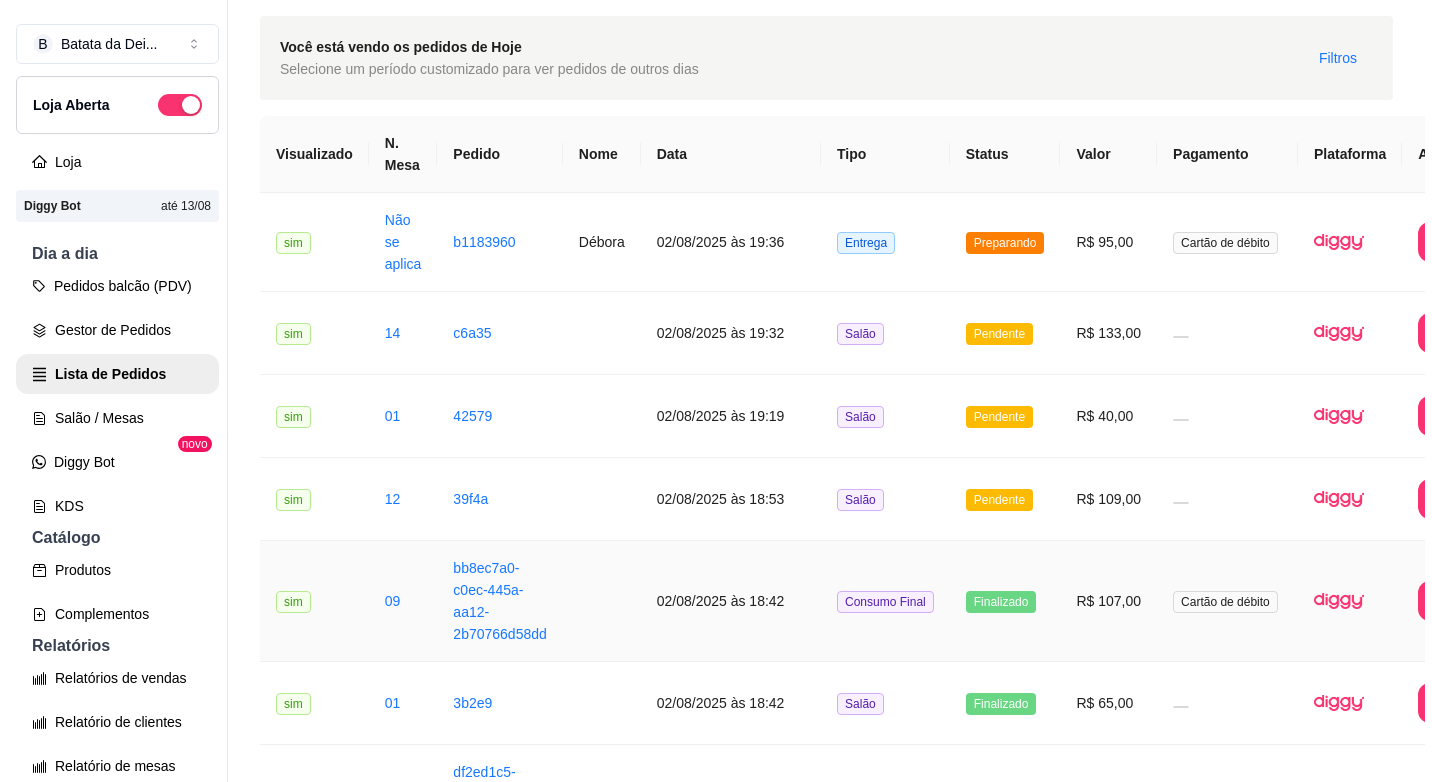 scroll, scrollTop: 0, scrollLeft: 0, axis: both 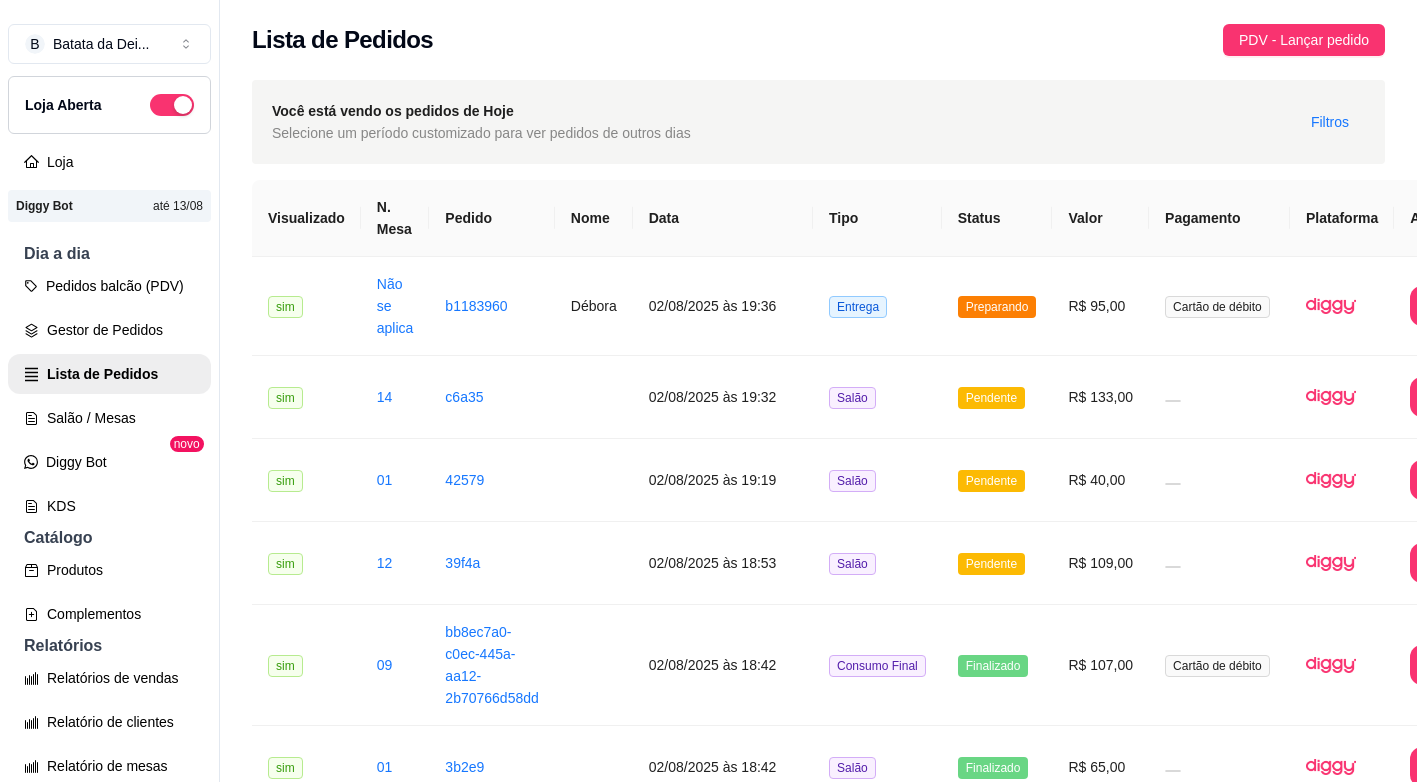 click on "Pedidos balcão (PDV) Gestor de Pedidos Lista de Pedidos Salão / Mesas Diggy Bot novo KDS" at bounding box center [109, 396] 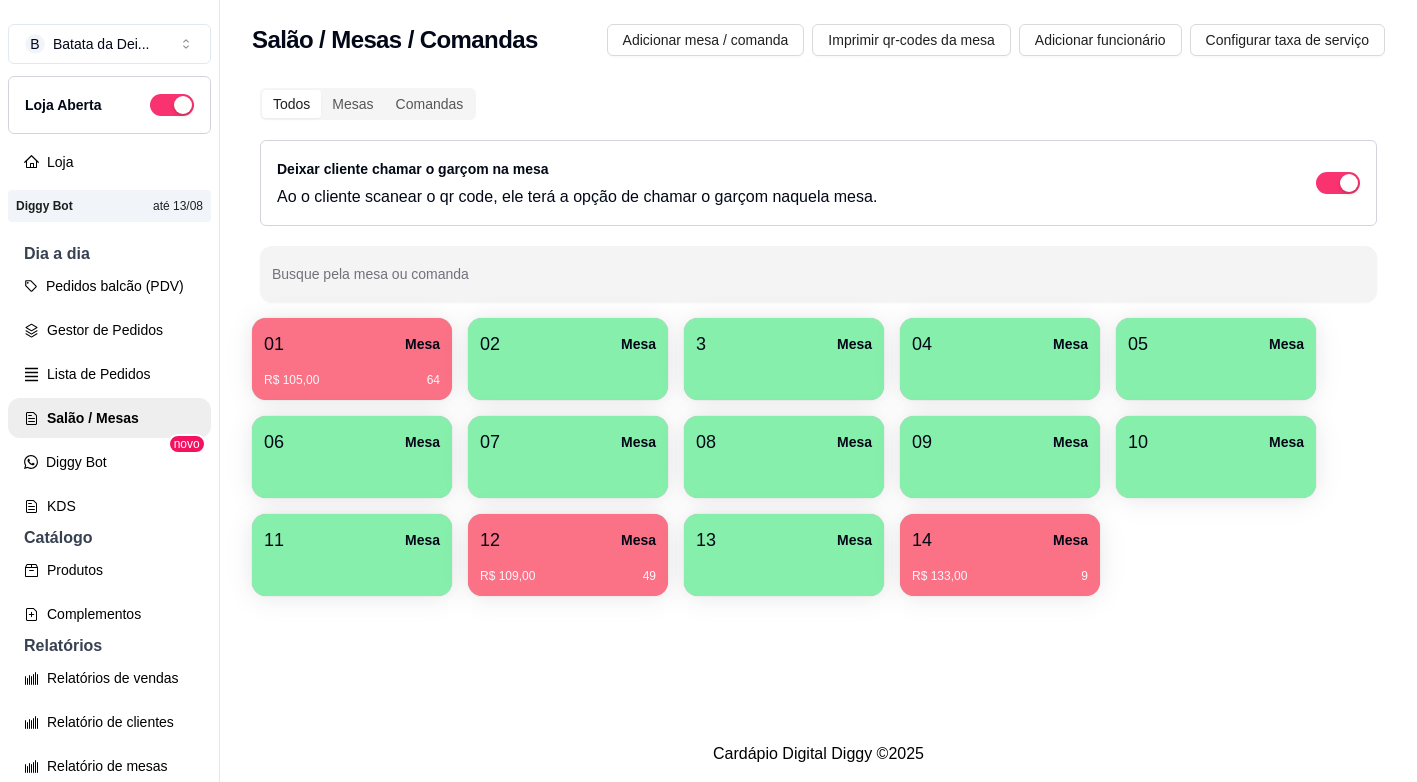 click at bounding box center (1000, 373) 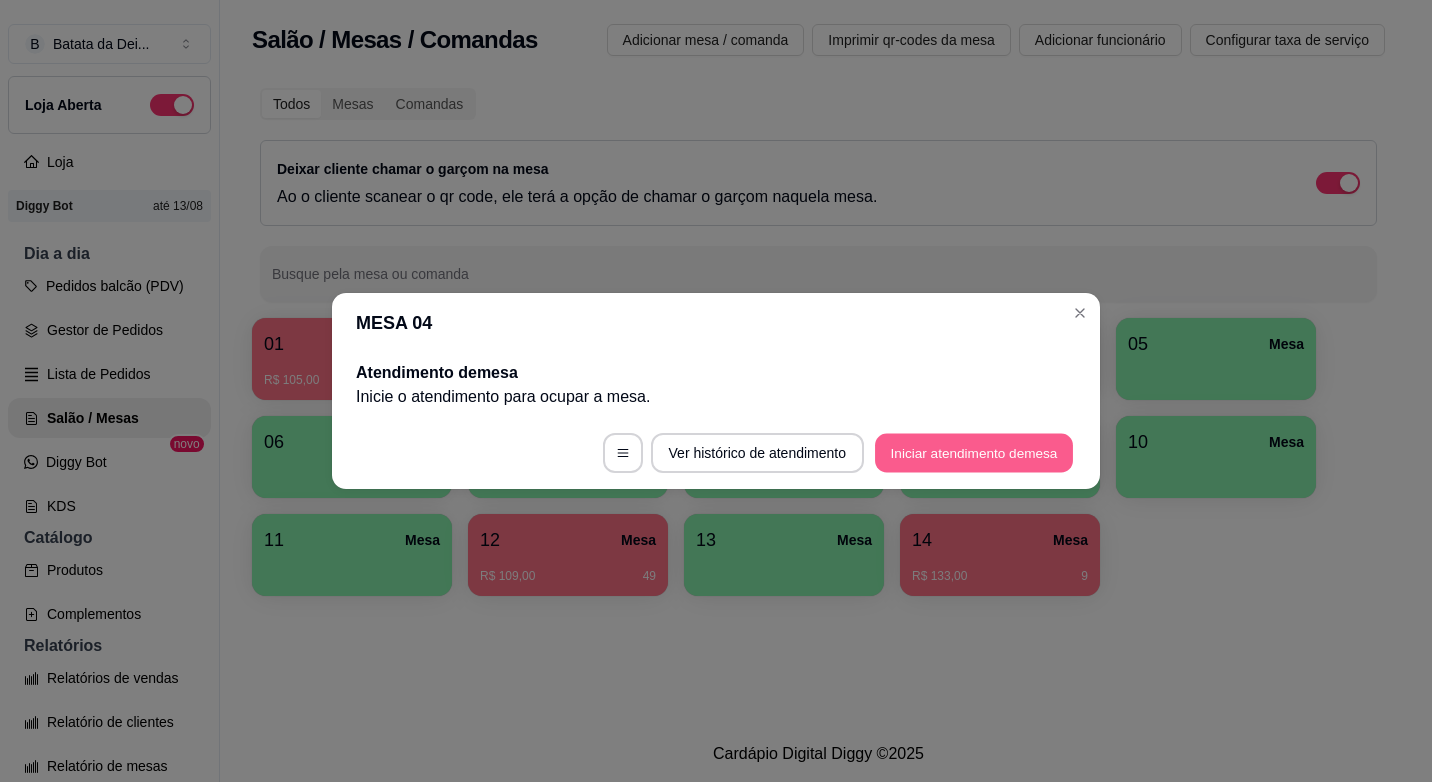 click on "Iniciar atendimento de  mesa" at bounding box center (974, 453) 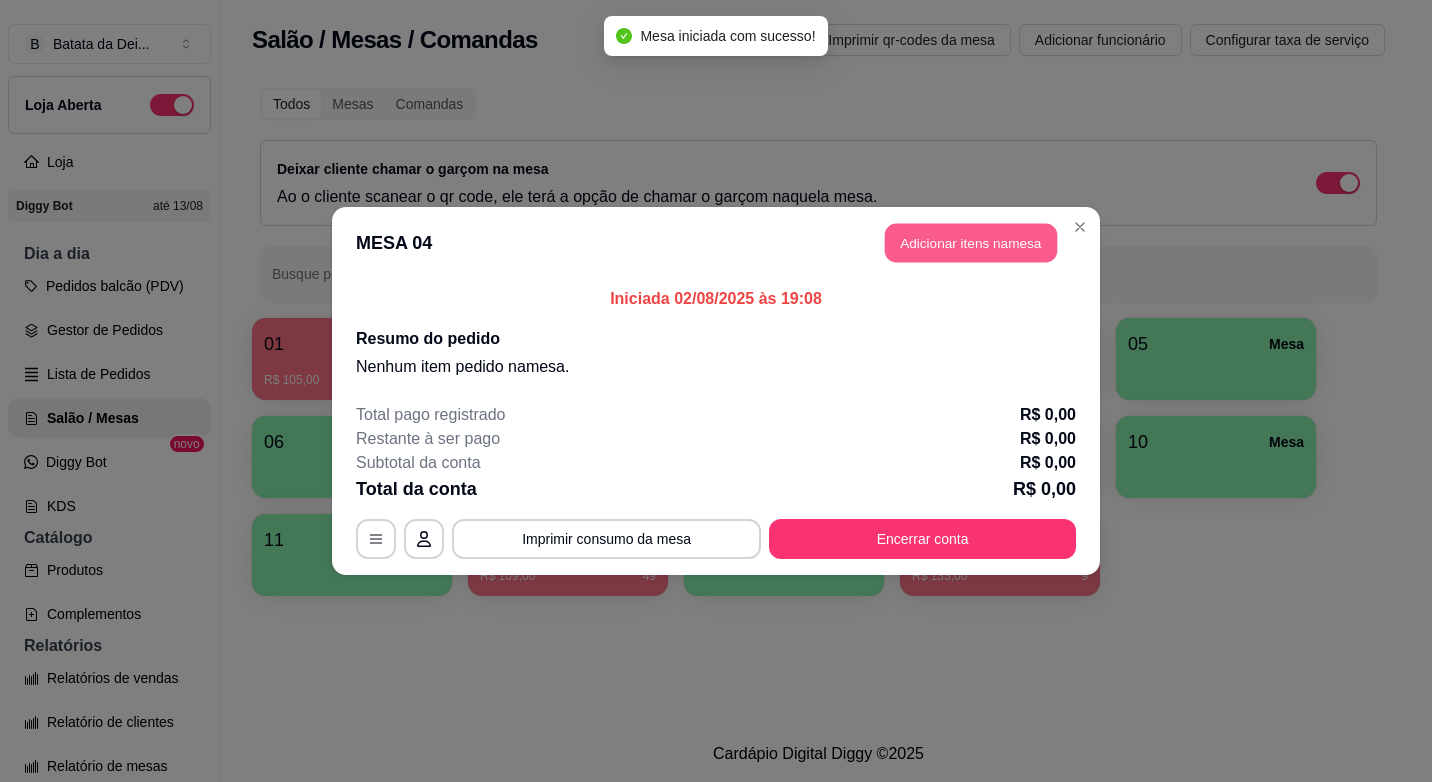 click on "Adicionar itens na  mesa" at bounding box center (971, 243) 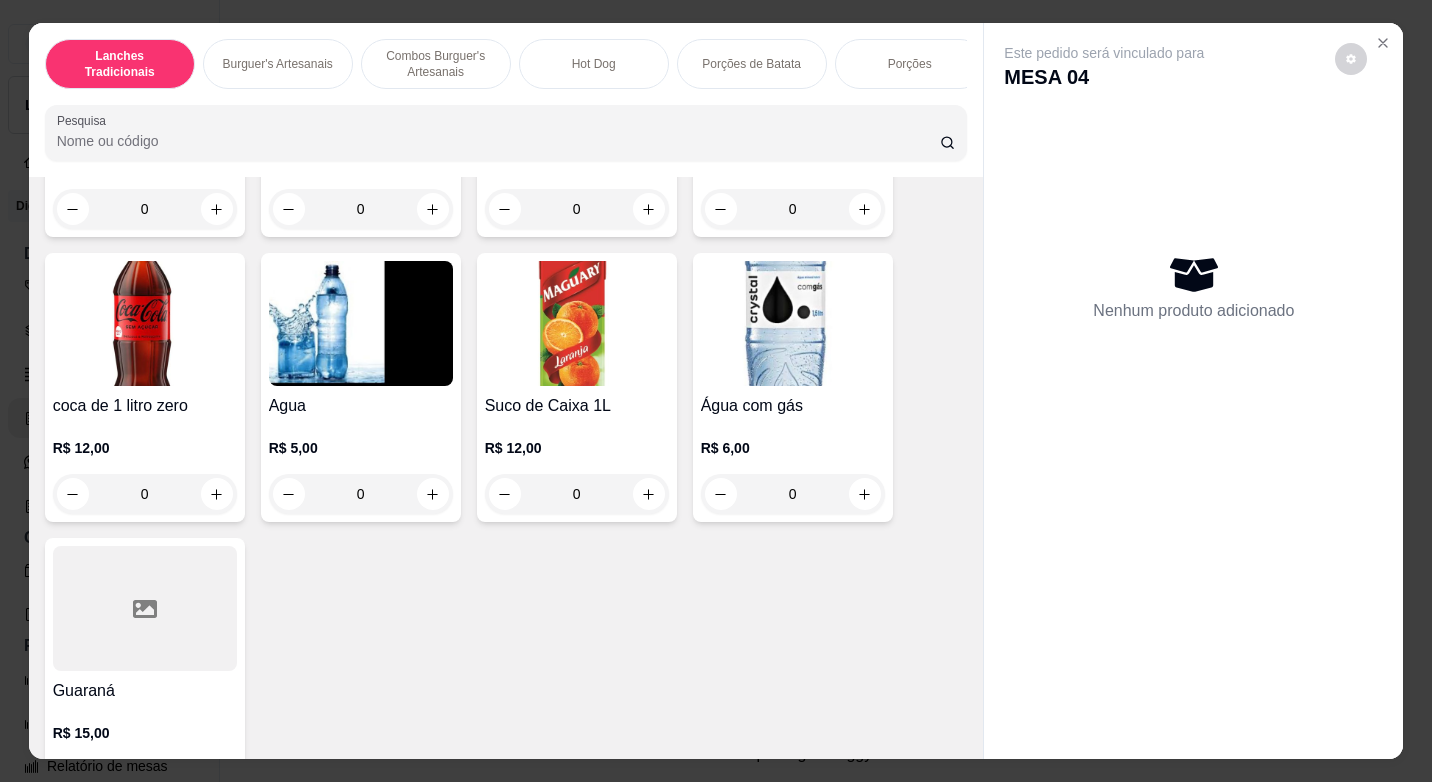 scroll, scrollTop: 5700, scrollLeft: 0, axis: vertical 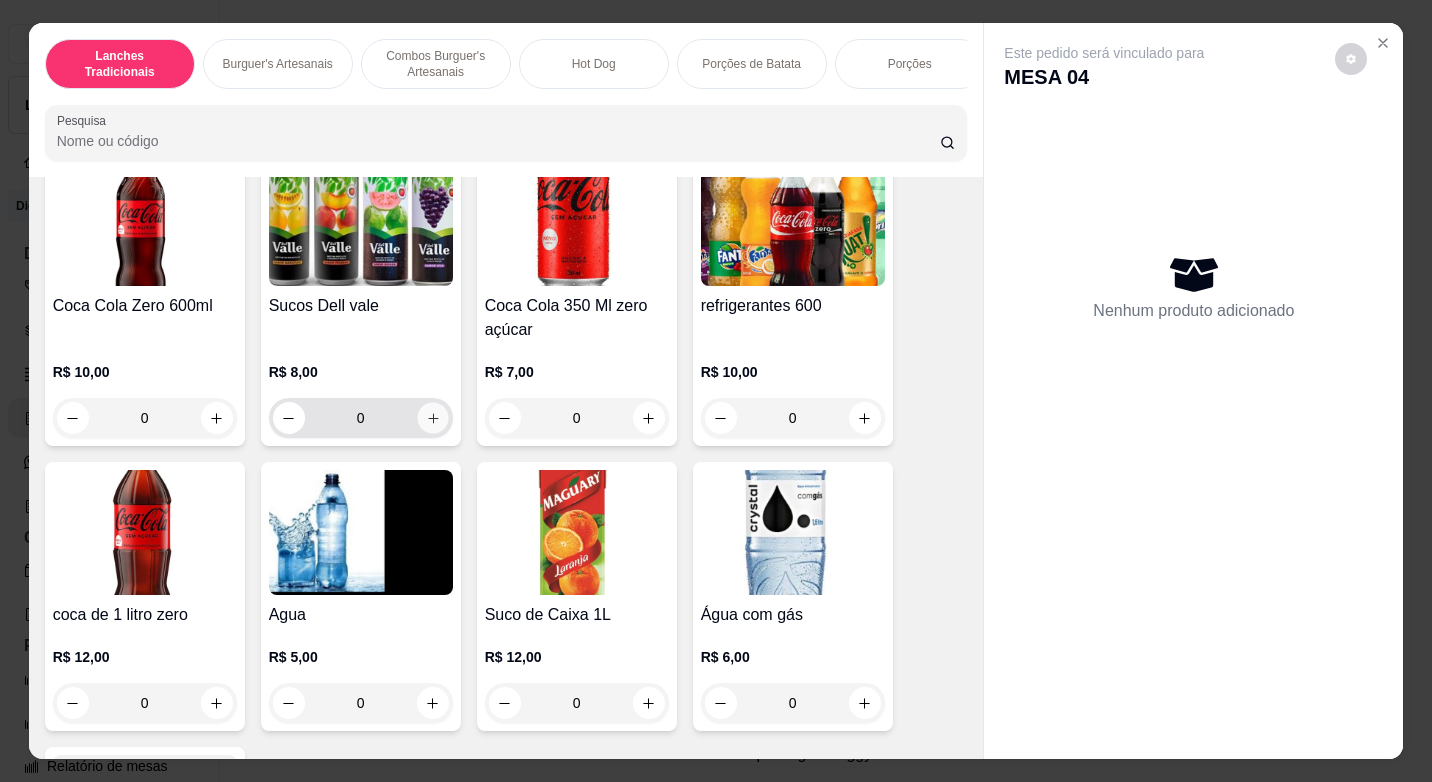 click at bounding box center (432, 418) 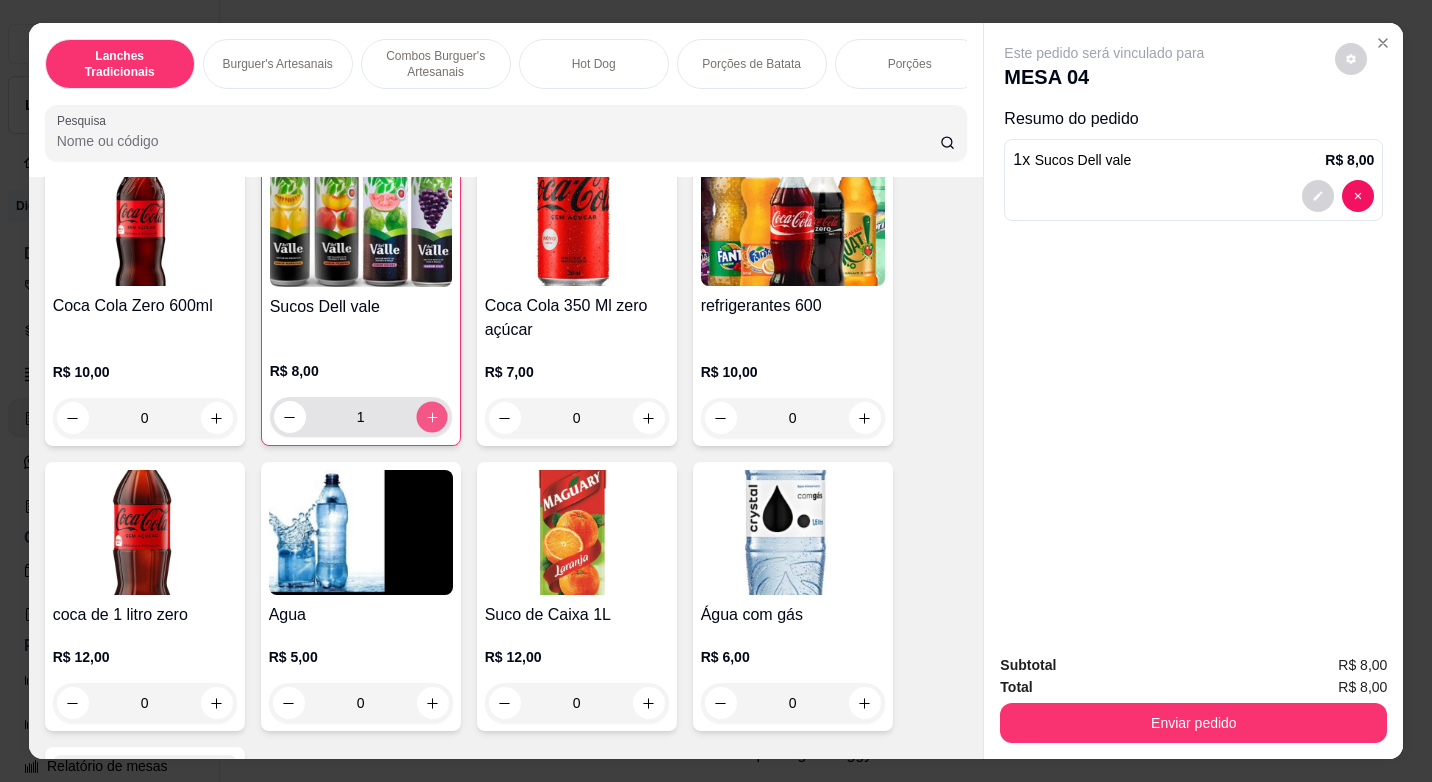 click at bounding box center [431, 417] 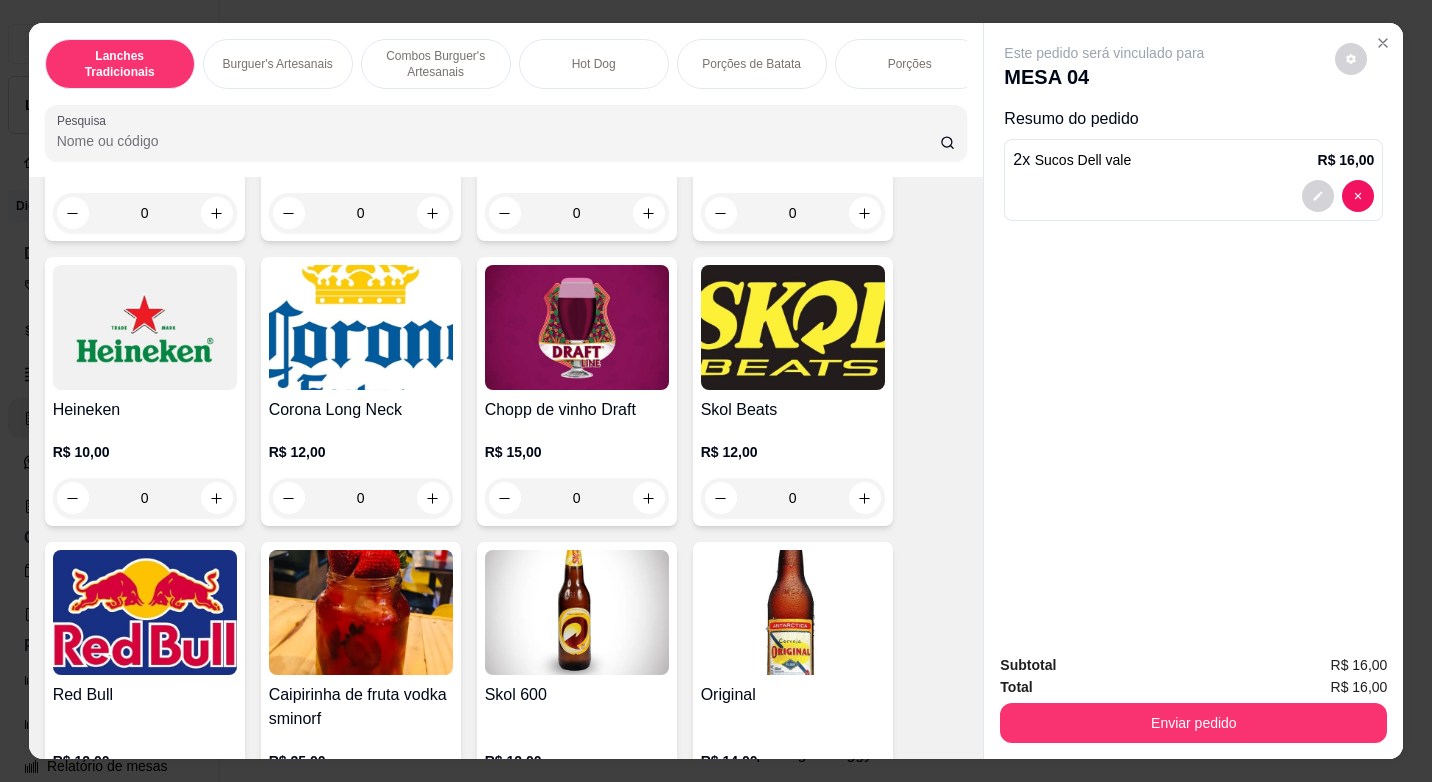 scroll, scrollTop: 7000, scrollLeft: 0, axis: vertical 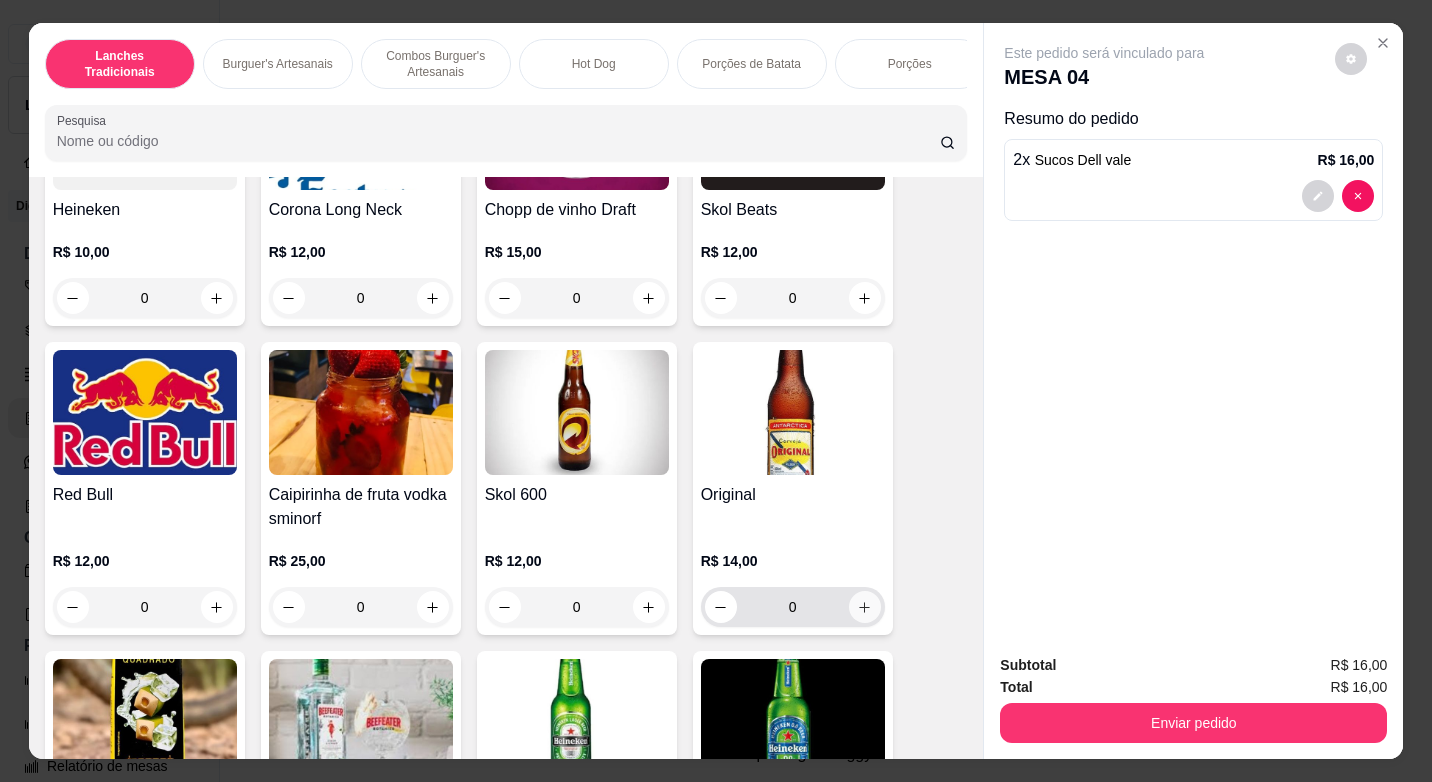 click 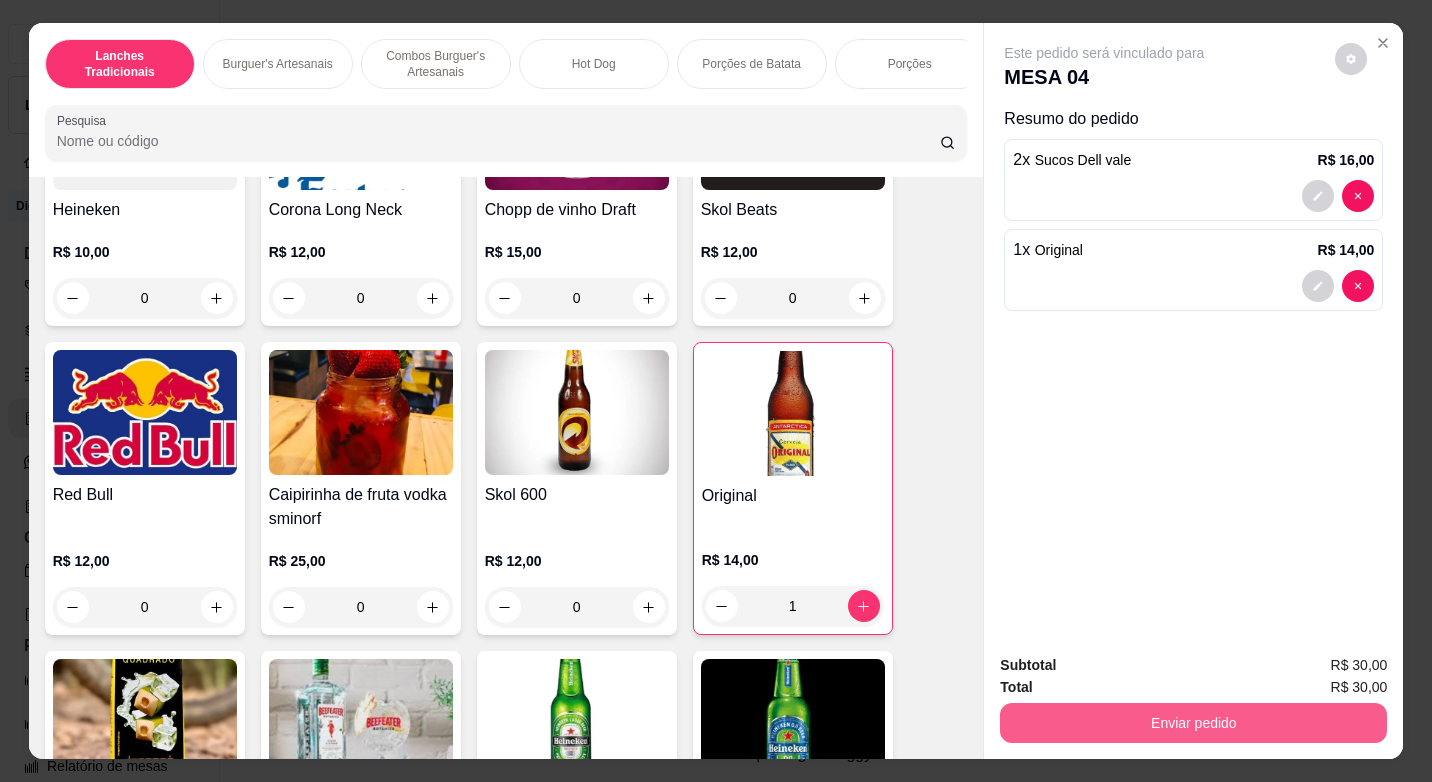 click on "Enviar pedido" at bounding box center (1193, 720) 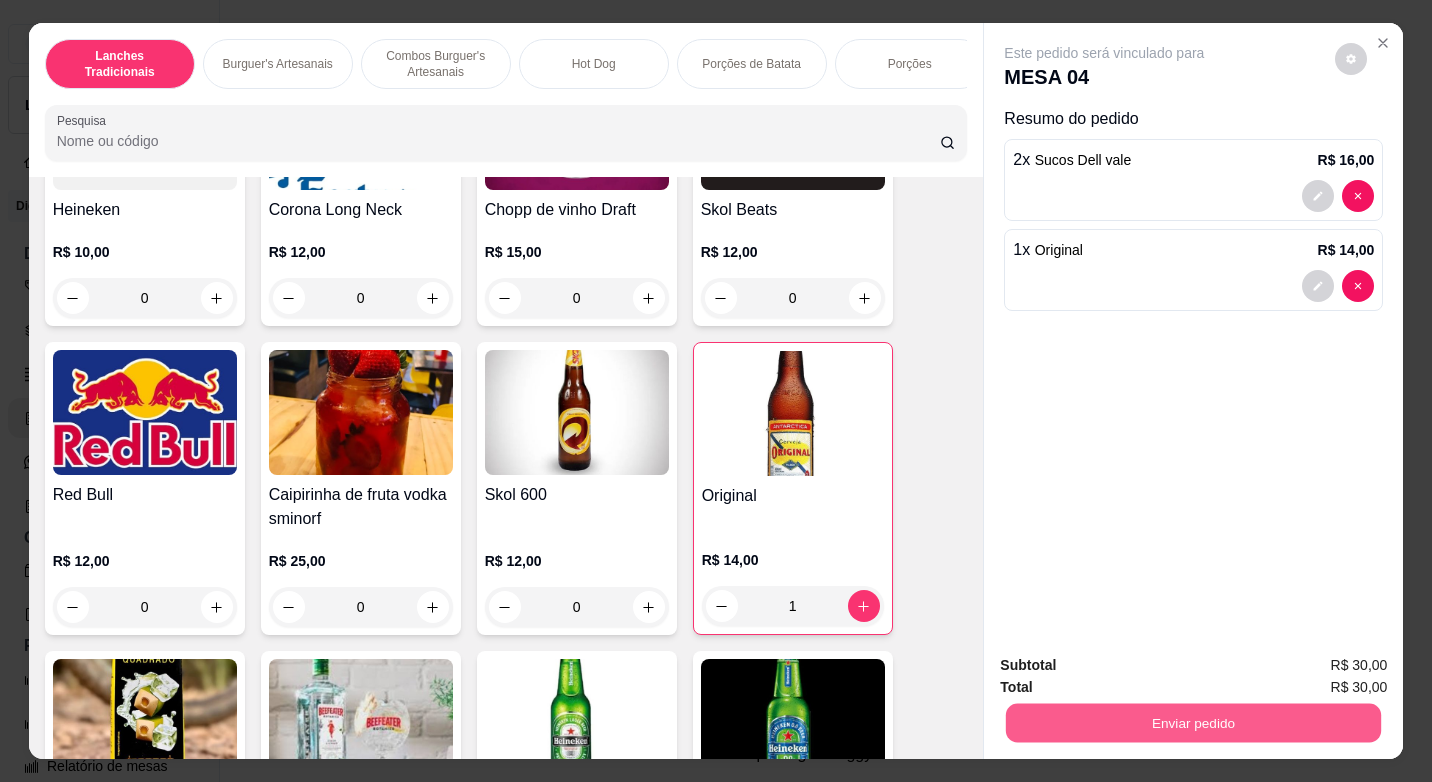 click on "Enviar pedido" at bounding box center [1193, 722] 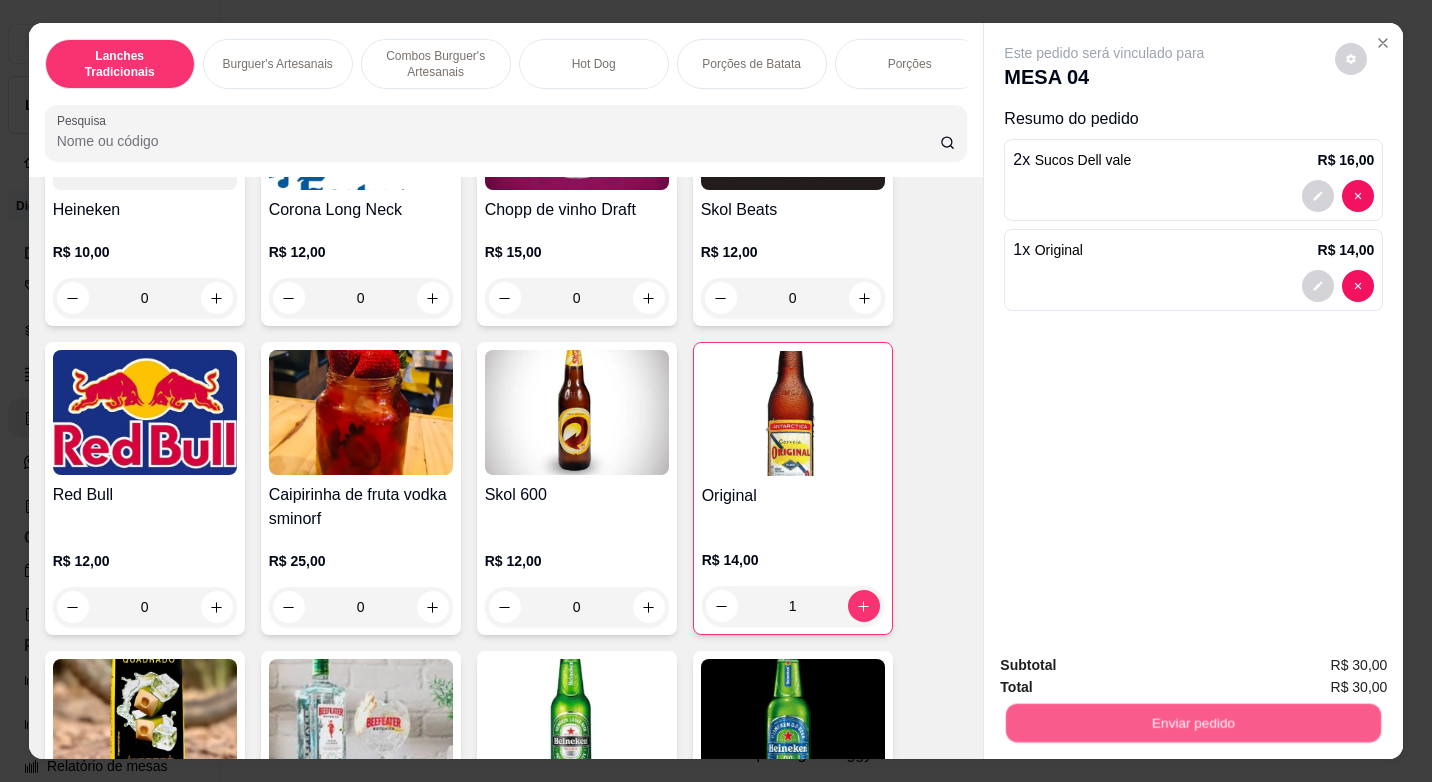 click on "Enviar pedido" at bounding box center (1193, 722) 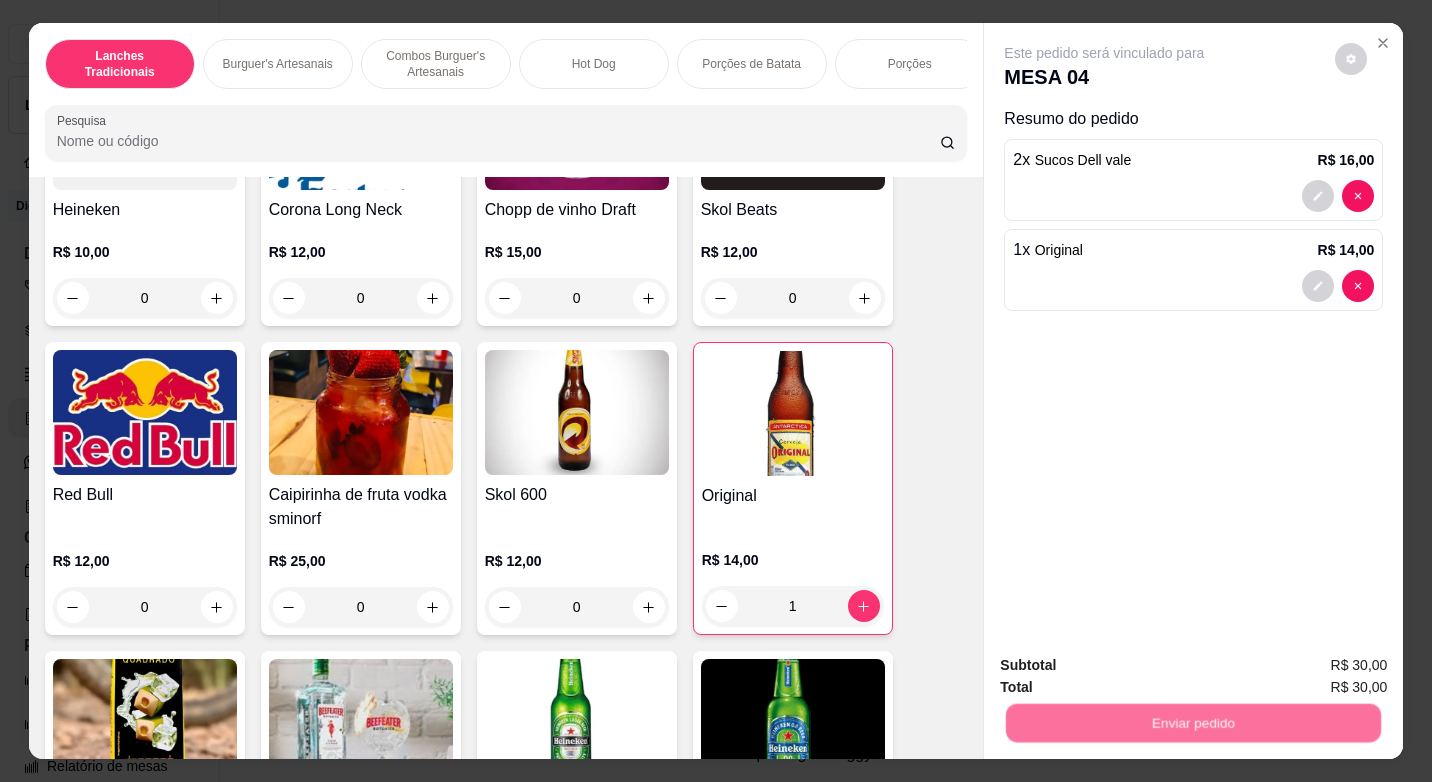 click on "Não registrar e enviar pedido" at bounding box center (1128, 666) 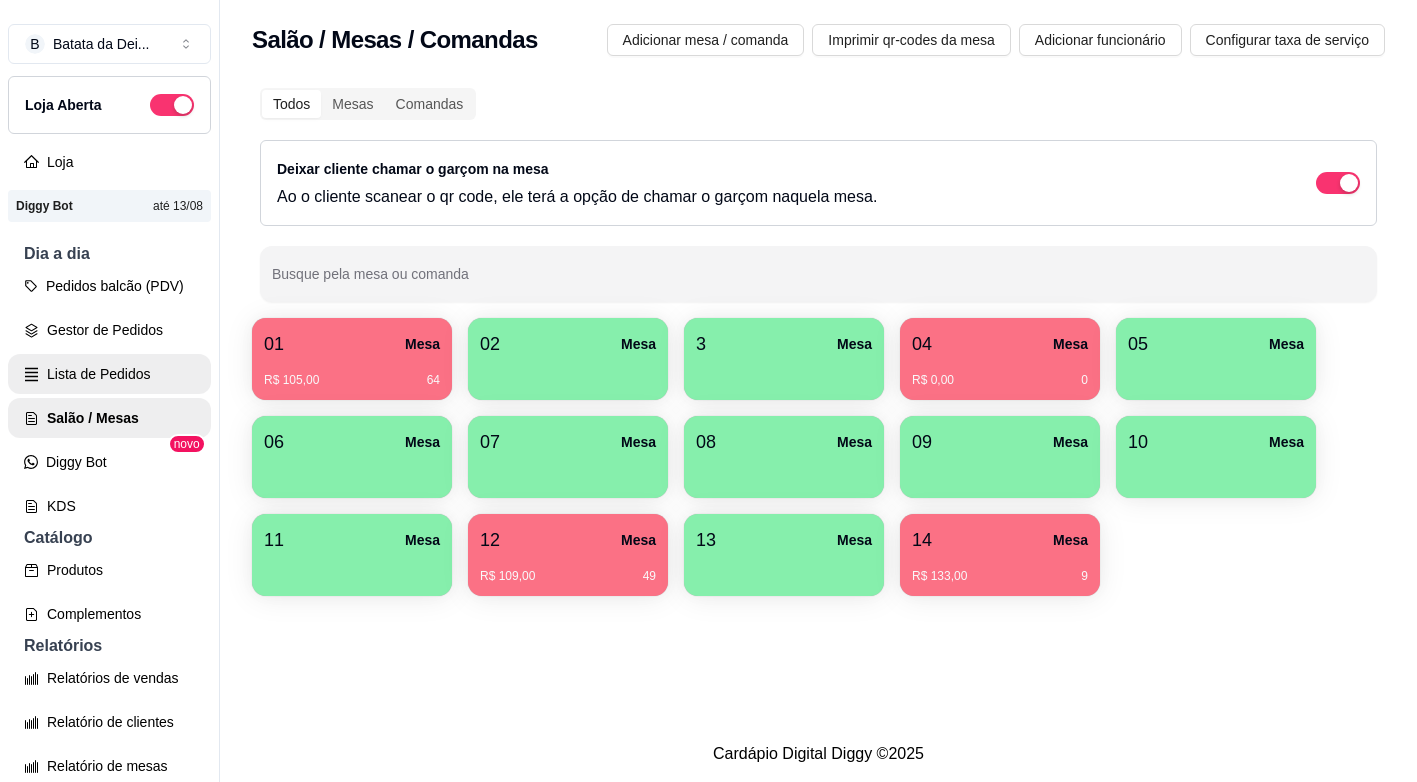 click on "Lista de Pedidos" at bounding box center (109, 374) 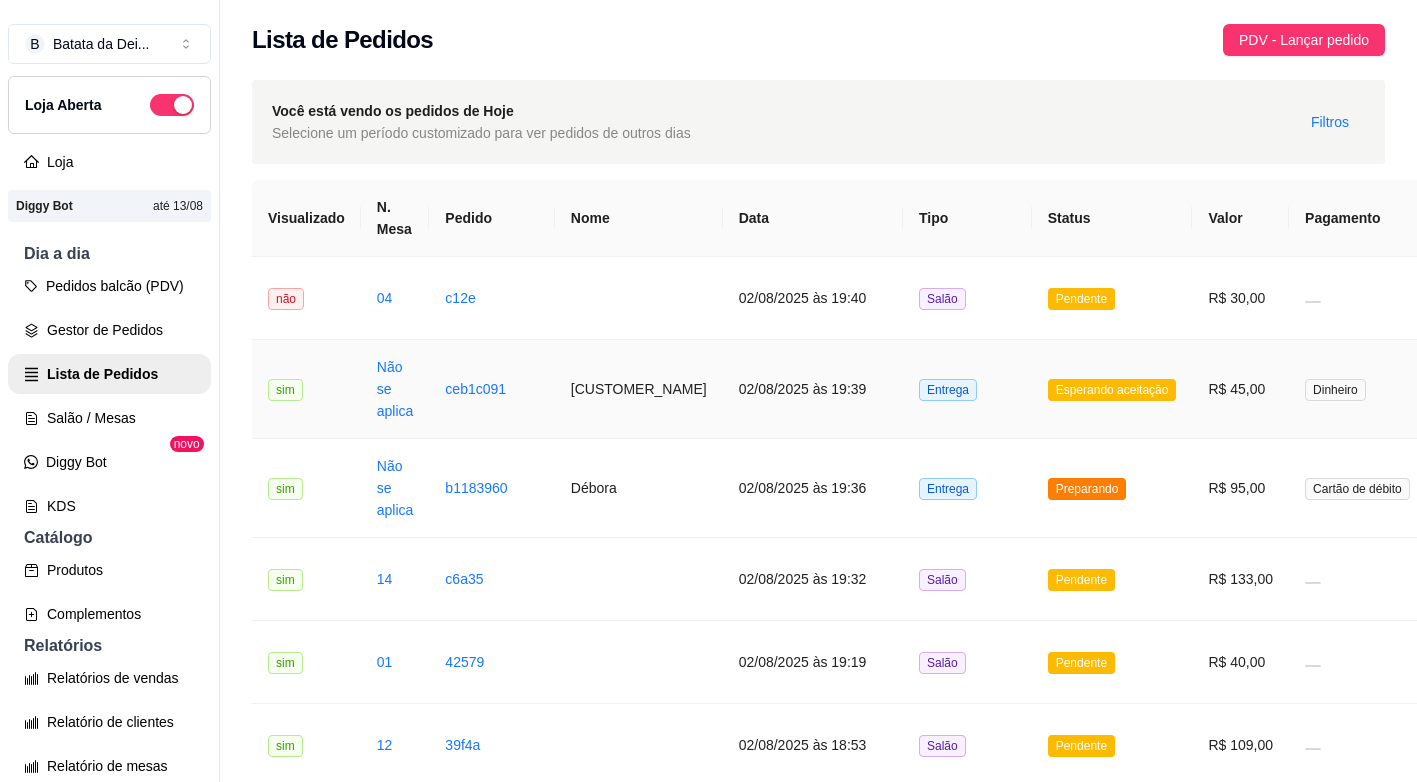 click on "02/08/2025 às 19:39" at bounding box center [813, 389] 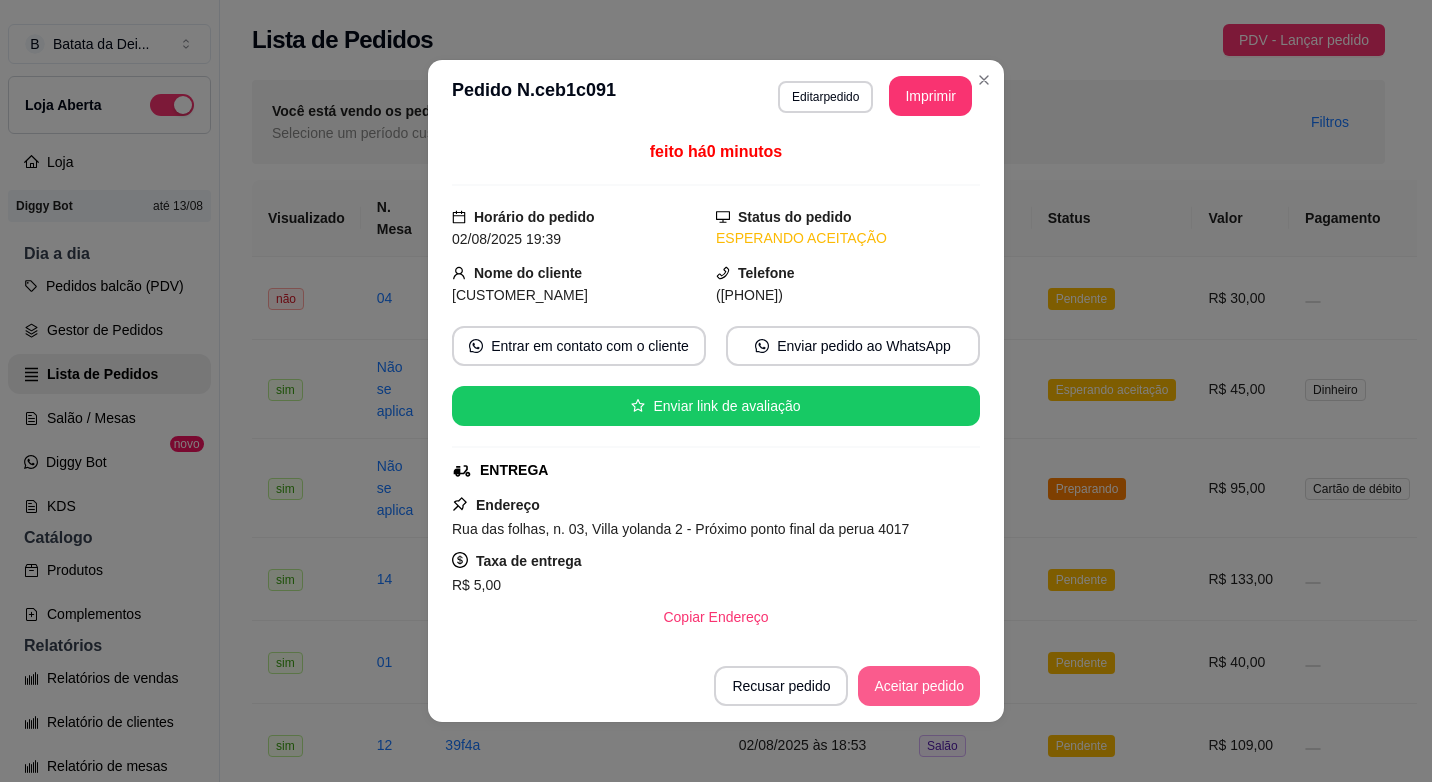 click on "Aceitar pedido" at bounding box center [919, 686] 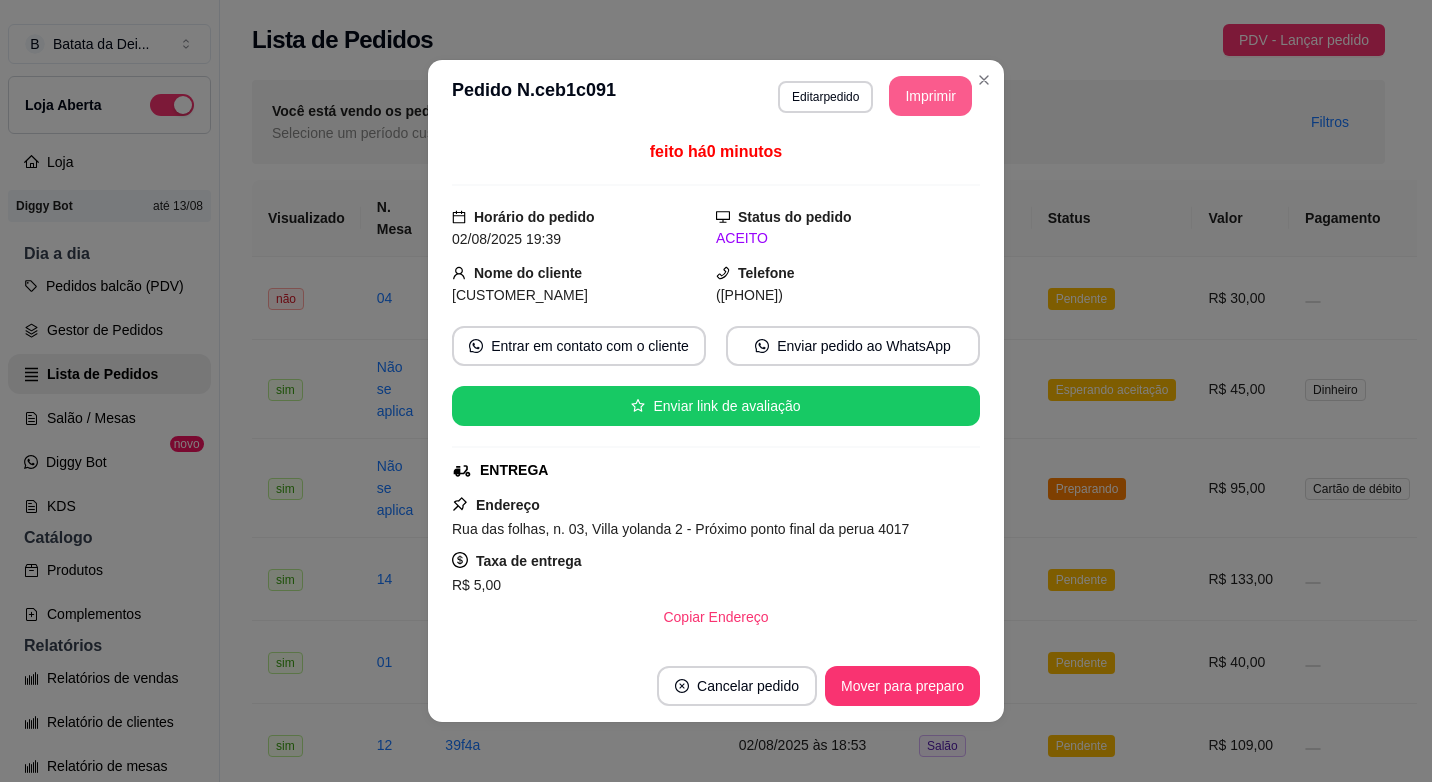 click on "Imprimir" at bounding box center [930, 96] 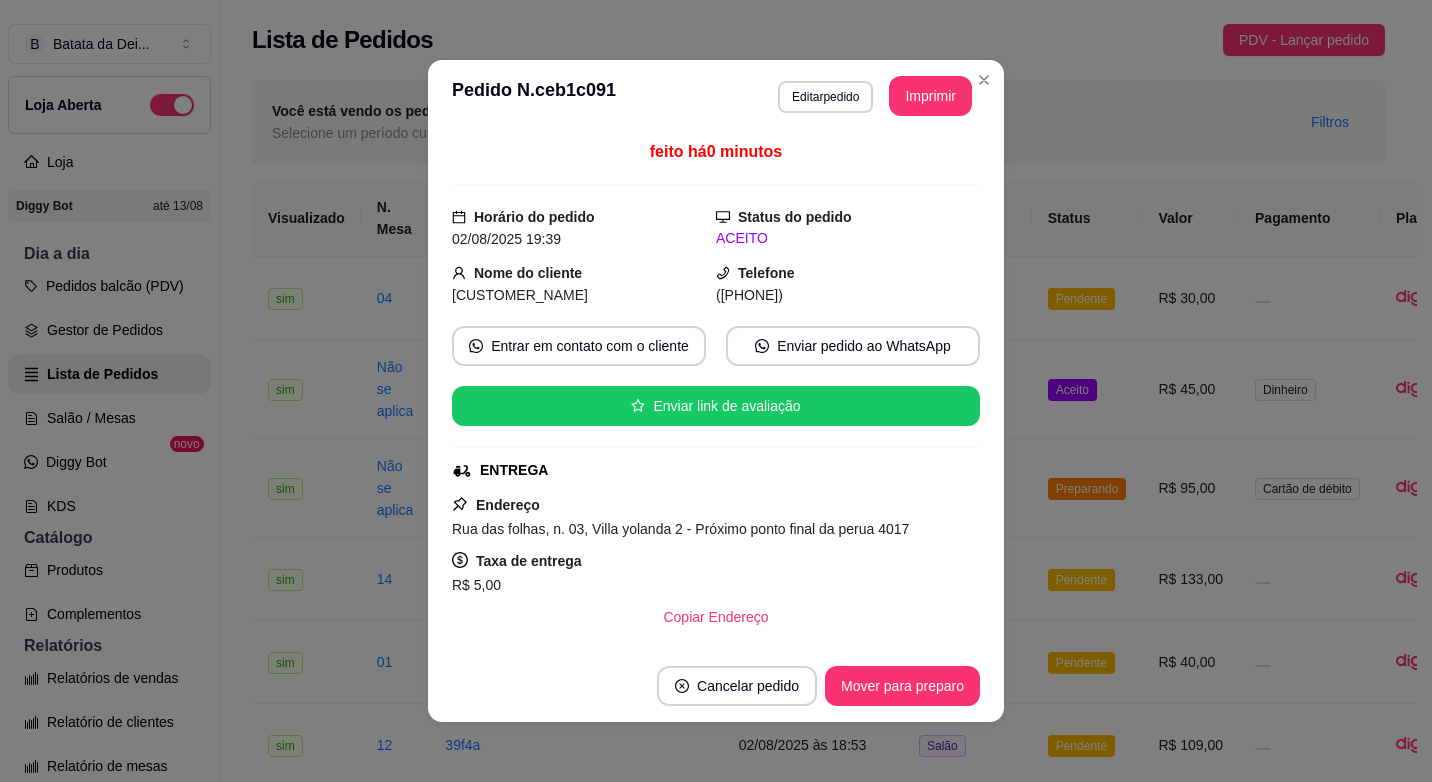 scroll, scrollTop: 0, scrollLeft: 0, axis: both 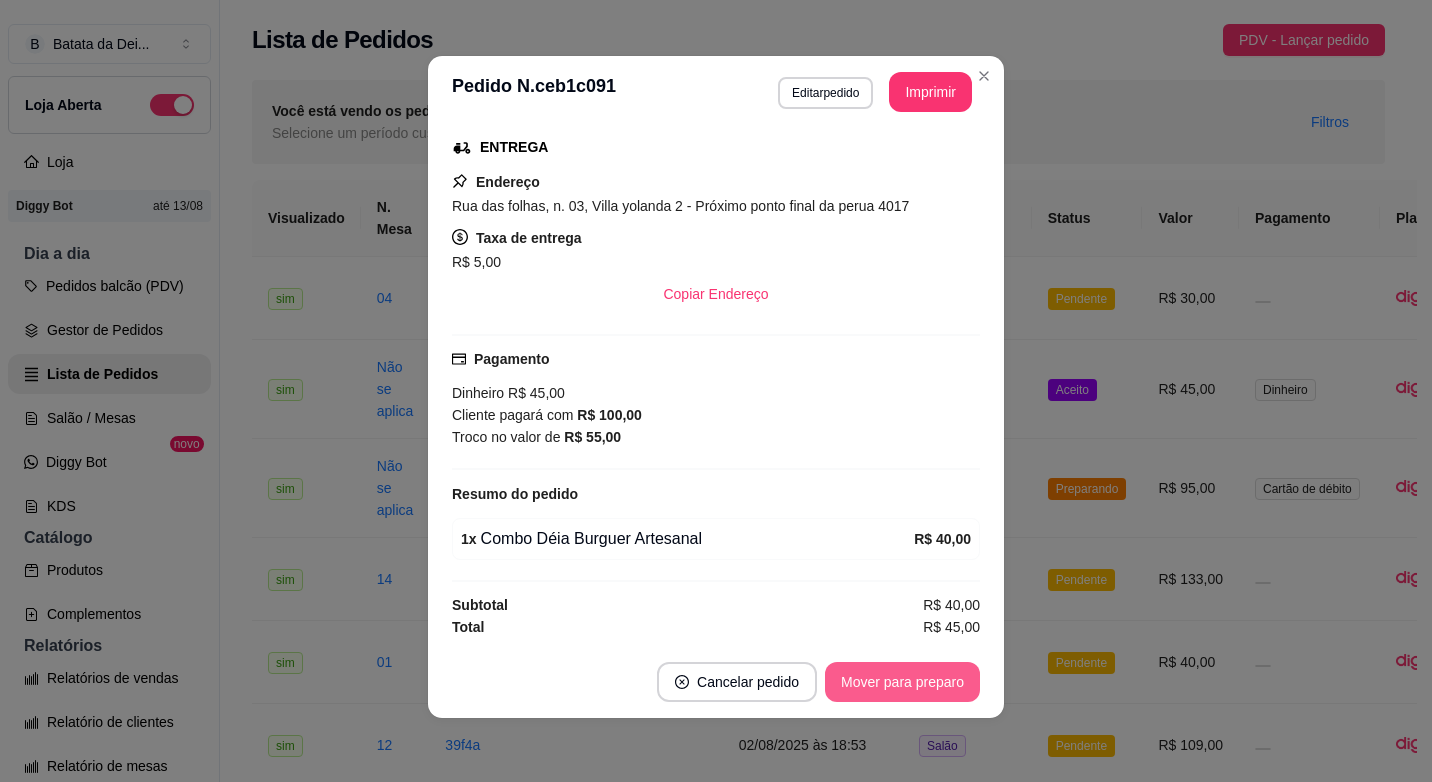 click on "Mover para preparo" at bounding box center [902, 682] 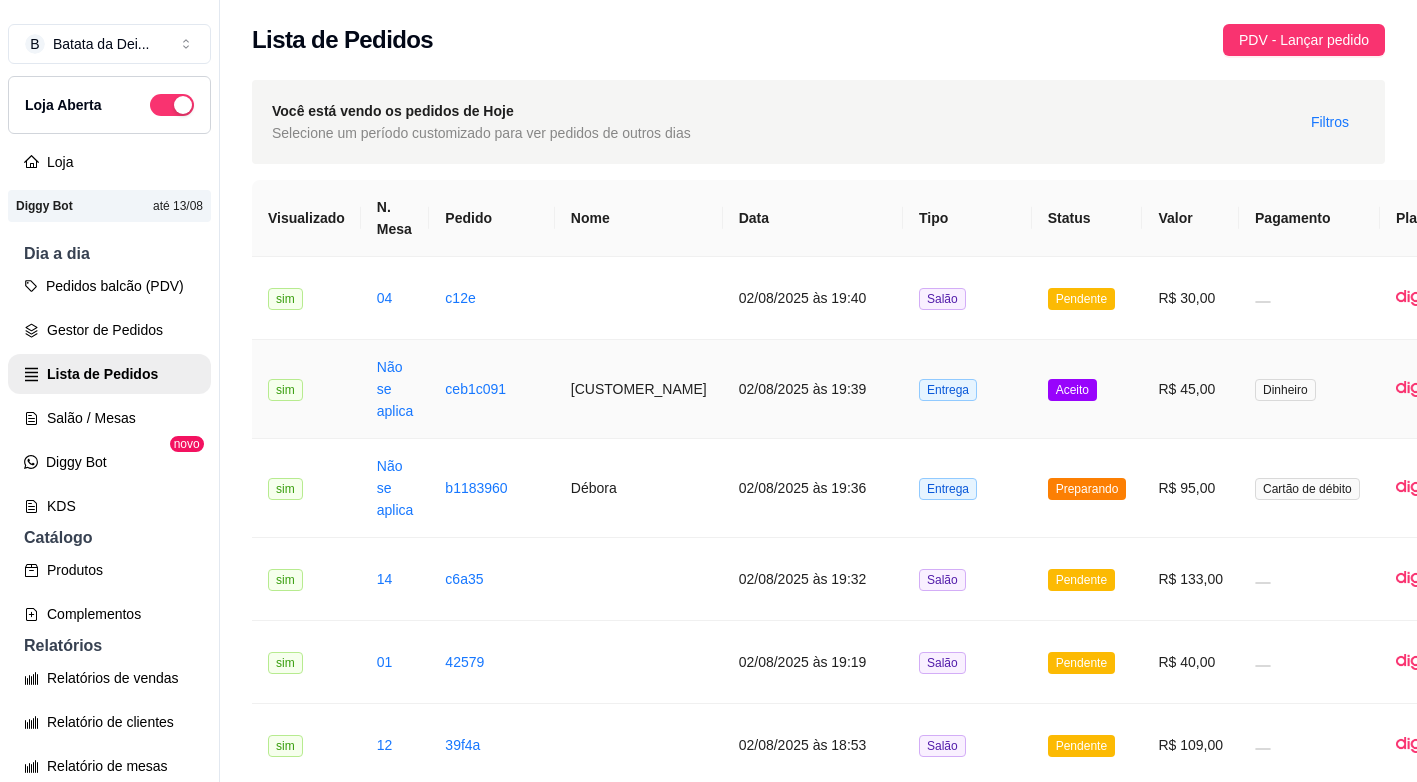 click on "Entrega" at bounding box center (967, 389) 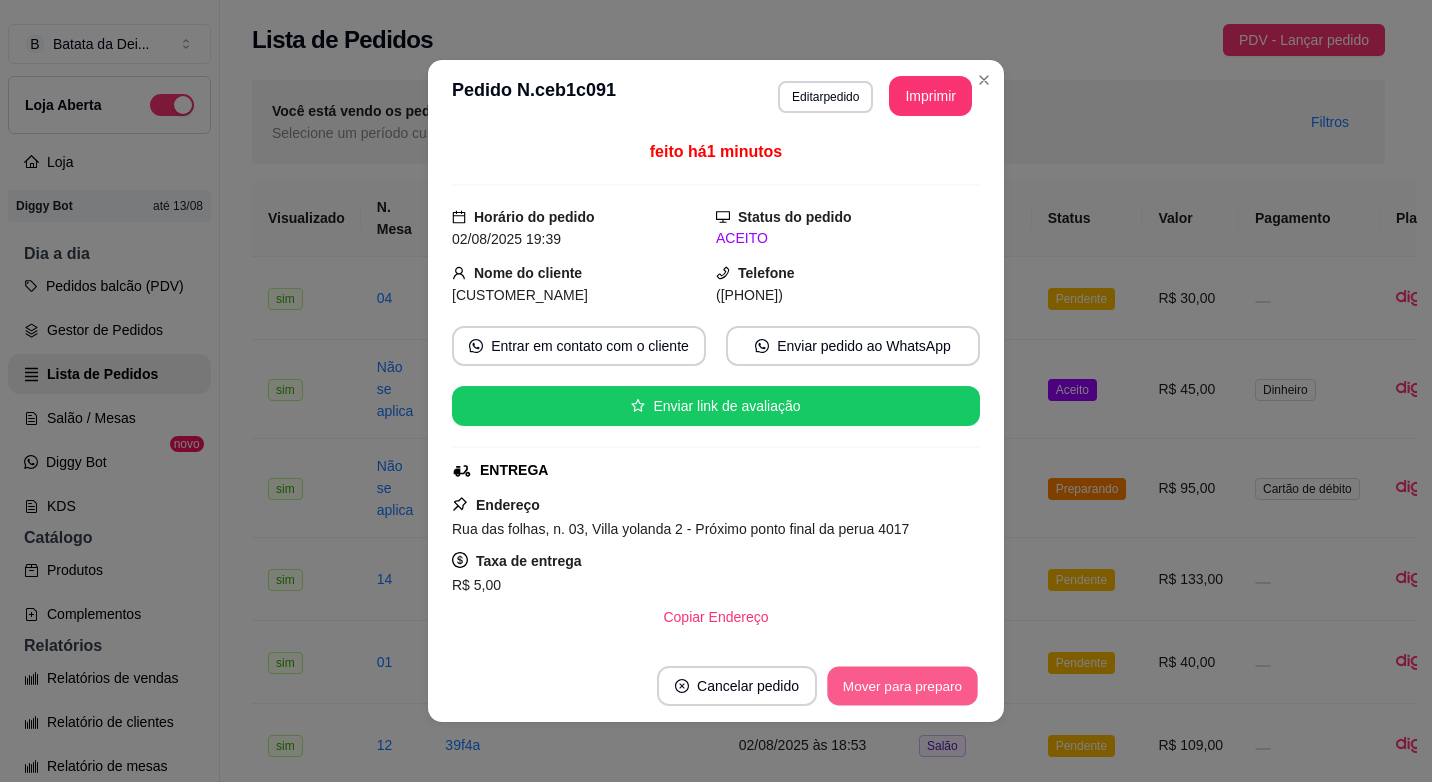 click on "Mover para preparo" at bounding box center (902, 686) 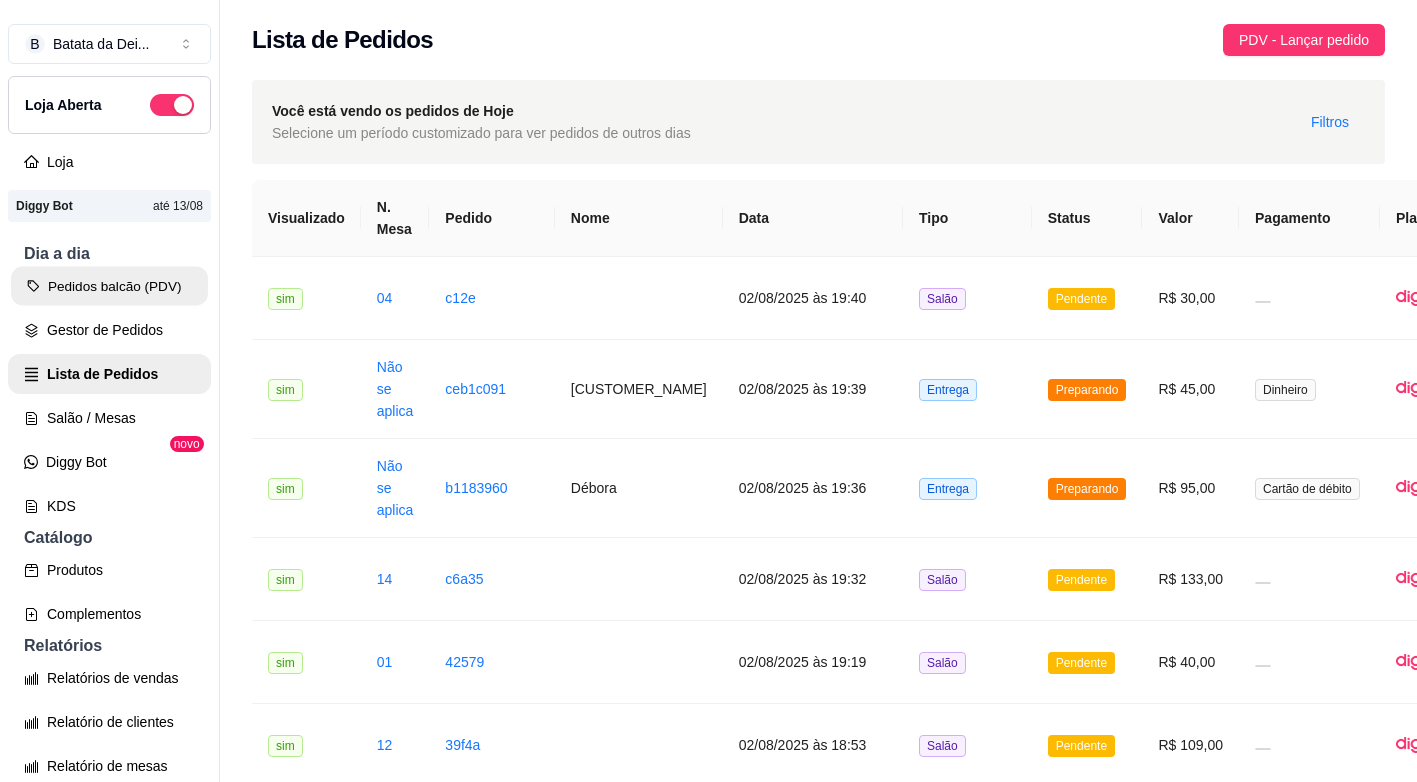 click on "Pedidos balcão (PDV)" at bounding box center [109, 286] 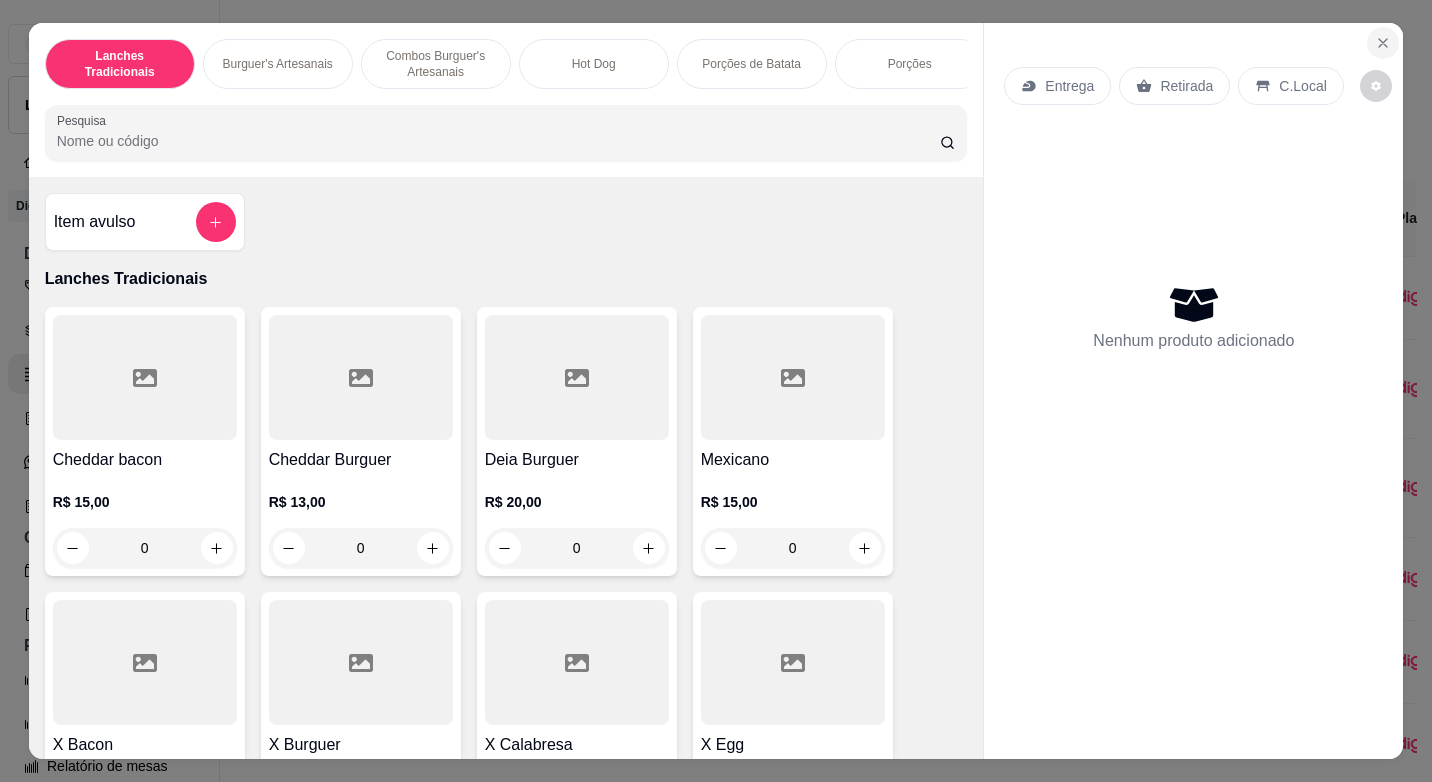 click at bounding box center [1383, 43] 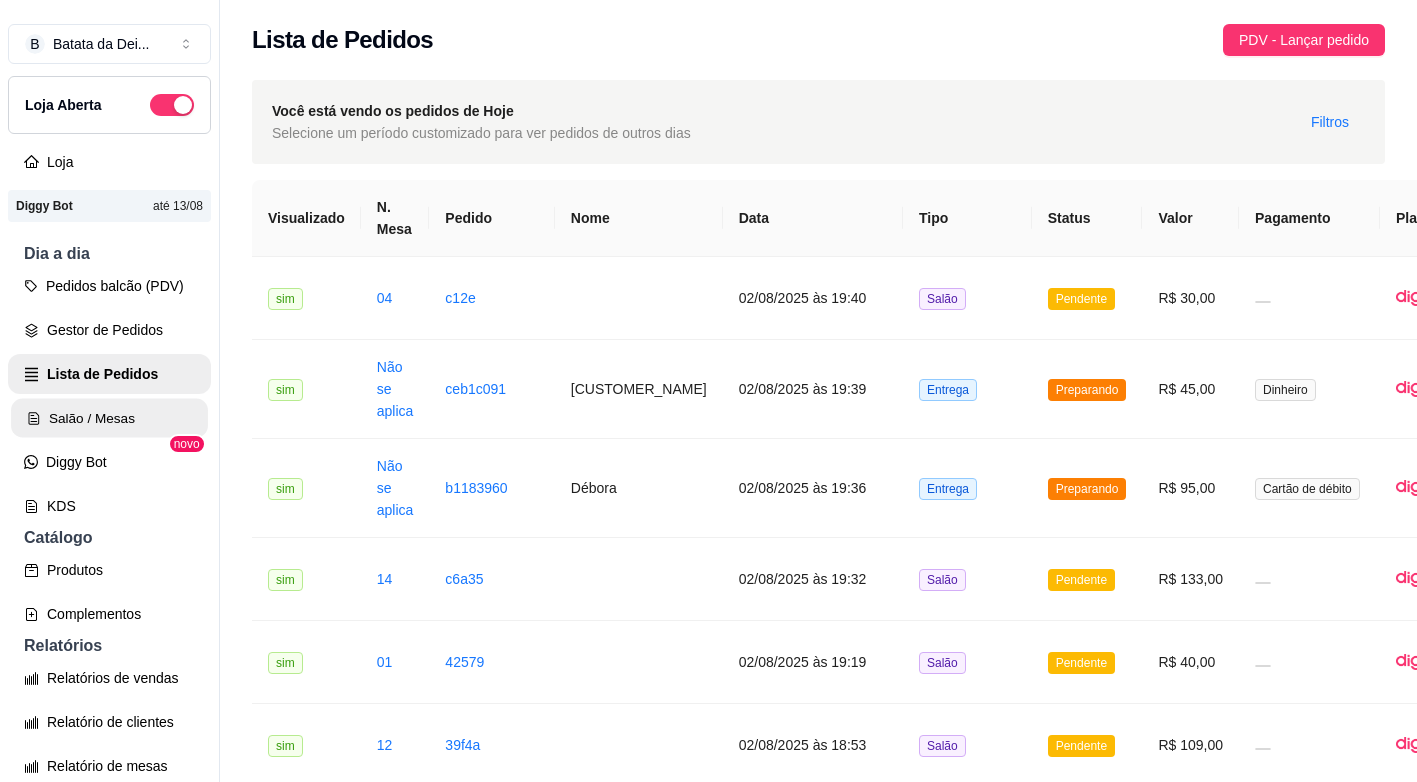click on "Salão / Mesas" at bounding box center (109, 418) 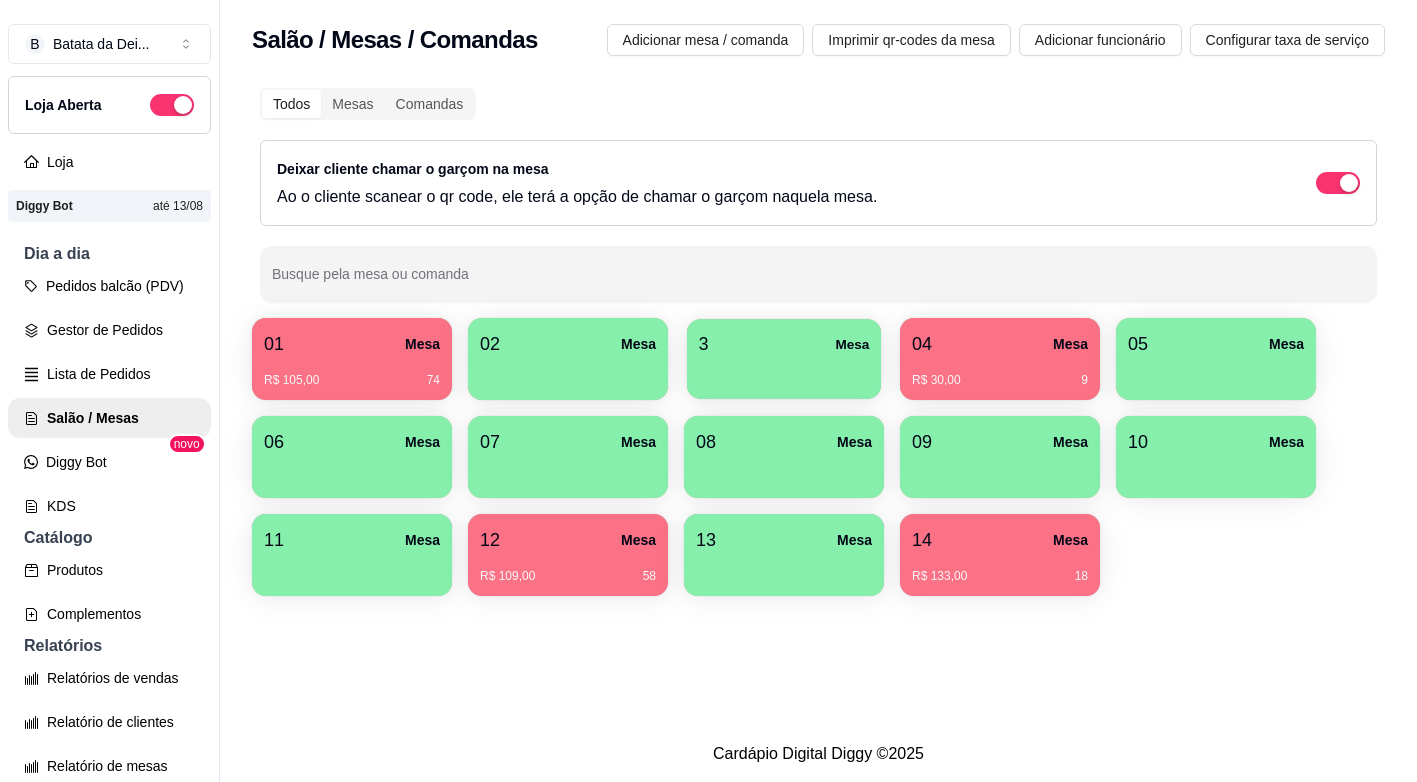 click on "3 Mesa" at bounding box center [784, 359] 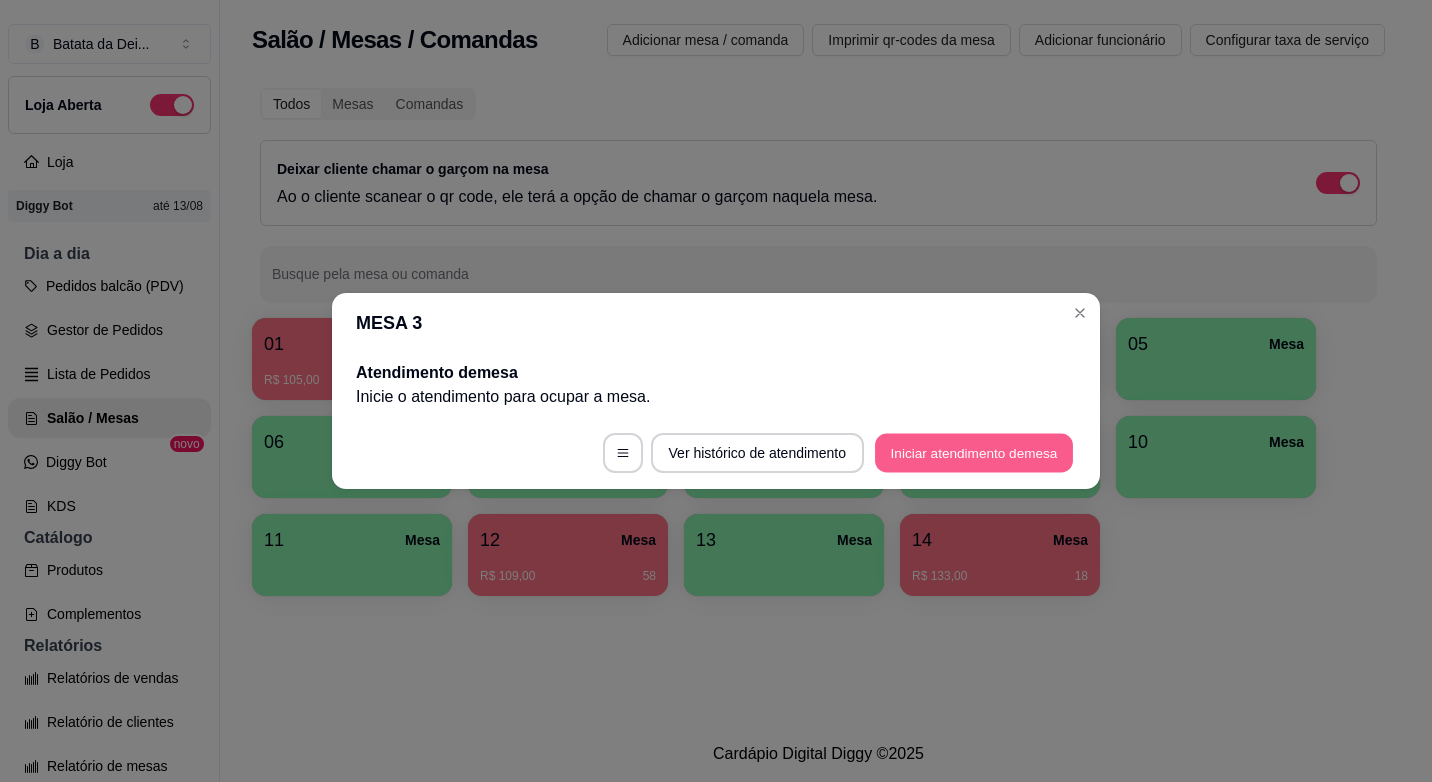click on "Iniciar atendimento de  mesa" at bounding box center [974, 453] 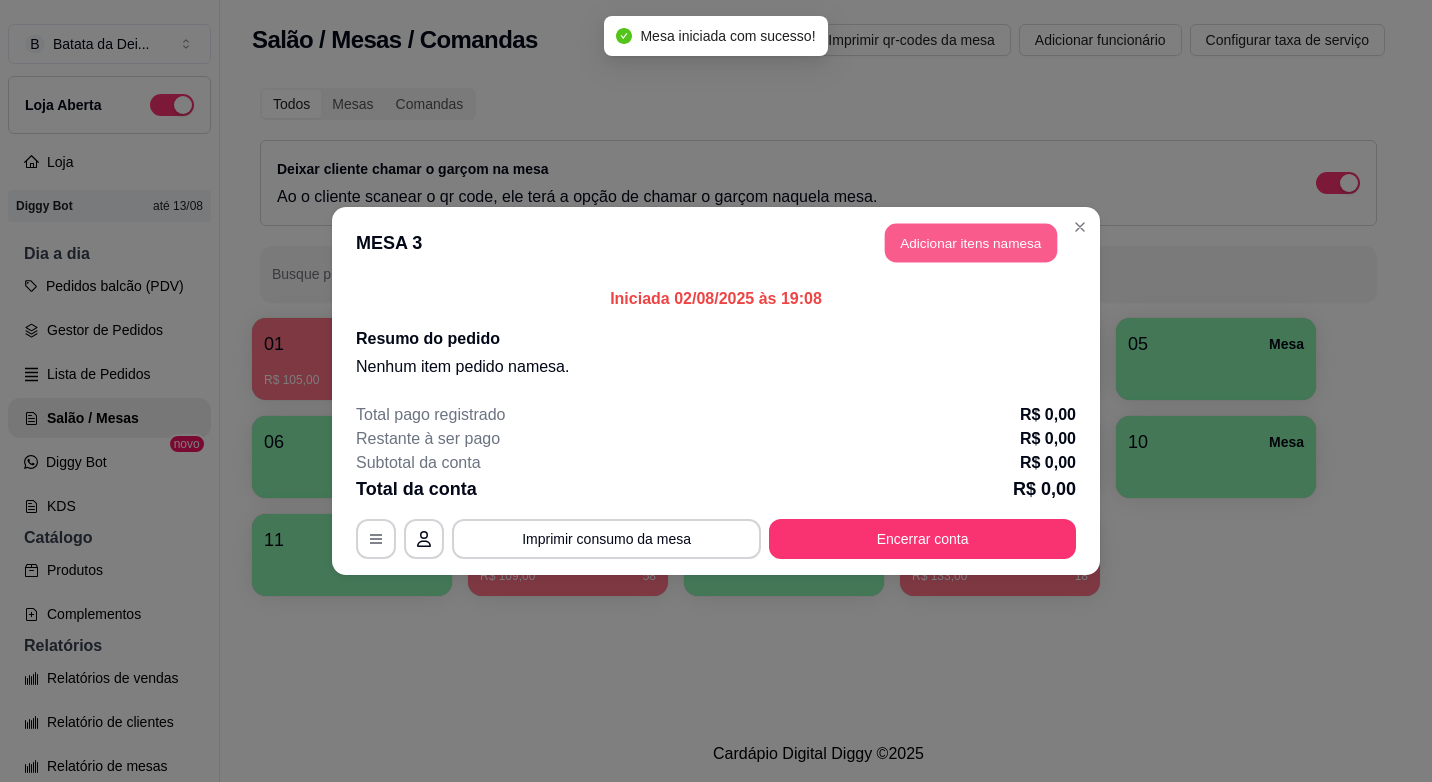 click on "Adicionar itens na  mesa" at bounding box center [971, 243] 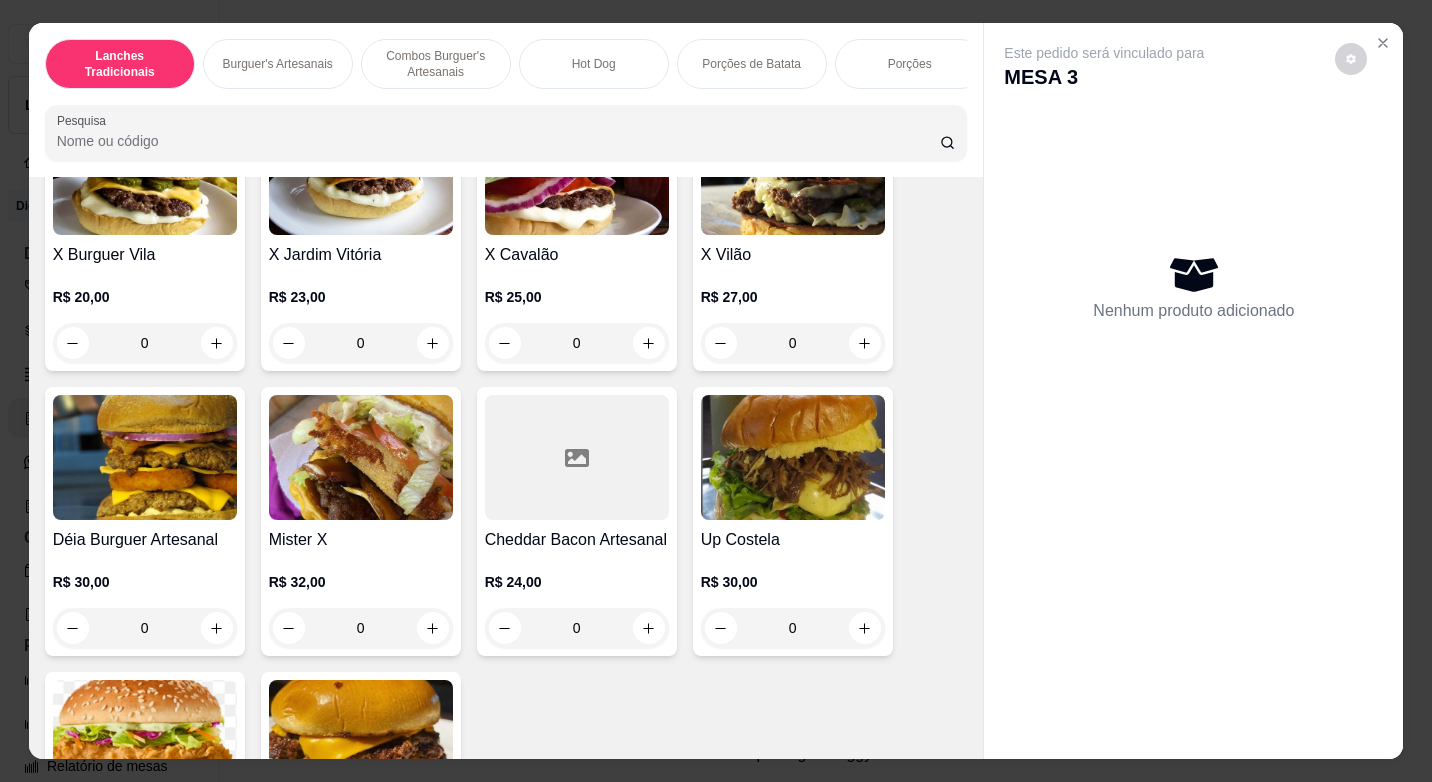 scroll, scrollTop: 1200, scrollLeft: 0, axis: vertical 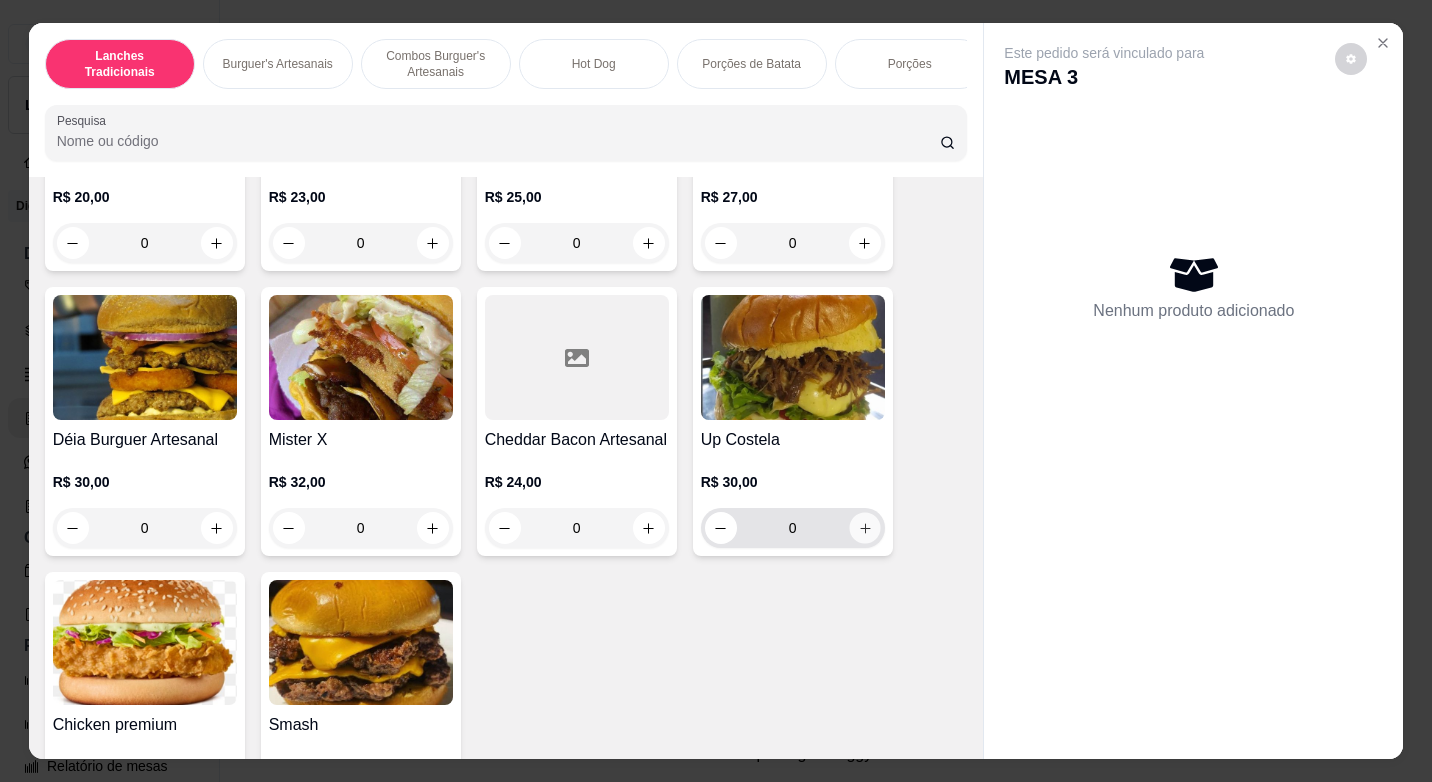 click 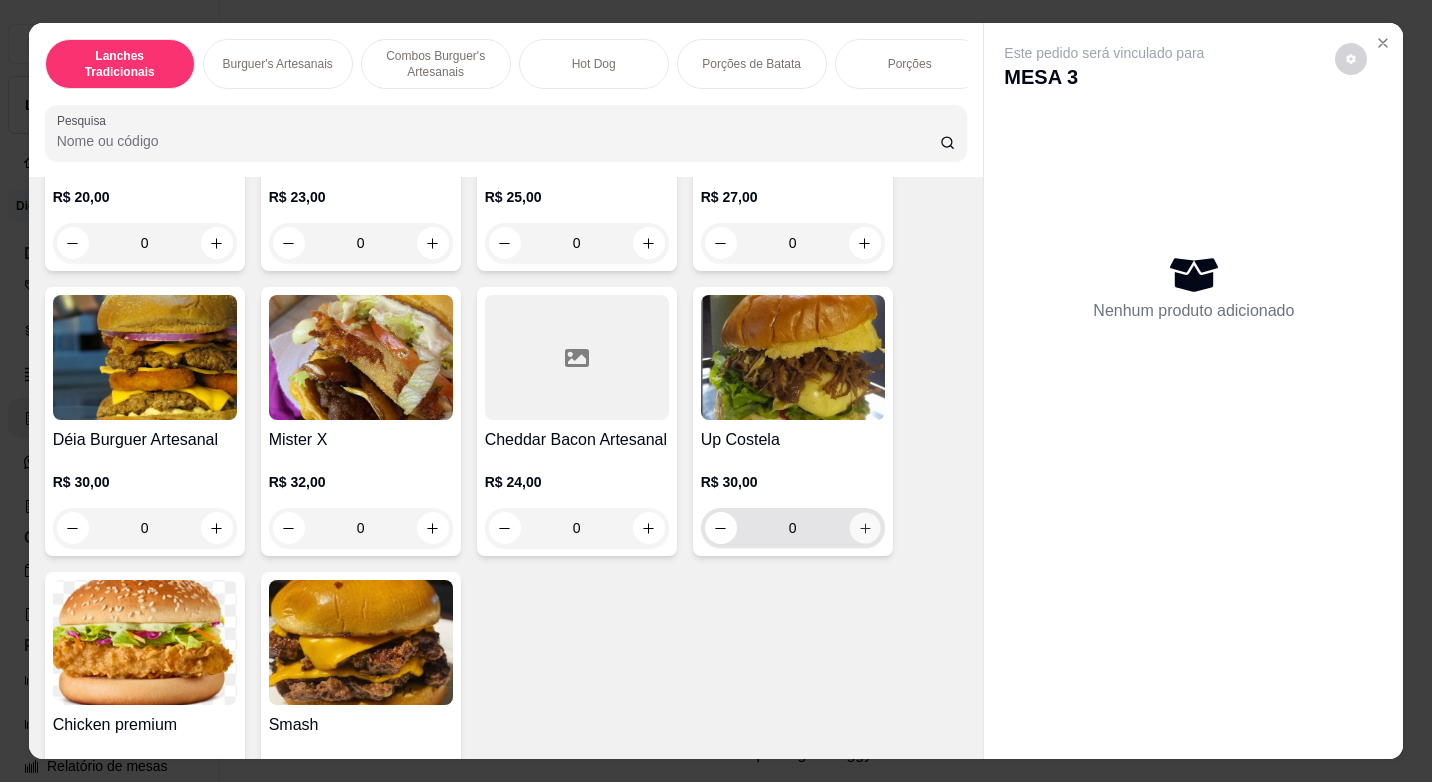 type on "1" 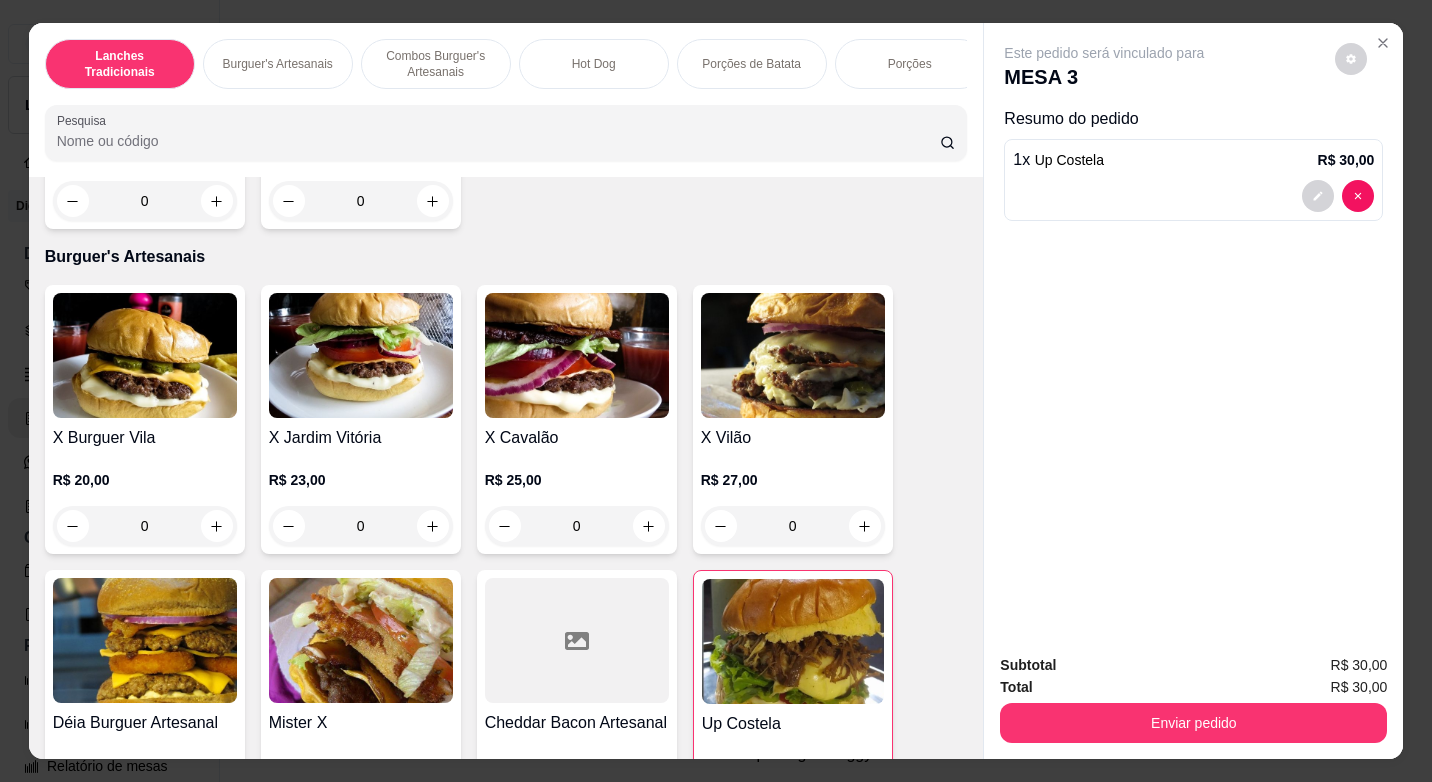 scroll, scrollTop: 900, scrollLeft: 0, axis: vertical 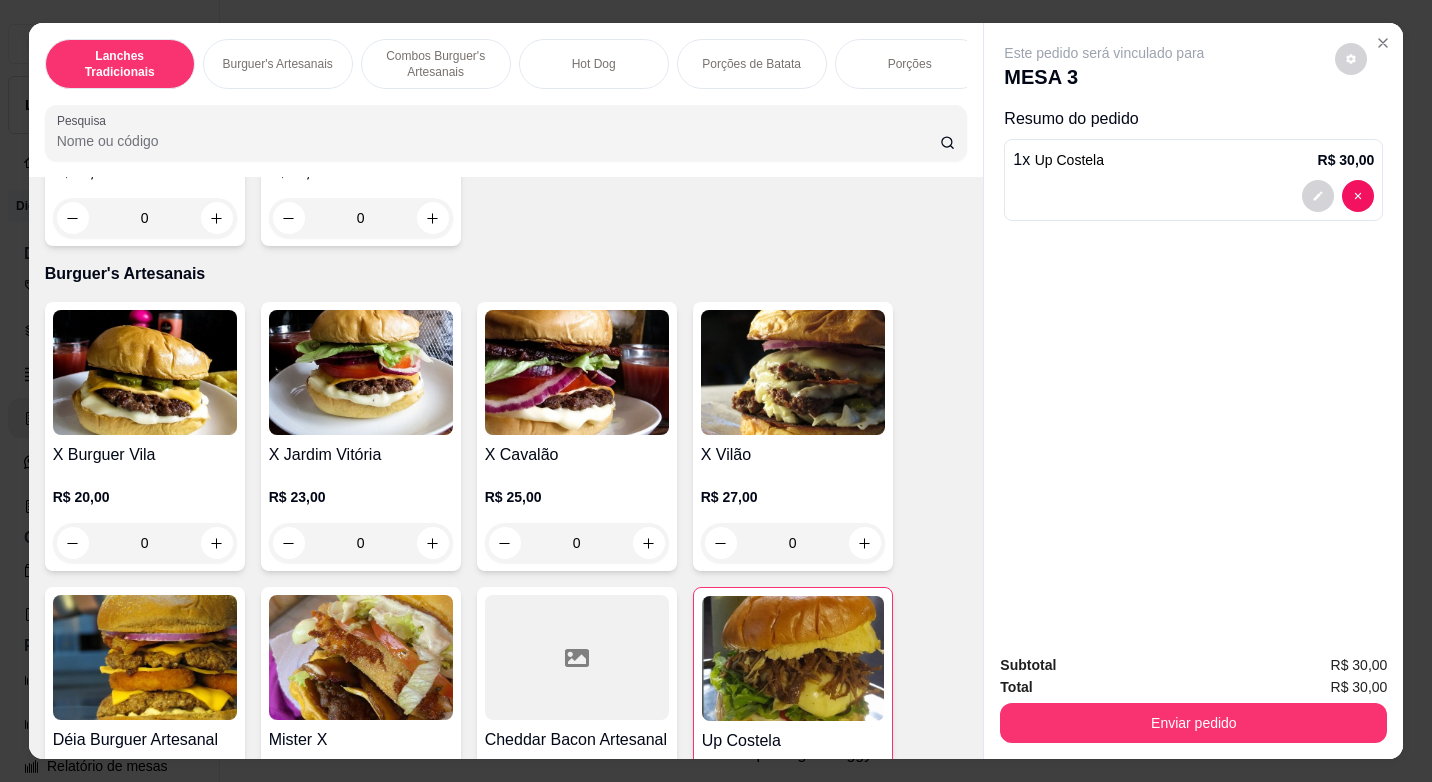 click on "0" at bounding box center [793, 543] 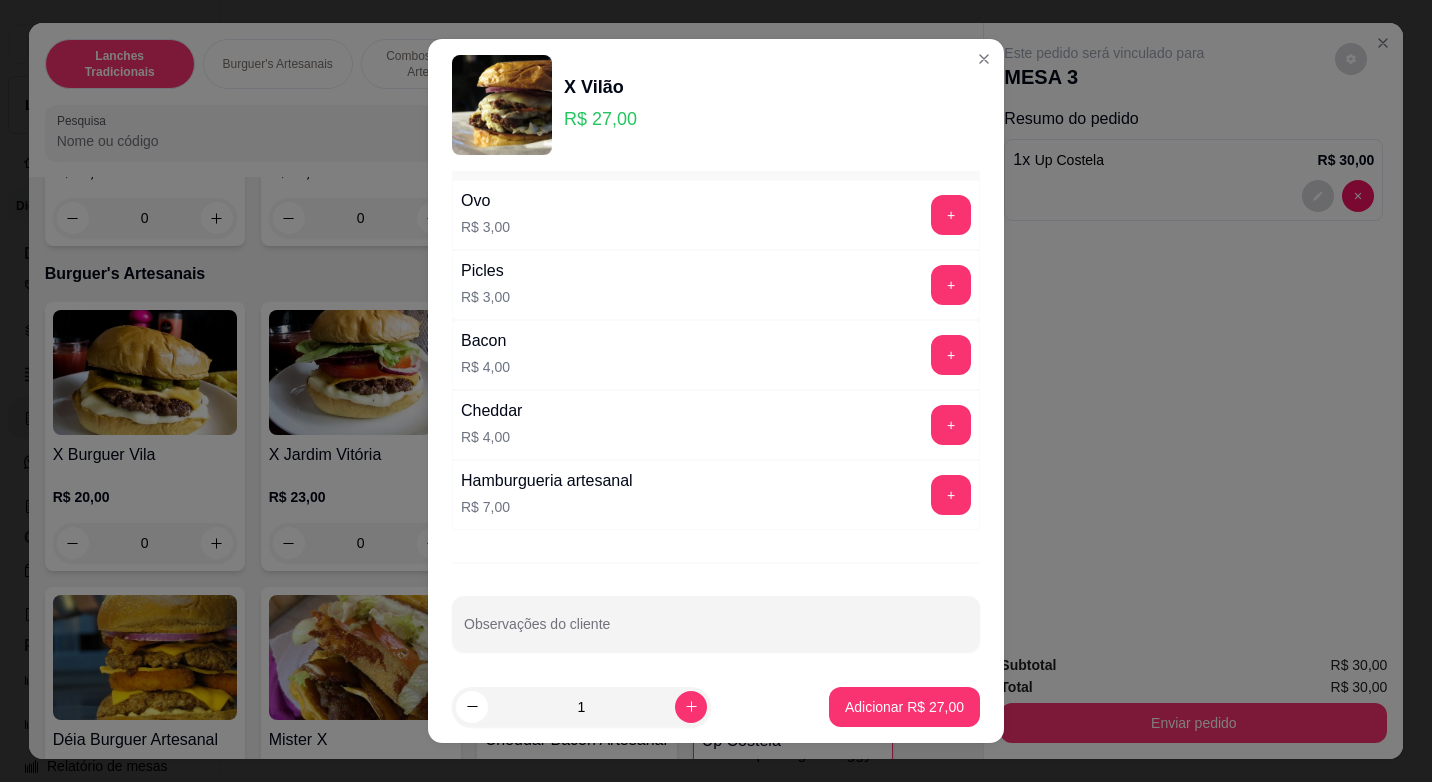 scroll, scrollTop: 74, scrollLeft: 0, axis: vertical 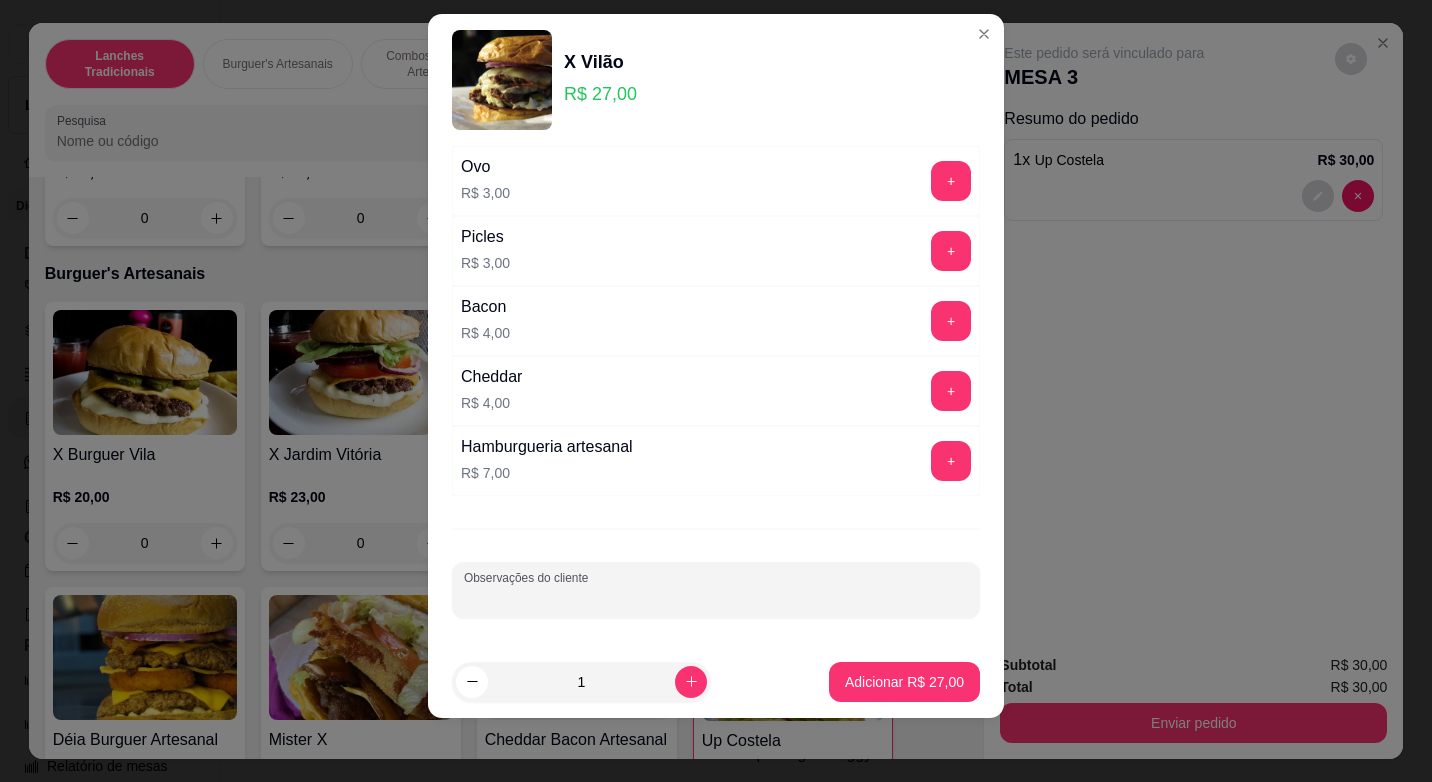drag, startPoint x: 590, startPoint y: 599, endPoint x: 579, endPoint y: 612, distance: 17.029387 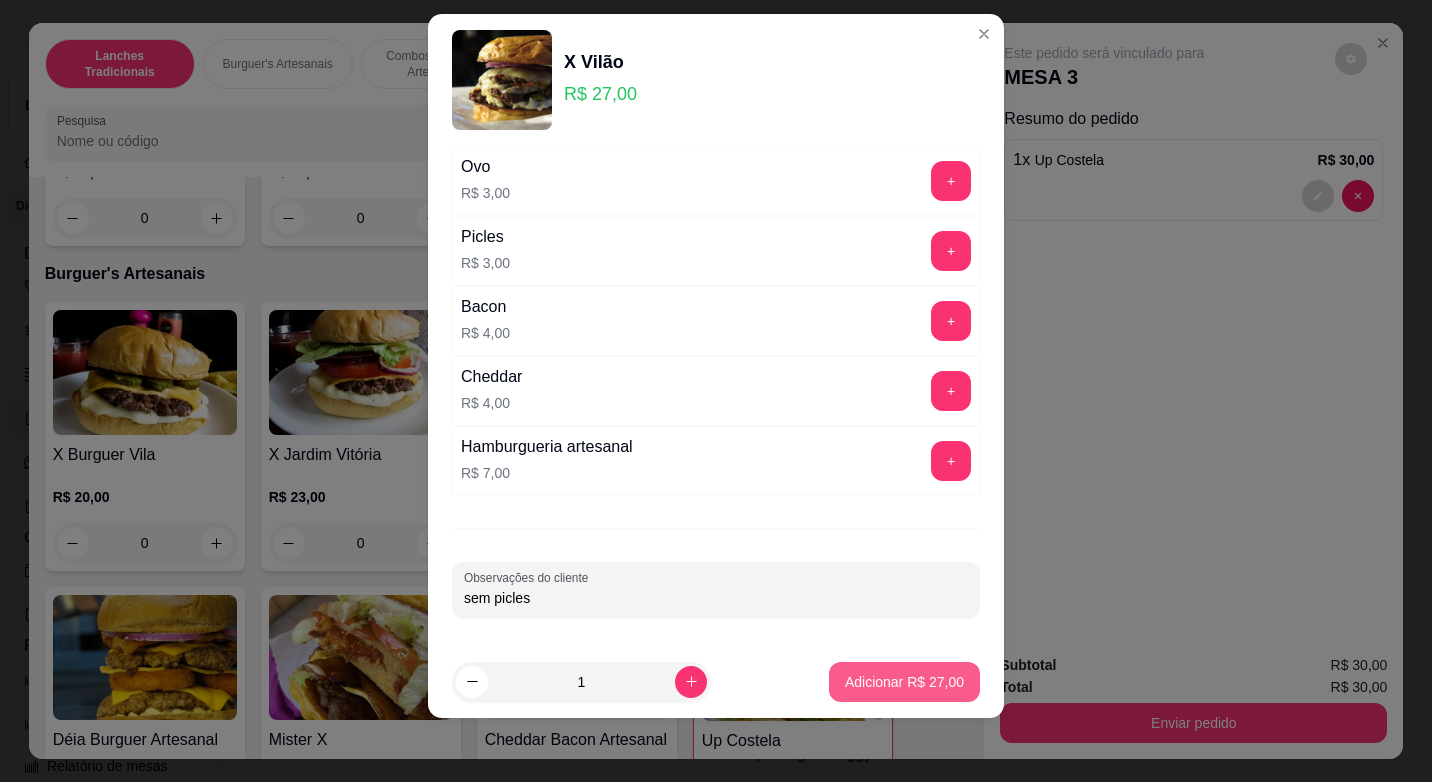 type on "sem picles" 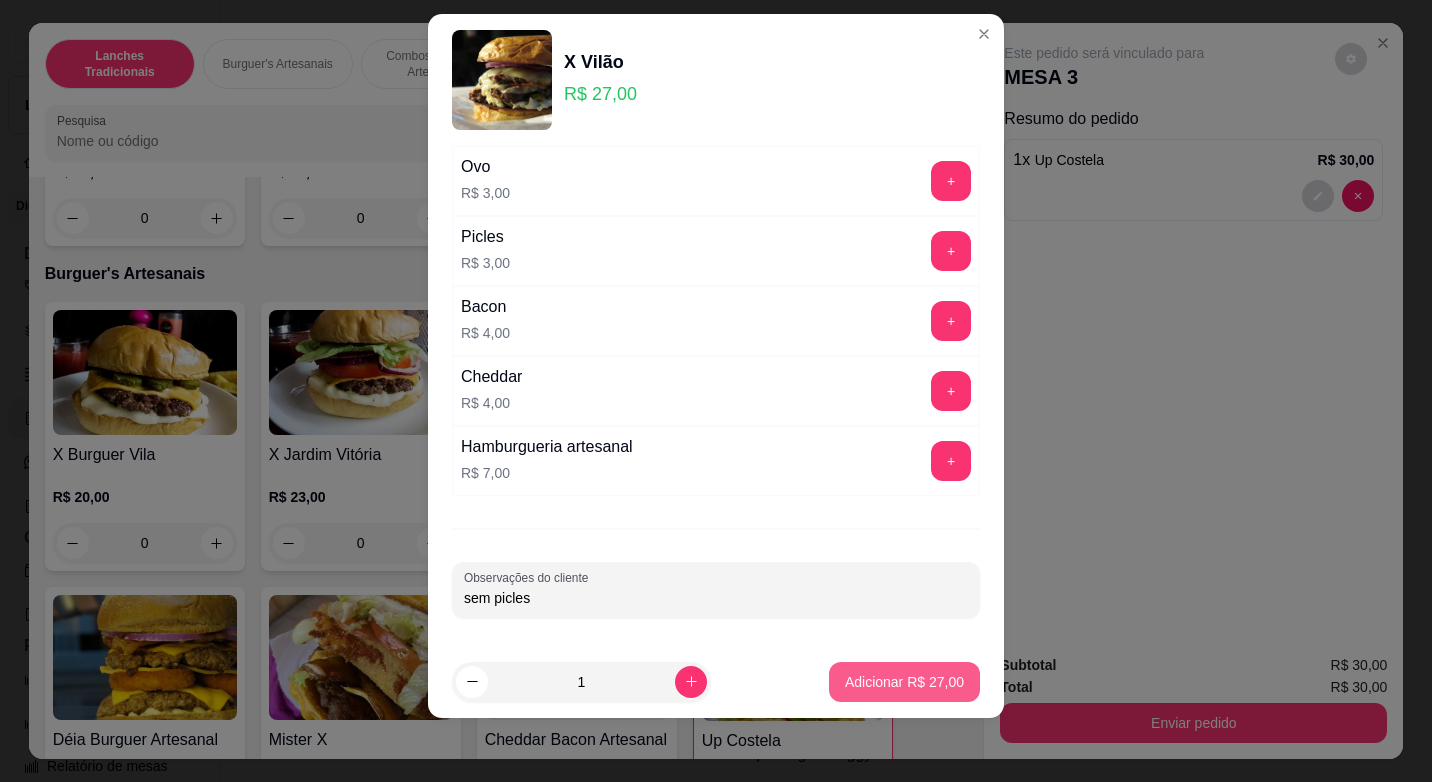 click on "Adicionar   R$ 27,00" at bounding box center (904, 682) 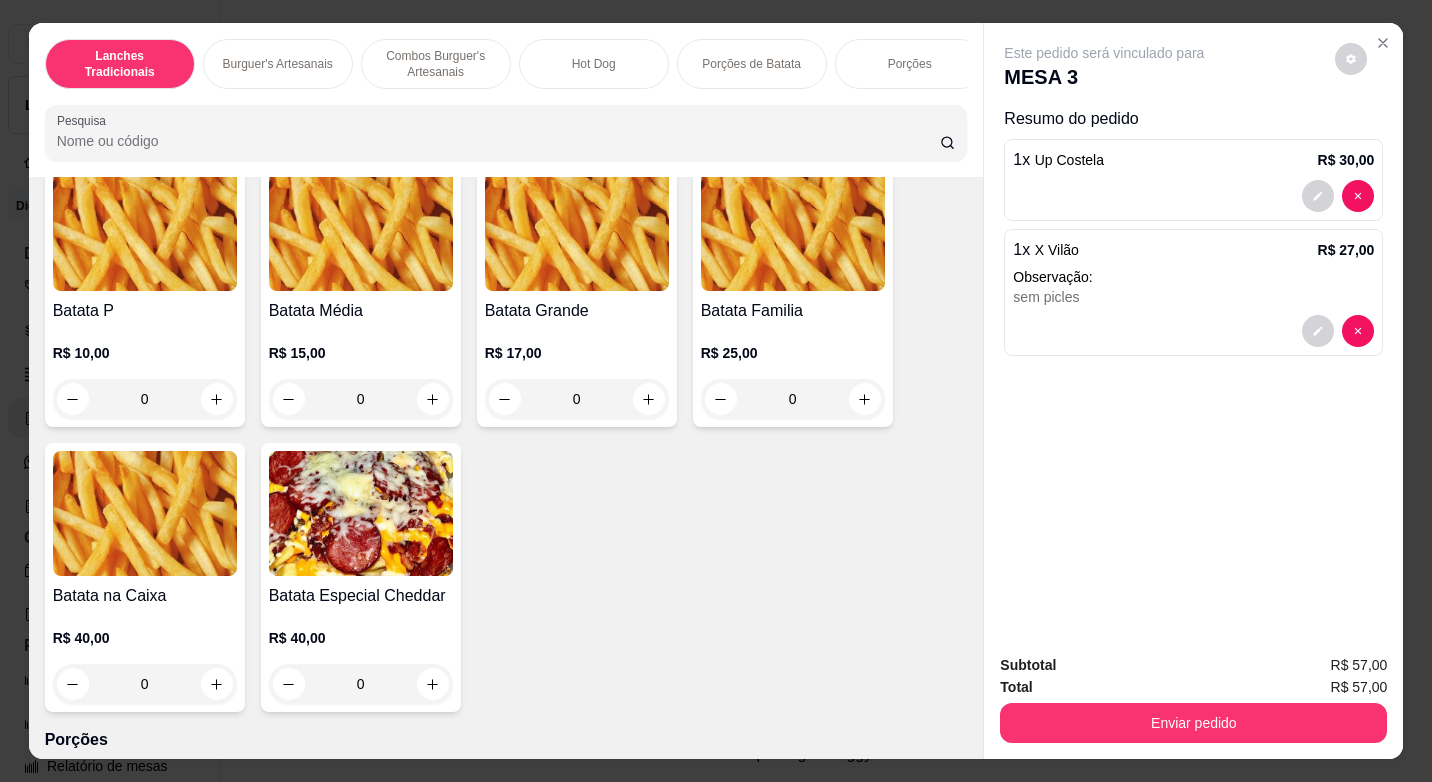 scroll, scrollTop: 2800, scrollLeft: 0, axis: vertical 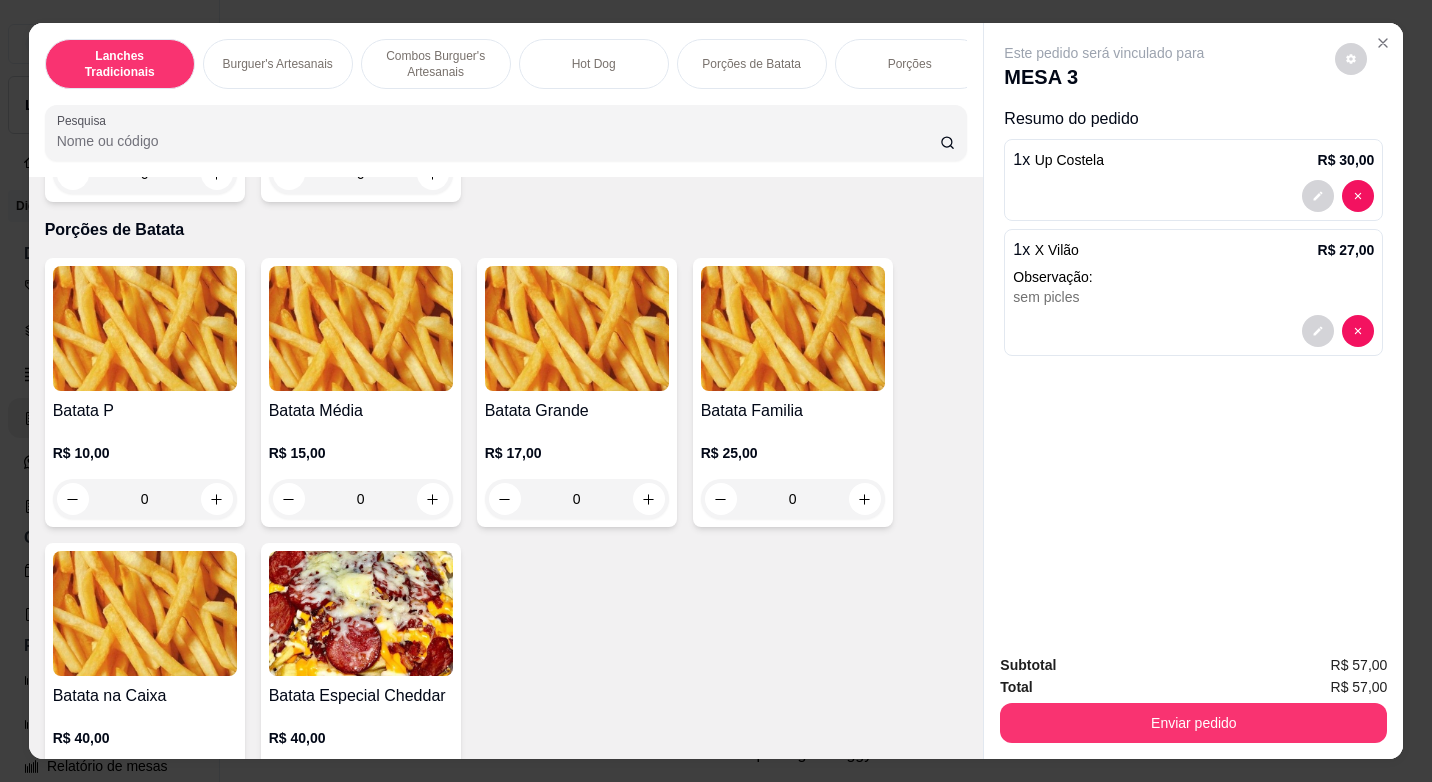 click on "Batata Familia    R$ 25,00 0" at bounding box center [793, 392] 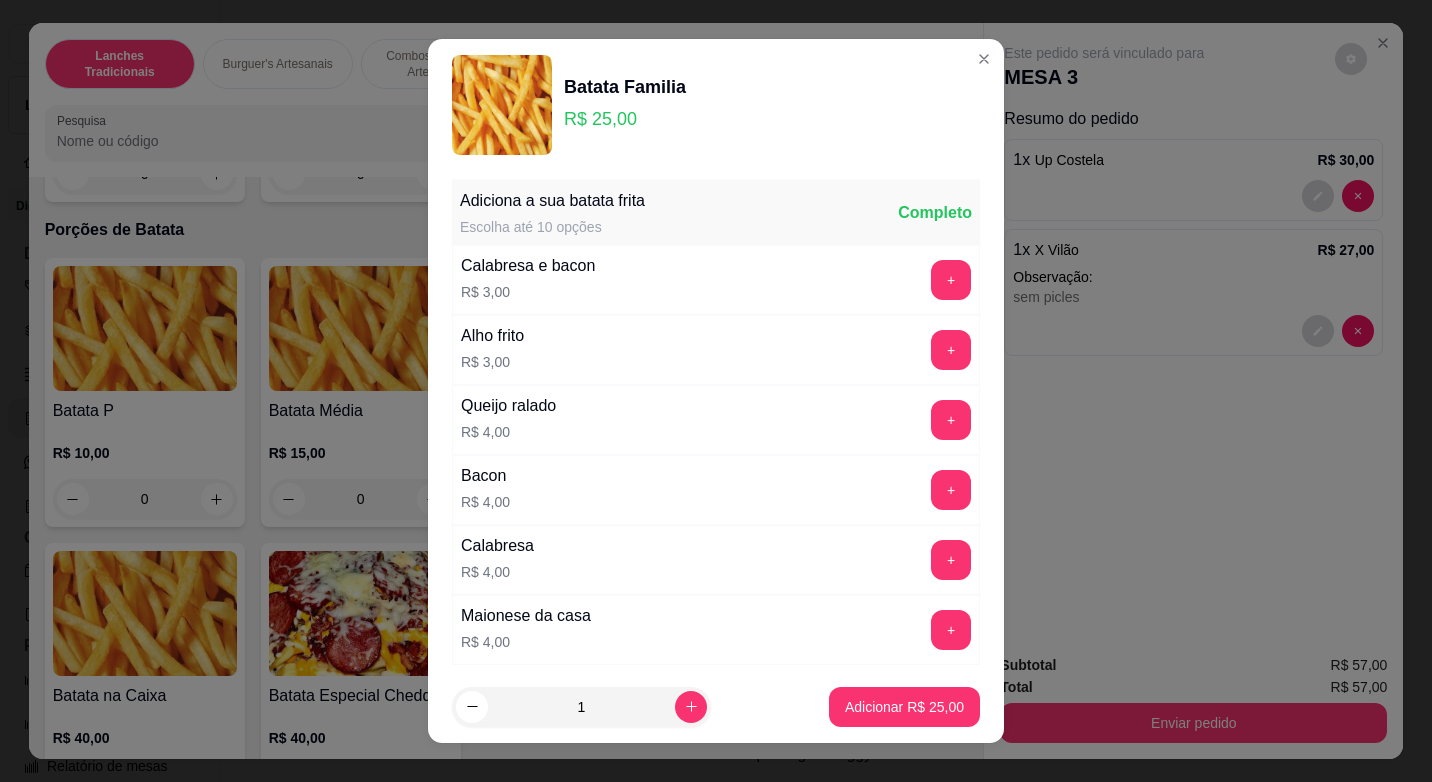 scroll, scrollTop: 144, scrollLeft: 0, axis: vertical 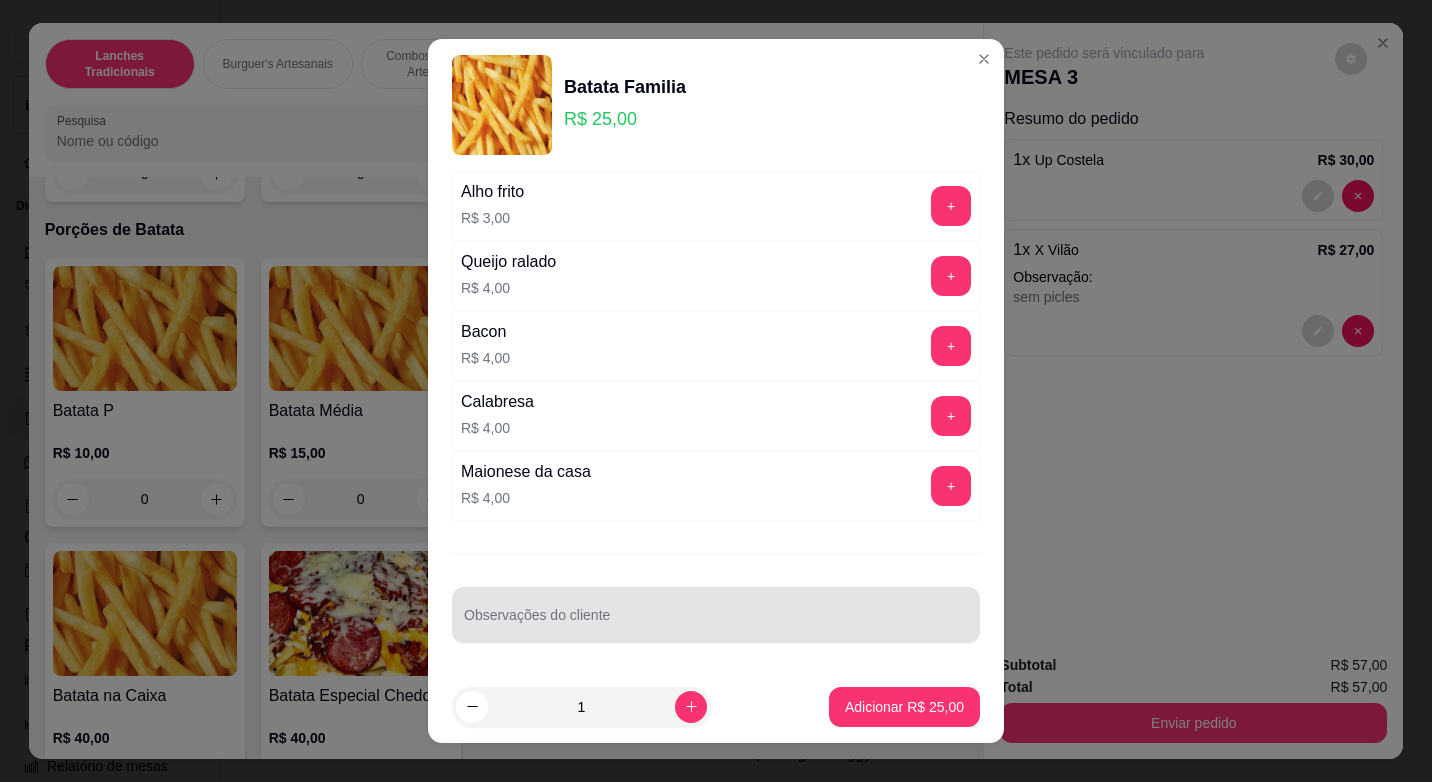 click at bounding box center [716, 615] 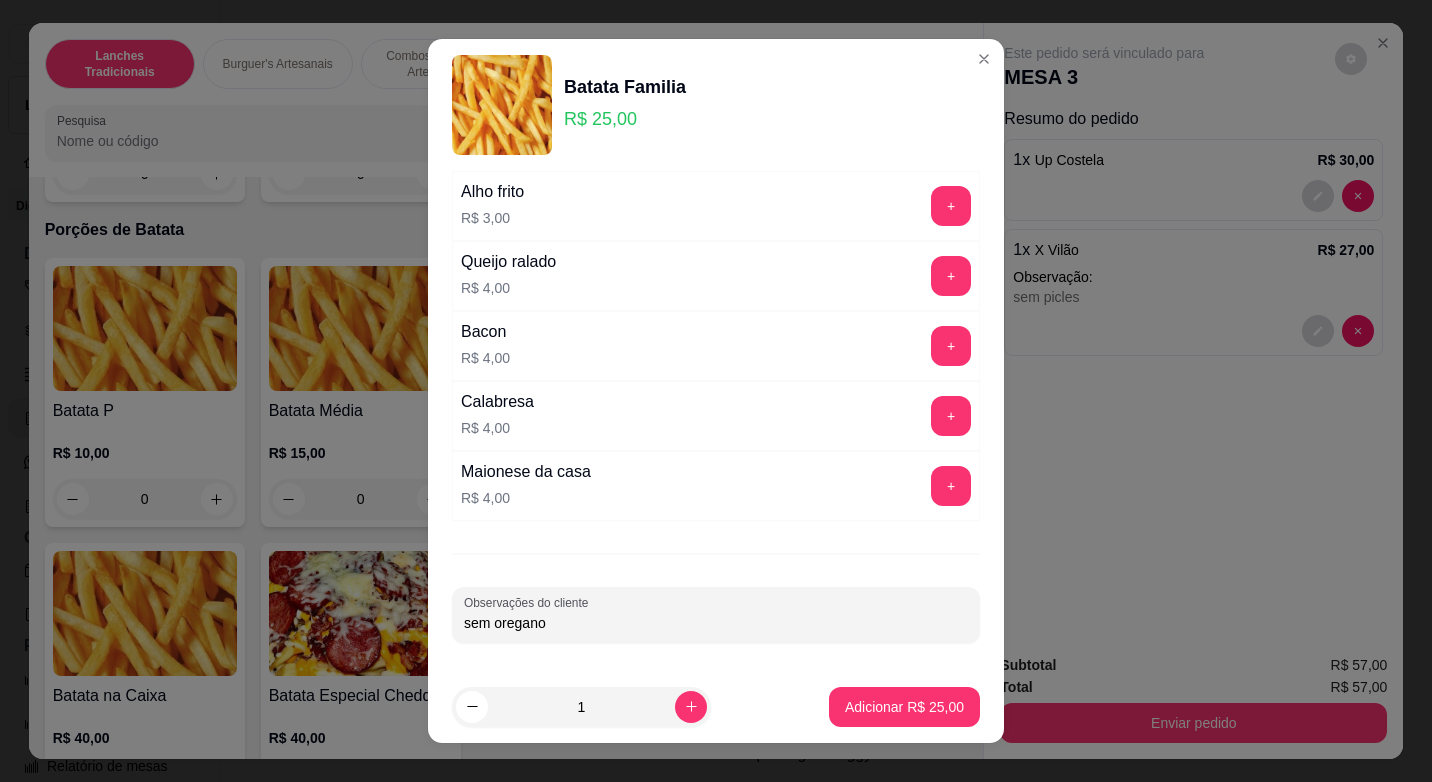 click on "sem oregano" at bounding box center [716, 623] 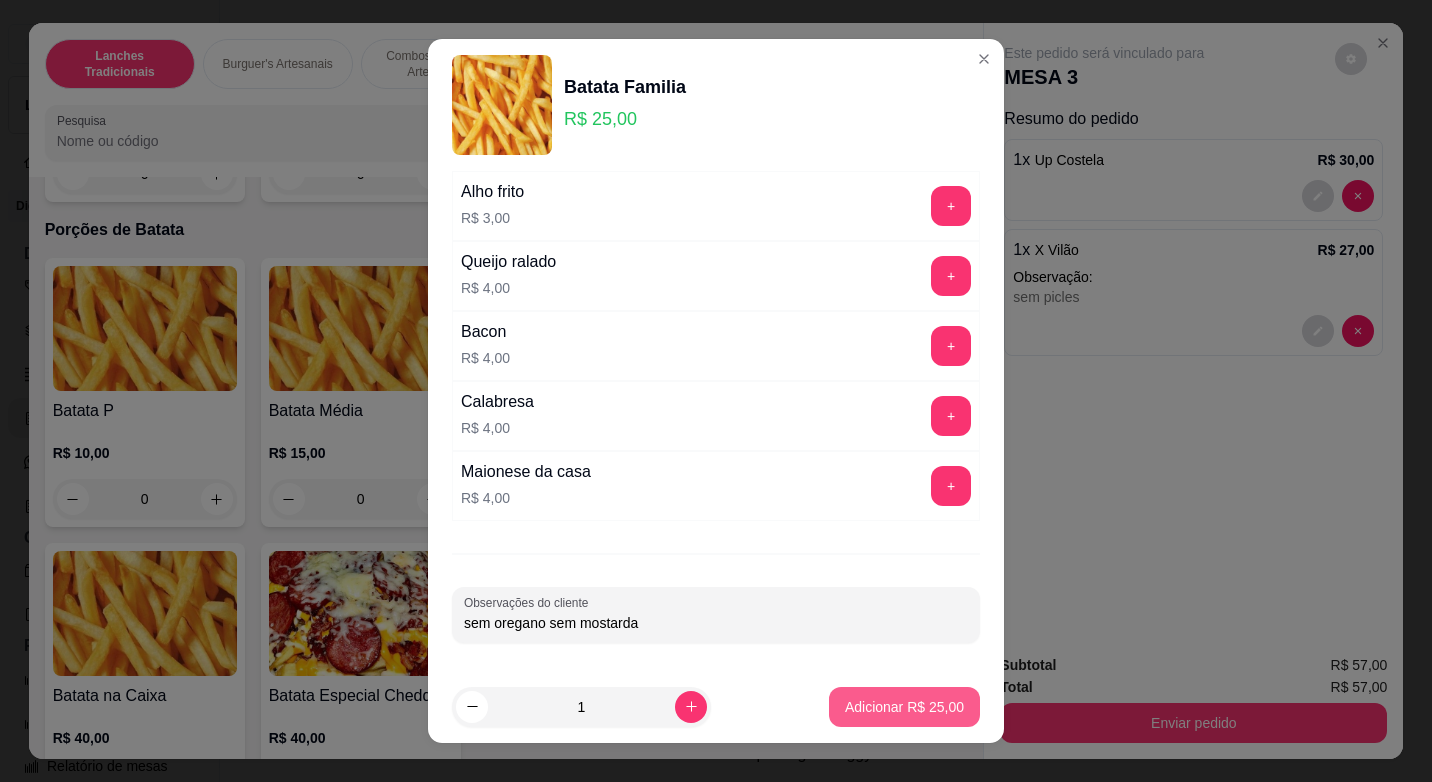 type on "sem oregano sem mostarda" 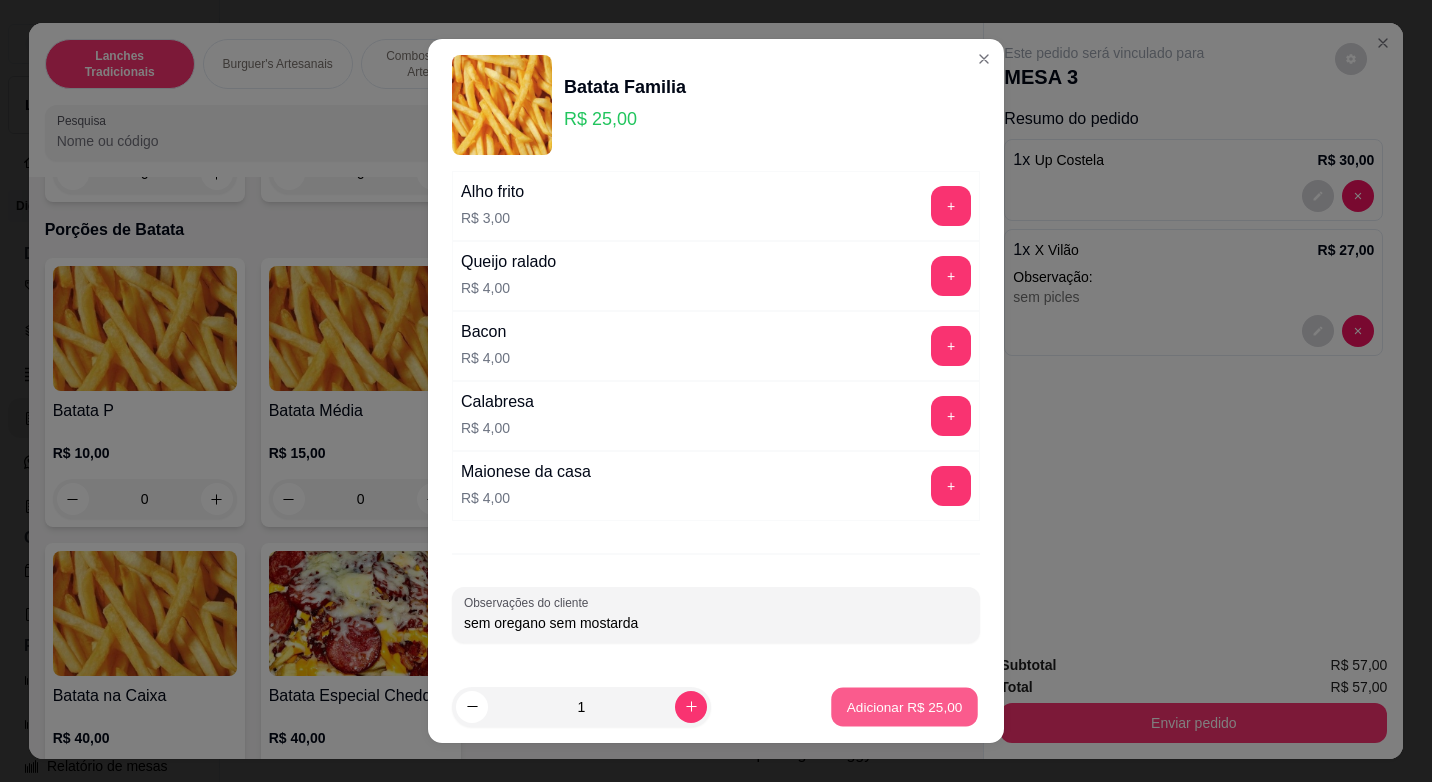 click on "Adicionar   R$ 25,00" at bounding box center [904, 707] 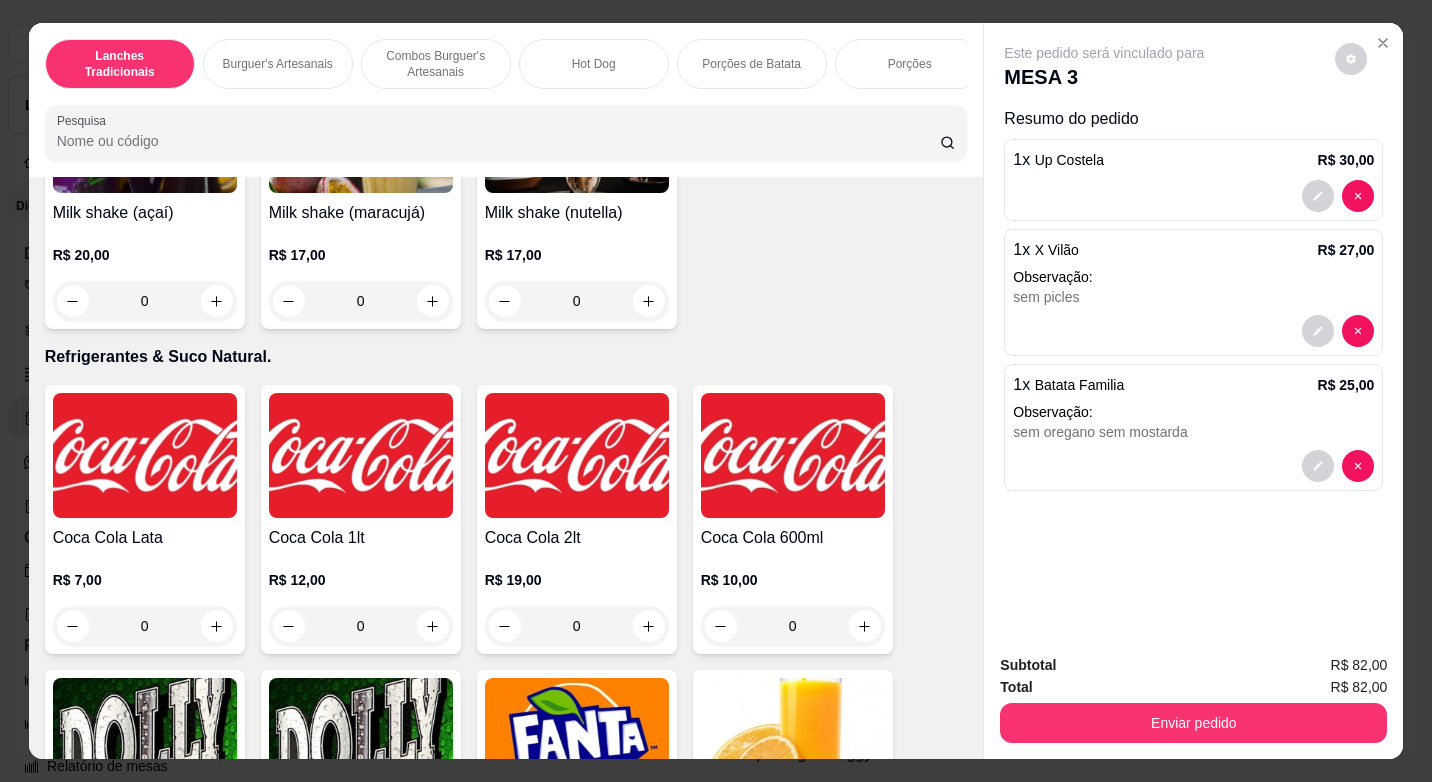 scroll, scrollTop: 5100, scrollLeft: 0, axis: vertical 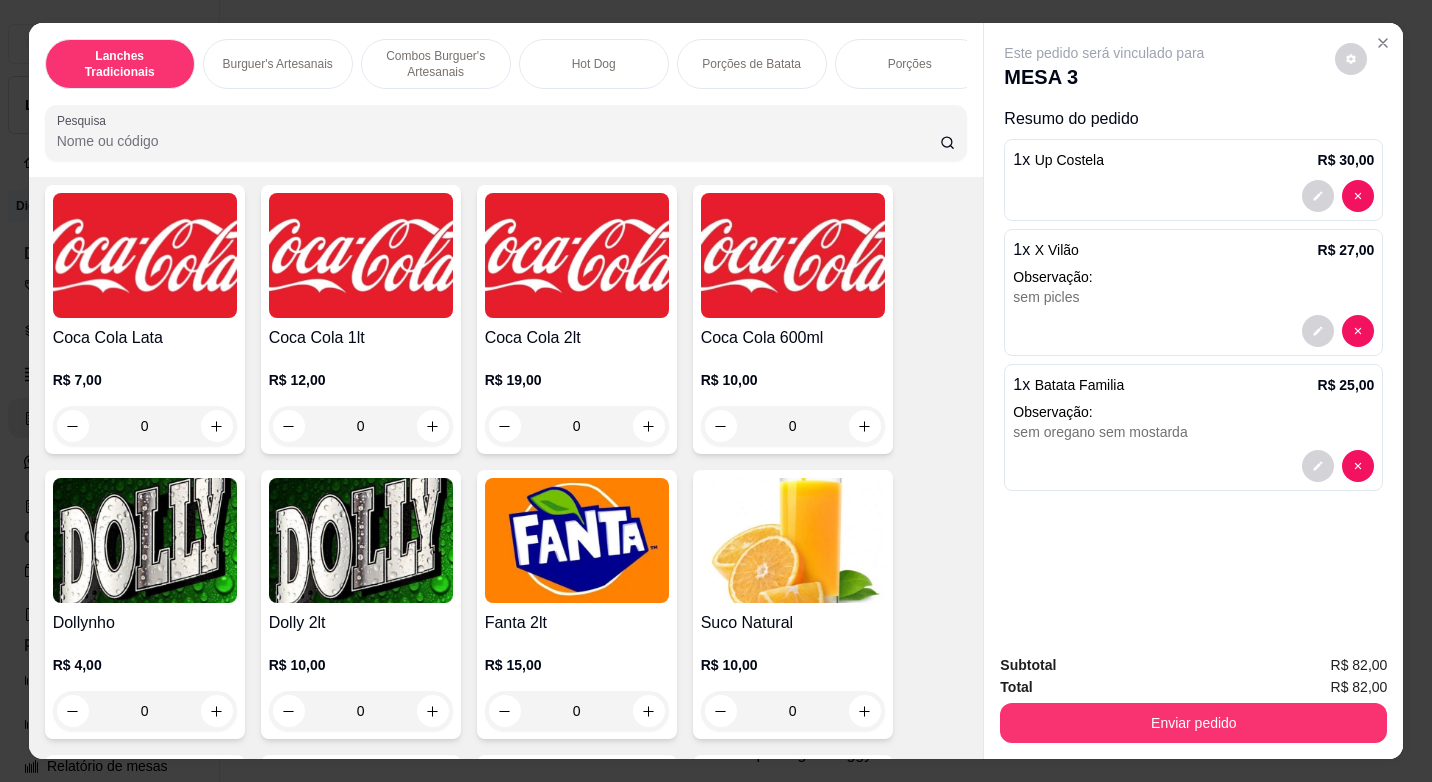 click at bounding box center [361, 540] 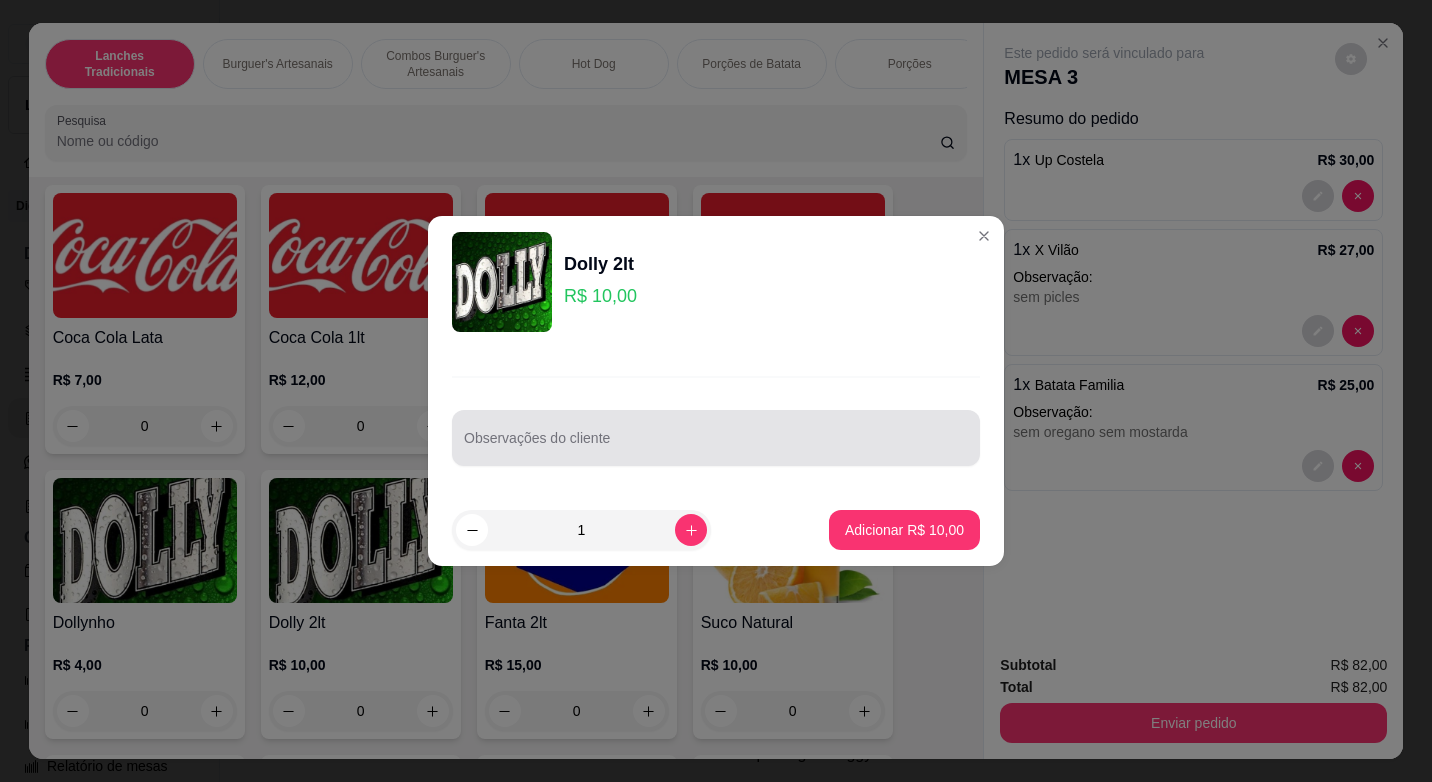 click on "Observações do cliente" at bounding box center [716, 438] 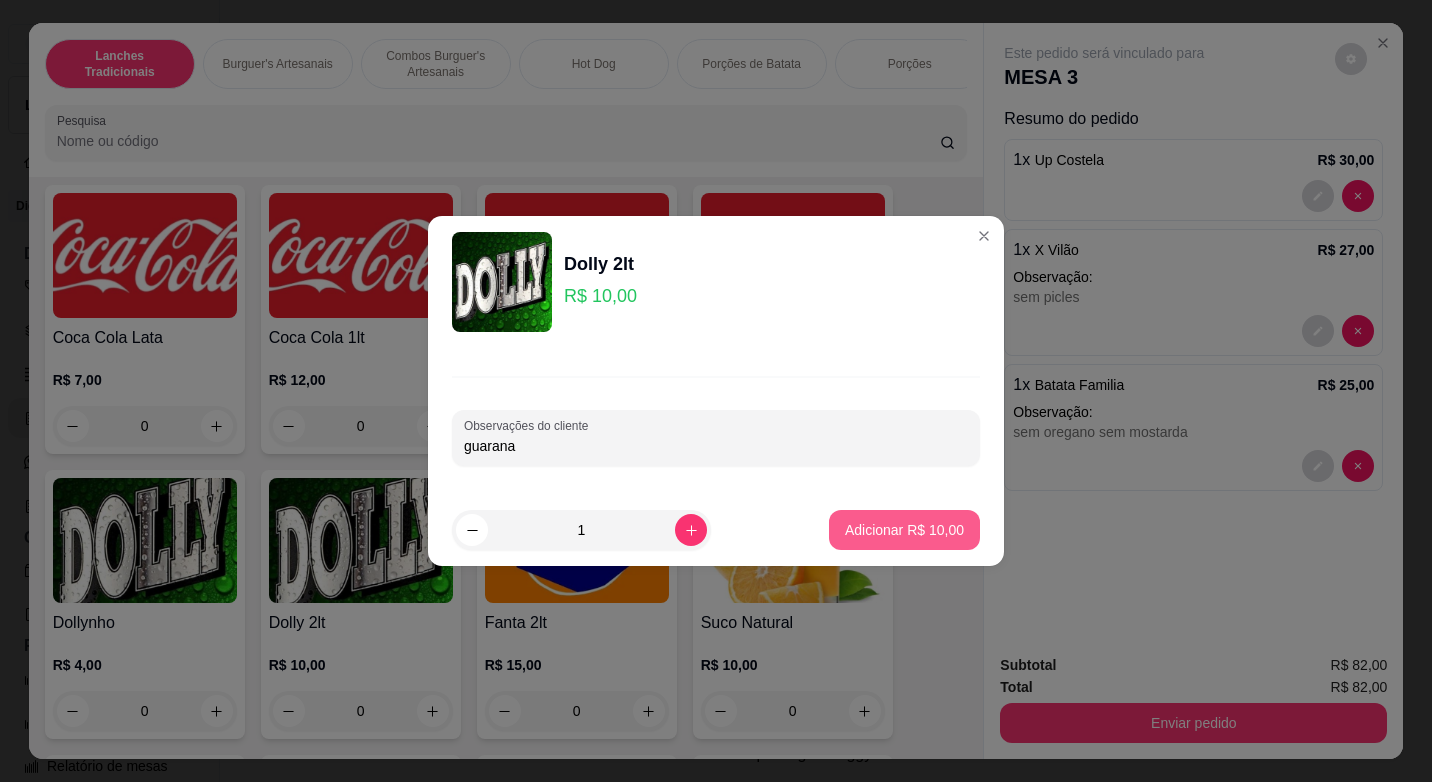 type on "guarana" 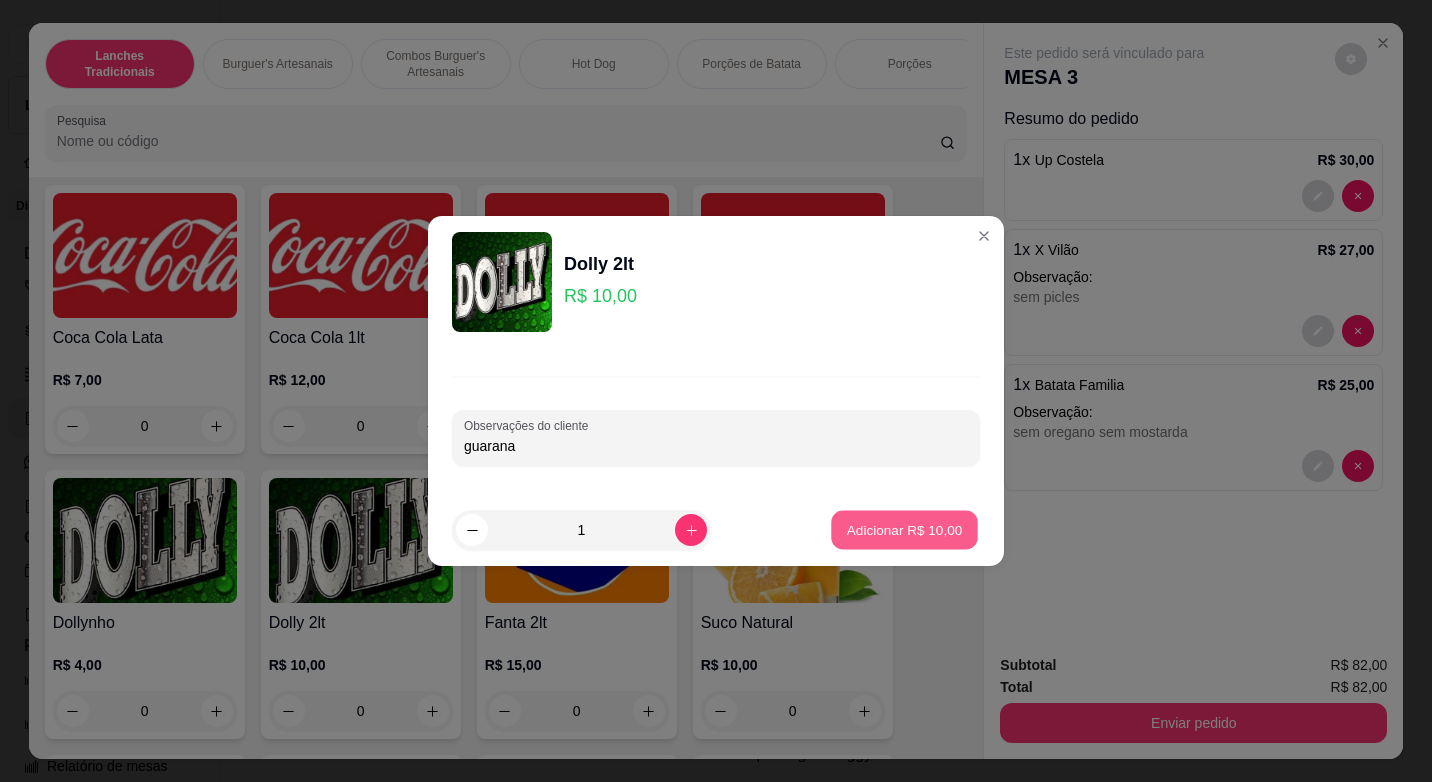 click on "Adicionar   R$ 10,00" at bounding box center (905, 529) 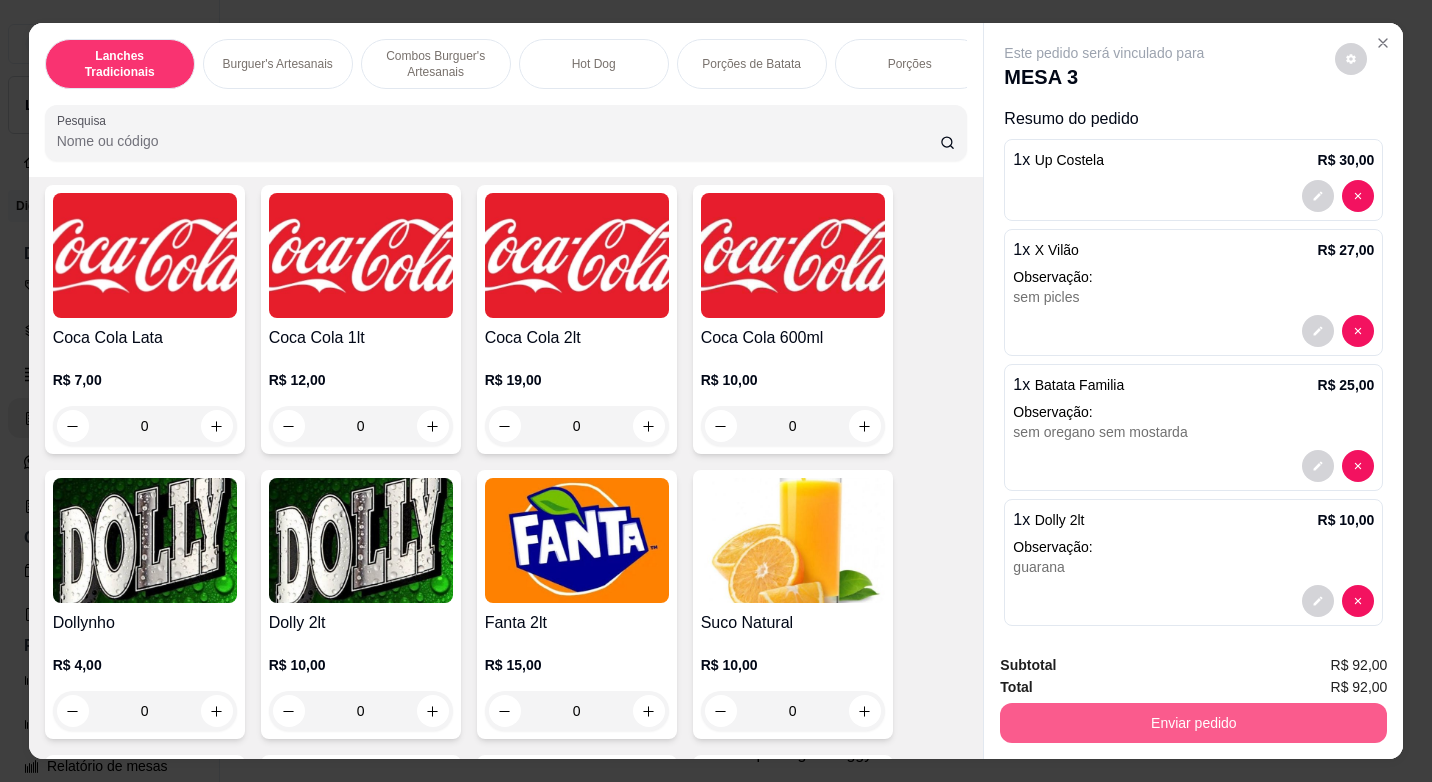 click on "Enviar pedido" at bounding box center (1193, 723) 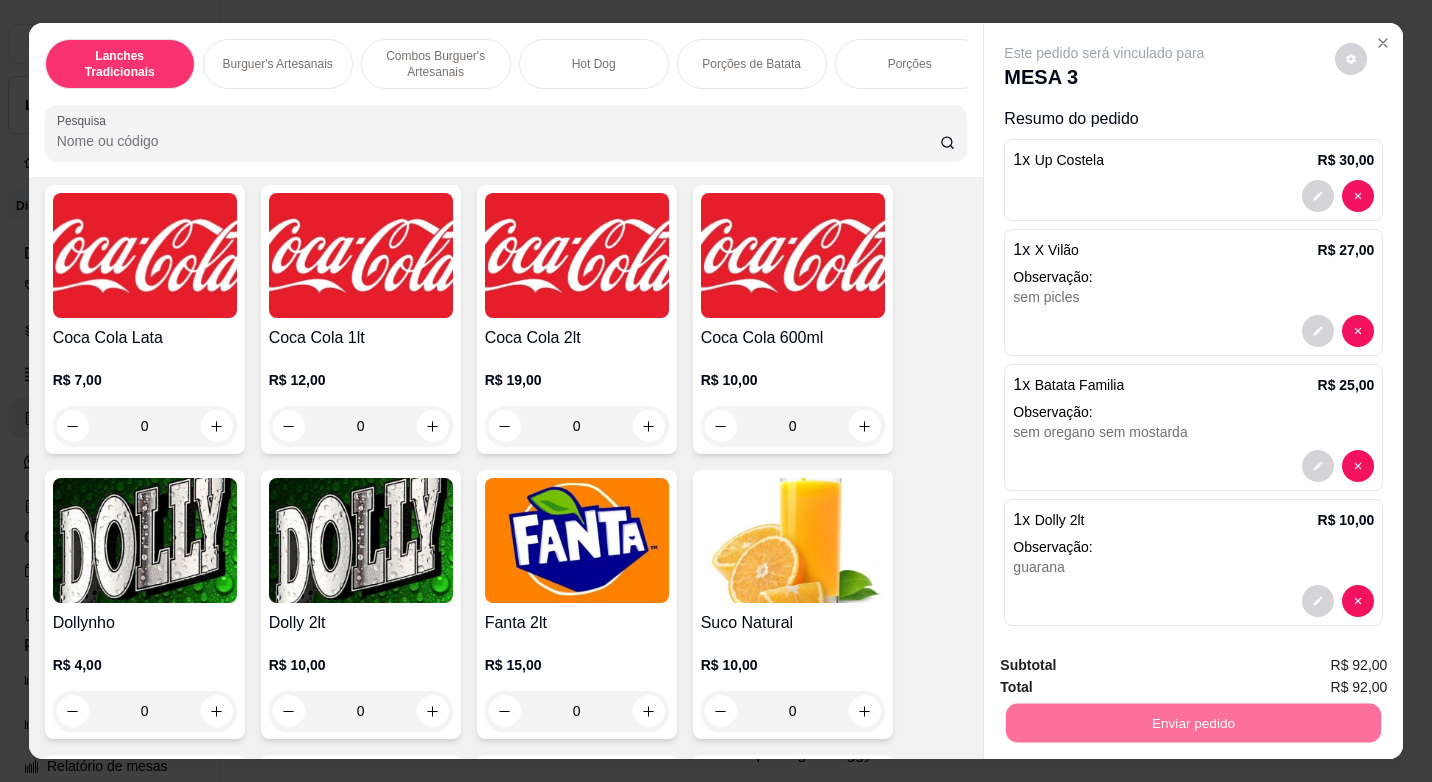 click on "Não registrar e enviar pedido" at bounding box center (1128, 665) 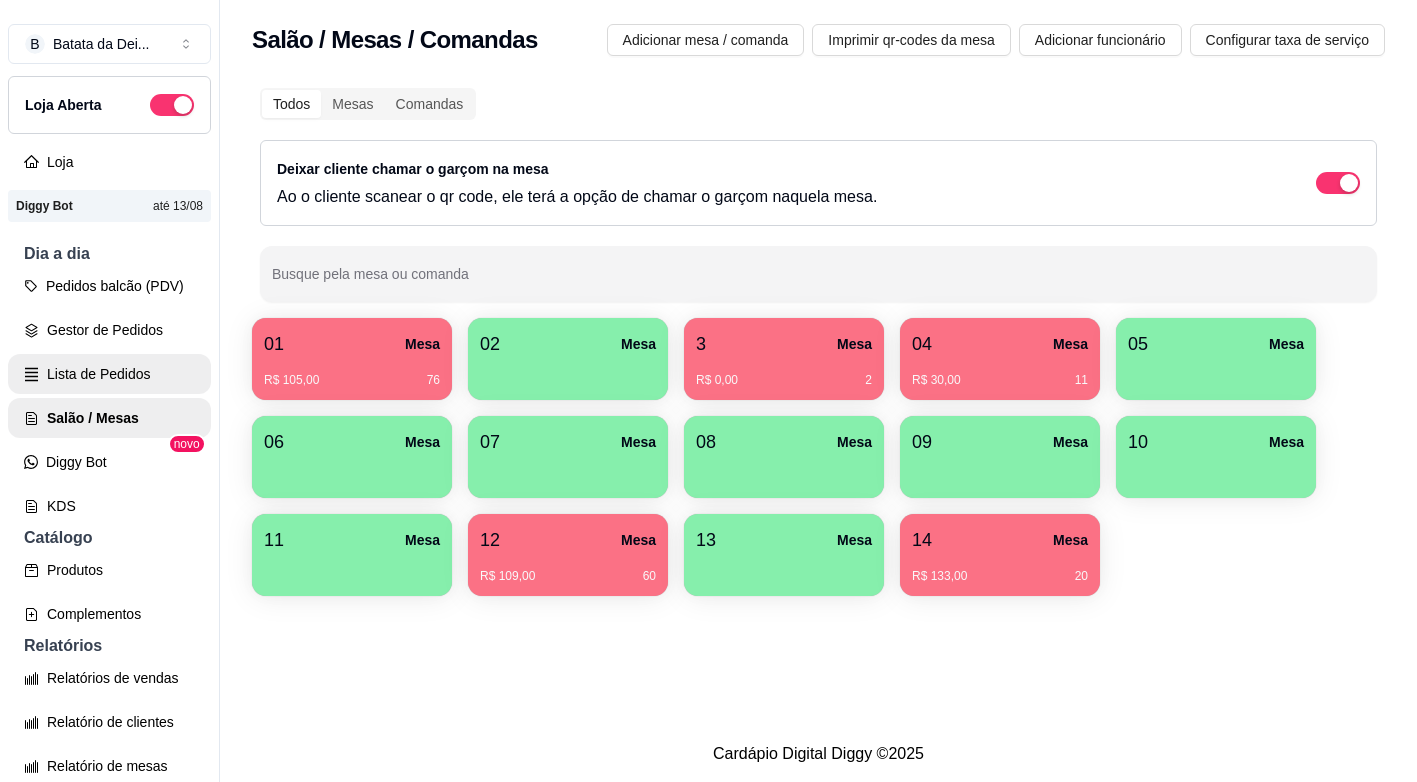 click on "Lista de Pedidos" at bounding box center (109, 374) 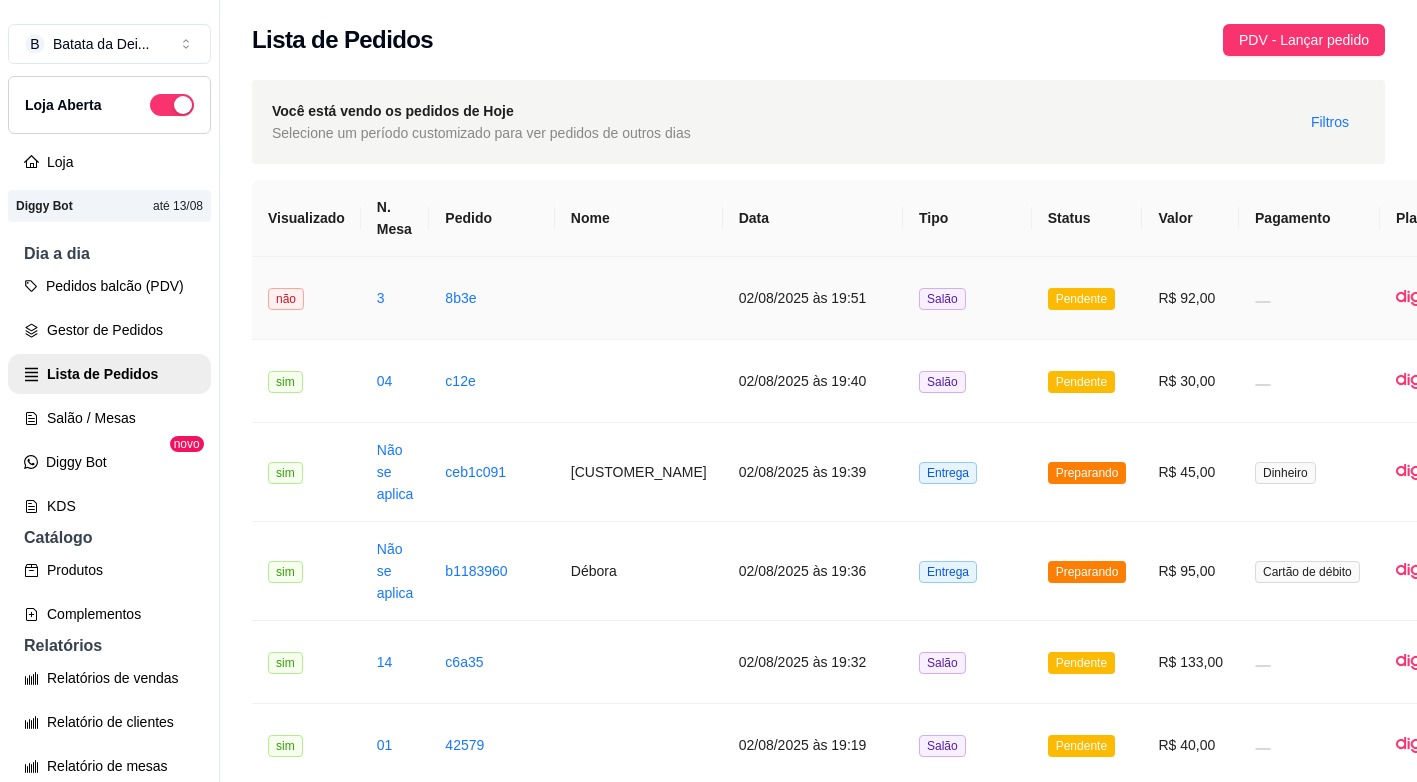 click on "8b3e" at bounding box center (491, 298) 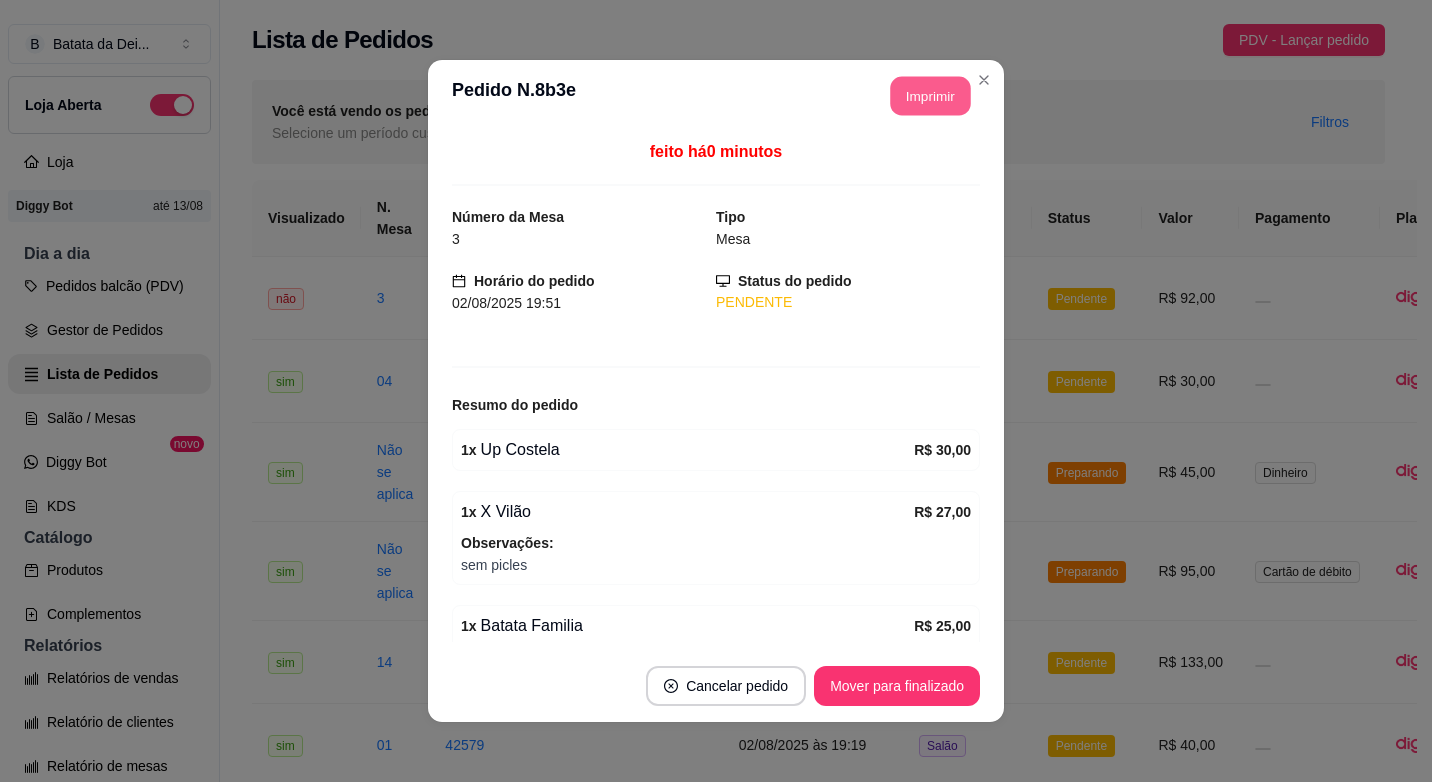 click on "Imprimir" at bounding box center (931, 96) 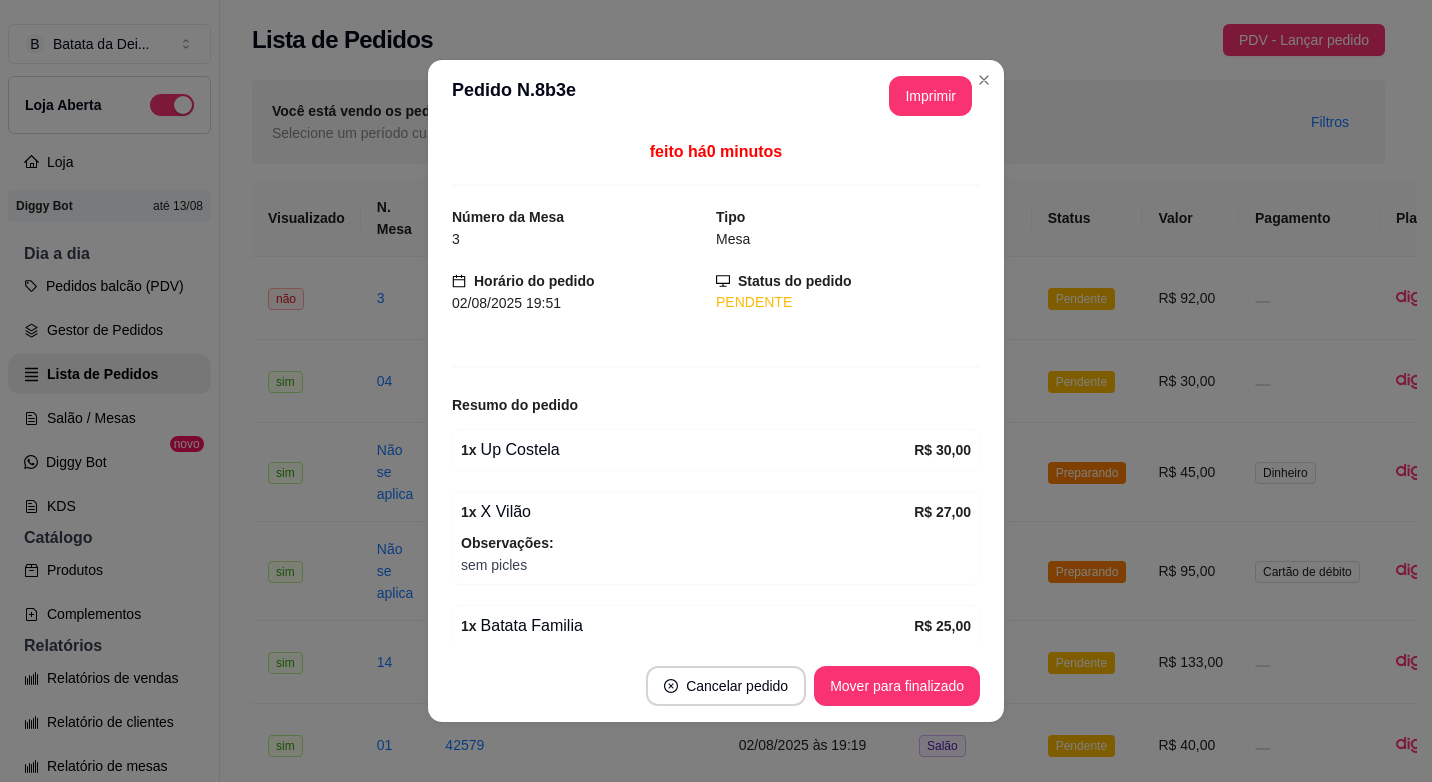 scroll, scrollTop: 0, scrollLeft: 0, axis: both 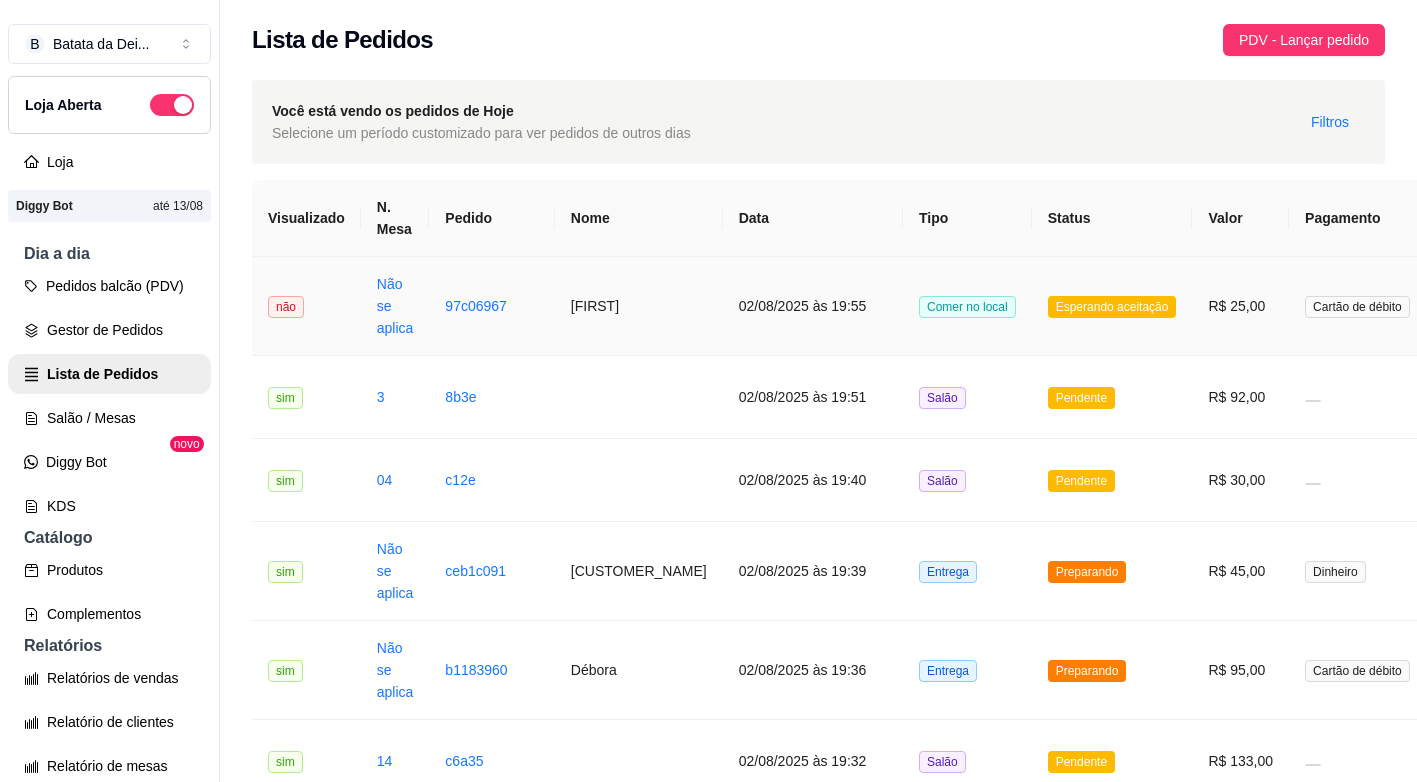 click on "não" at bounding box center [286, 307] 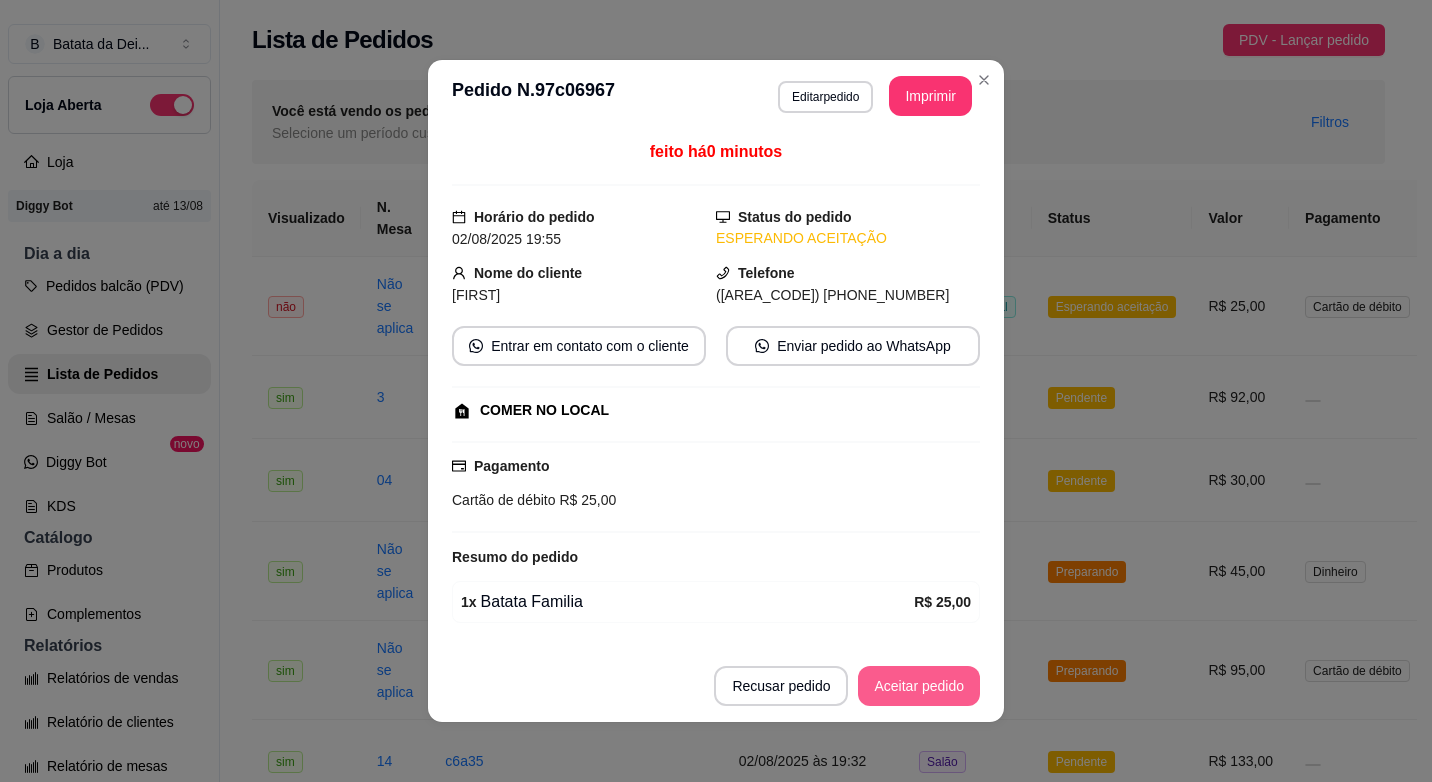 click on "Aceitar pedido" at bounding box center [919, 686] 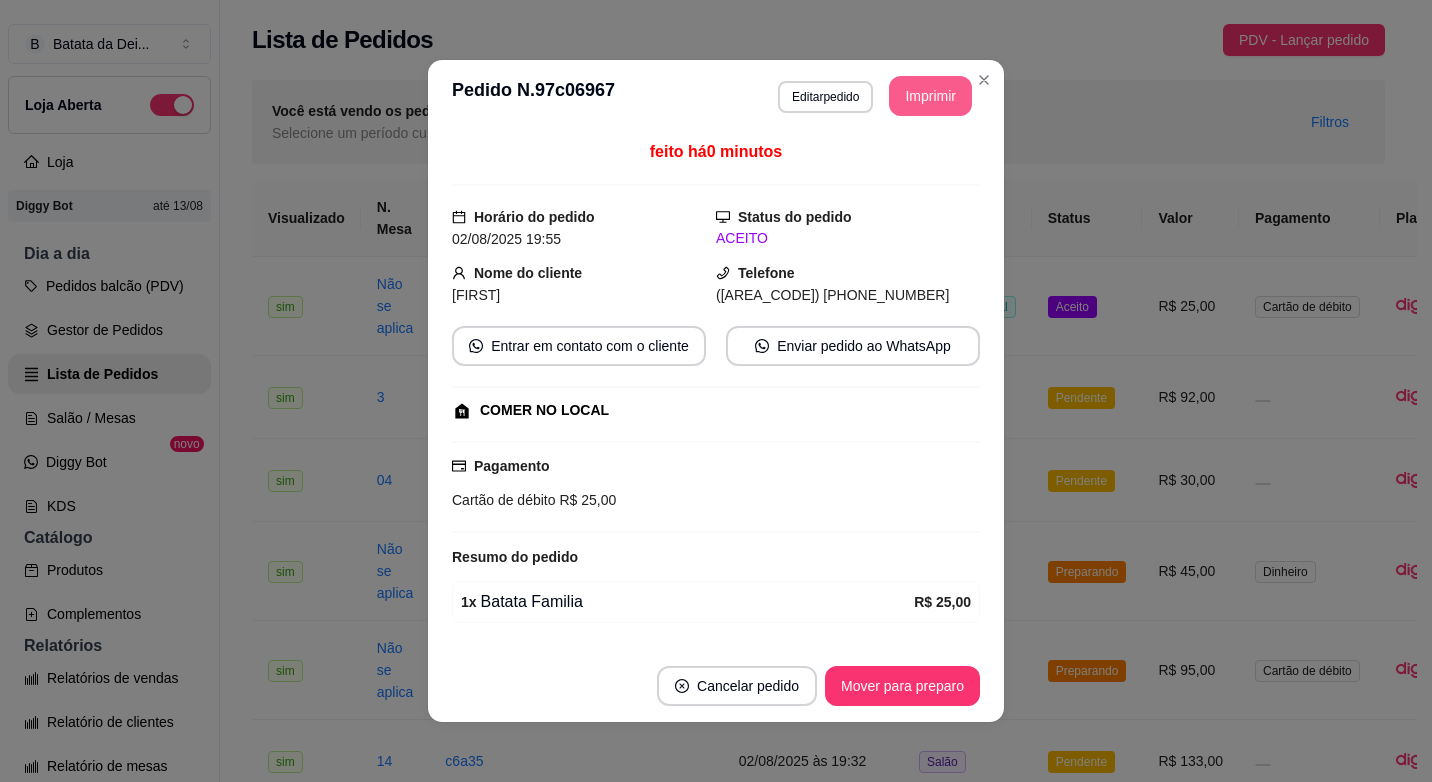 click on "Imprimir" at bounding box center [930, 96] 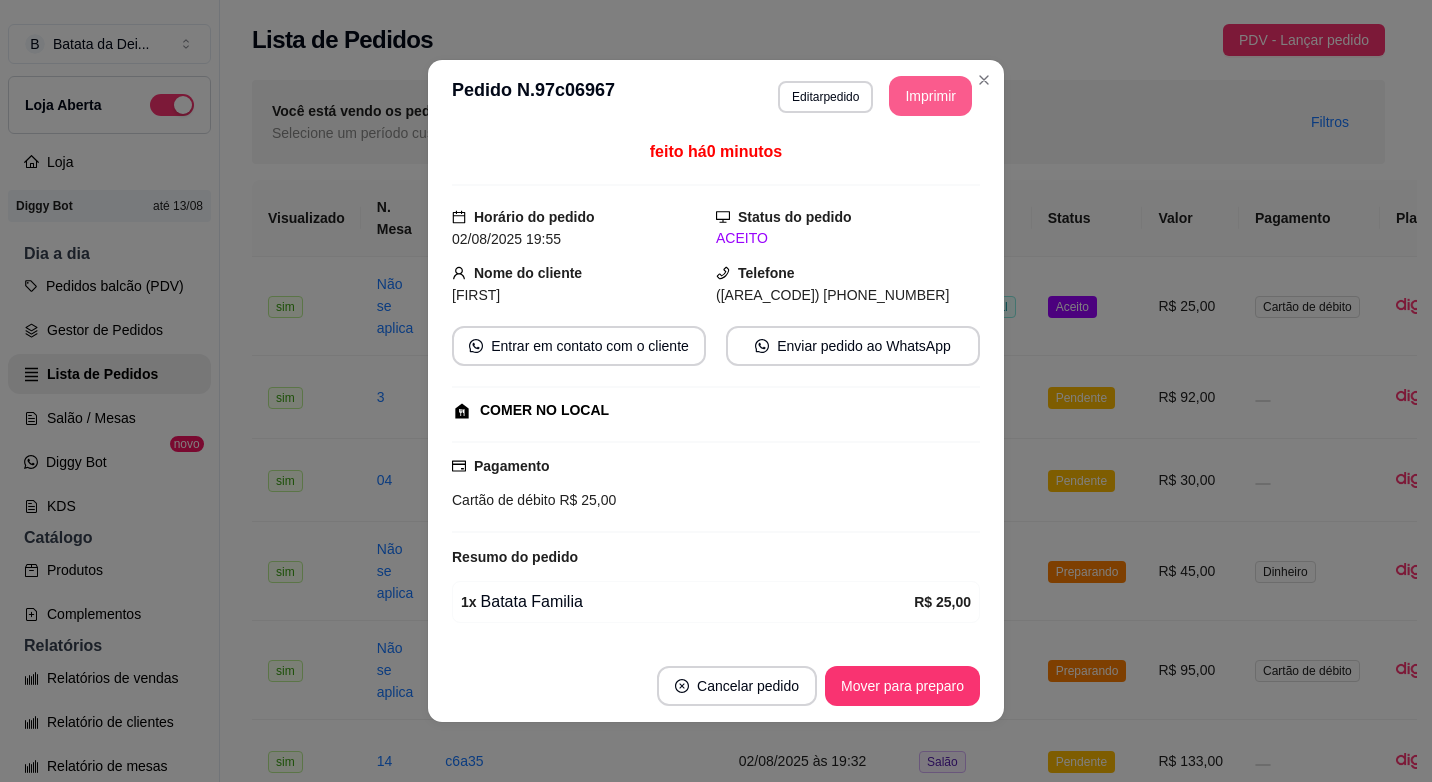 scroll, scrollTop: 0, scrollLeft: 0, axis: both 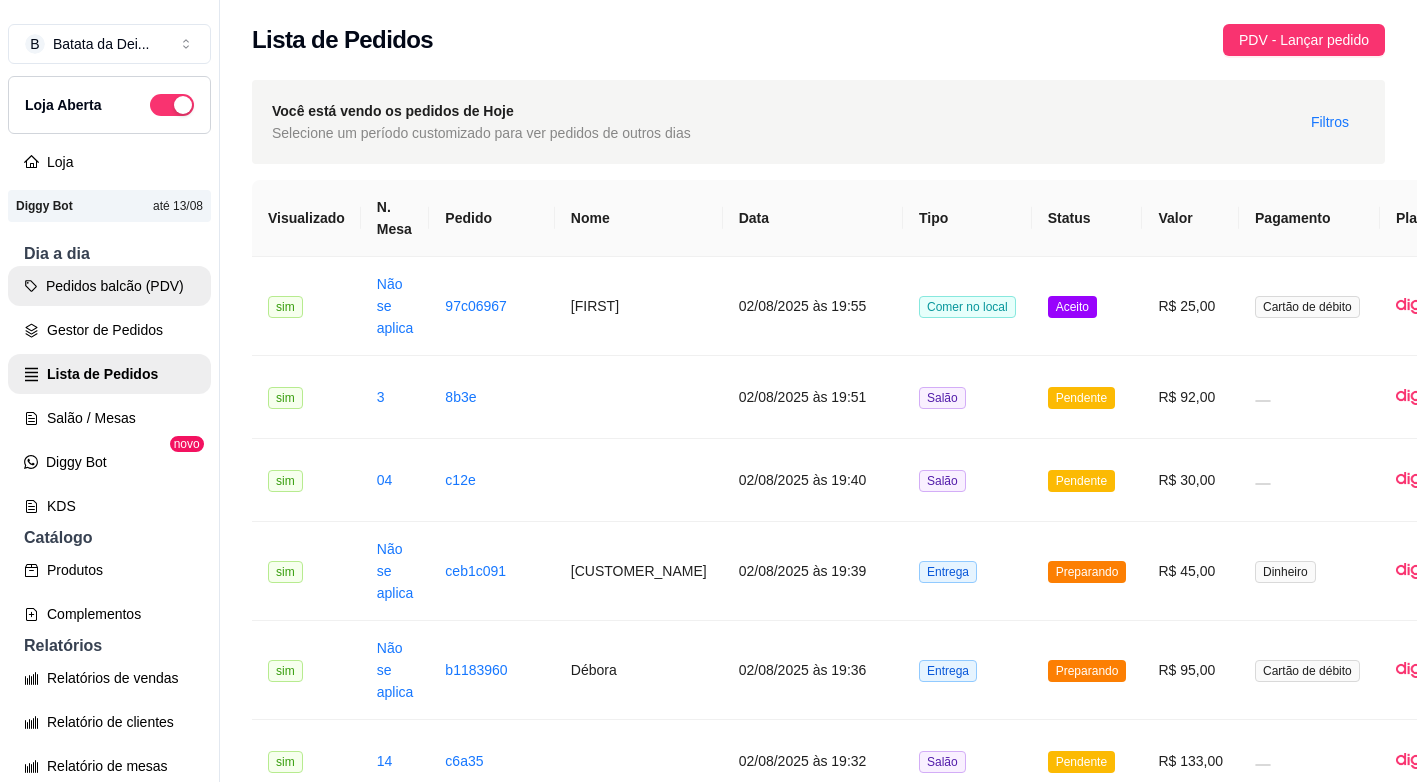 click on "Pedidos balcão (PDV)" at bounding box center (109, 286) 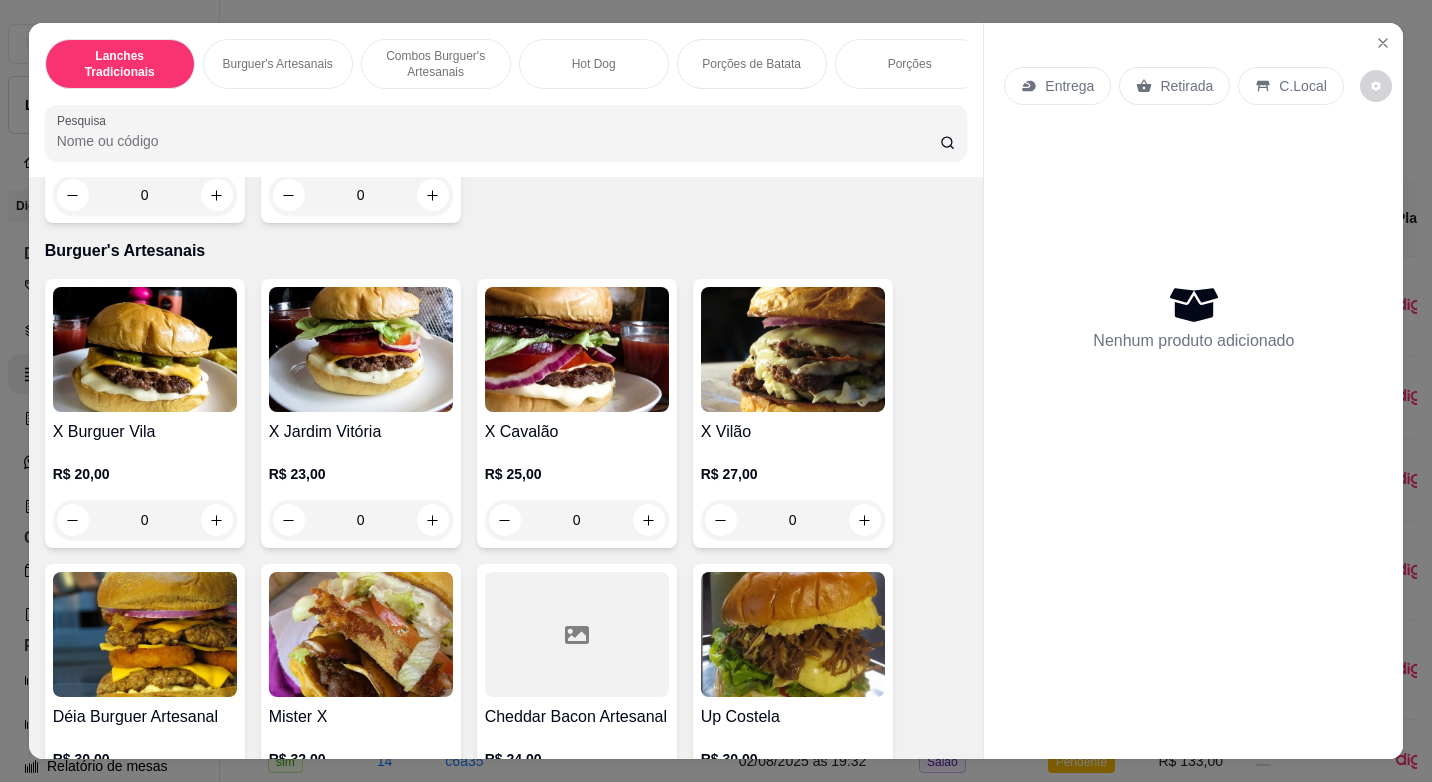 scroll, scrollTop: 1000, scrollLeft: 0, axis: vertical 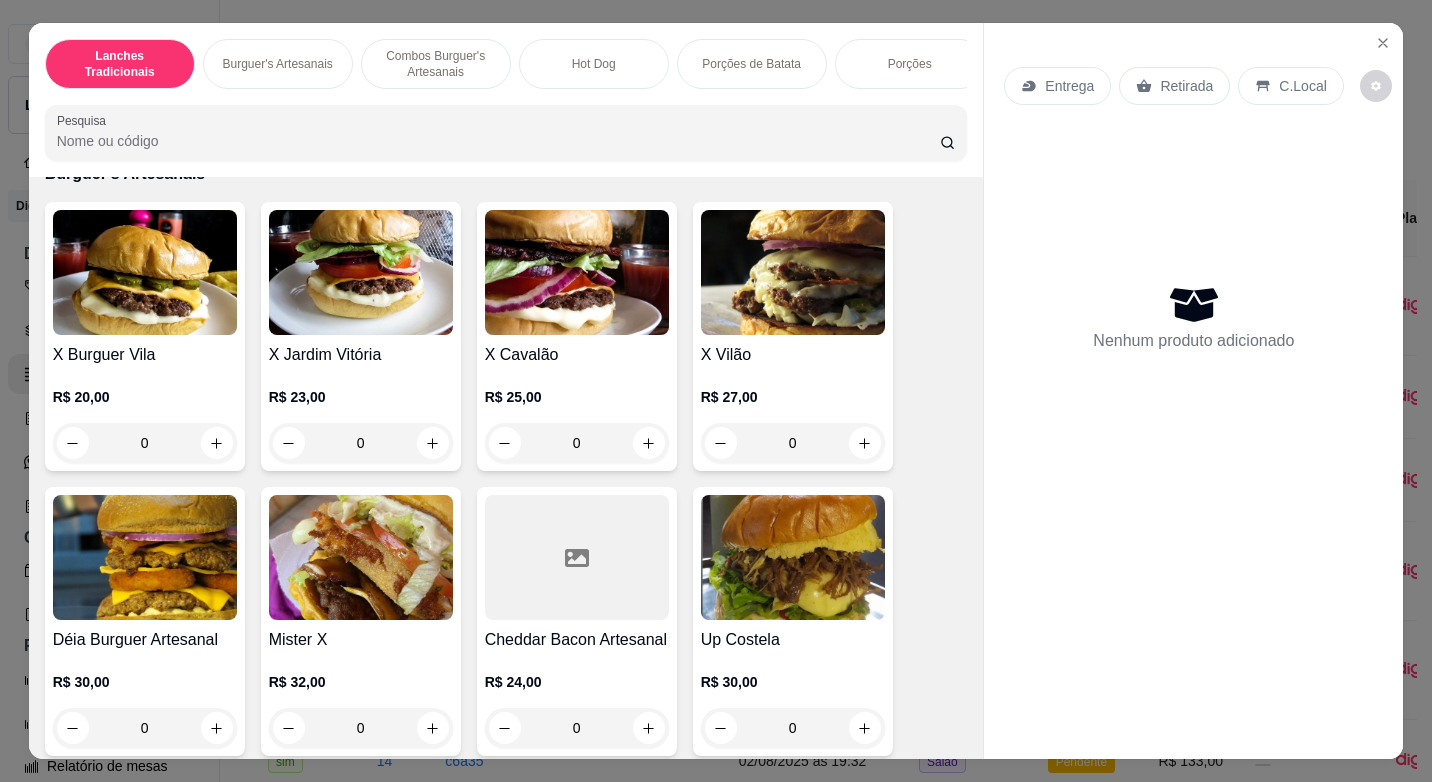 click at bounding box center (577, 272) 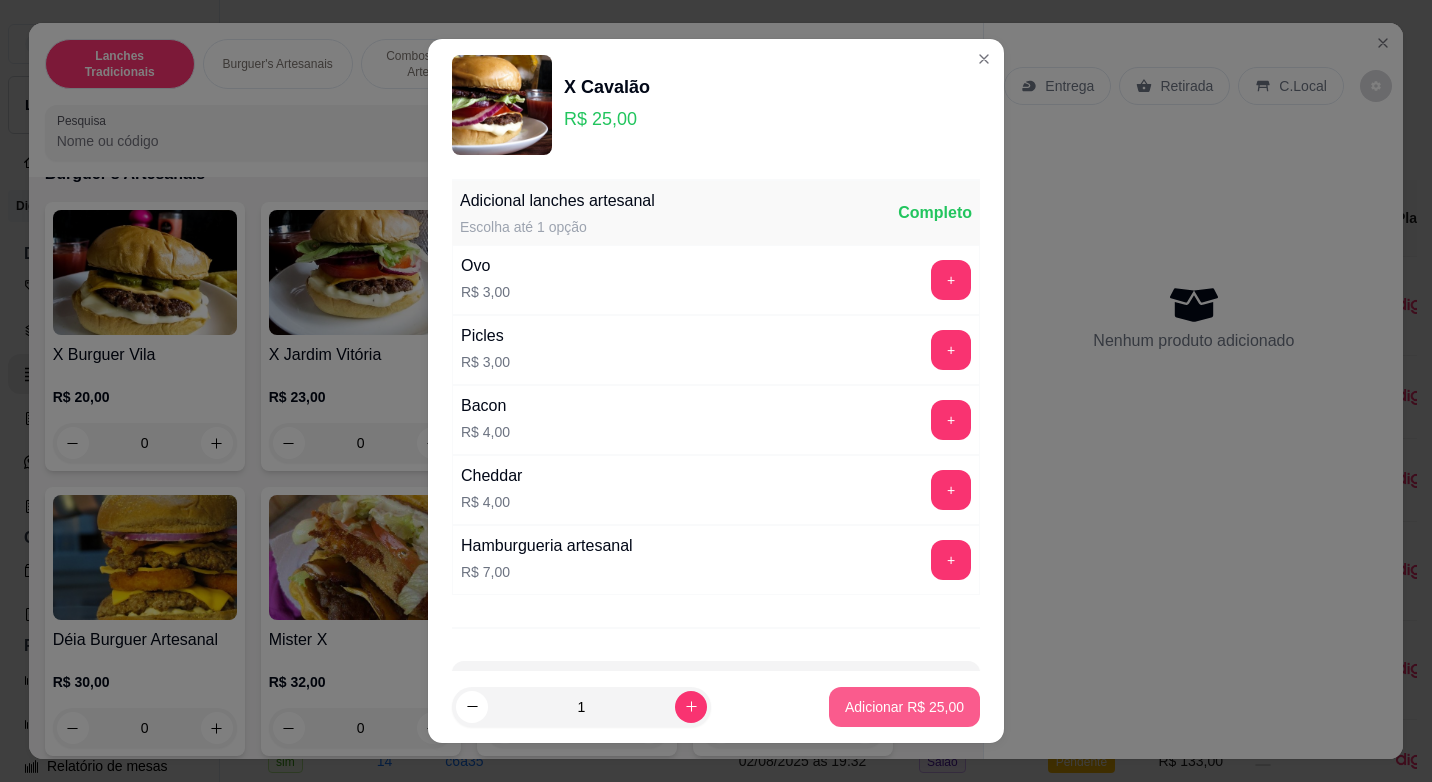click on "Adicionar   R$ 25,00" at bounding box center [904, 707] 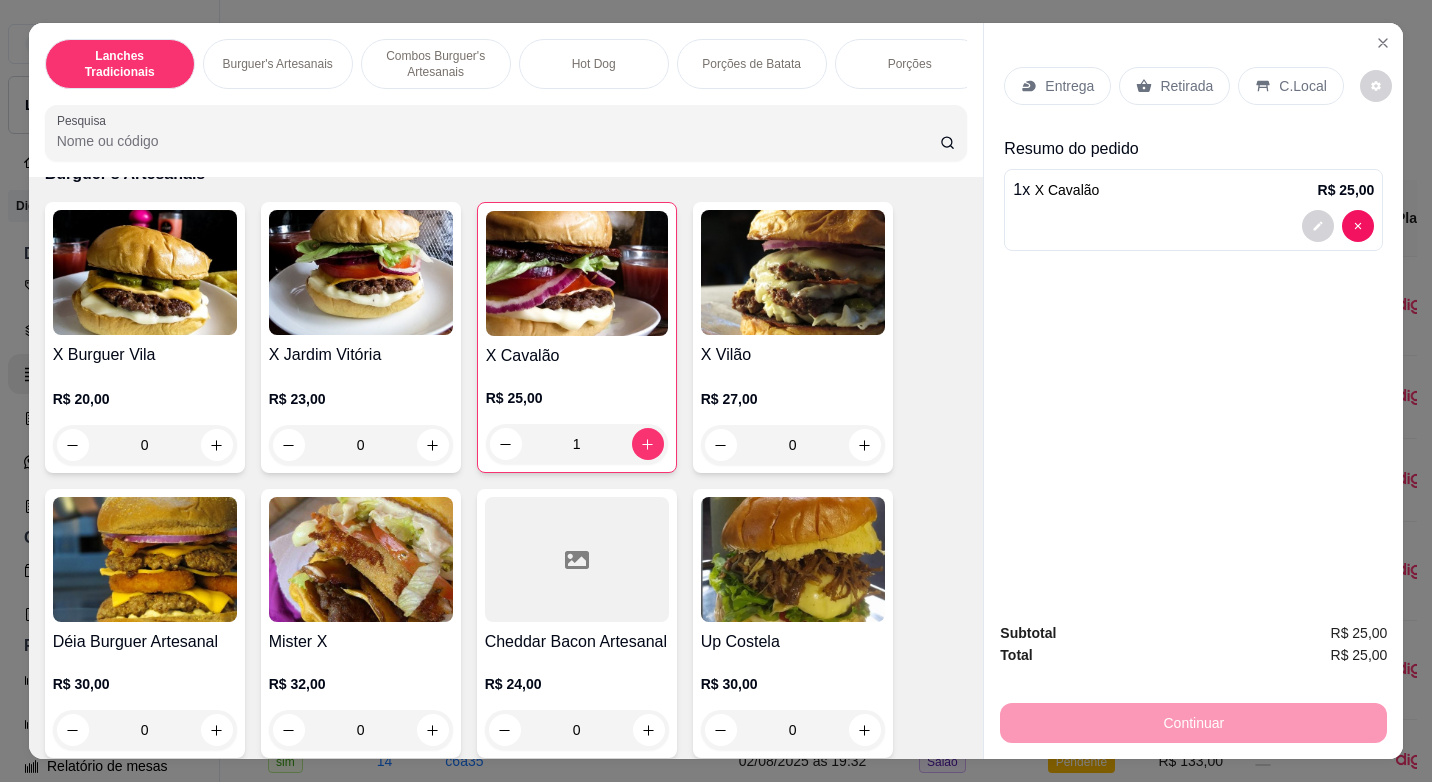 click on "C.Local" at bounding box center [1290, 86] 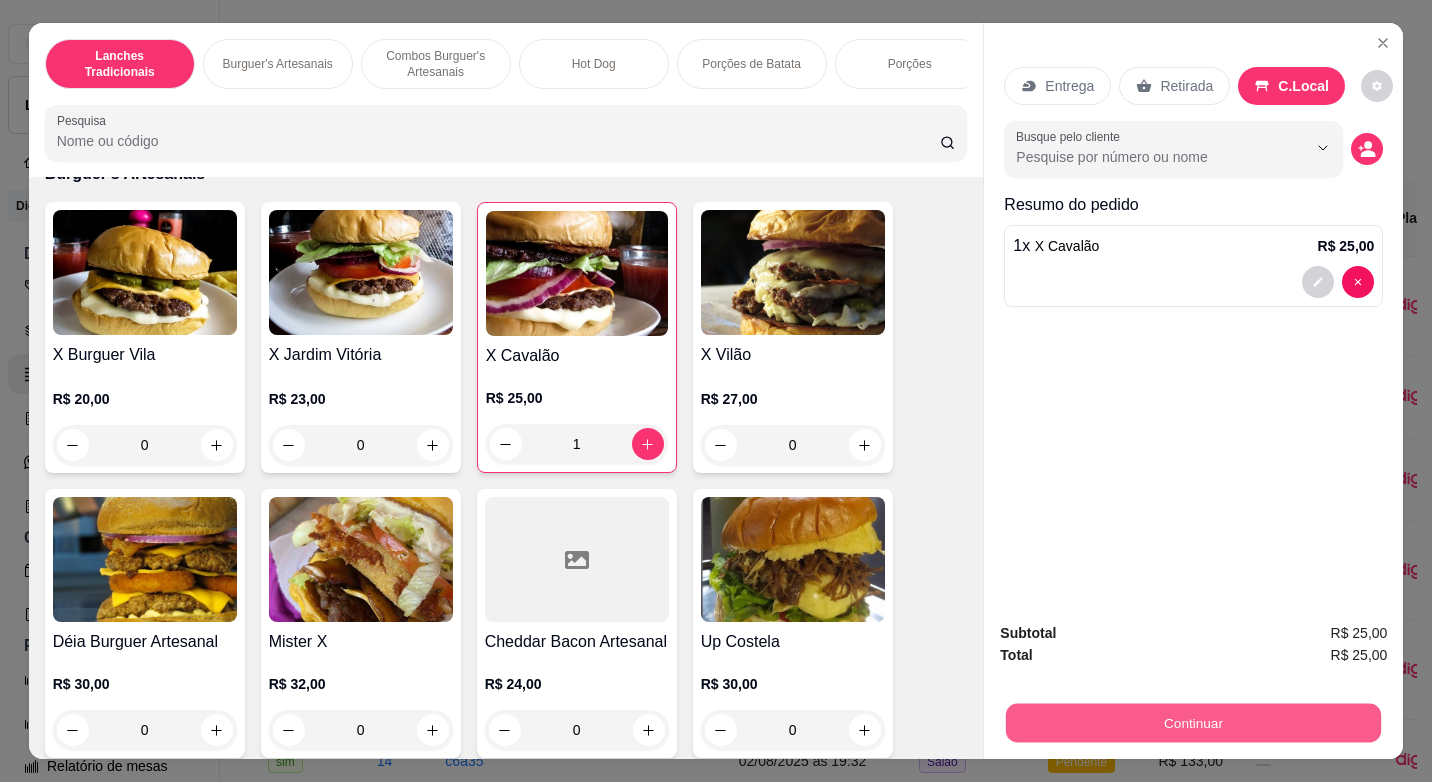 click on "Continuar" at bounding box center [1193, 722] 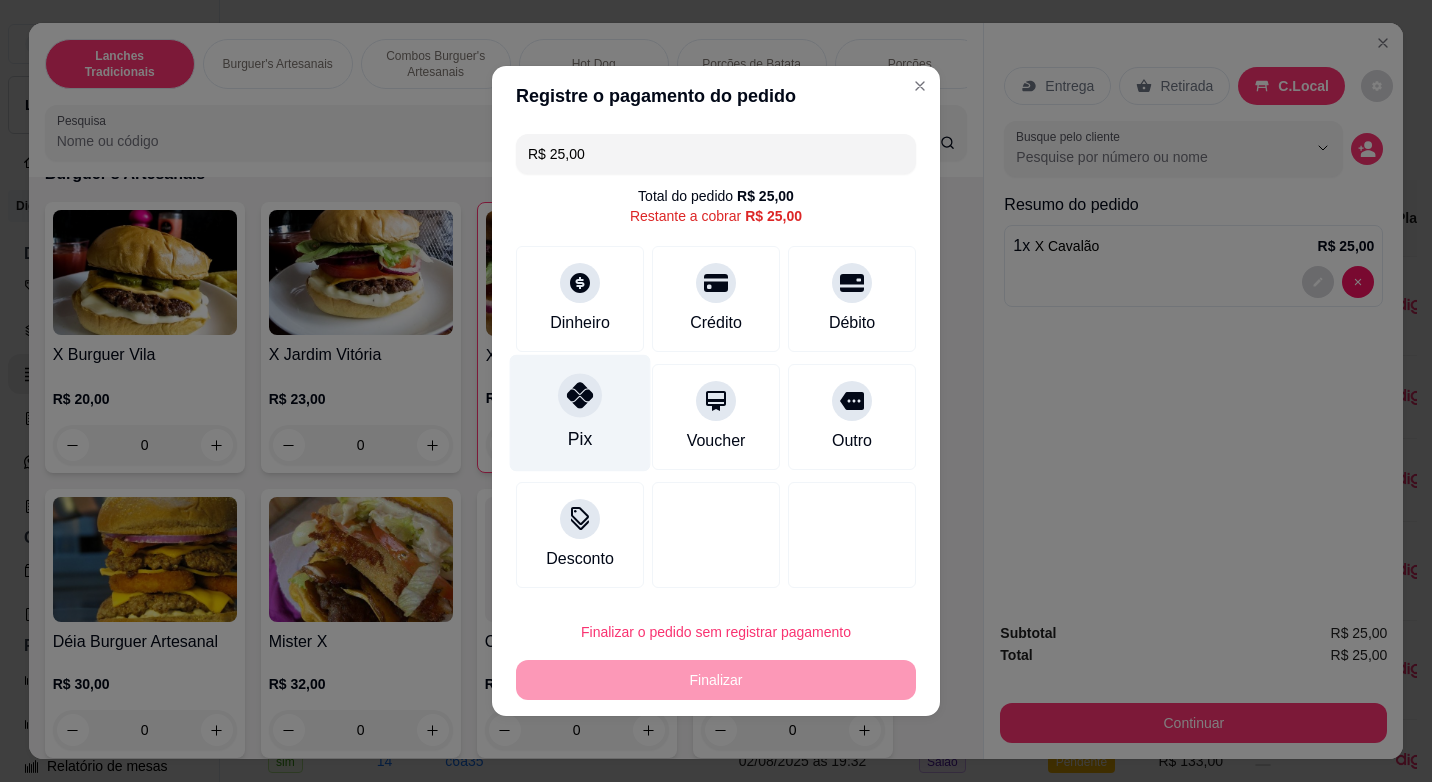 click on "Pix" at bounding box center (580, 413) 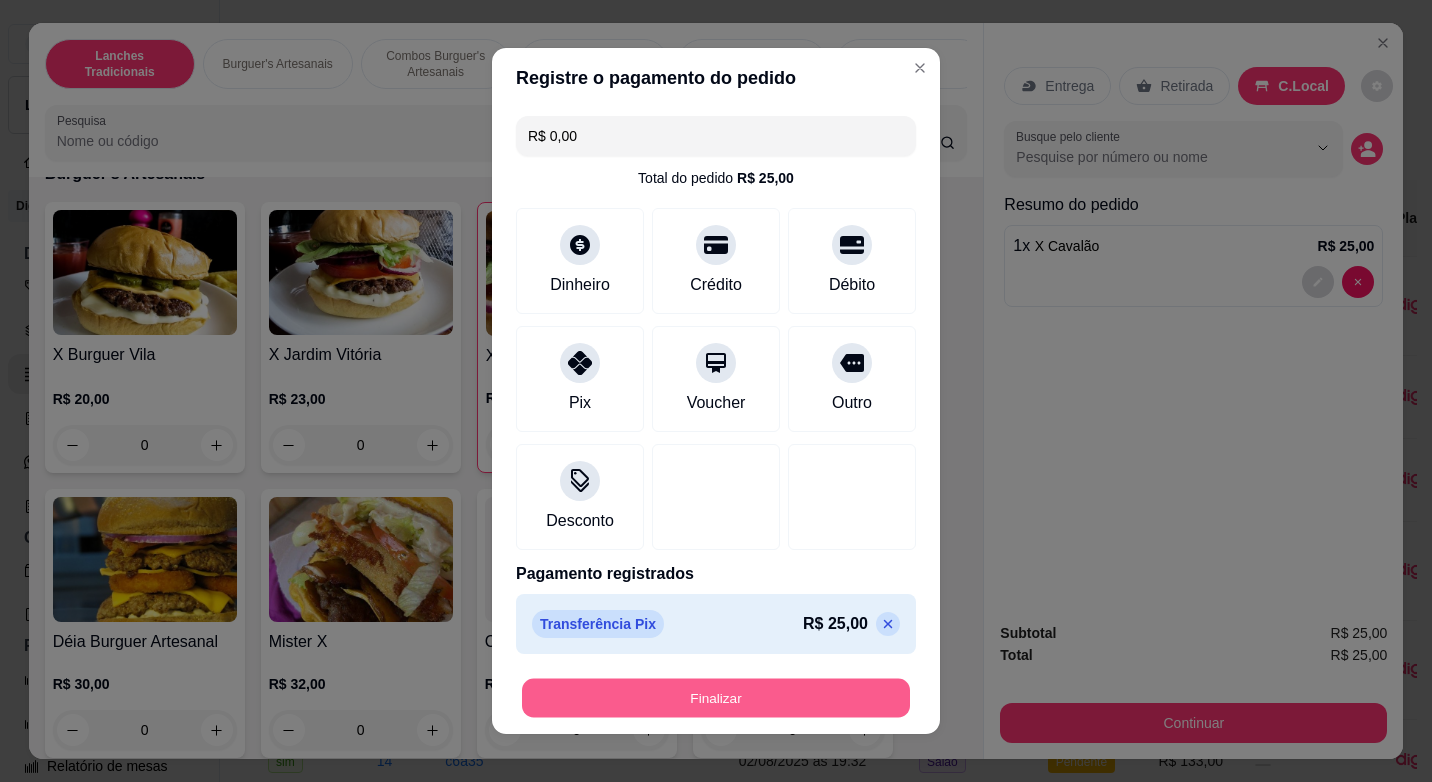 click on "Finalizar" at bounding box center [716, 698] 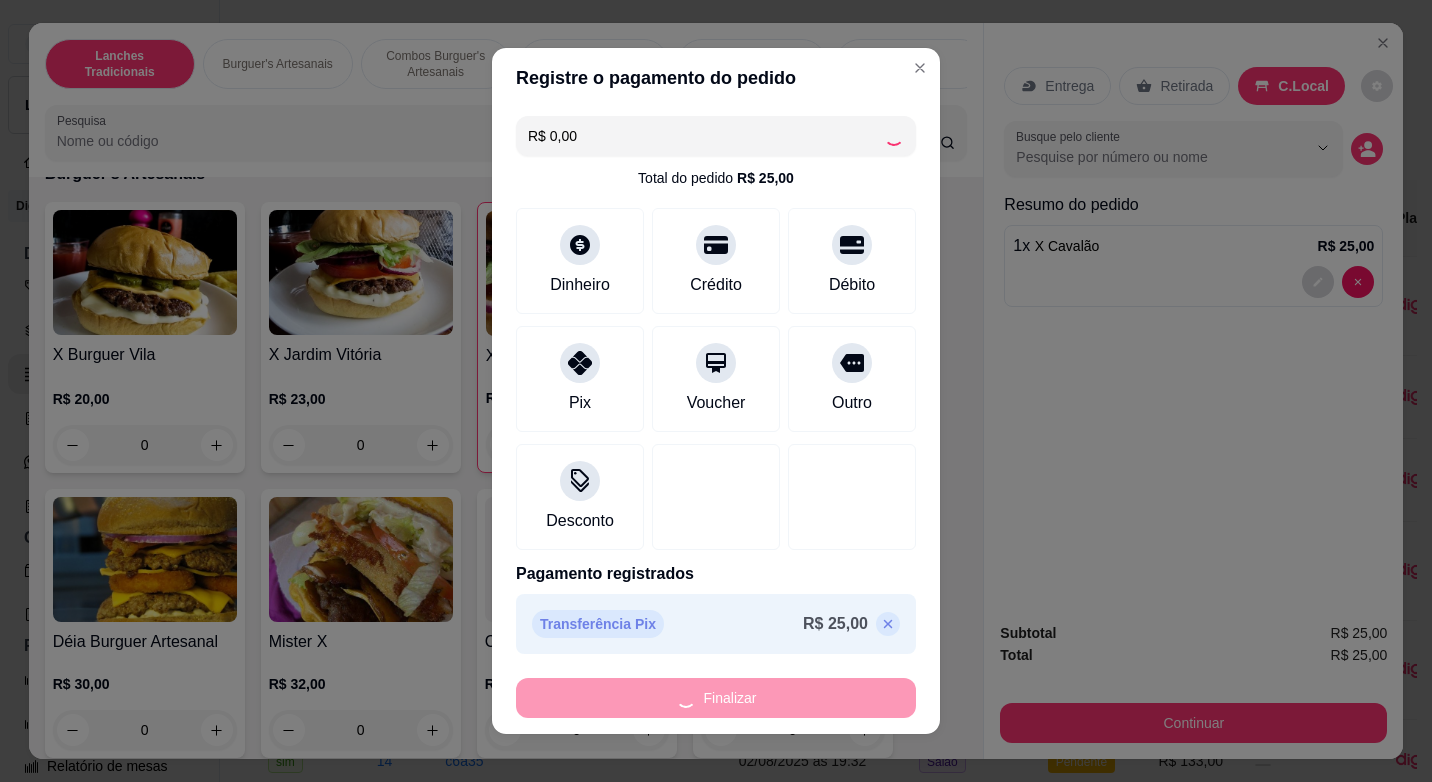 type on "0" 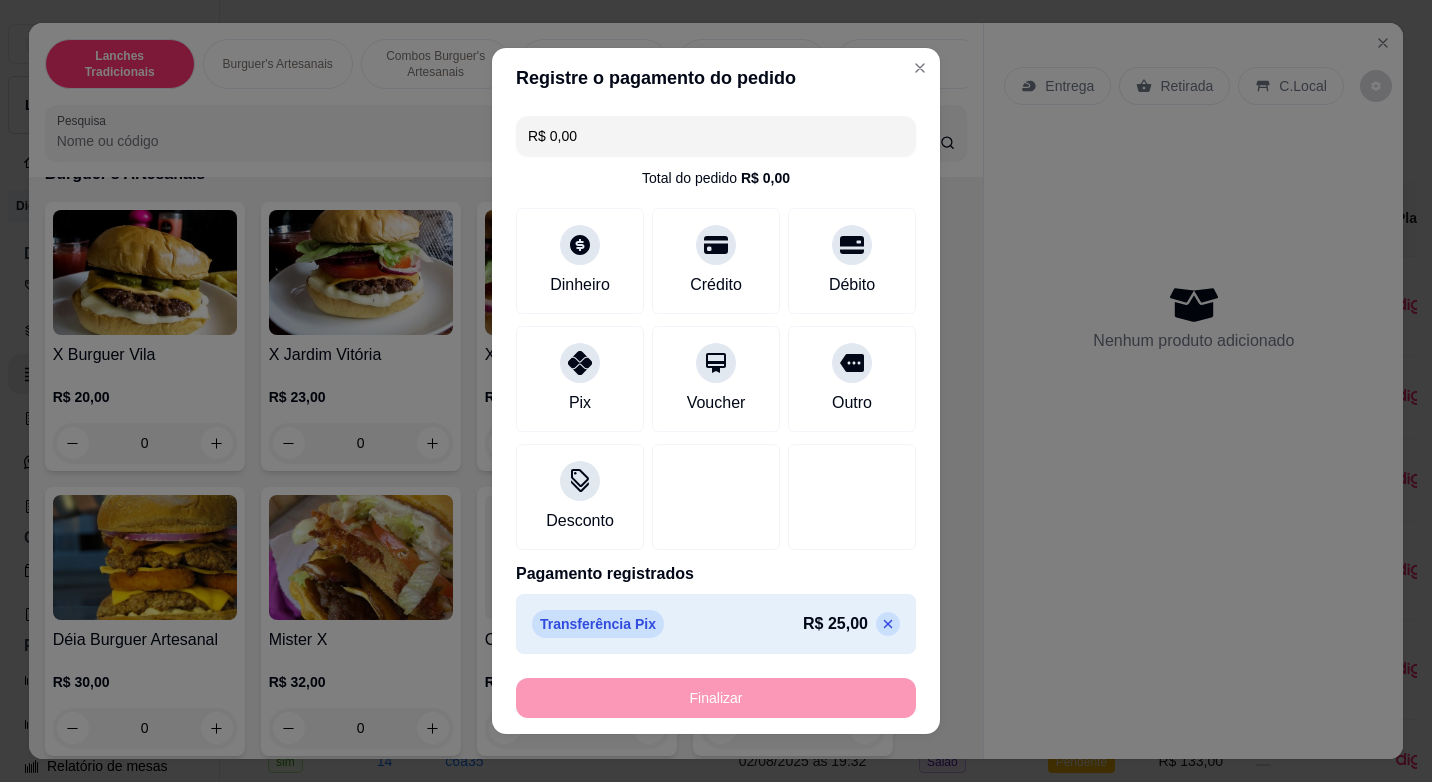 type on "-R$ 25,00" 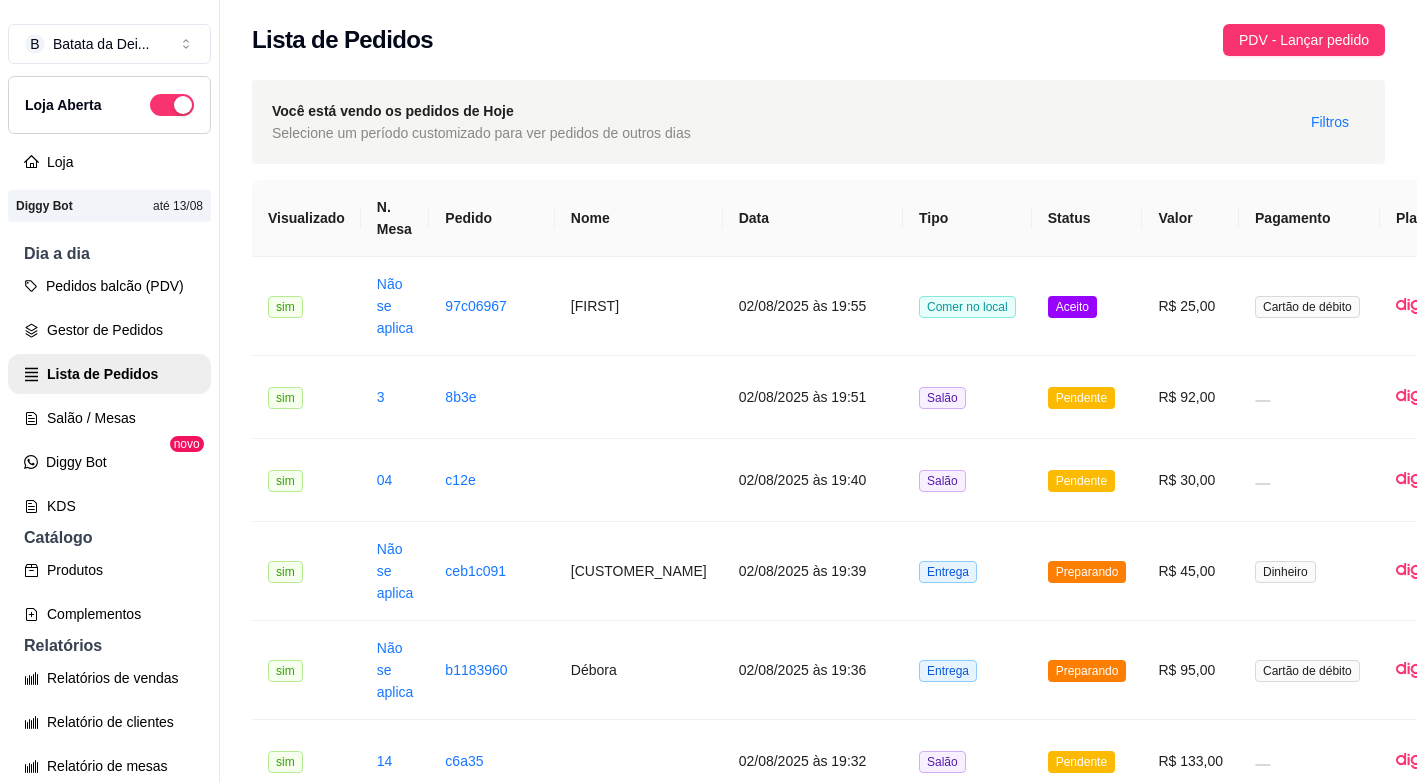drag, startPoint x: 1171, startPoint y: 3, endPoint x: 988, endPoint y: 61, distance: 191.97136 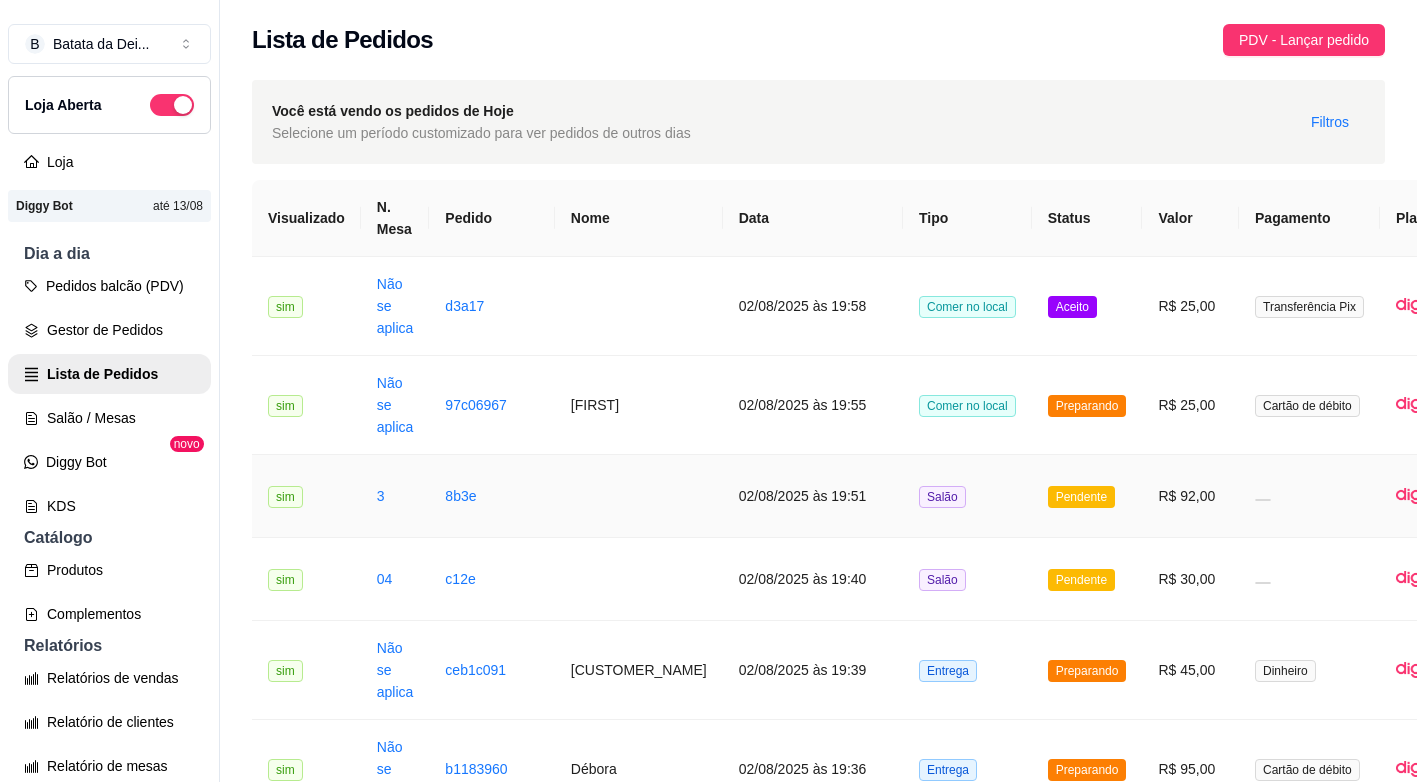 type 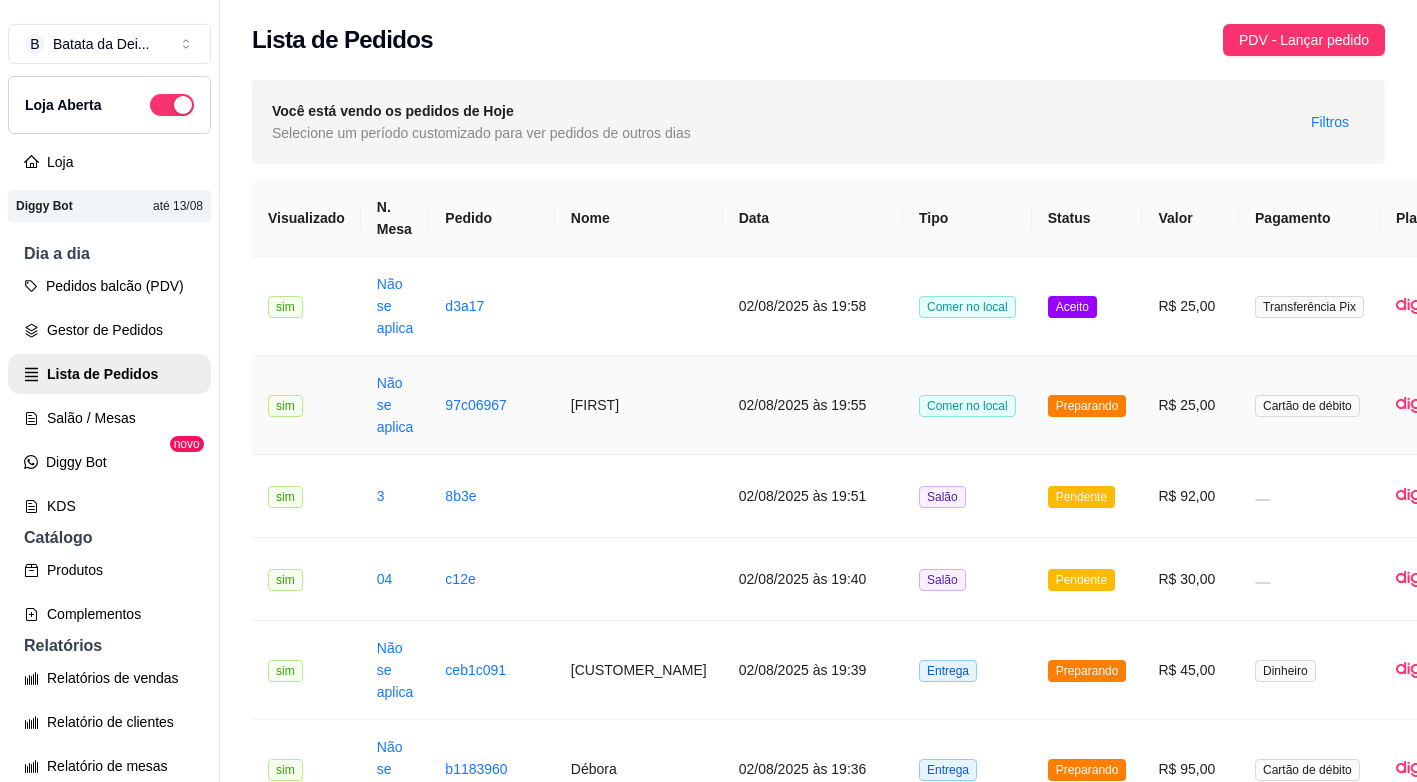 click on "Preparando" at bounding box center [1087, 406] 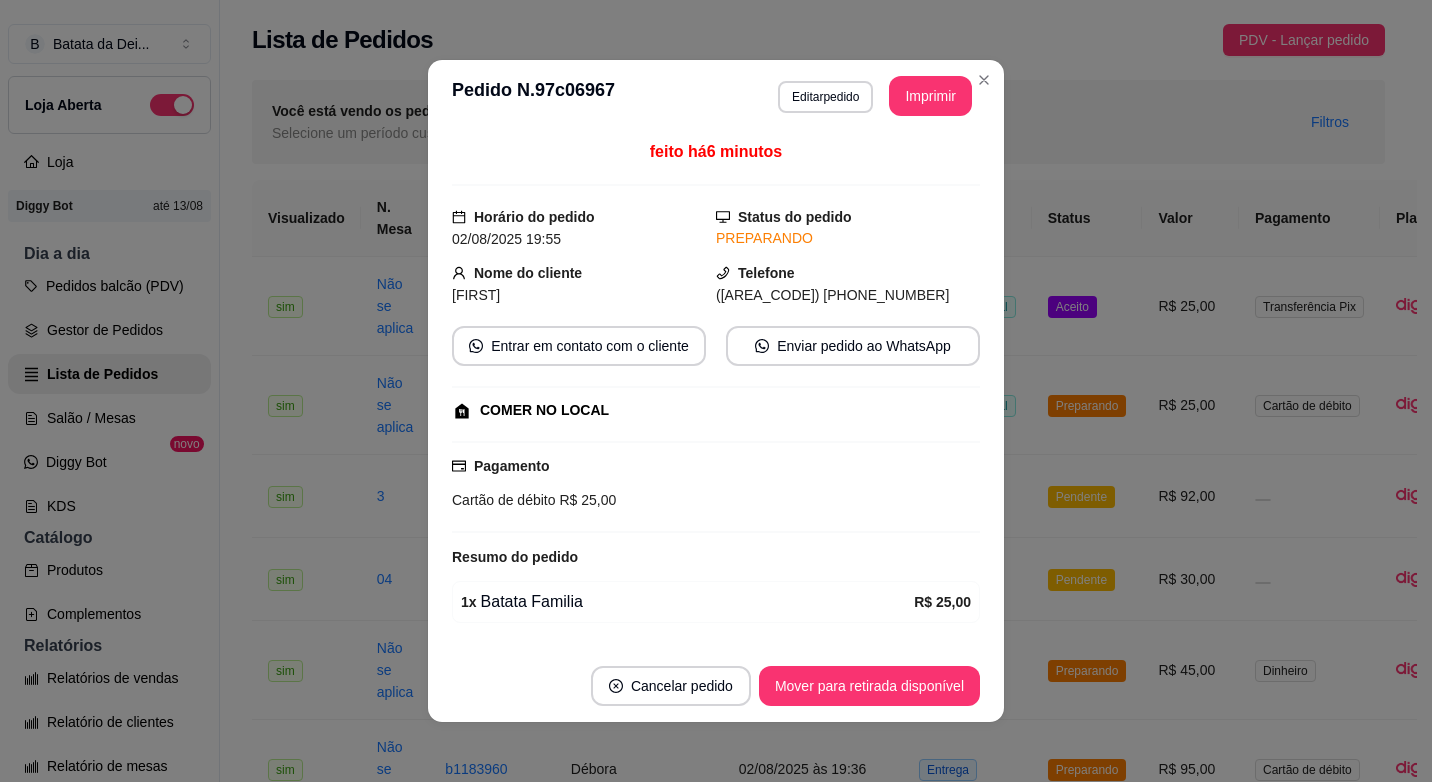 drag, startPoint x: 707, startPoint y: 60, endPoint x: 703, endPoint y: 84, distance: 24.33105 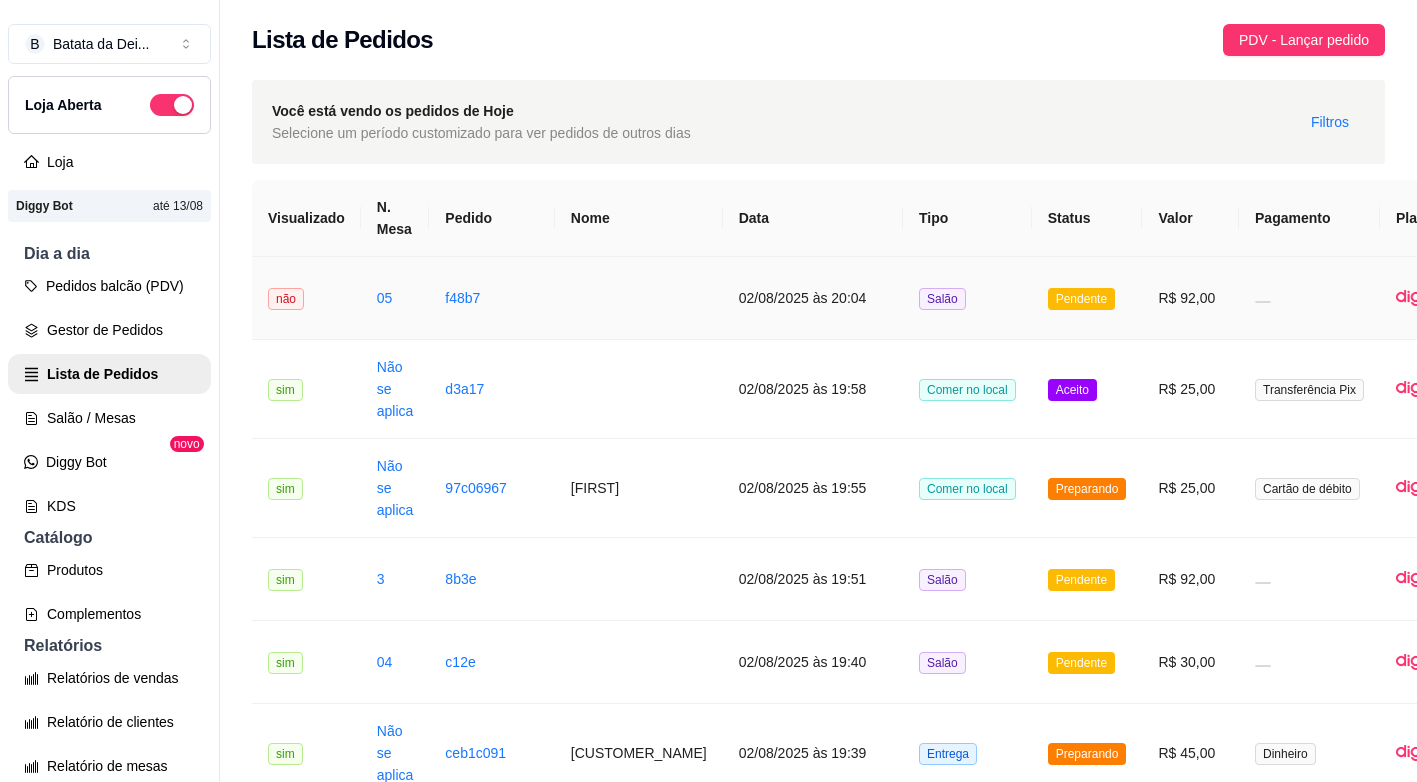 click on "Salão" at bounding box center (967, 298) 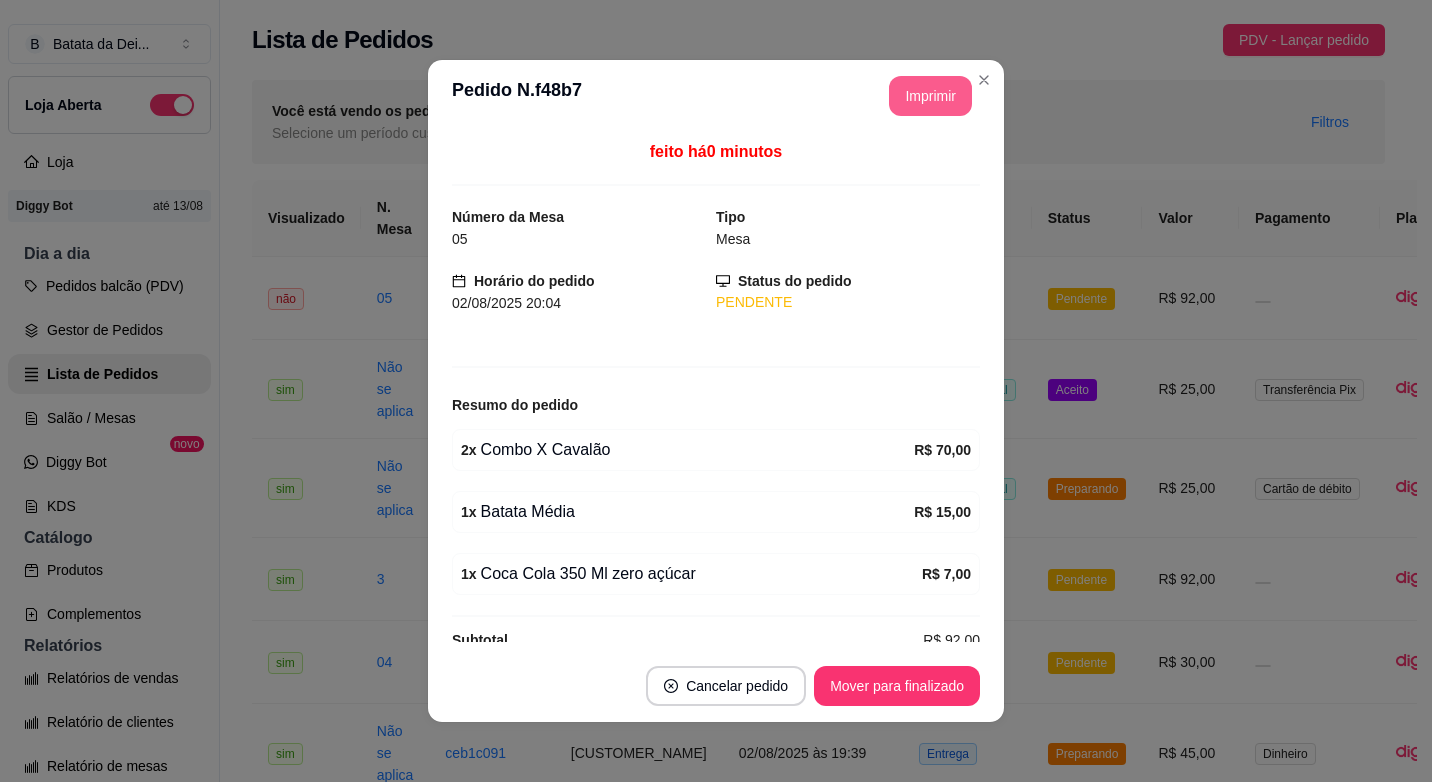 click on "Imprimir" at bounding box center (930, 96) 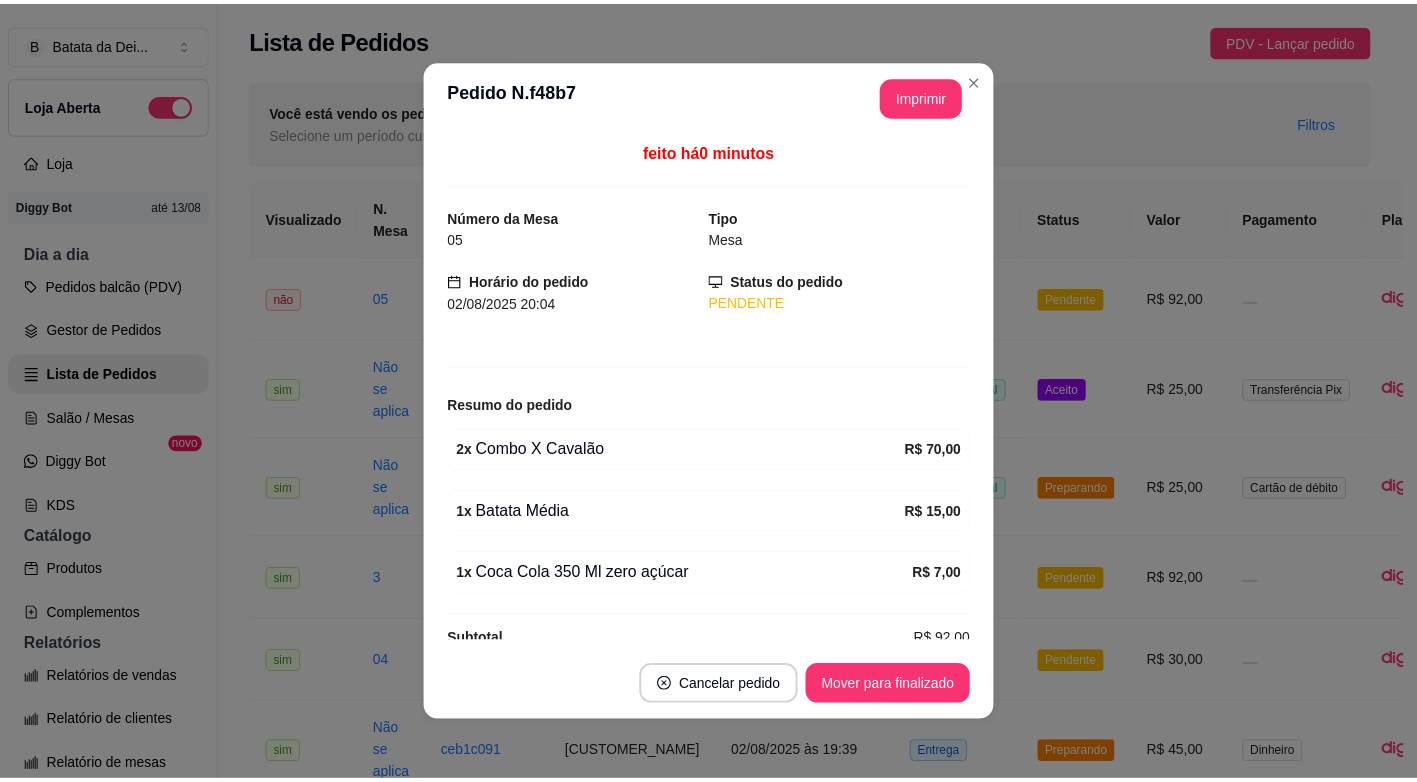 scroll, scrollTop: 0, scrollLeft: 0, axis: both 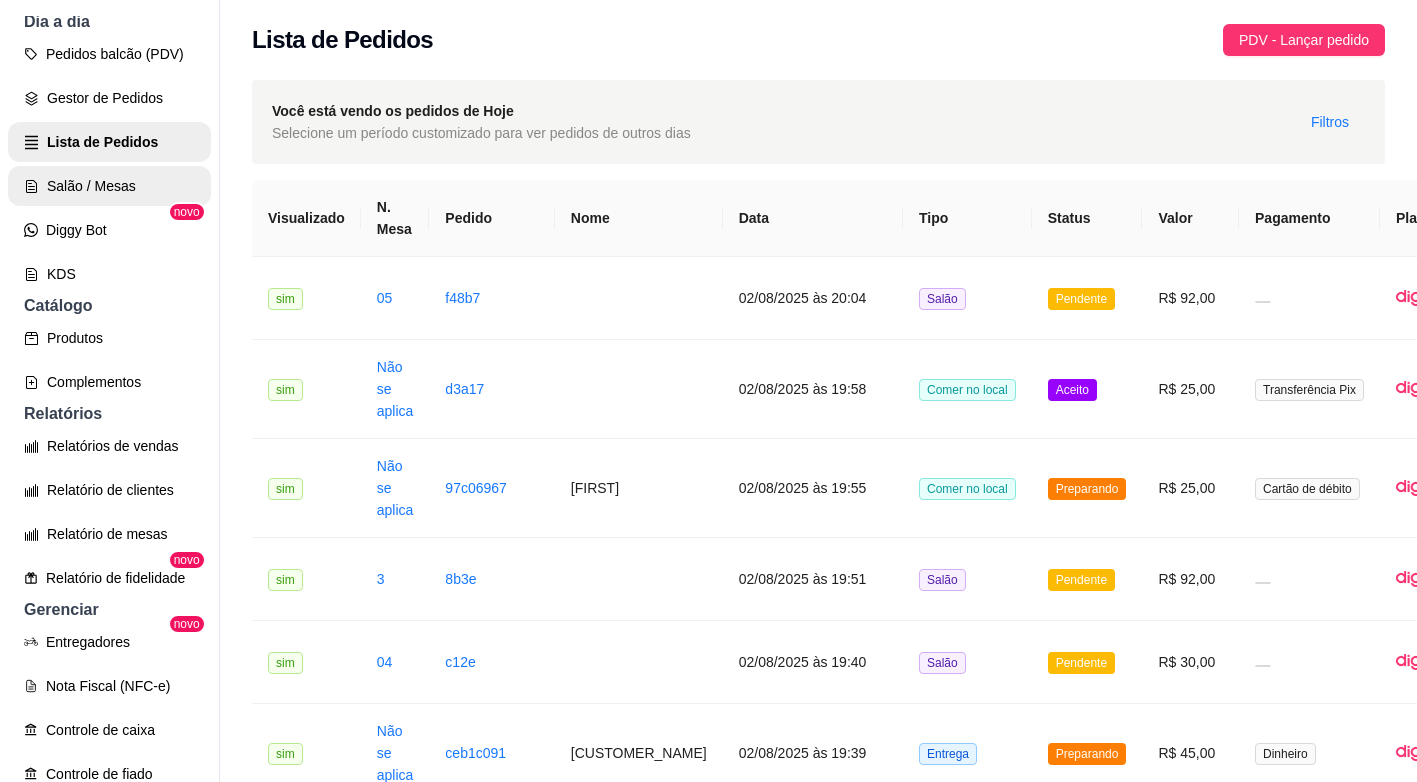click on "Salão / Mesas" at bounding box center [109, 186] 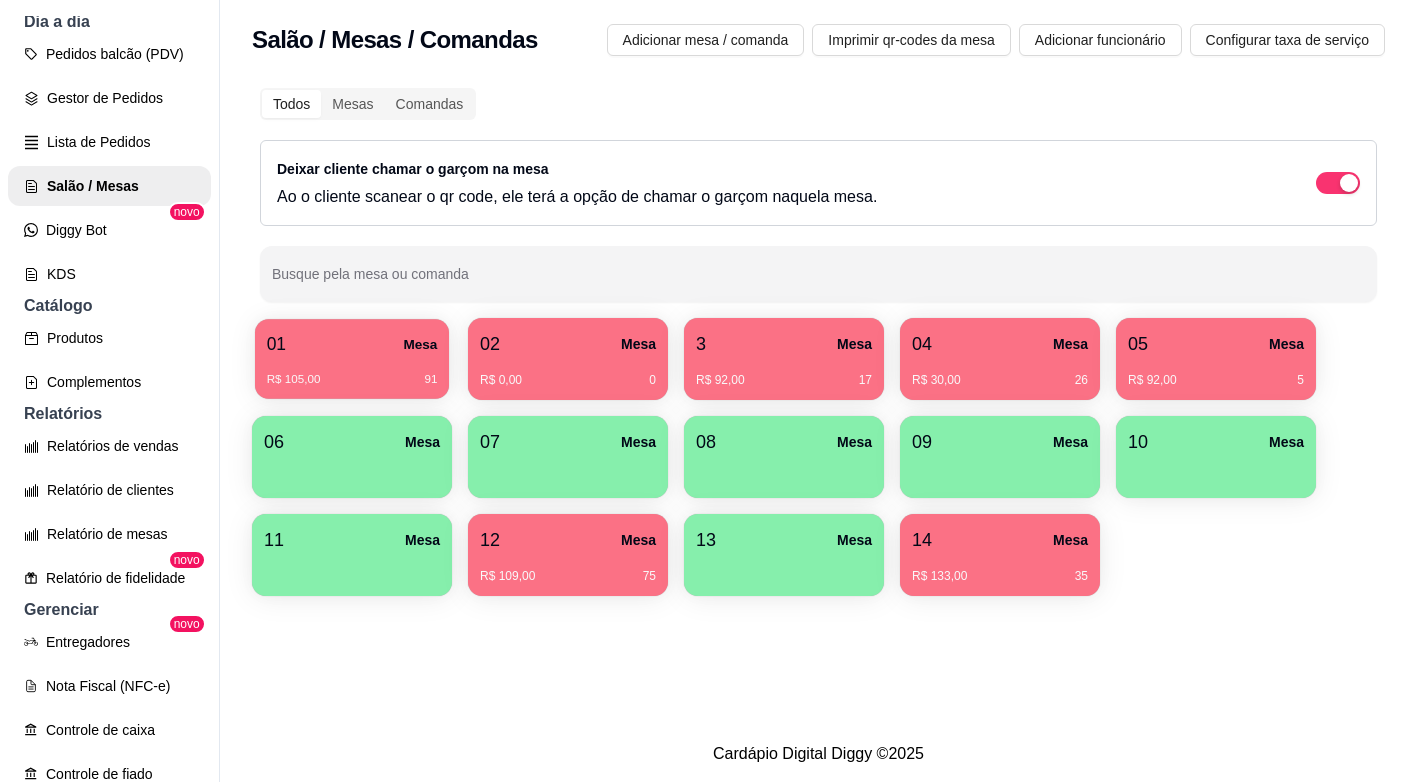 click on "01 Mesa" at bounding box center (352, 344) 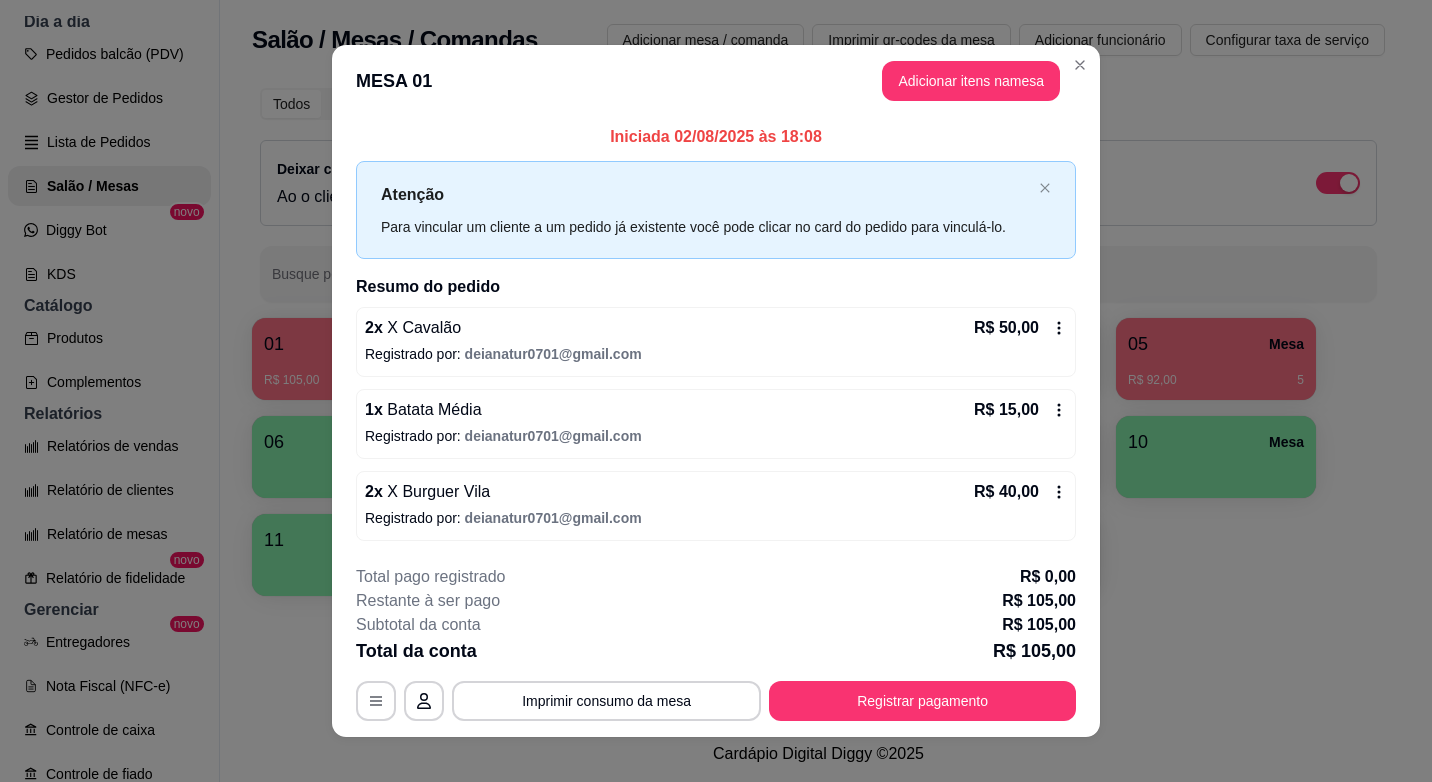 scroll, scrollTop: 19, scrollLeft: 0, axis: vertical 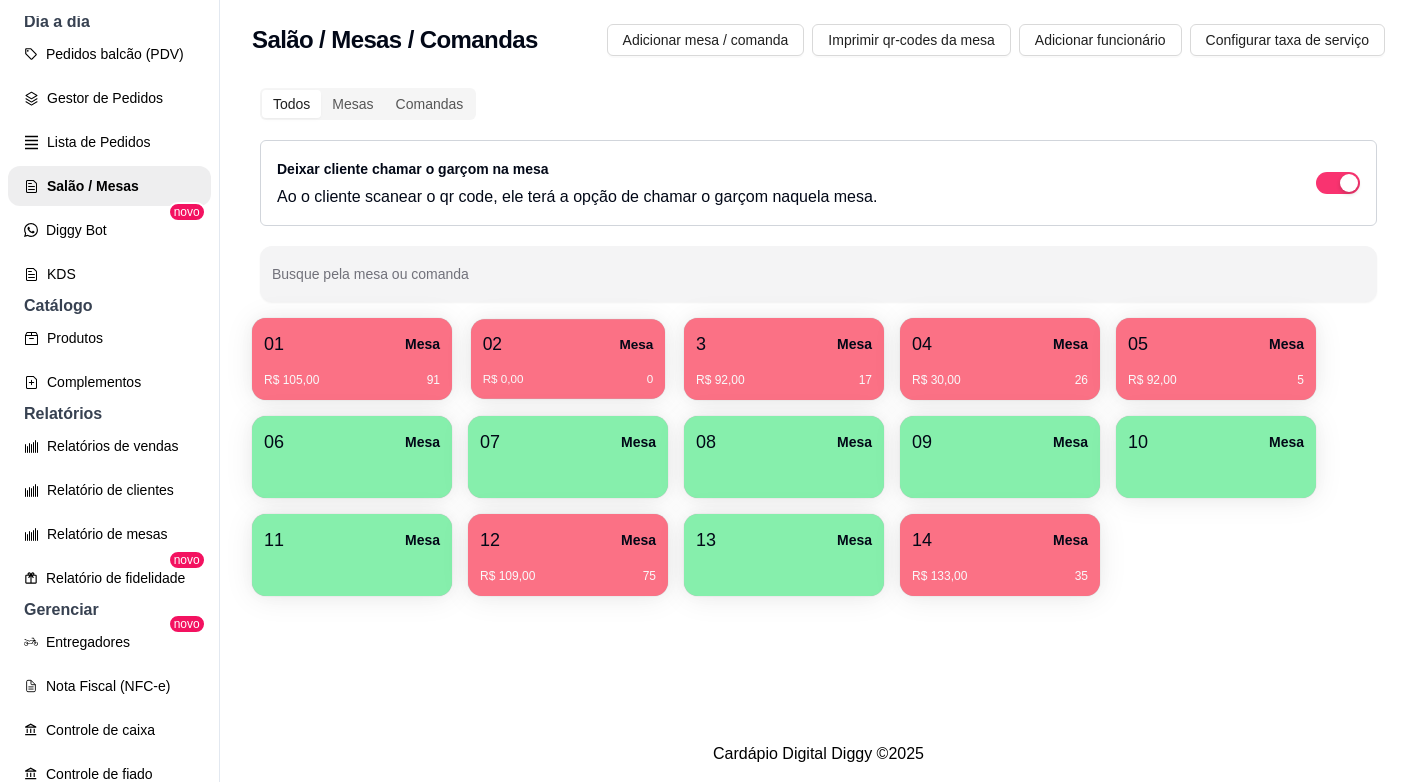 click on "R$ 0,00 0" at bounding box center (568, 372) 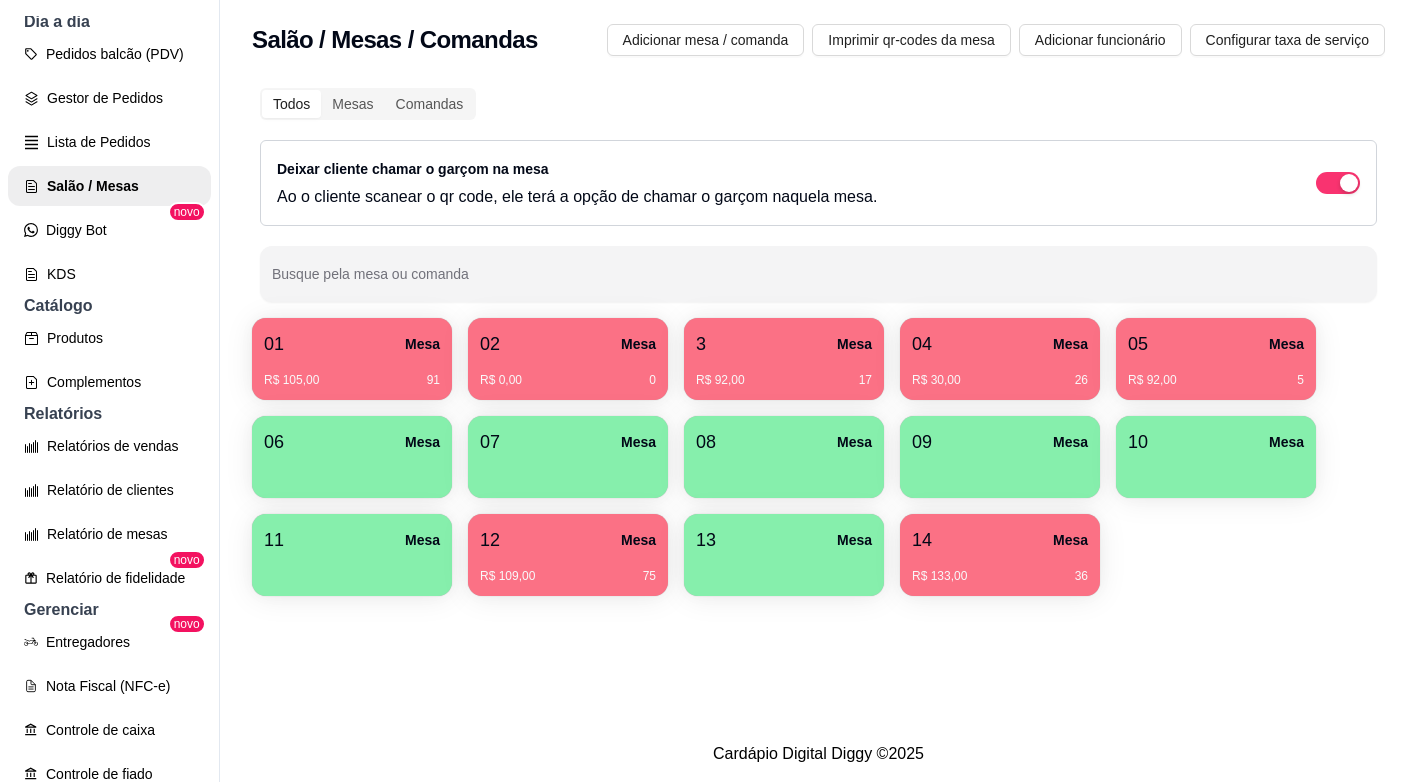 click on "R$ 30,00 26" at bounding box center [1000, 373] 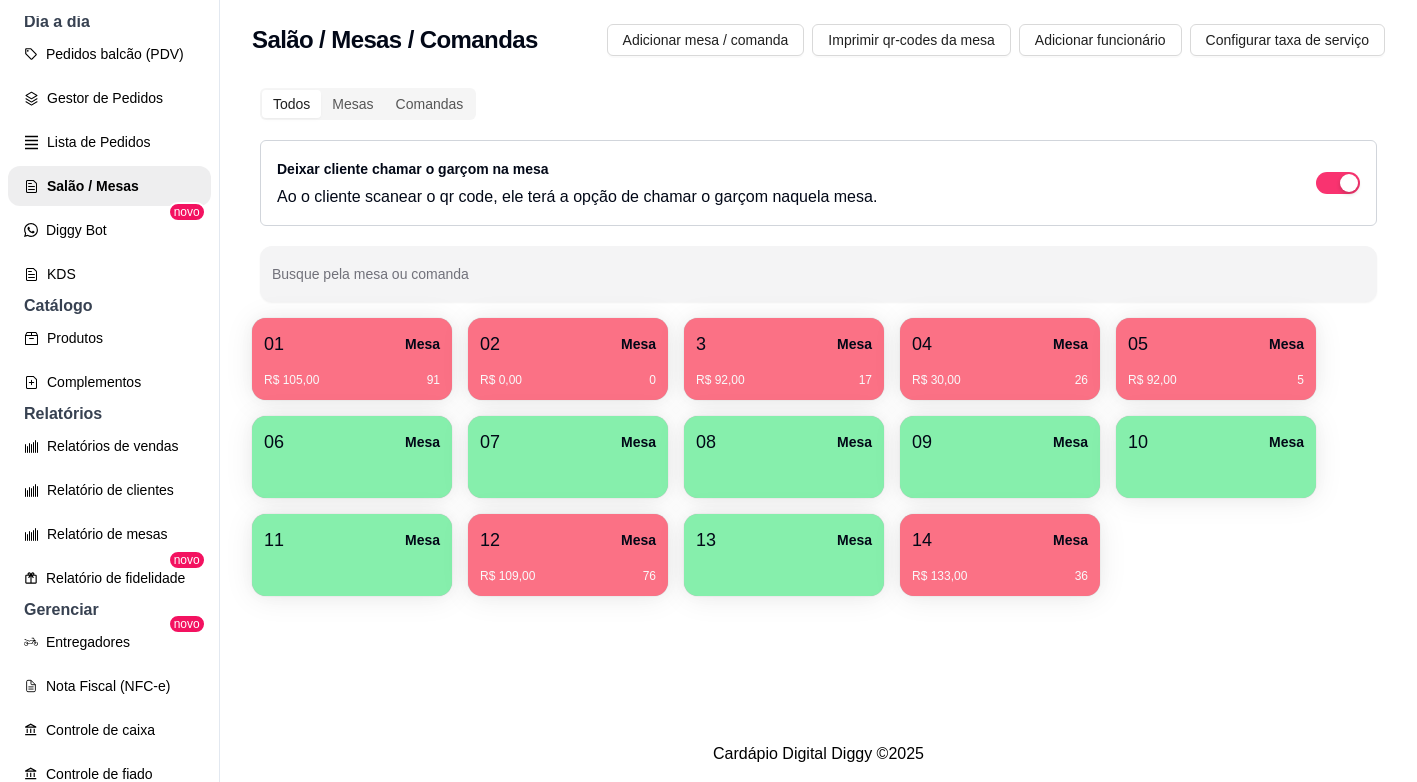 click on "R$ 92,00 17" at bounding box center [784, 380] 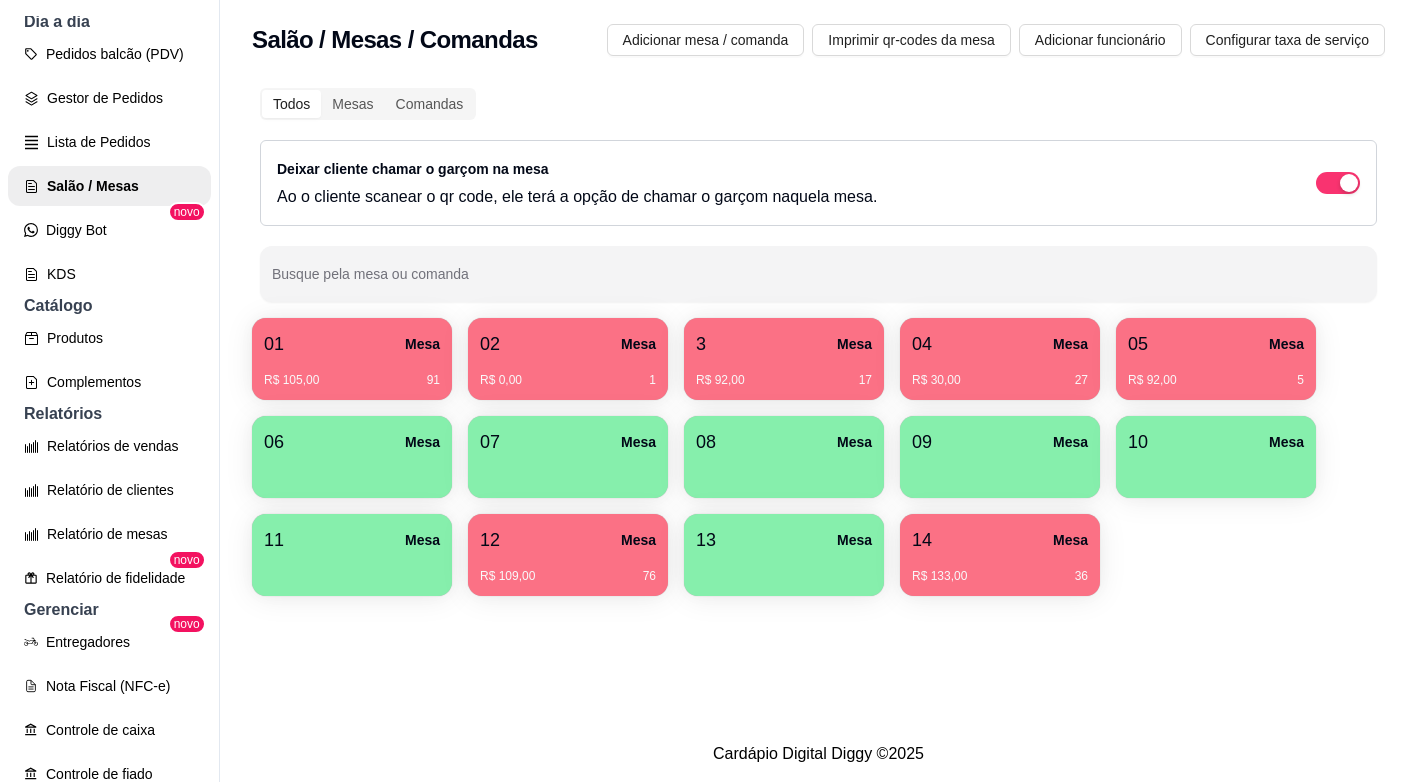 click on "04 Mesa" at bounding box center [1000, 344] 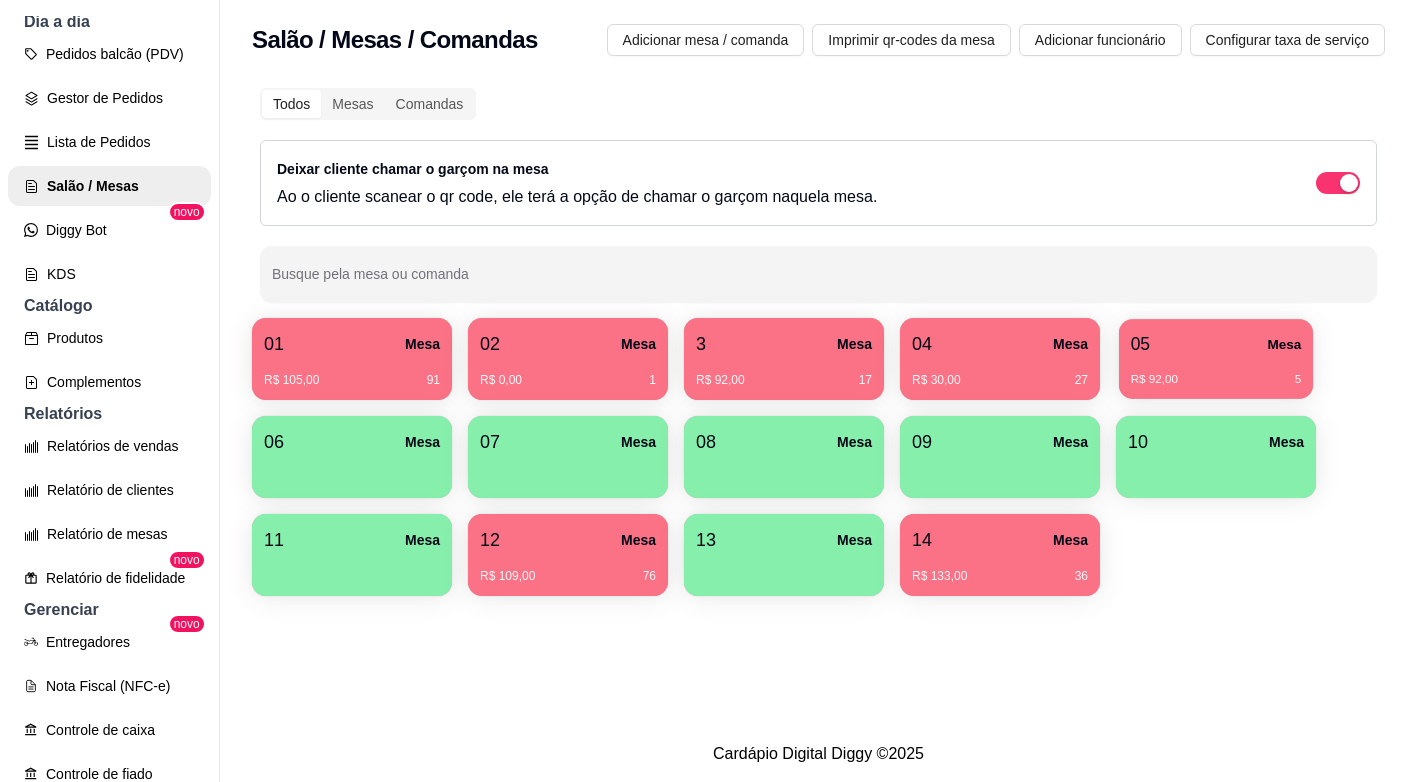 click on "R$ 92,00 5" at bounding box center (1216, 372) 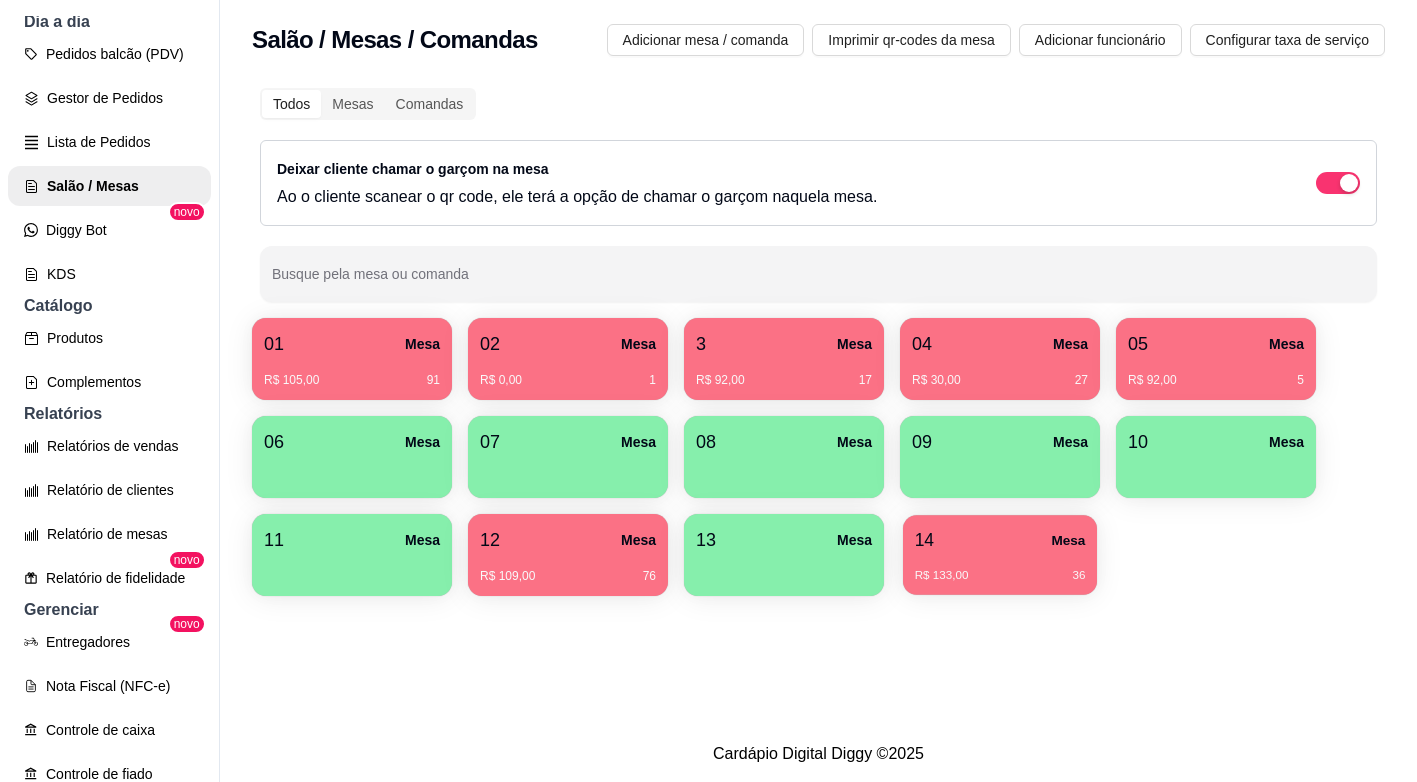click on "14 Mesa" at bounding box center [1000, 540] 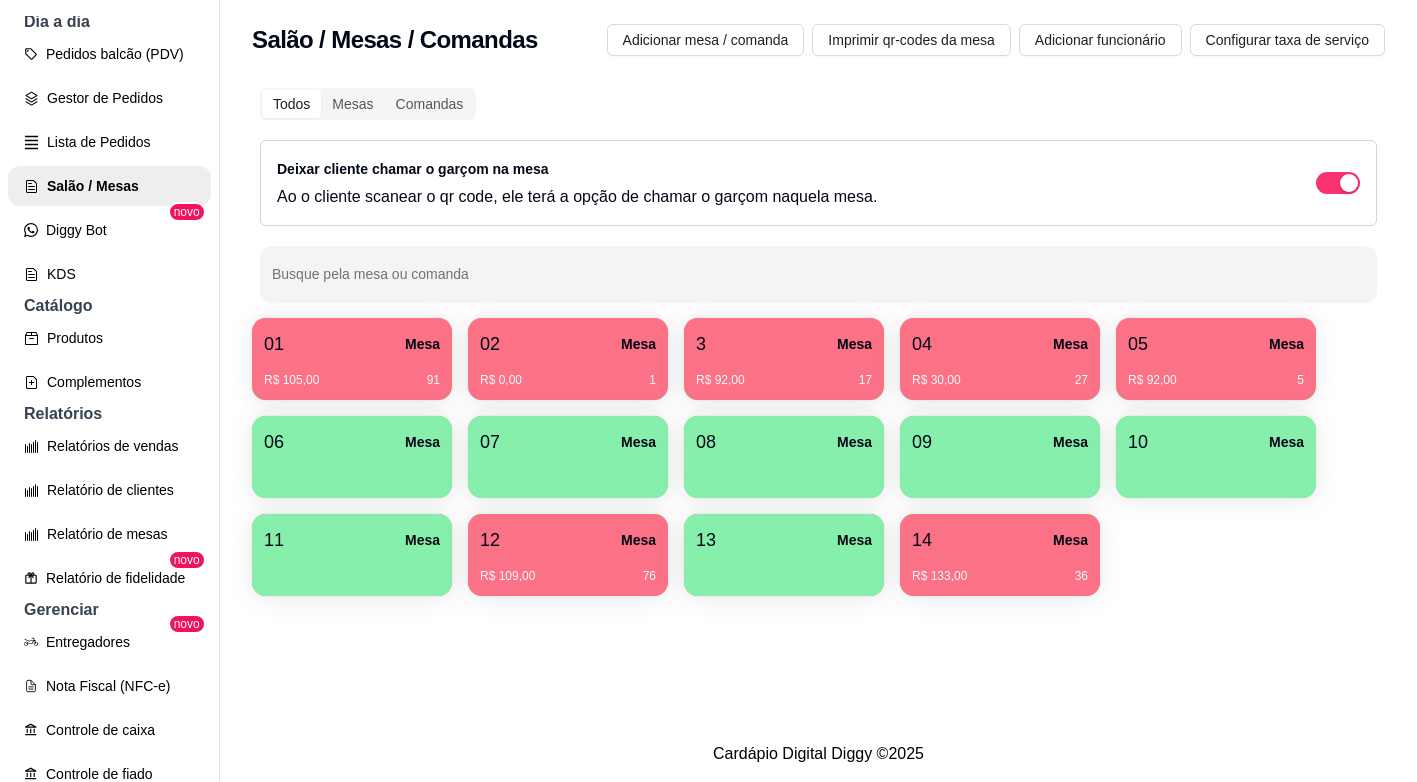 click on "12 Mesa" at bounding box center [568, 540] 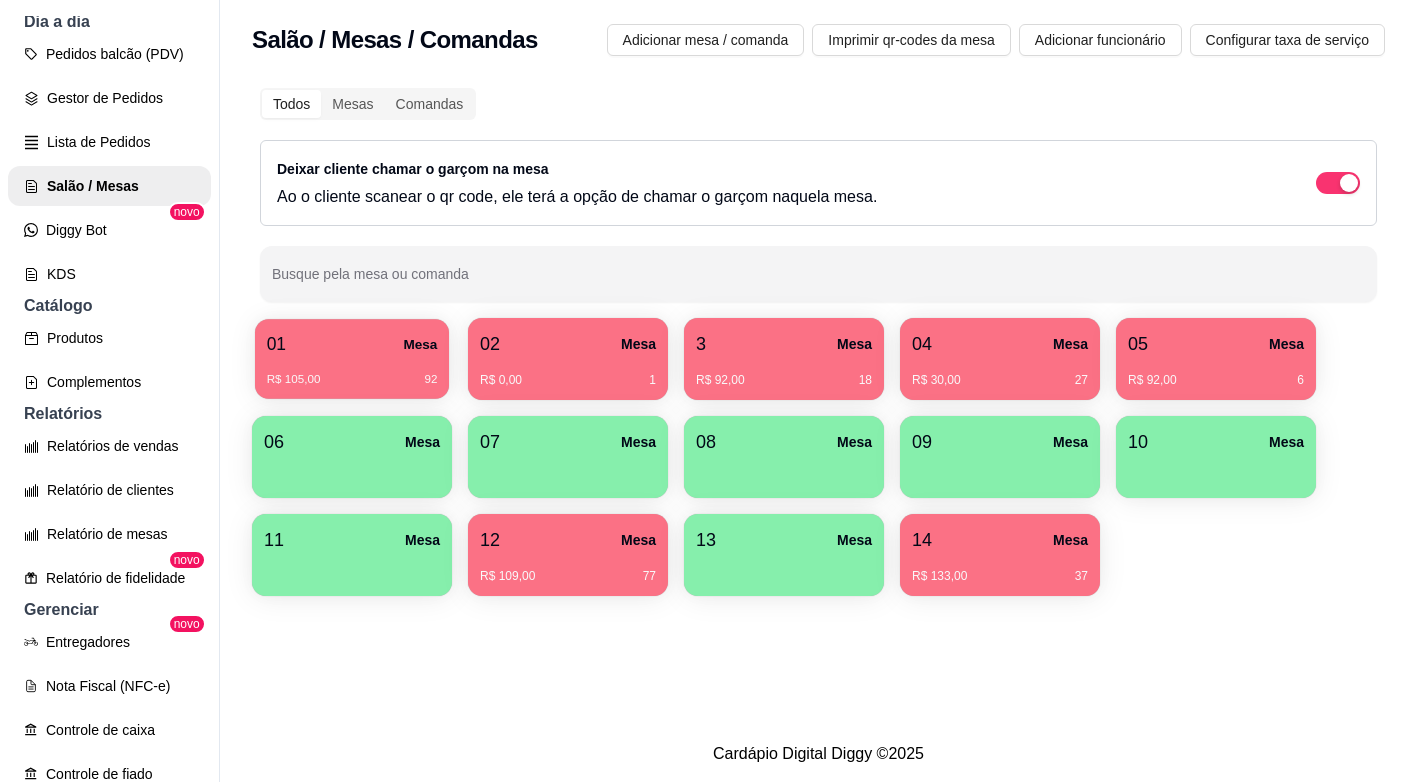 click on "01 Mesa" at bounding box center [352, 344] 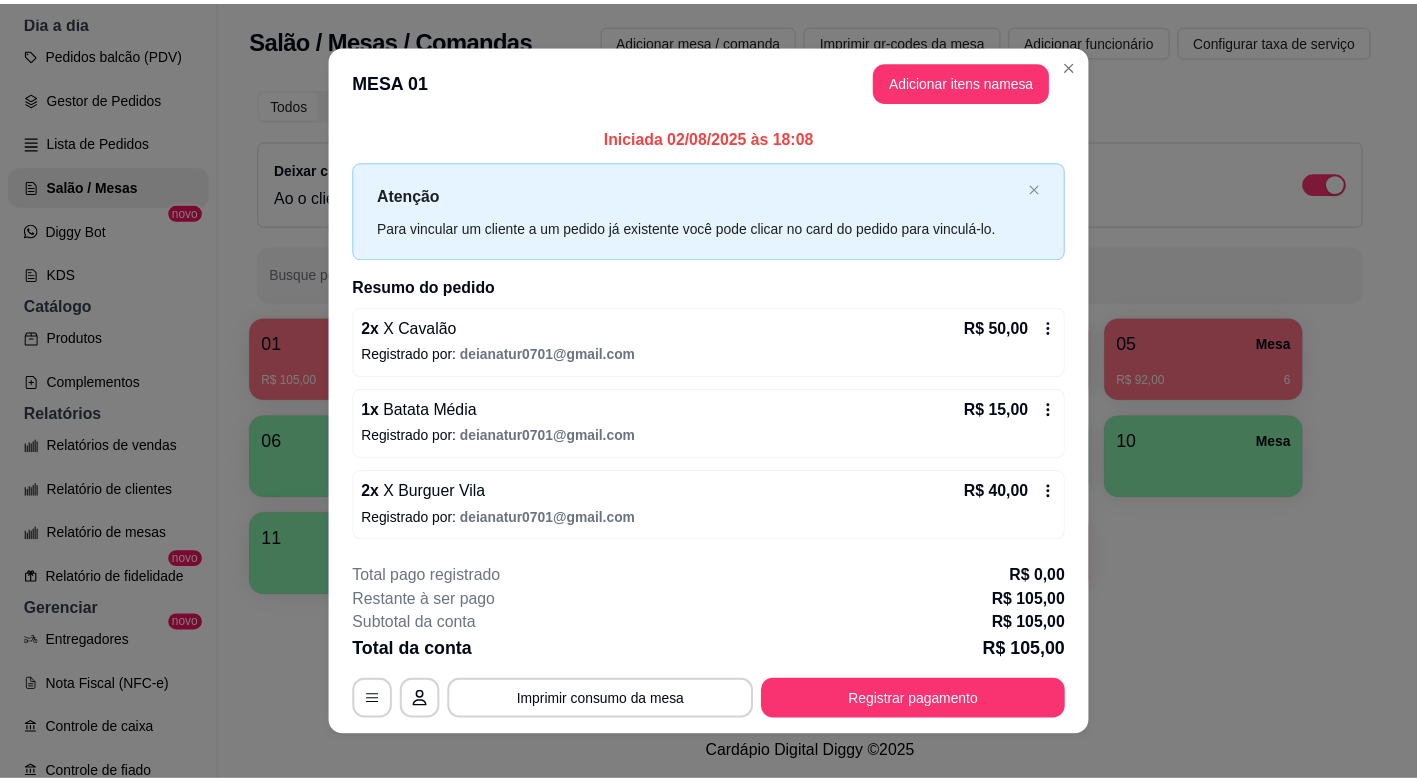 scroll, scrollTop: 19, scrollLeft: 0, axis: vertical 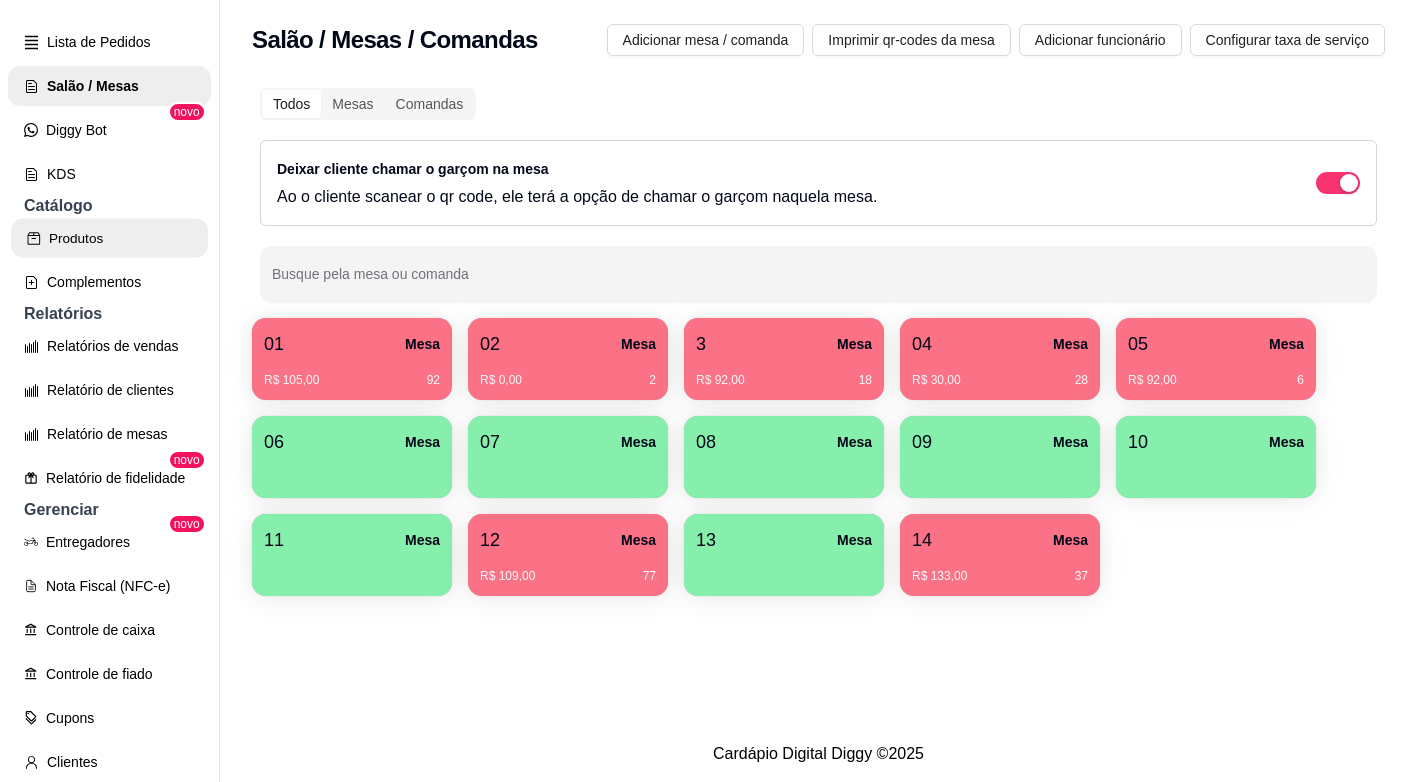 click on "Produtos" at bounding box center [109, 238] 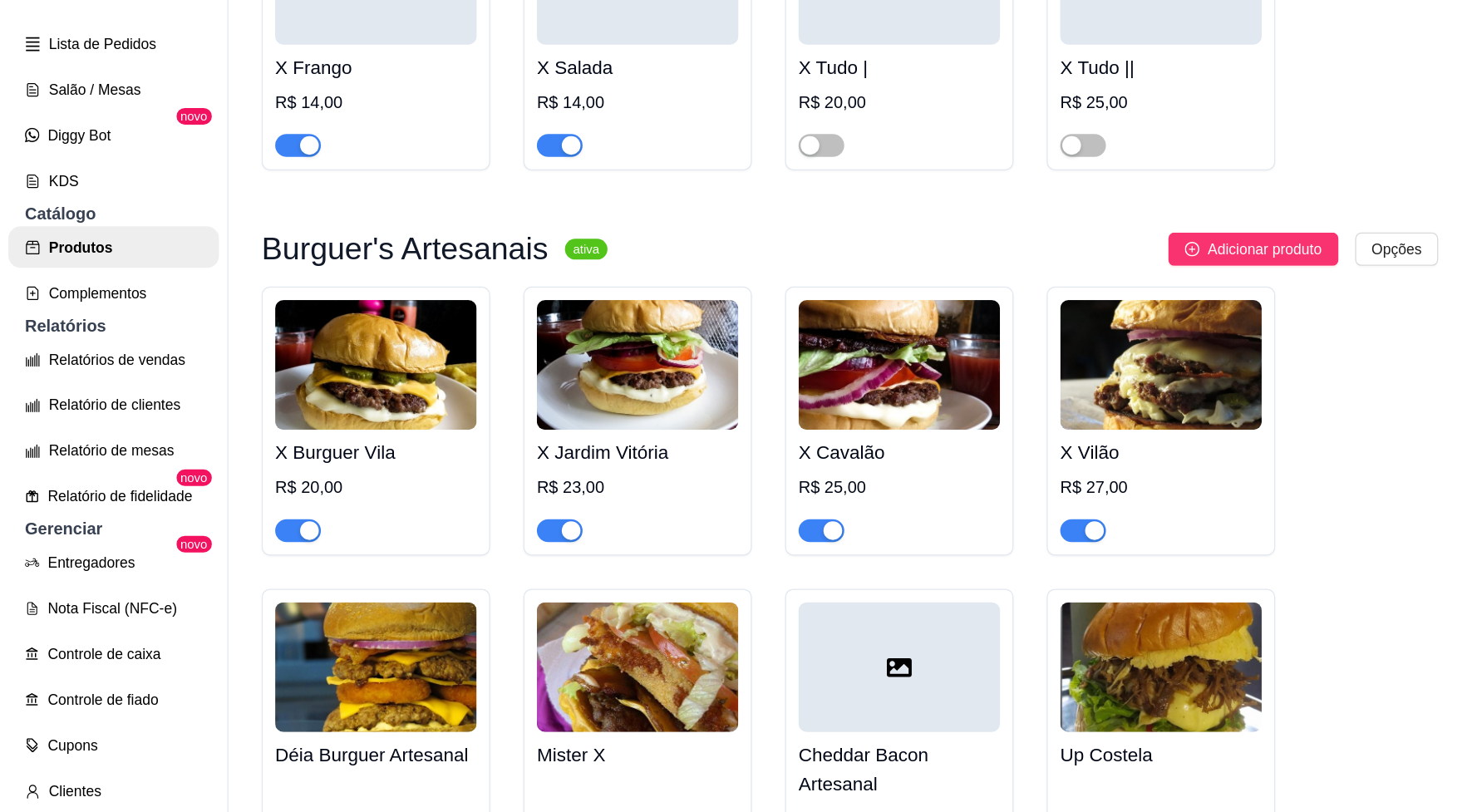 scroll, scrollTop: 914, scrollLeft: 0, axis: vertical 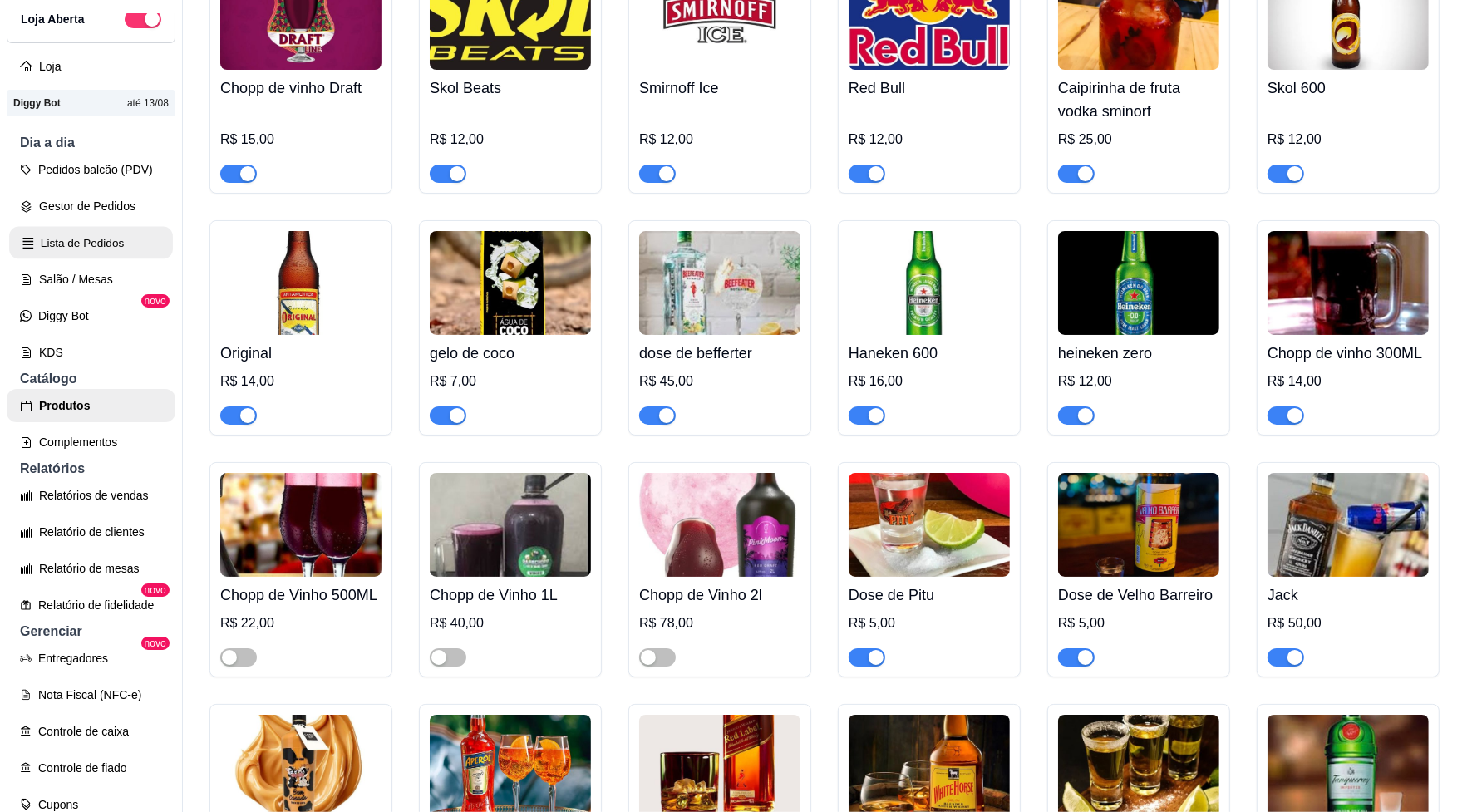 click on "Lista de Pedidos" at bounding box center (91, 243) 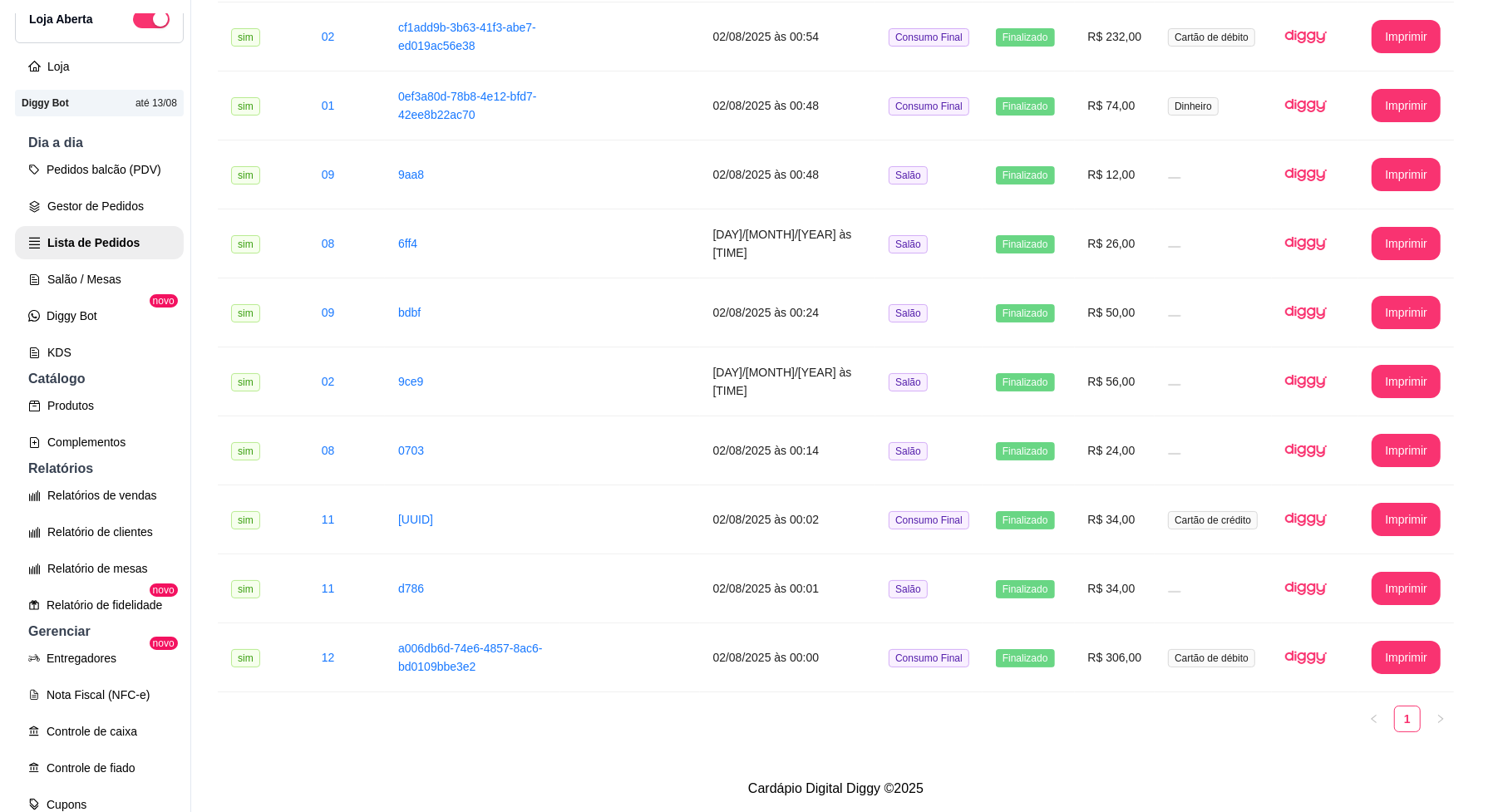 scroll, scrollTop: 0, scrollLeft: 0, axis: both 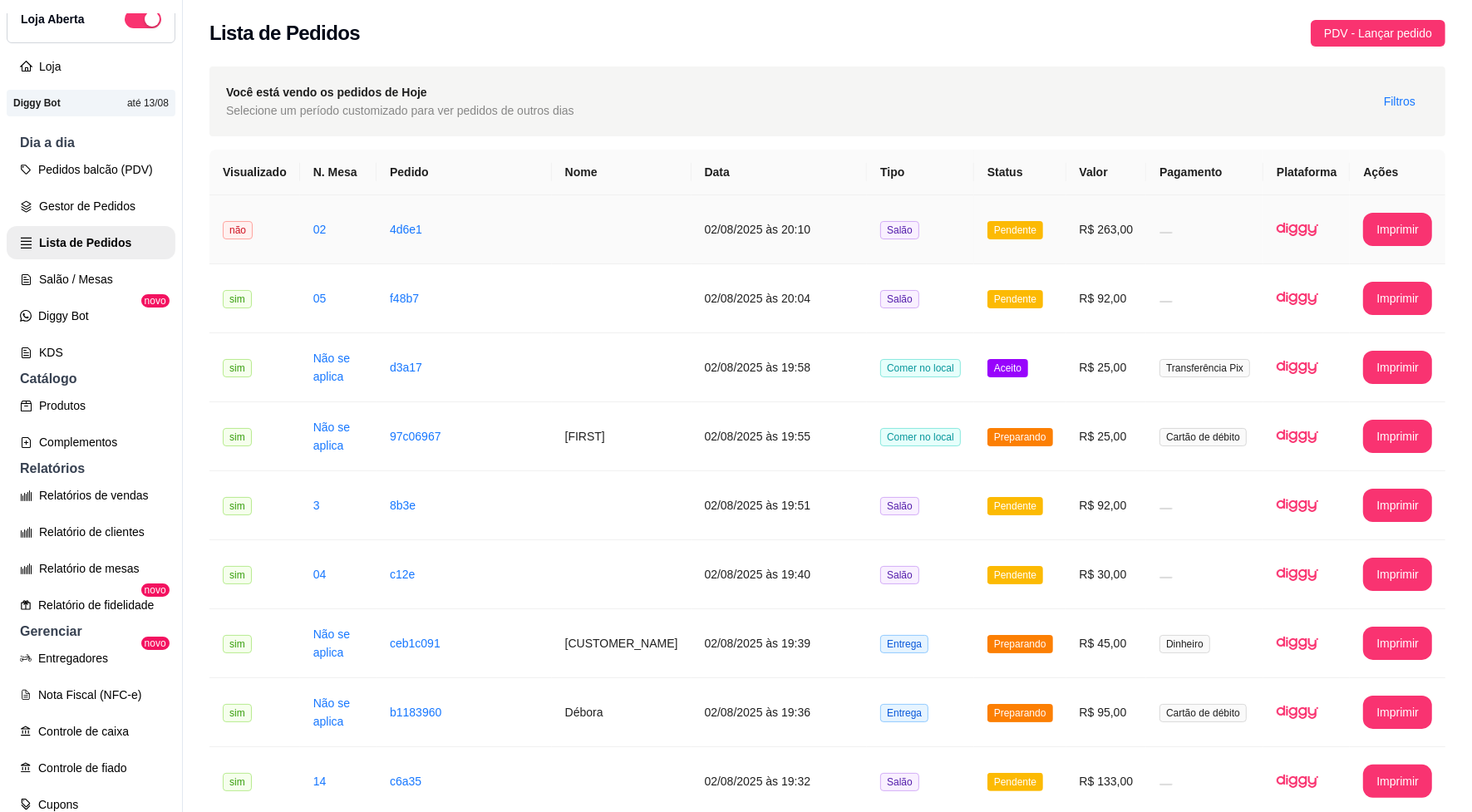 click on "Pendente" at bounding box center [1020, 229] 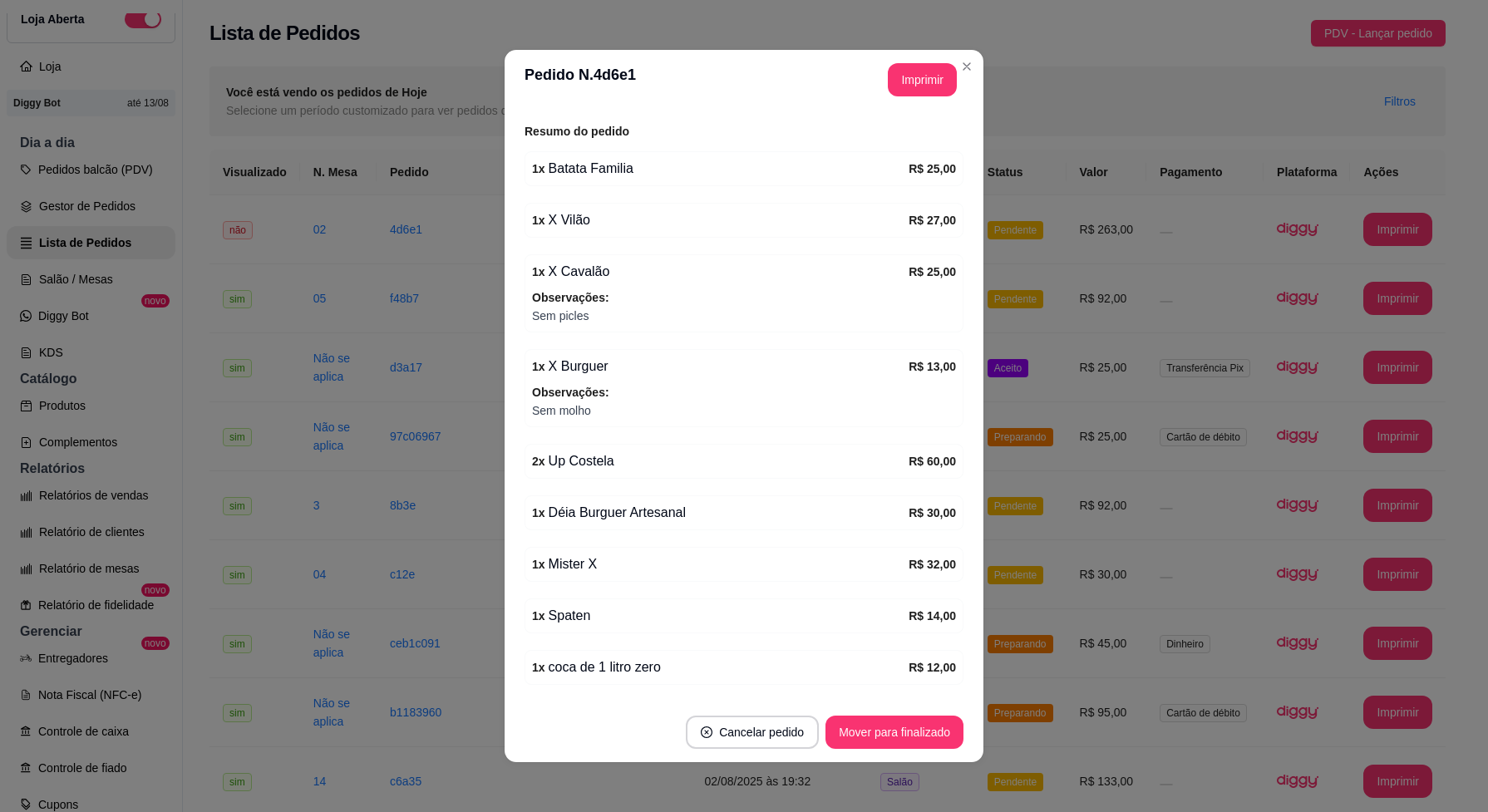scroll, scrollTop: 208, scrollLeft: 0, axis: vertical 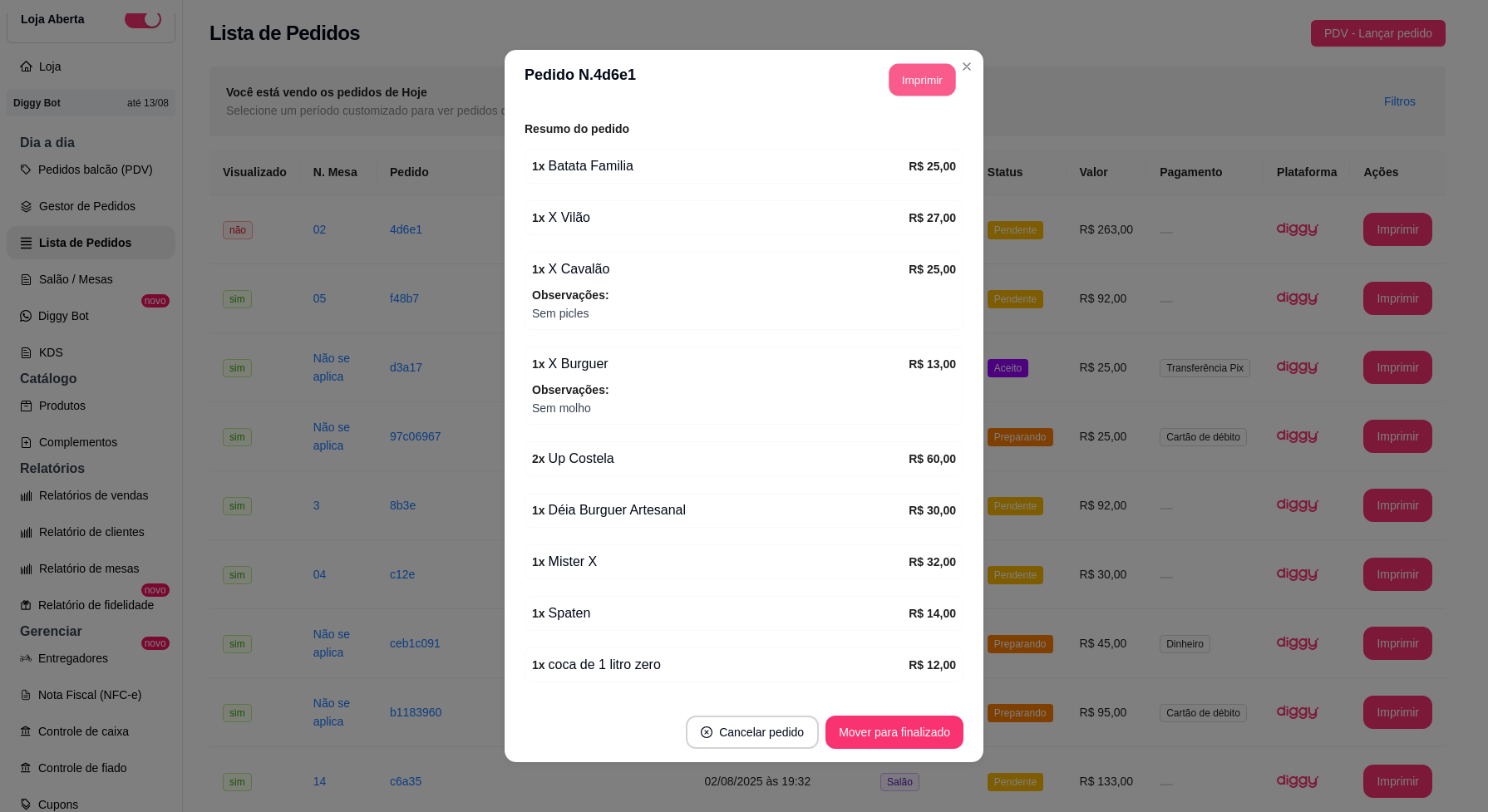 click on "Imprimir" at bounding box center (923, 80) 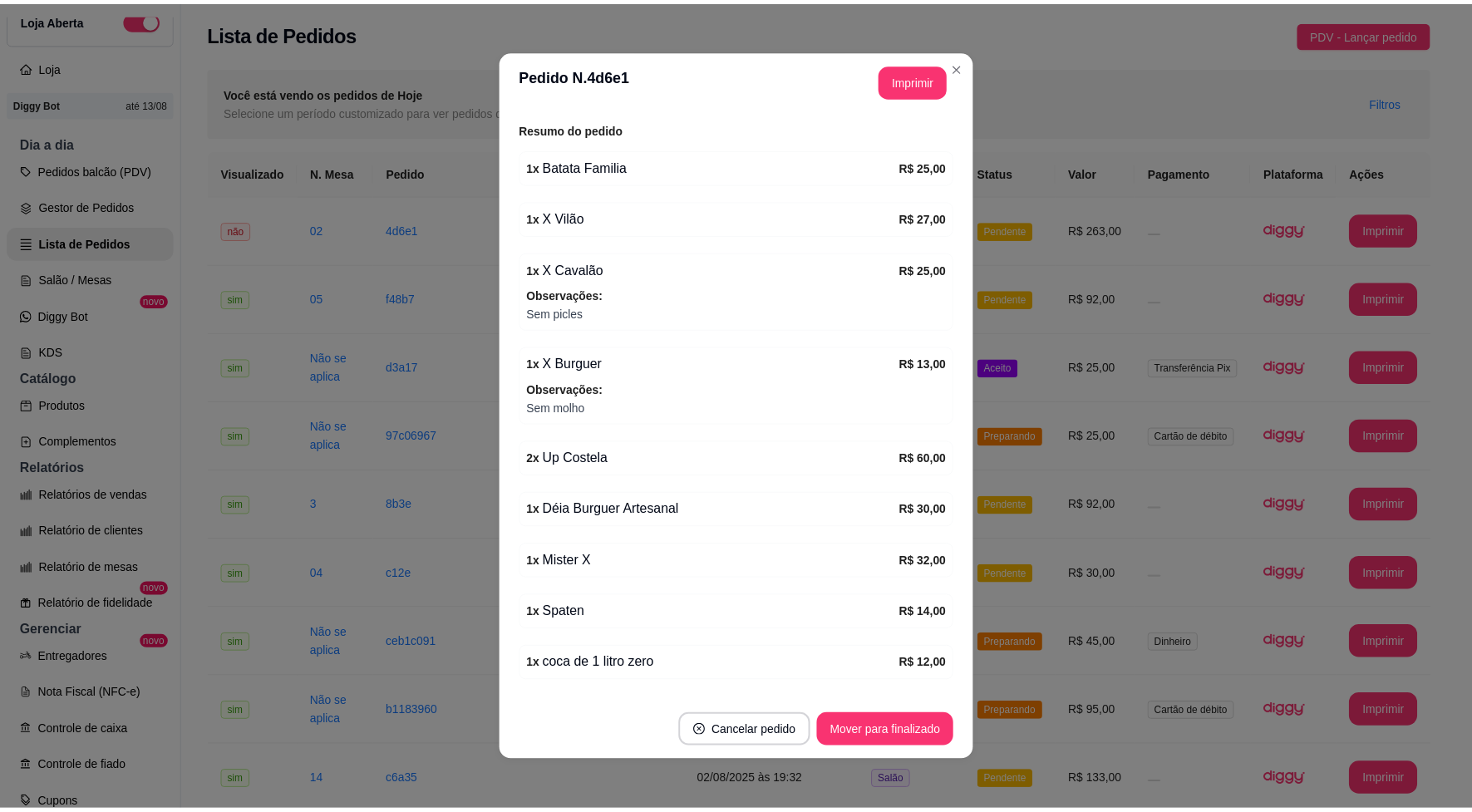 scroll, scrollTop: 0, scrollLeft: 0, axis: both 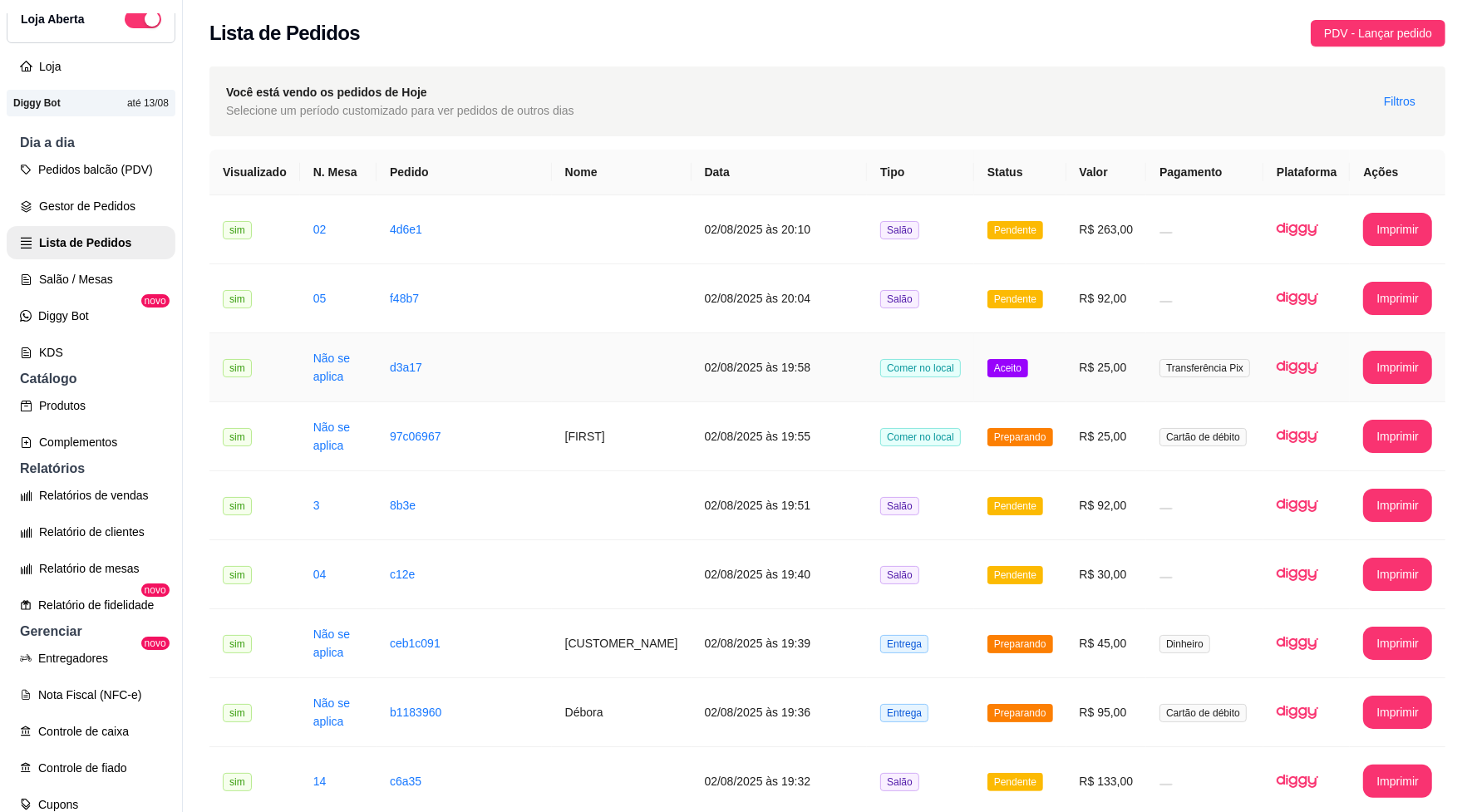 click on "Comer no local" at bounding box center [920, 368] 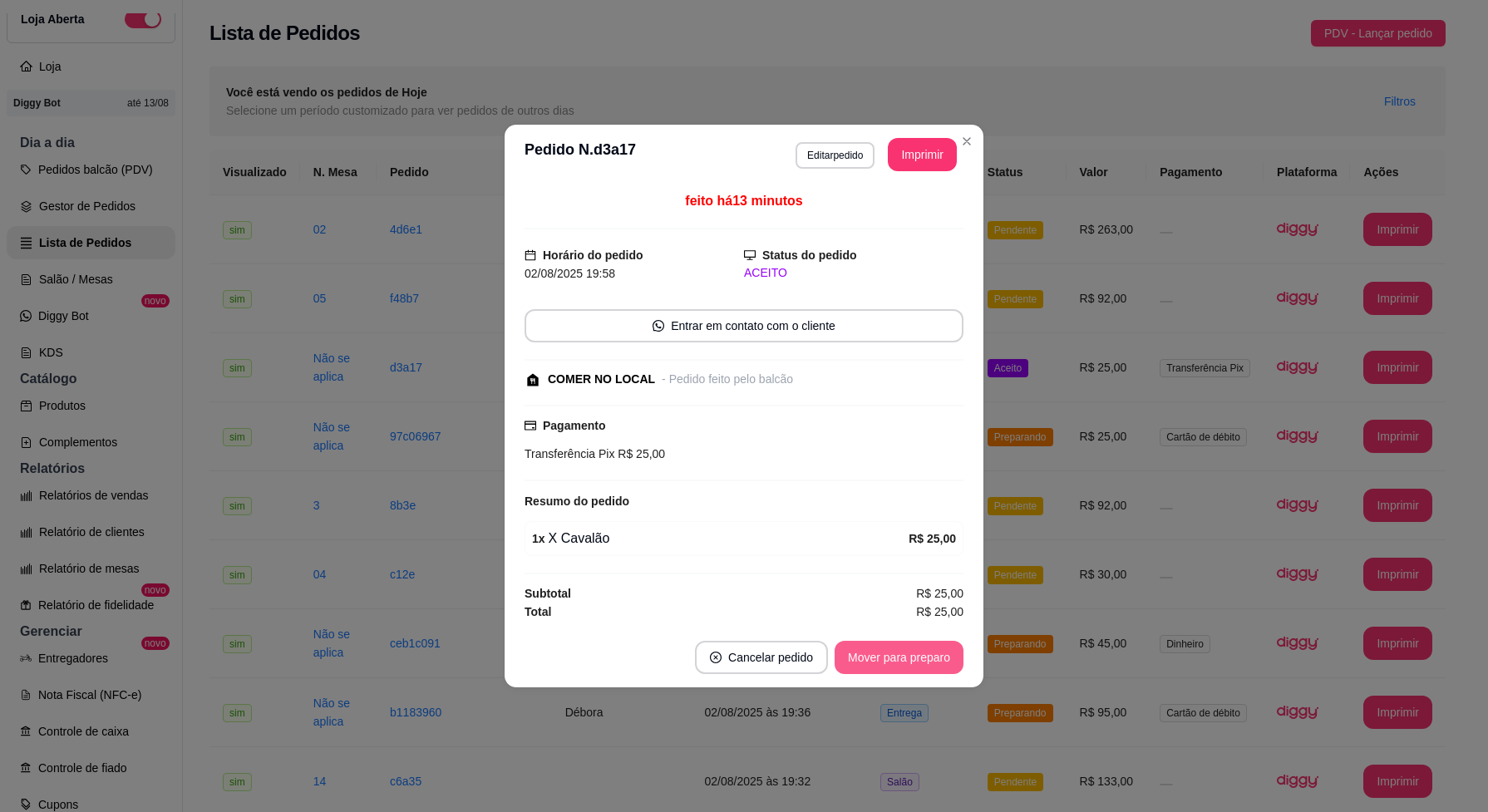 click on "Mover para preparo" at bounding box center [899, 657] 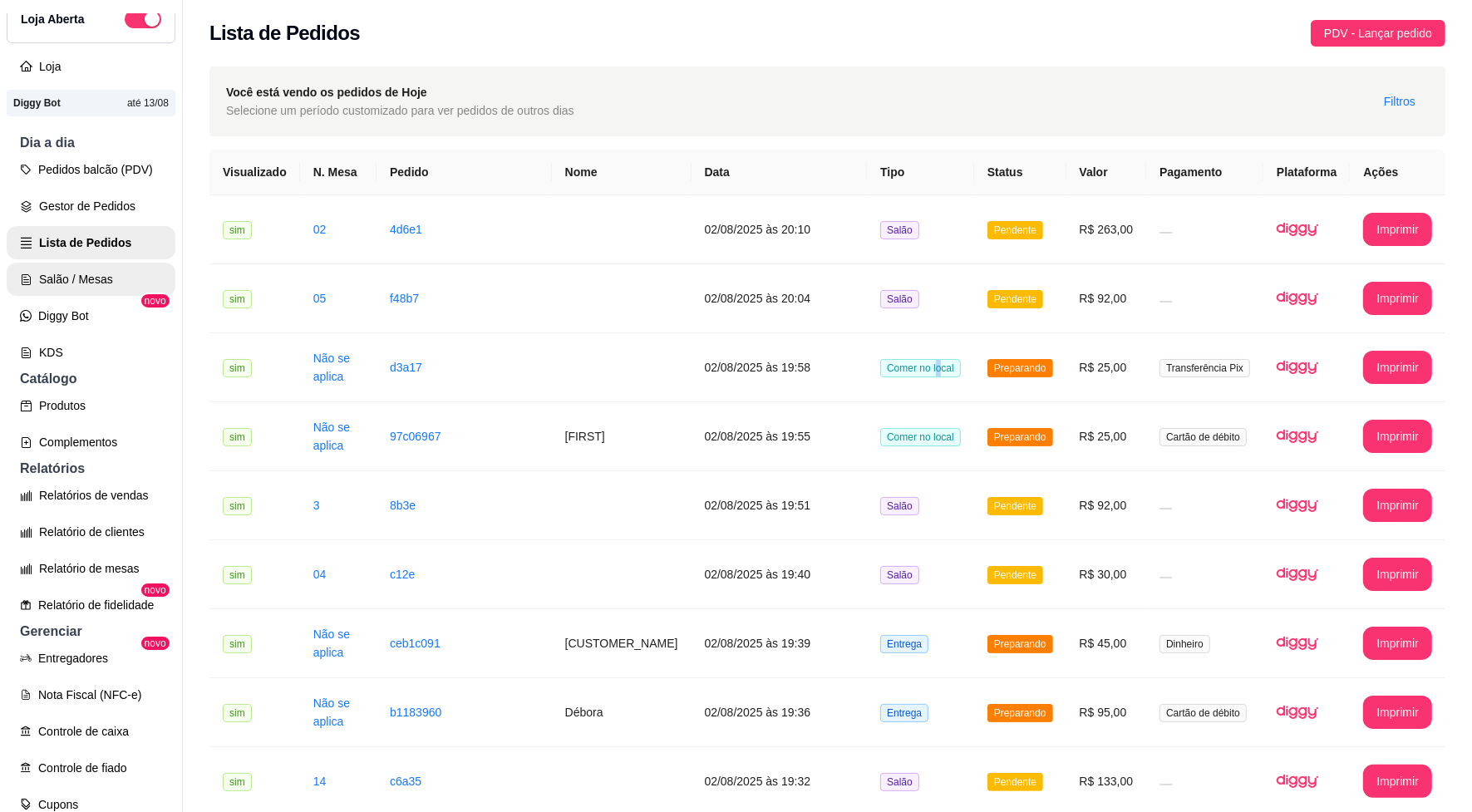 click on "Salão / Mesas" at bounding box center [91, 279] 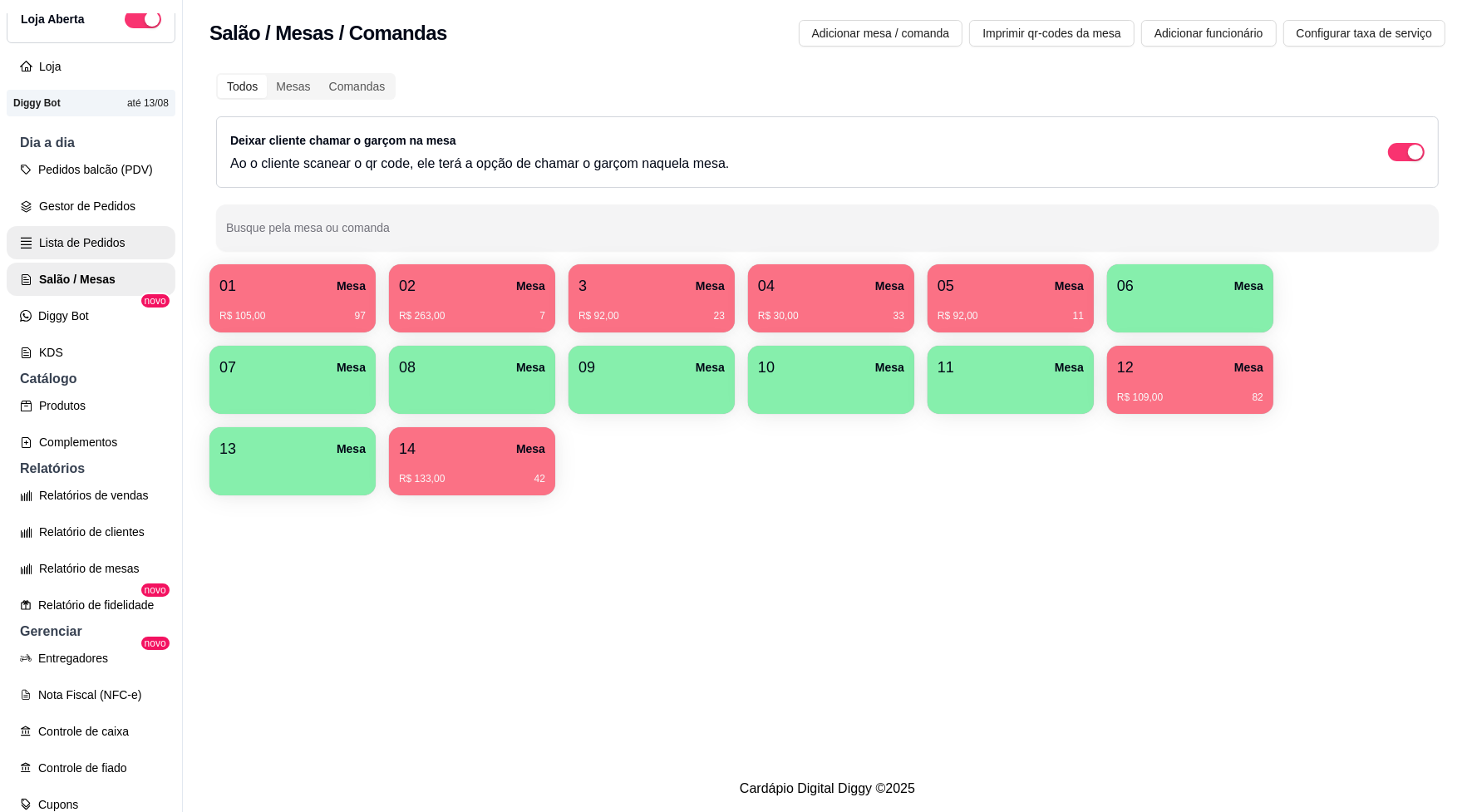 click on "Lista de Pedidos" at bounding box center (91, 243) 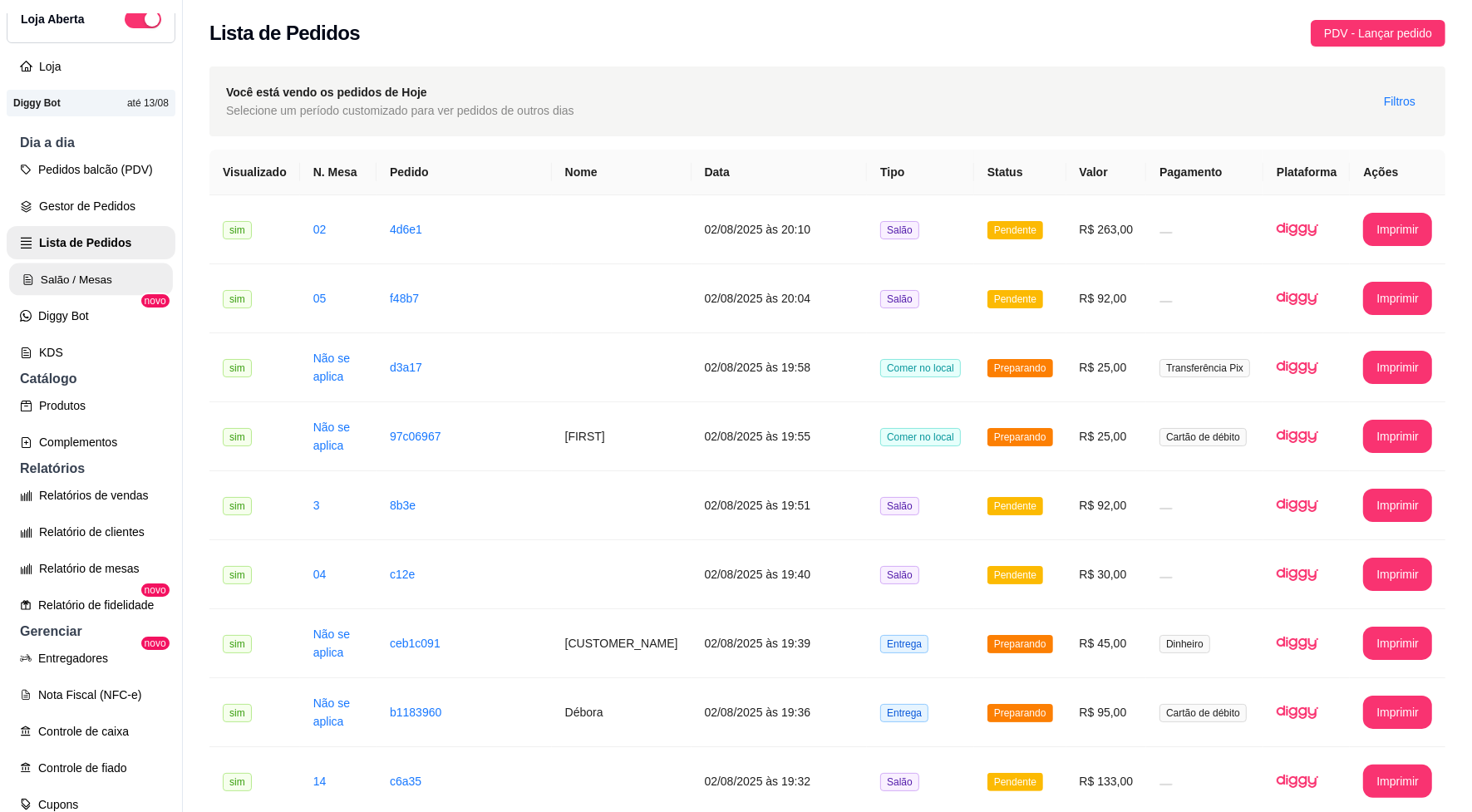 click on "Salão / Mesas" at bounding box center (91, 279) 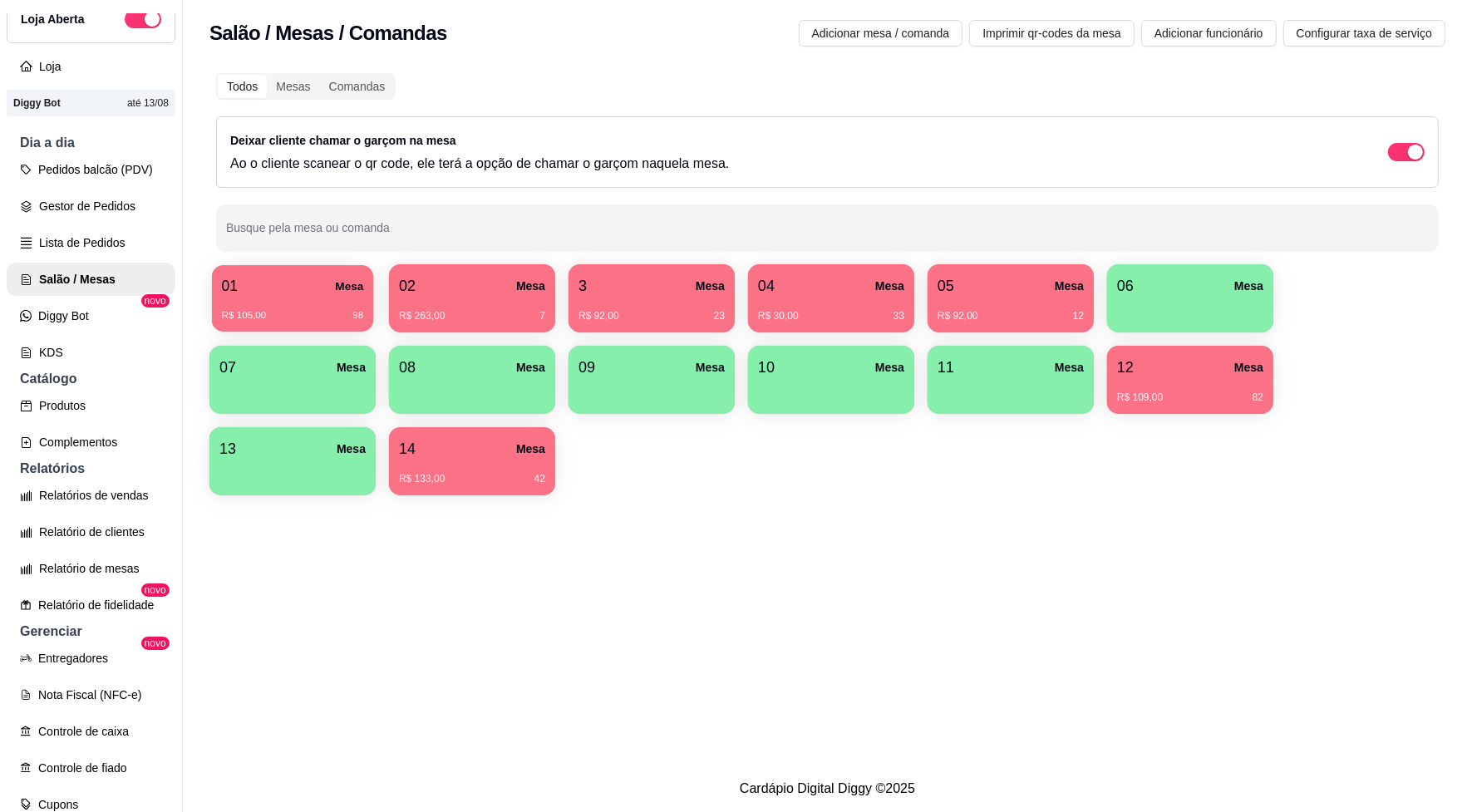 click on "01 Mesa" at bounding box center (293, 286) 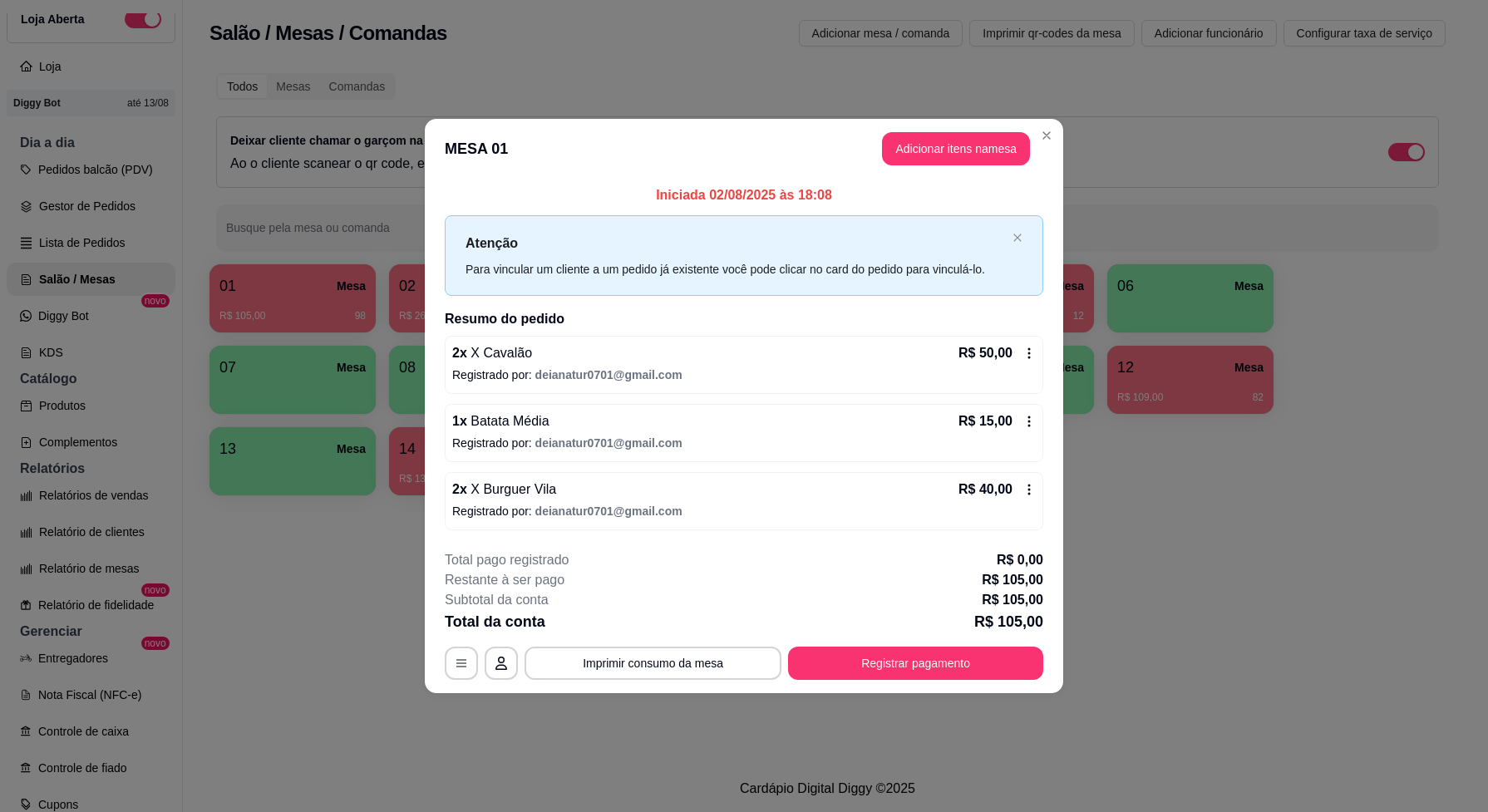 click on "MESA 01 Adicionar itens na  mesa" at bounding box center [744, 149] 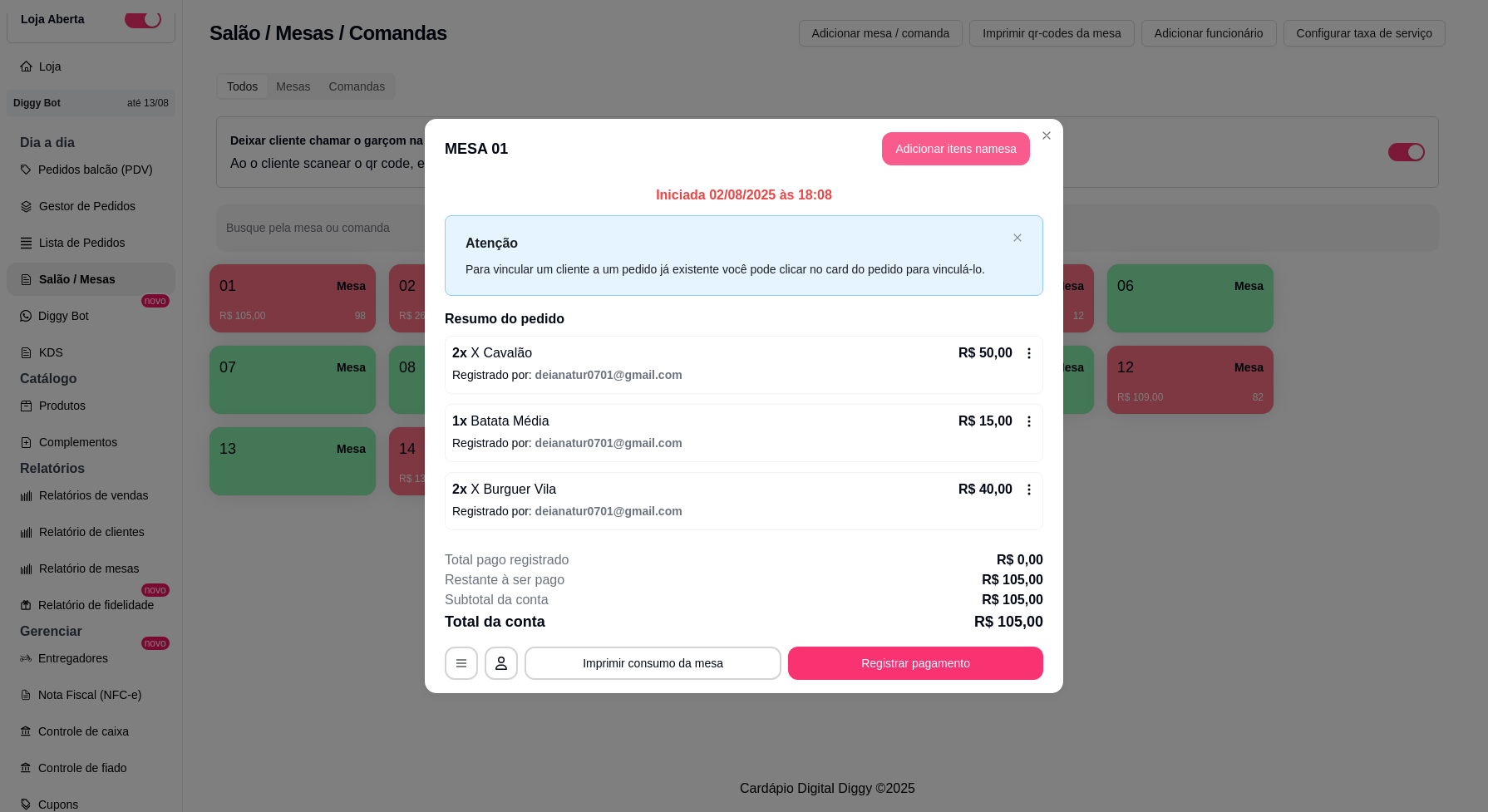 click on "Adicionar itens na  mesa" at bounding box center (956, 149) 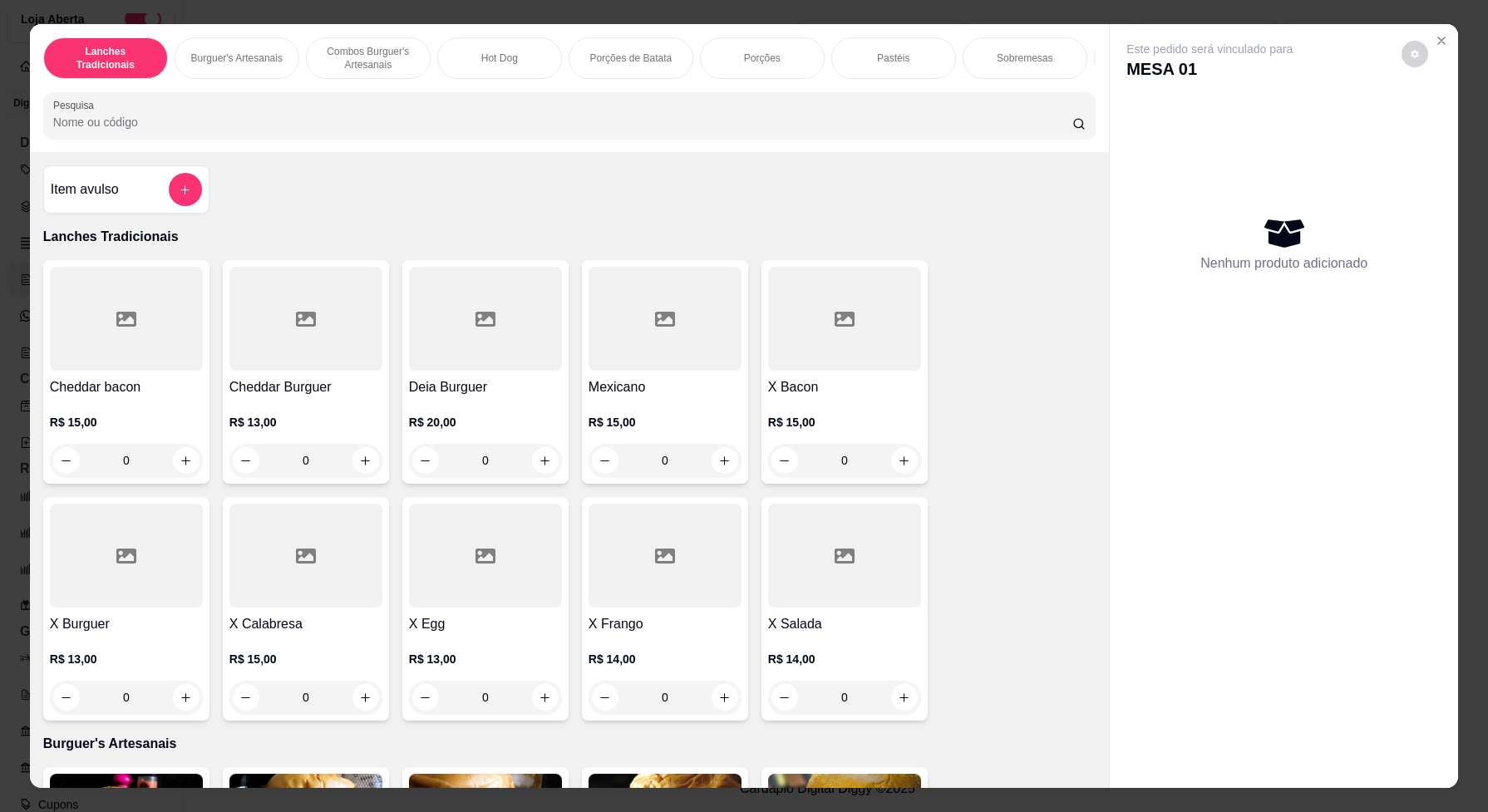 scroll, scrollTop: 104, scrollLeft: 0, axis: vertical 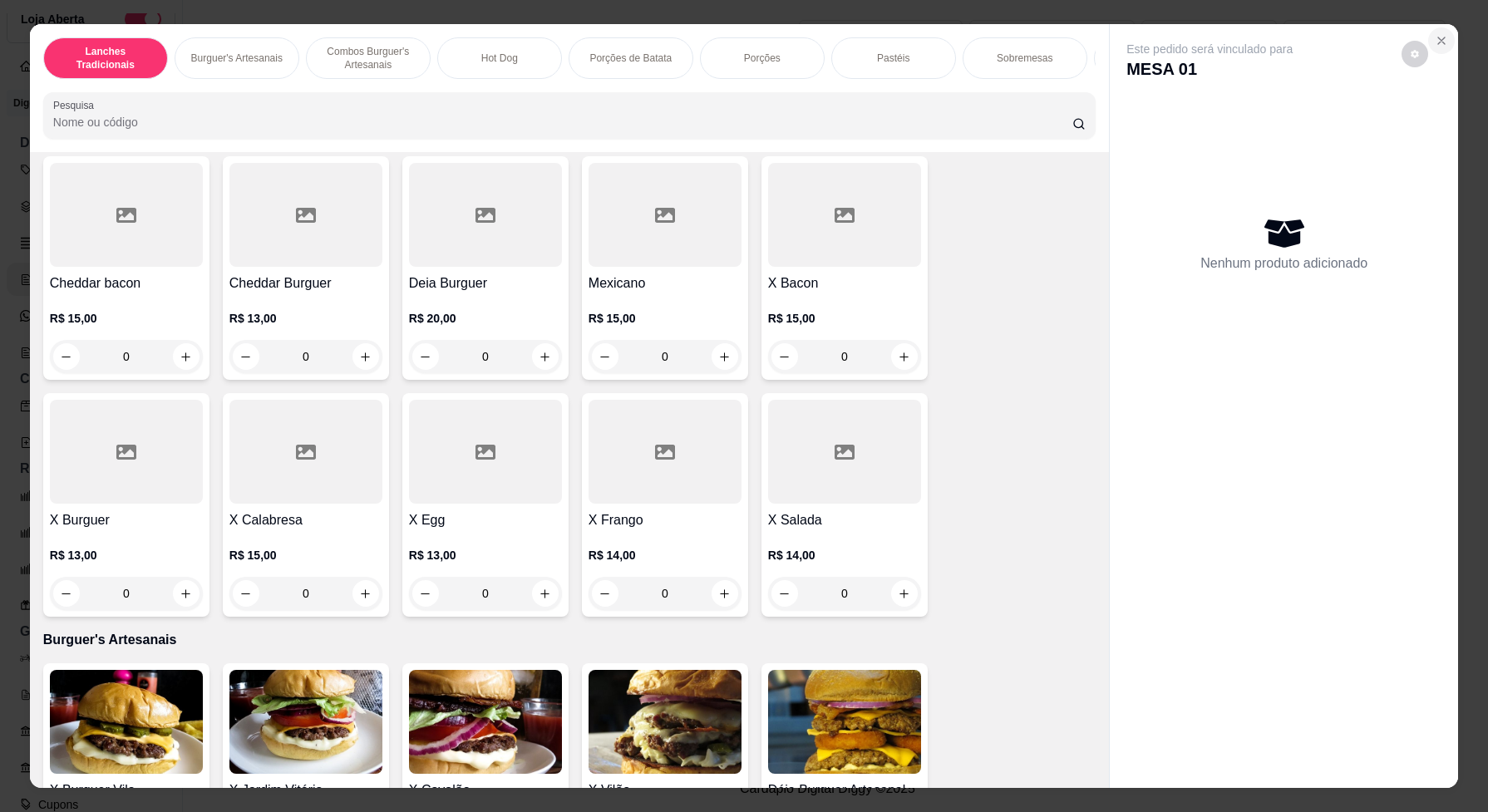 click at bounding box center [1441, 41] 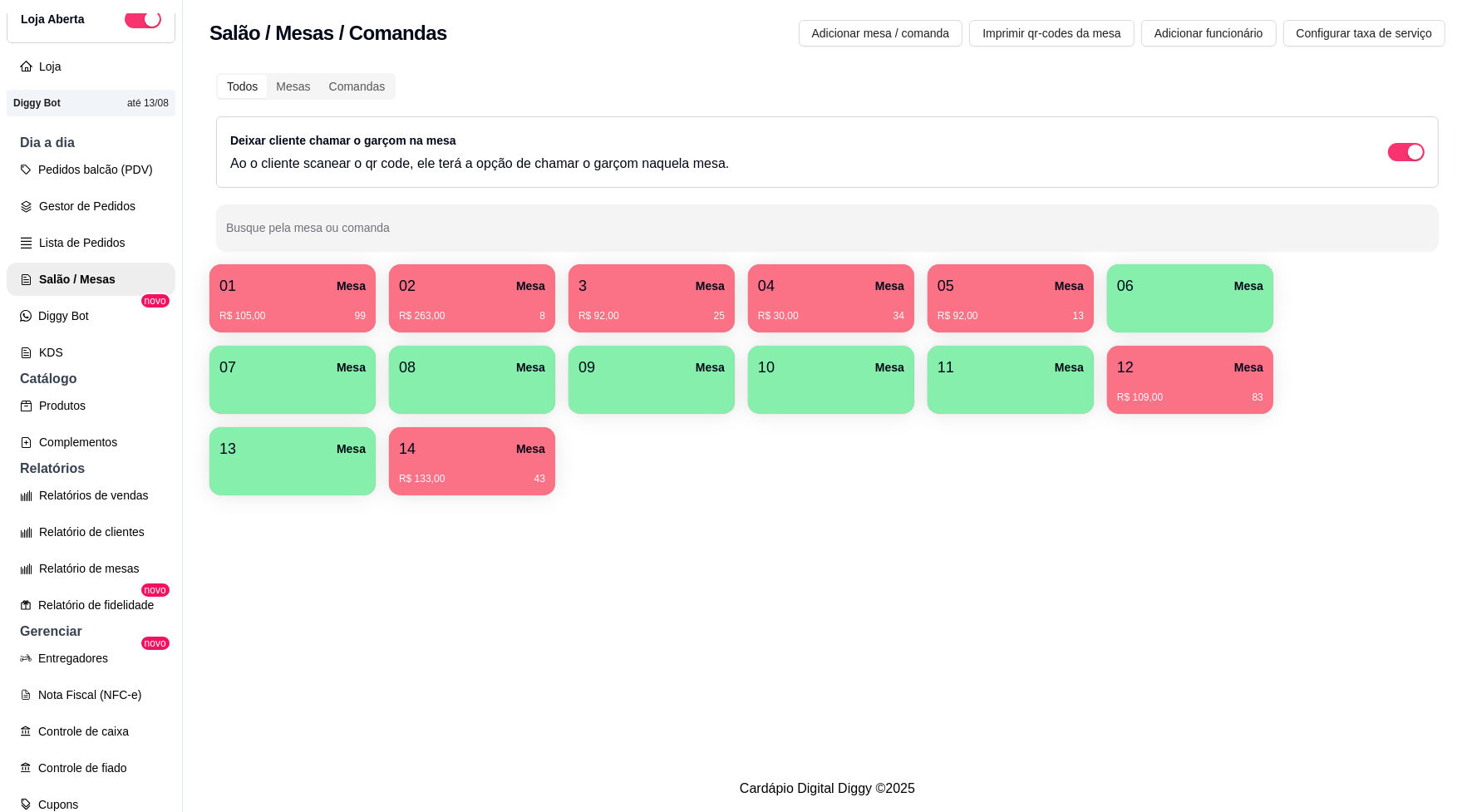 click at bounding box center [831, 391] 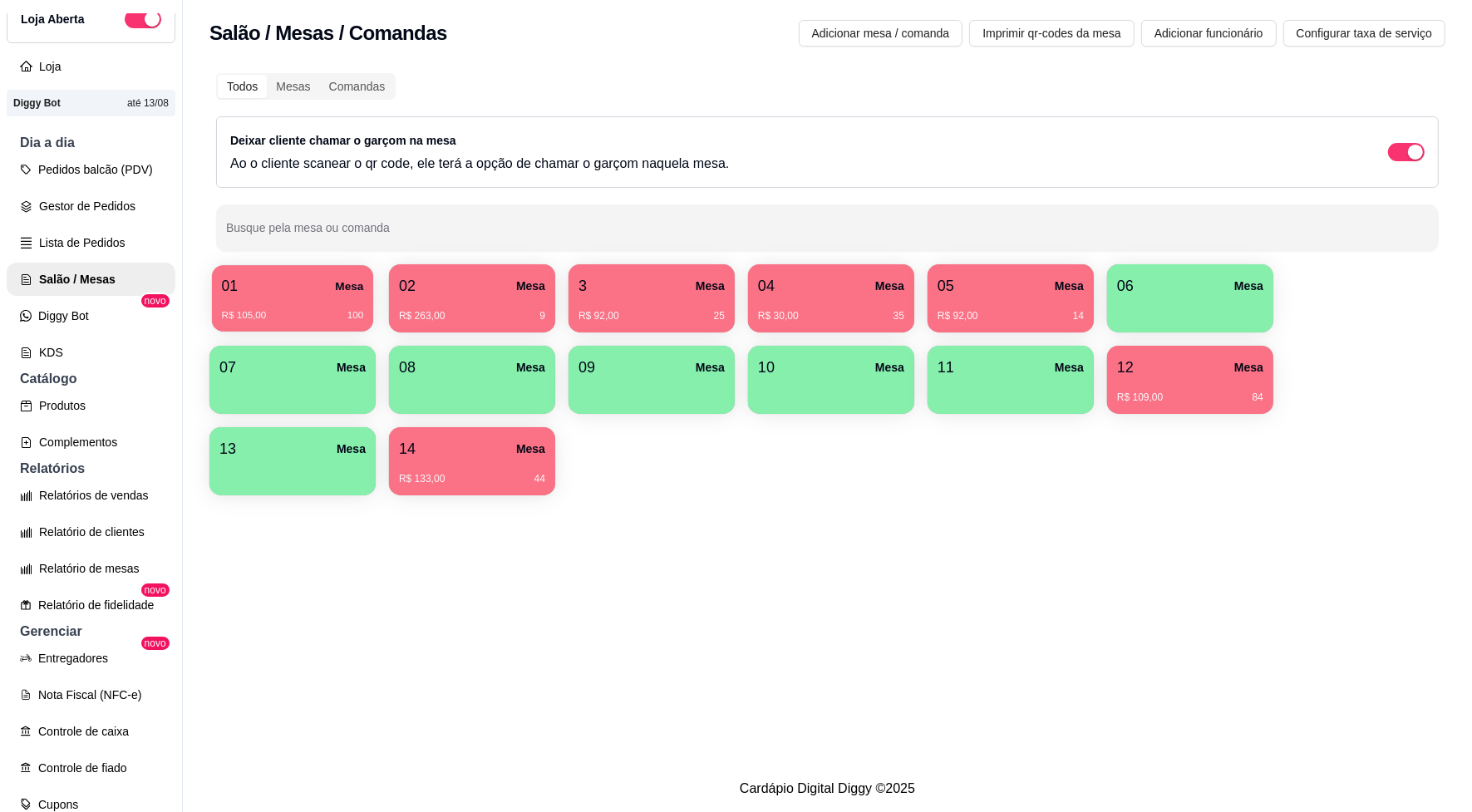 click on "R$ 105,00 100" at bounding box center (293, 309) 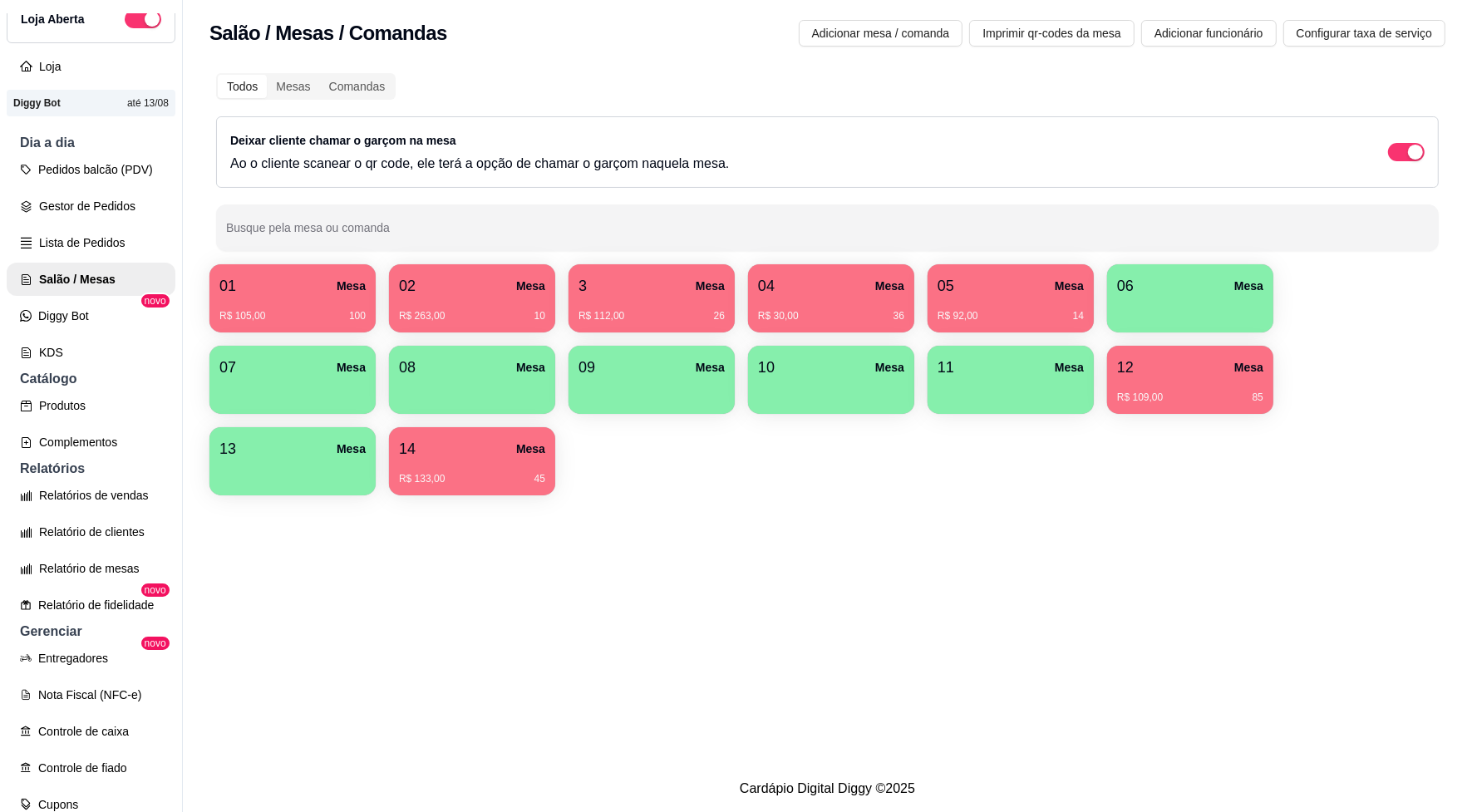 click at bounding box center [831, 391] 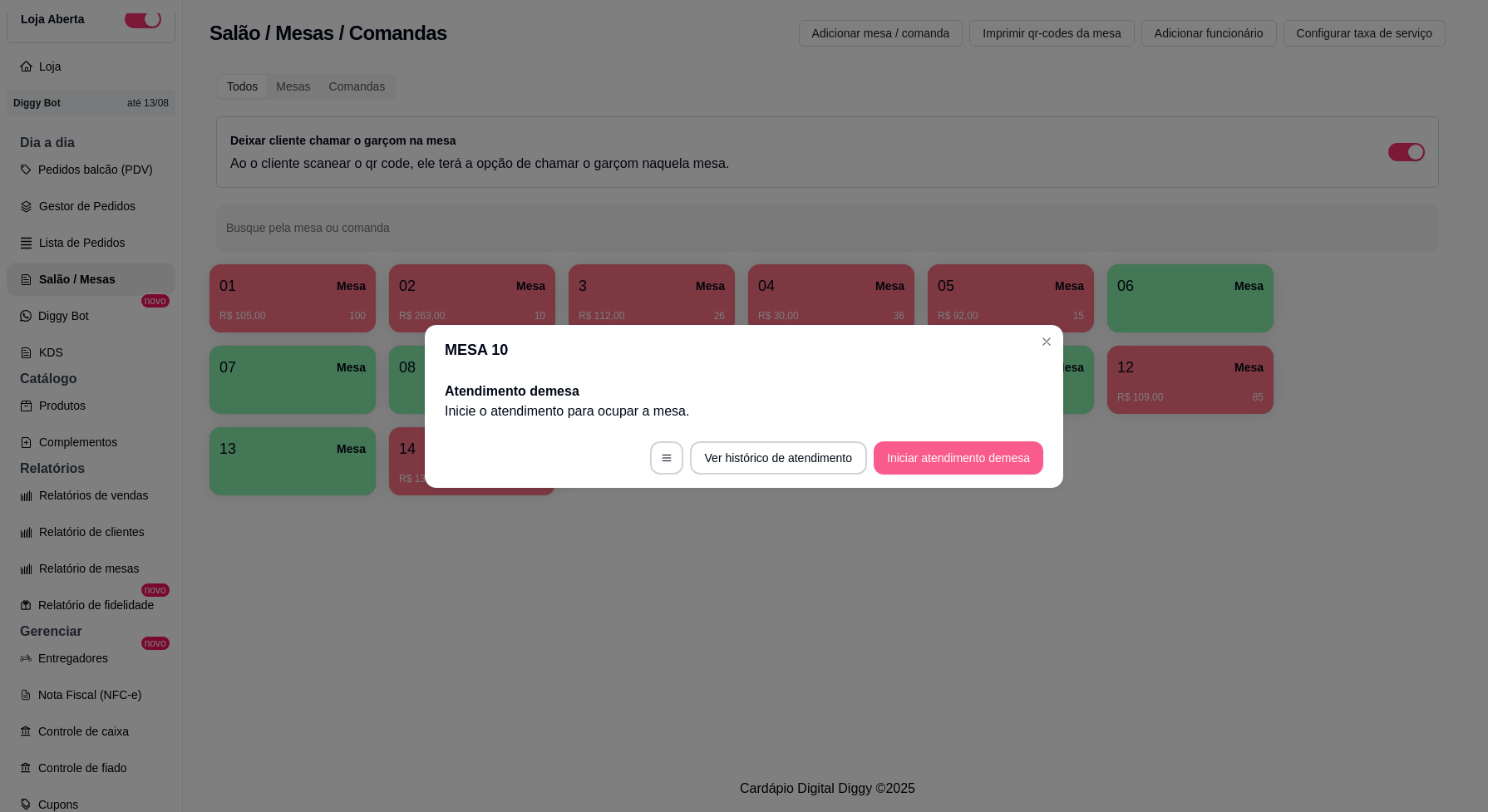 click on "Iniciar atendimento de  mesa" at bounding box center (958, 458) 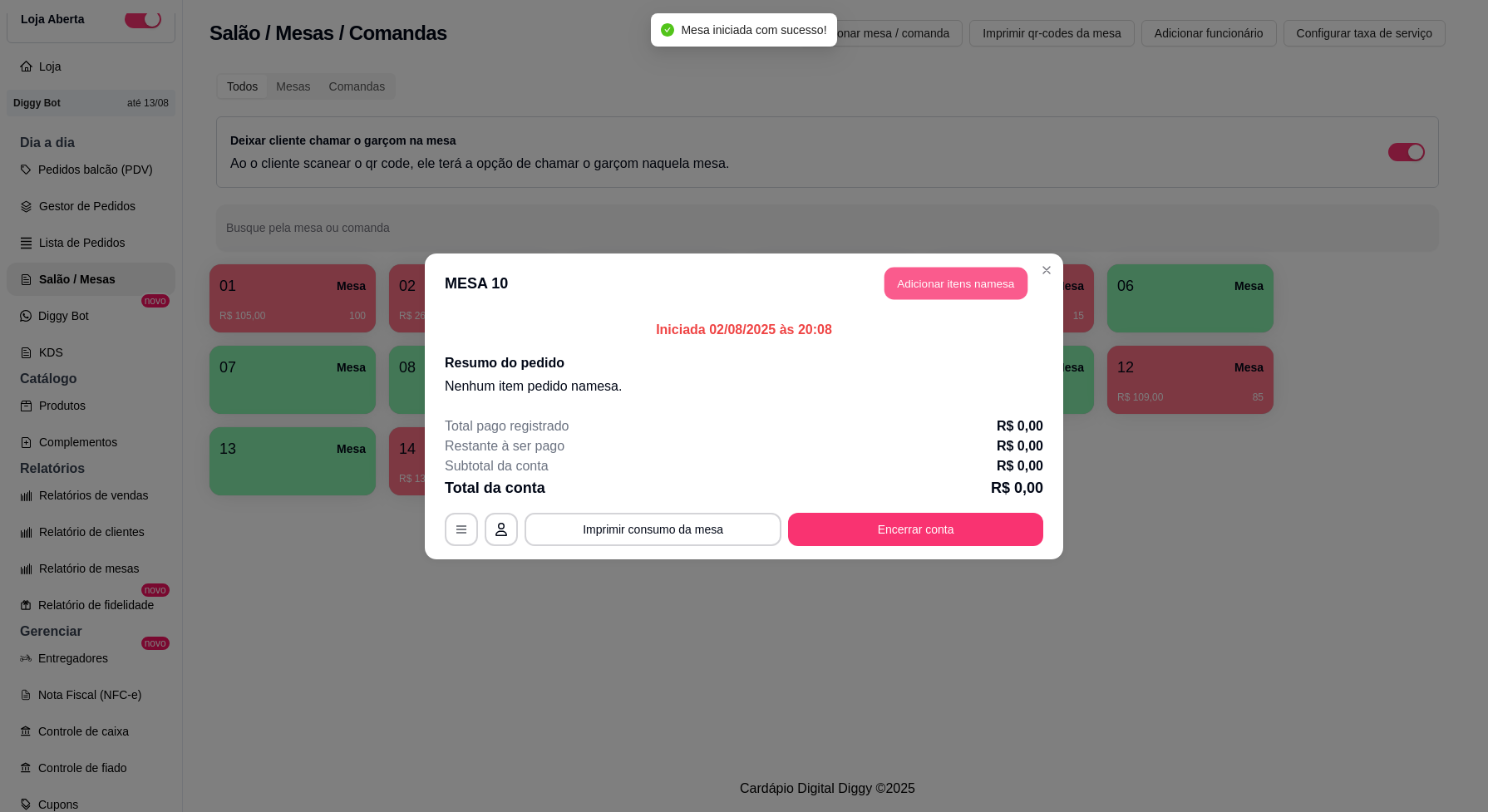 click on "Adicionar itens na  mesa" at bounding box center [956, 283] 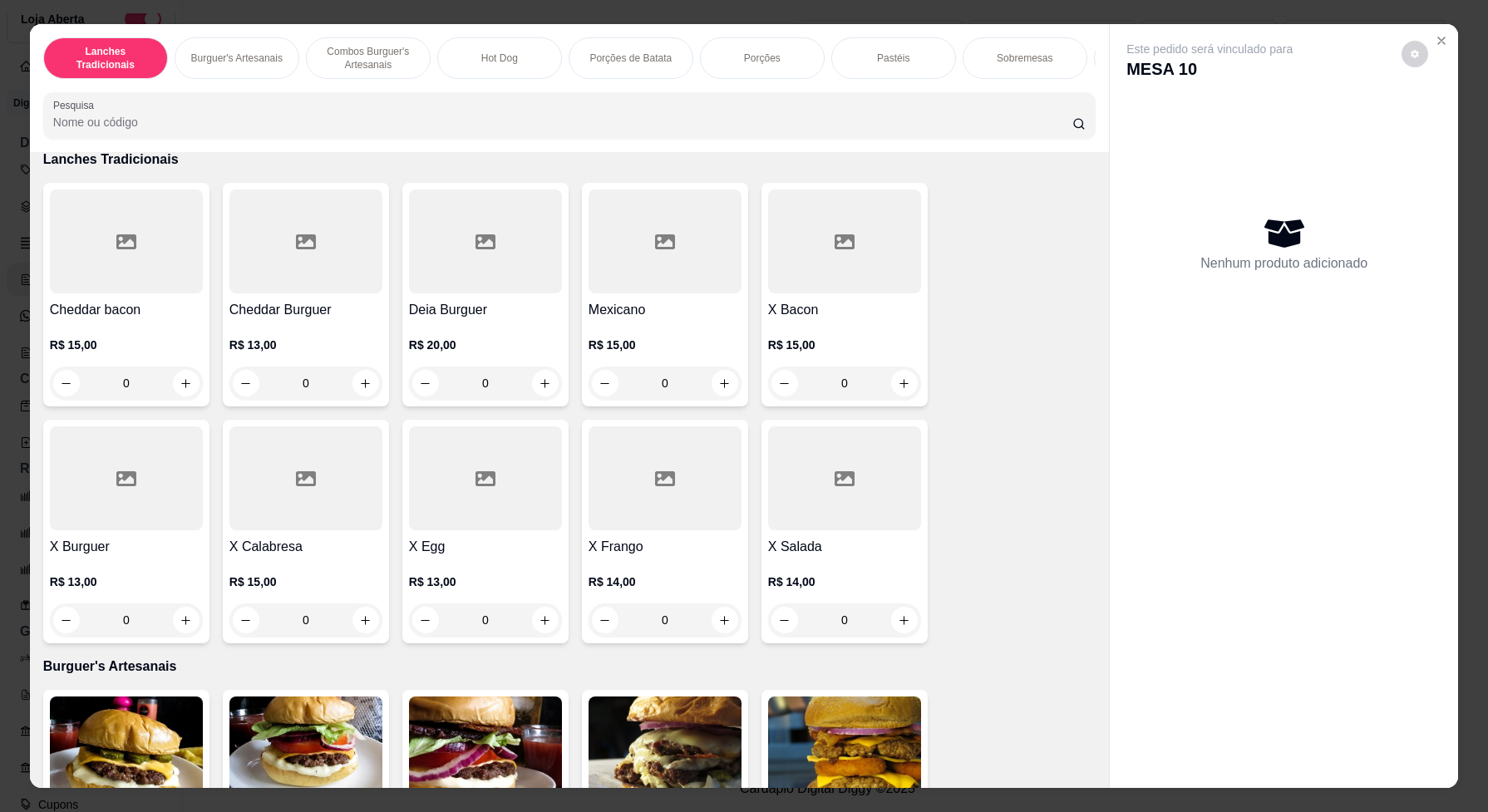 scroll, scrollTop: 0, scrollLeft: 0, axis: both 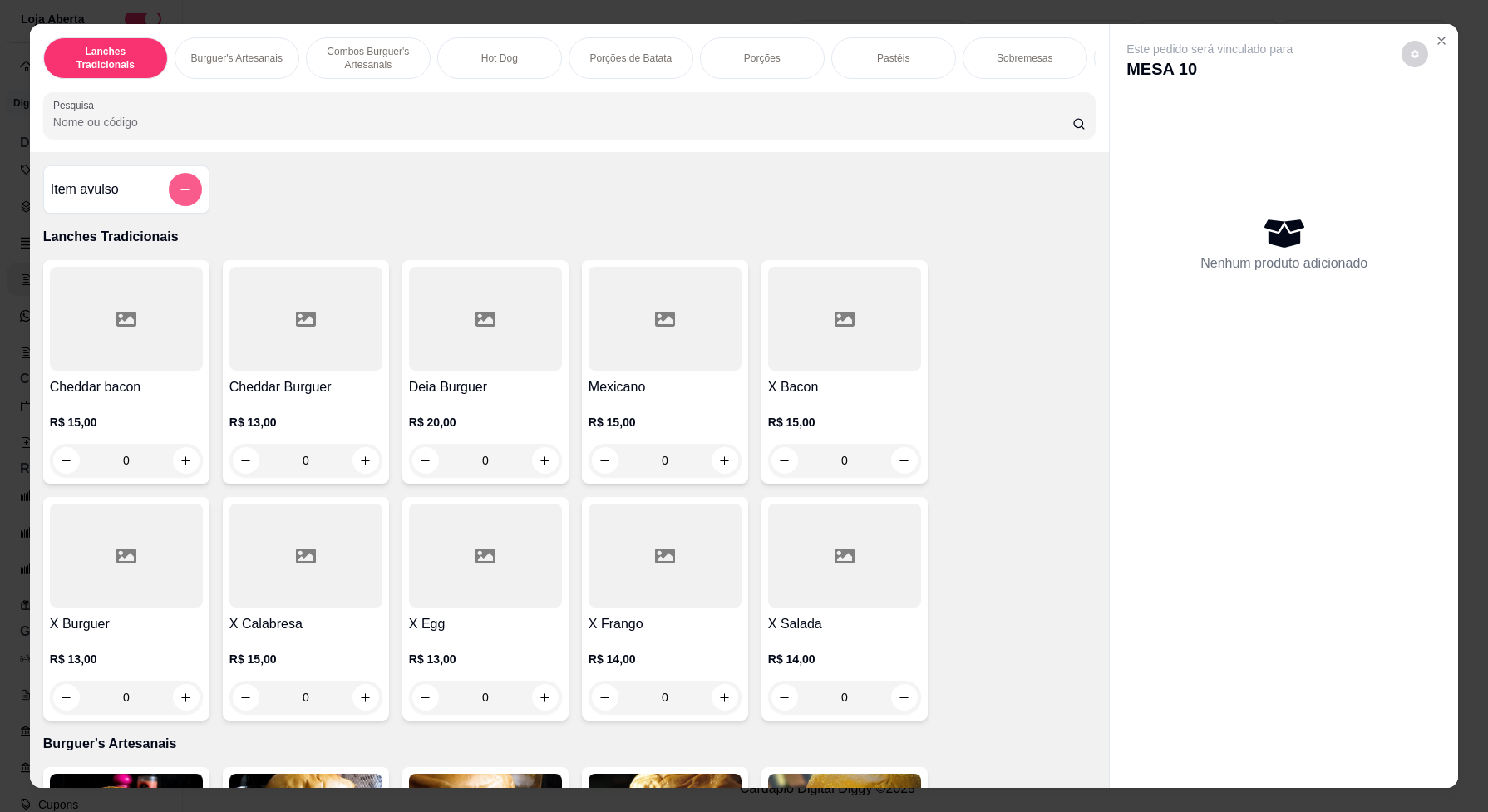 click at bounding box center (185, 189) 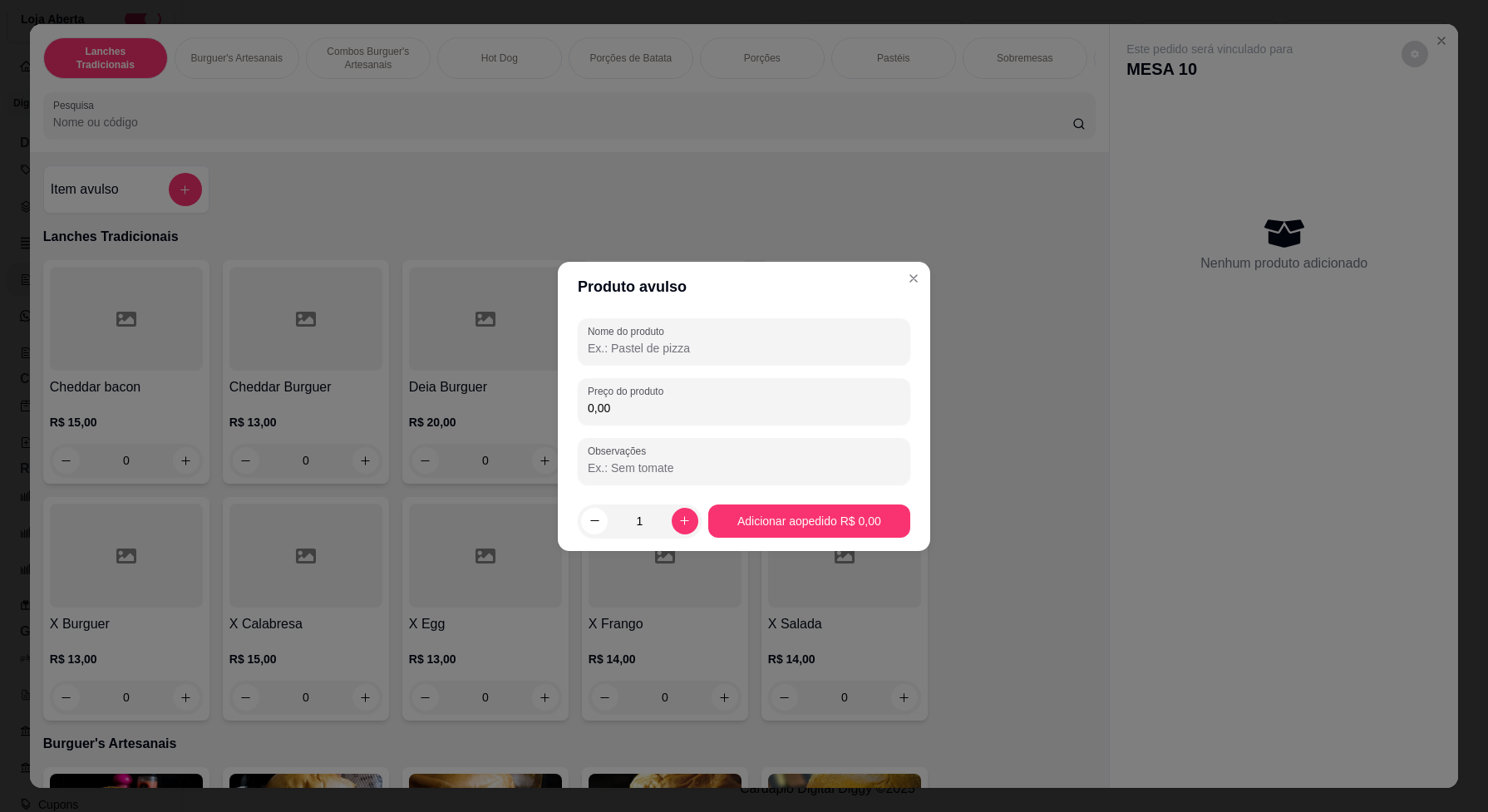 click on "0,00" at bounding box center [744, 408] 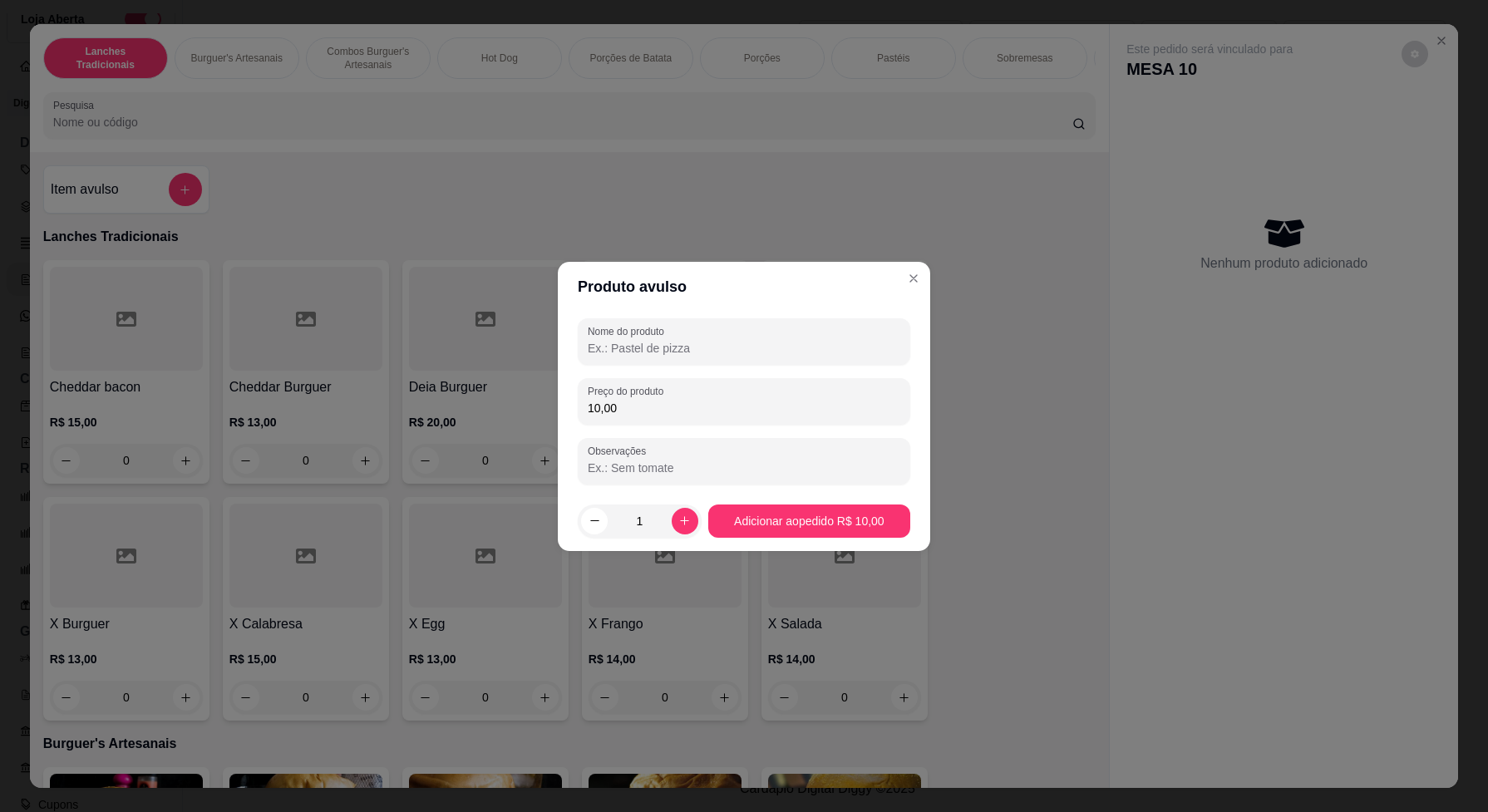 type on "10,00" 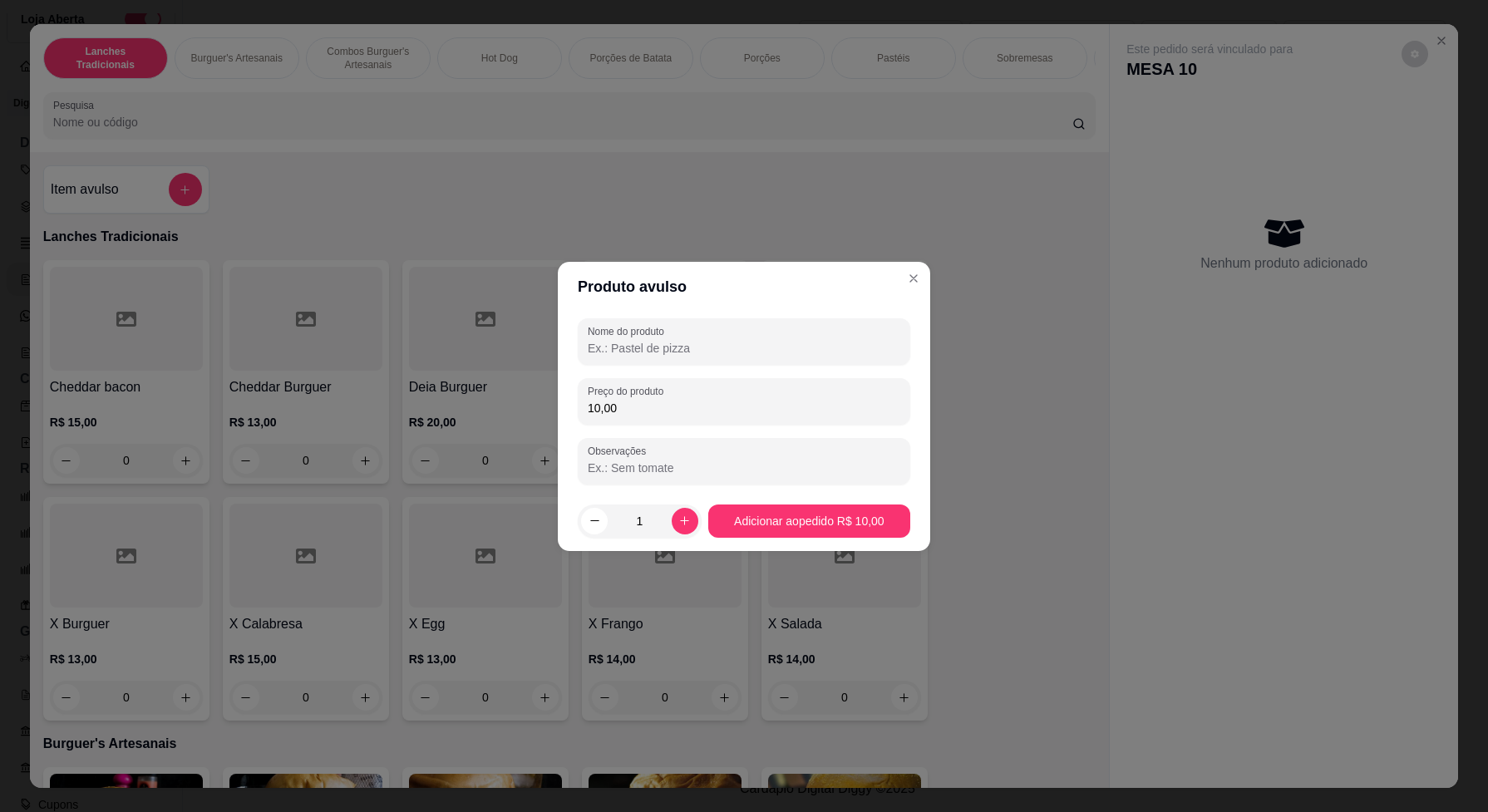 click on "Observações" at bounding box center (744, 468) 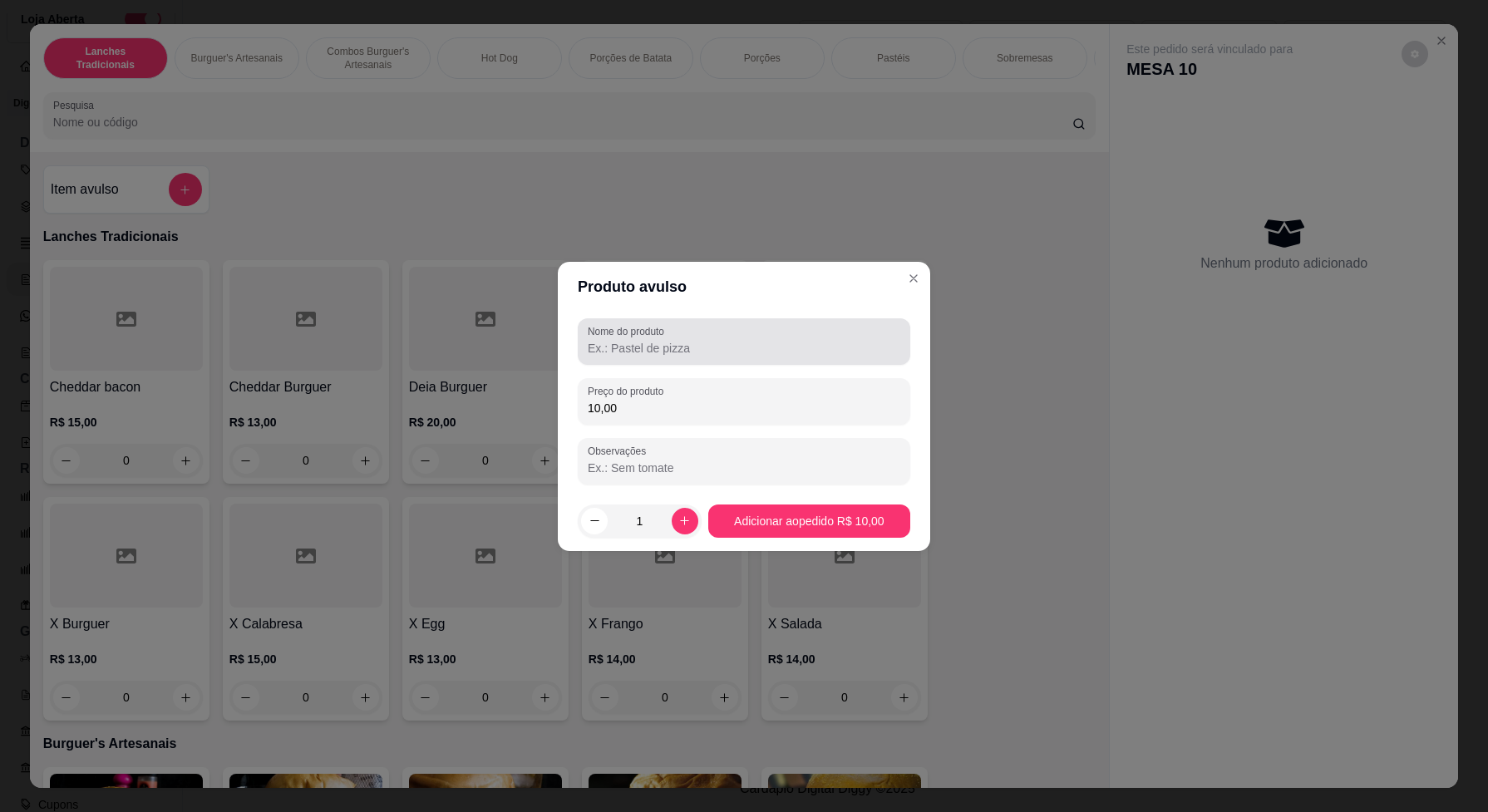 click on "Nome do produto" at bounding box center (744, 348) 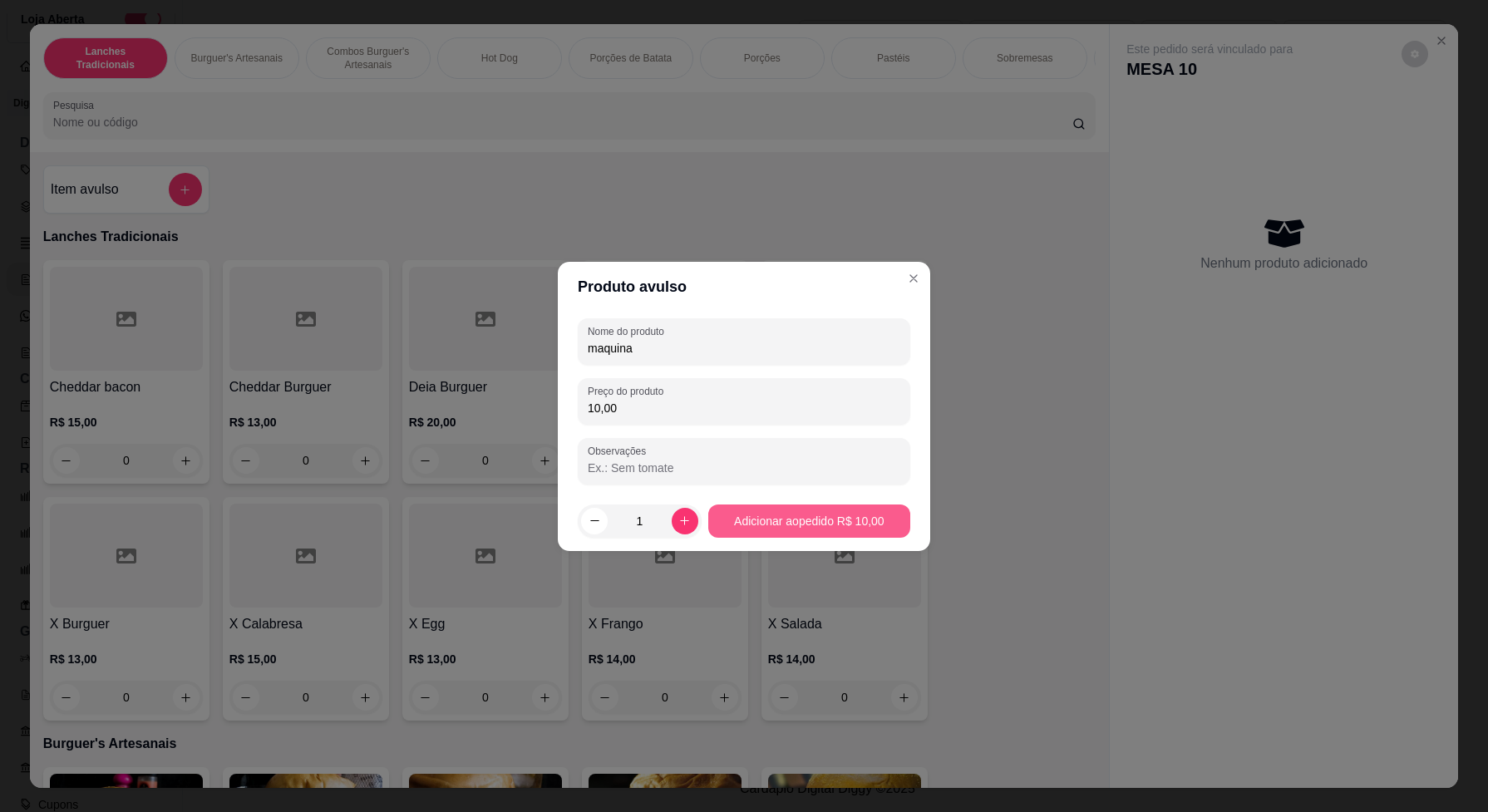 type on "maquina" 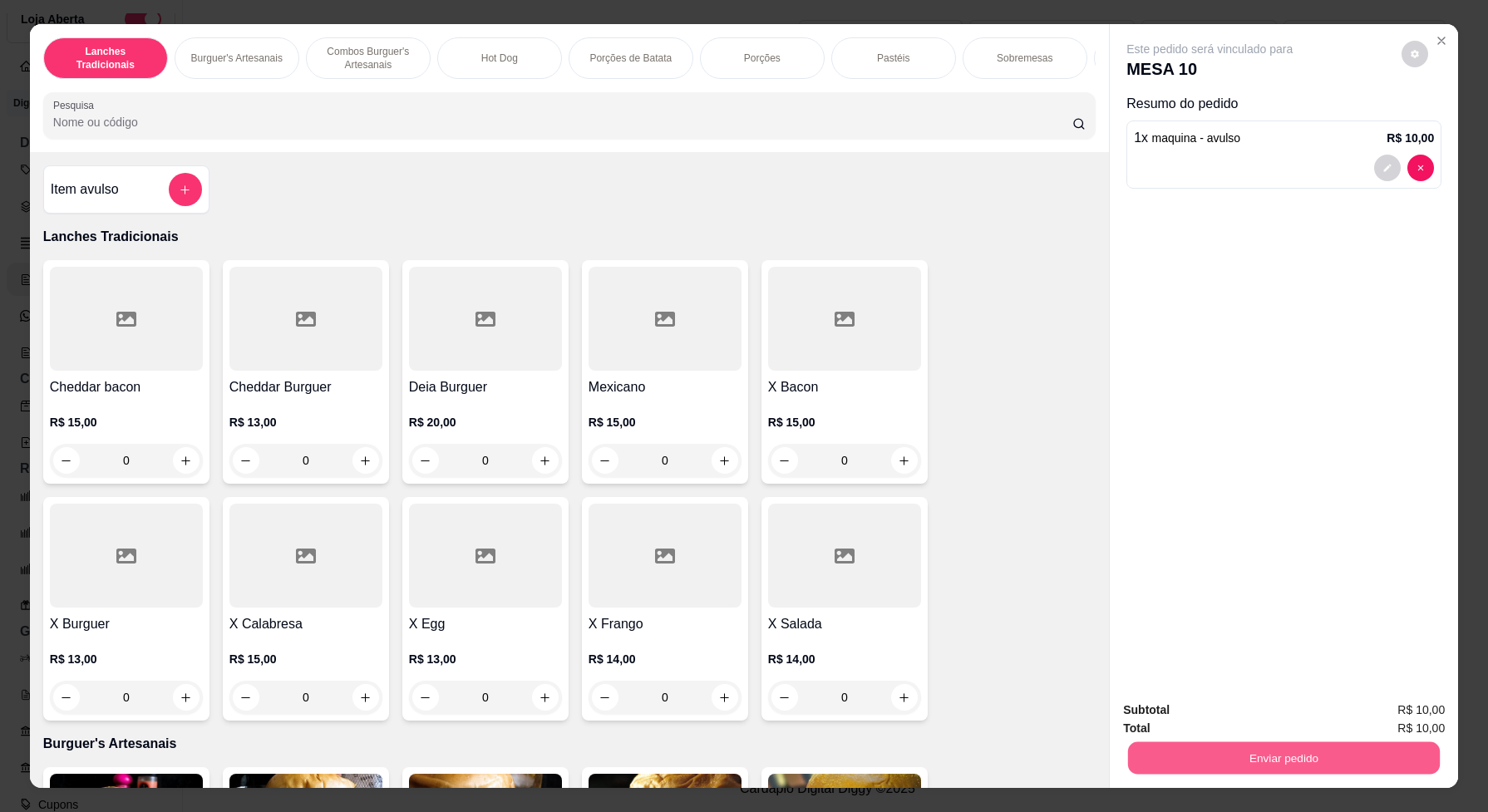 click on "Enviar pedido" at bounding box center (1284, 755) 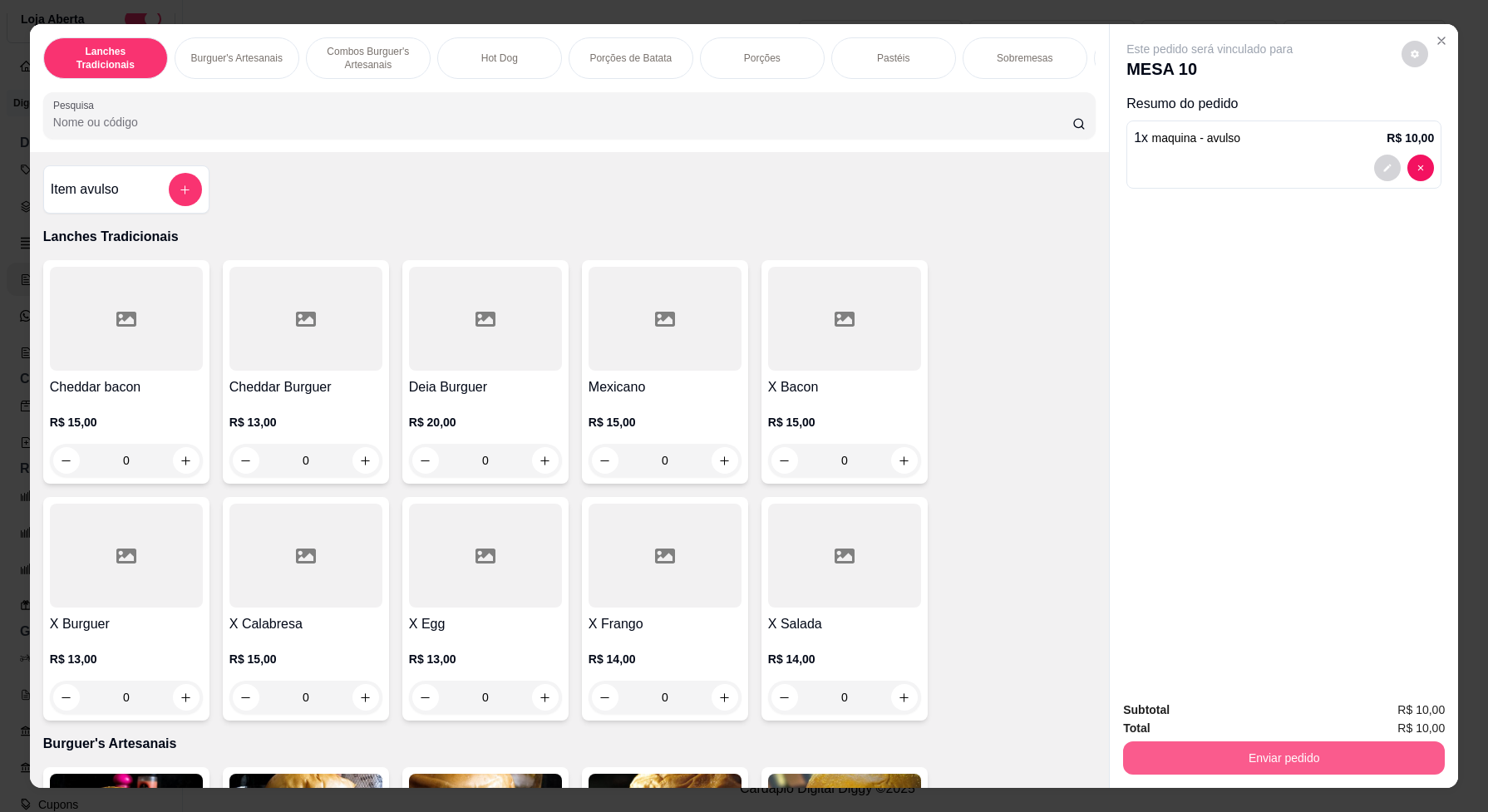 click on "Enviar pedido" at bounding box center [1284, 758] 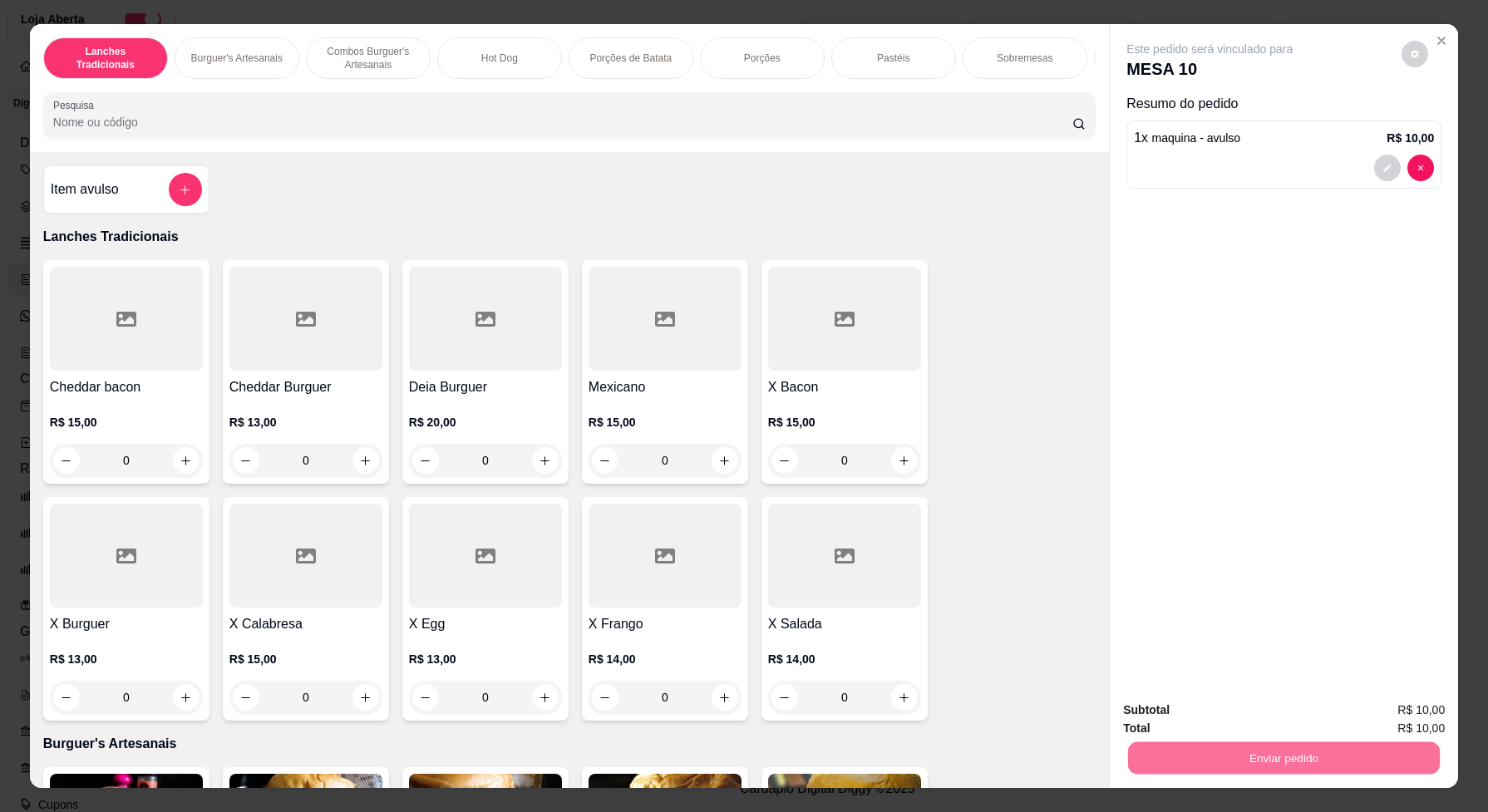 click on "Não registrar e enviar pedido" at bounding box center [1228, 717] 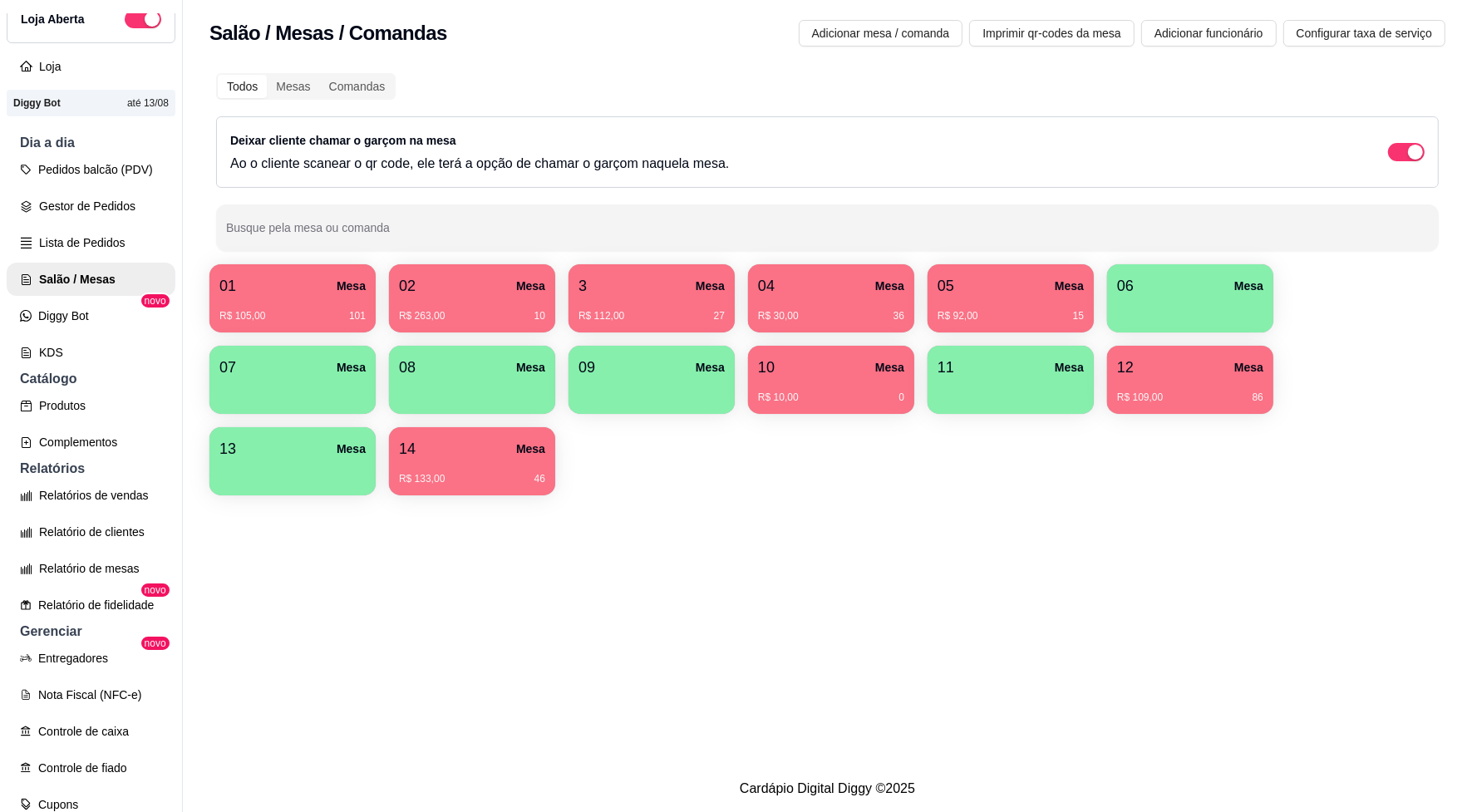 click on "Mesa" at bounding box center [889, 367] 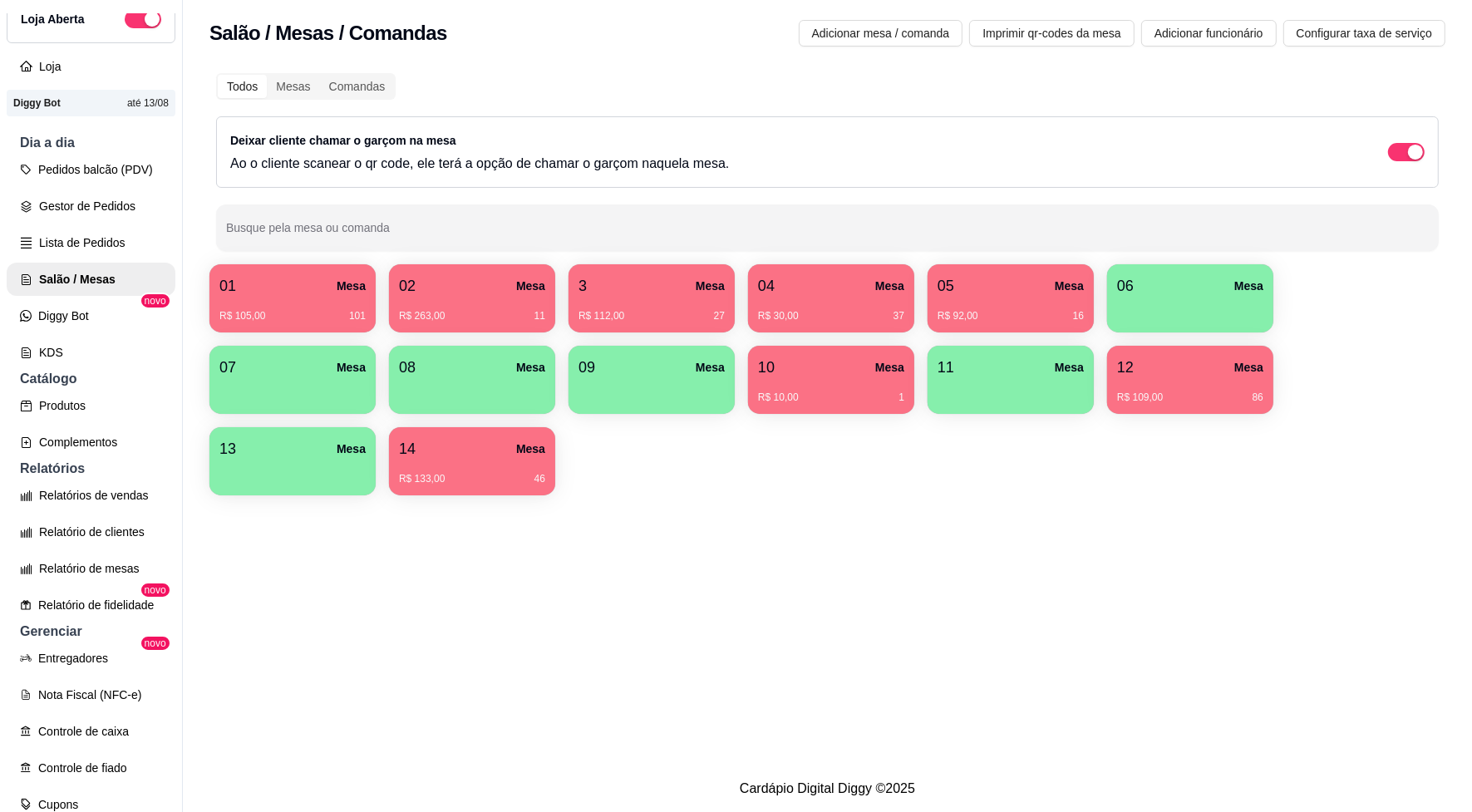 click on "10 Mesa" at bounding box center [831, 367] 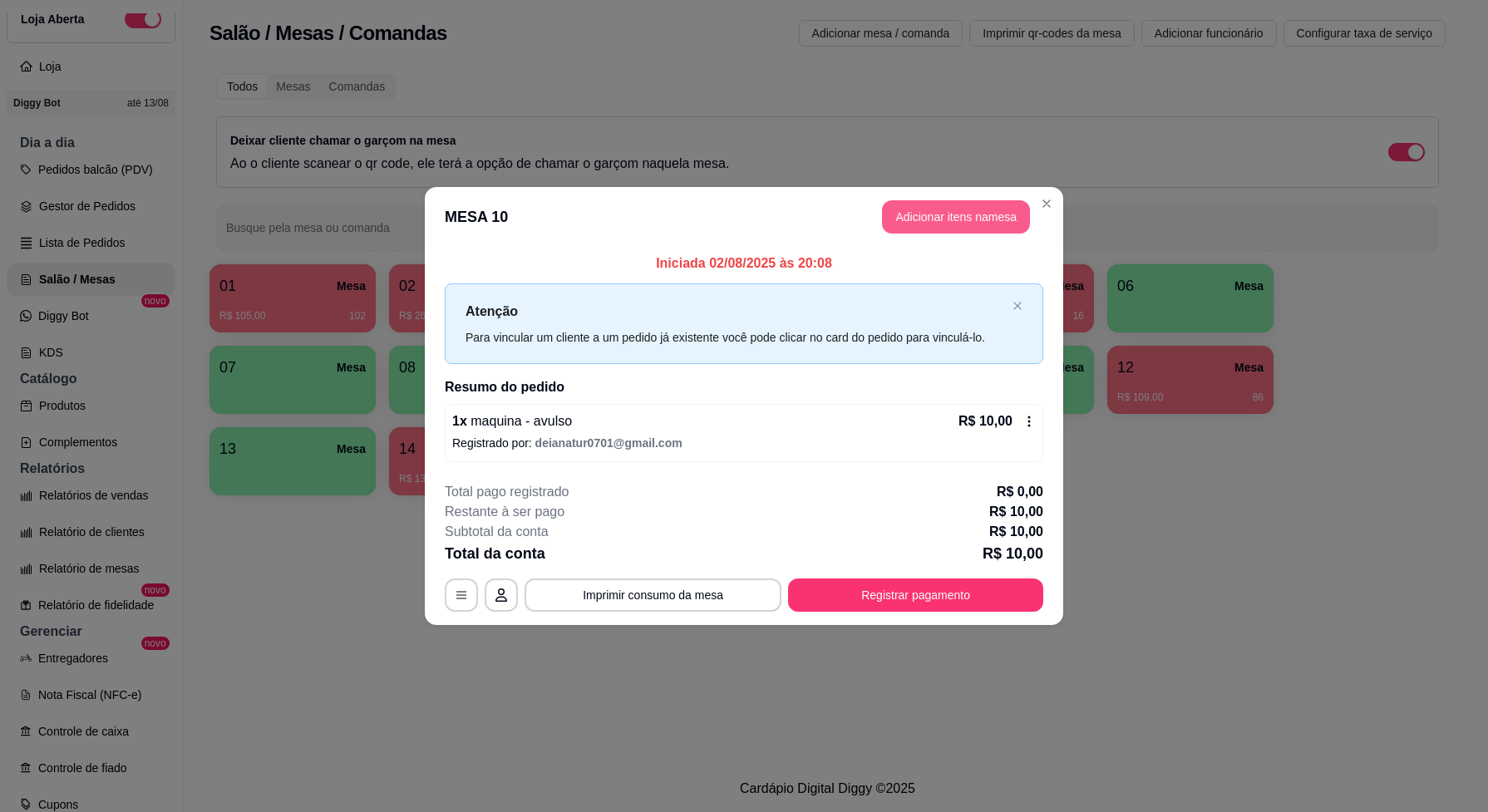click on "Adicionar itens na  mesa" at bounding box center [956, 217] 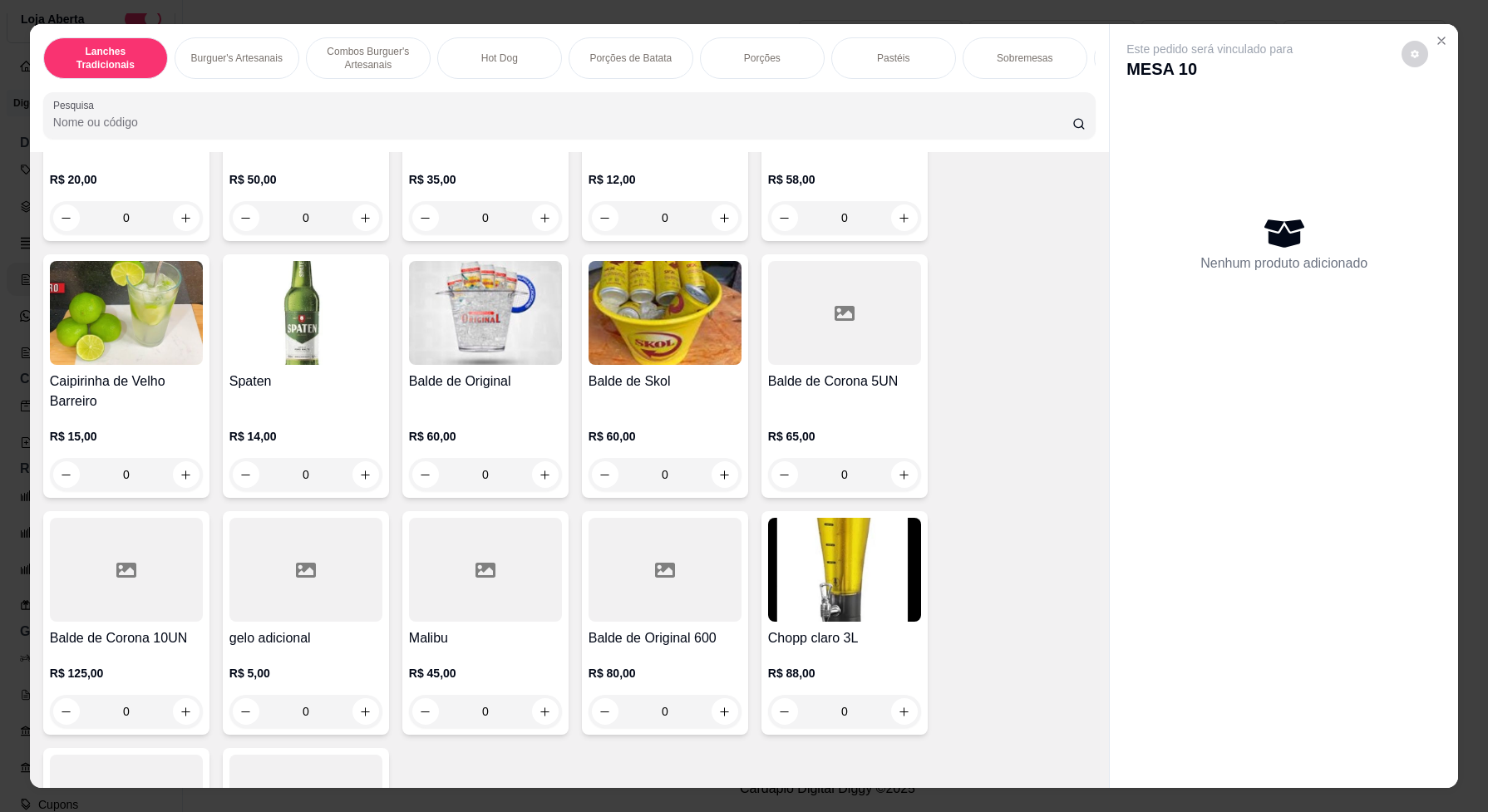 scroll, scrollTop: 6233, scrollLeft: 0, axis: vertical 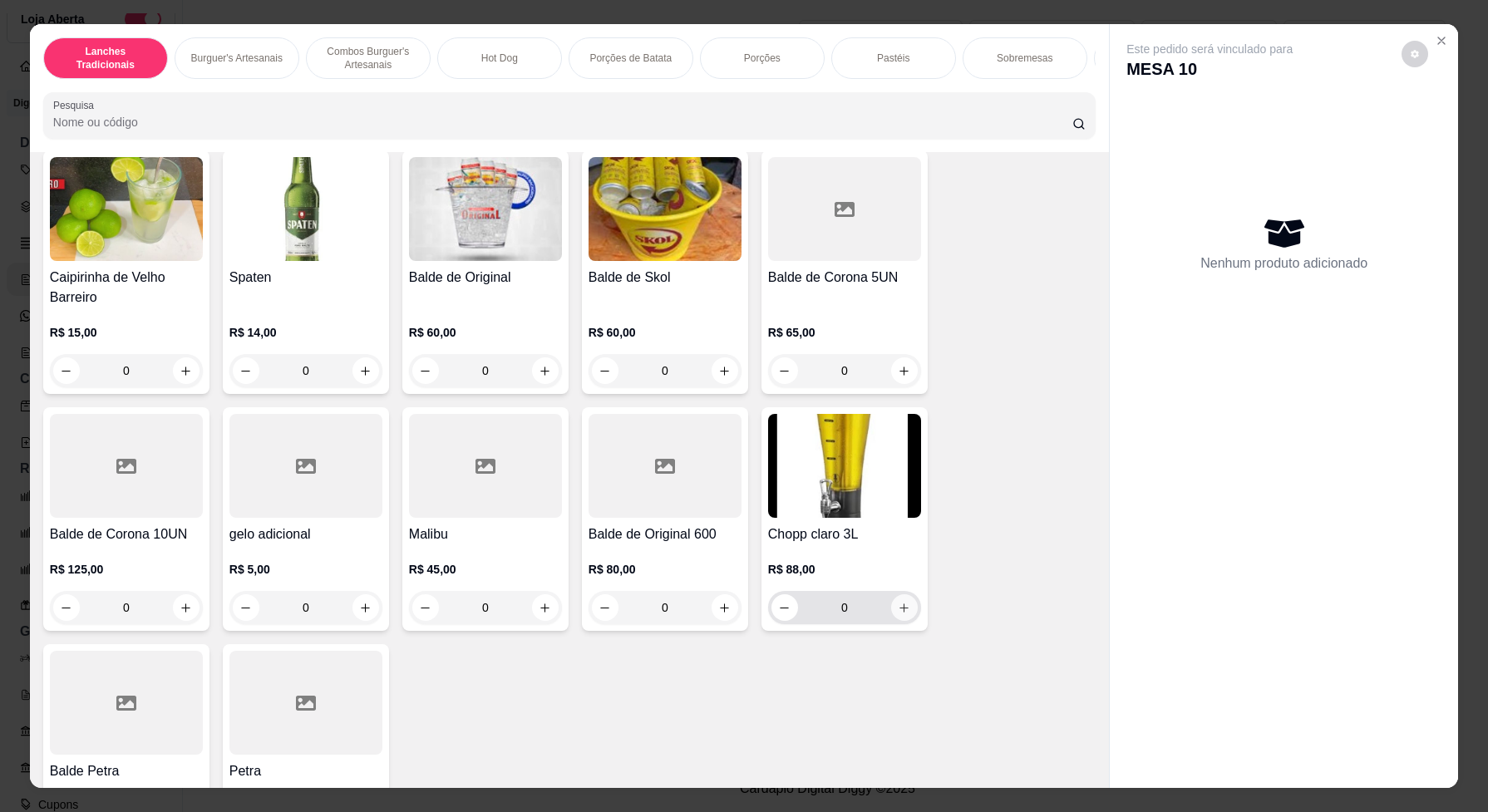click at bounding box center (904, 608) 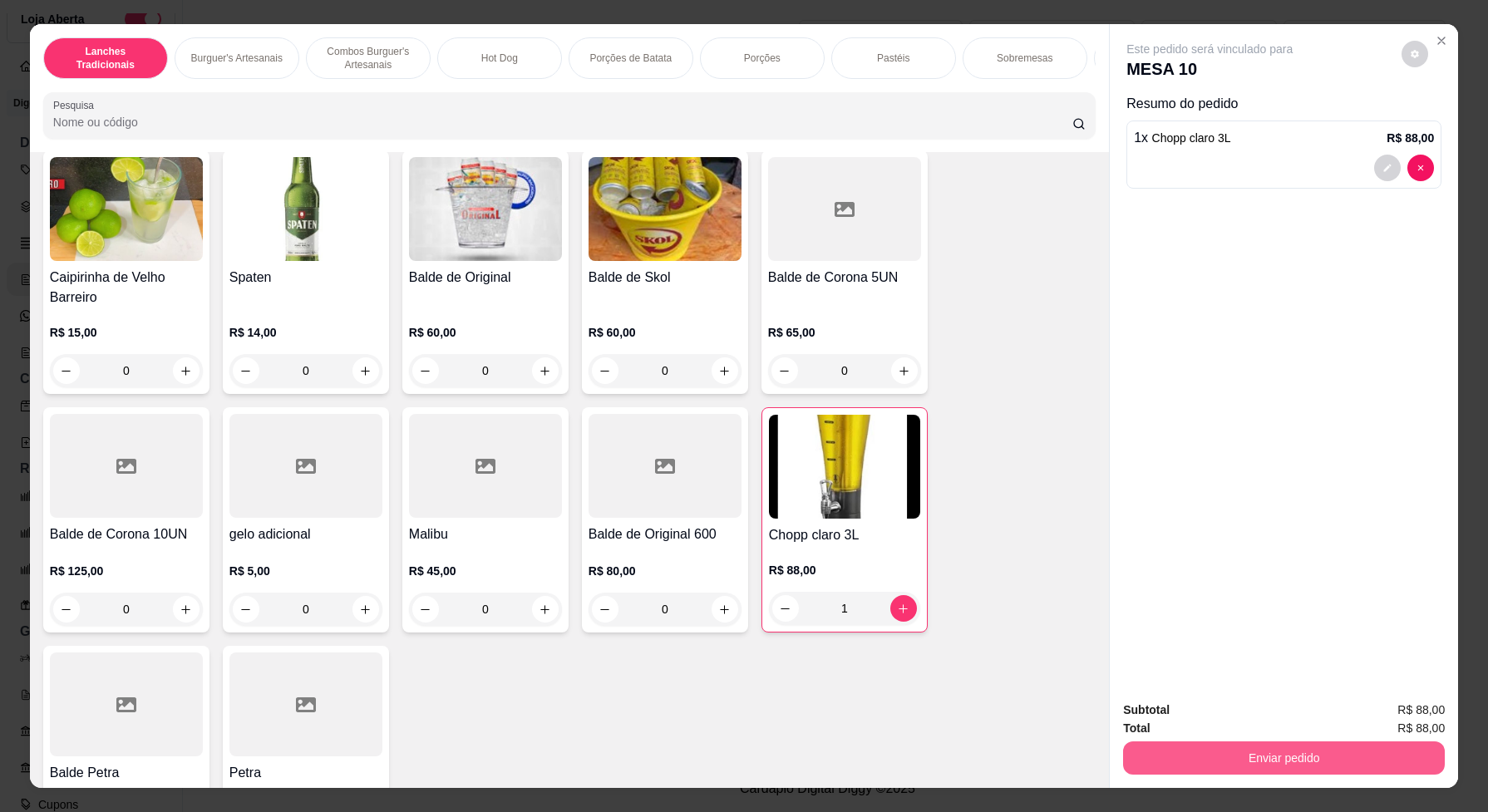 click on "Enviar pedido" at bounding box center (1284, 758) 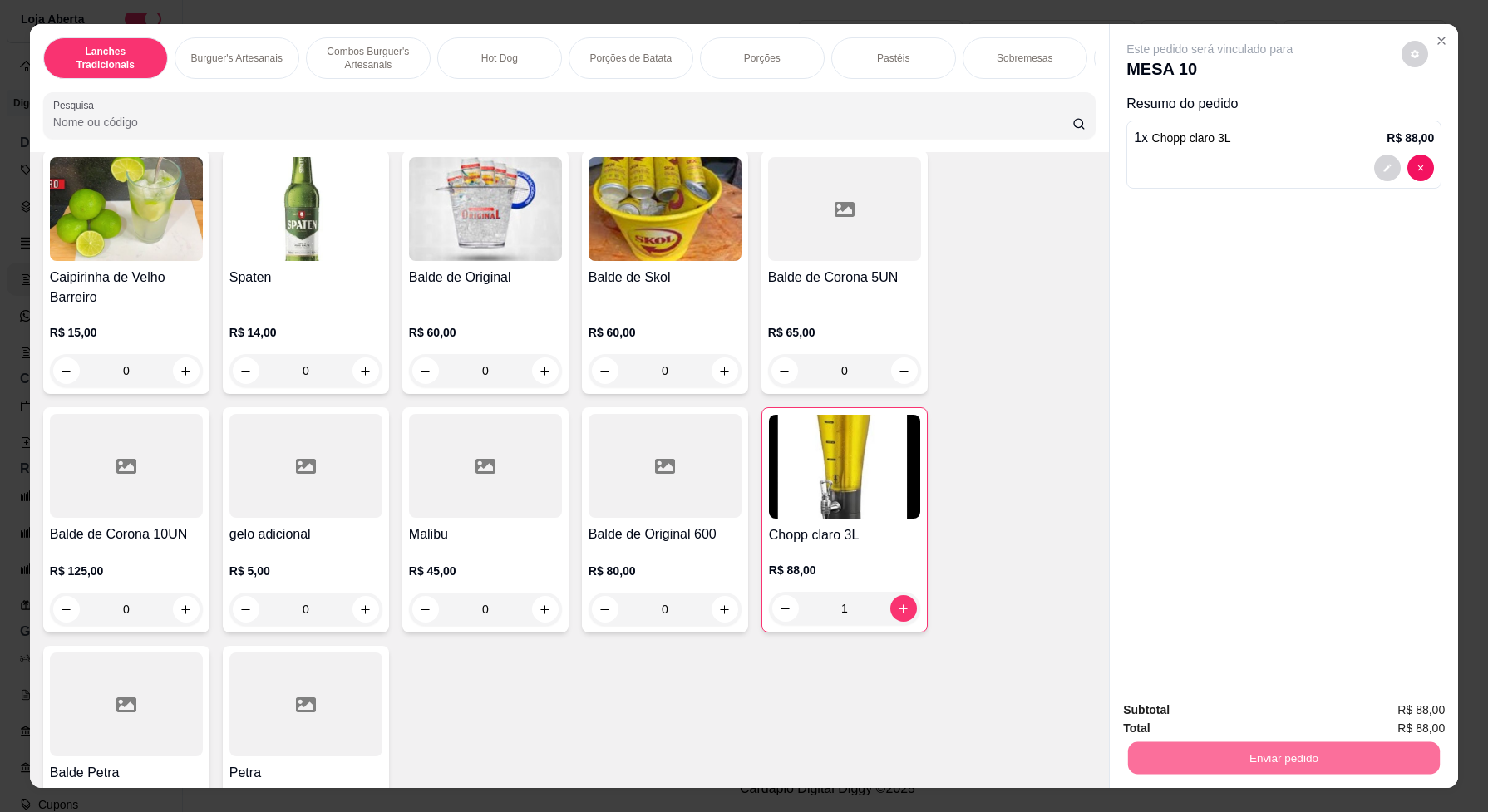 click on "Não registrar e enviar pedido" at bounding box center (1228, 716) 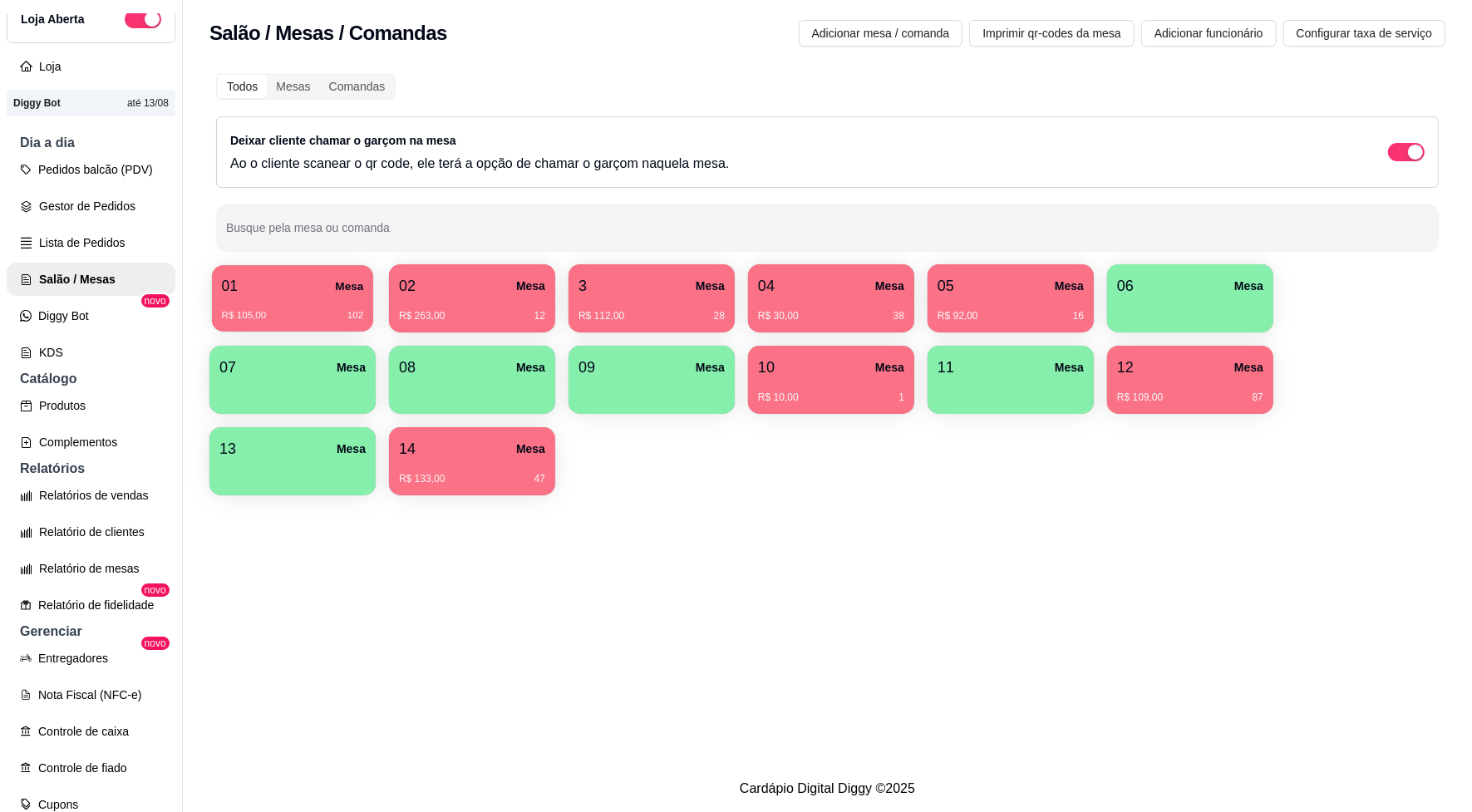 click on "Mesa" at bounding box center [349, 286] 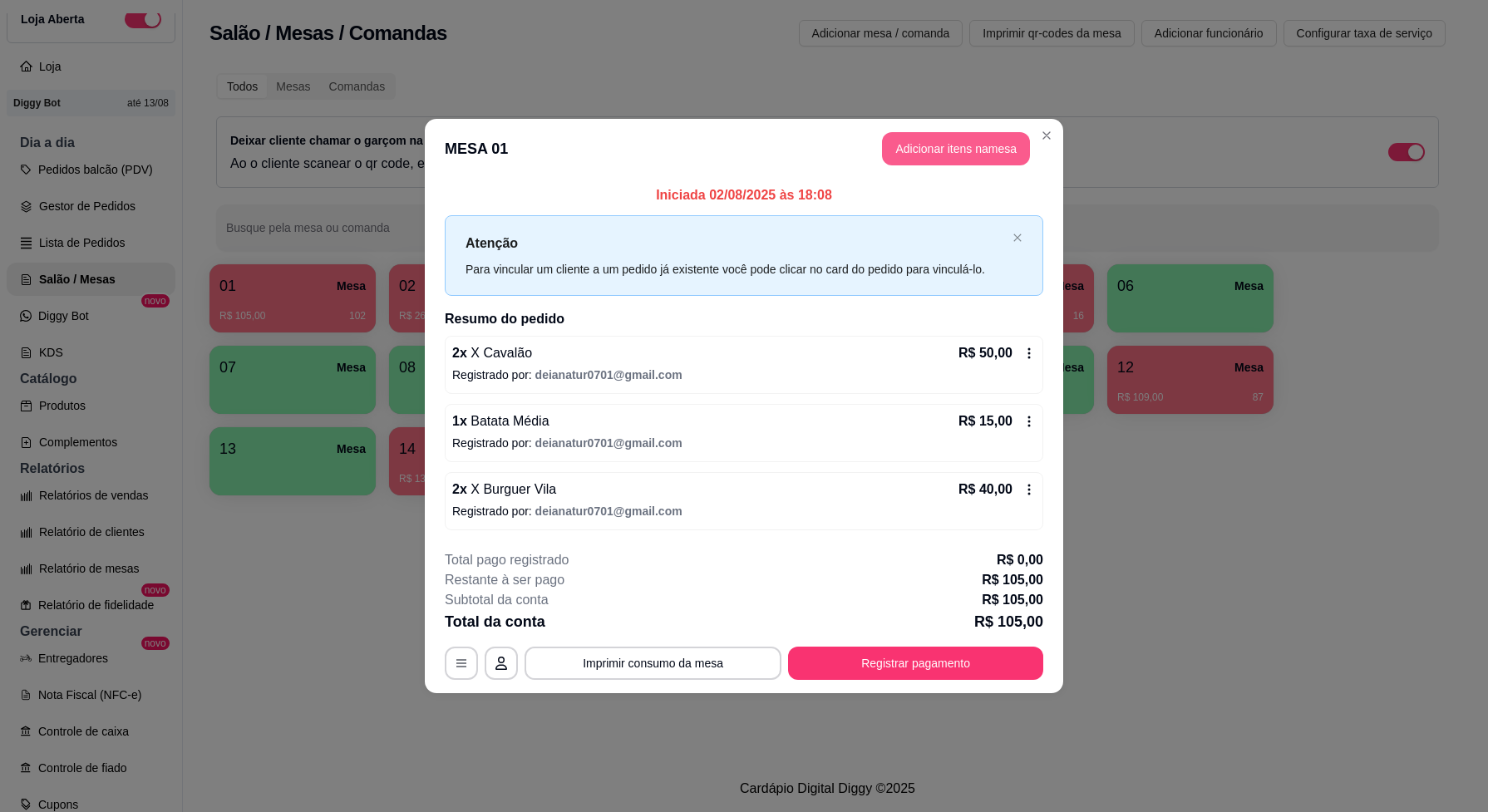 click on "Adicionar itens na  mesa" at bounding box center (956, 149) 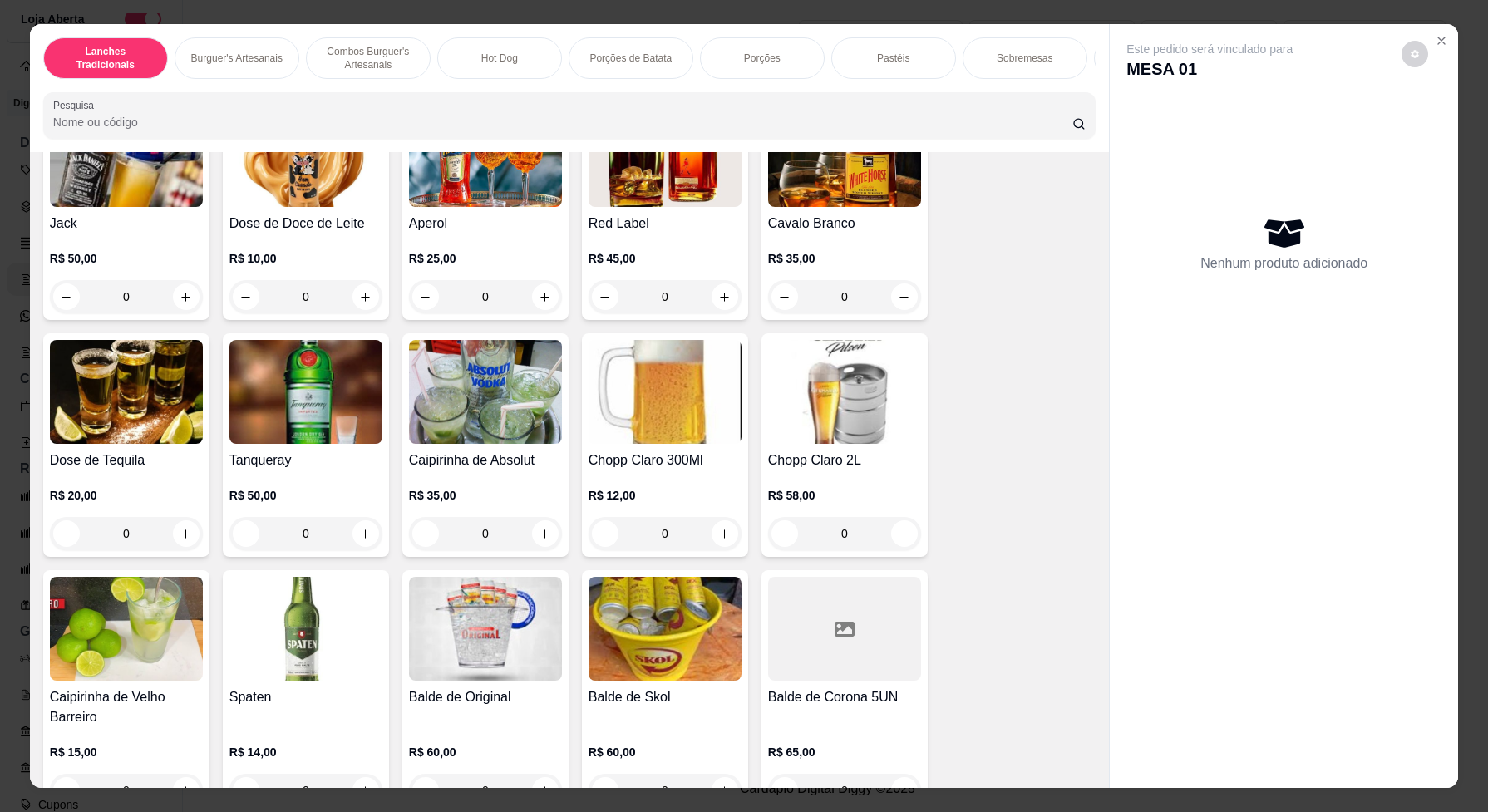 scroll, scrollTop: 5922, scrollLeft: 0, axis: vertical 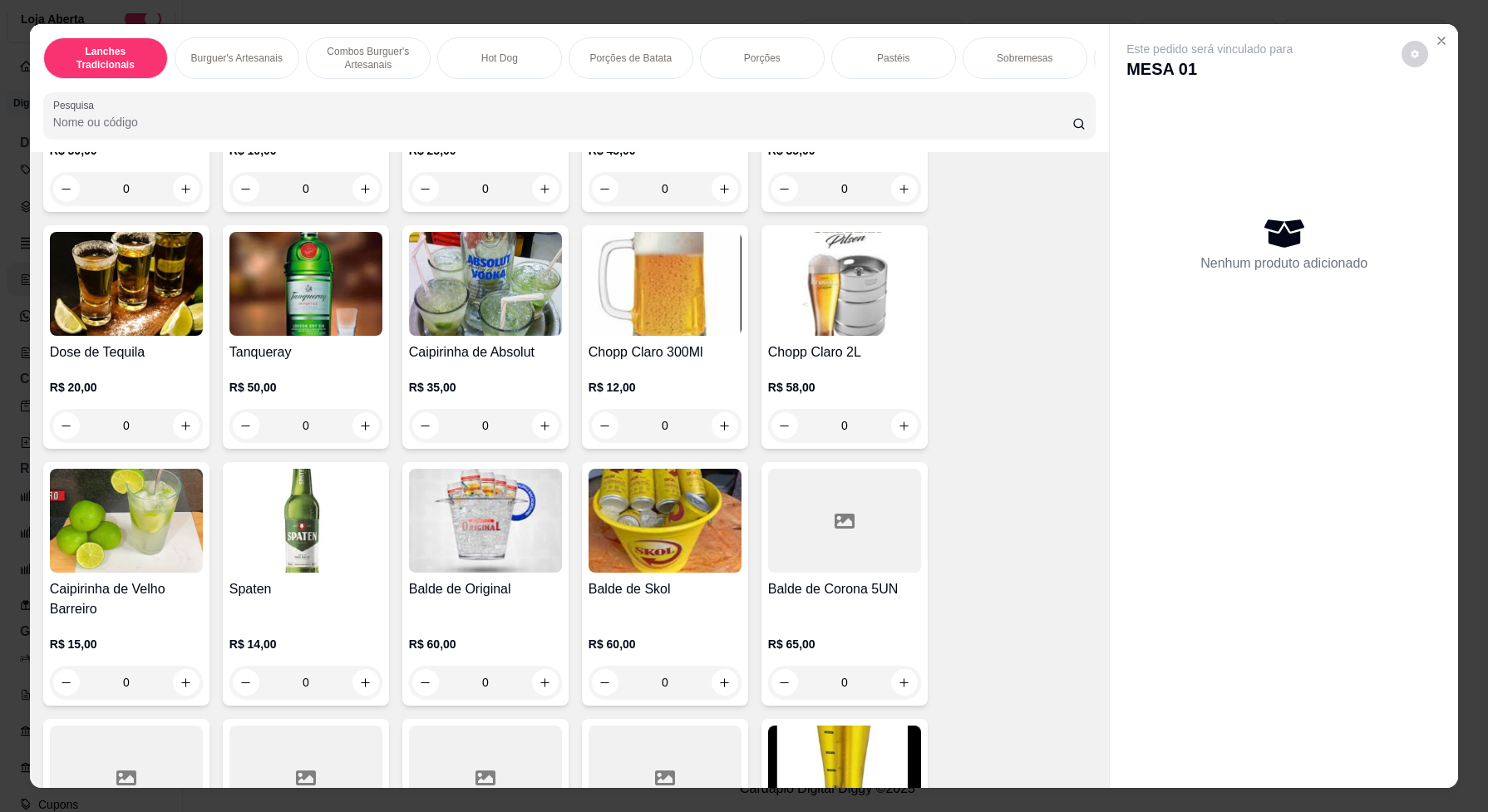 click at bounding box center [845, 283] 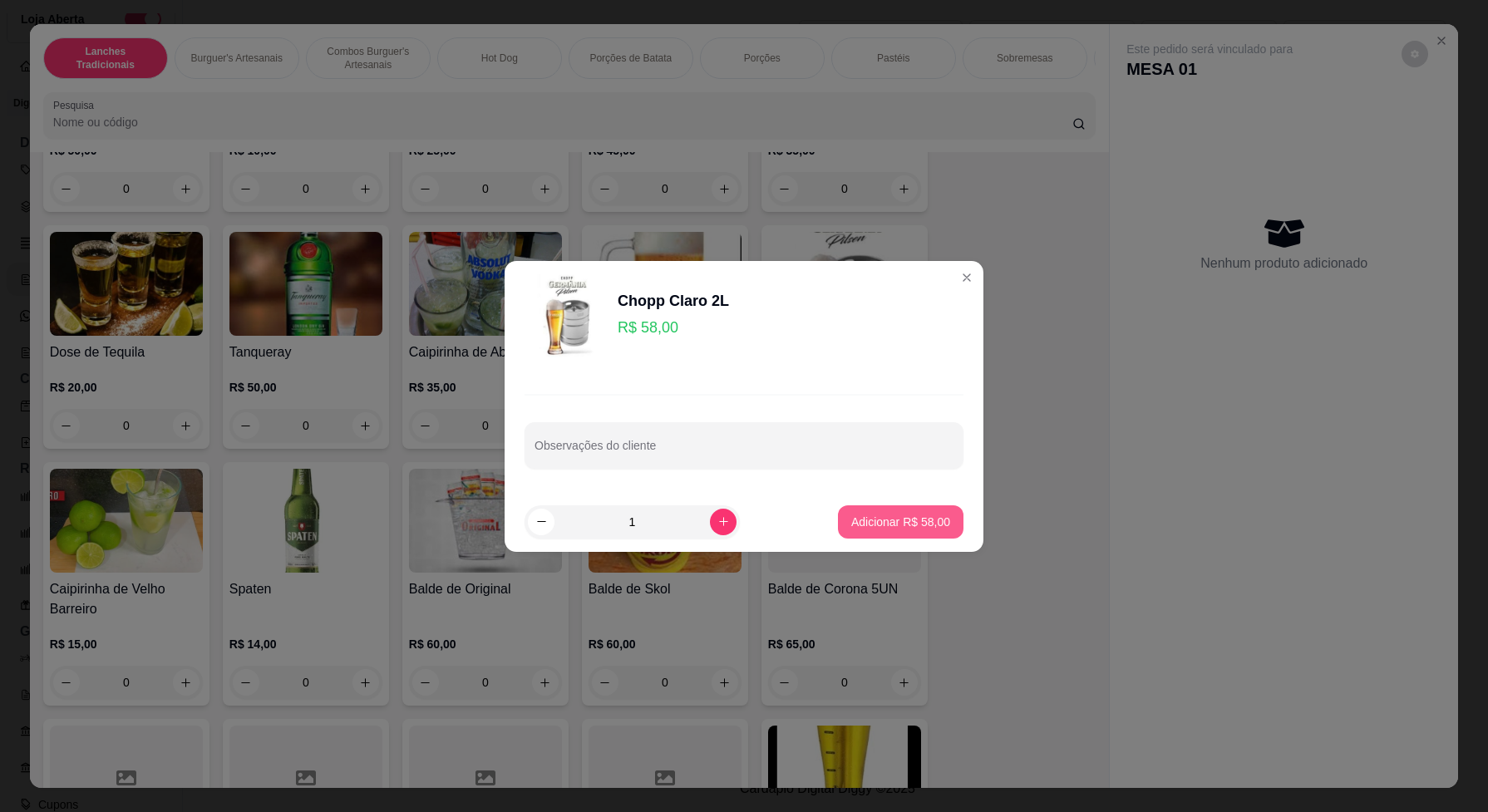 click on "Adicionar   R$ 58,00" at bounding box center (900, 522) 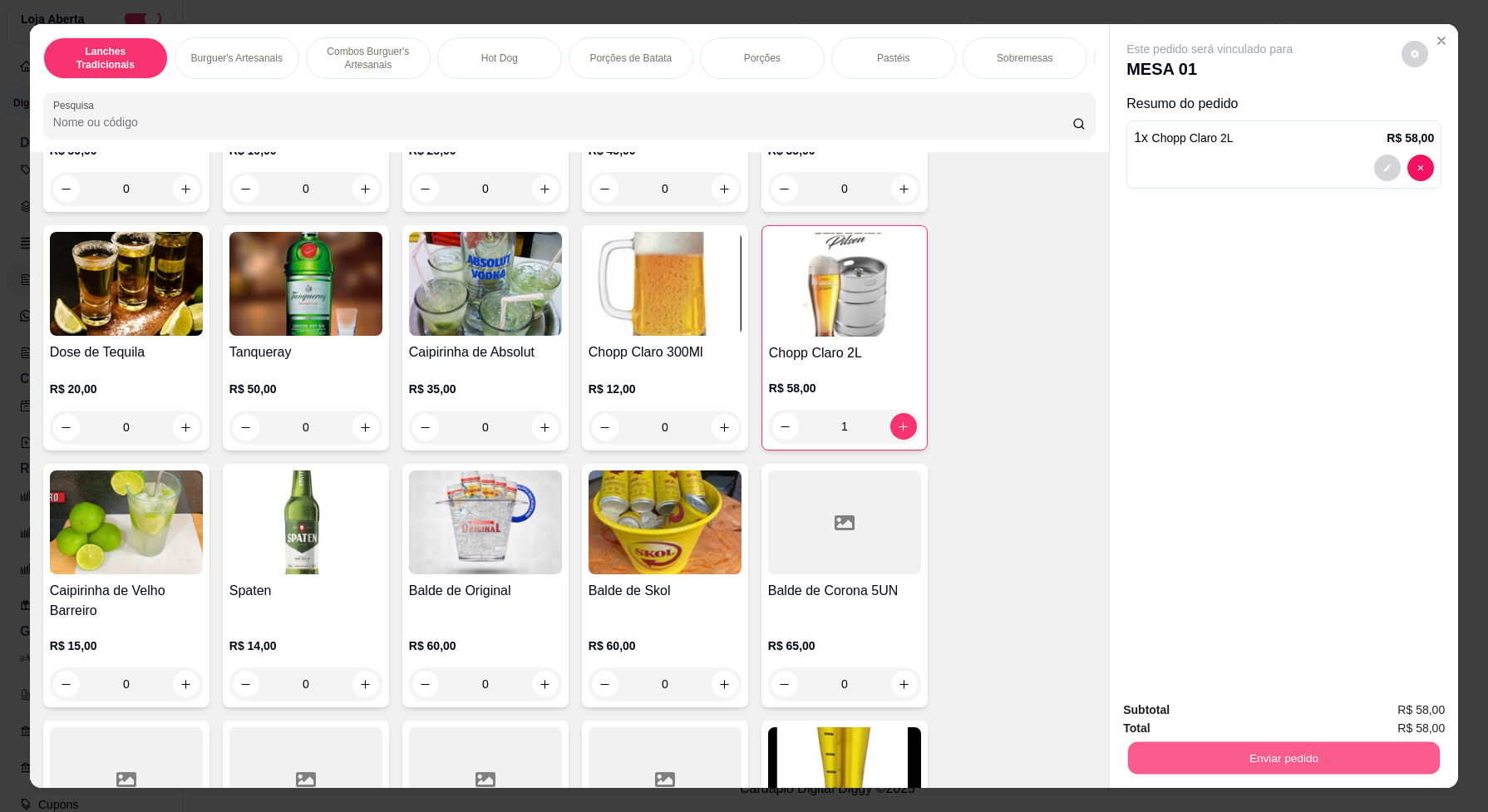 click on "Enviar pedido" at bounding box center [1284, 757] 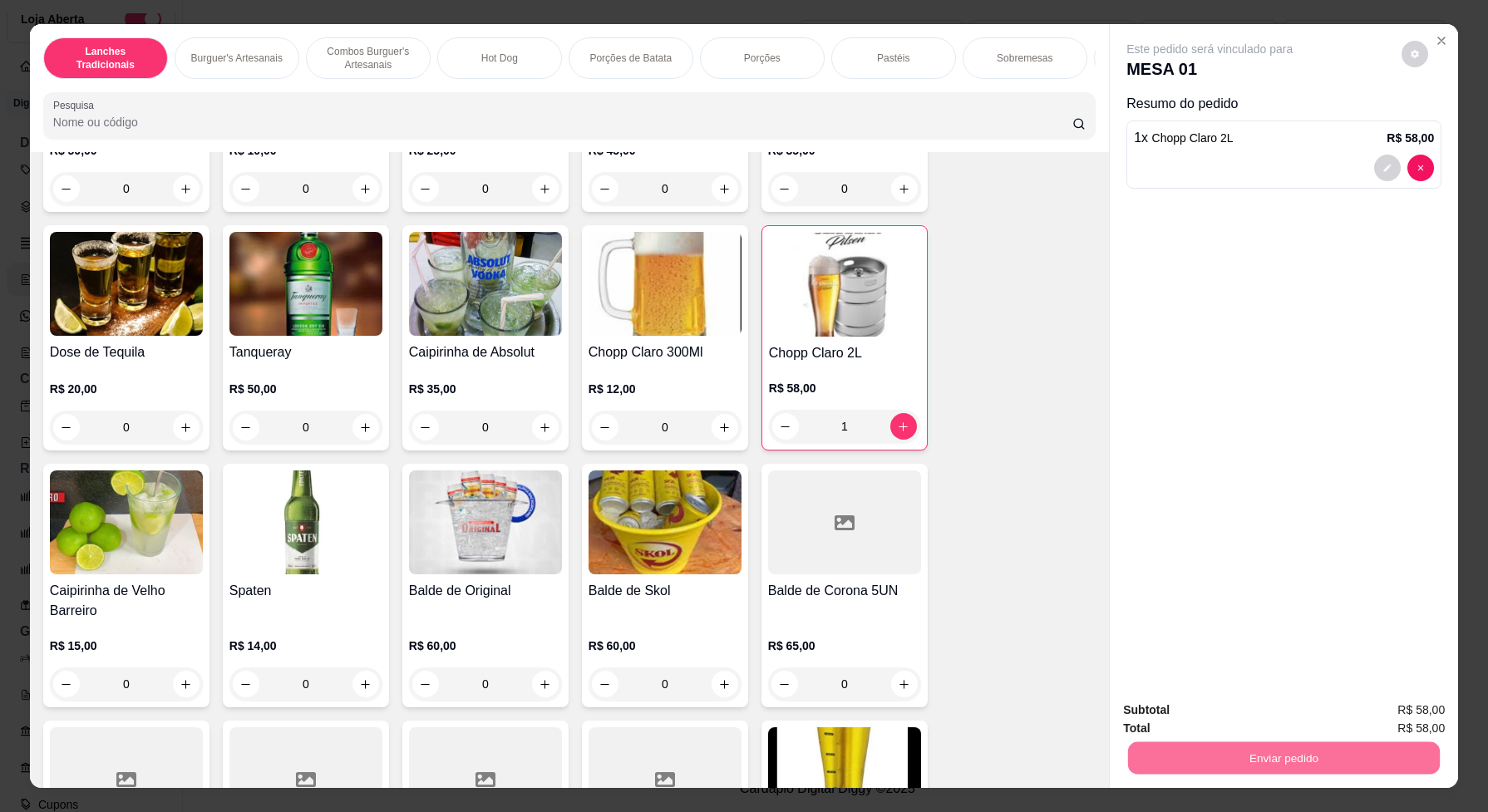 click on "Não registrar e enviar pedido" at bounding box center (1228, 716) 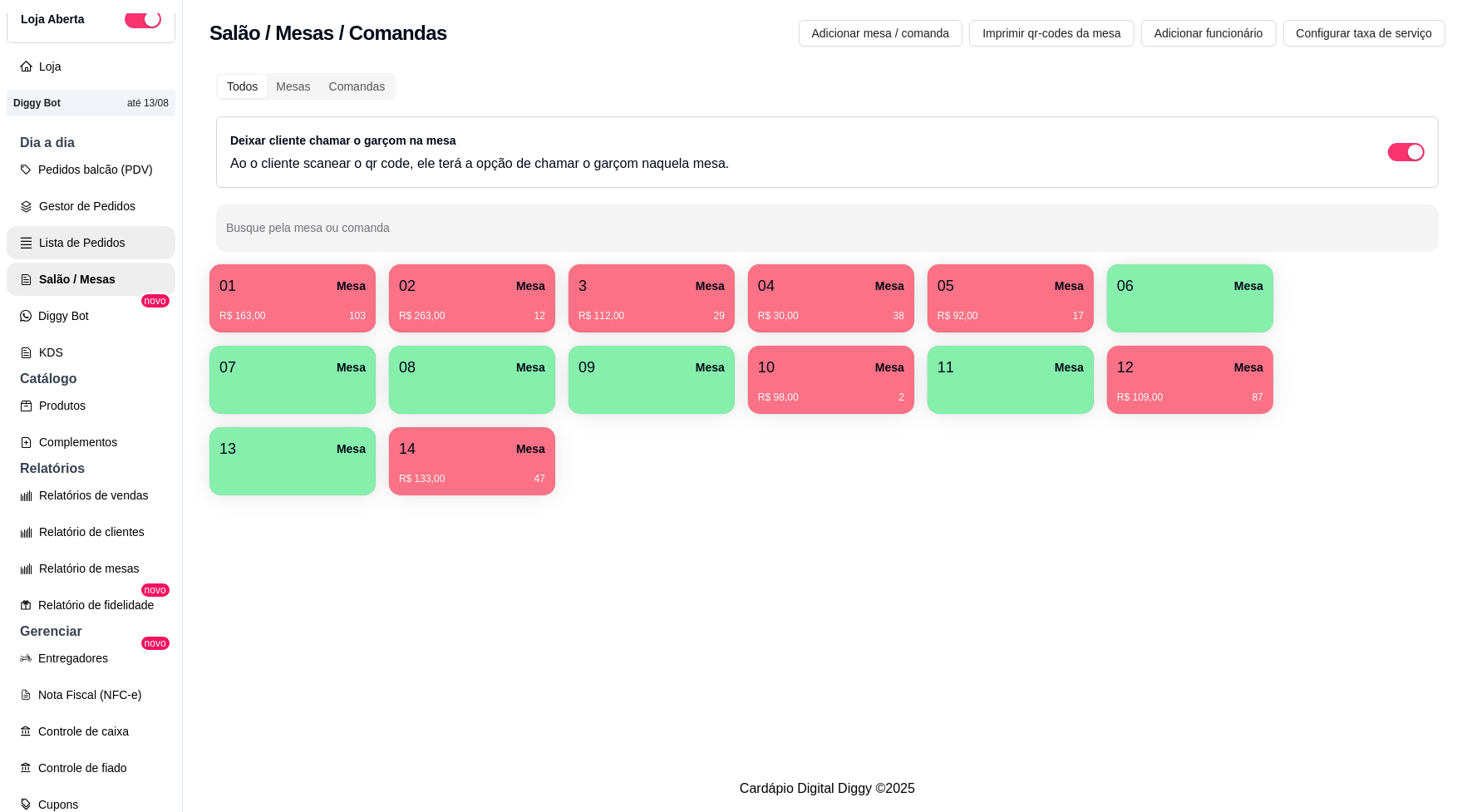 click on "Lista de Pedidos" at bounding box center [91, 243] 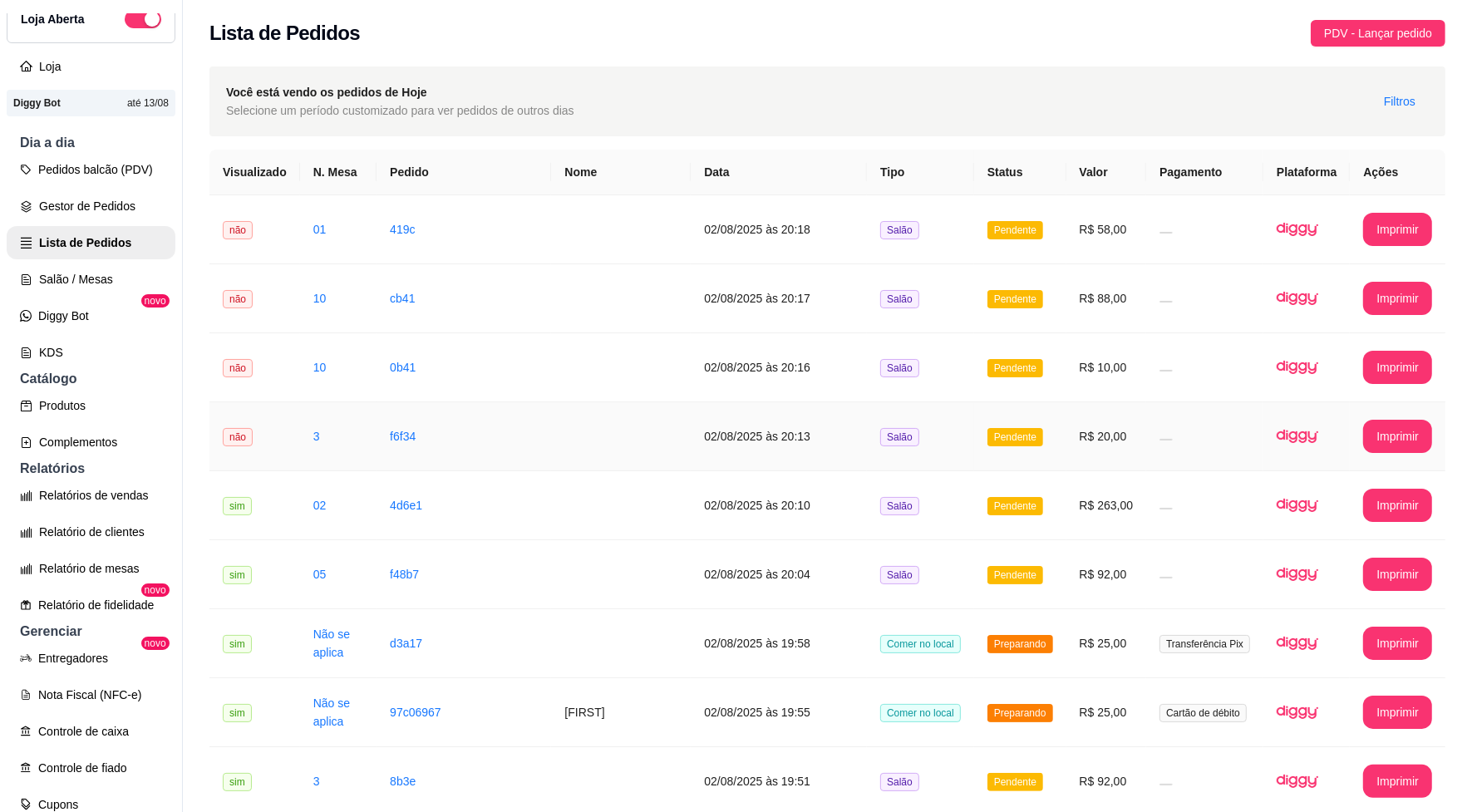 click at bounding box center (621, 436) 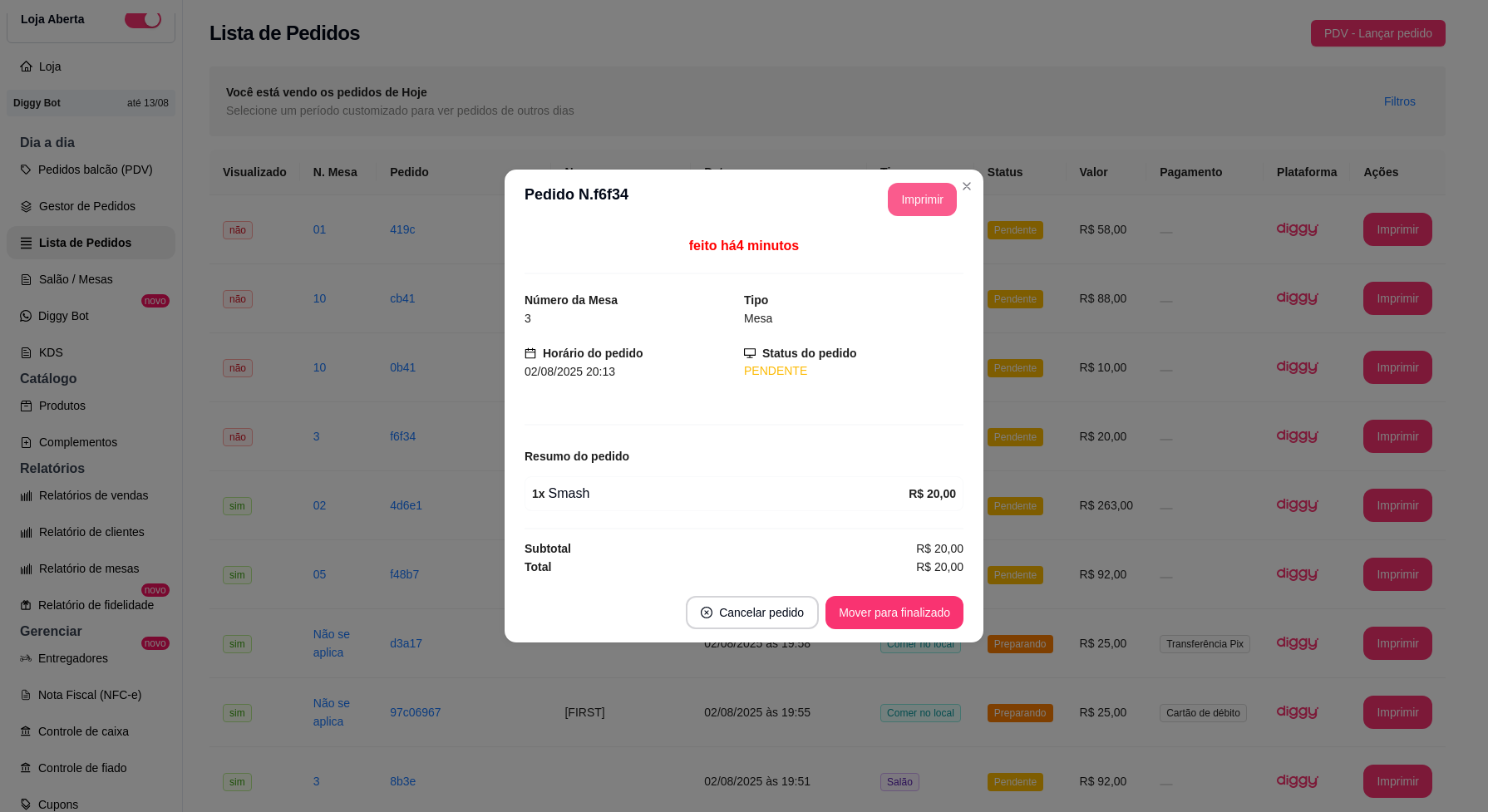click on "Imprimir" at bounding box center [922, 199] 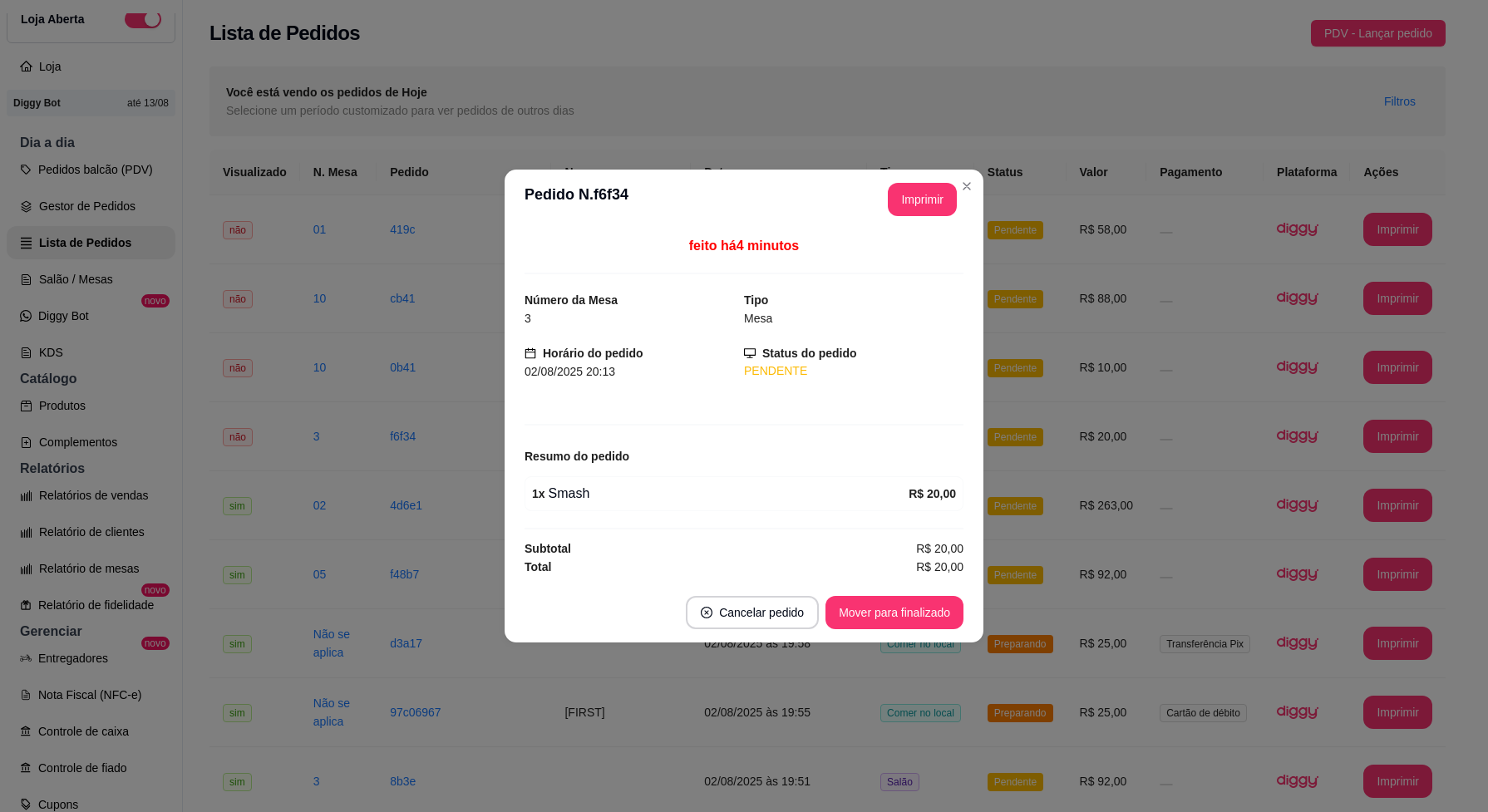 scroll, scrollTop: 0, scrollLeft: 0, axis: both 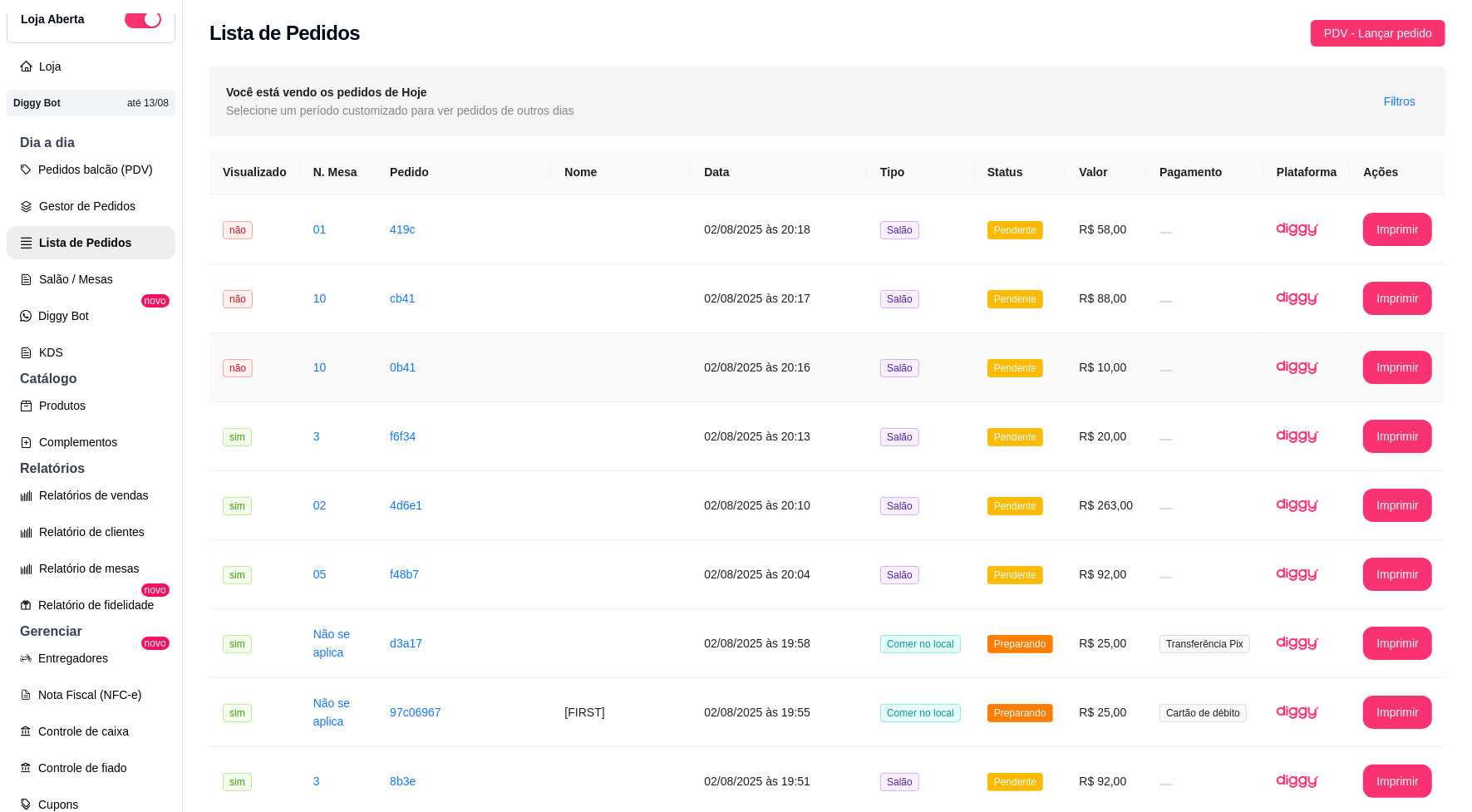 click on "02/08/2025 às 20:16" at bounding box center [779, 367] 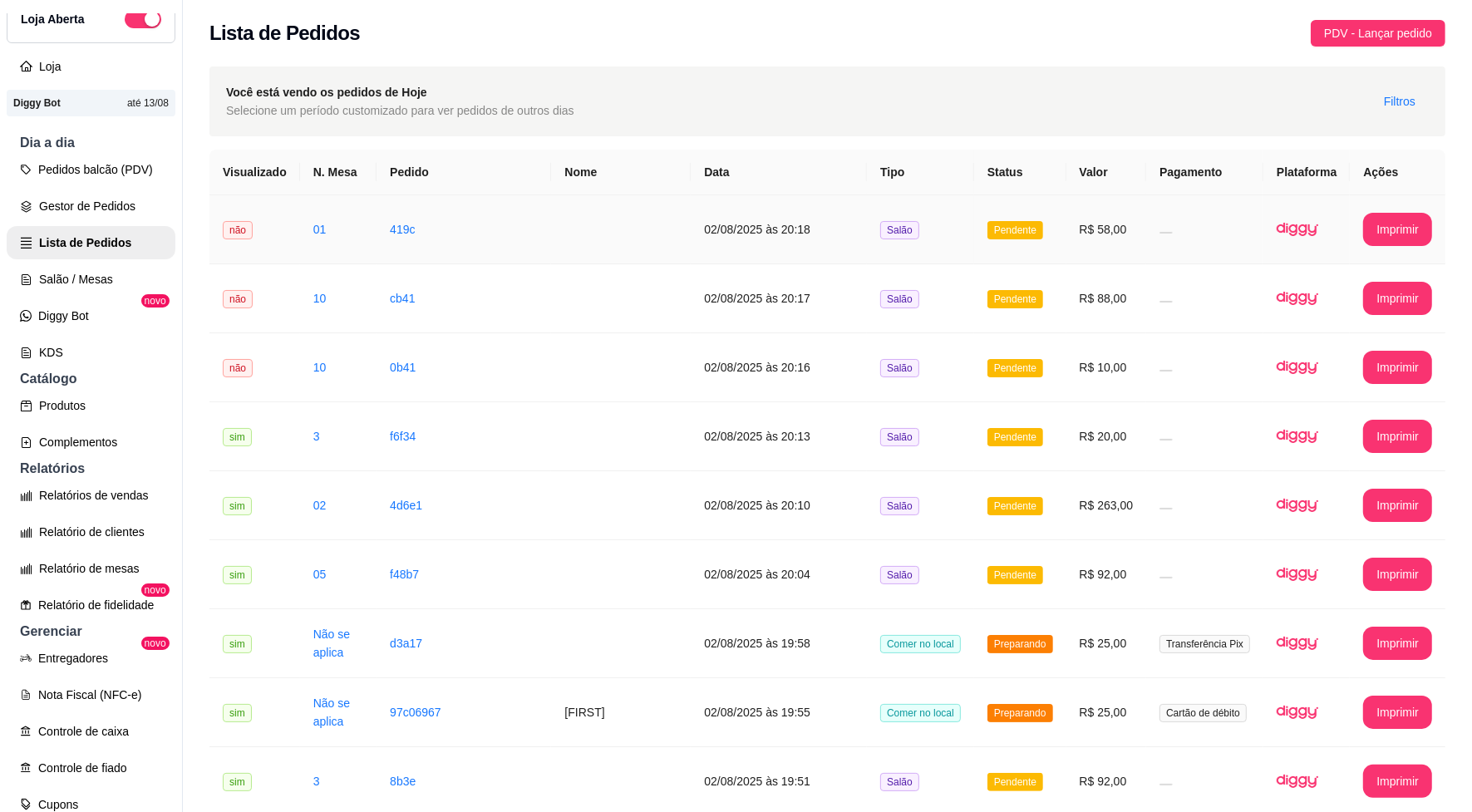 click on "419c" at bounding box center (464, 229) 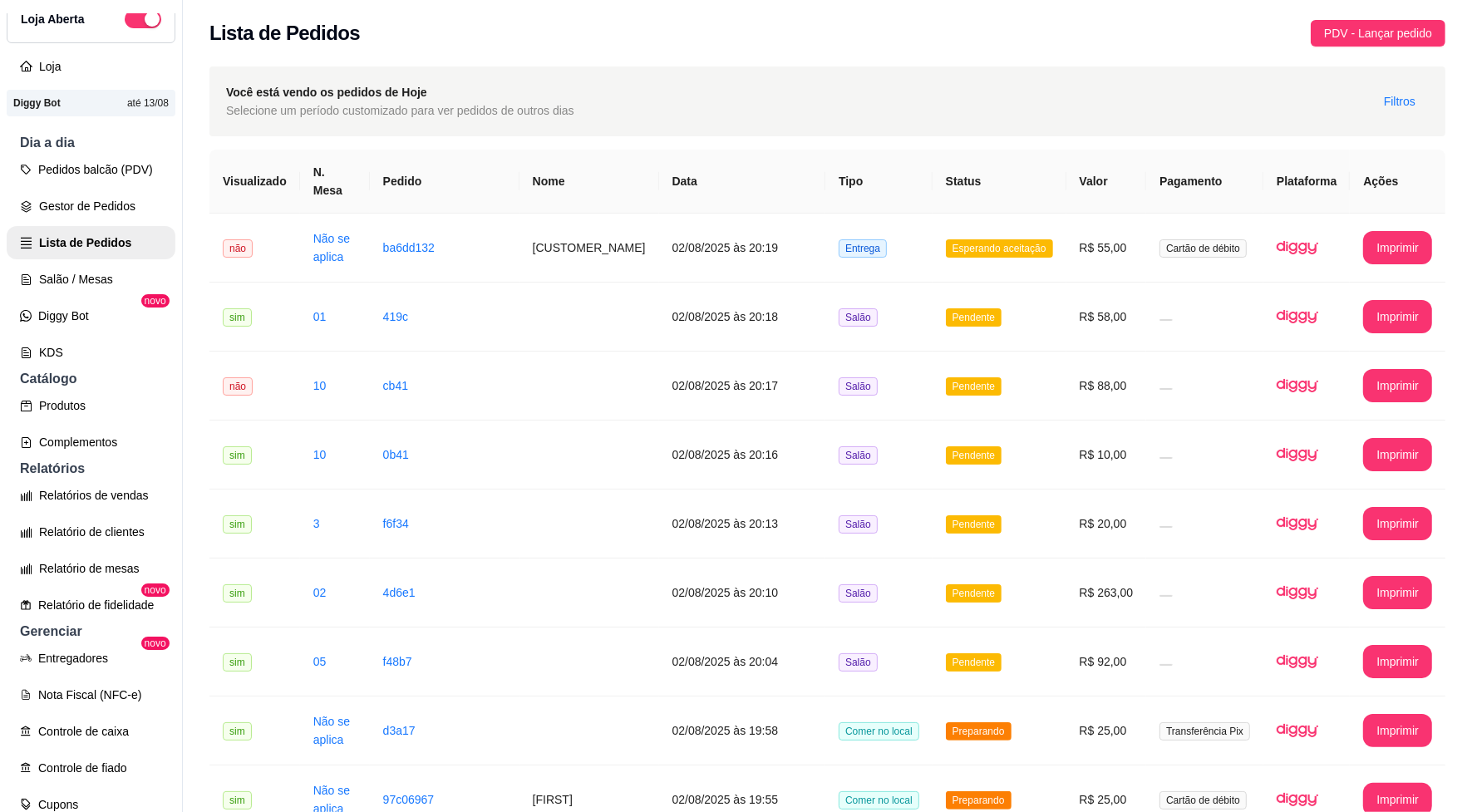 click on "Salão / Mesas" at bounding box center [91, 279] 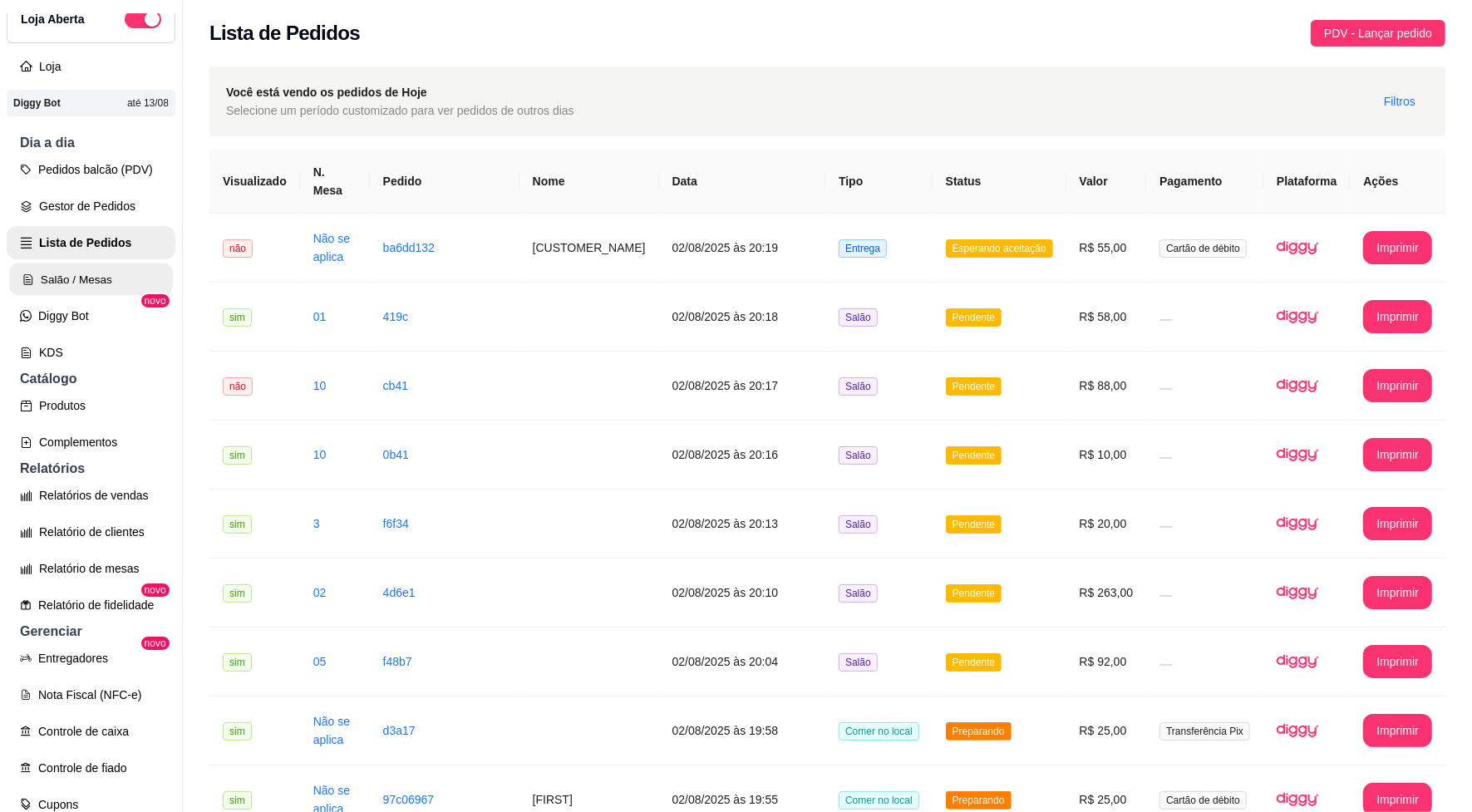 click on "Salão / Mesas" at bounding box center [91, 279] 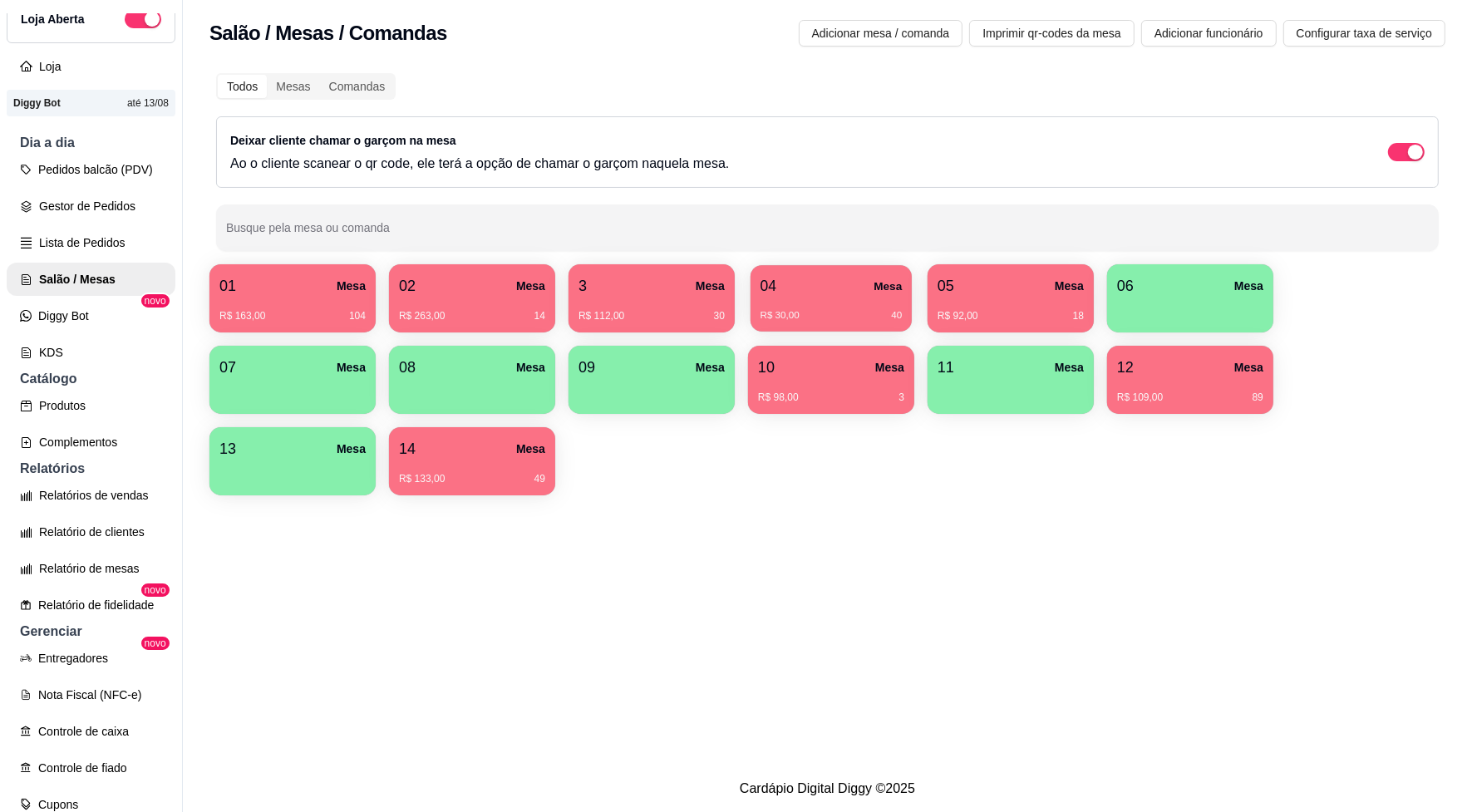 click on "R$ 30,00 40" at bounding box center (831, 309) 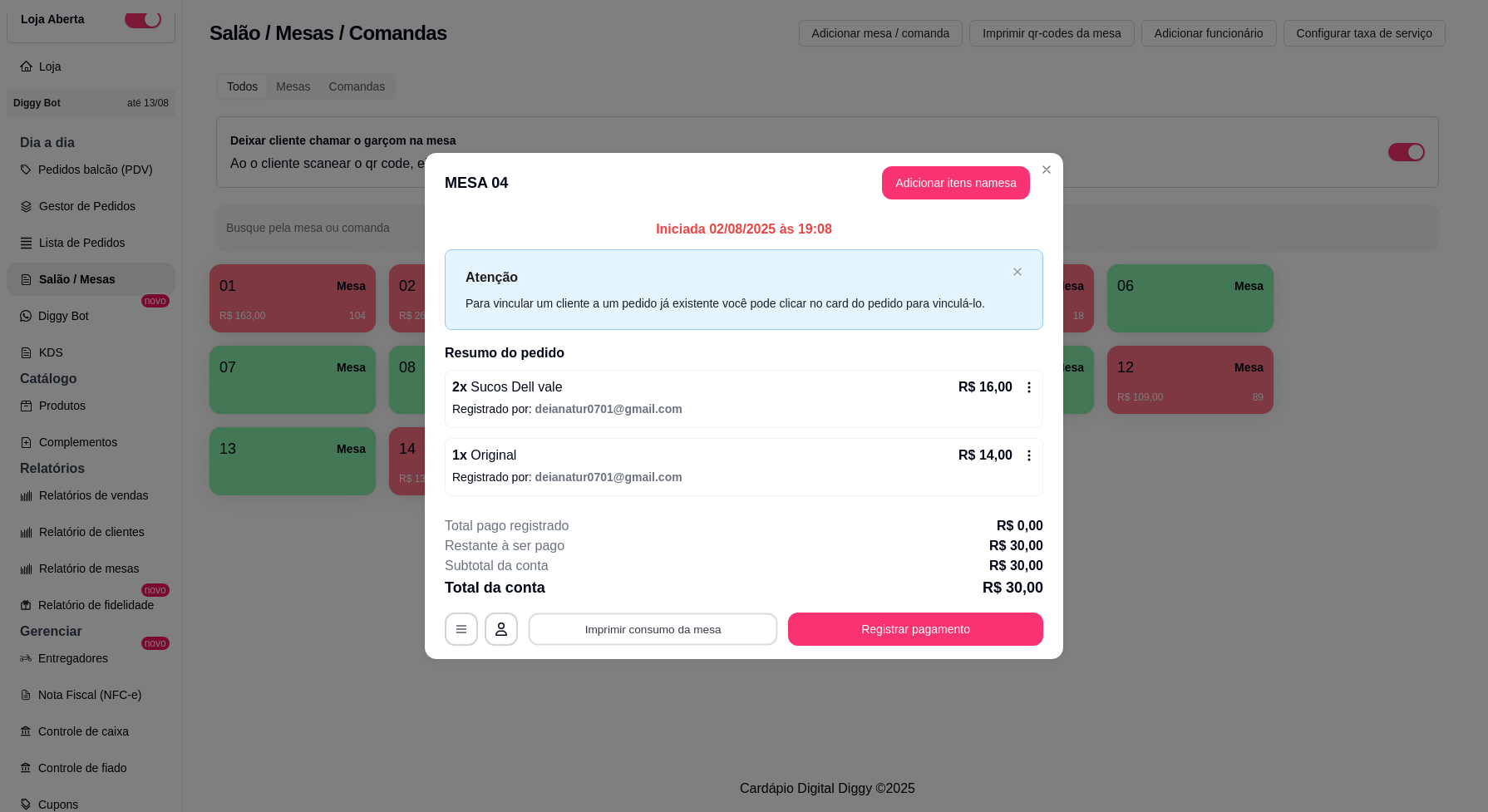 click on "Imprimir consumo da mesa" at bounding box center [653, 629] 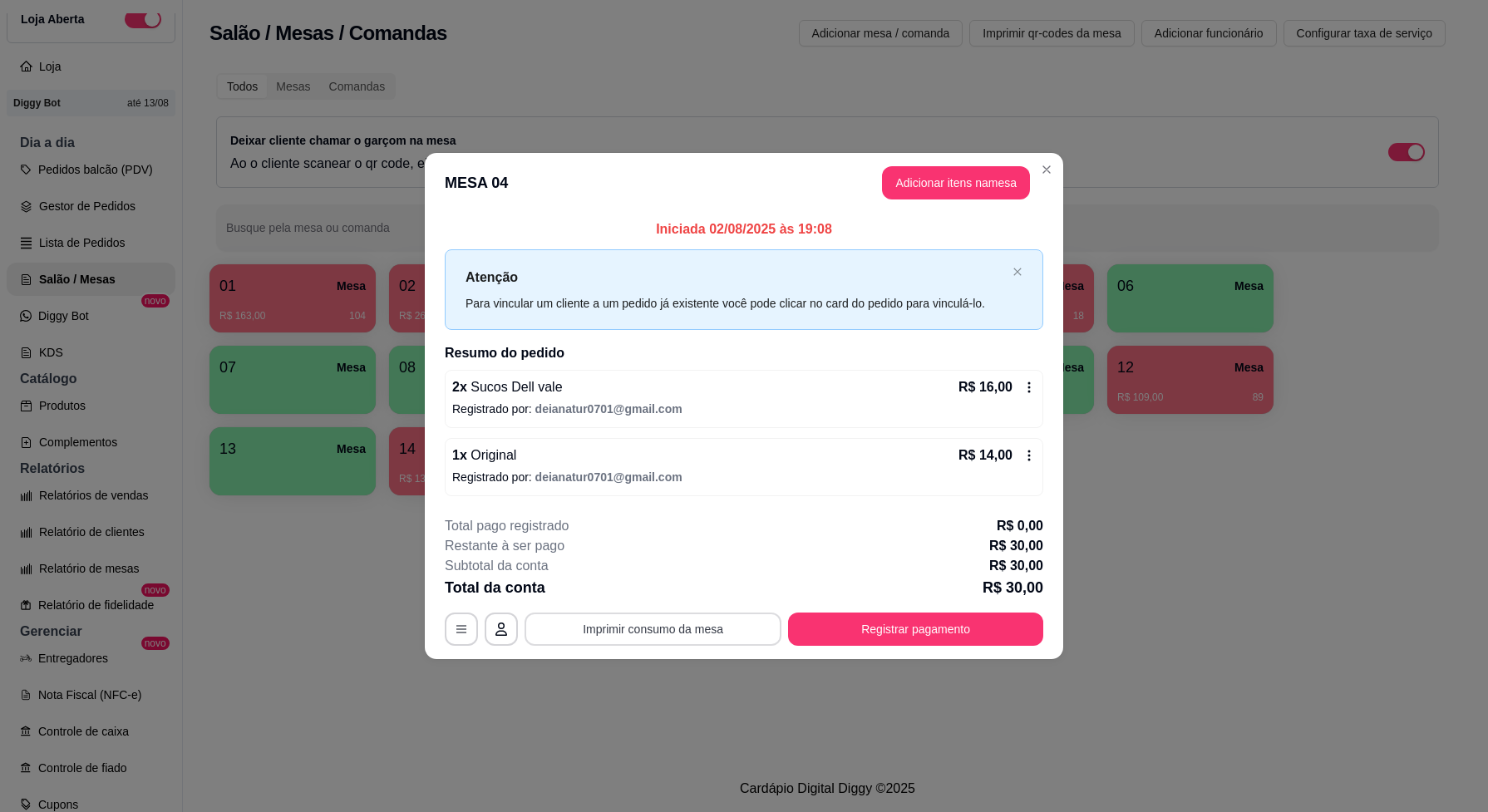 scroll, scrollTop: 0, scrollLeft: 0, axis: both 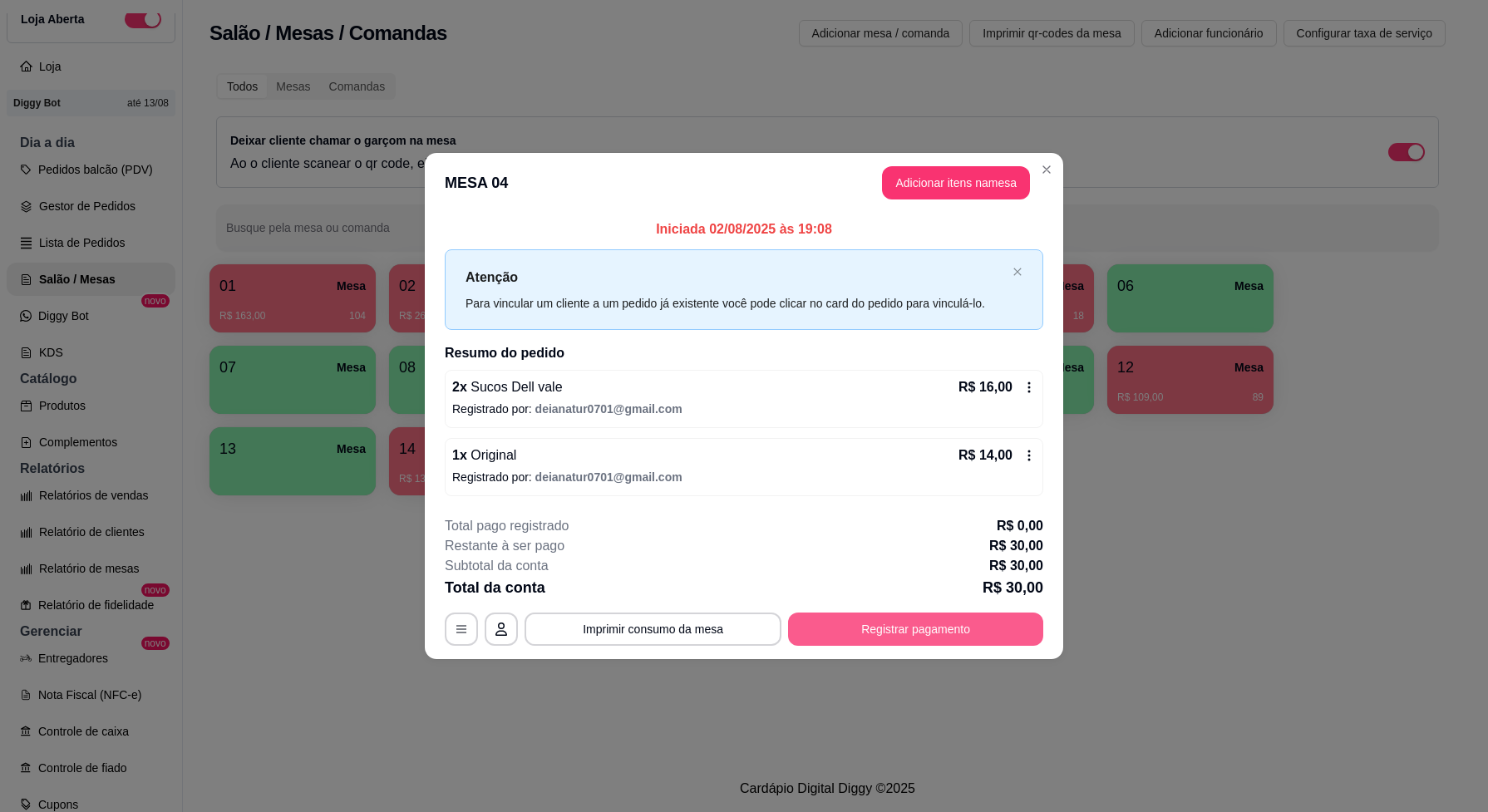 click on "Registrar pagamento" at bounding box center (915, 629) 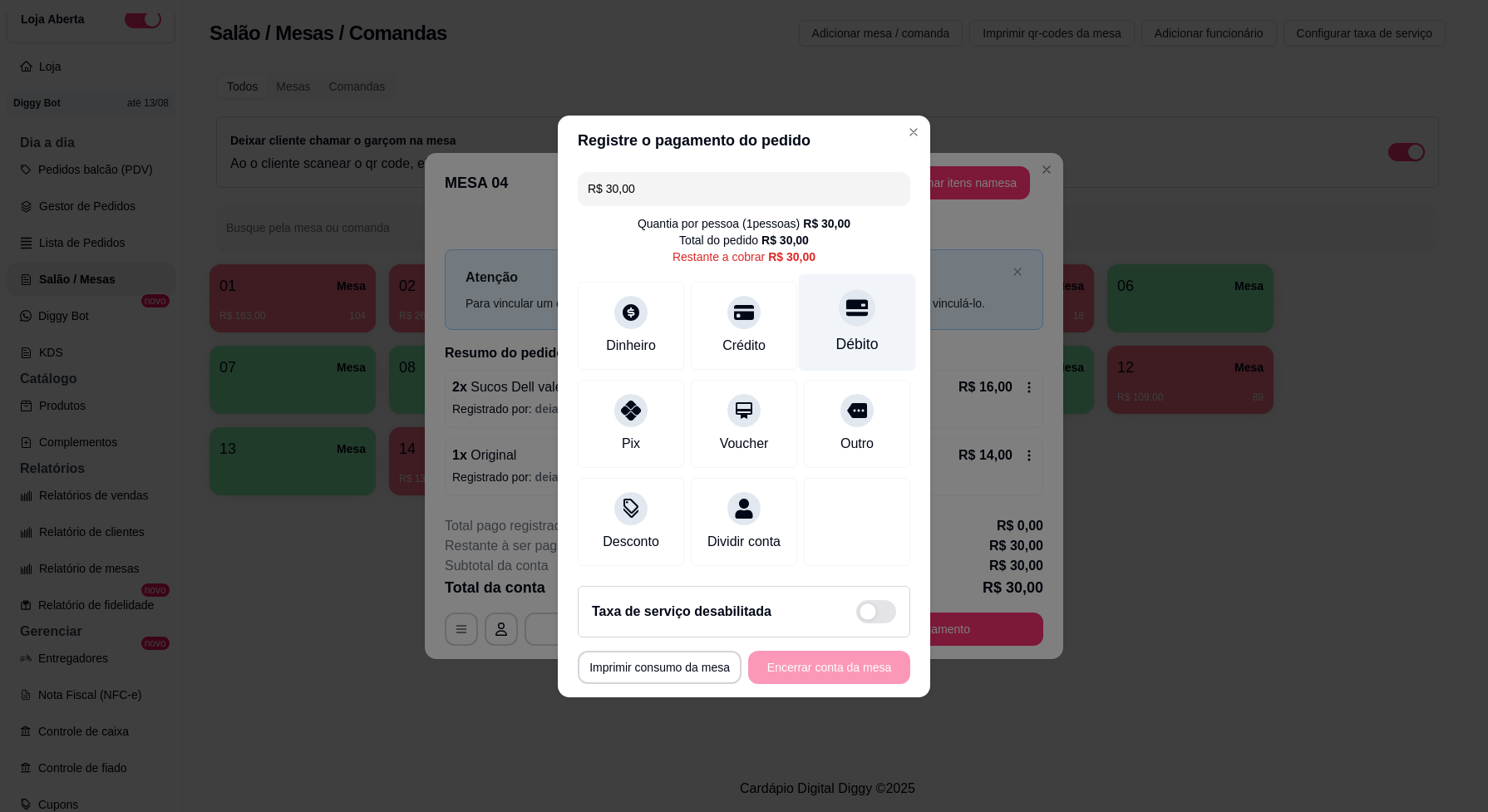 click on "Débito" at bounding box center [857, 322] 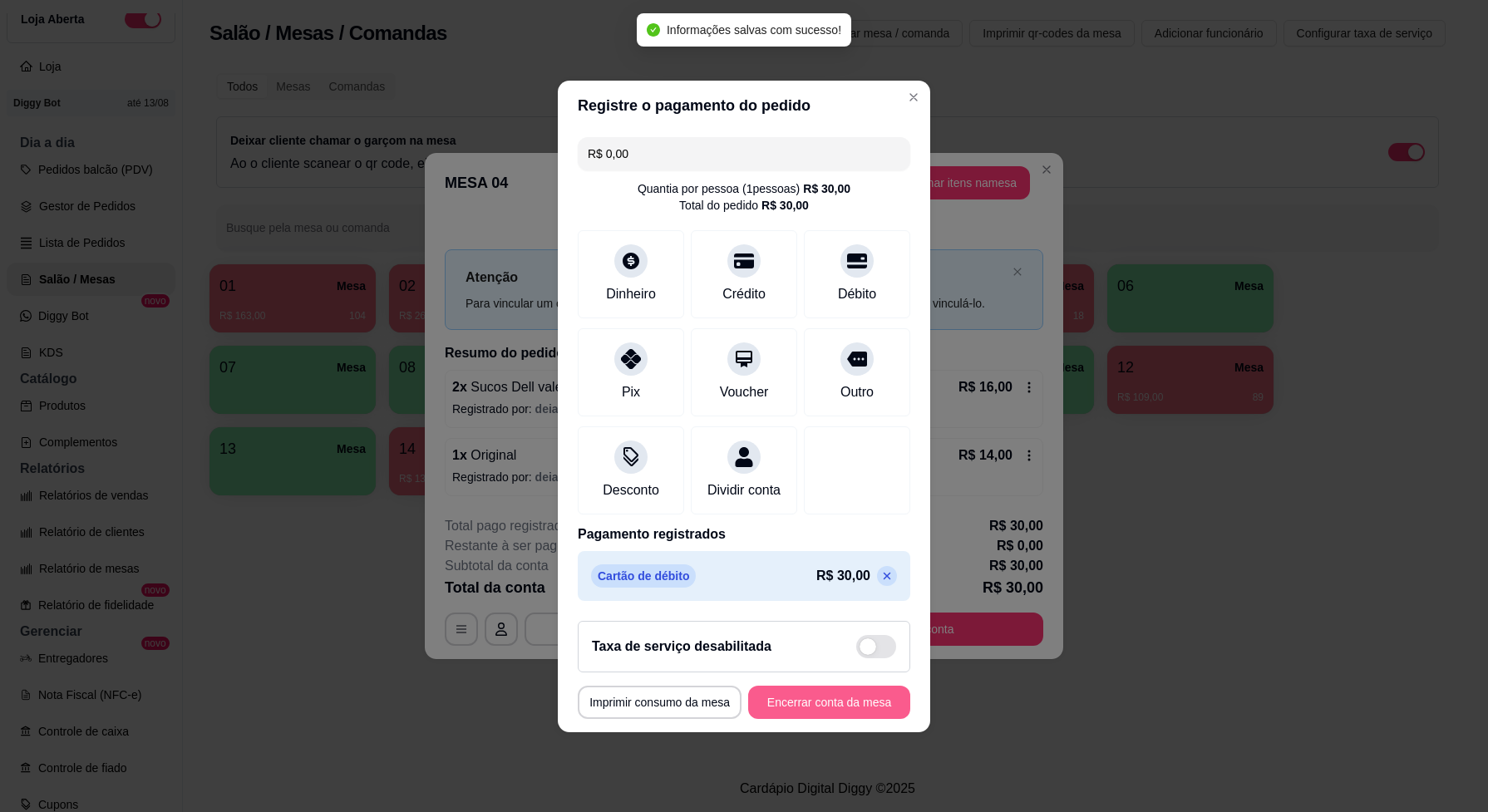 click on "Encerrar conta da mesa" at bounding box center (829, 702) 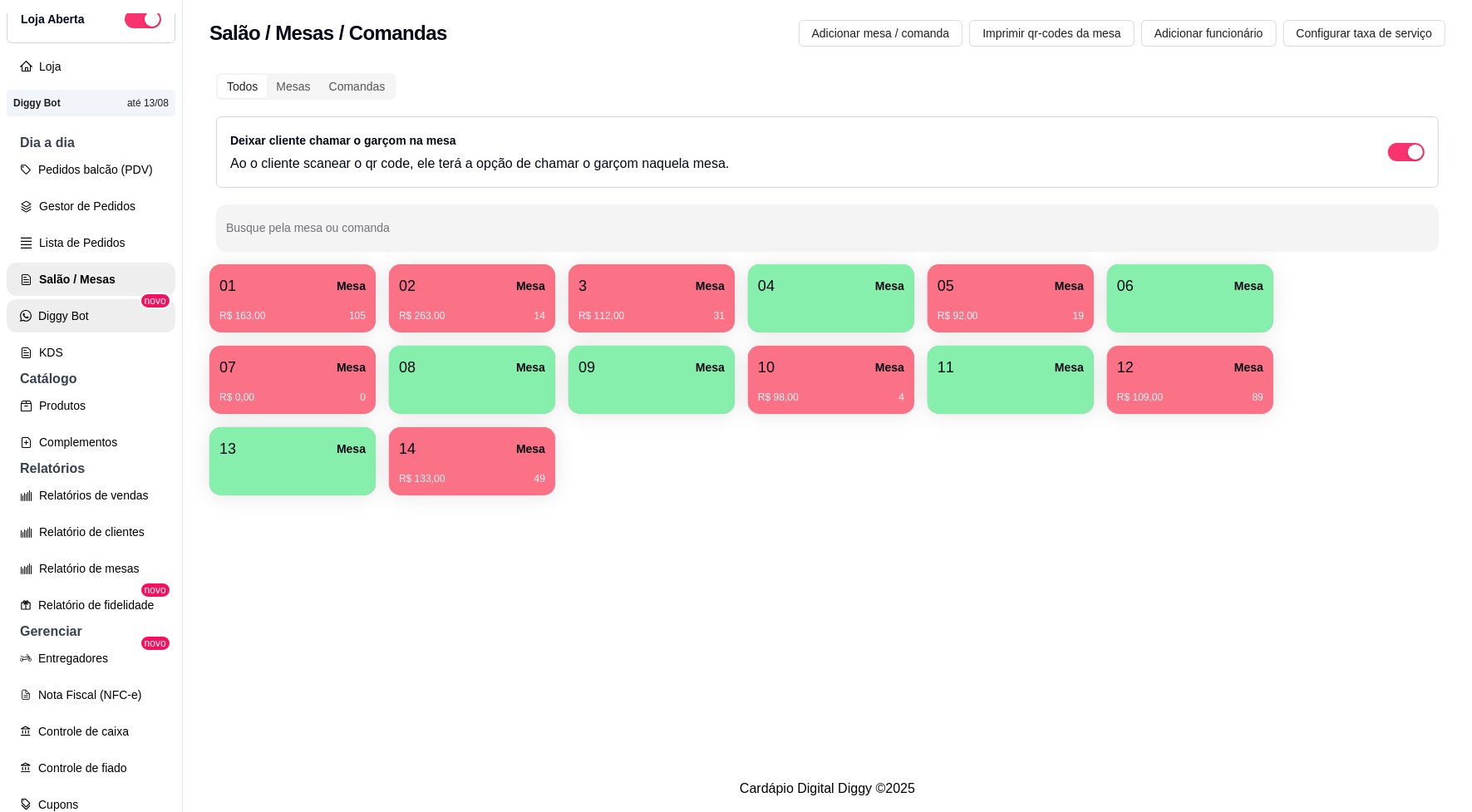 click on "Diggy Bot" at bounding box center [91, 316] 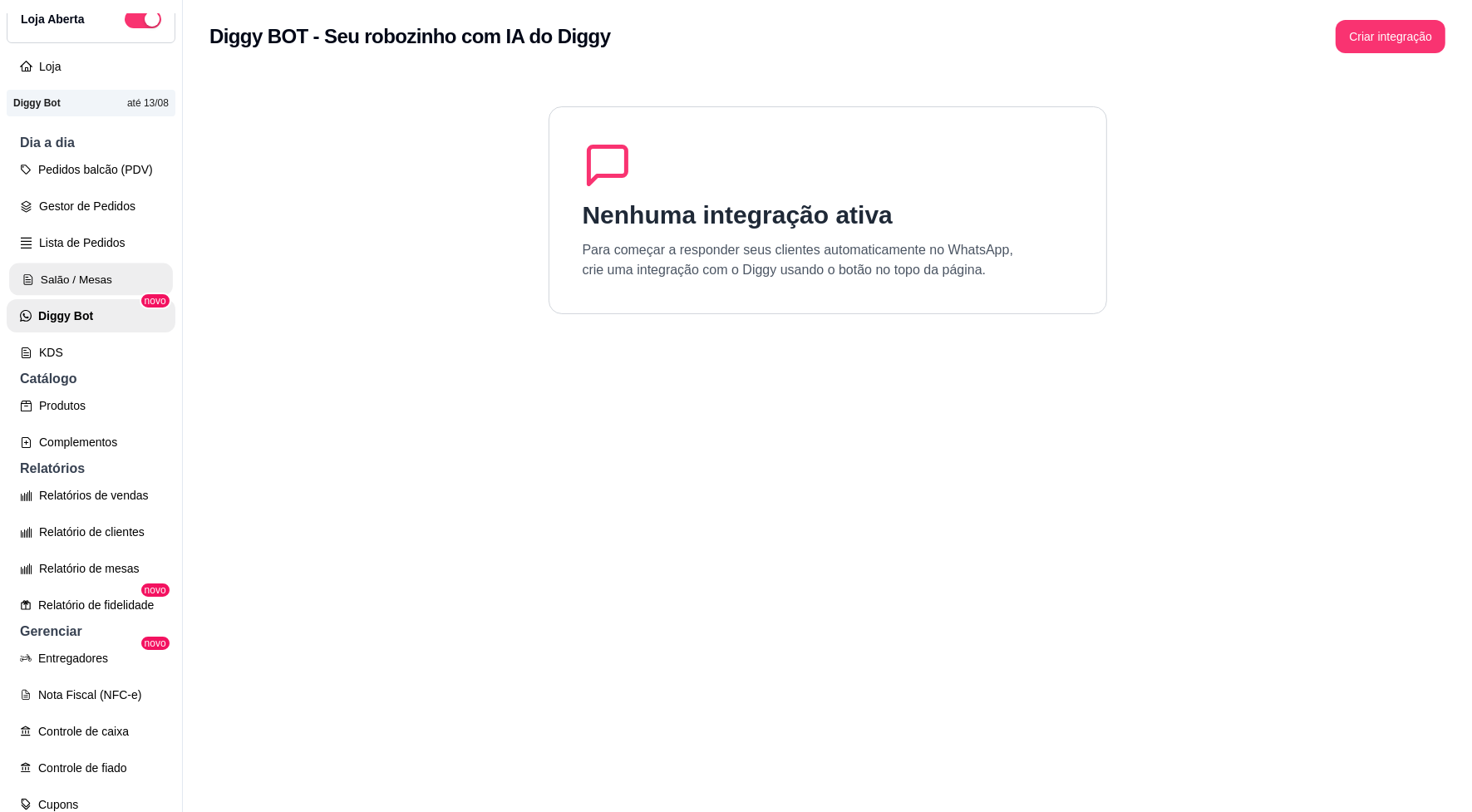 click on "Salão / Mesas" at bounding box center (91, 279) 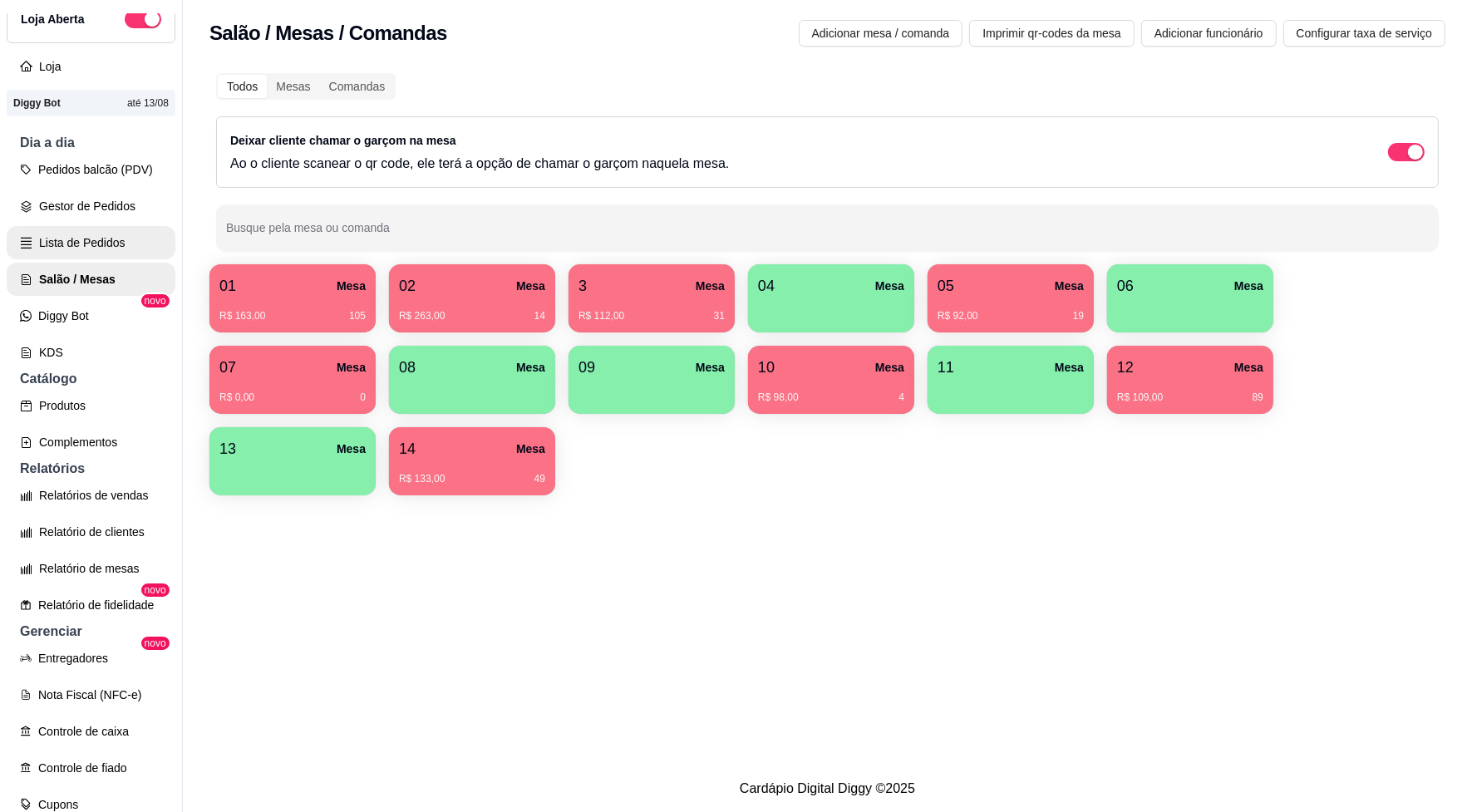 click on "Lista de Pedidos" at bounding box center (91, 243) 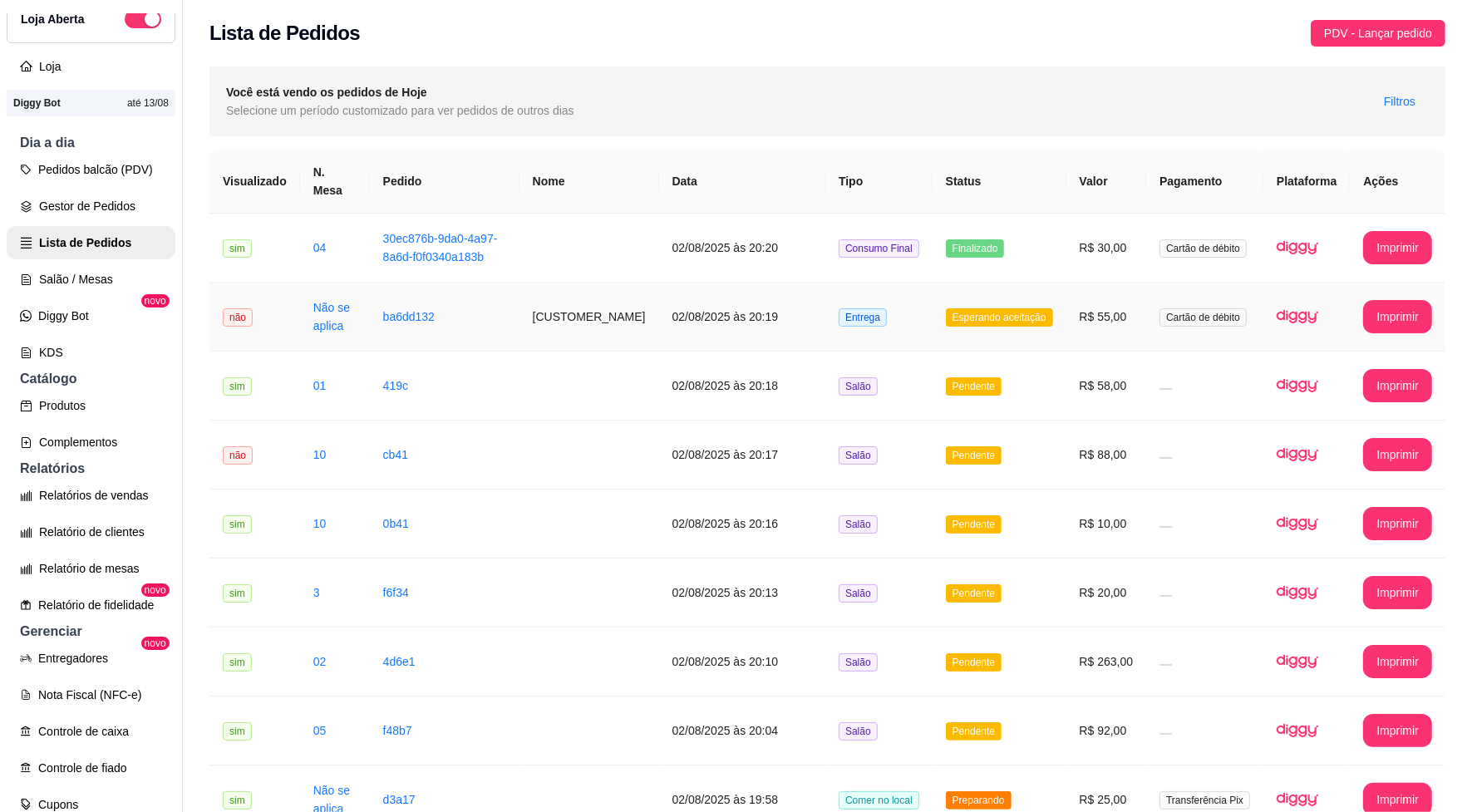 click on "Esperando aceitação" at bounding box center (999, 317) 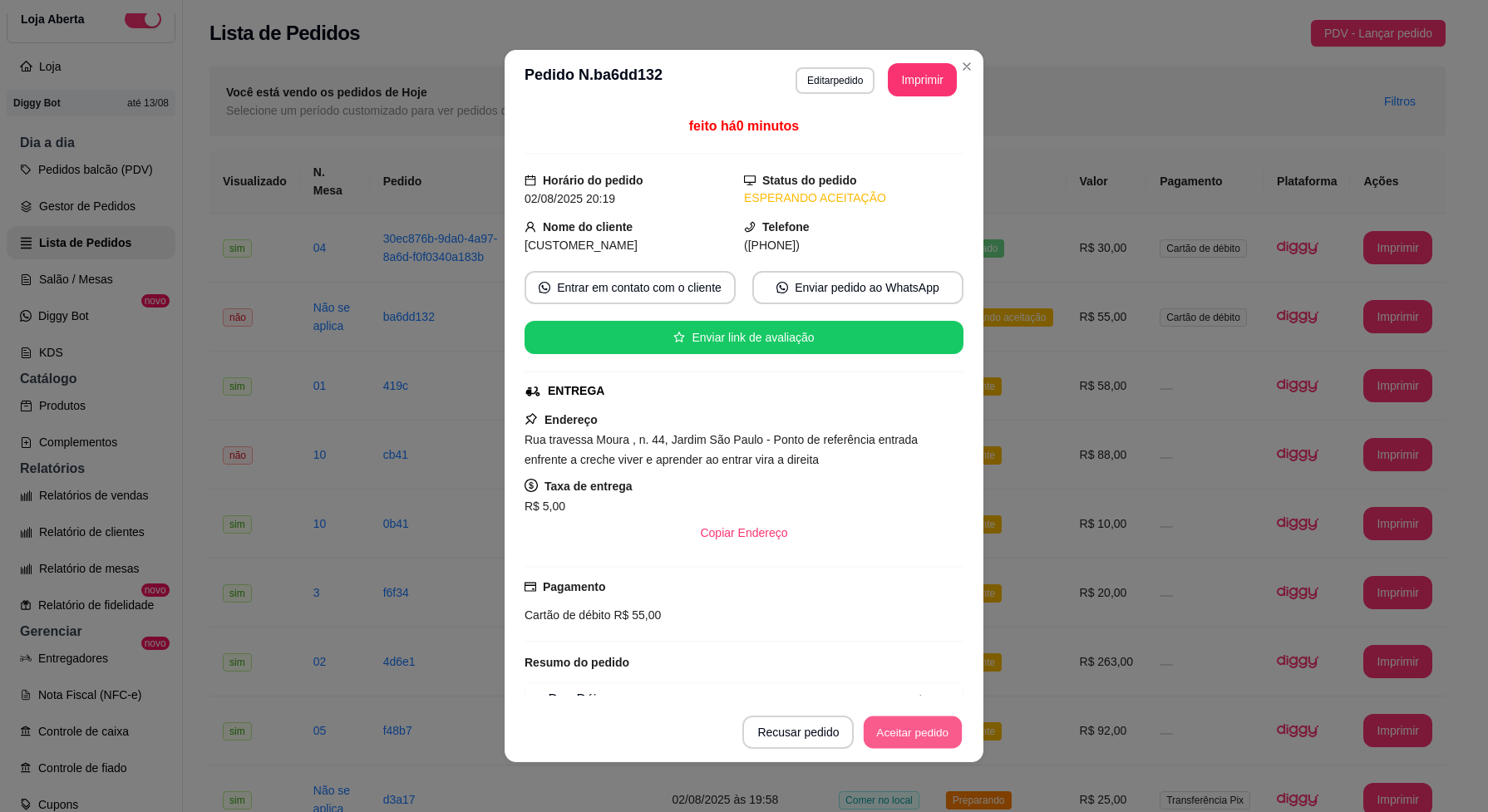 click on "Aceitar pedido" at bounding box center (913, 732) 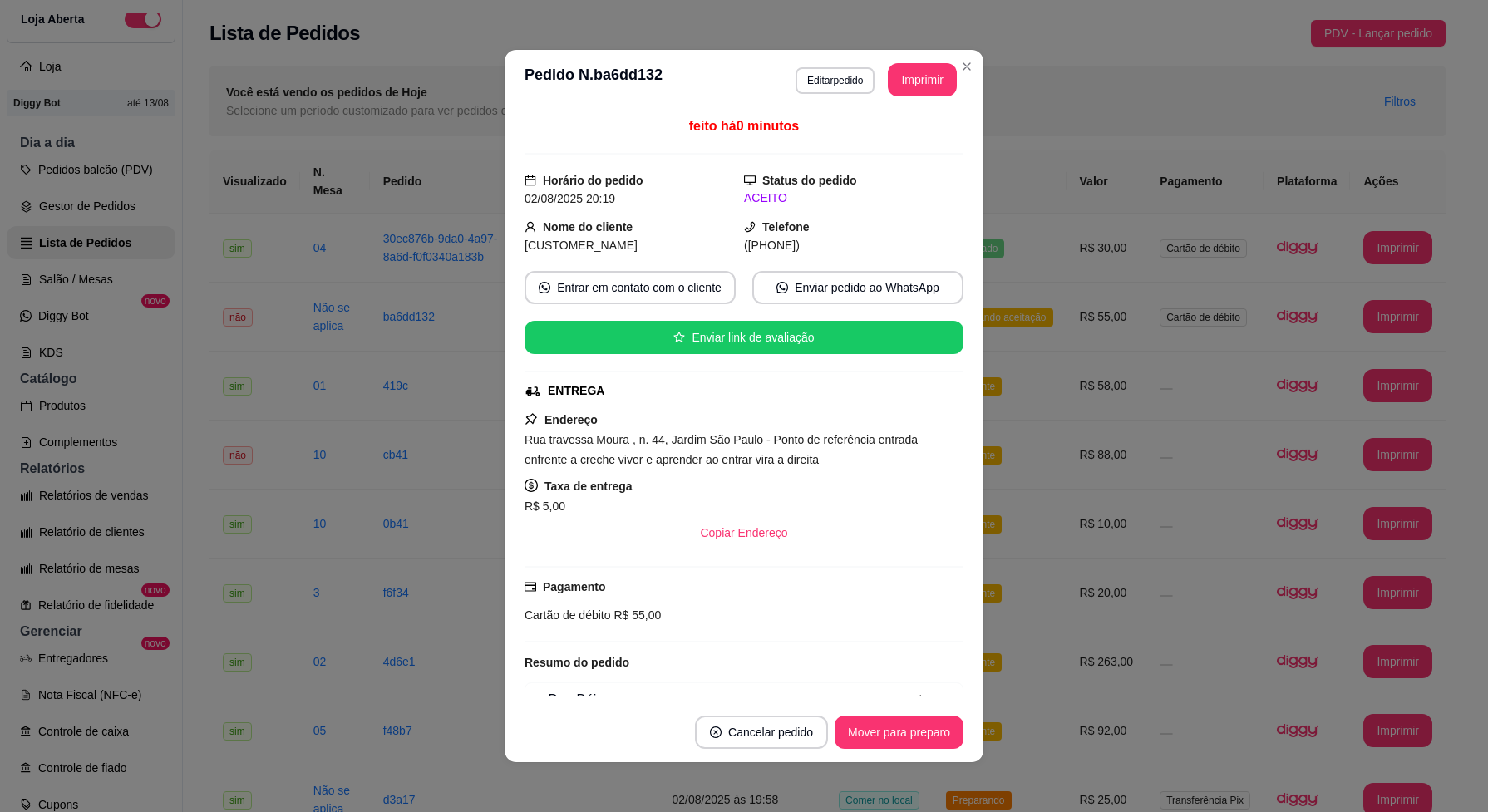click on "Imprimir" at bounding box center [922, 80] 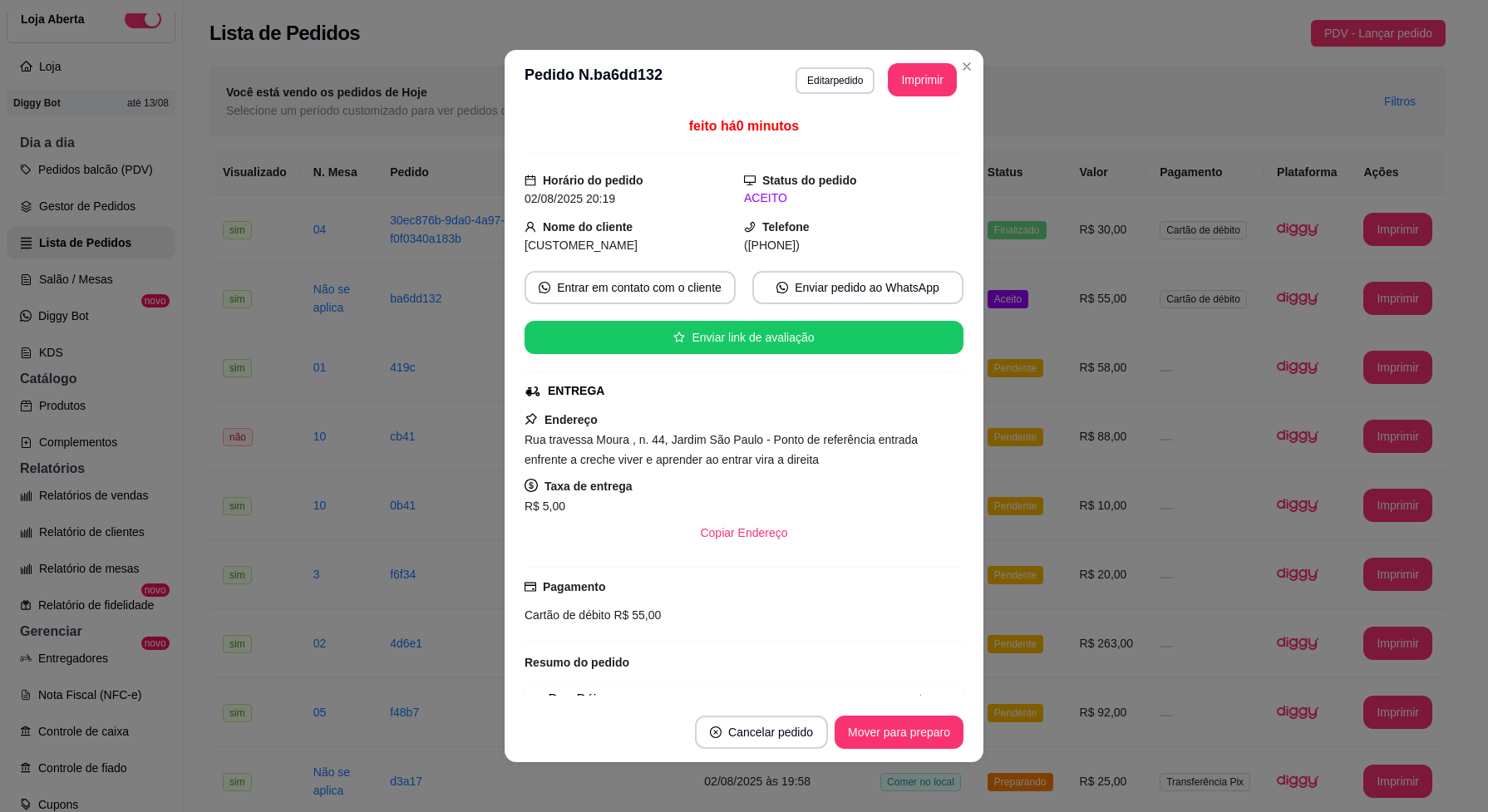 scroll, scrollTop: 0, scrollLeft: 0, axis: both 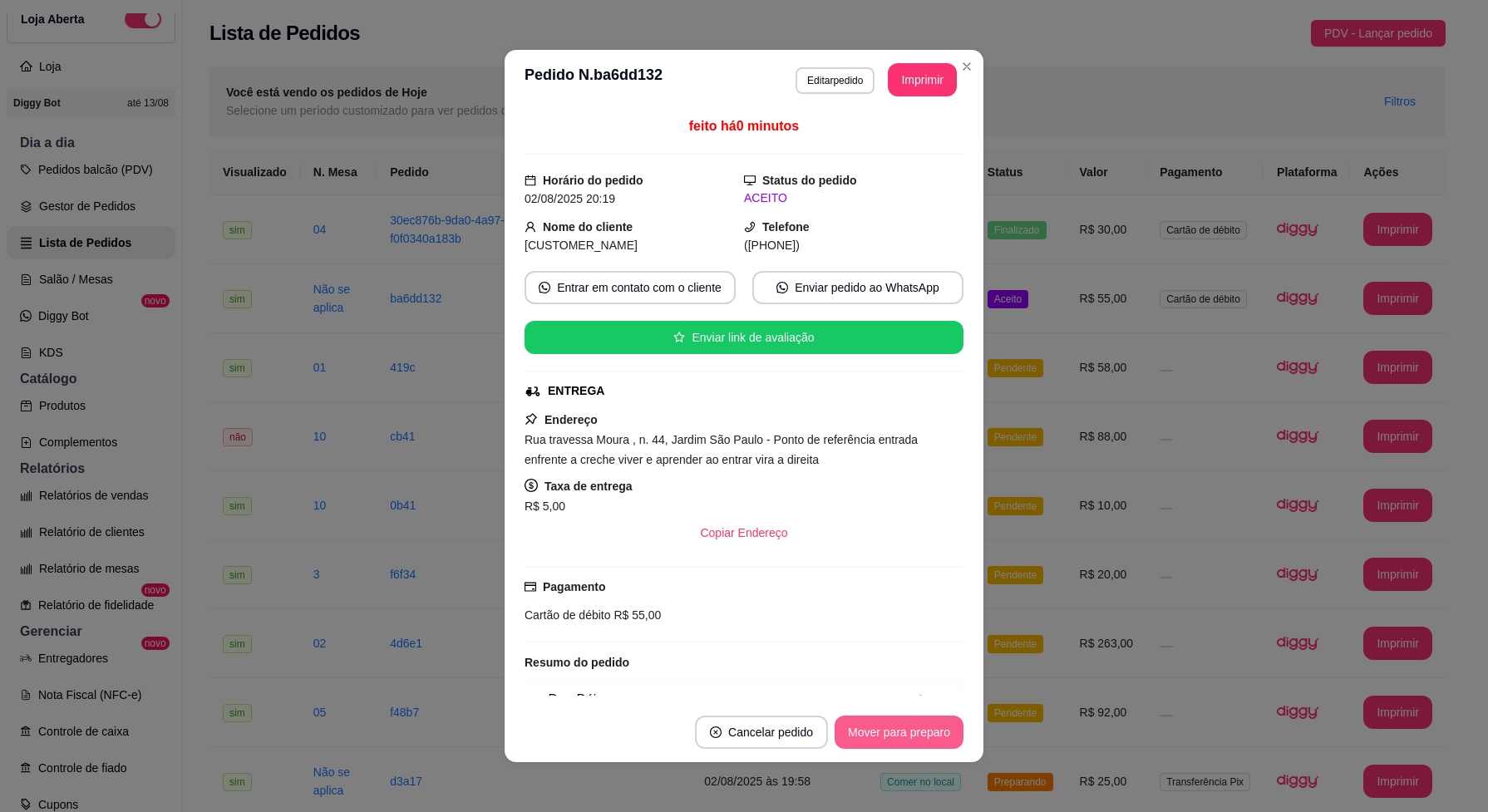 click on "Mover para preparo" at bounding box center [899, 732] 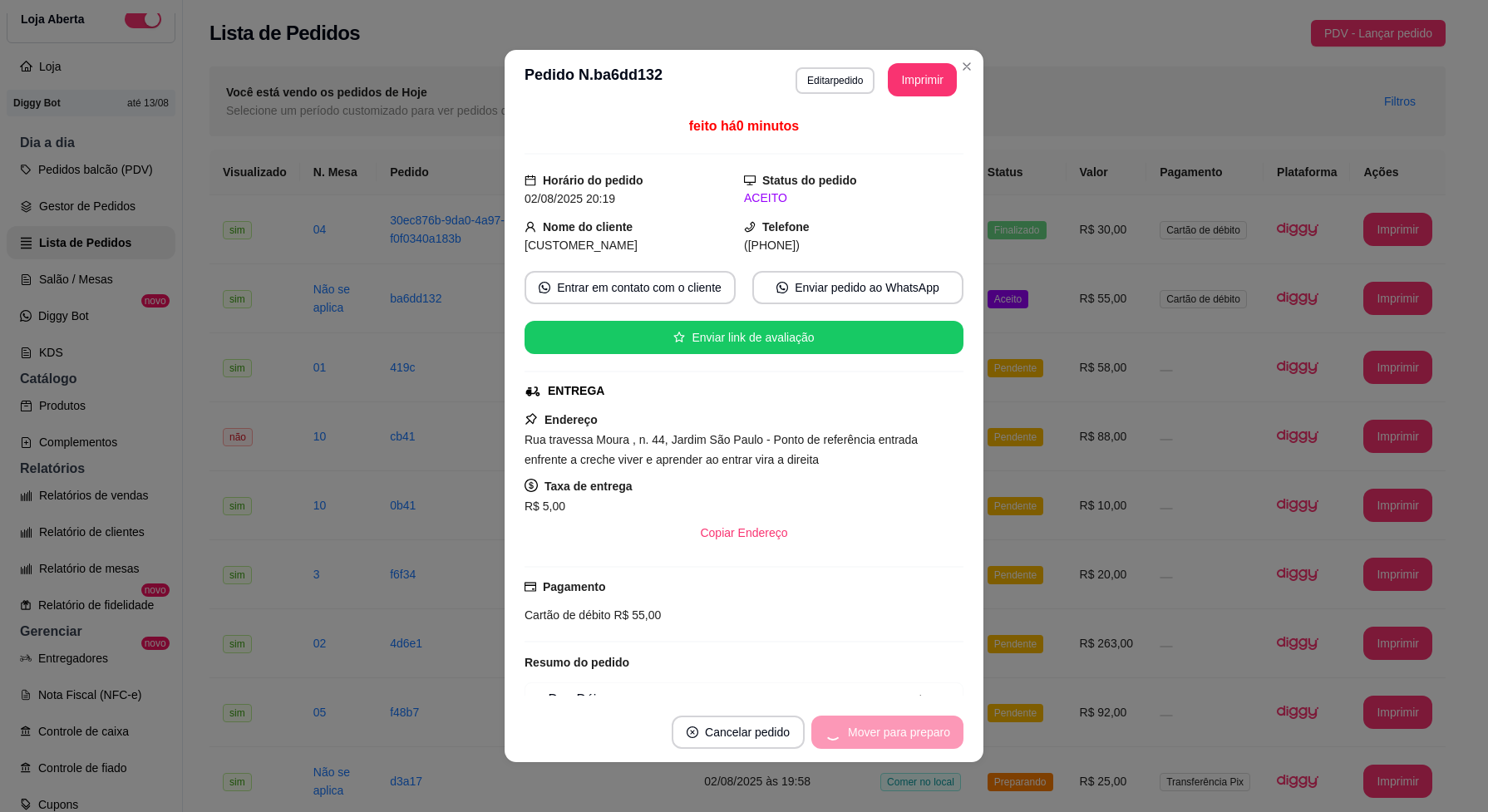 scroll, scrollTop: 104, scrollLeft: 0, axis: vertical 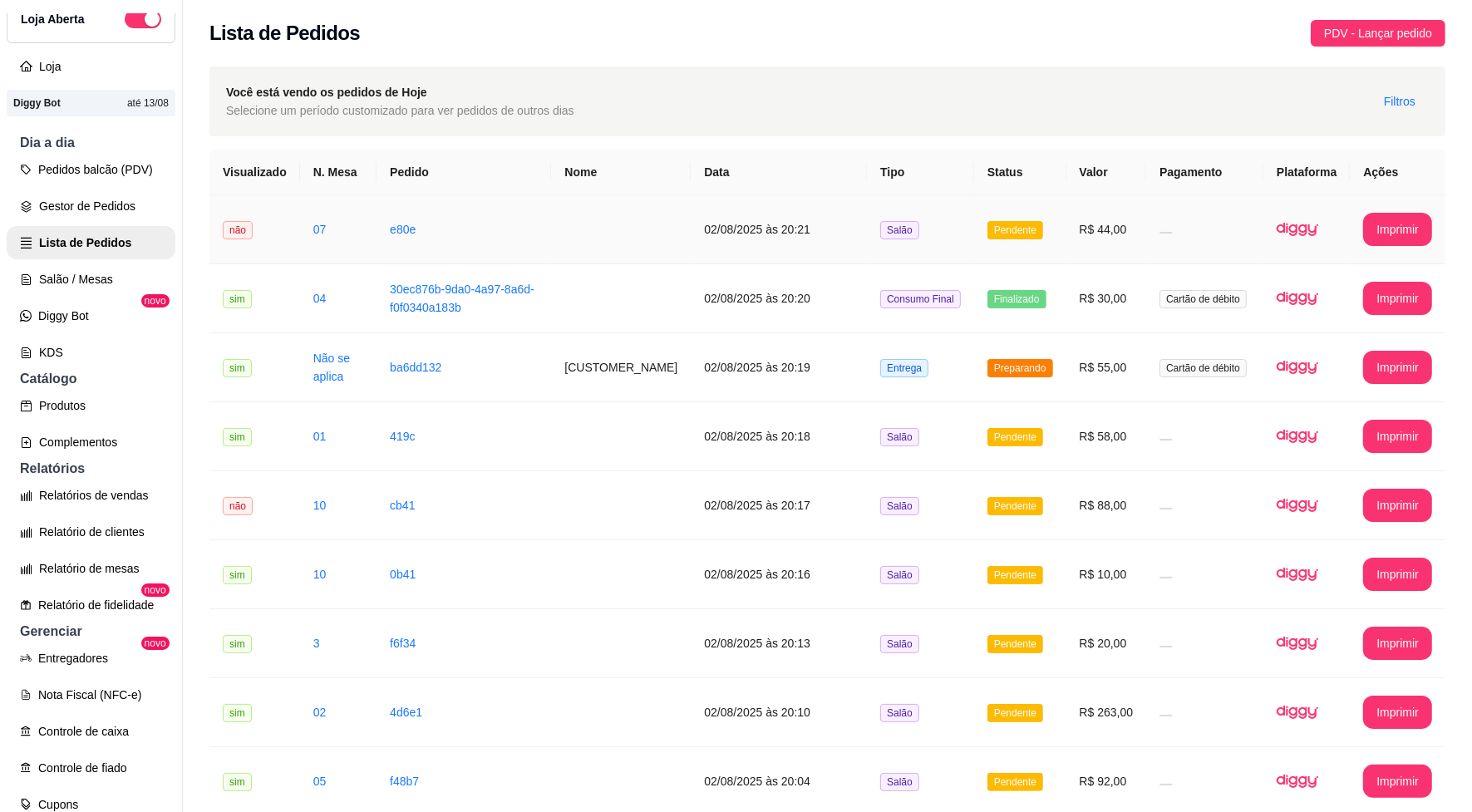 click on "Pendente" at bounding box center [1015, 230] 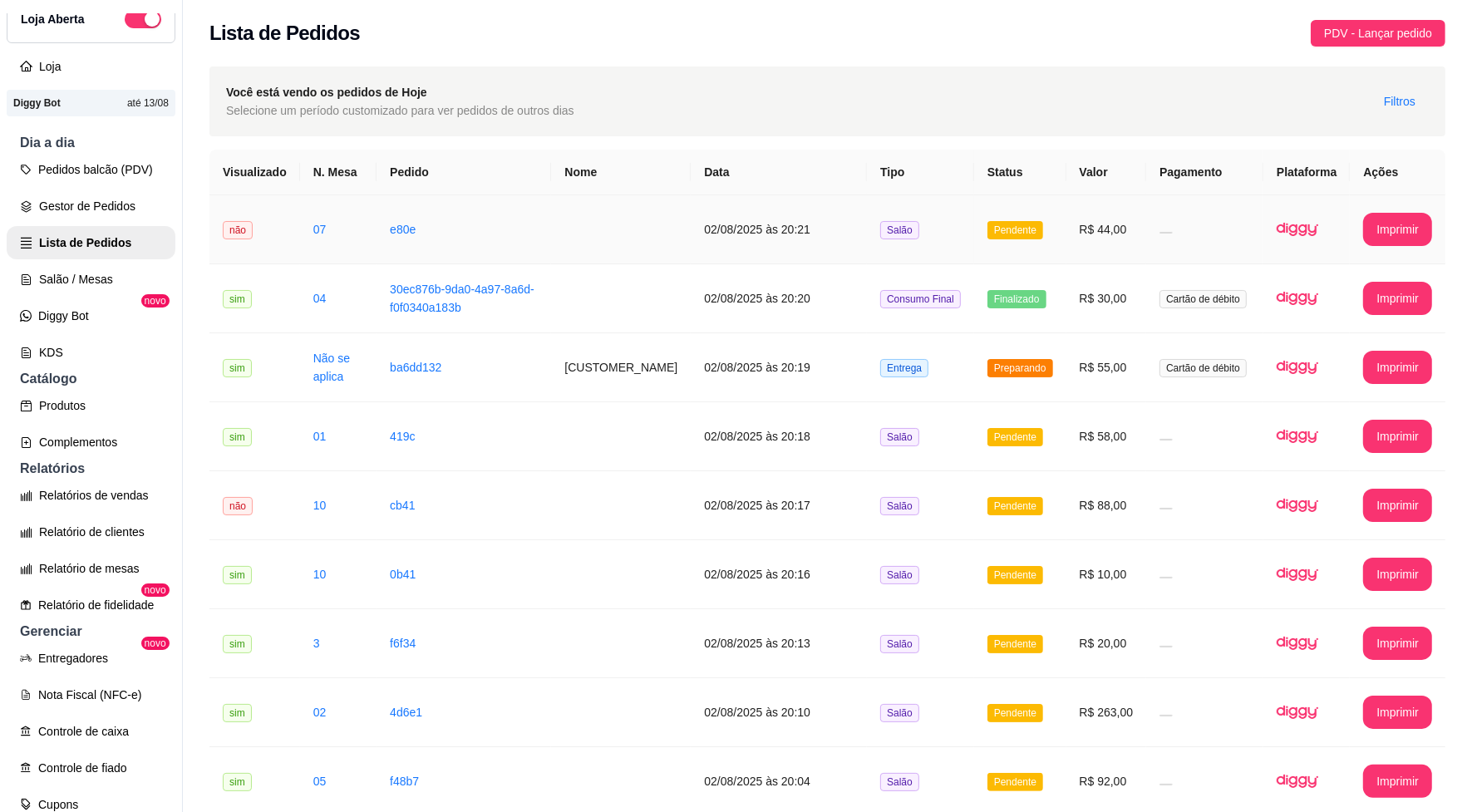 click on "Pendente" at bounding box center [1020, 229] 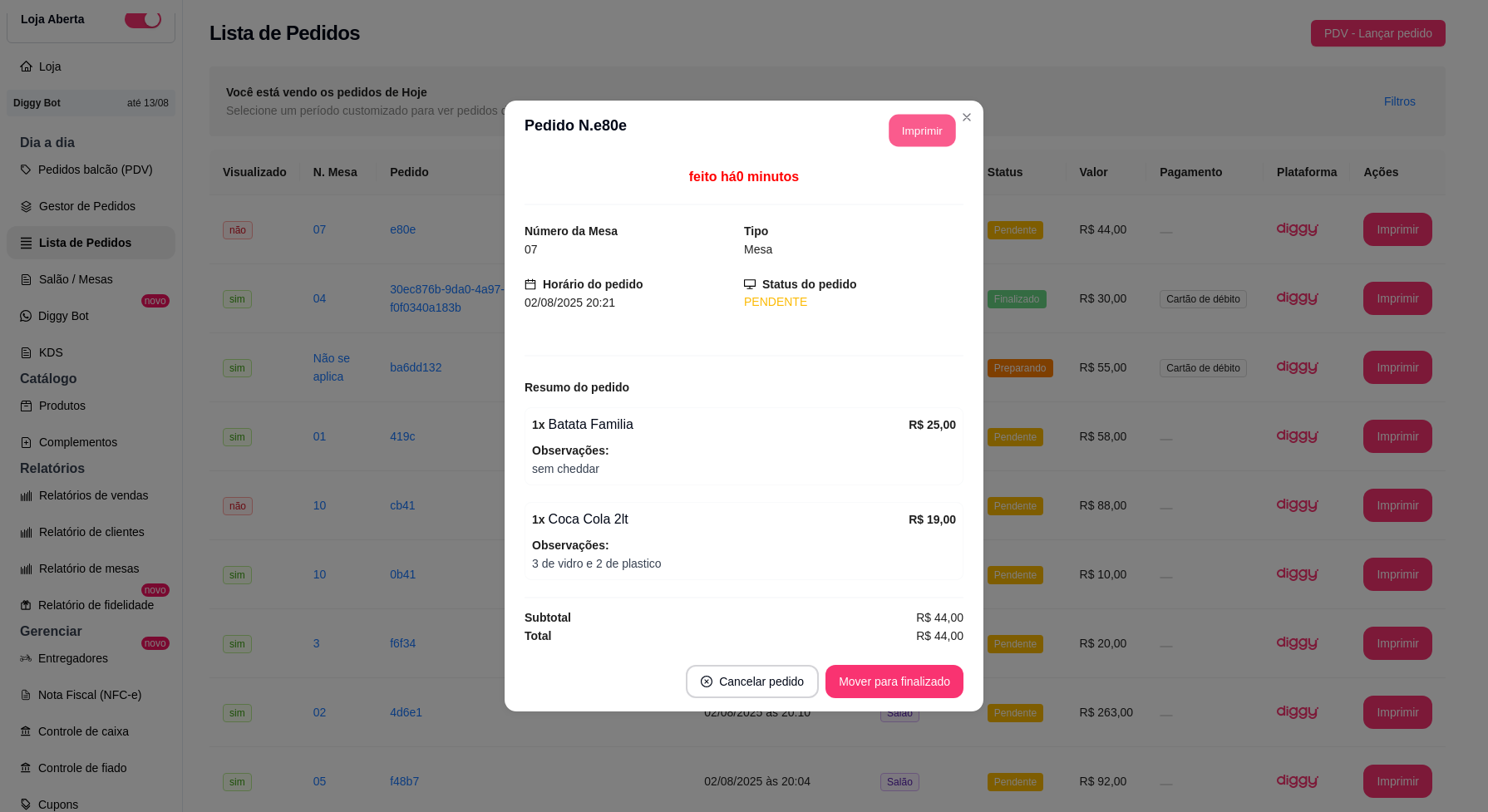 click on "Imprimir" at bounding box center [923, 130] 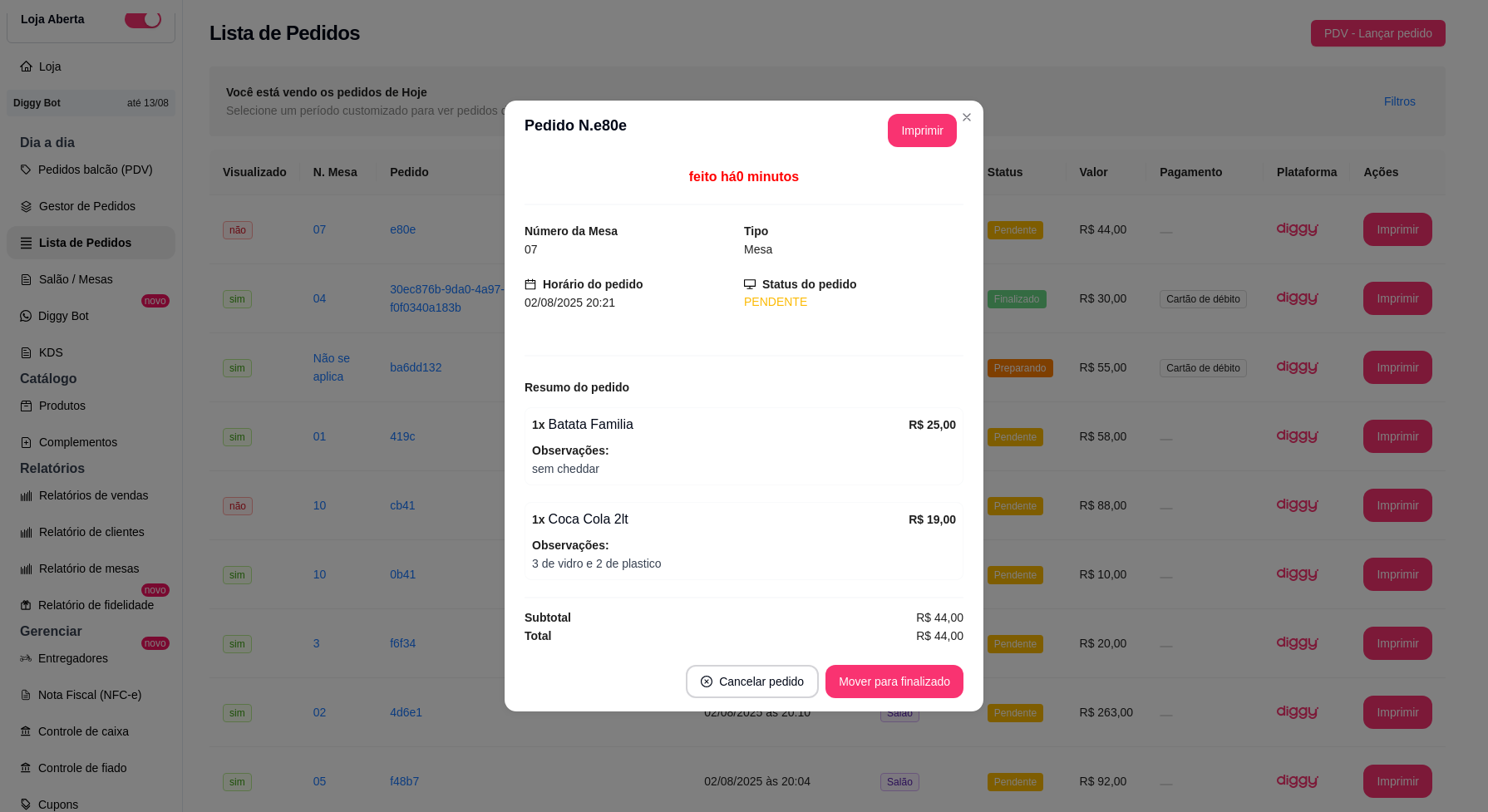 scroll, scrollTop: 0, scrollLeft: 0, axis: both 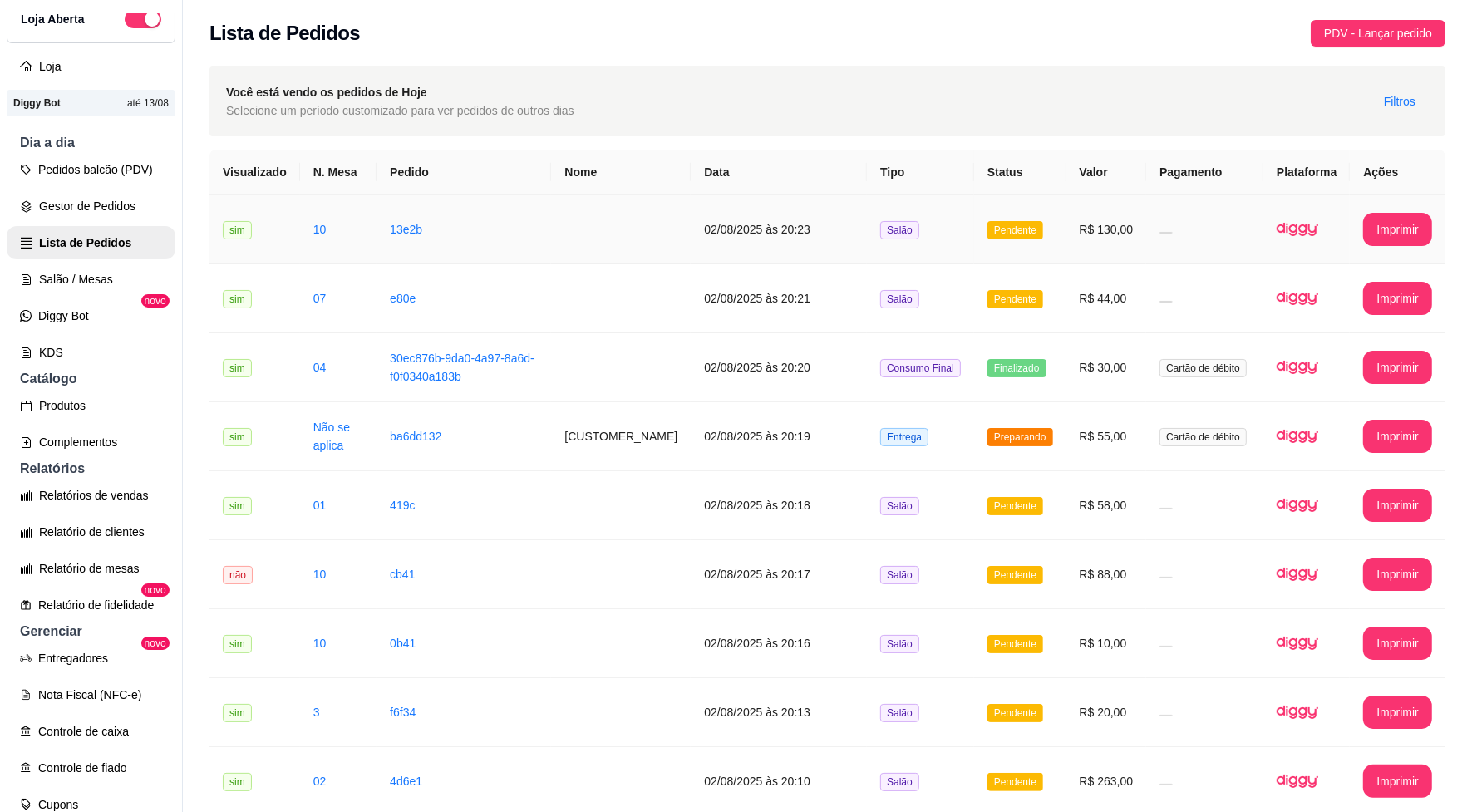 click on "R$ 130,00" at bounding box center [1106, 229] 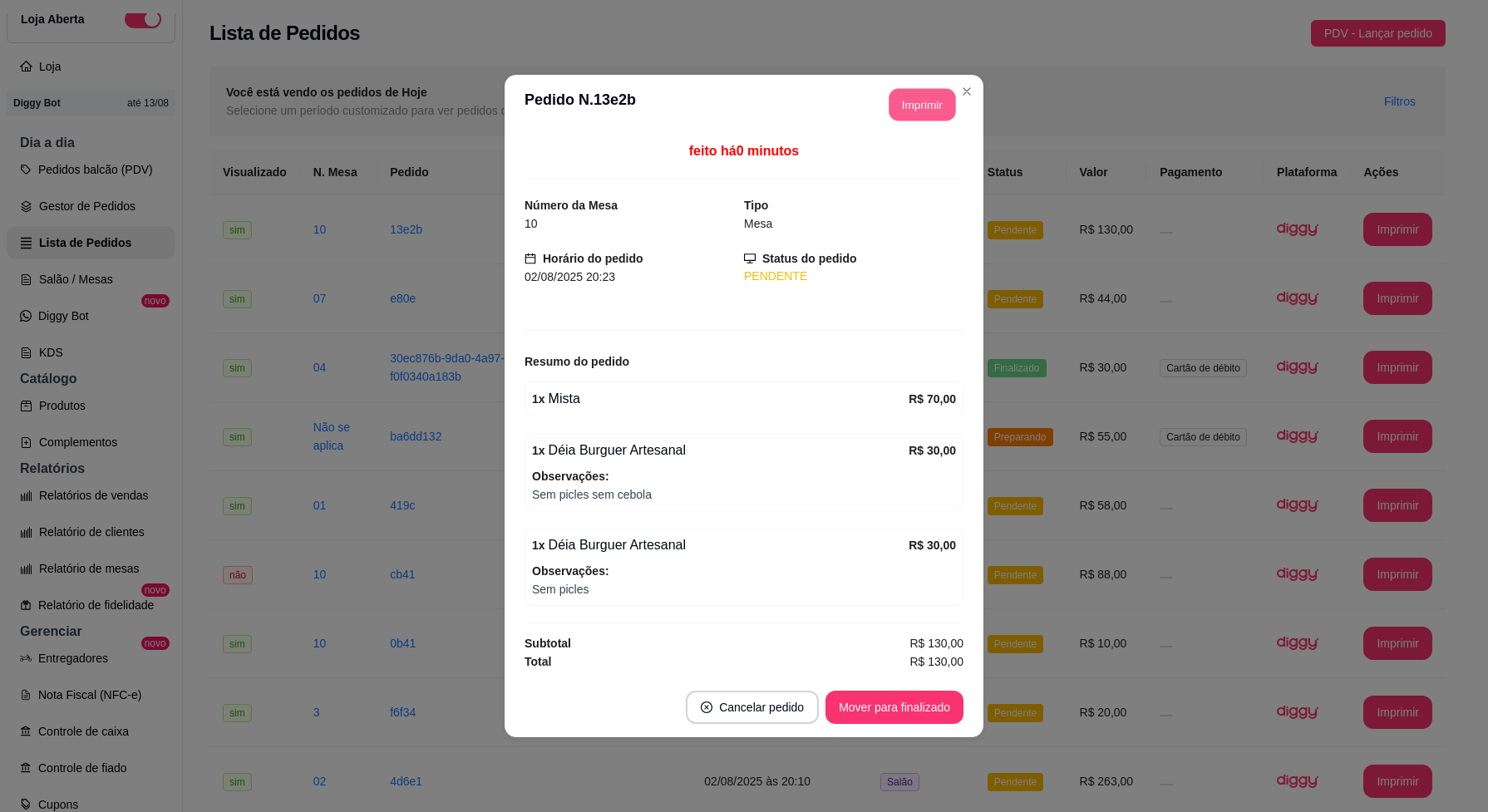 click on "Imprimir" at bounding box center (923, 105) 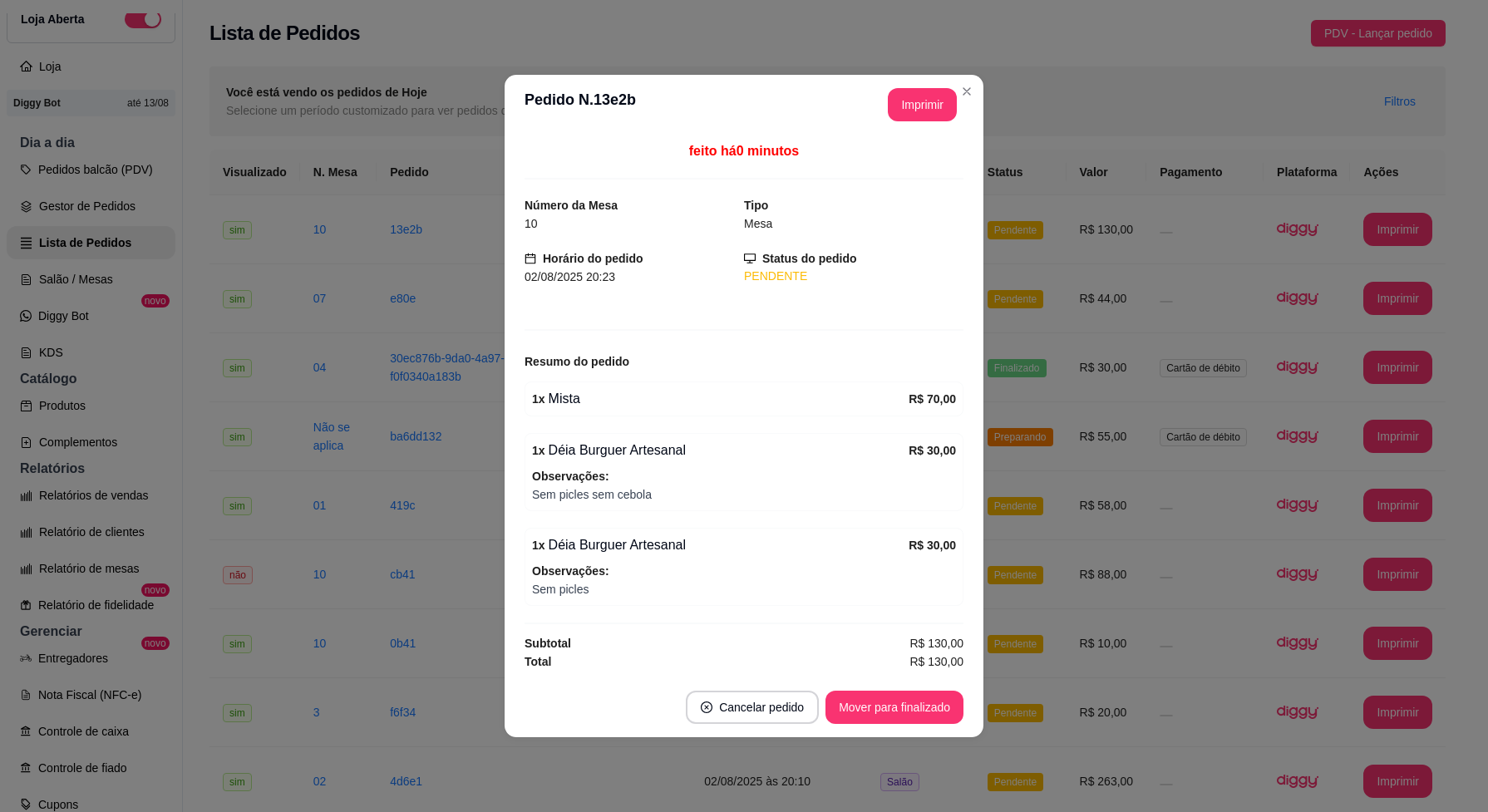 scroll, scrollTop: 0, scrollLeft: 0, axis: both 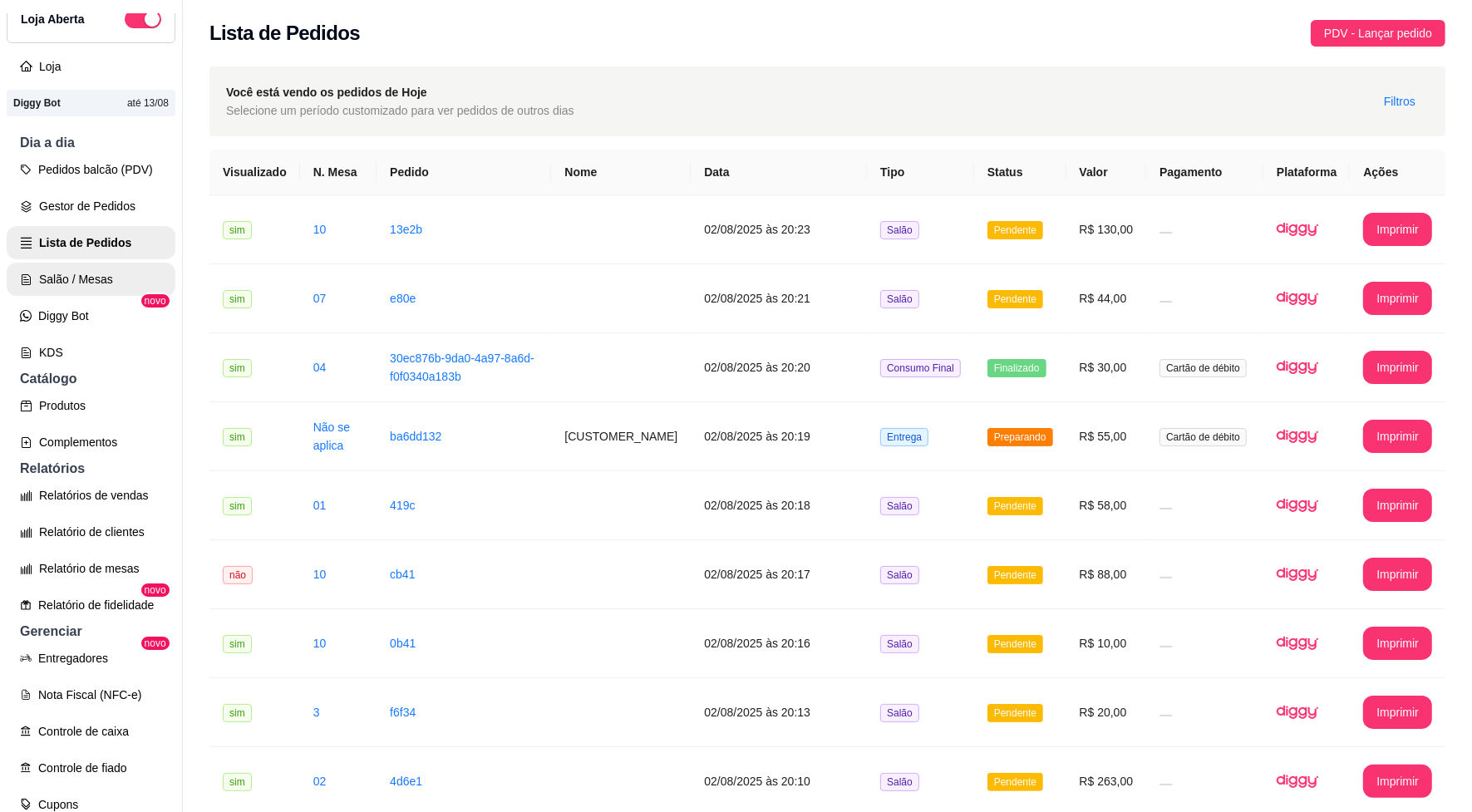 click on "Salão / Mesas" at bounding box center [91, 279] 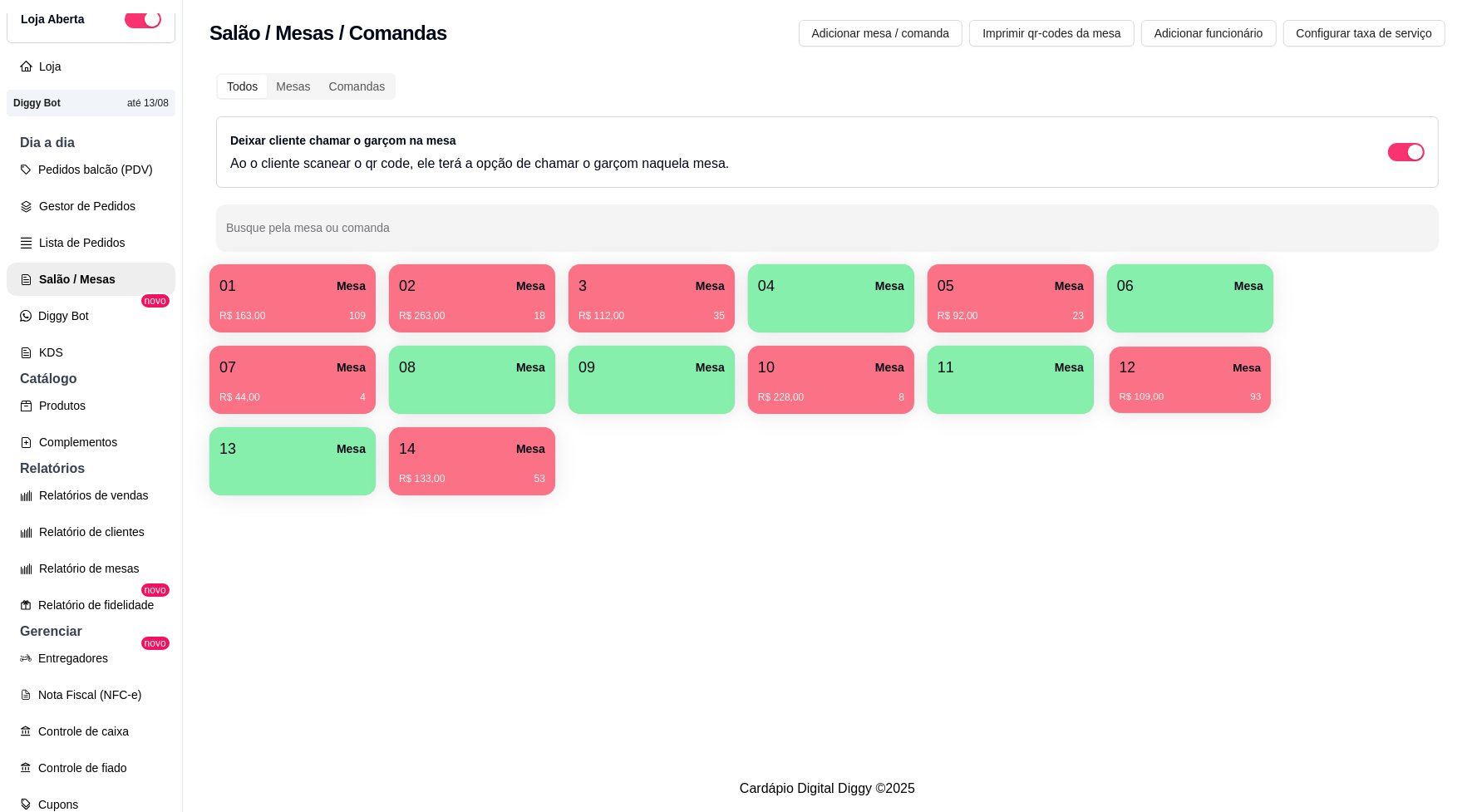 click on "12 Mesa" at bounding box center [1190, 367] 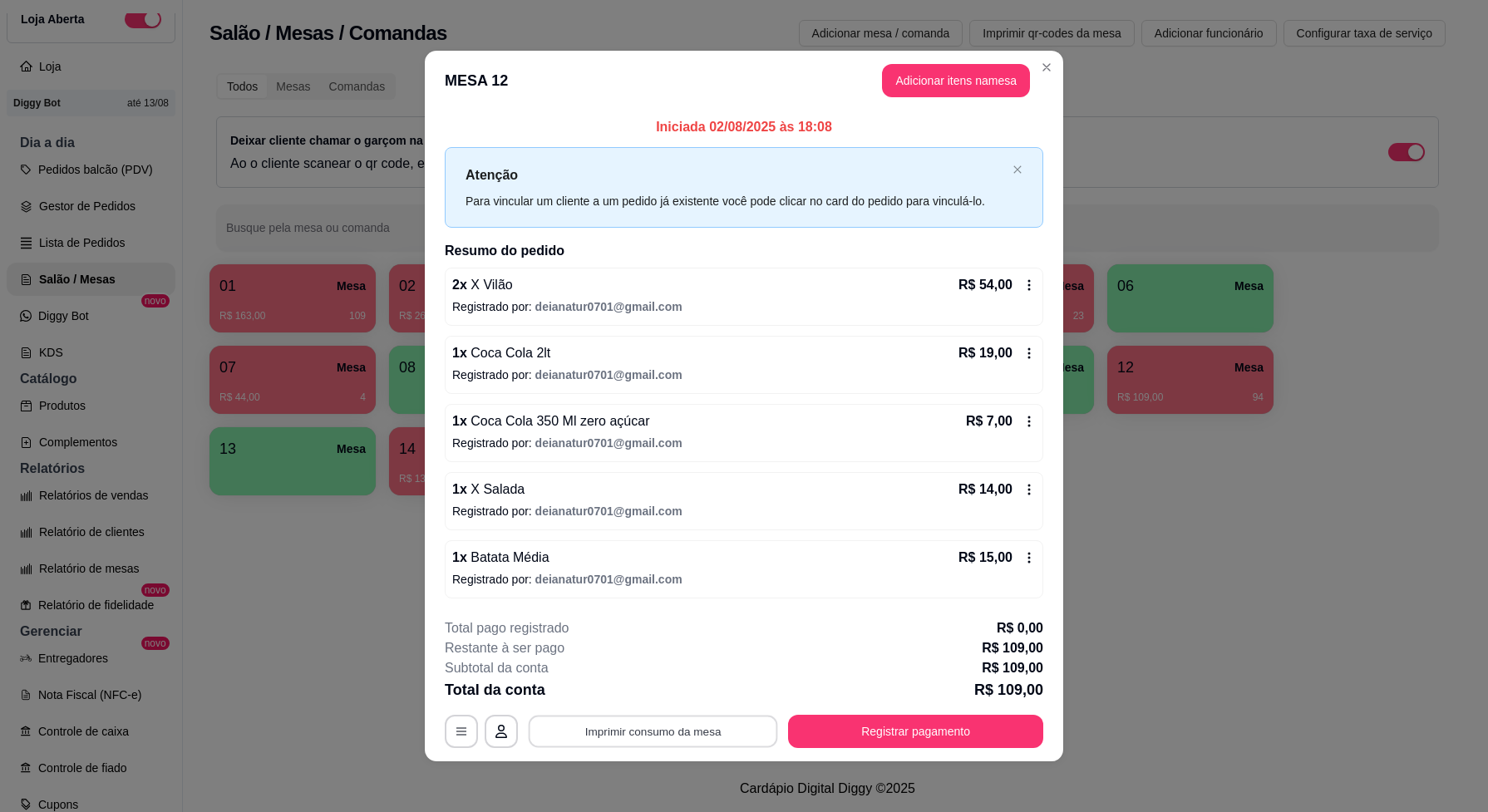 click on "Imprimir consumo da mesa" at bounding box center (653, 731) 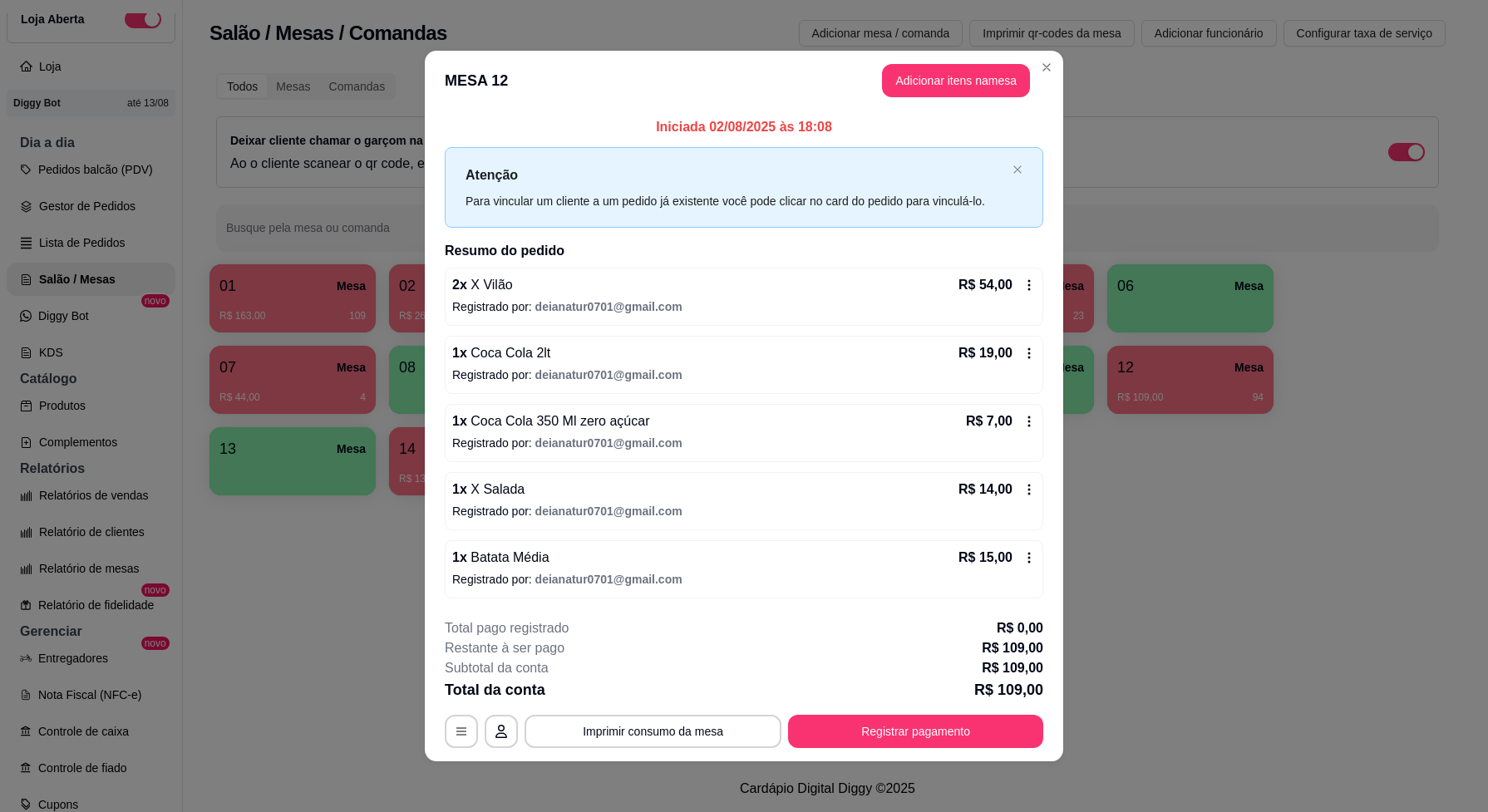 scroll, scrollTop: 0, scrollLeft: 0, axis: both 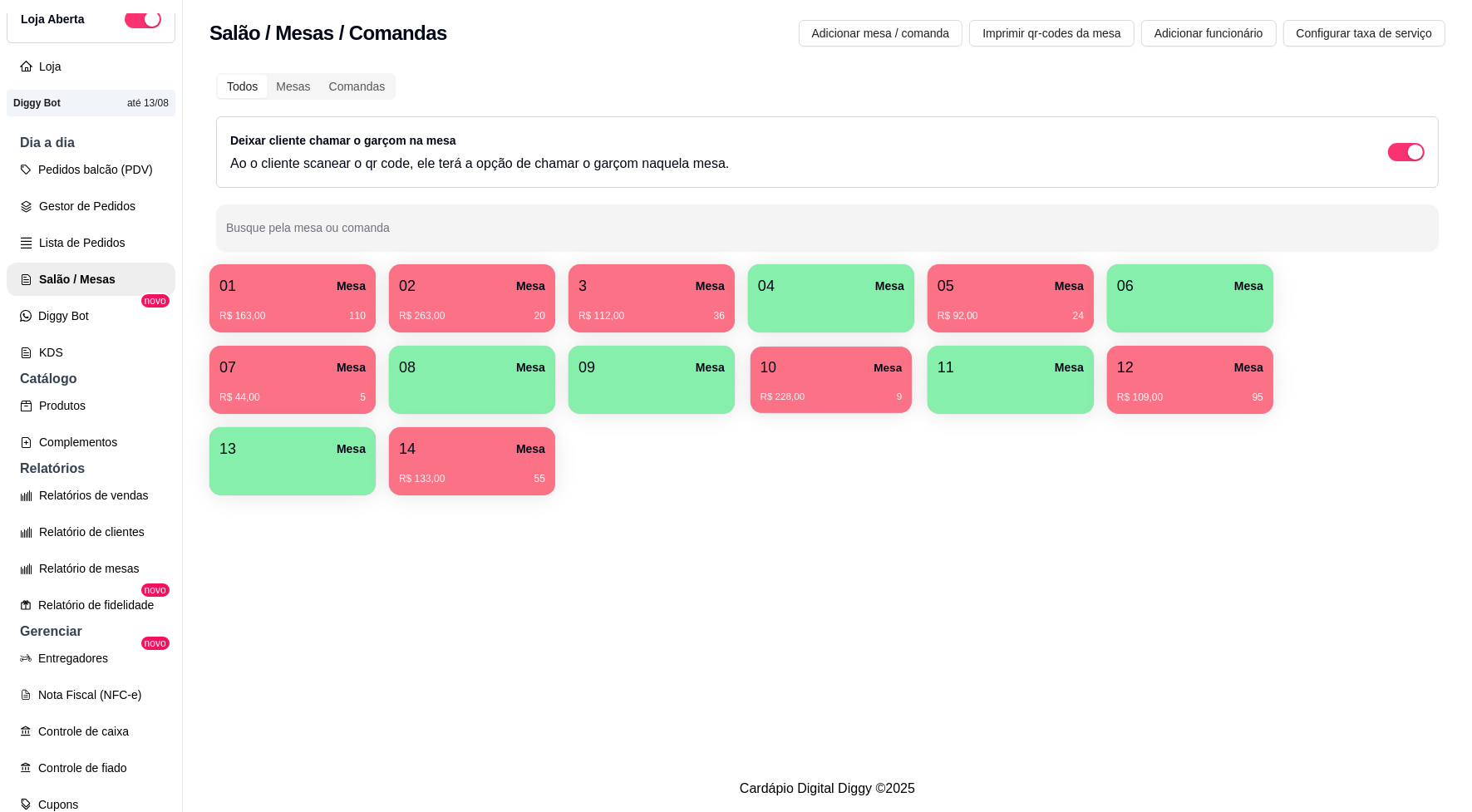click on "10 Mesa" at bounding box center [831, 367] 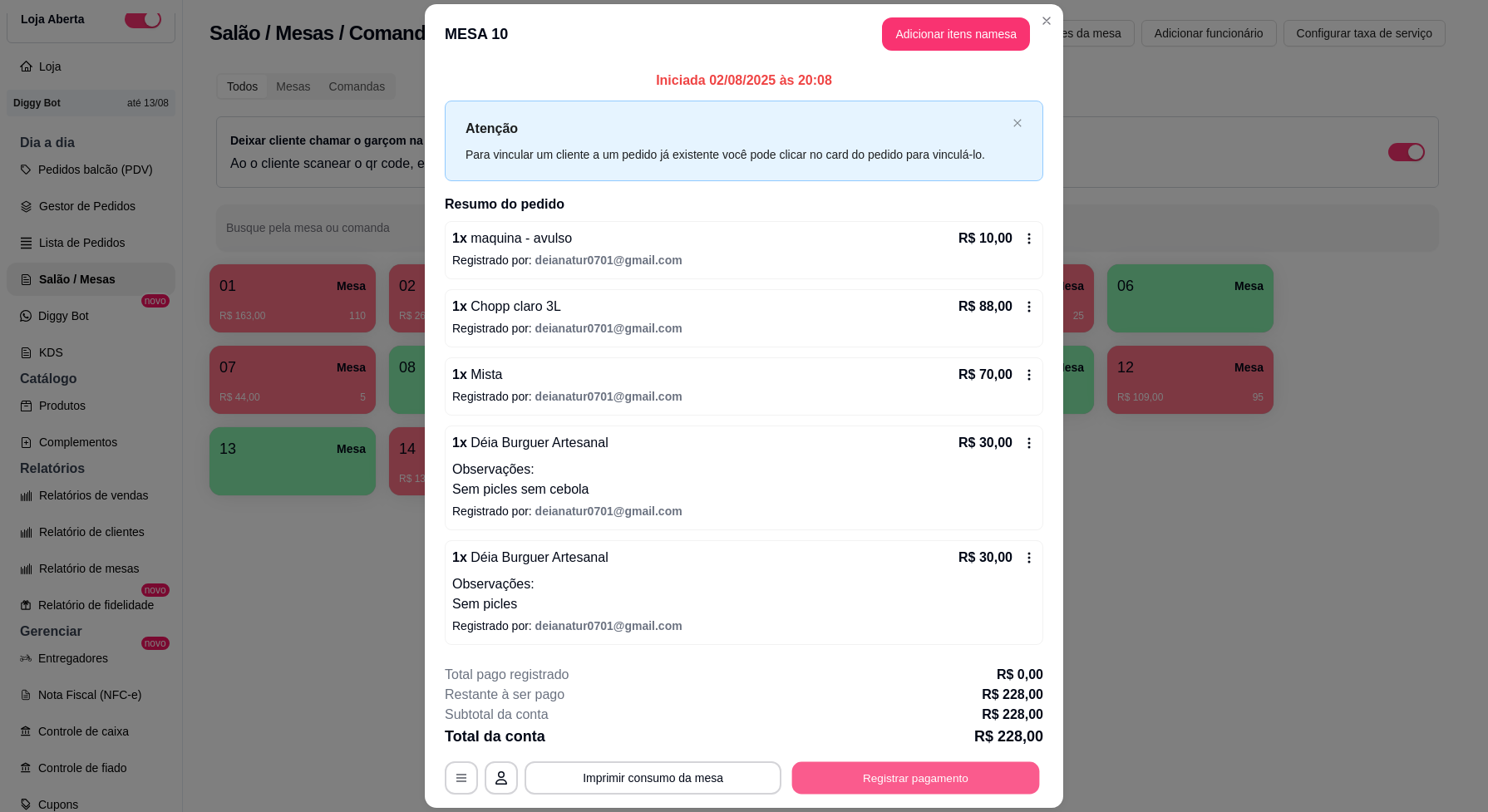 click on "Registrar pagamento" at bounding box center [916, 778] 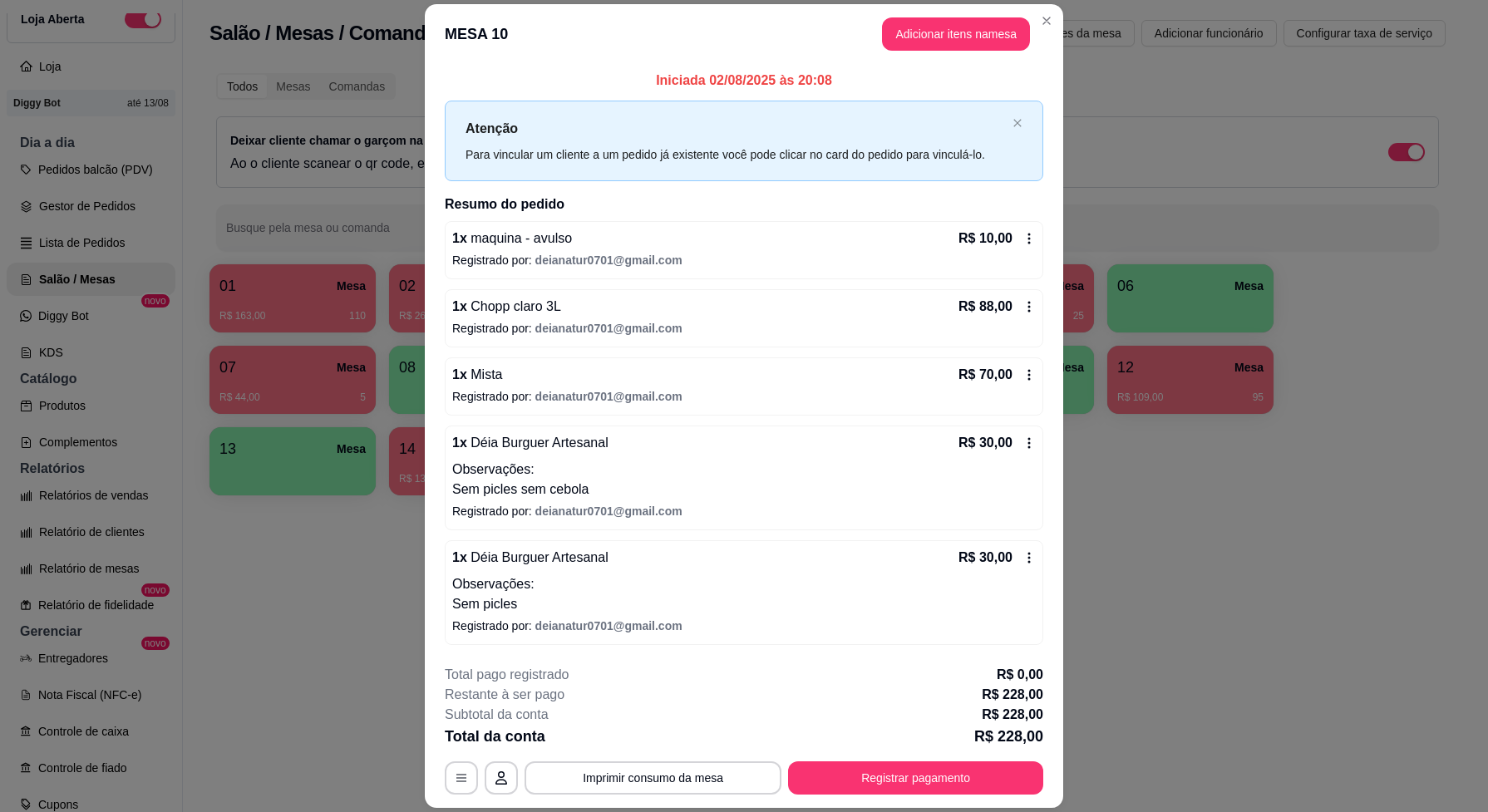 scroll, scrollTop: 1, scrollLeft: 0, axis: vertical 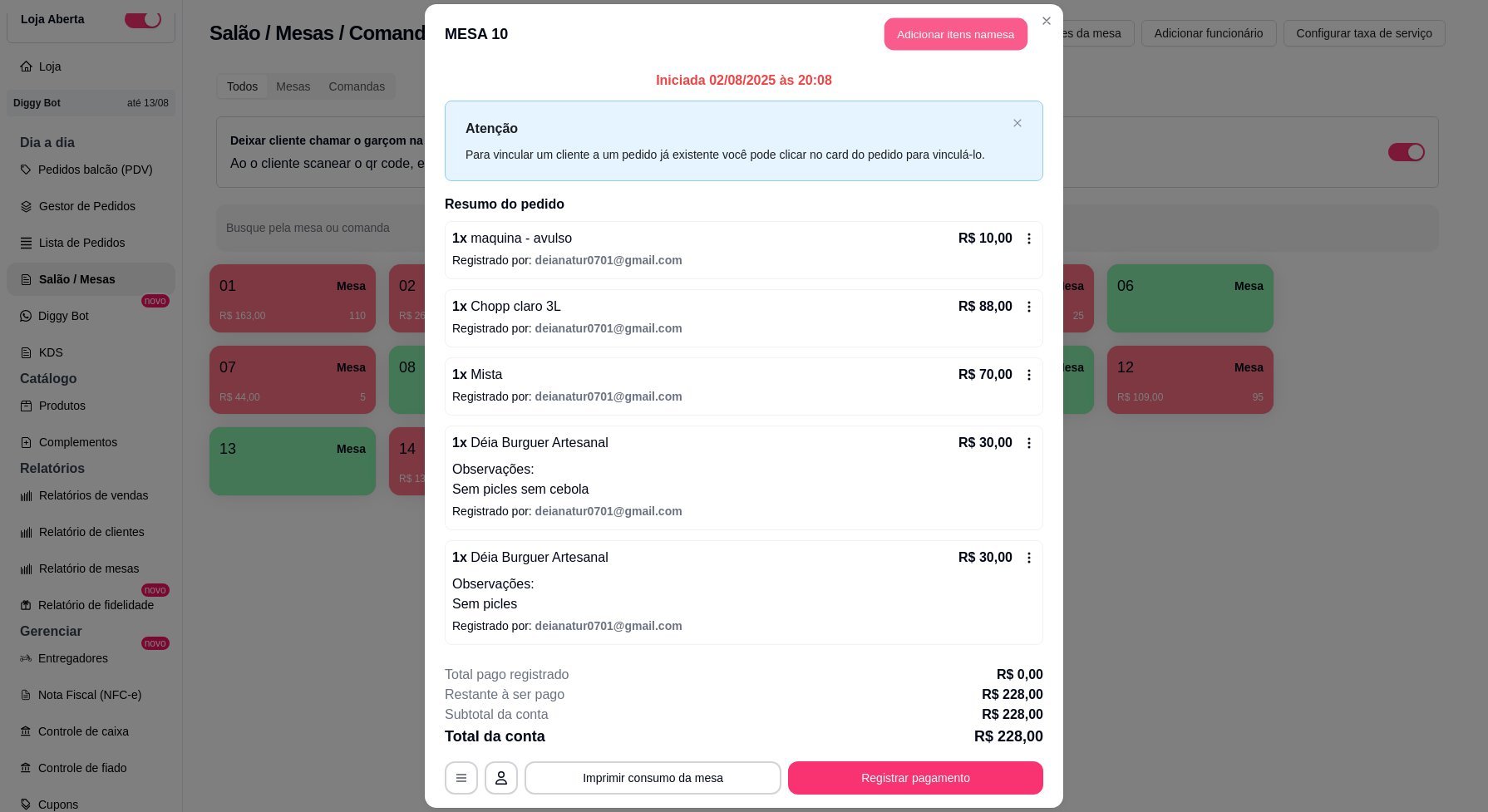 click on "Adicionar itens na  mesa" at bounding box center (956, 34) 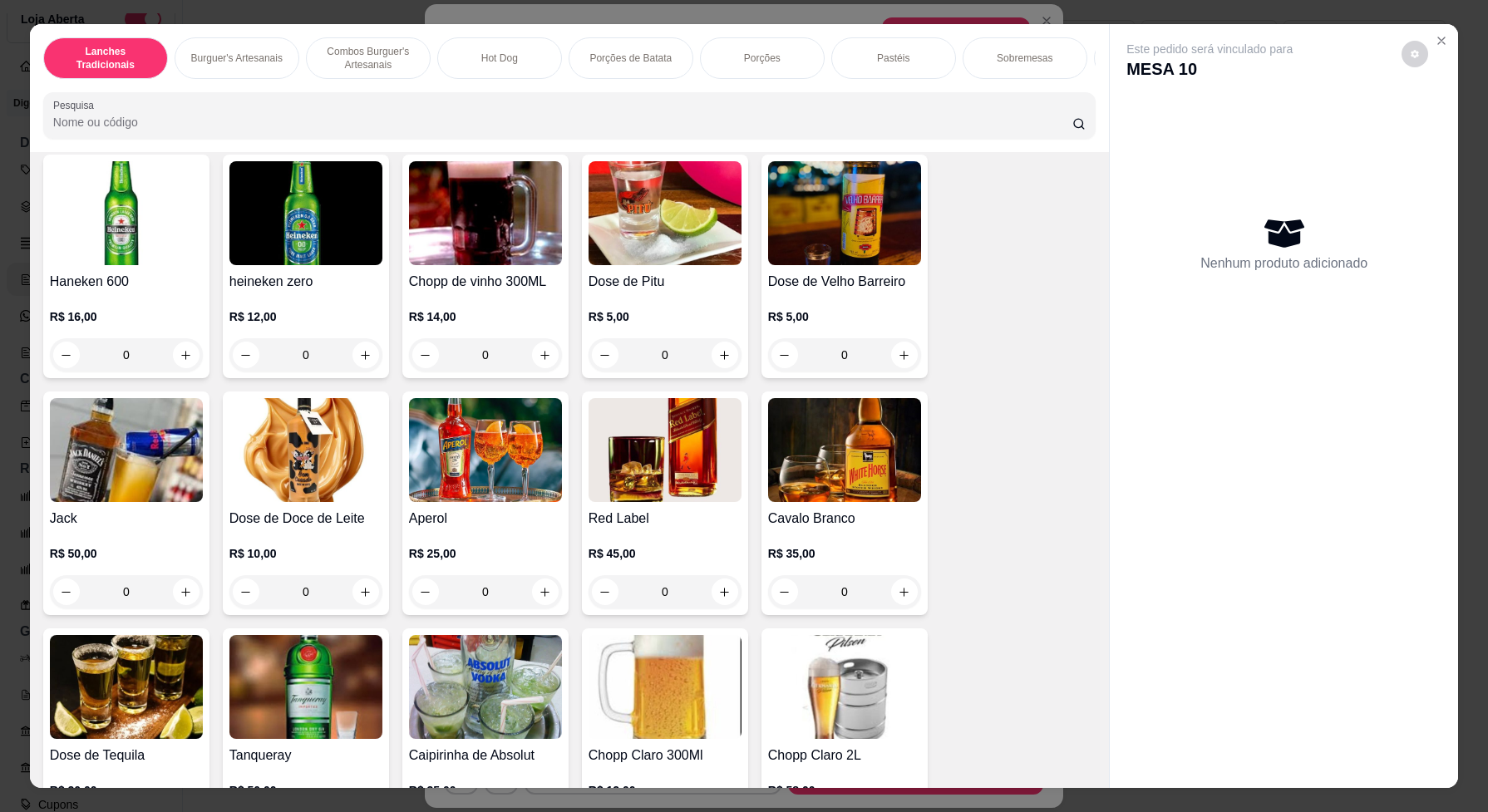 scroll, scrollTop: 5614, scrollLeft: 0, axis: vertical 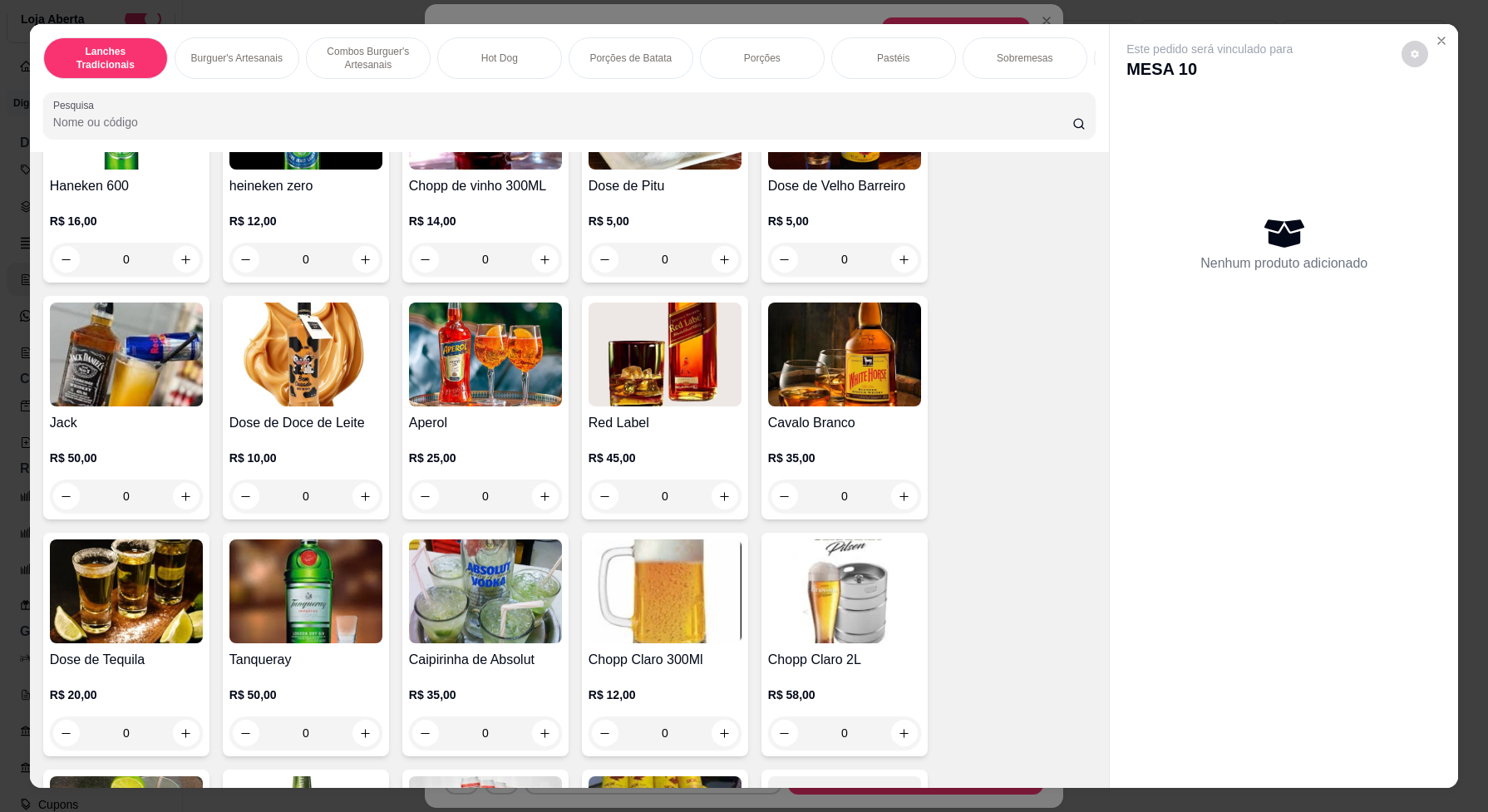click on "R$ 5,00 0" at bounding box center (845, 236) 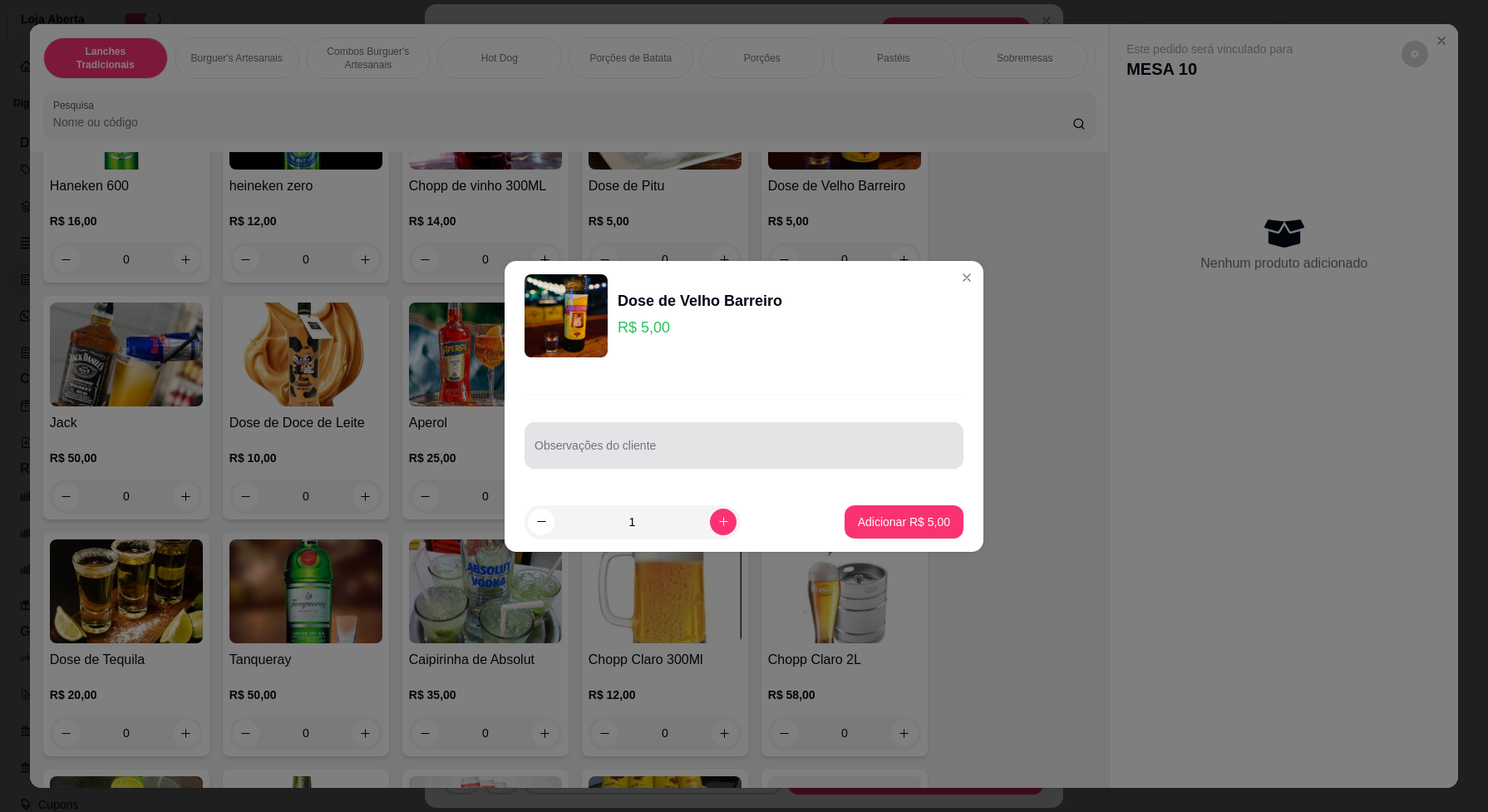 click at bounding box center (744, 445) 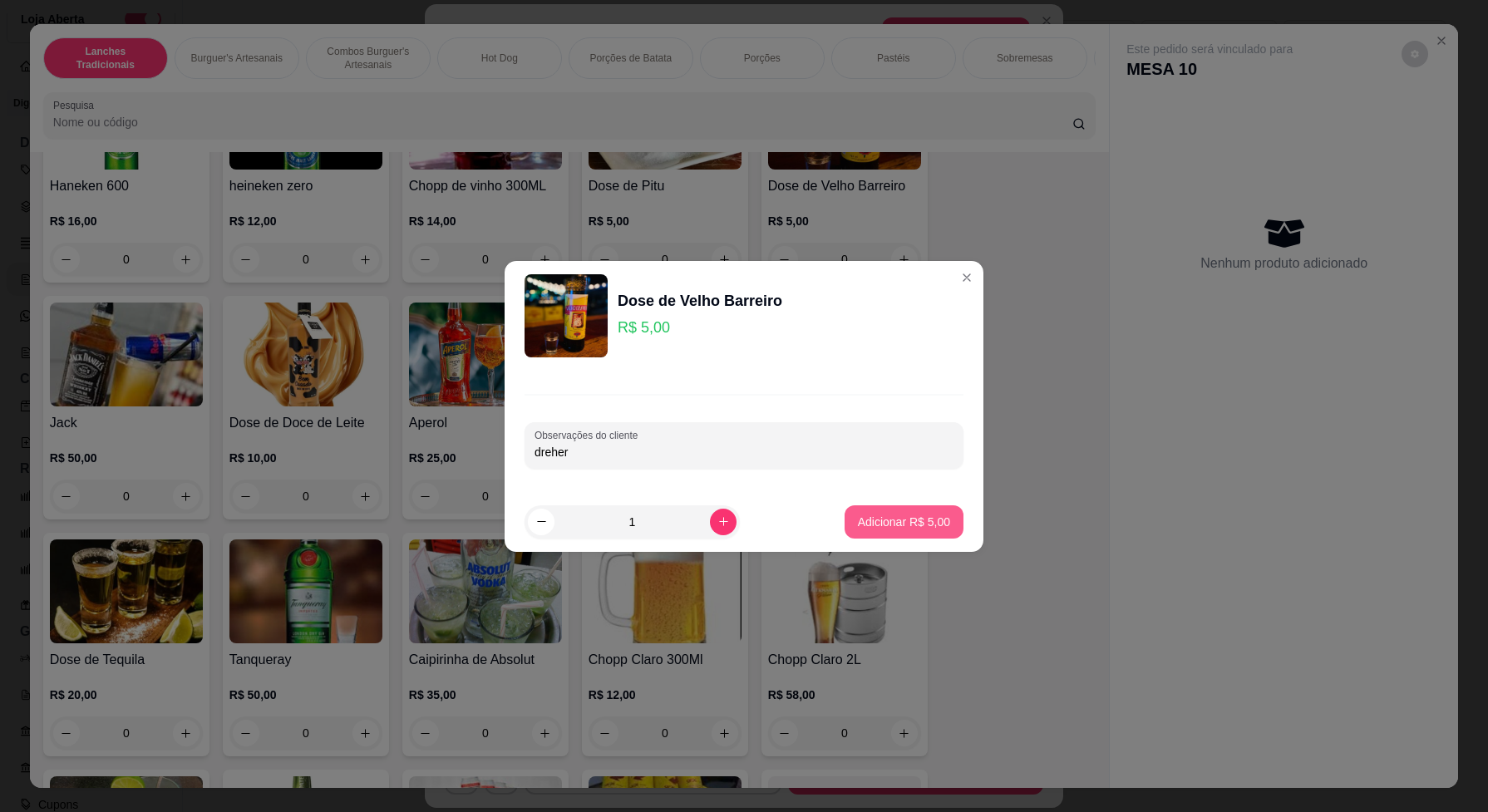 type on "dreher" 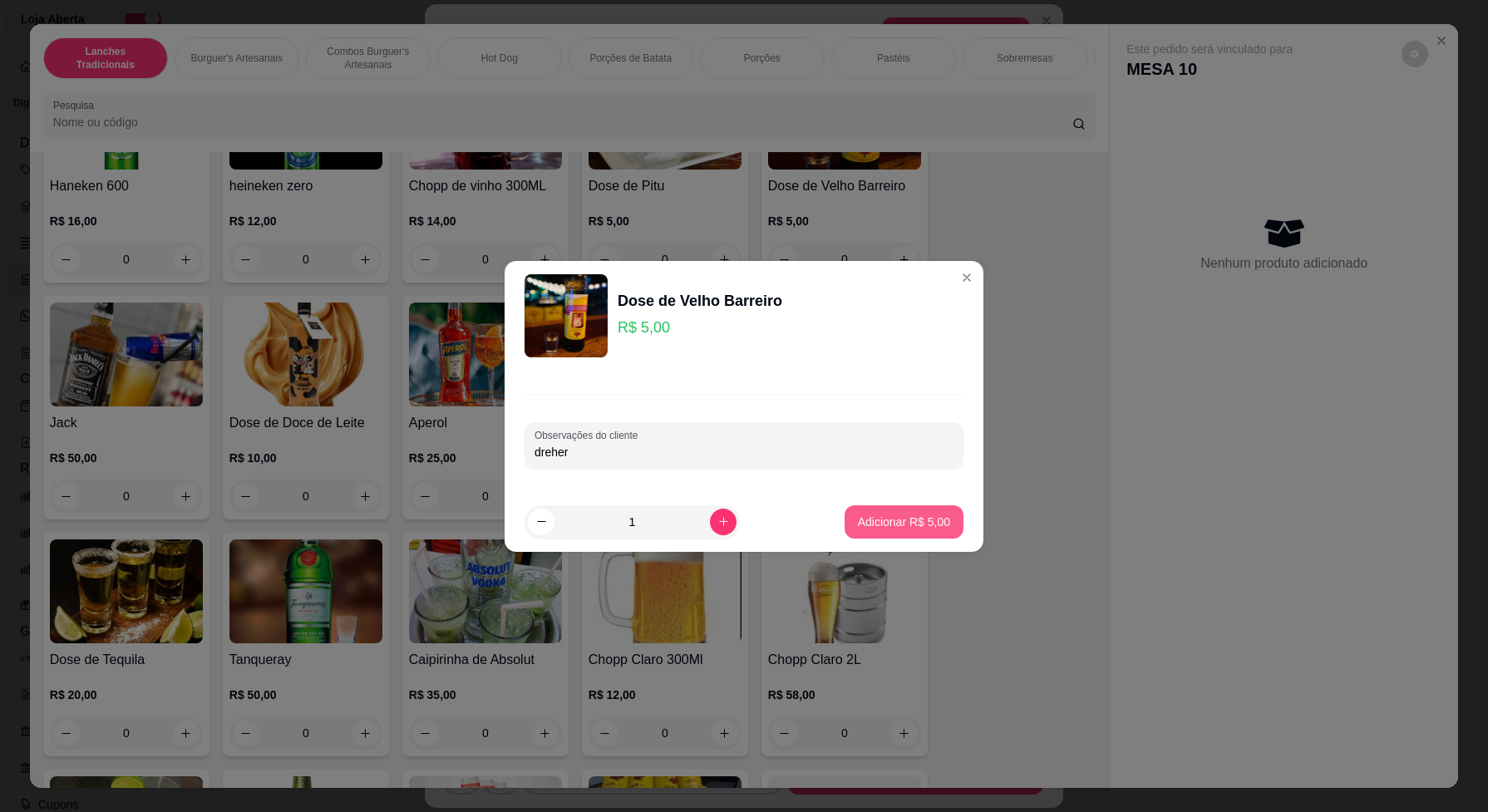 click on "Adicionar   R$ 5,00" at bounding box center [904, 522] 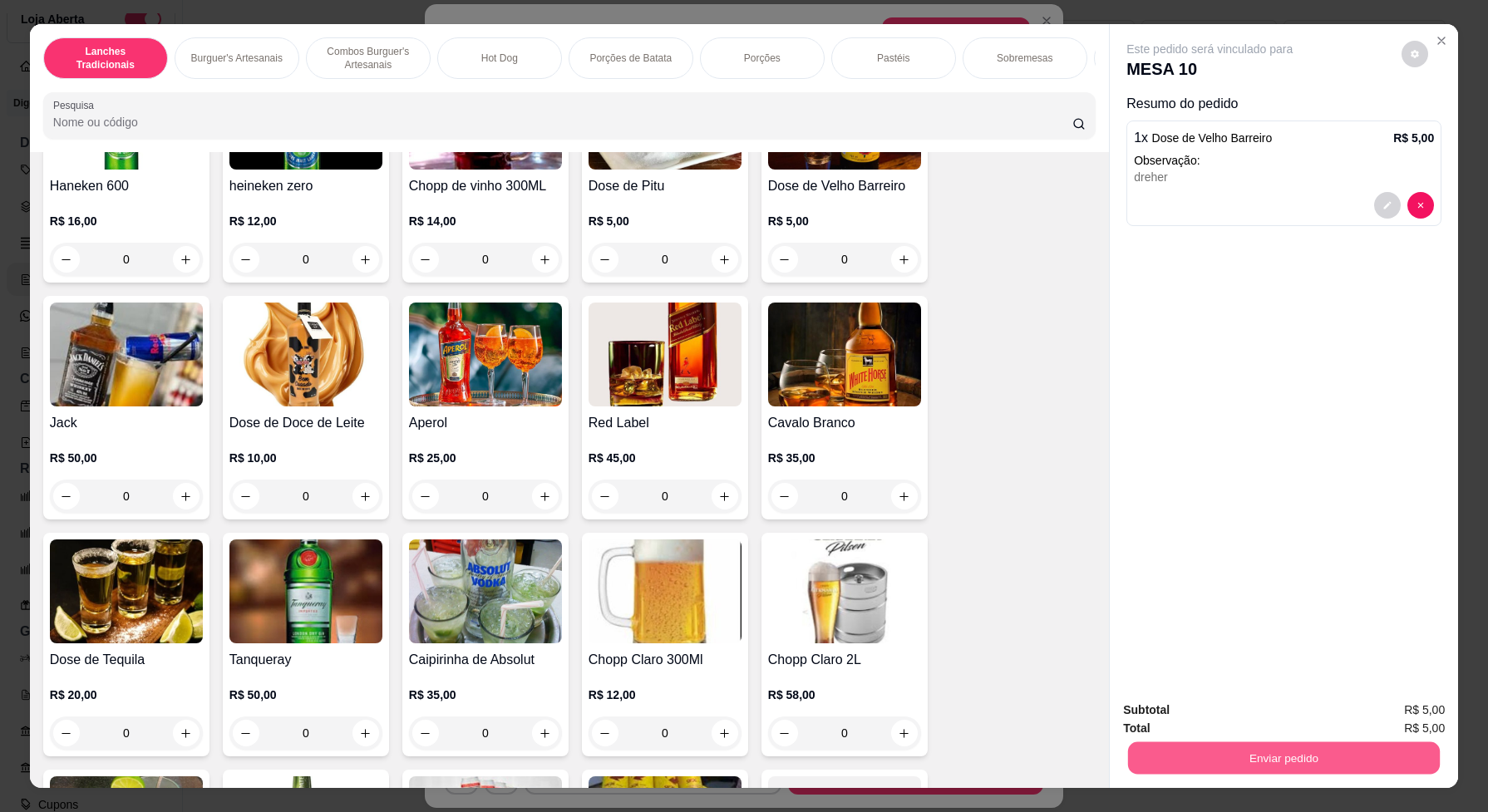 click on "Enviar pedido" at bounding box center (1284, 757) 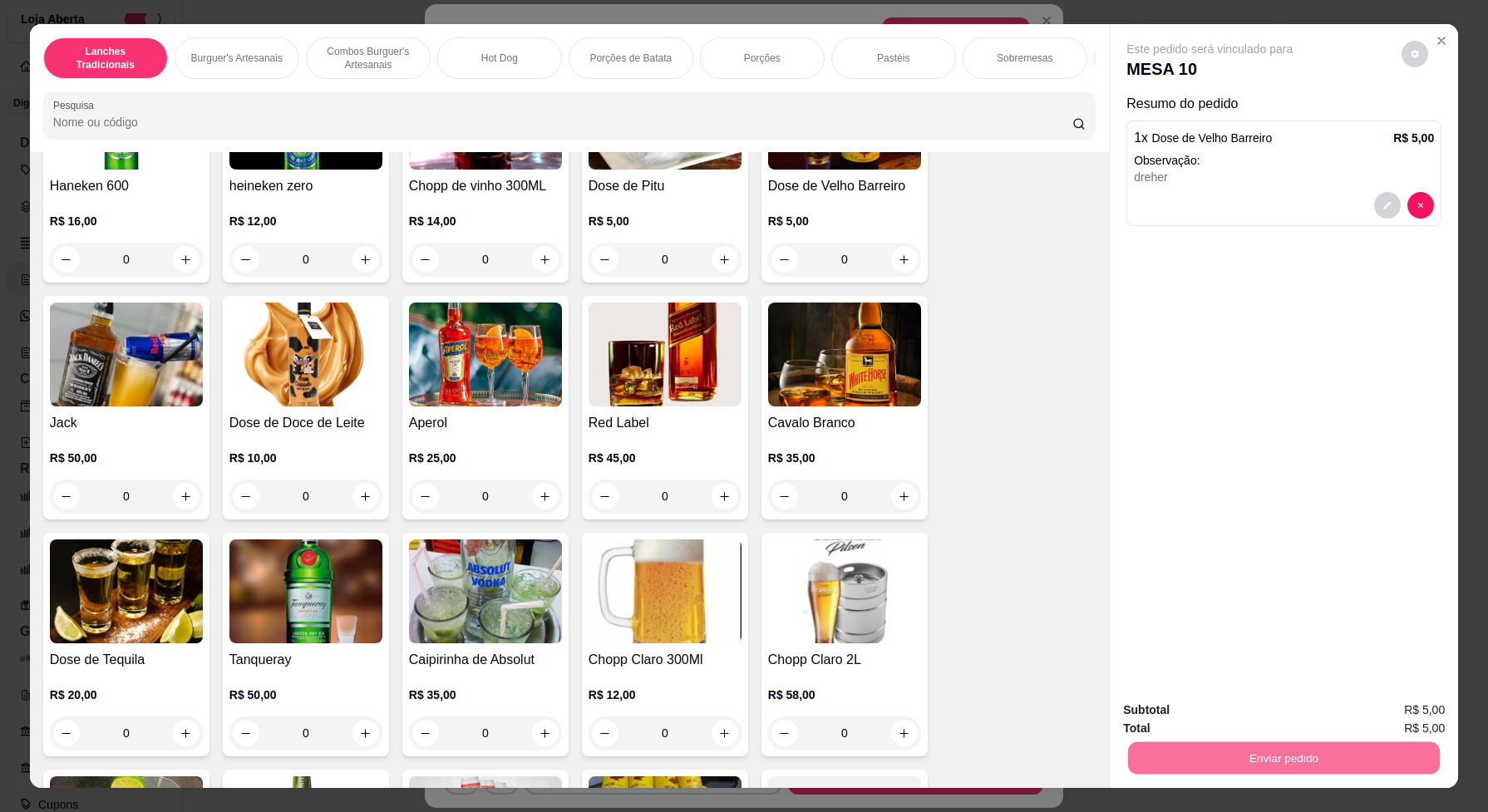 click on "Não registrar e enviar pedido" at bounding box center (1228, 716) 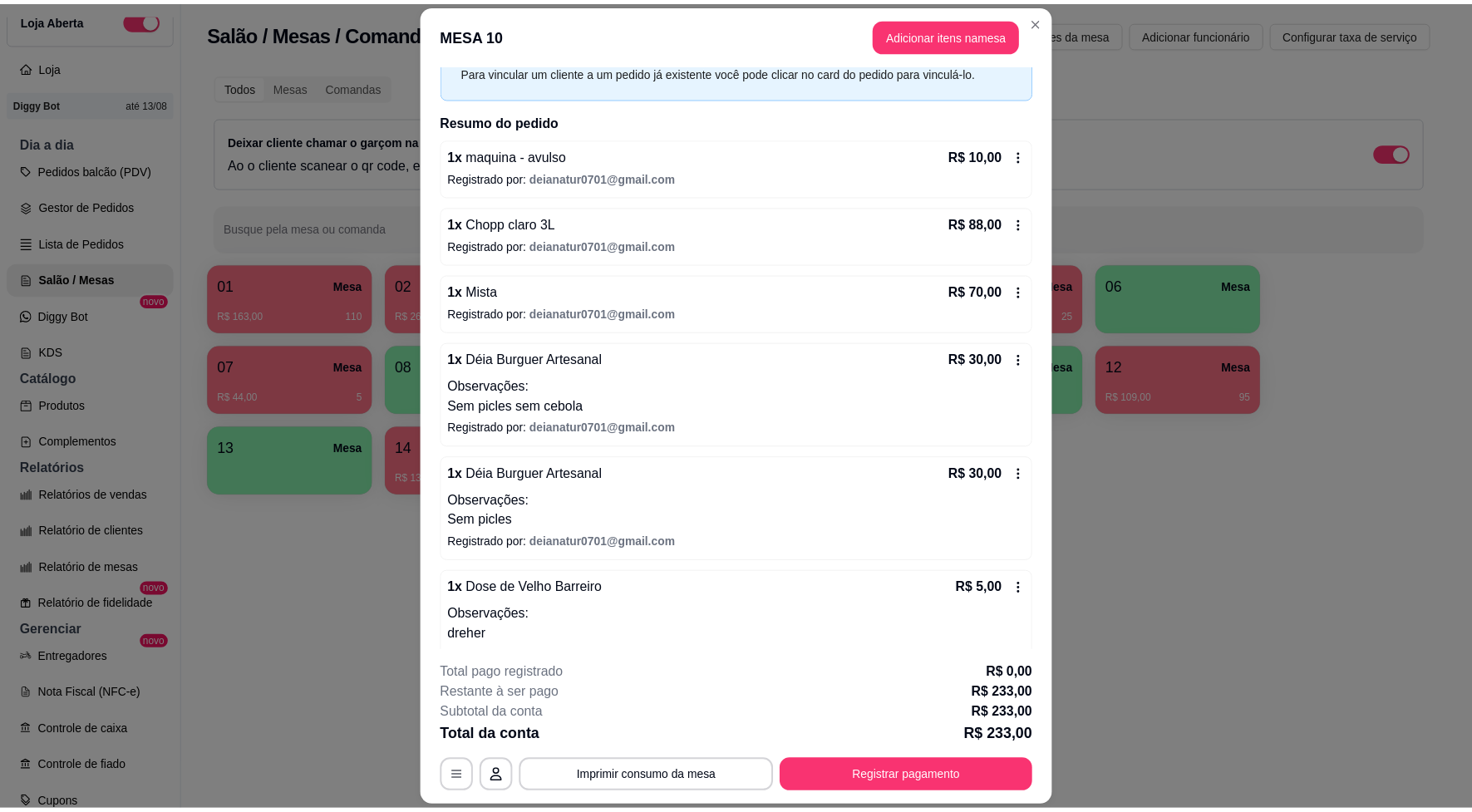 scroll, scrollTop: 116, scrollLeft: 0, axis: vertical 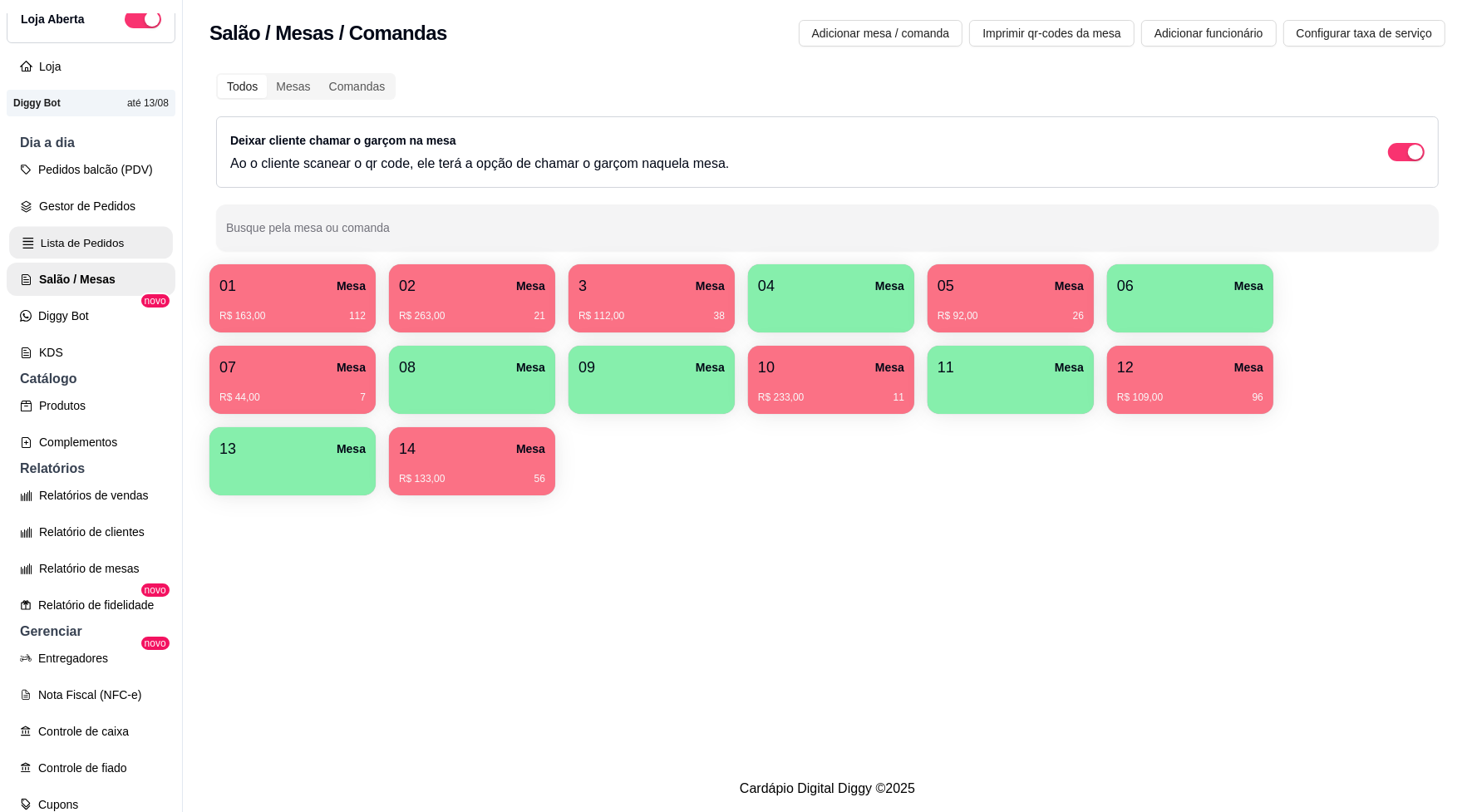 click on "Lista de Pedidos" at bounding box center [91, 243] 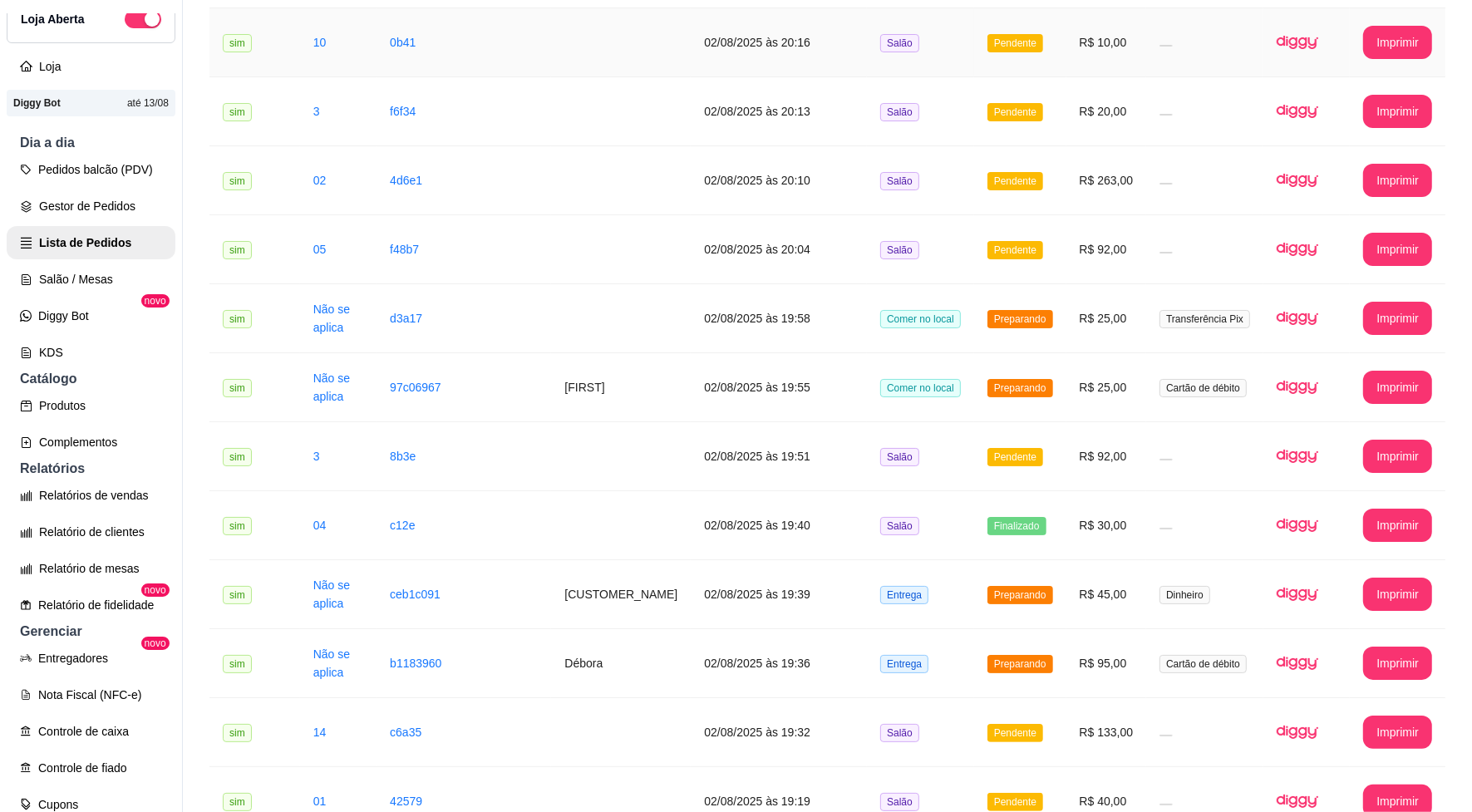 scroll, scrollTop: 727, scrollLeft: 0, axis: vertical 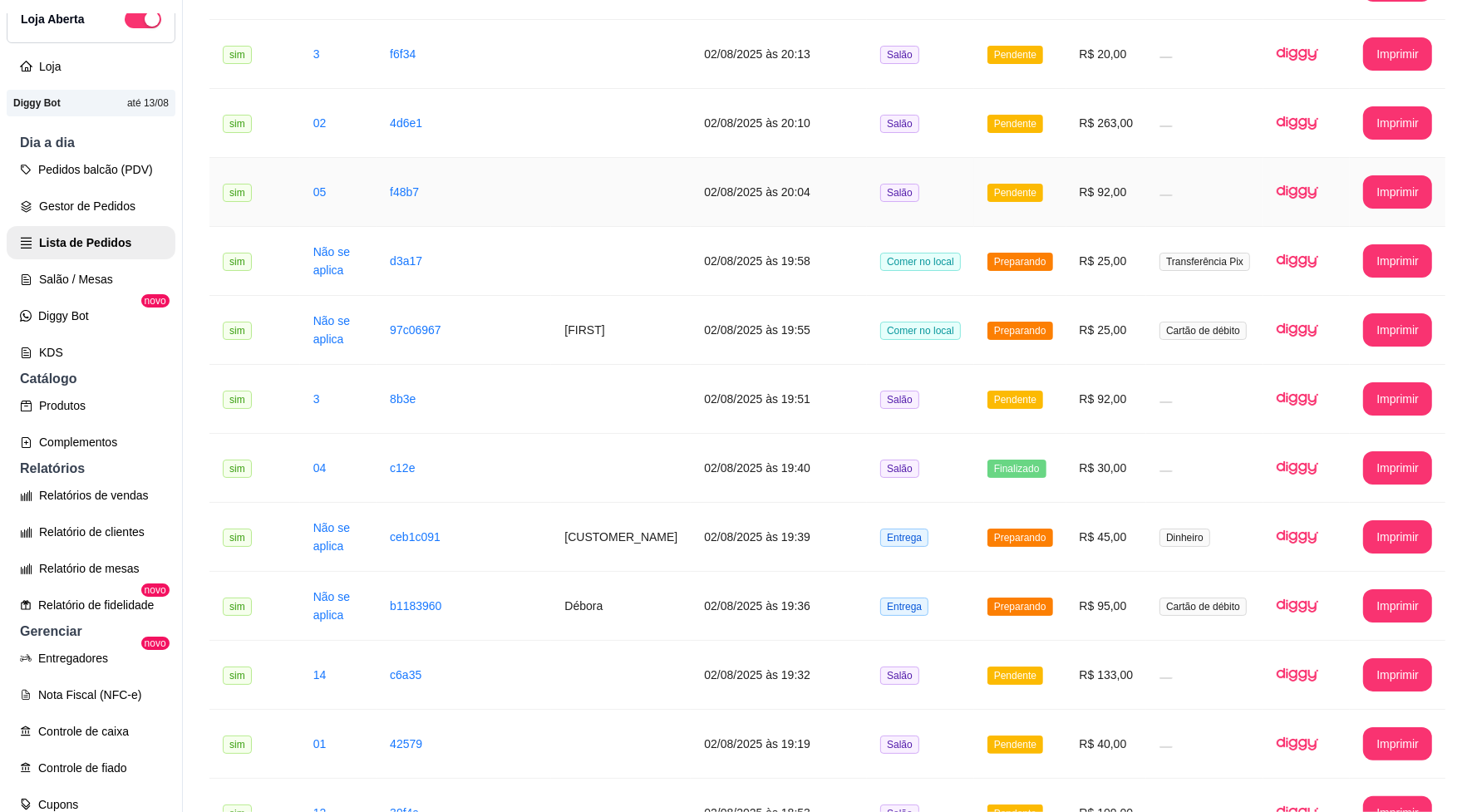 click on "f48b7" at bounding box center (464, 192) 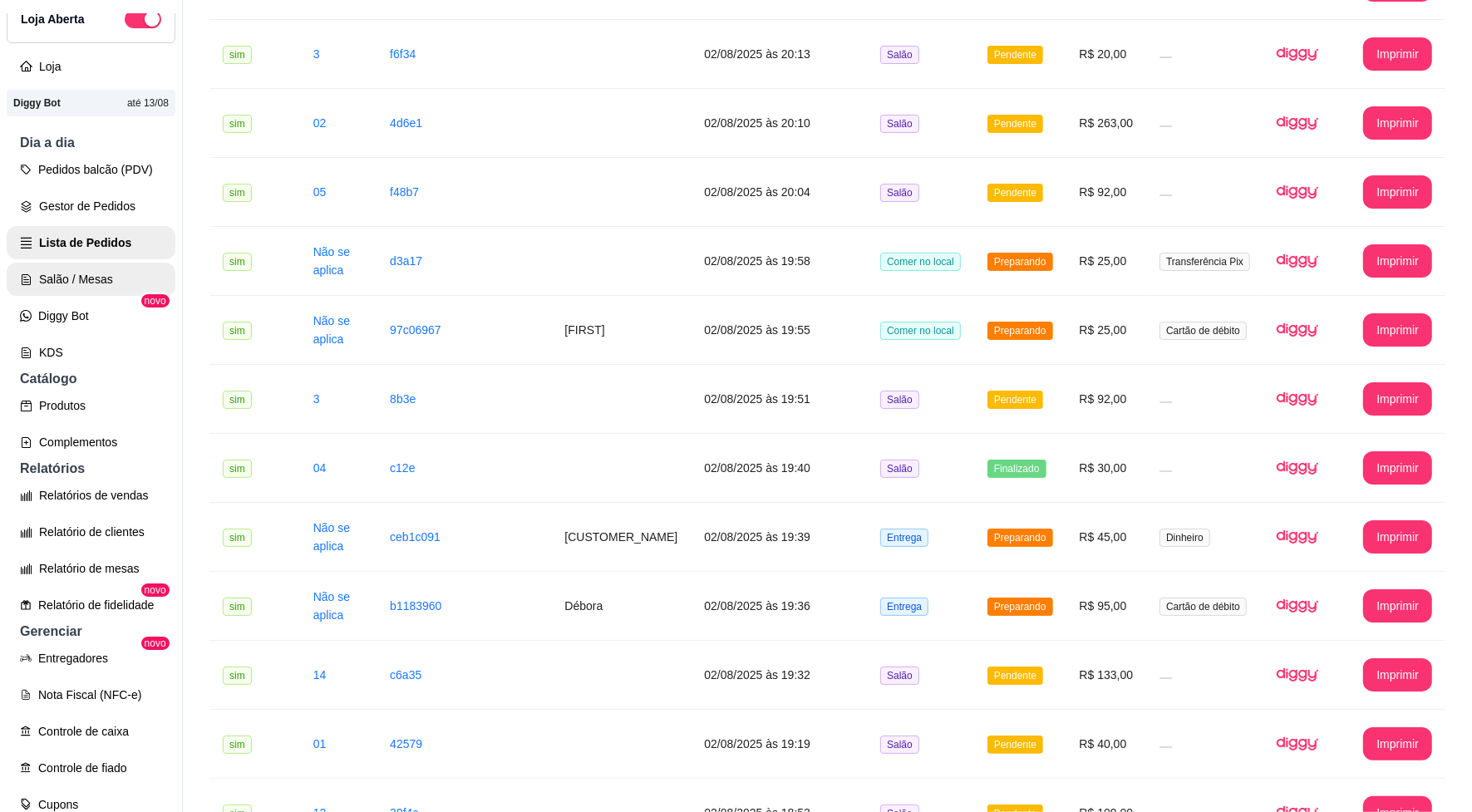 click on "Salão / Mesas" at bounding box center (91, 279) 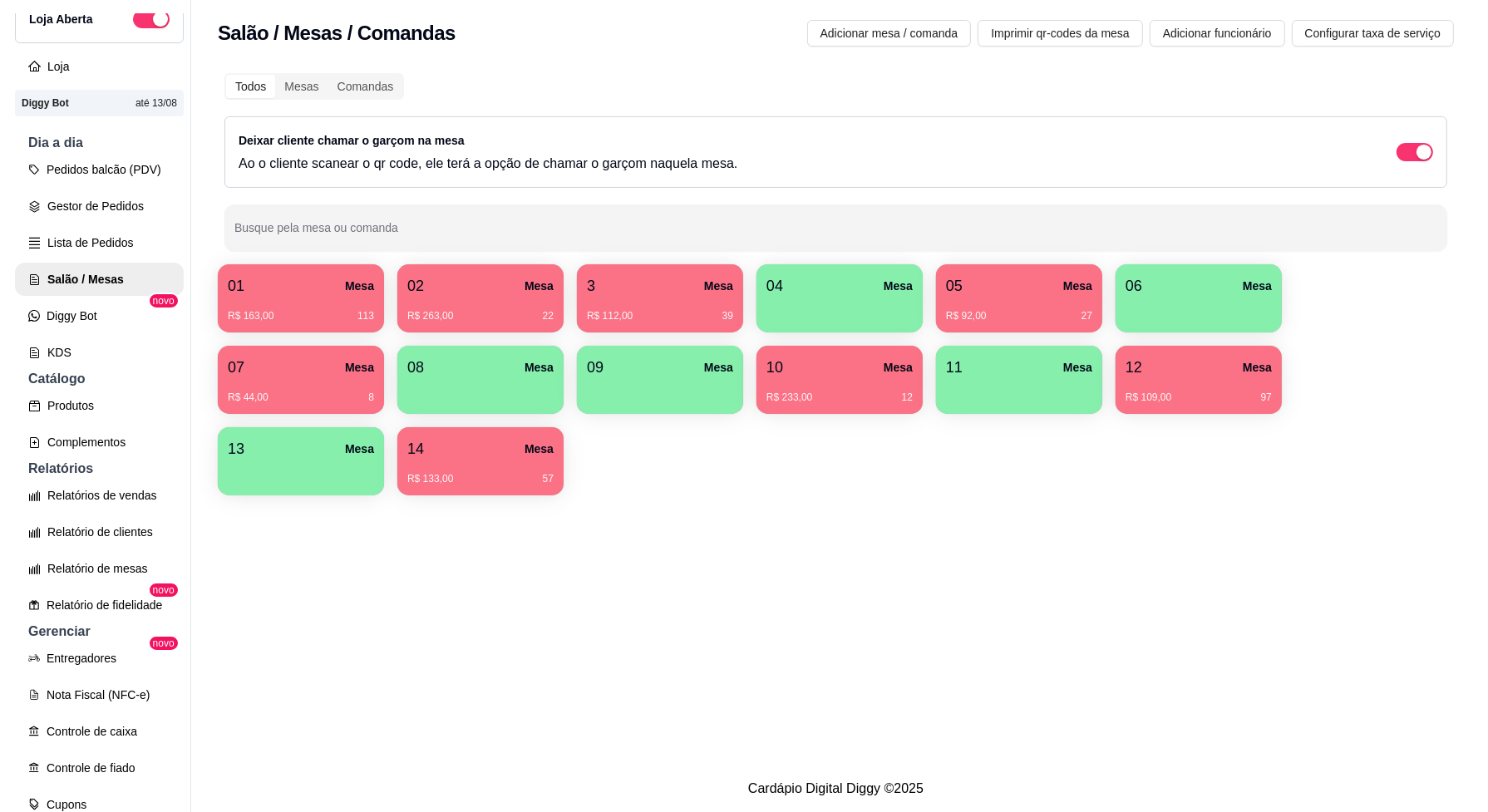 scroll, scrollTop: 0, scrollLeft: 0, axis: both 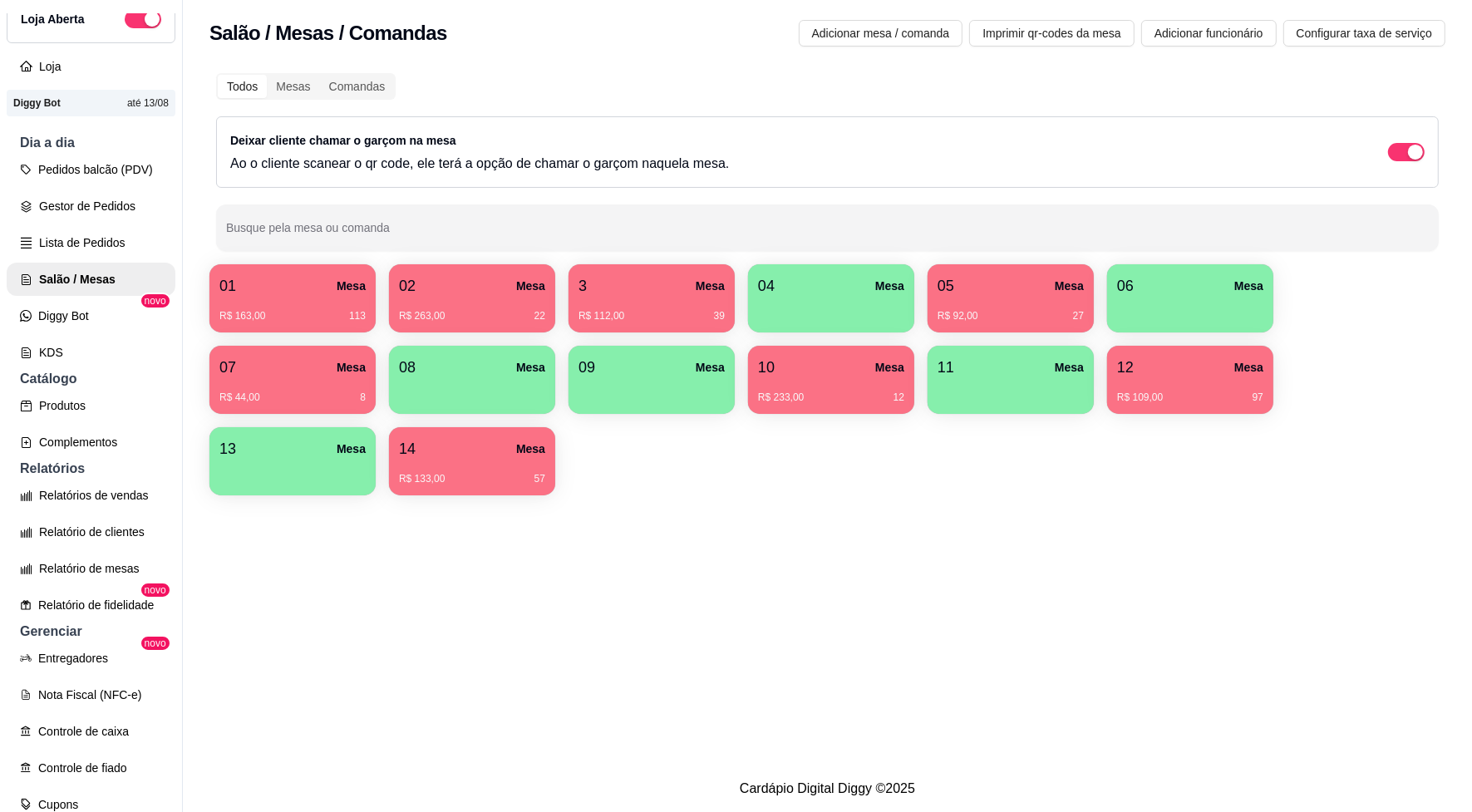 click on "R$ 163,00 113" at bounding box center (293, 310) 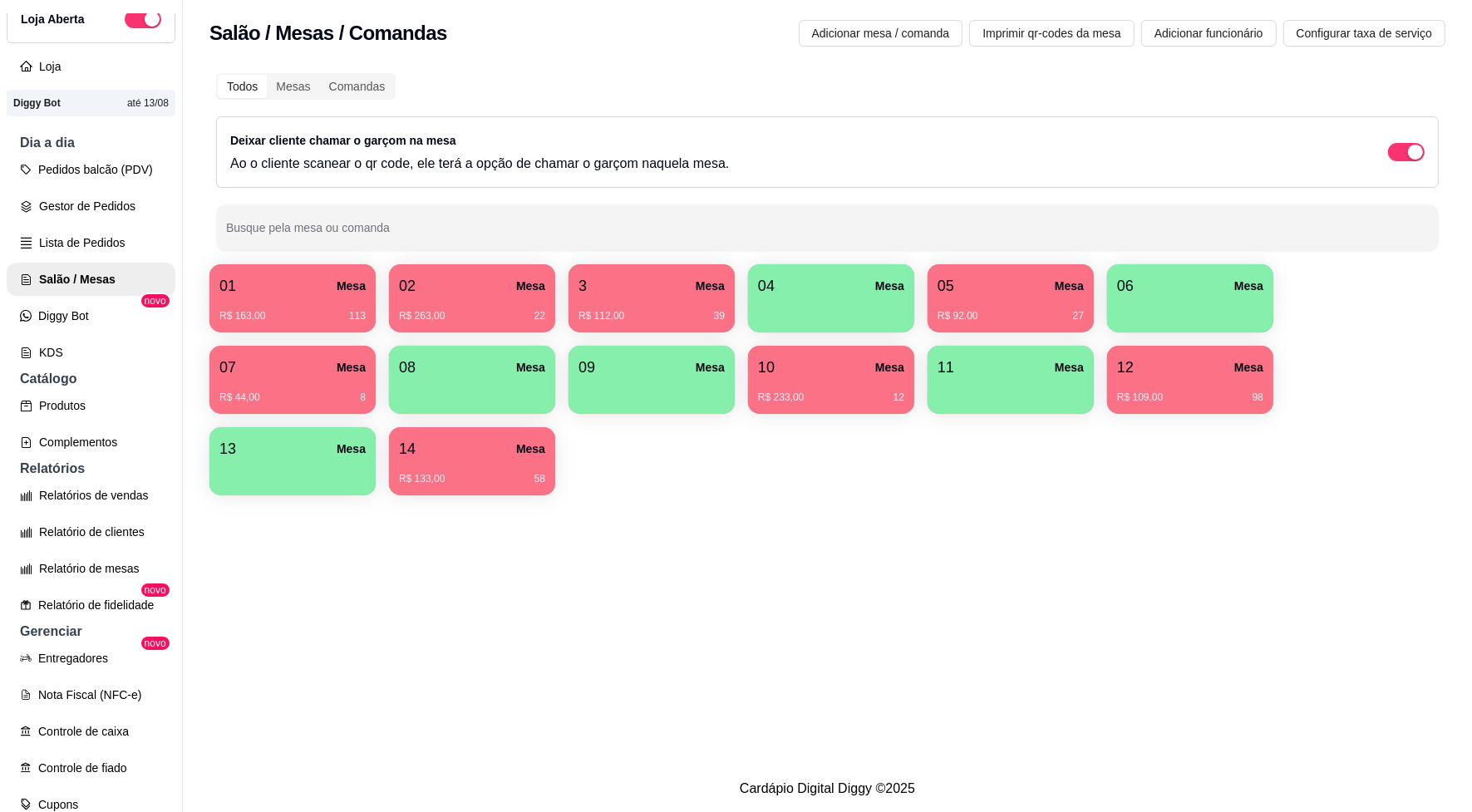 click on "10 Mesa" at bounding box center [831, 367] 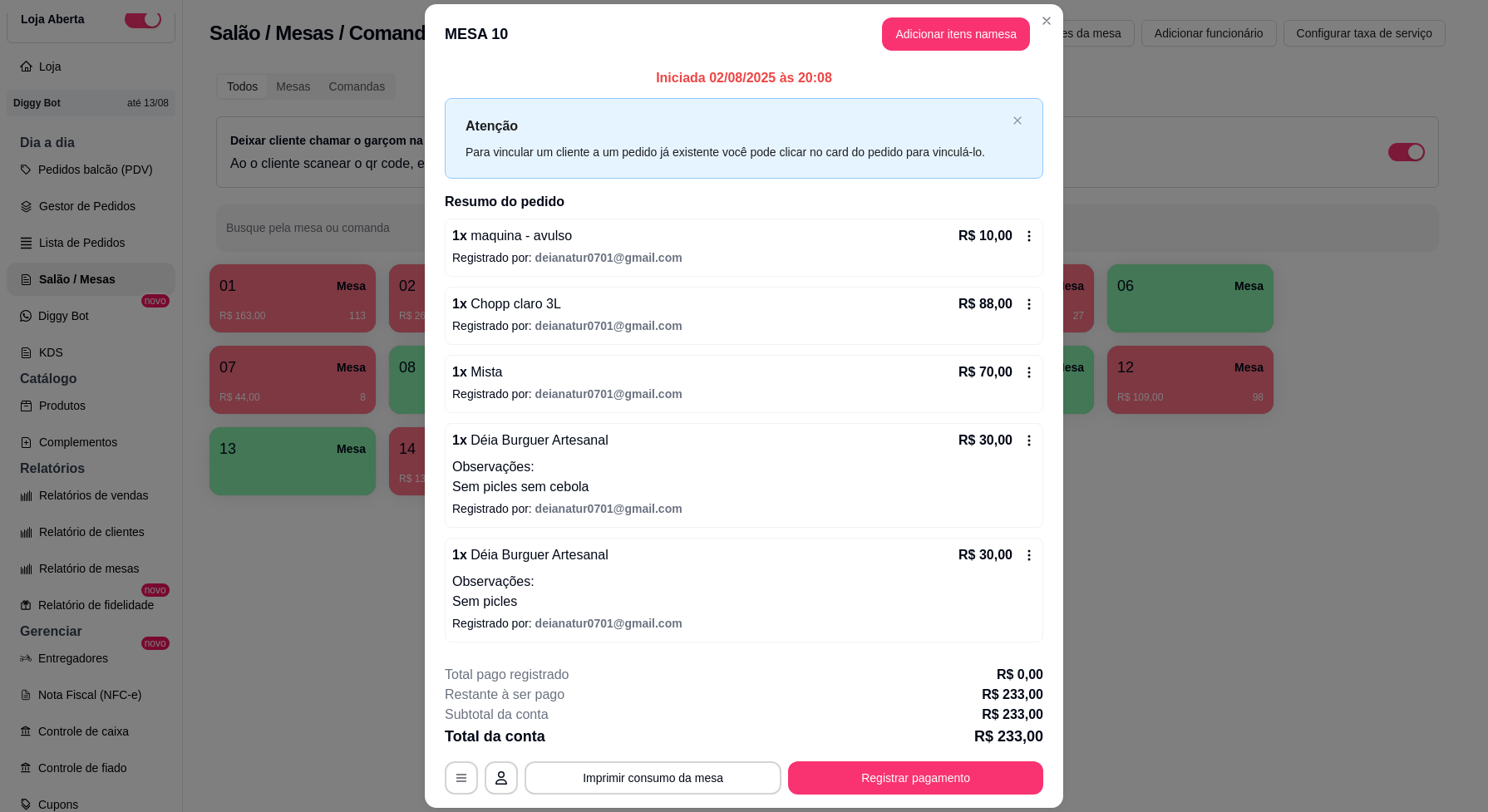 scroll, scrollTop: 0, scrollLeft: 0, axis: both 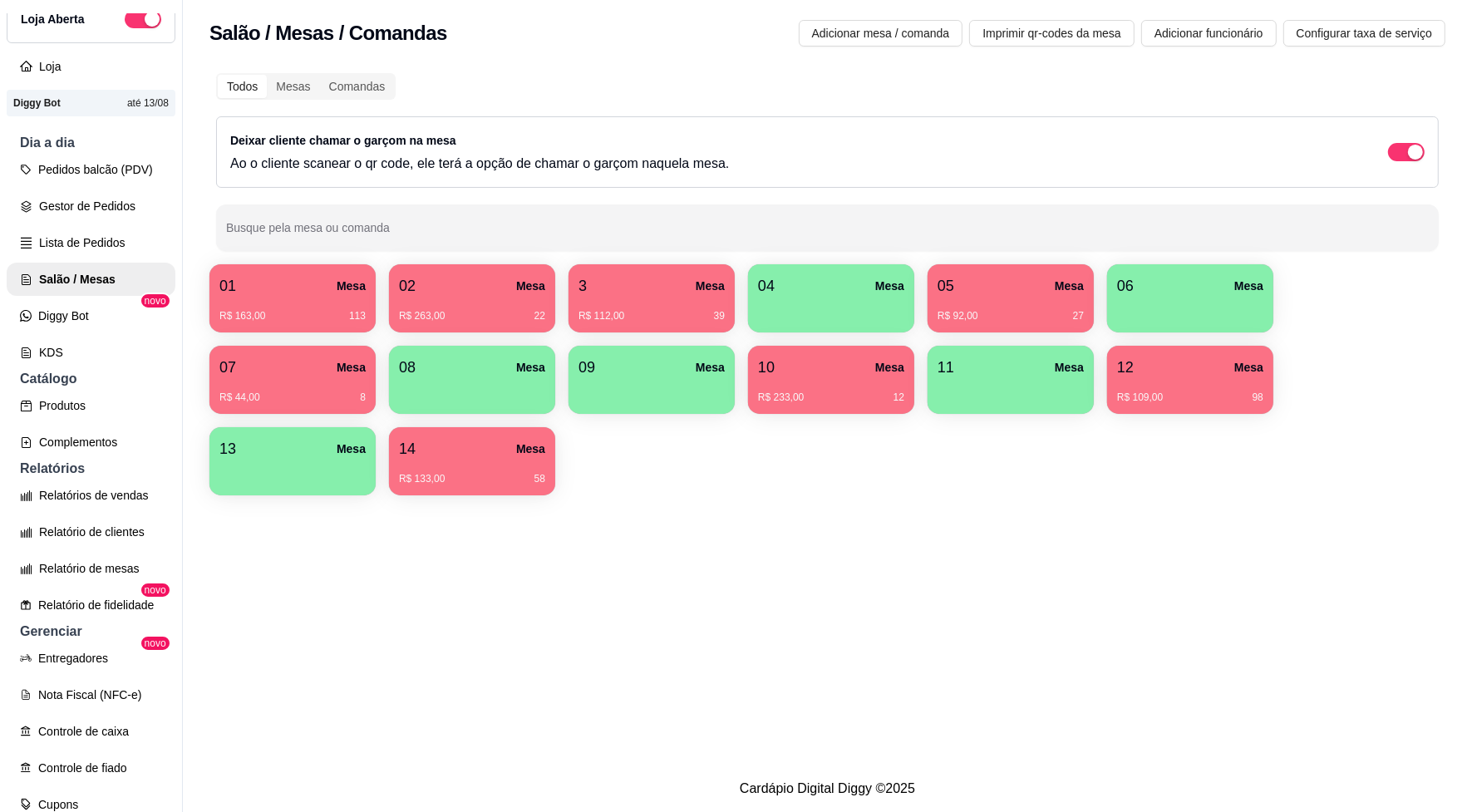 click on "R$ 109,00" at bounding box center [1140, 397] 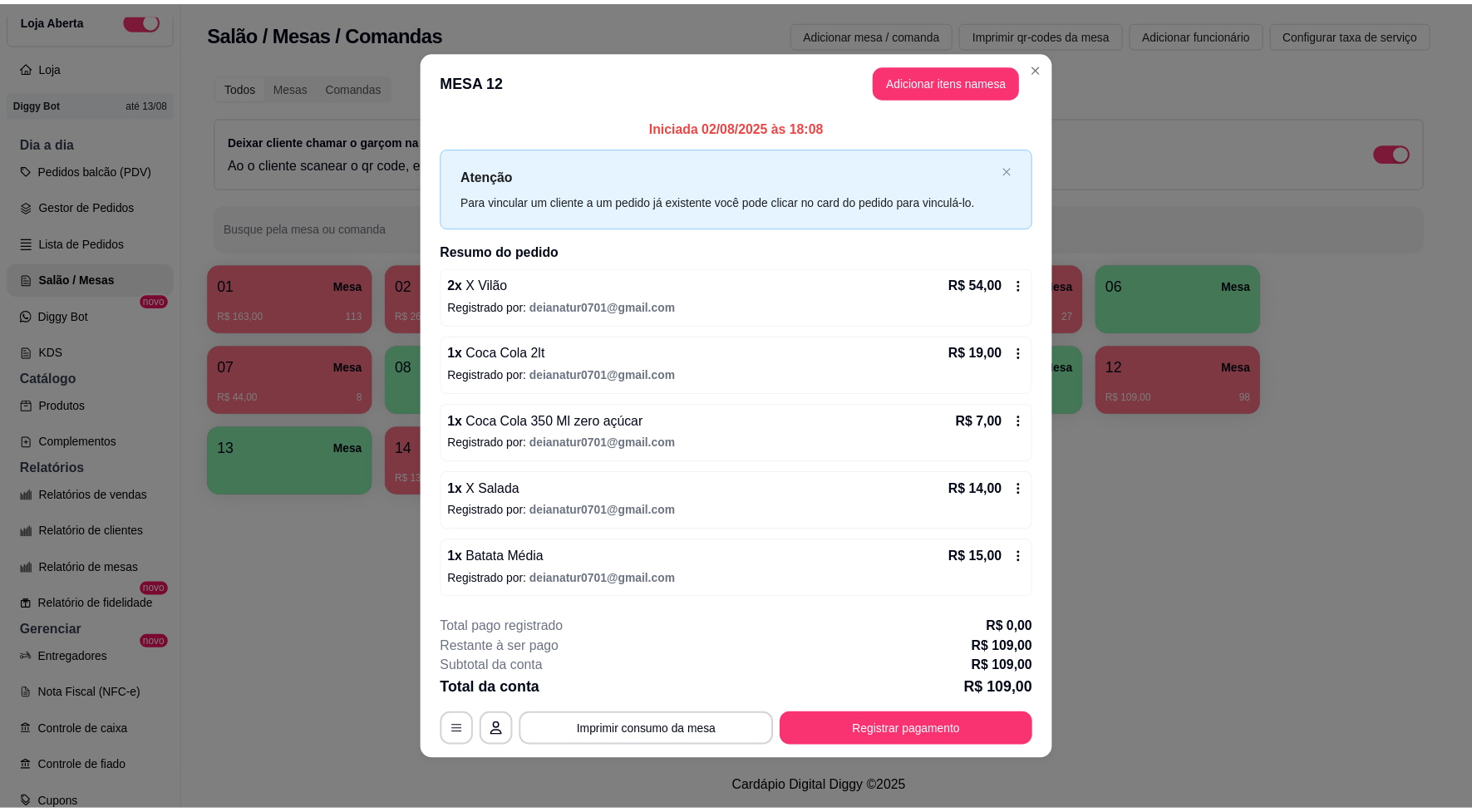 scroll, scrollTop: 2, scrollLeft: 0, axis: vertical 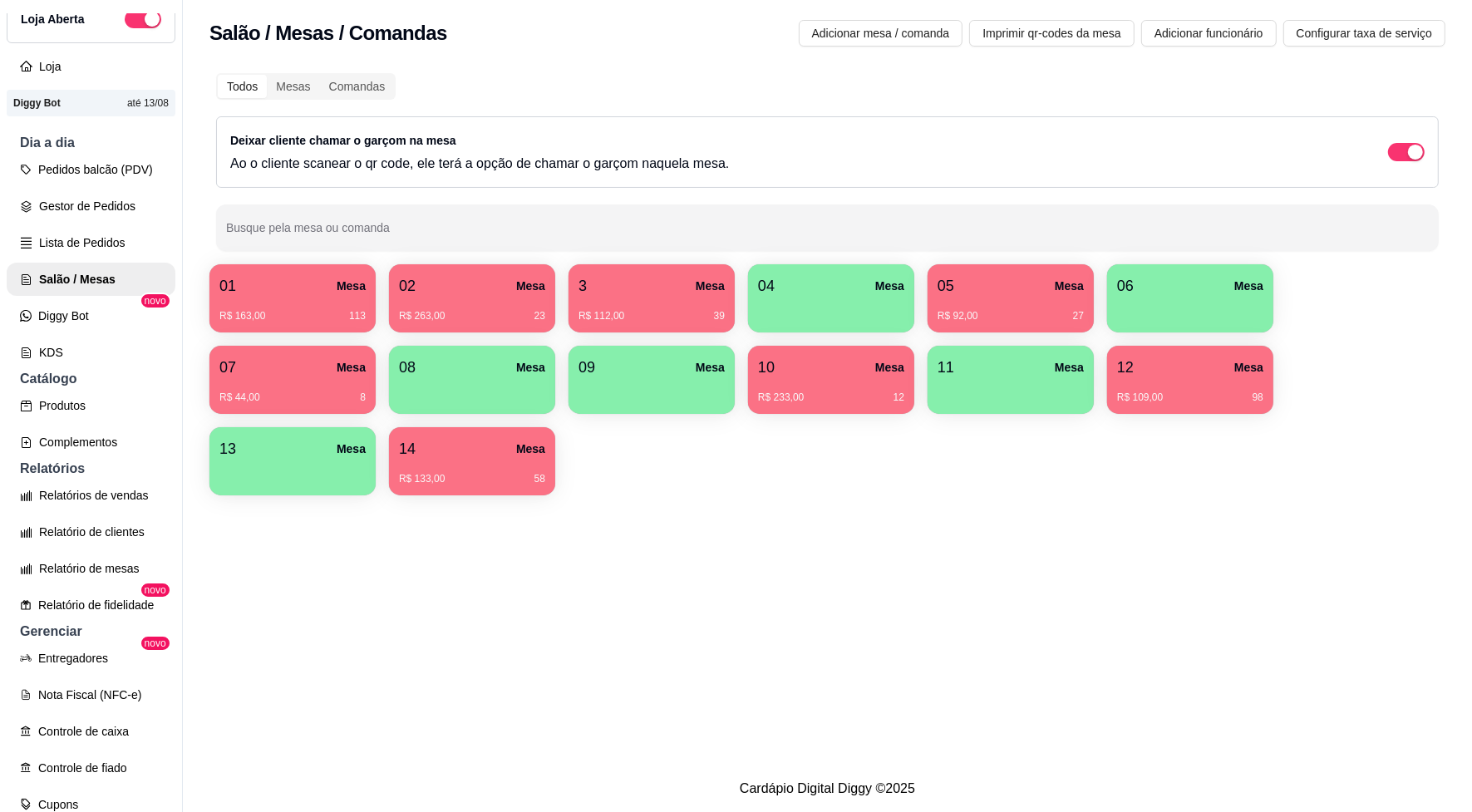 click on "14 Mesa" at bounding box center (472, 449) 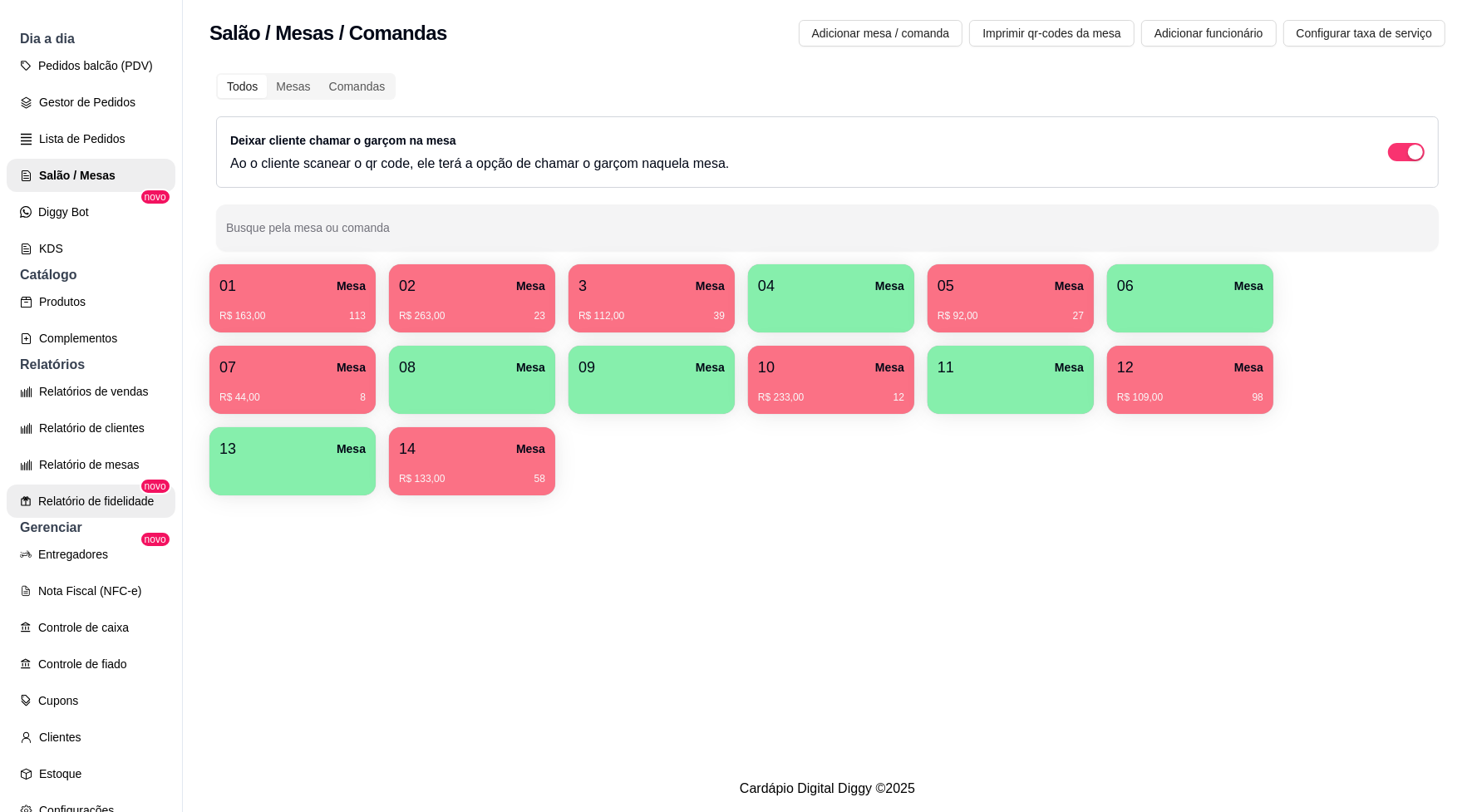 scroll, scrollTop: 276, scrollLeft: 0, axis: vertical 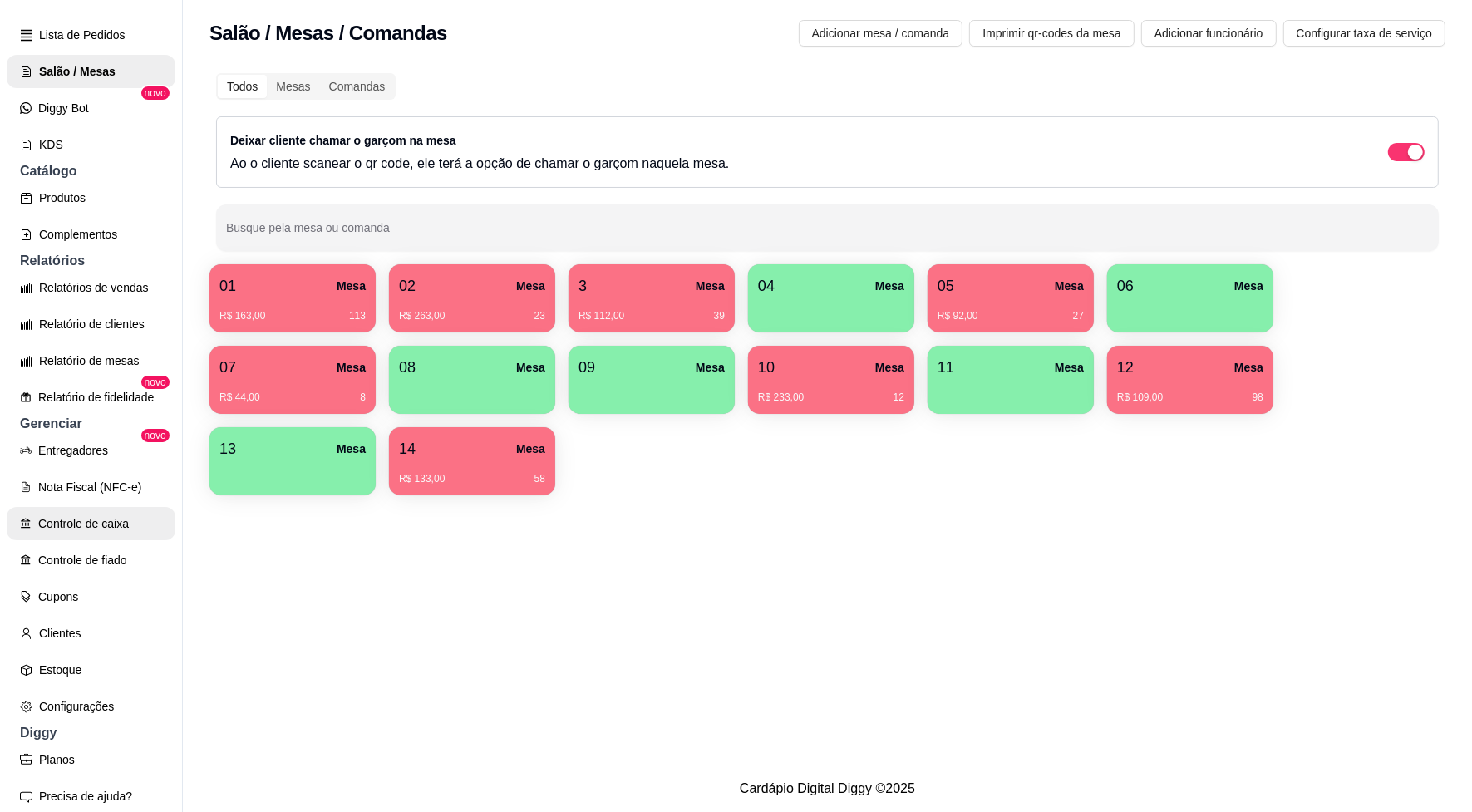 click on "Controle de caixa" at bounding box center (91, 524) 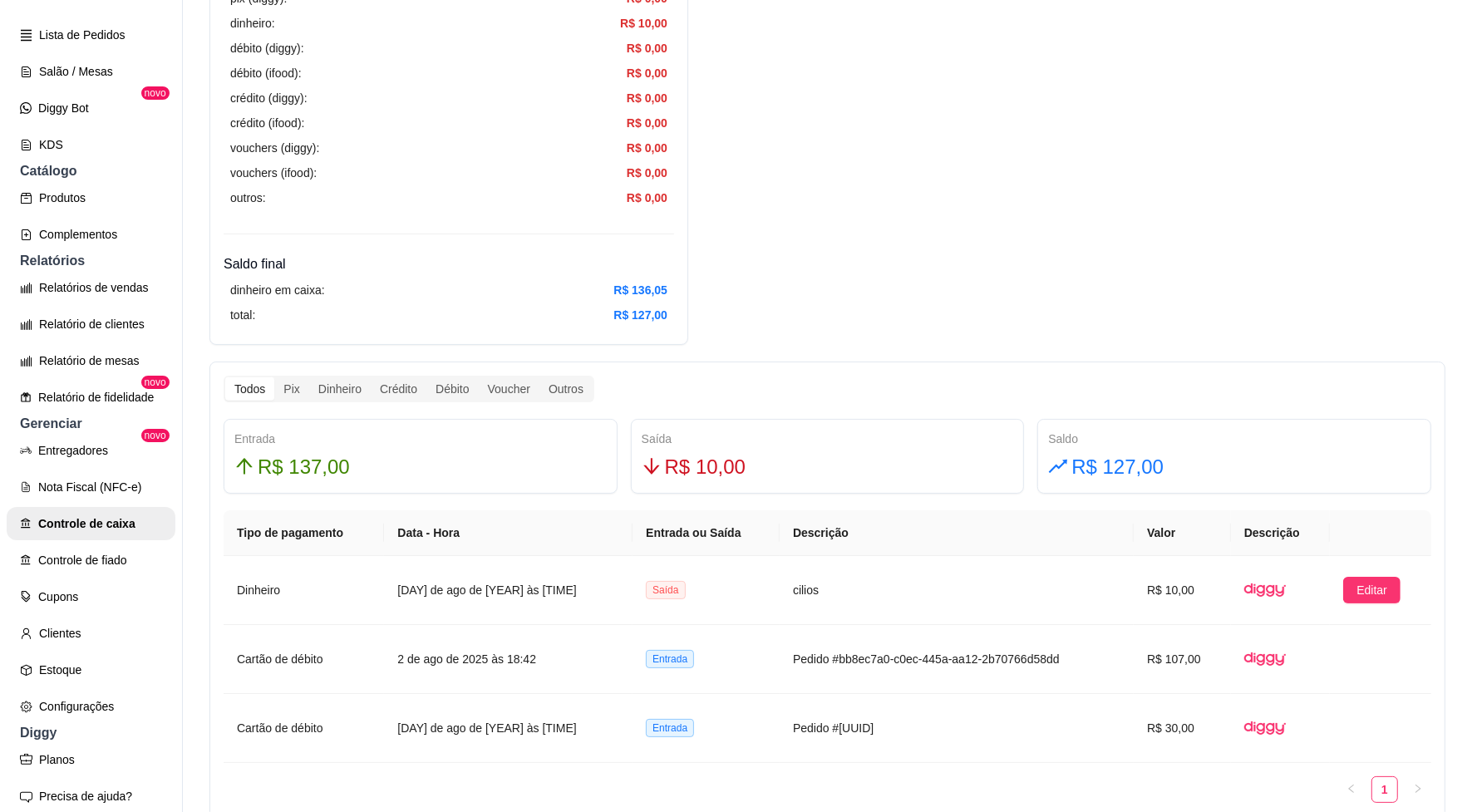 scroll, scrollTop: 727, scrollLeft: 0, axis: vertical 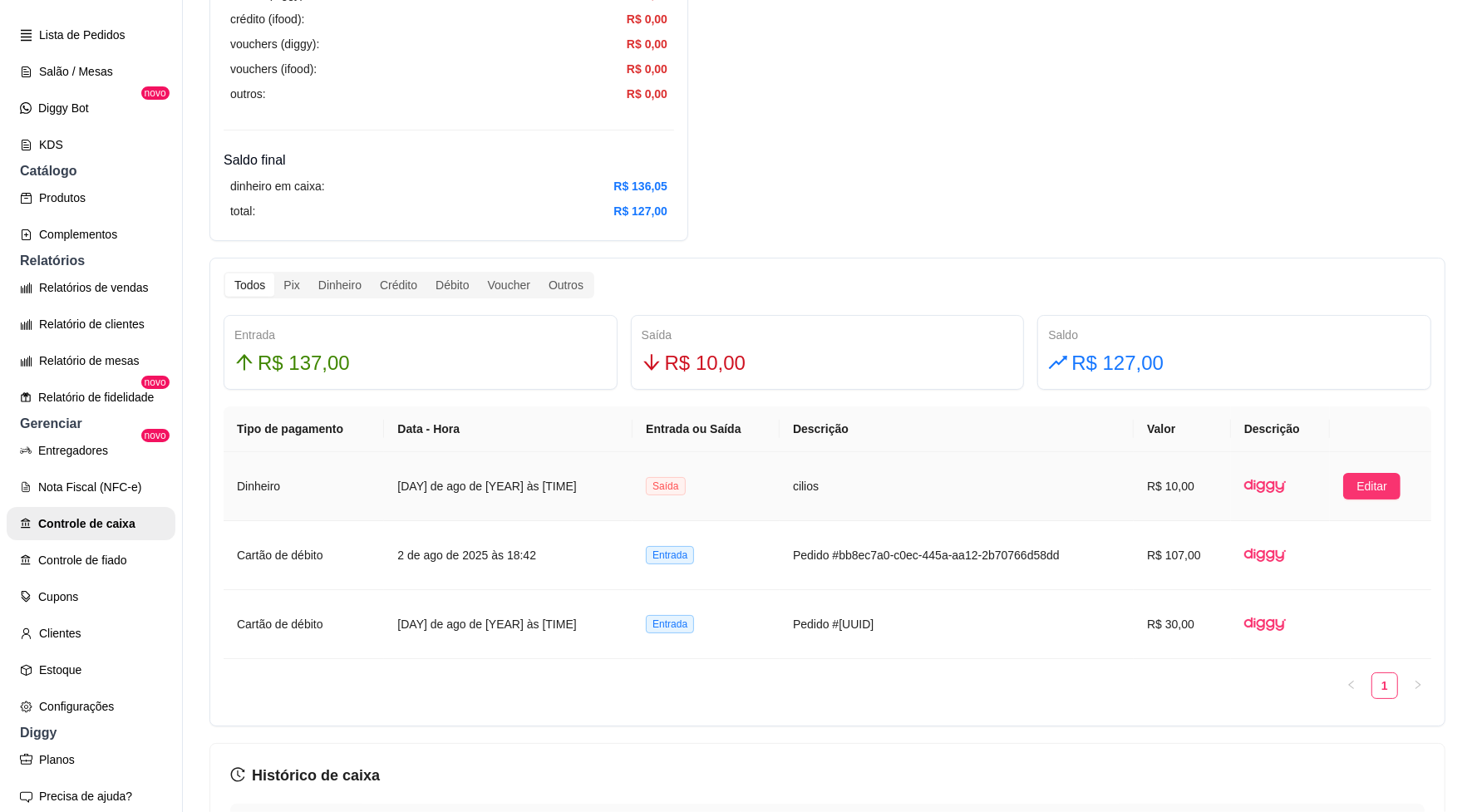 click on "cilios" at bounding box center [957, 486] 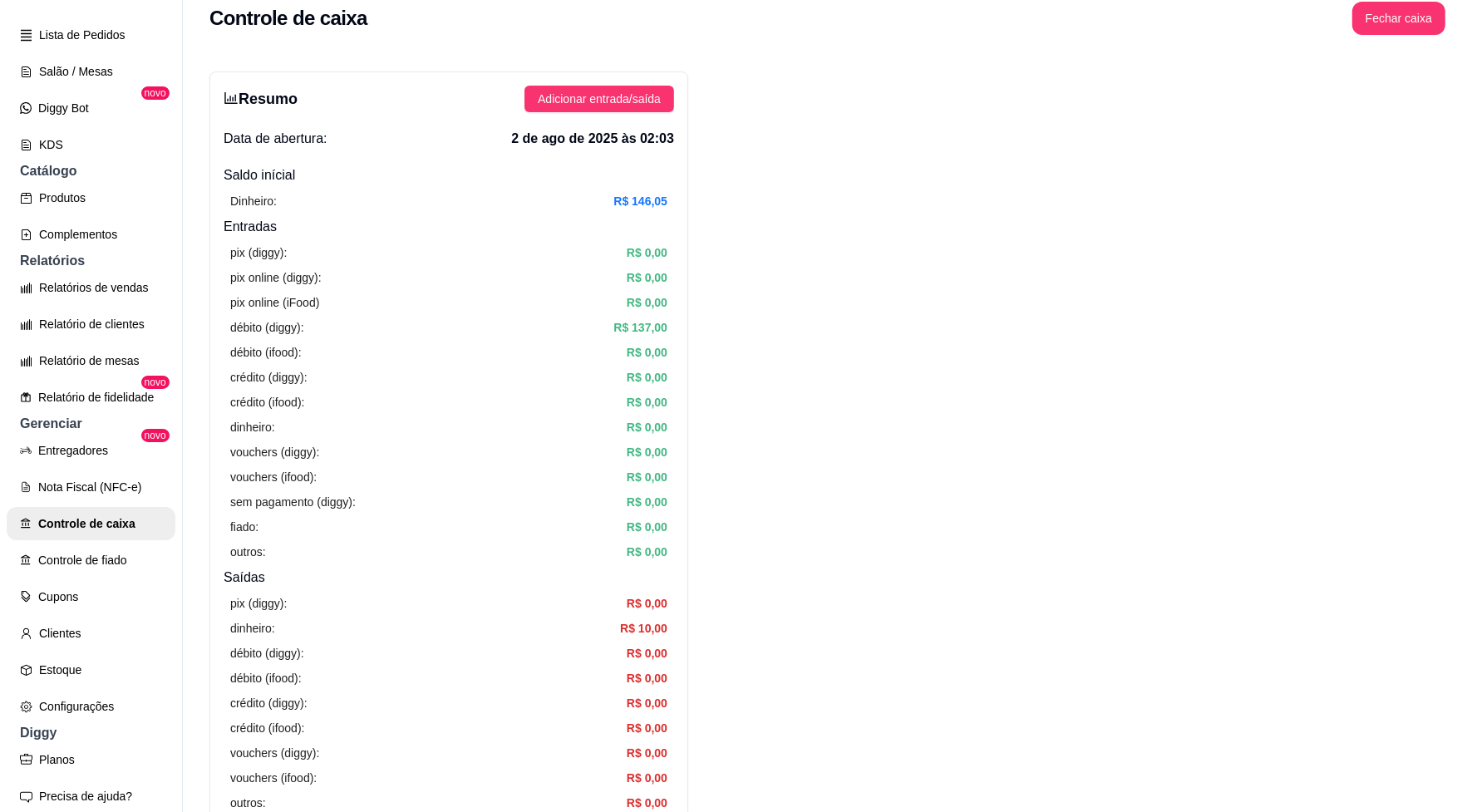 scroll, scrollTop: 0, scrollLeft: 0, axis: both 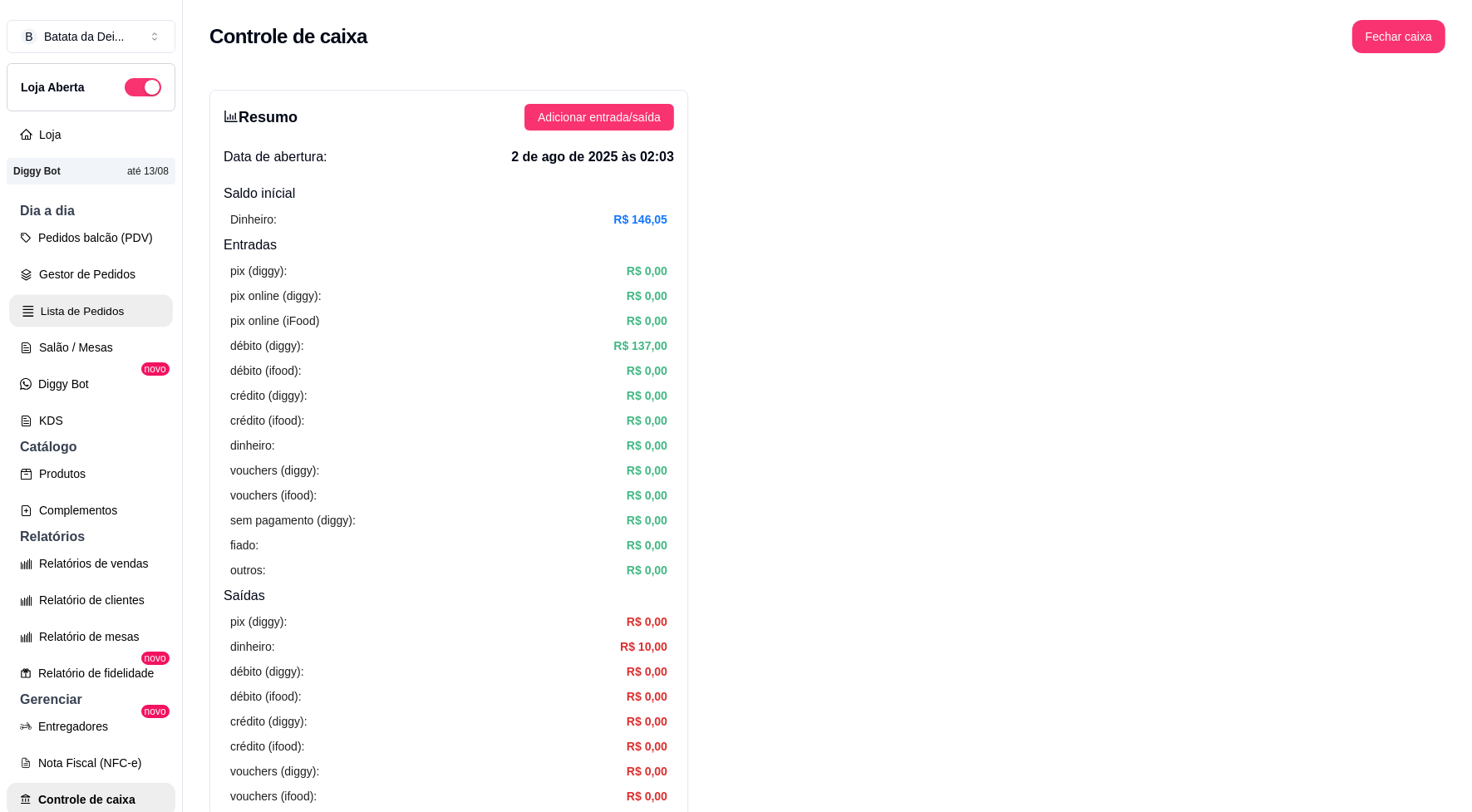 click on "Lista de Pedidos" at bounding box center (91, 311) 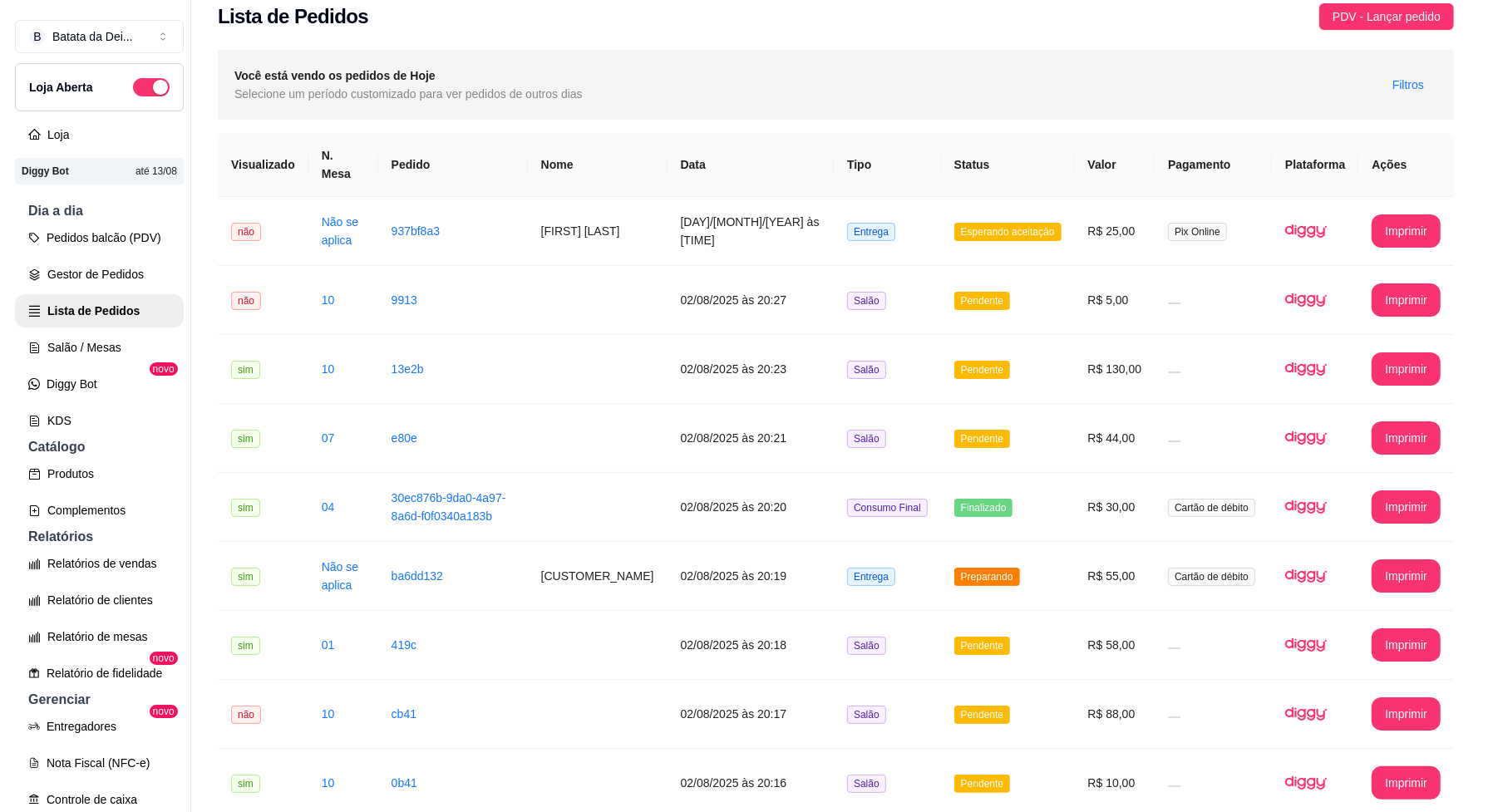 scroll, scrollTop: 0, scrollLeft: 0, axis: both 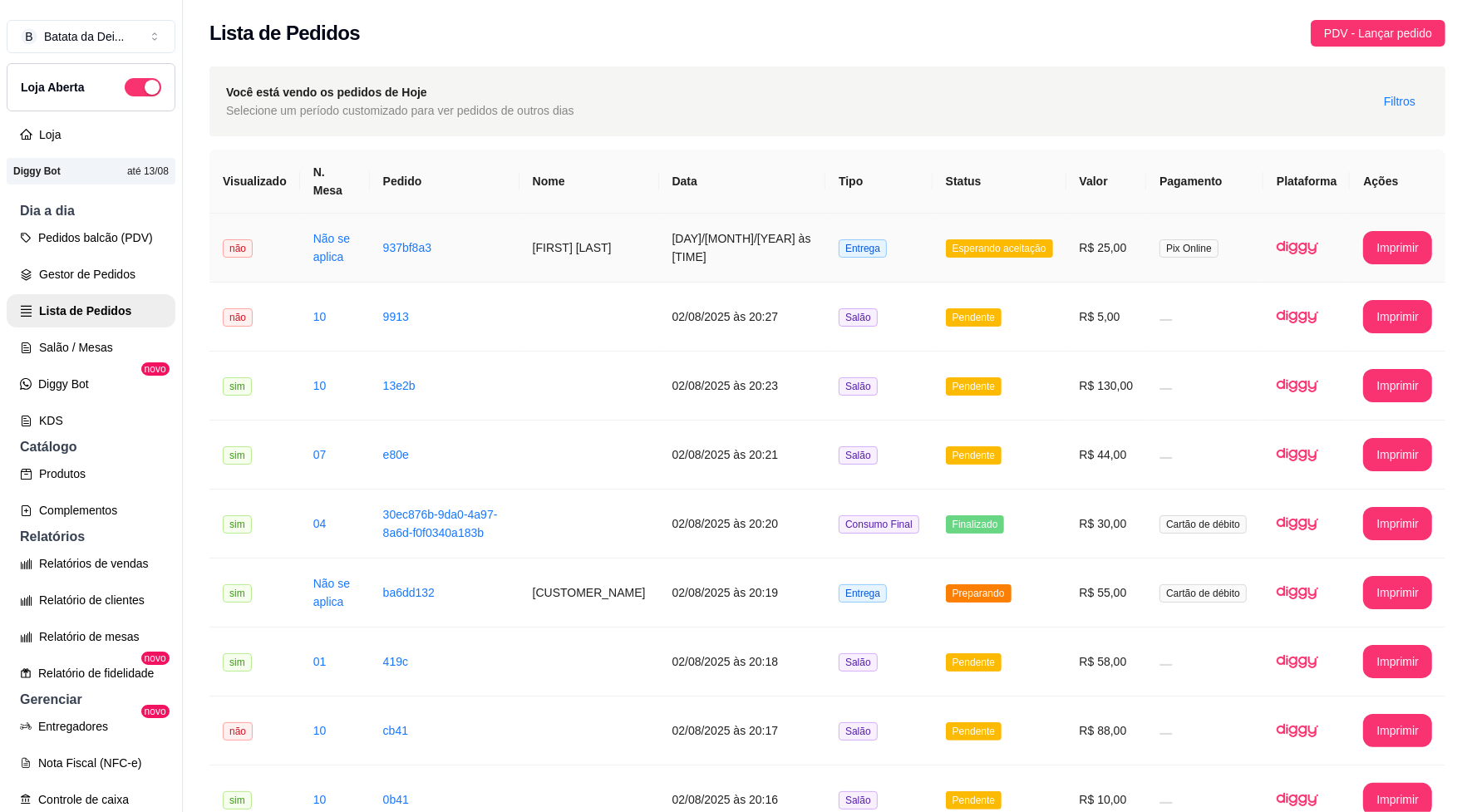 click on "Esperando aceitação" at bounding box center [999, 248] 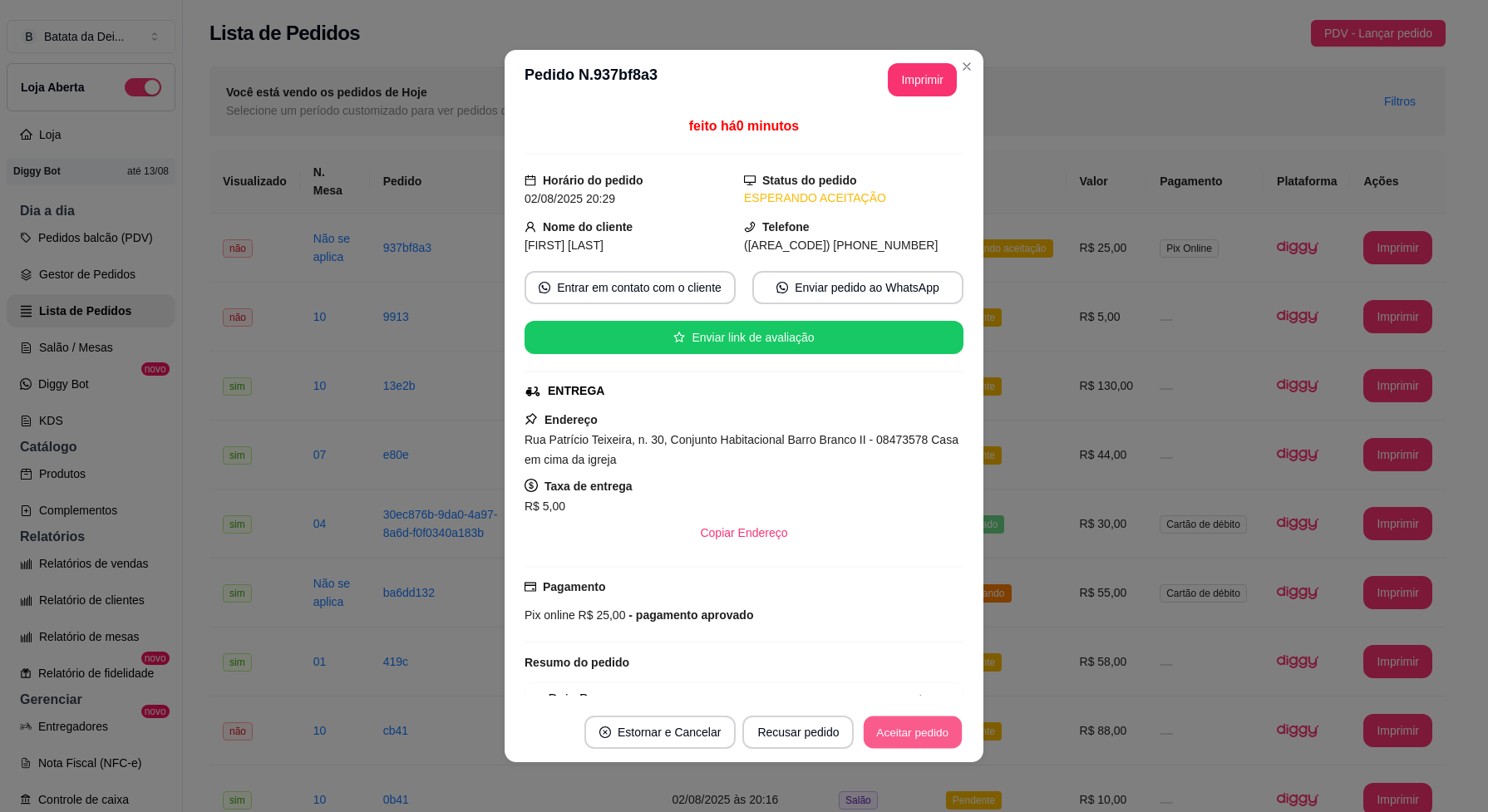 click on "Aceitar pedido" at bounding box center [913, 732] 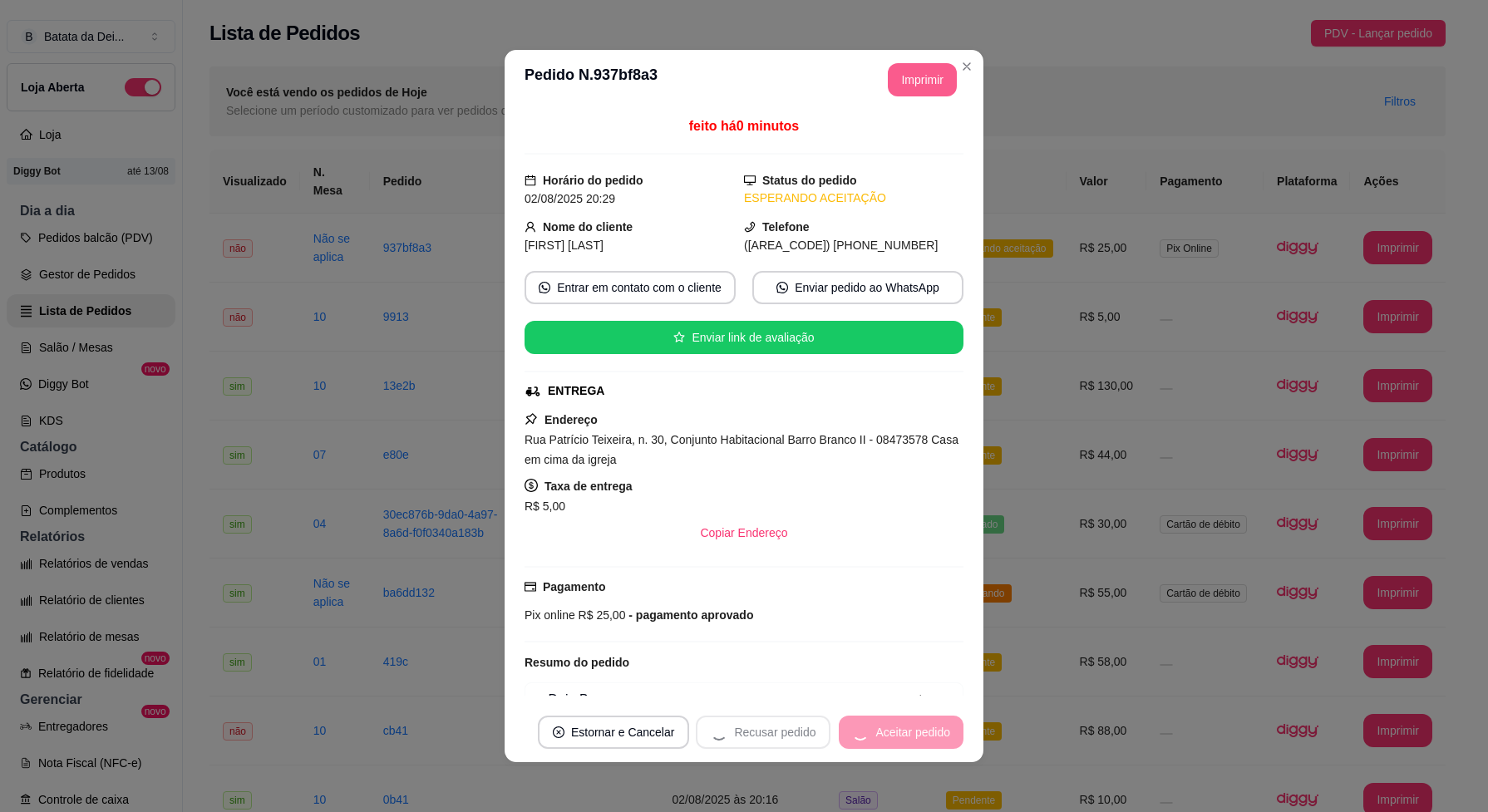 click on "Imprimir" at bounding box center (922, 80) 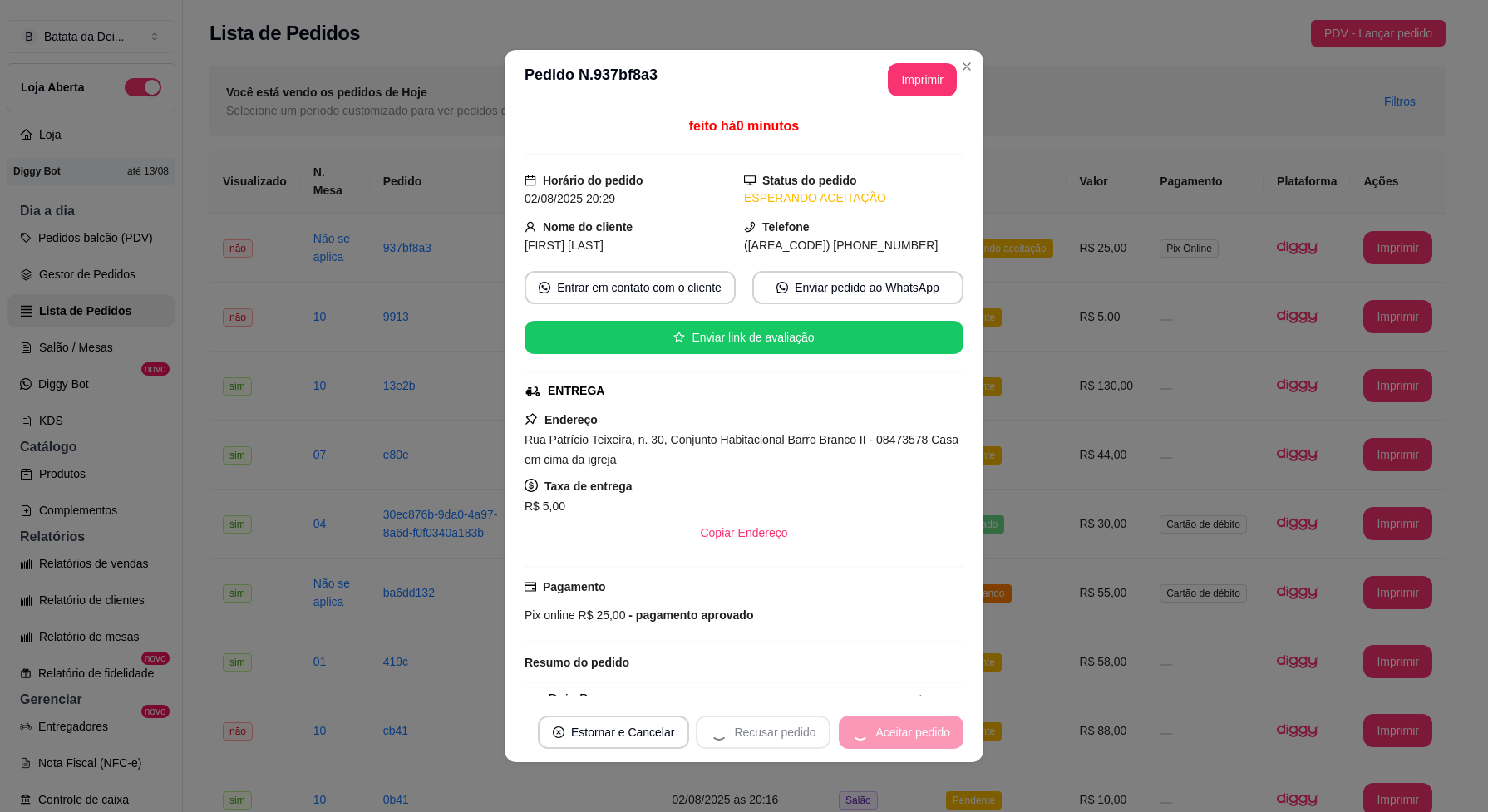 scroll, scrollTop: 0, scrollLeft: 0, axis: both 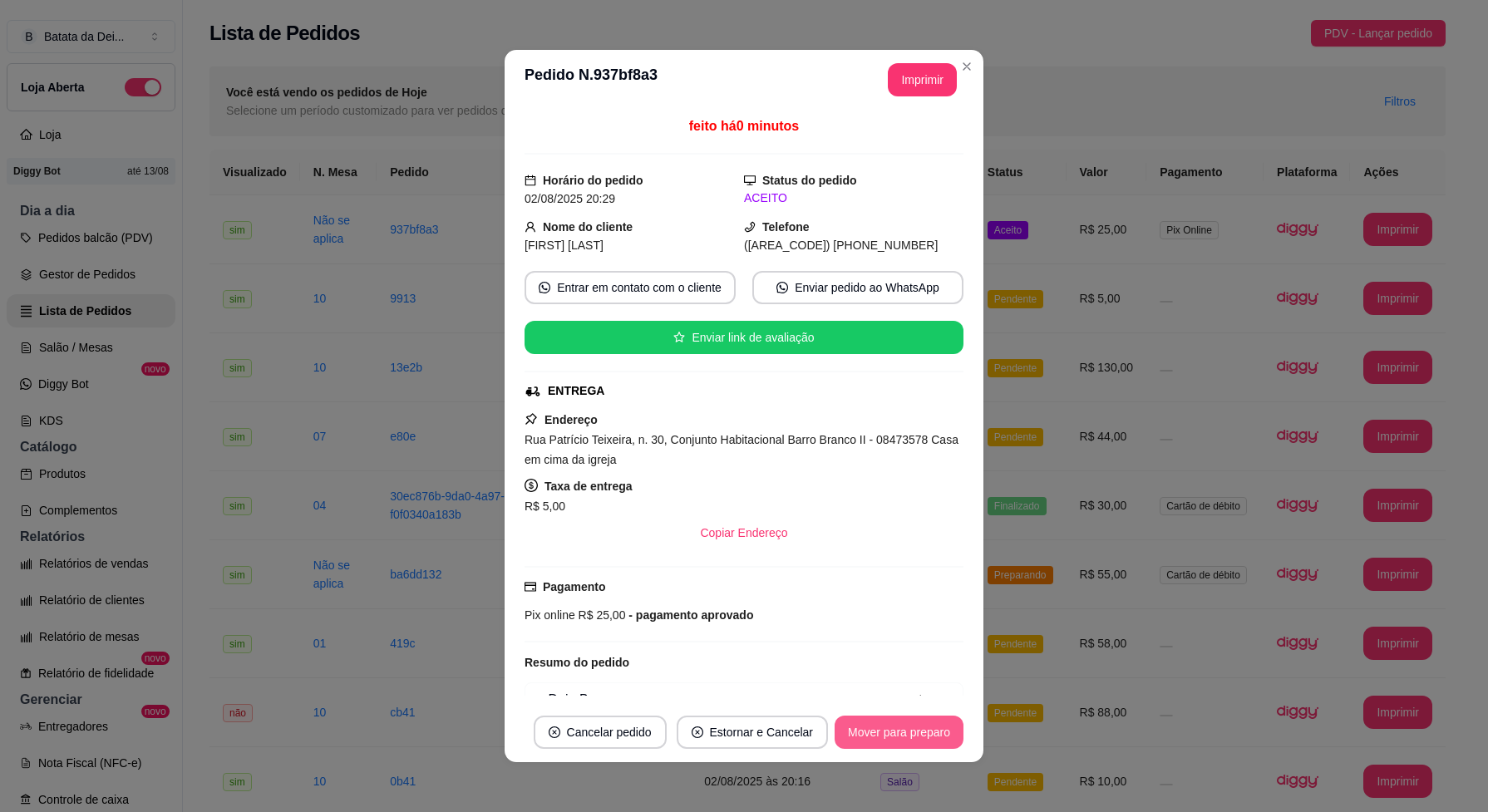 click on "Mover para preparo" at bounding box center [899, 732] 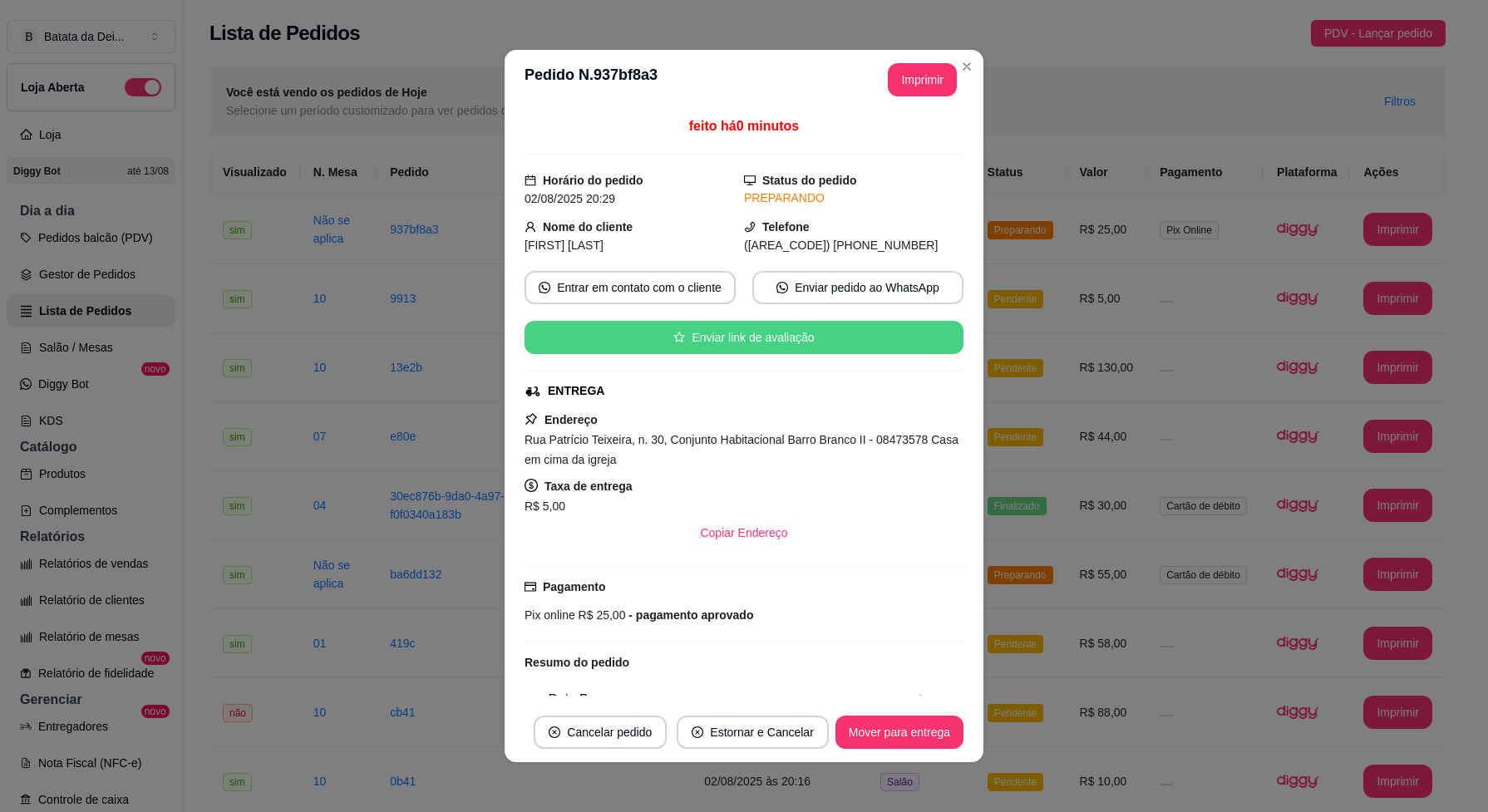 scroll, scrollTop: 92, scrollLeft: 0, axis: vertical 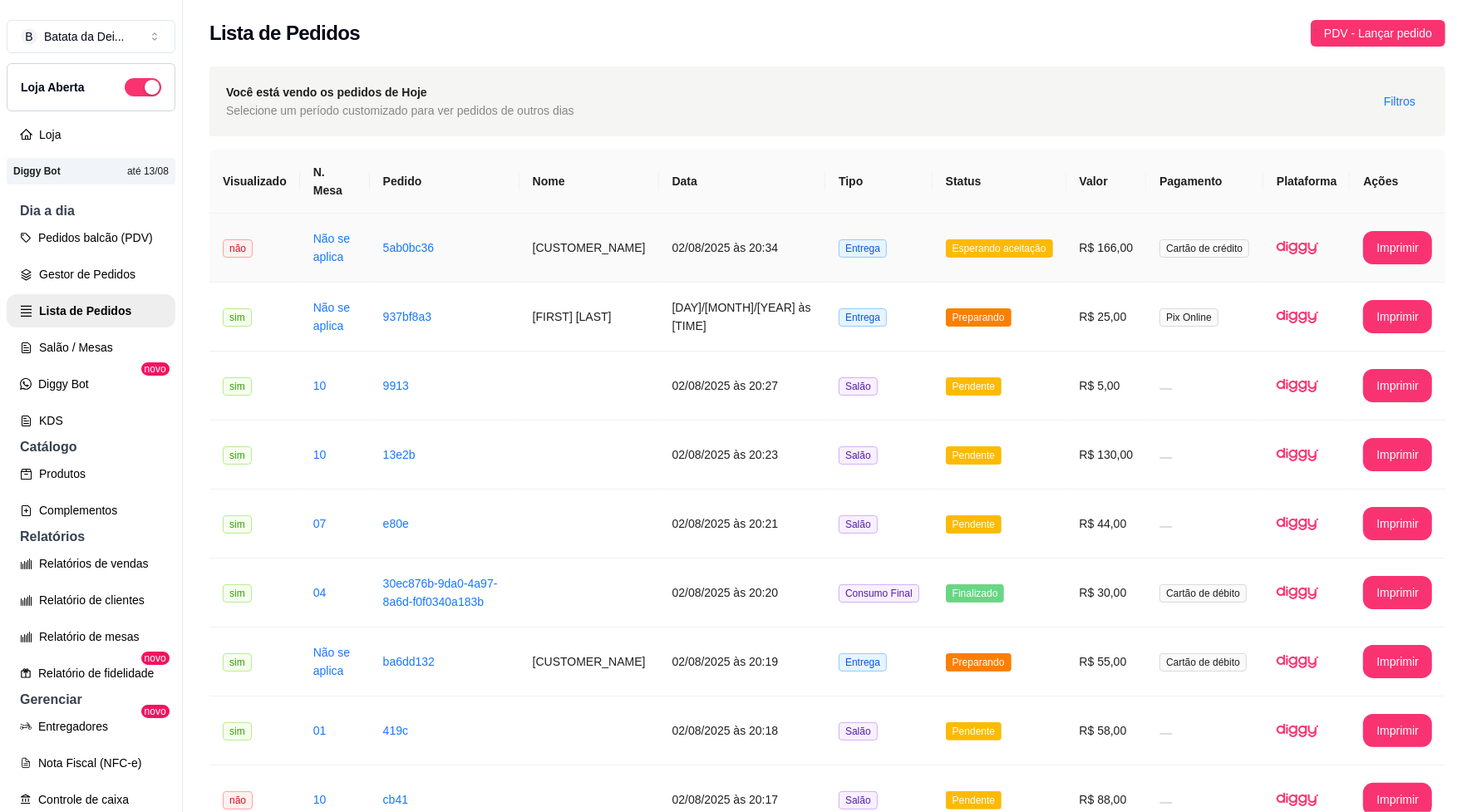 click on "02/08/2025 às 20:34" at bounding box center (742, 248) 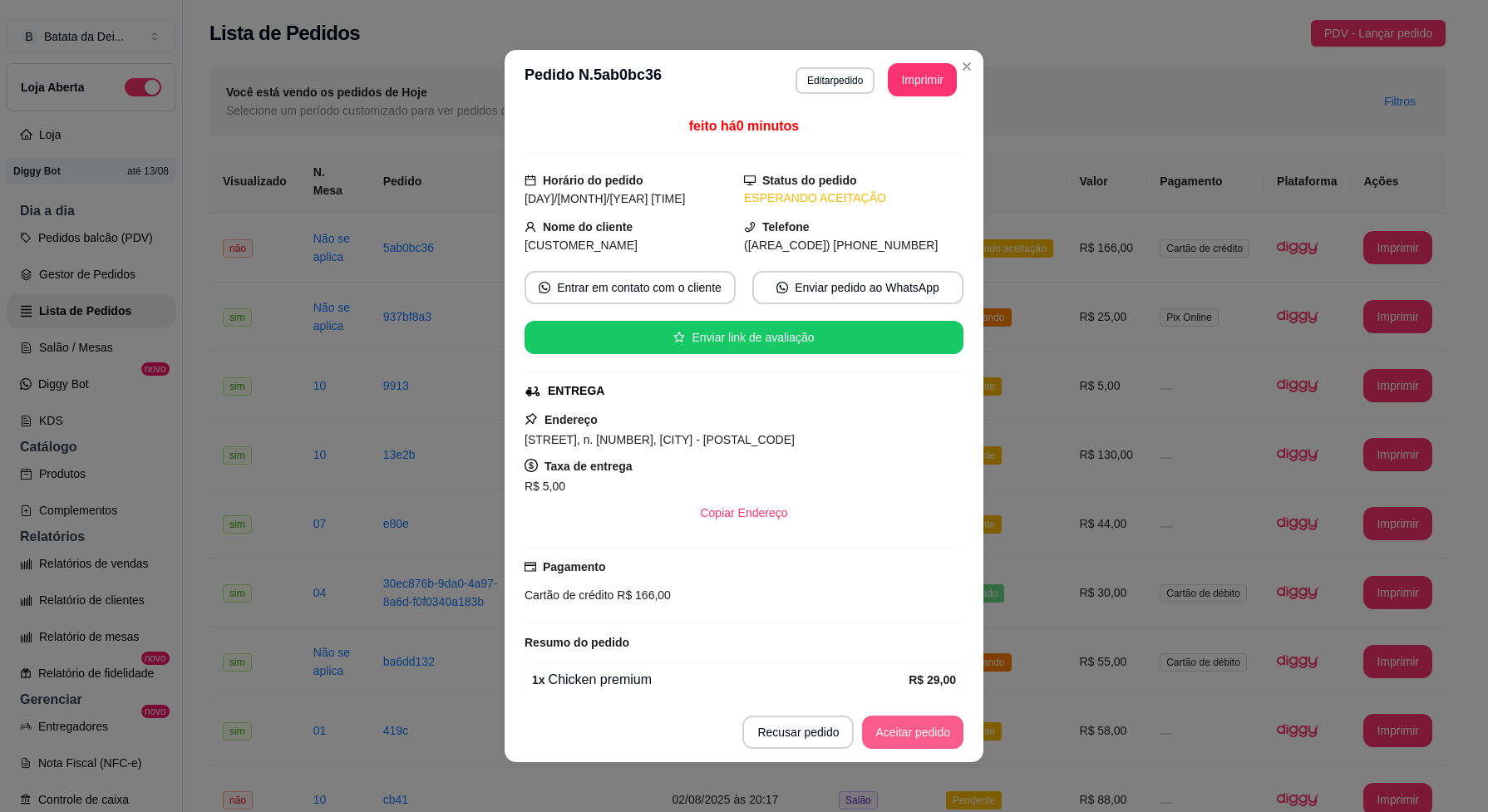 click on "Aceitar pedido" at bounding box center [913, 732] 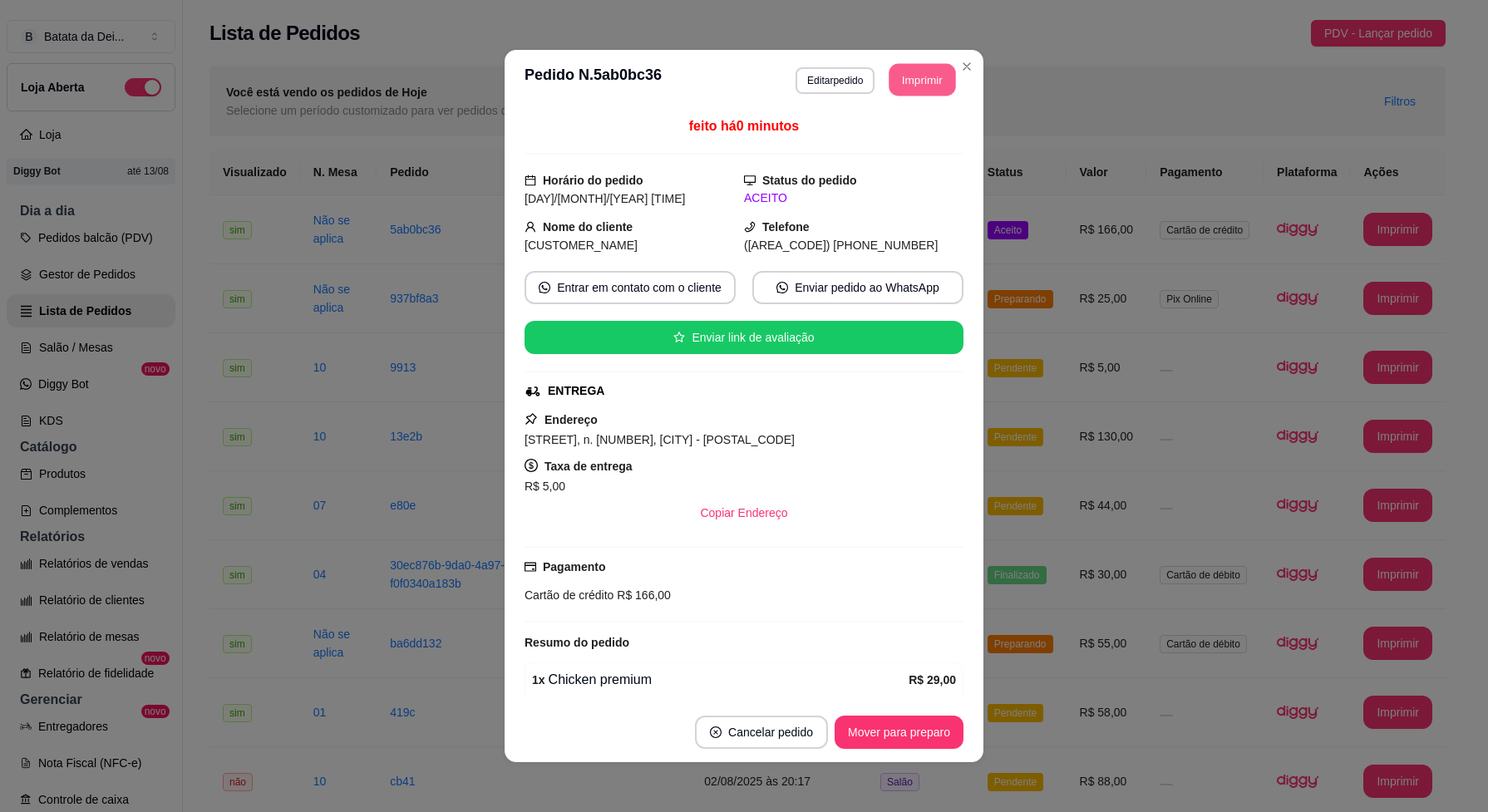 click on "Imprimir" at bounding box center (923, 80) 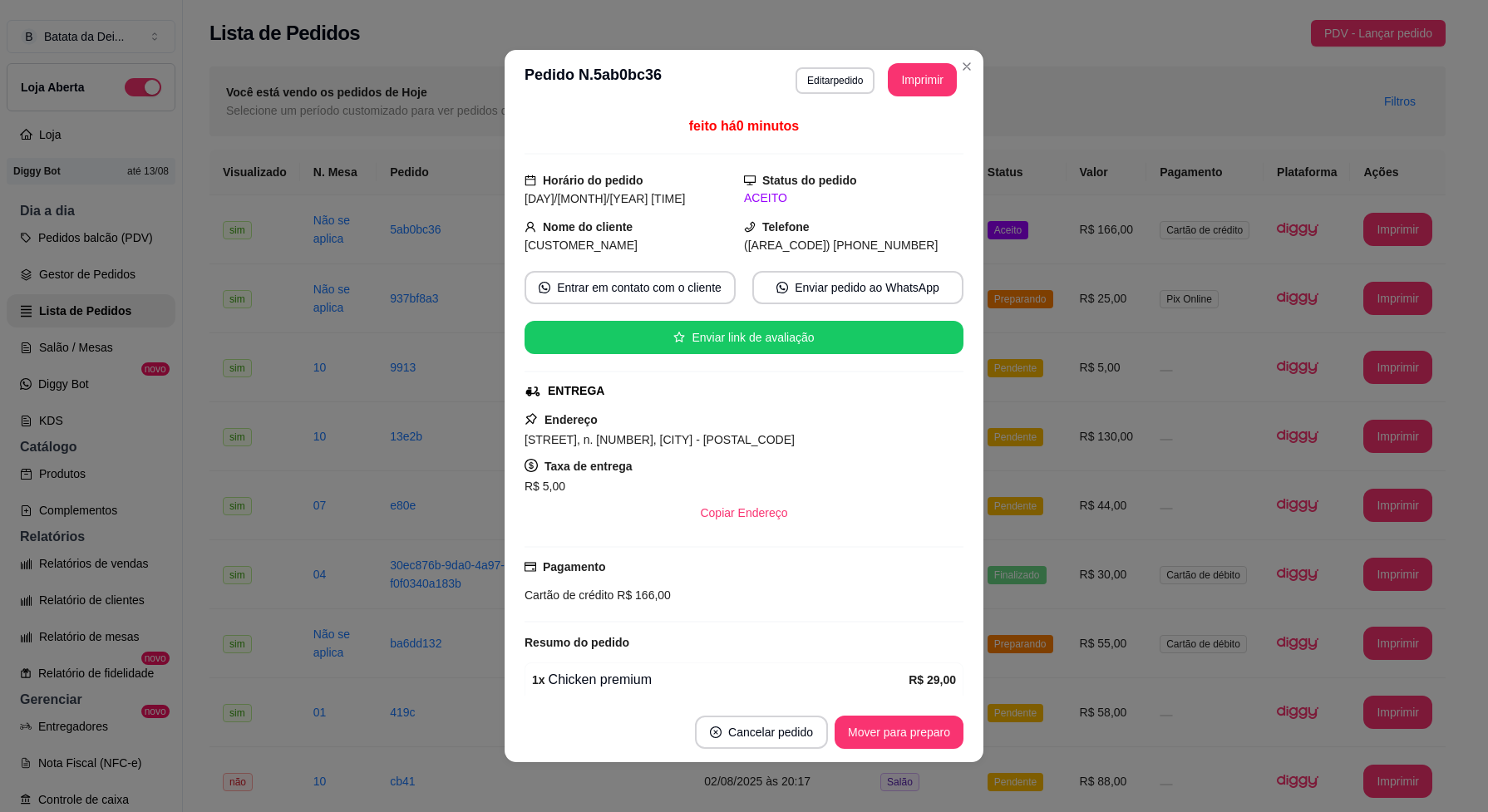 scroll, scrollTop: 0, scrollLeft: 0, axis: both 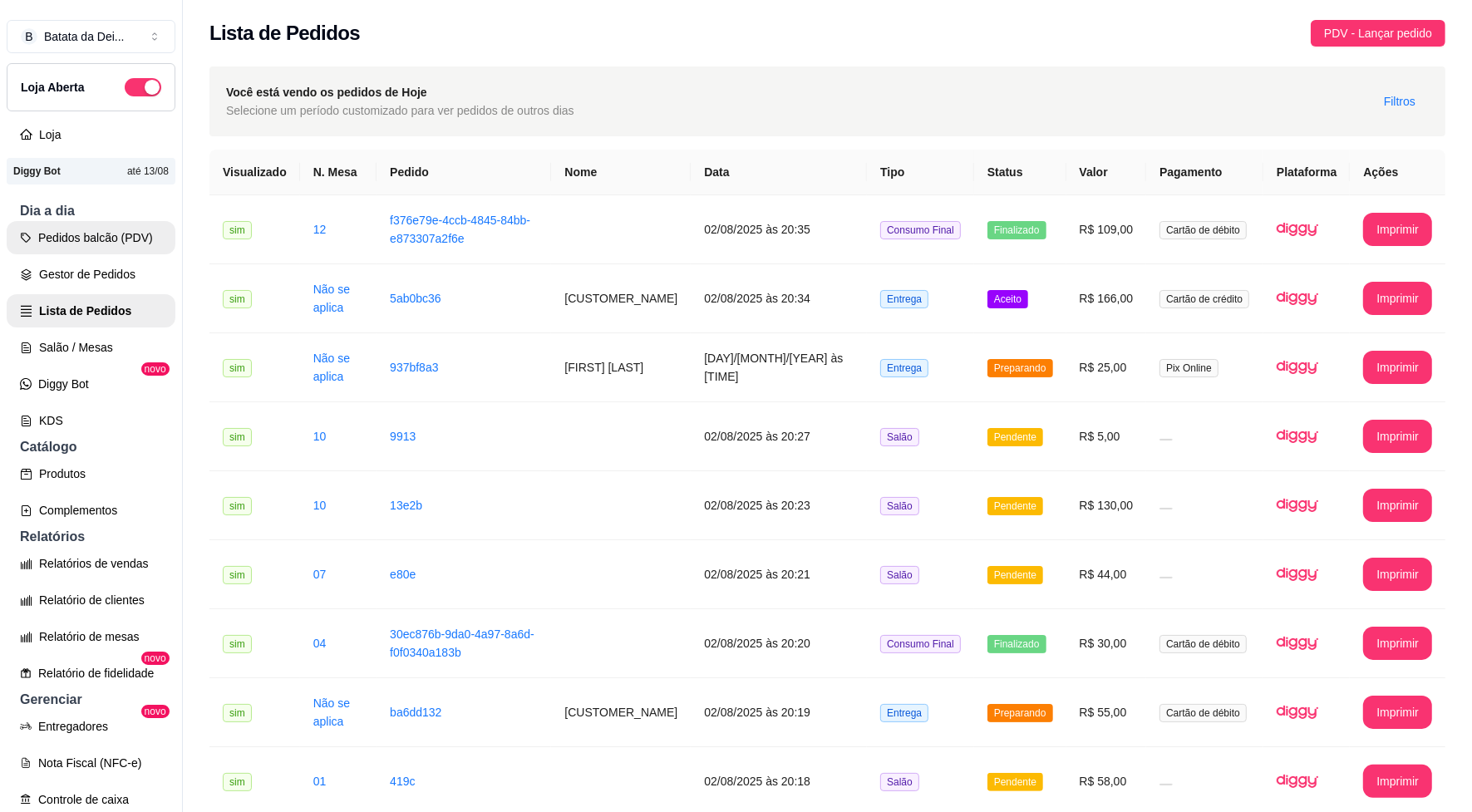 click on "Pedidos balcão (PDV)" at bounding box center (91, 238) 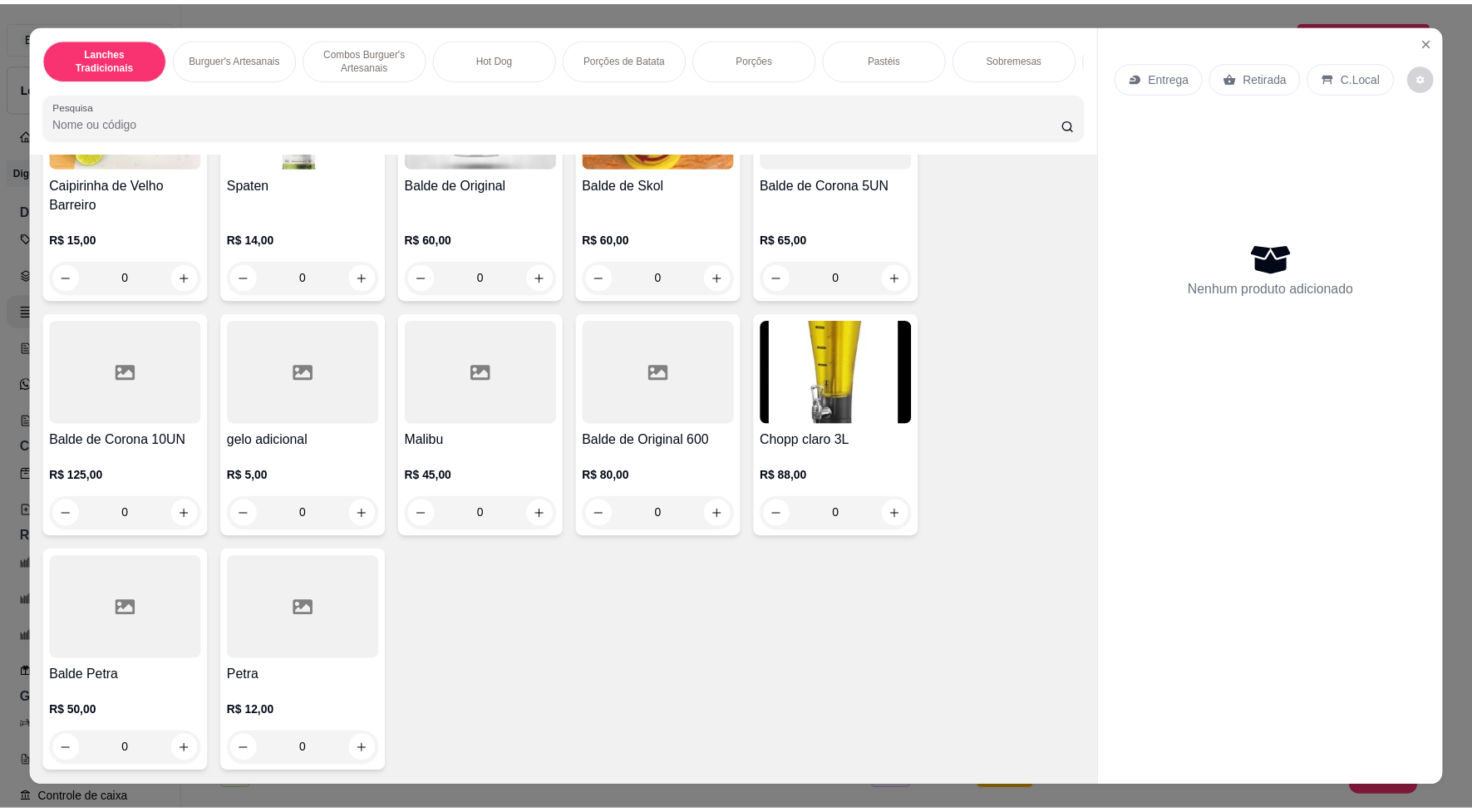 scroll, scrollTop: 6030, scrollLeft: 0, axis: vertical 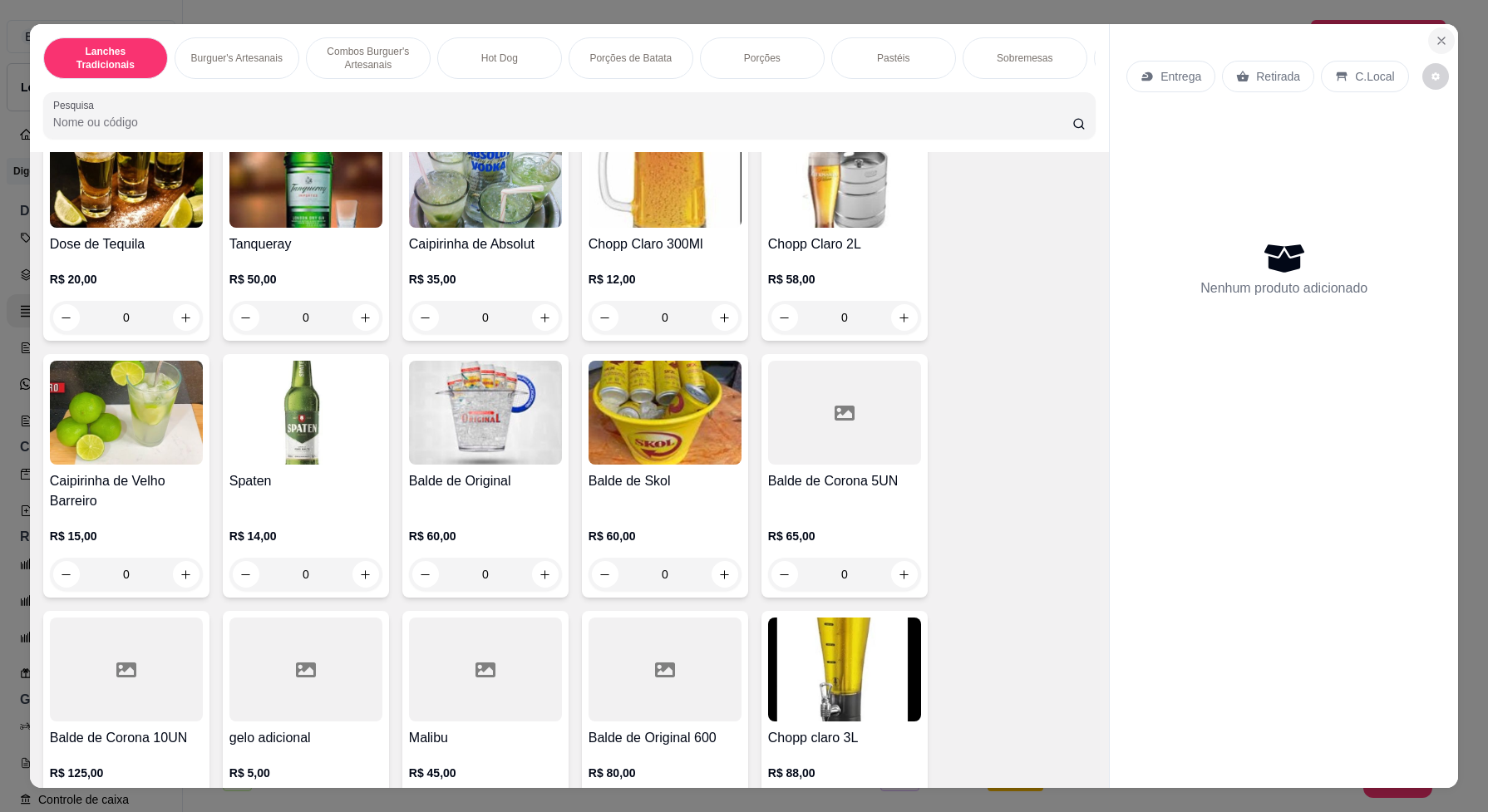 click at bounding box center (1441, 41) 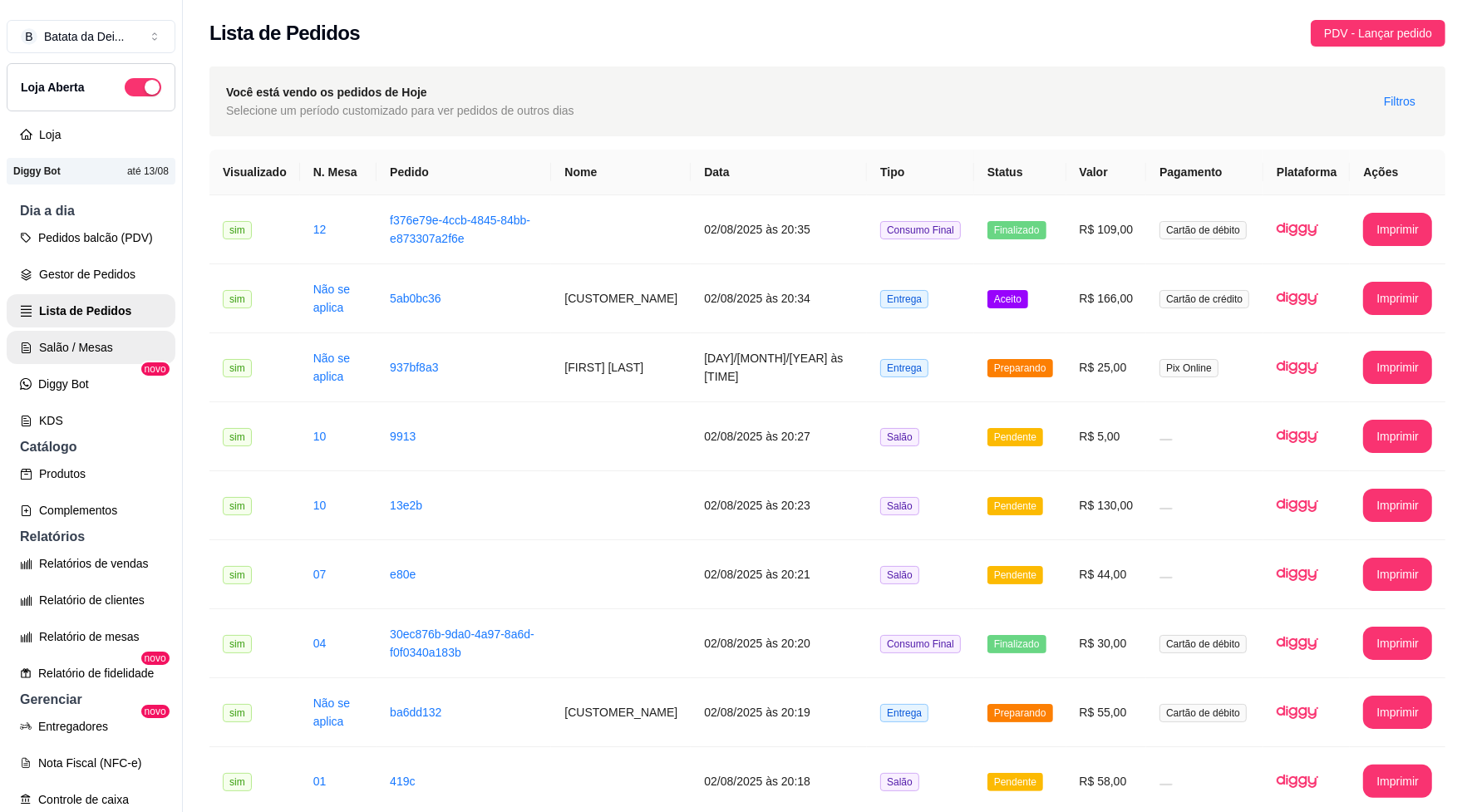 click on "Salão / Mesas" at bounding box center [91, 347] 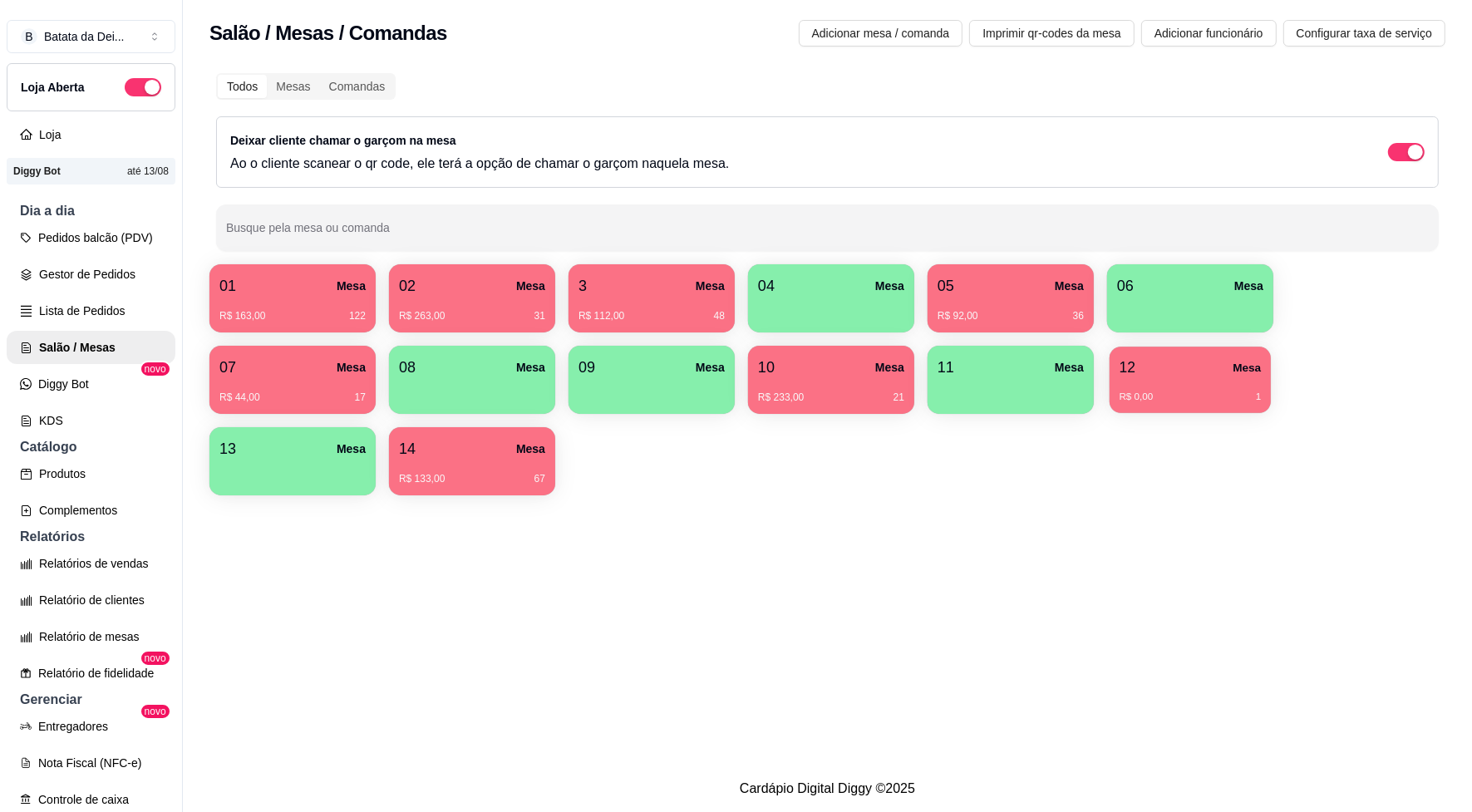 click on "R$ 0,00" at bounding box center (1136, 397) 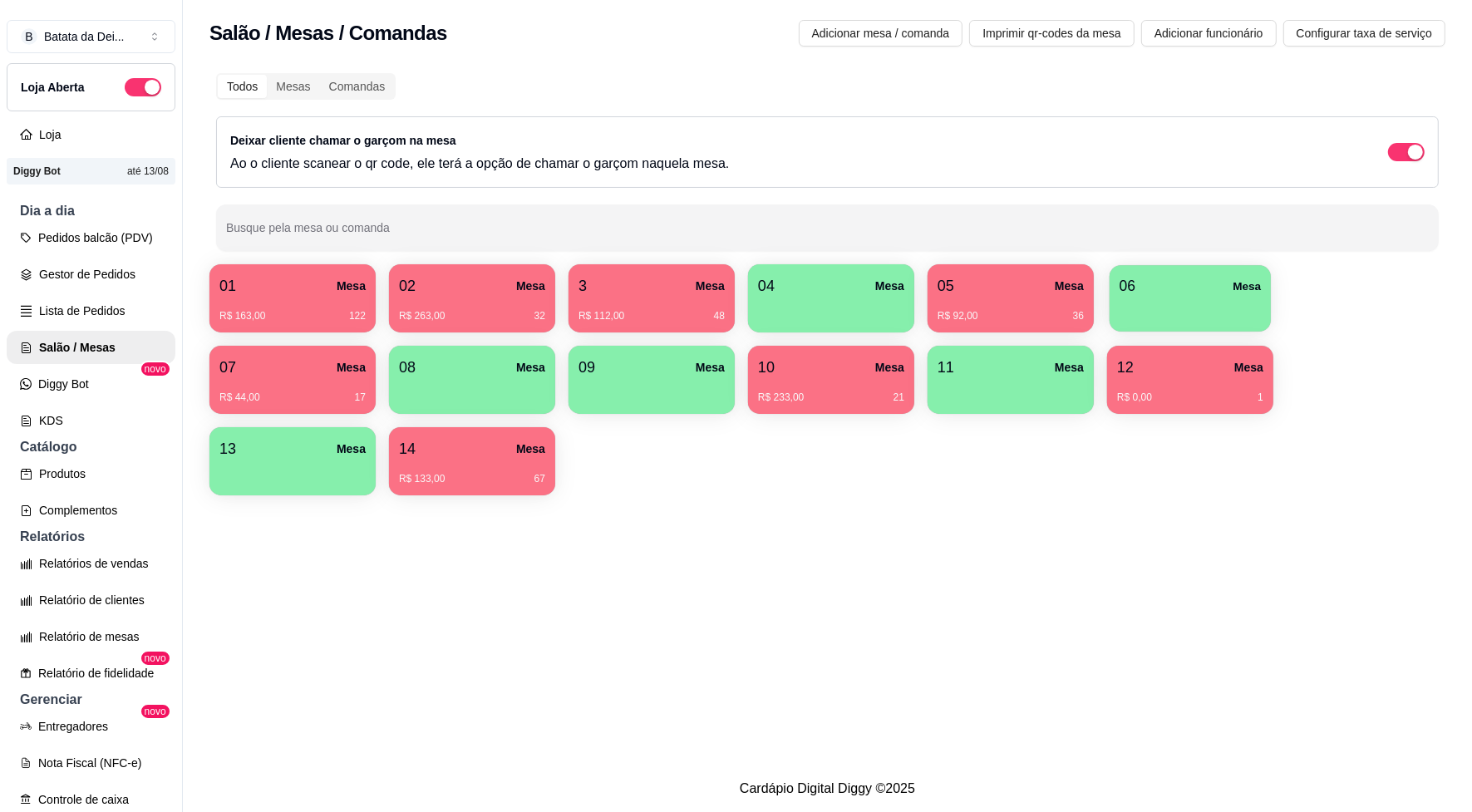 click on "06 Mesa" at bounding box center [1190, 286] 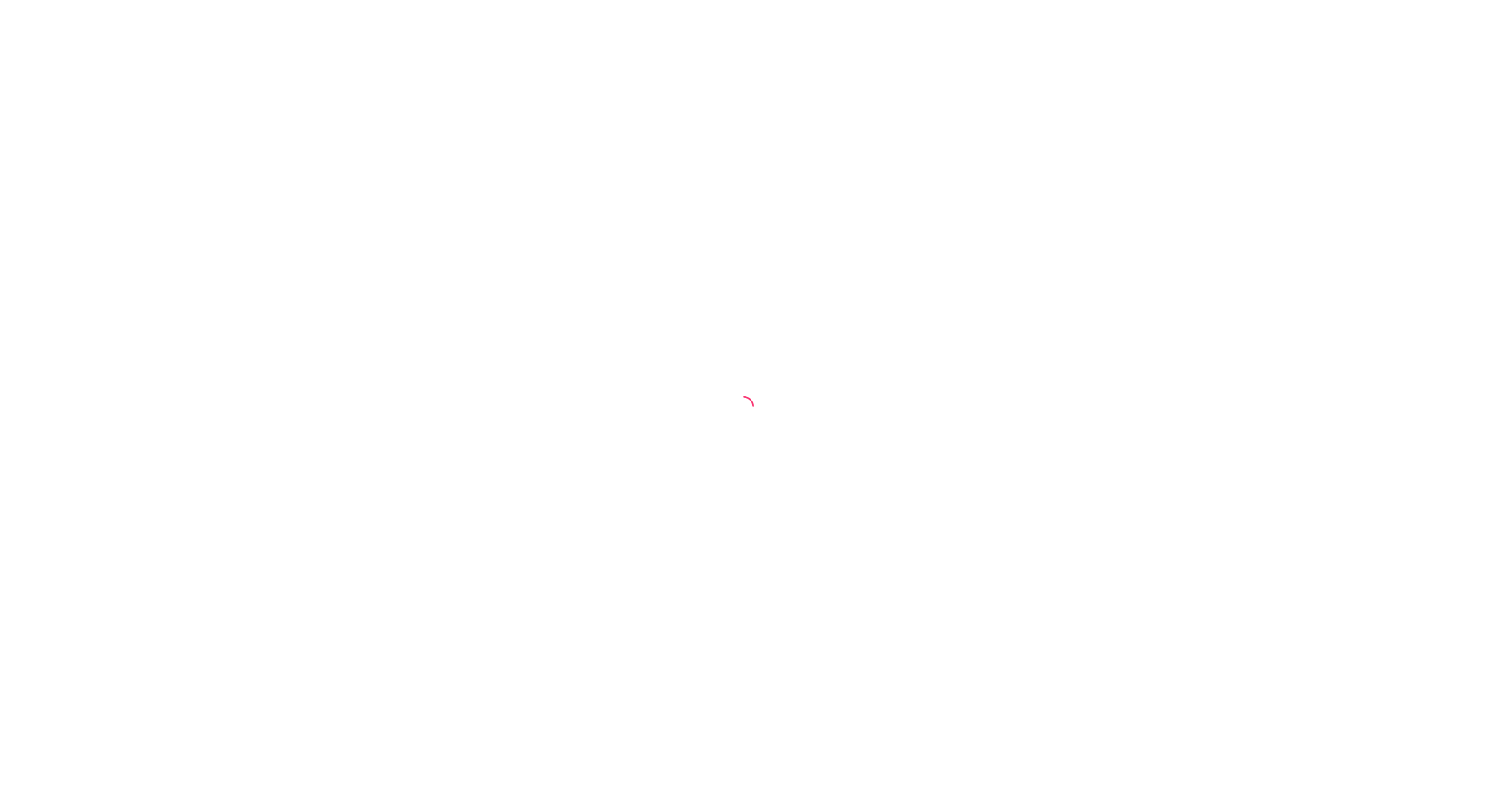scroll, scrollTop: 0, scrollLeft: 0, axis: both 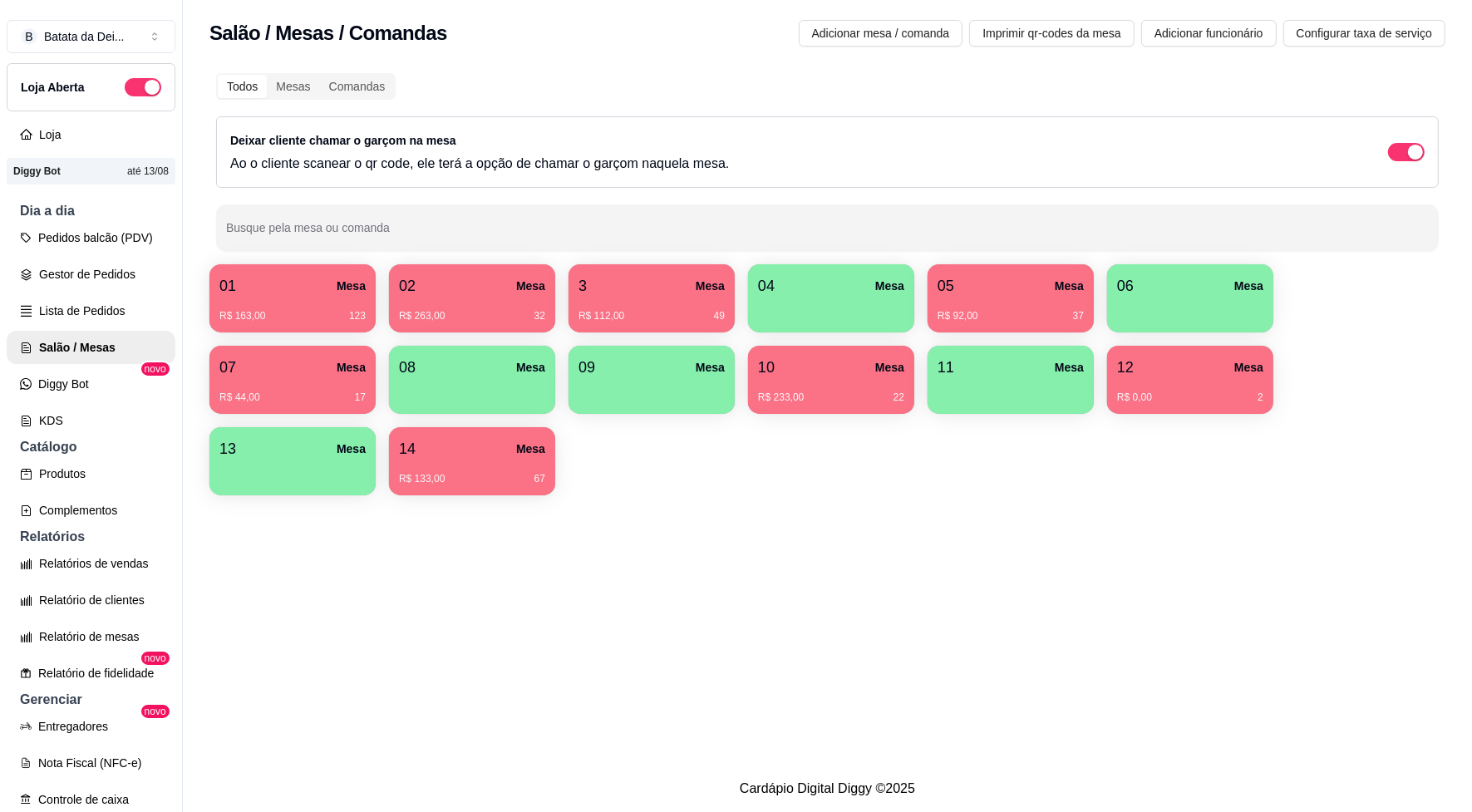 click on "12 Mesa" at bounding box center (1190, 367) 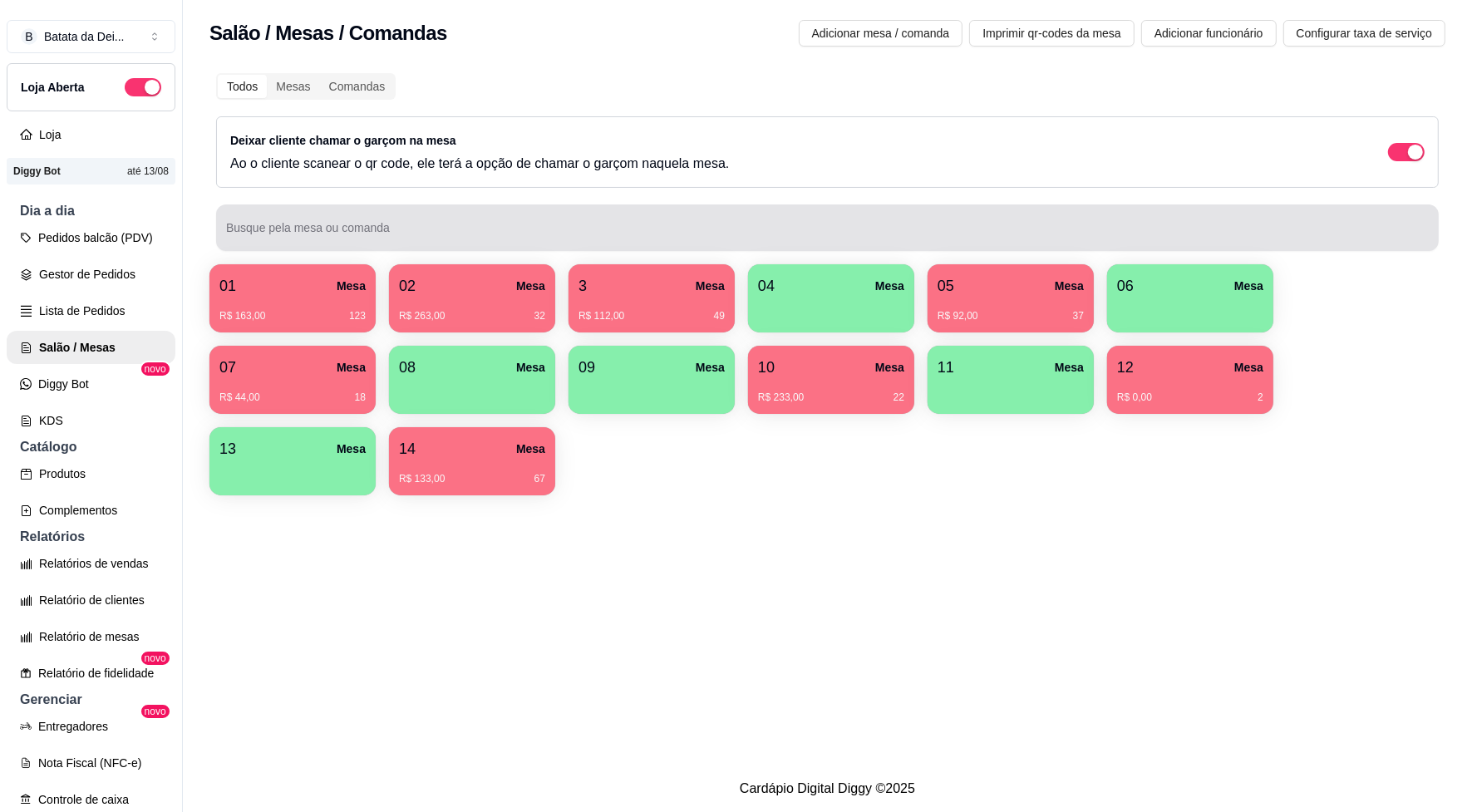 type 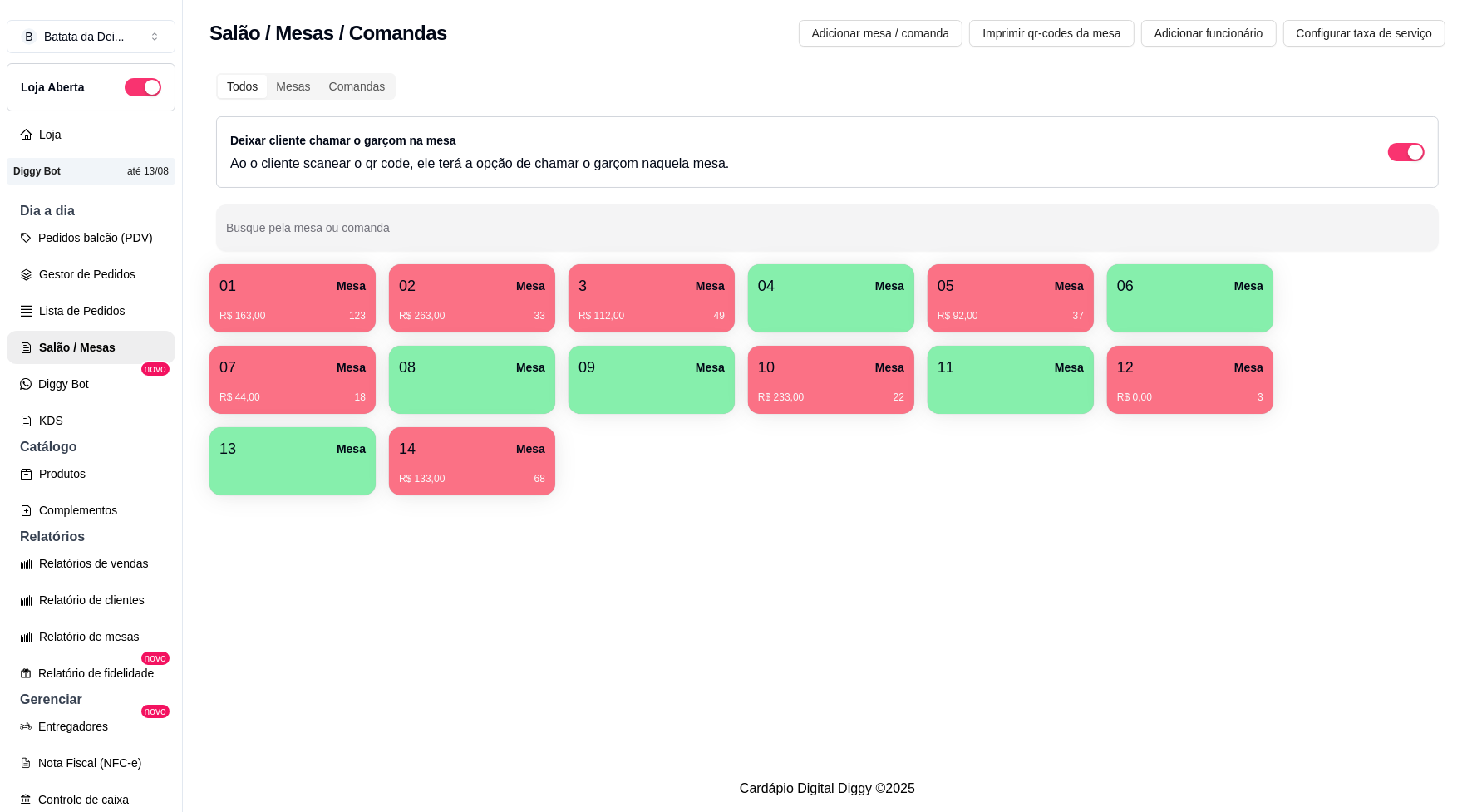 click on "06 Mesa" at bounding box center (1190, 298) 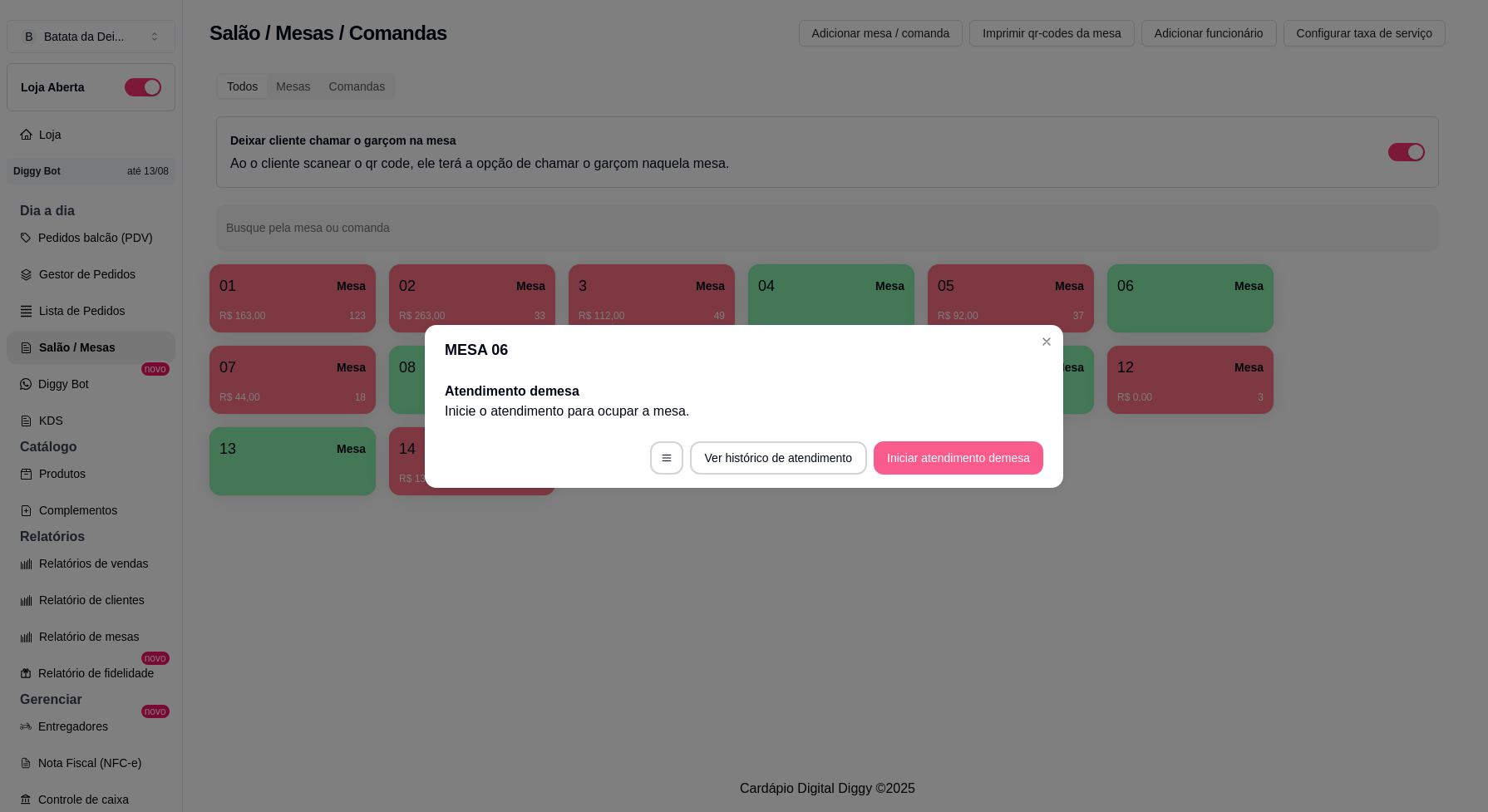 click on "Iniciar atendimento de  mesa" at bounding box center [958, 458] 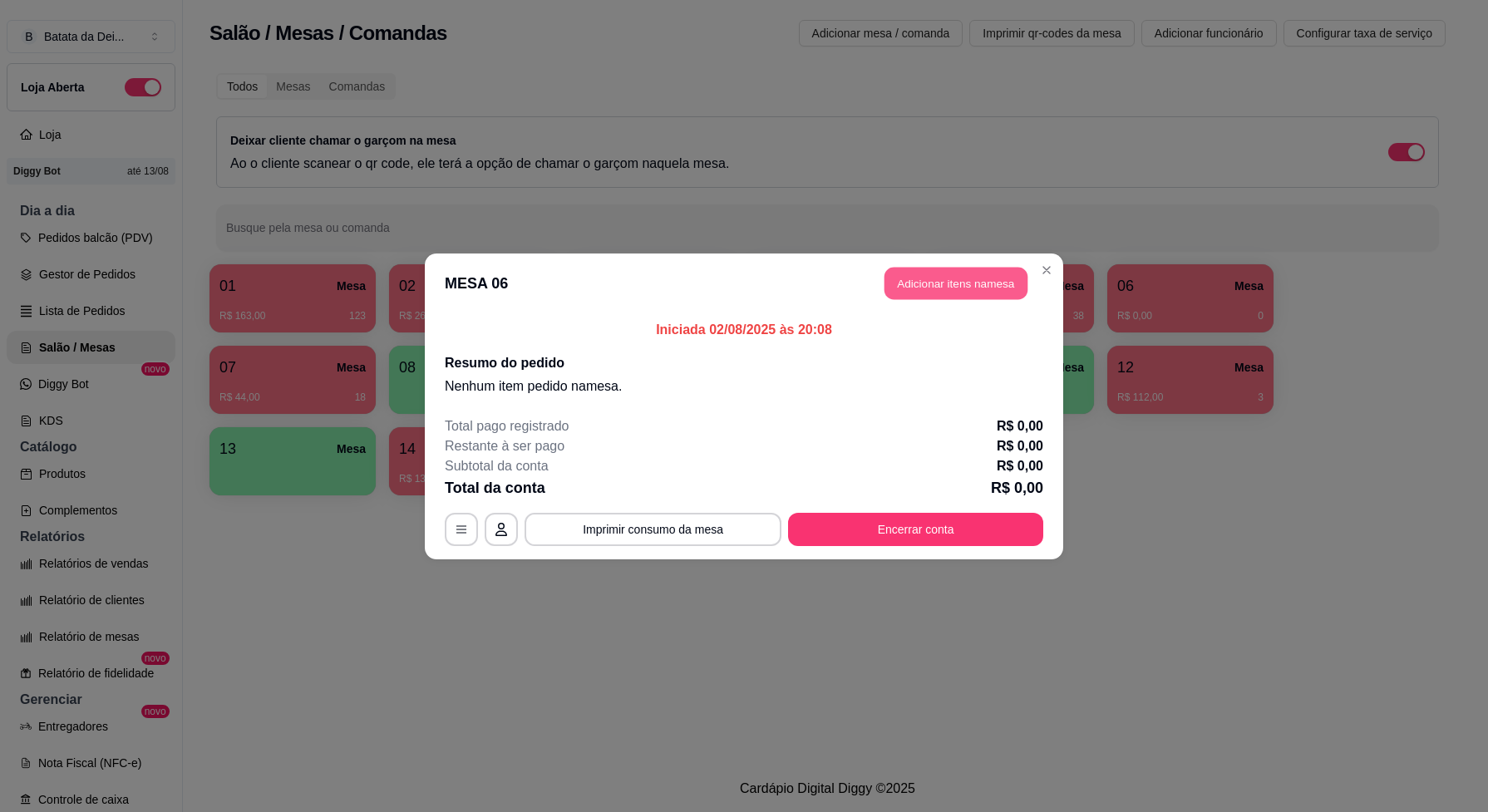 click on "Adicionar itens na  mesa" at bounding box center (956, 283) 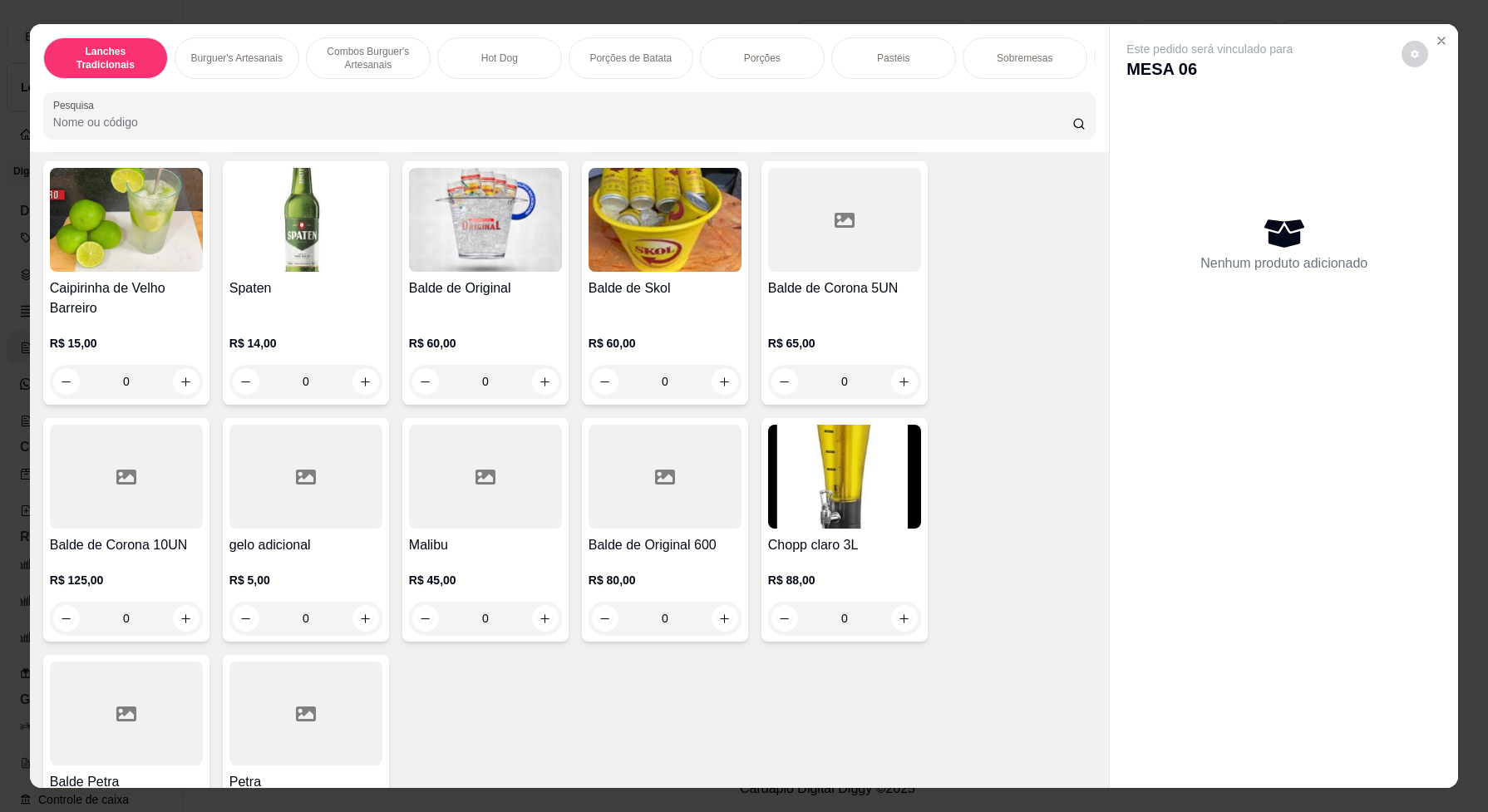 scroll, scrollTop: 6233, scrollLeft: 0, axis: vertical 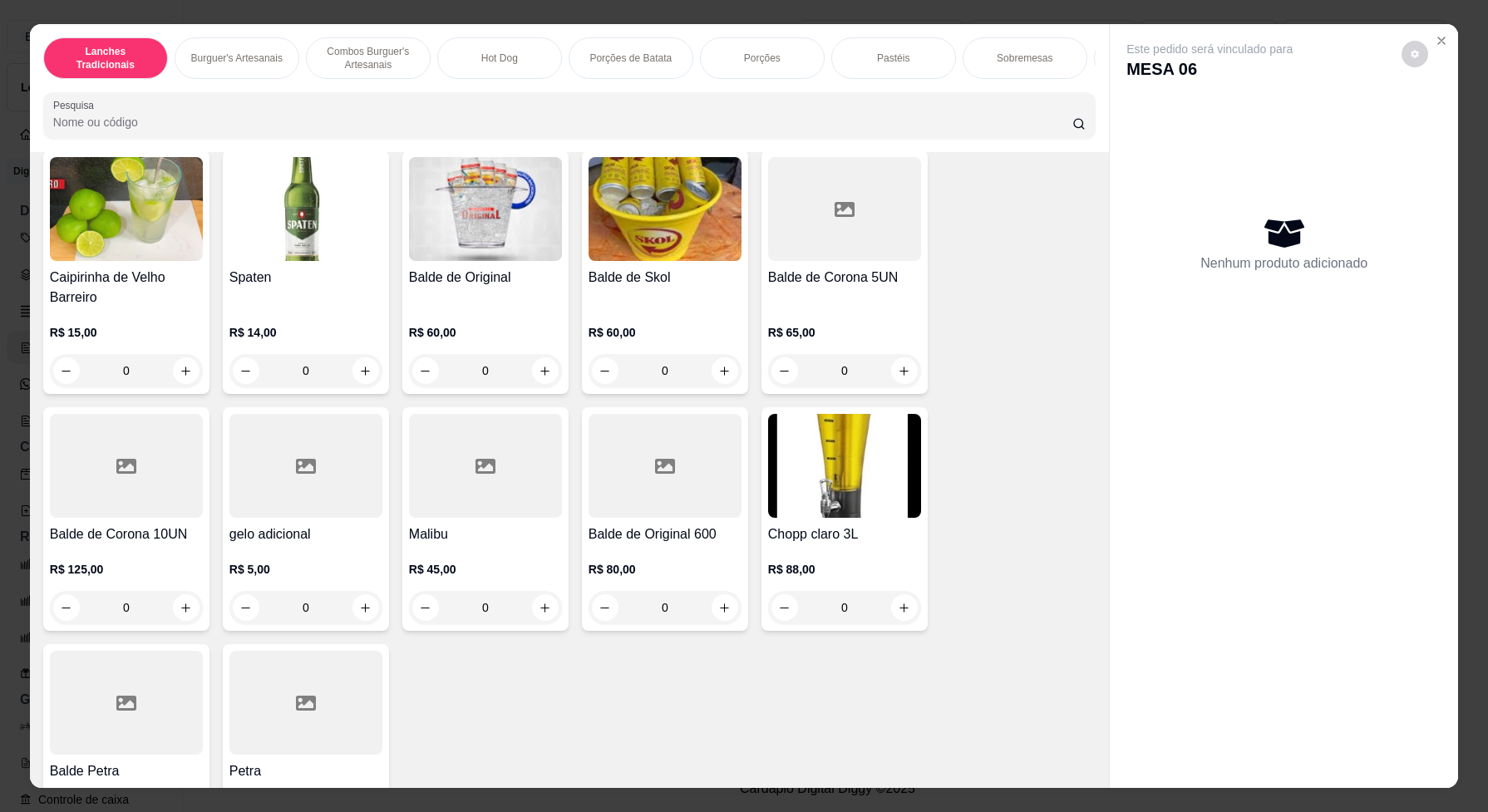 click on "R$ 60,00 0" at bounding box center (665, 347) 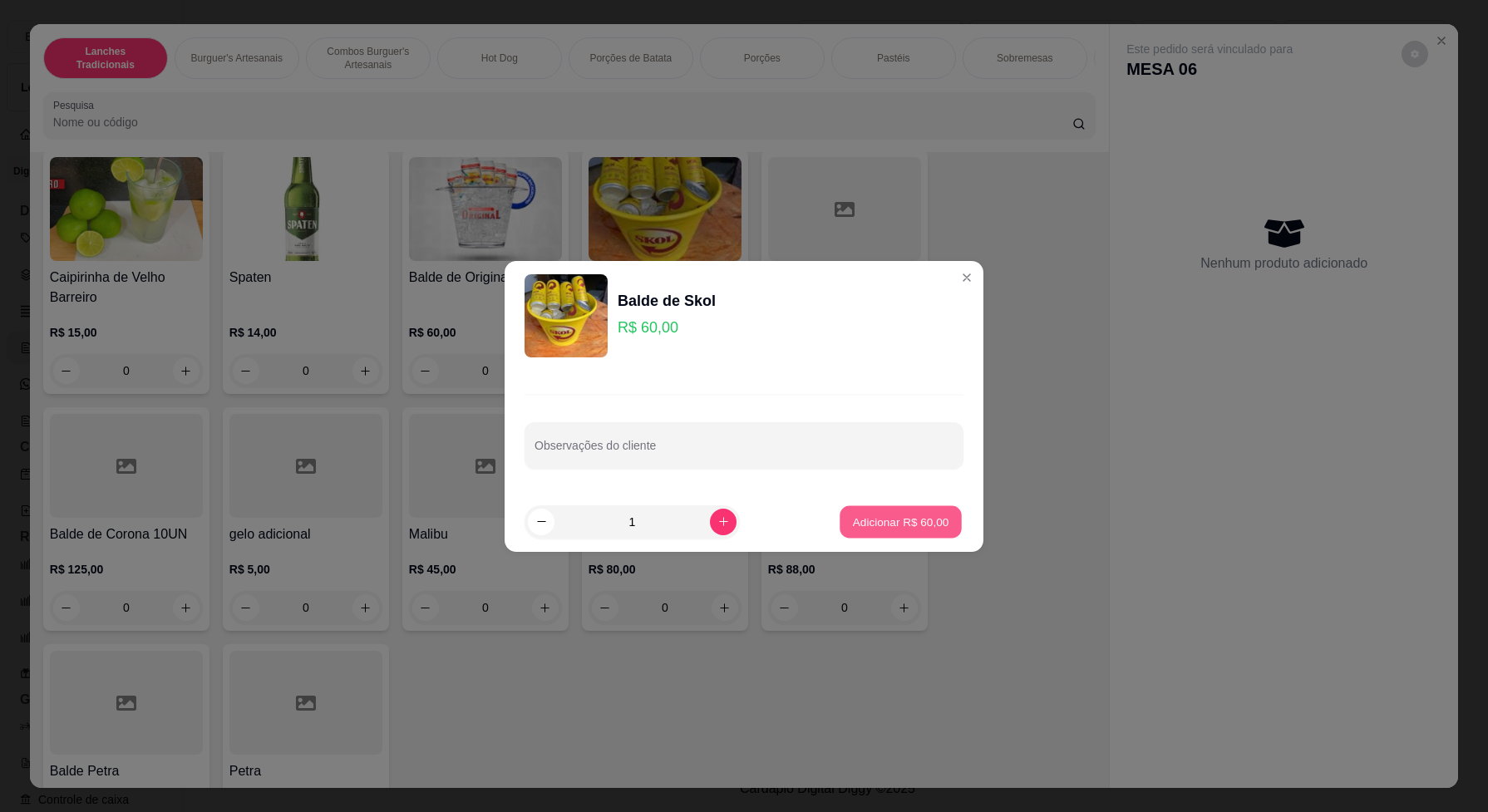 click on "Adicionar   R$ 60,00" at bounding box center [901, 521] 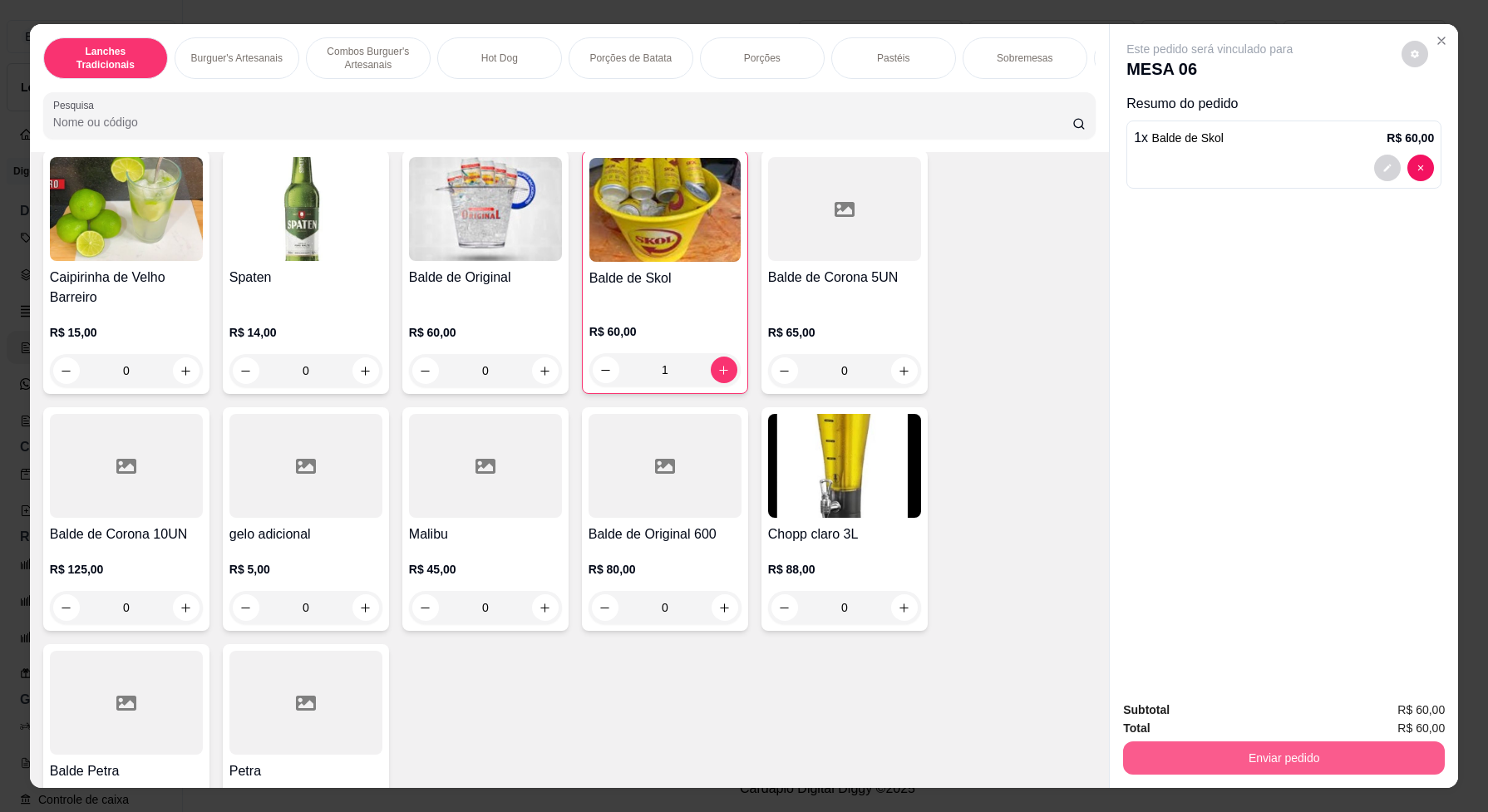 click on "Enviar pedido" at bounding box center [1284, 758] 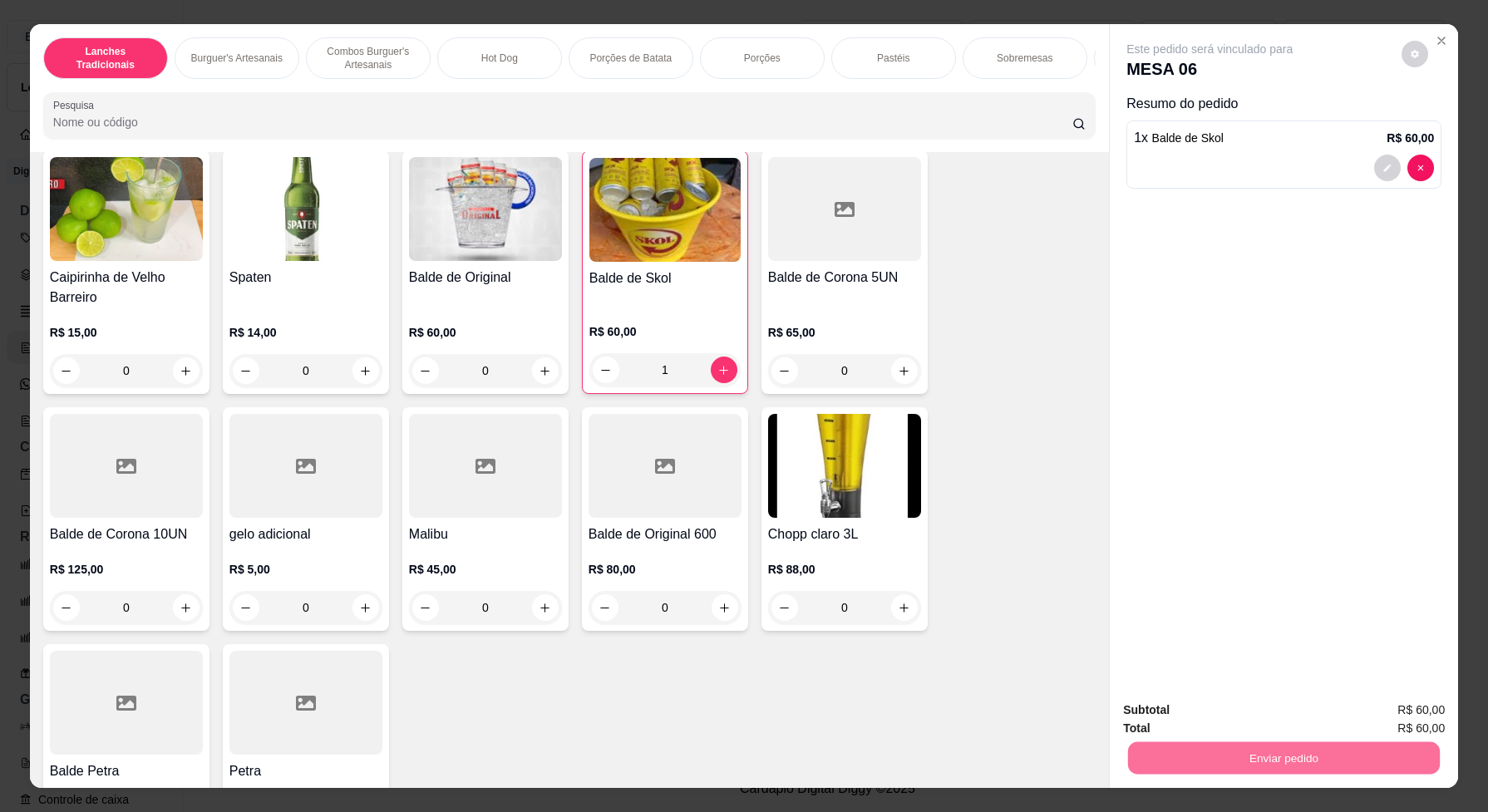 click on "Não registrar e enviar pedido" at bounding box center [1228, 717] 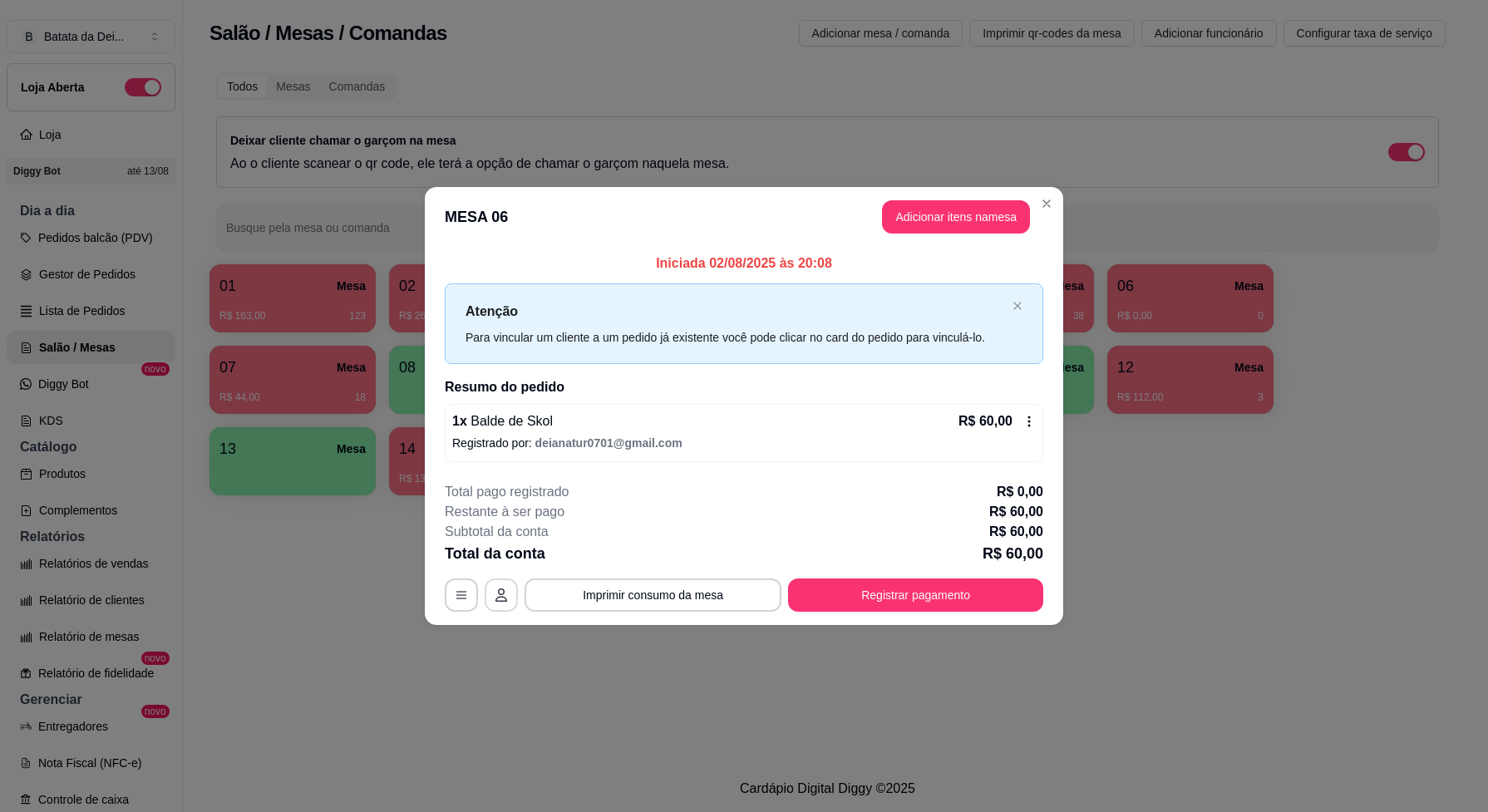 click 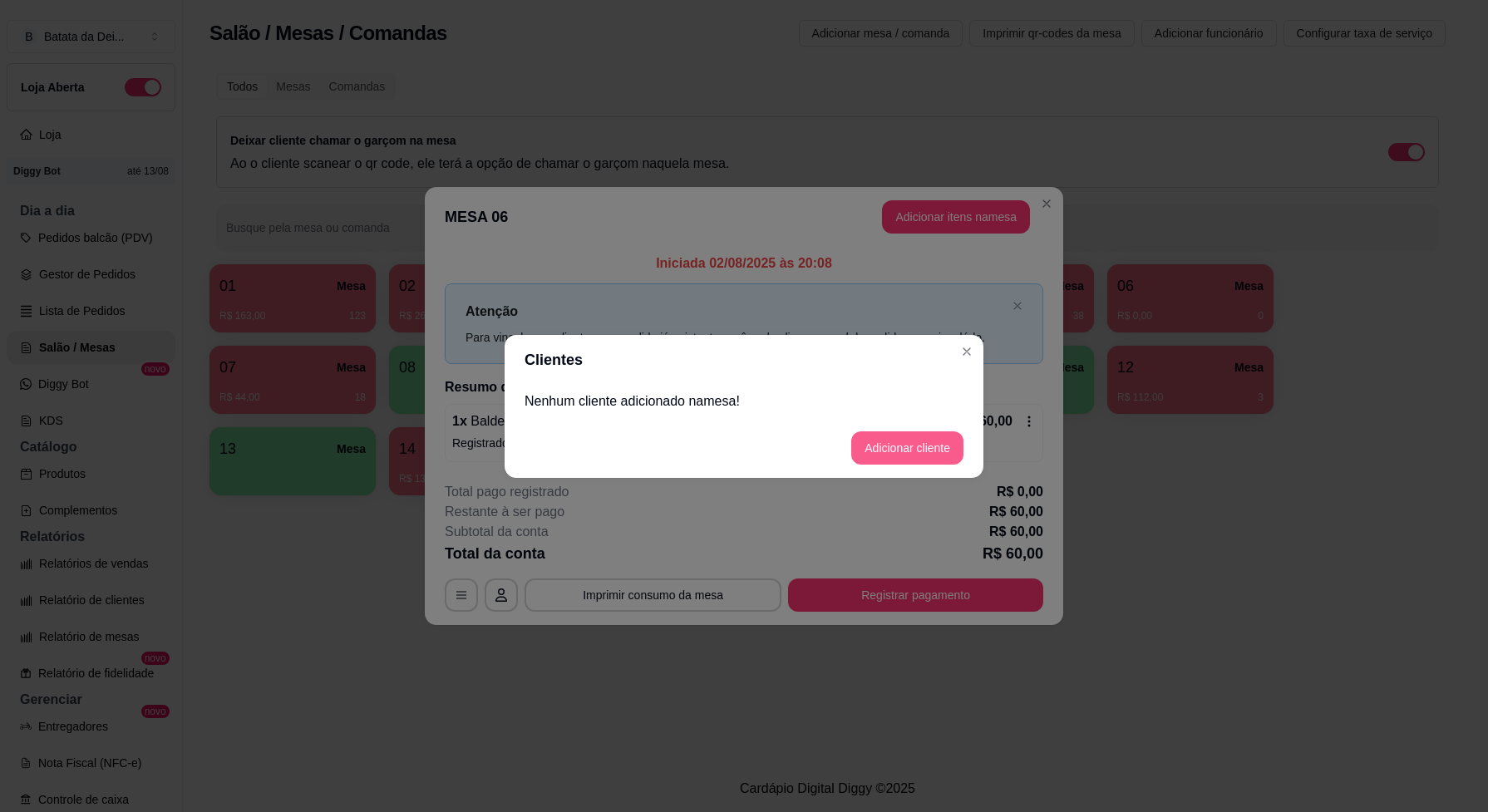 click on "Adicionar cliente" at bounding box center (907, 448) 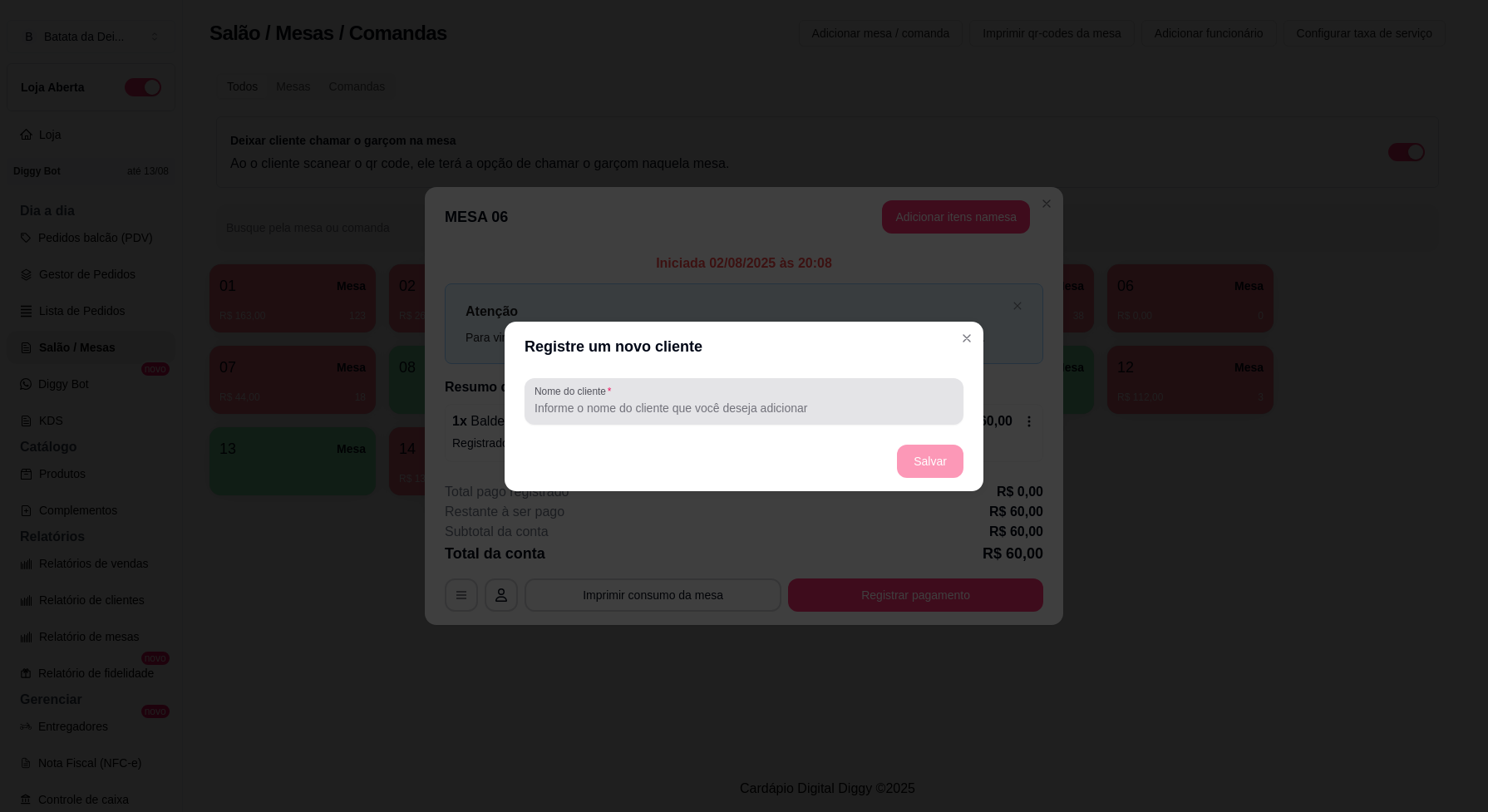 click on "Nome do cliente" at bounding box center [744, 408] 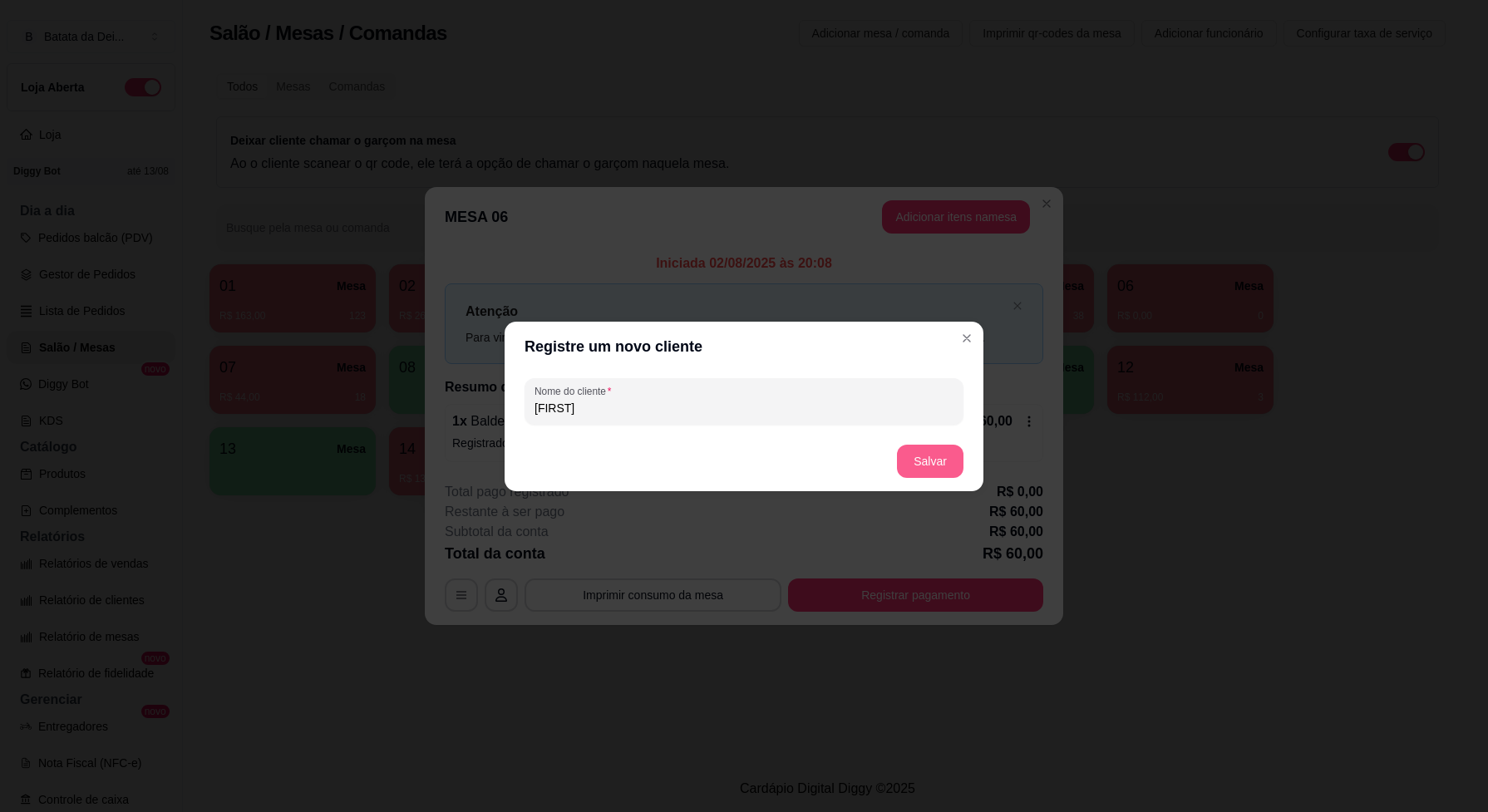 type on "lucas" 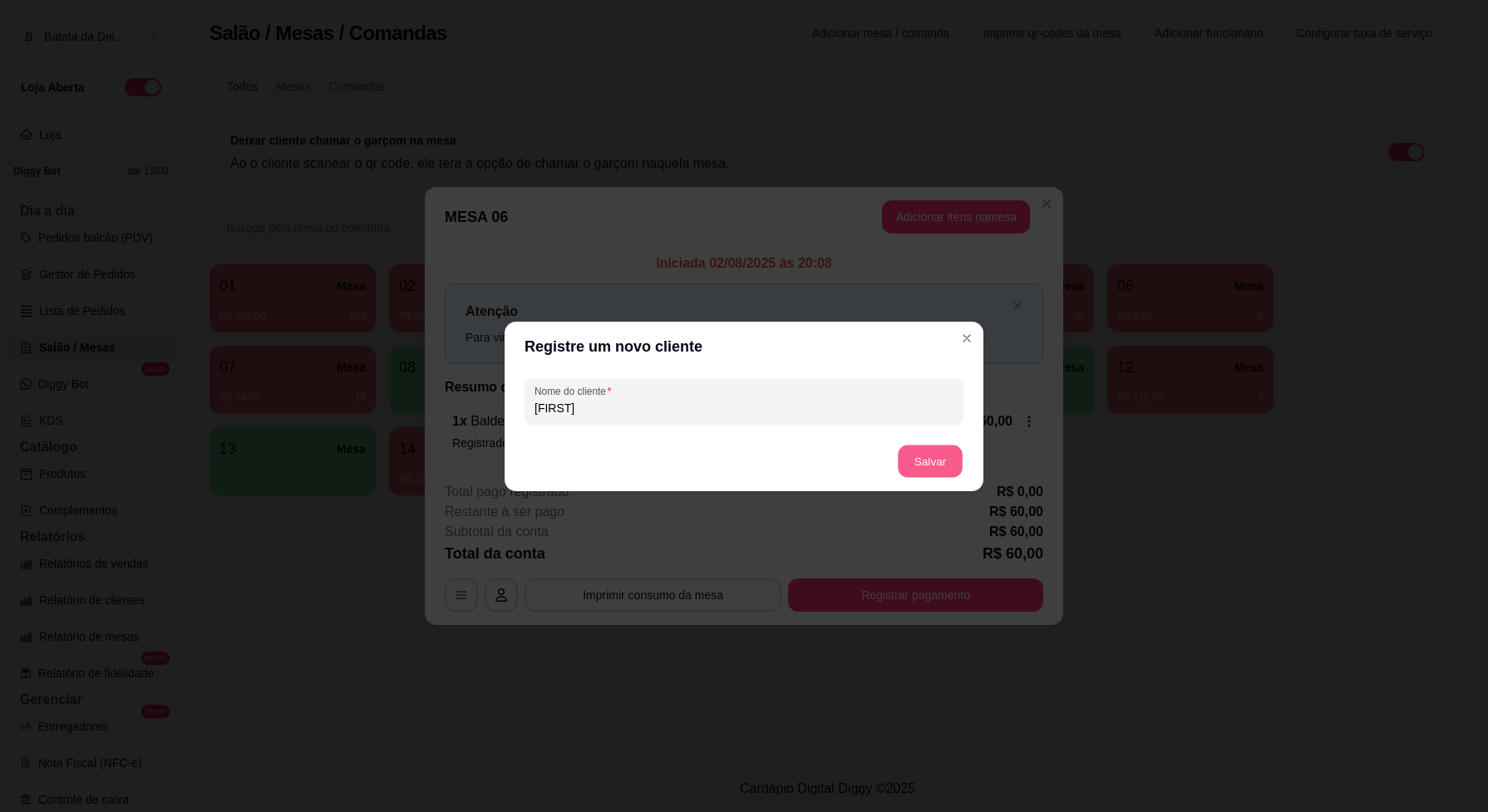 click on "Salvar" at bounding box center [930, 460] 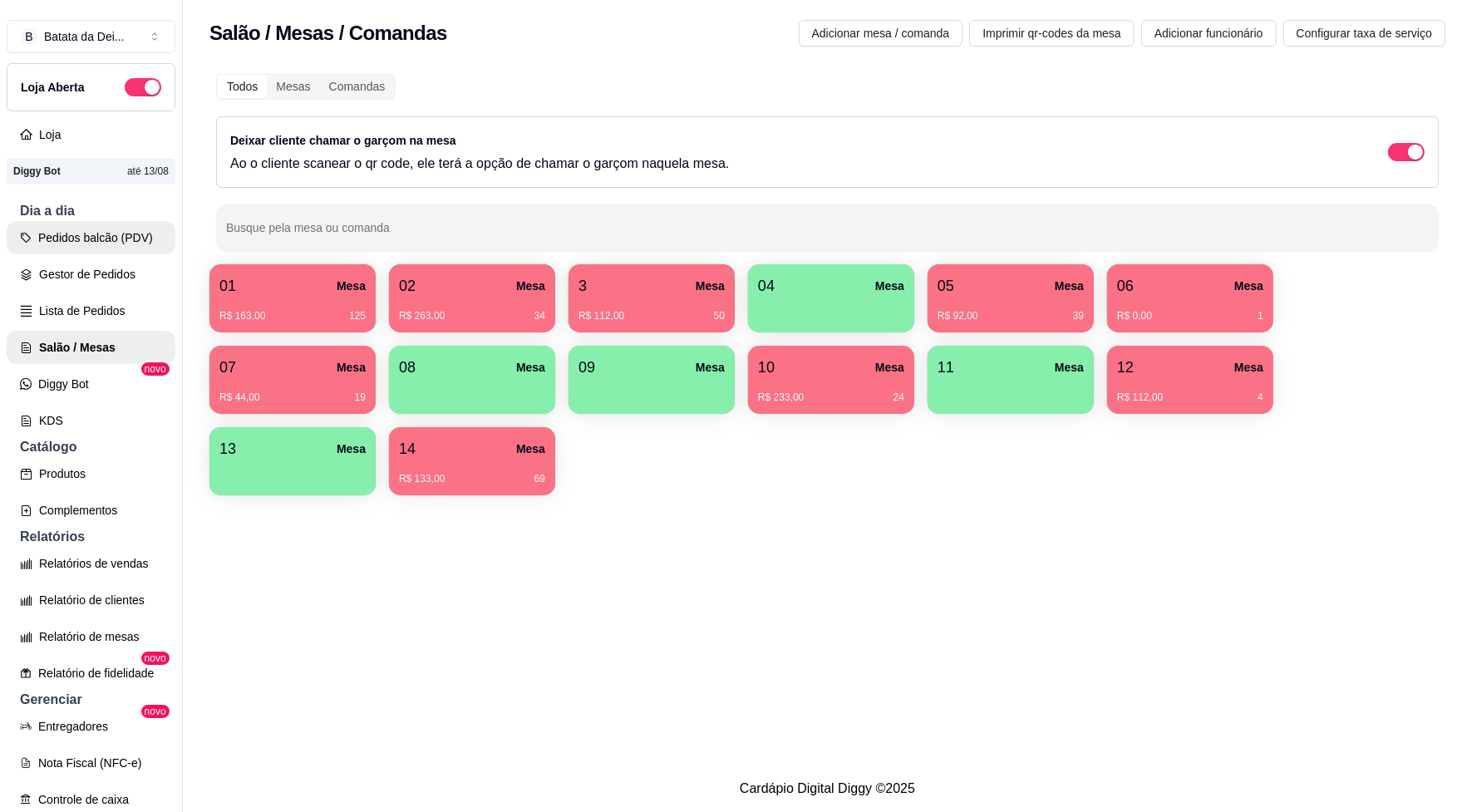 click on "Pedidos balcão (PDV)" at bounding box center (91, 238) 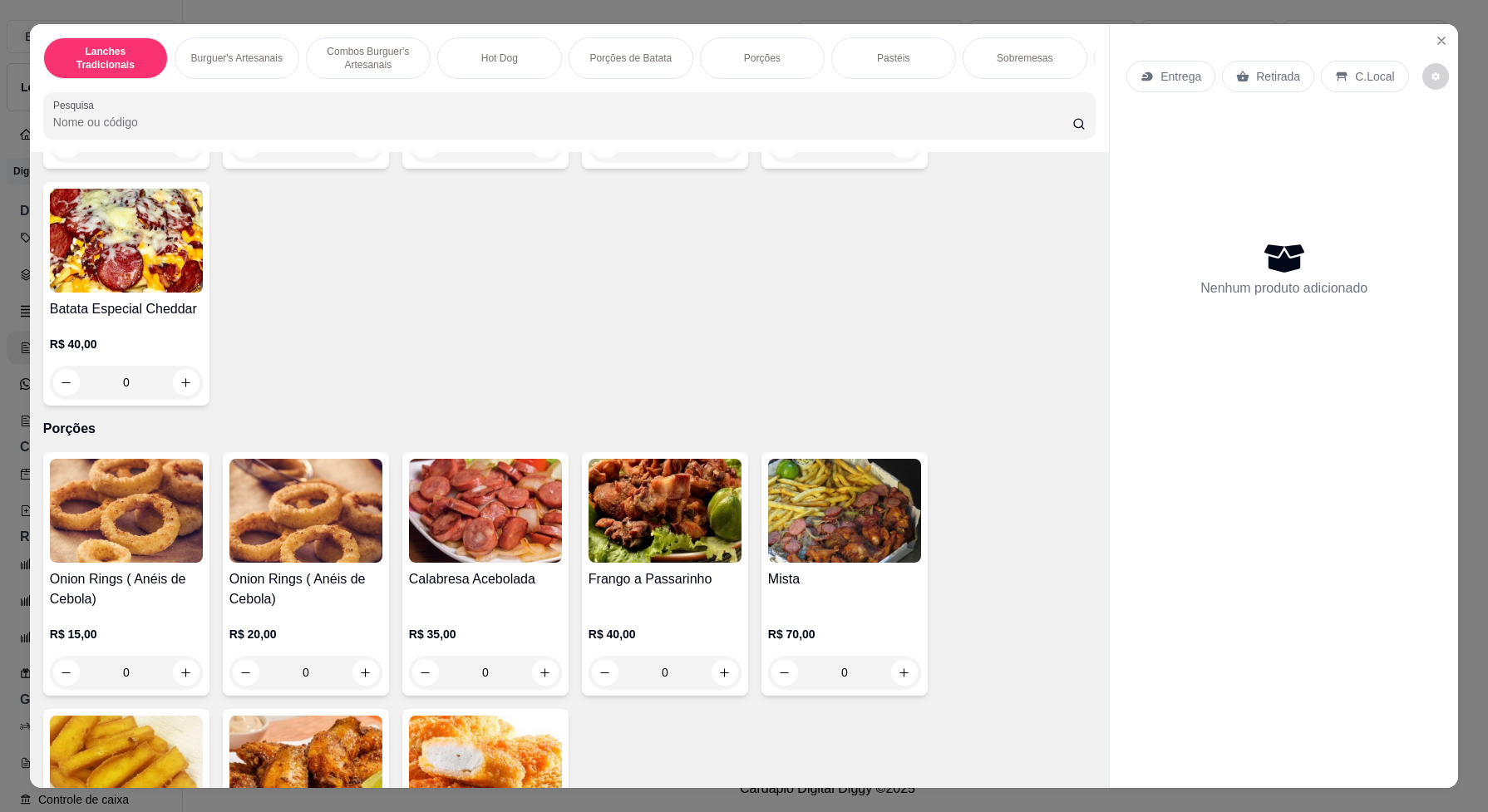 scroll, scrollTop: 2286, scrollLeft: 0, axis: vertical 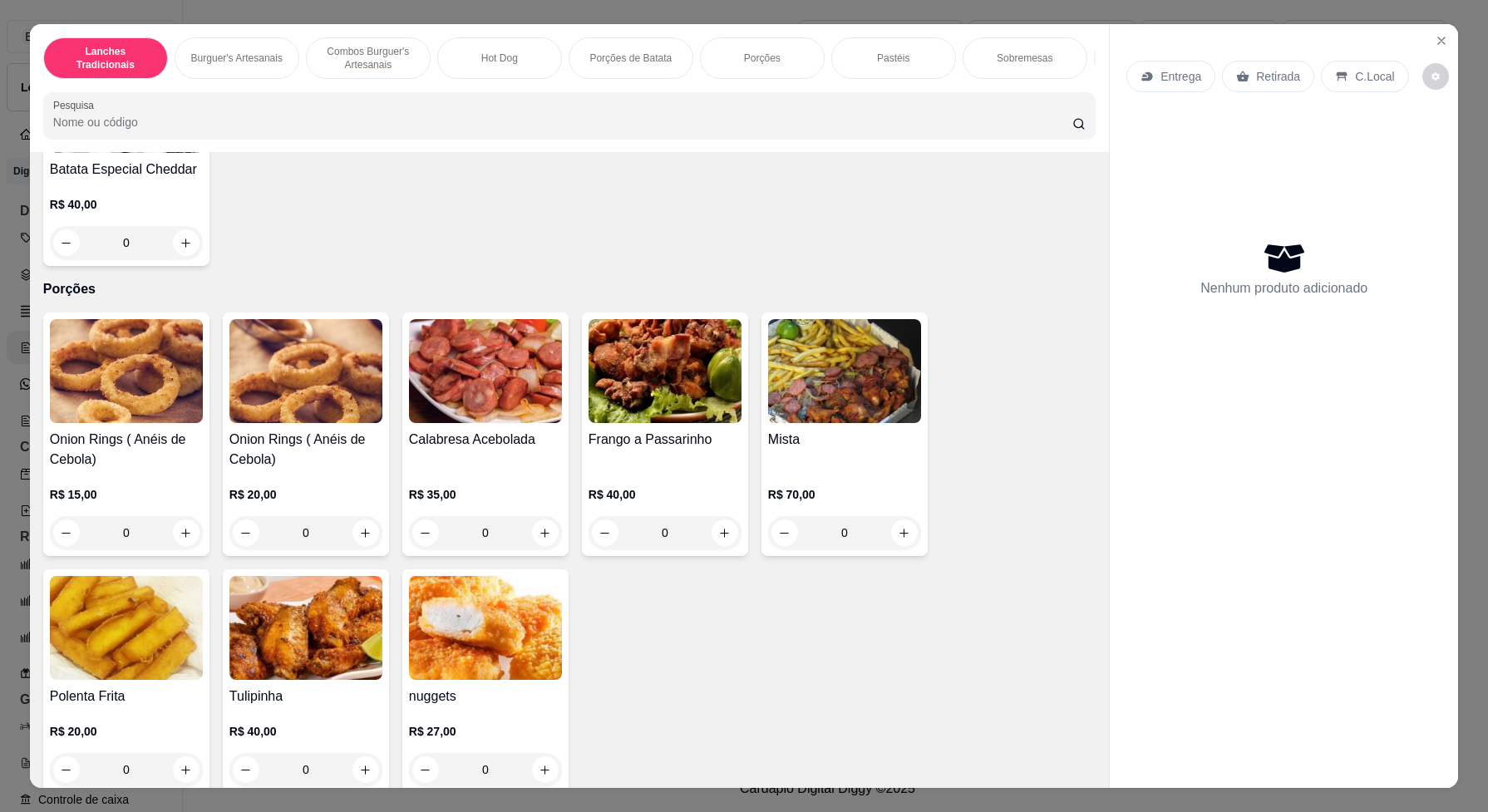 click at bounding box center [306, 371] 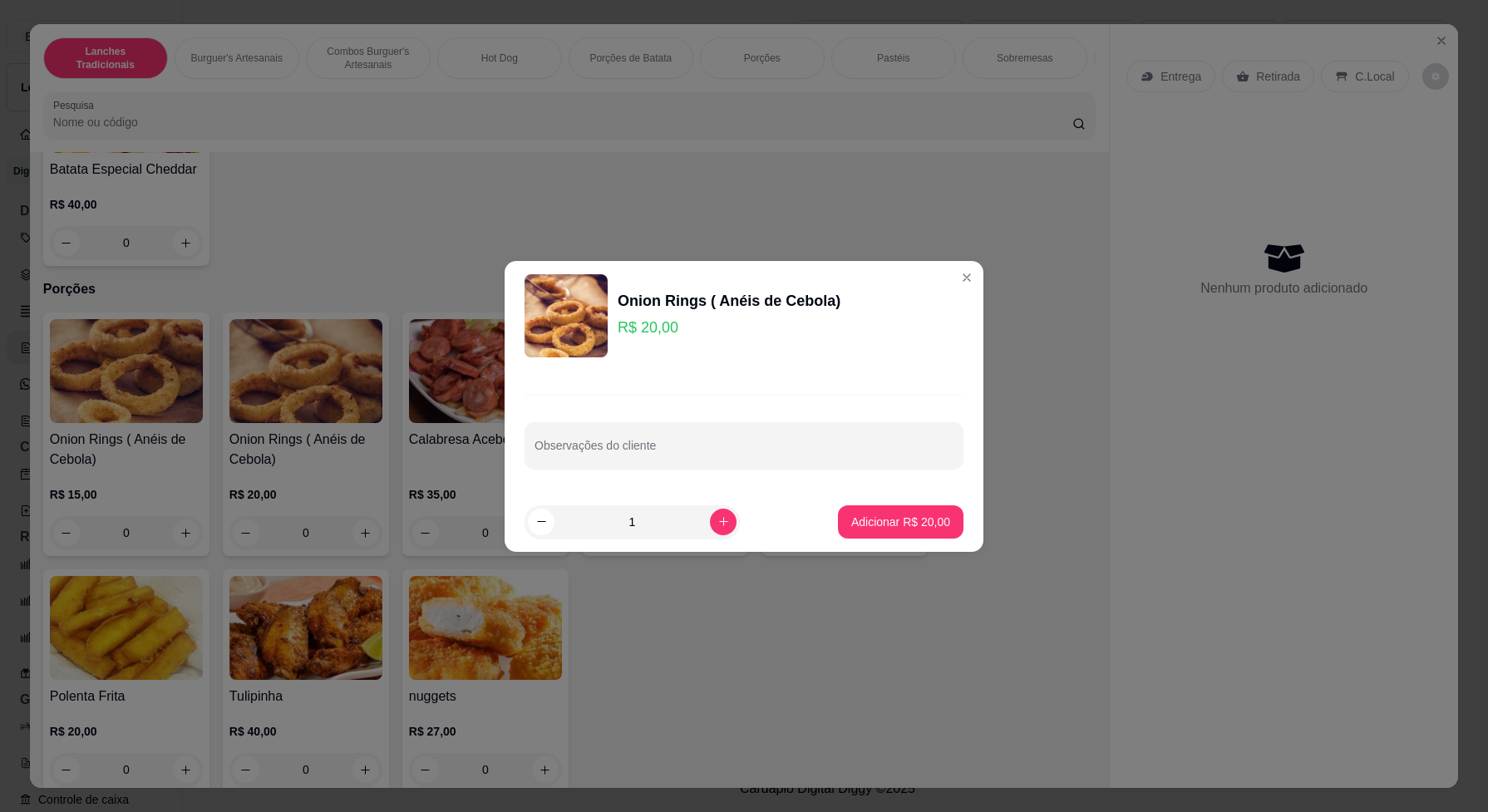 click on "1 Adicionar   R$ 20,00" at bounding box center [744, 522] 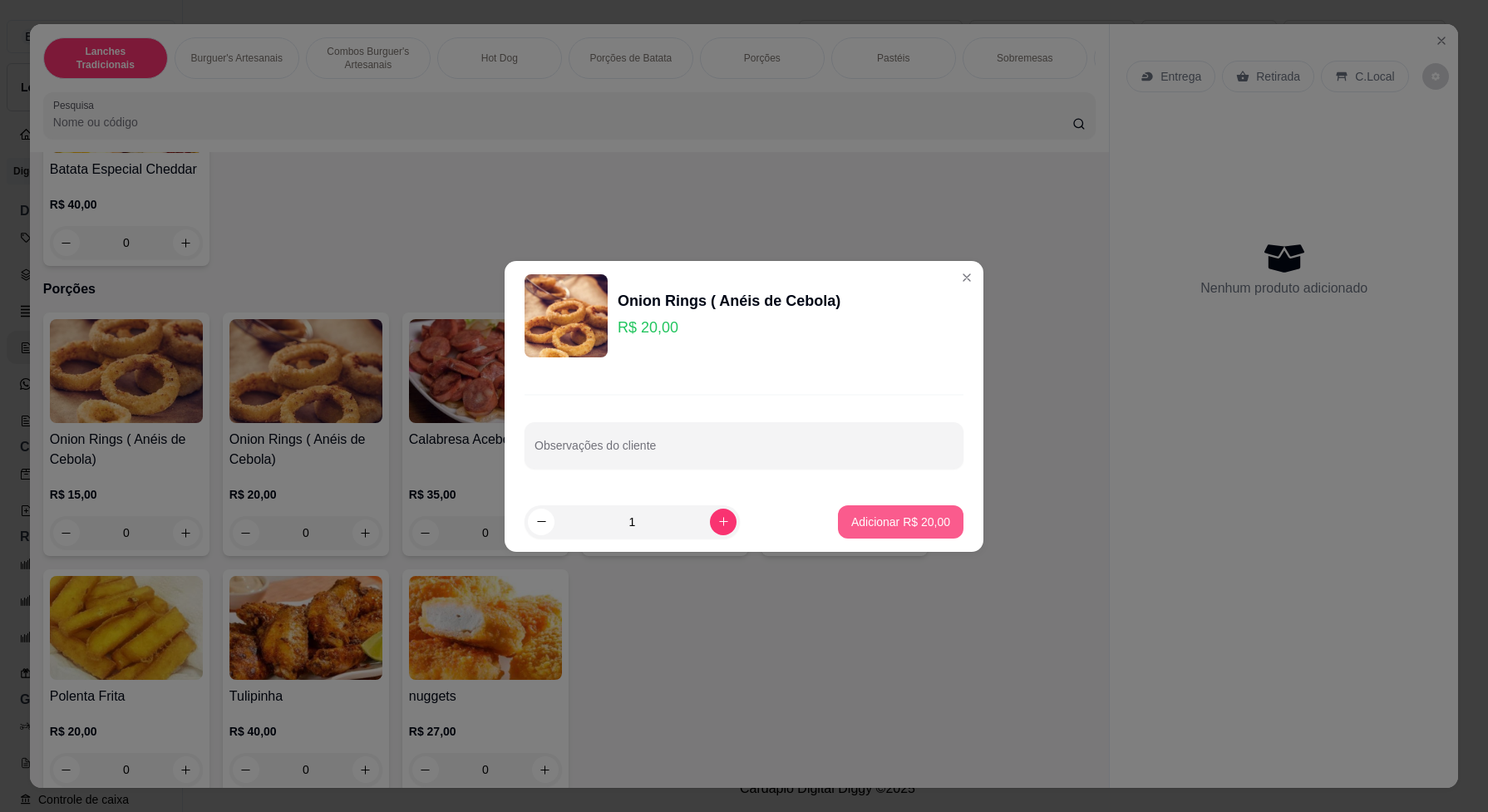 click on "Adicionar   R$ 20,00" at bounding box center (900, 522) 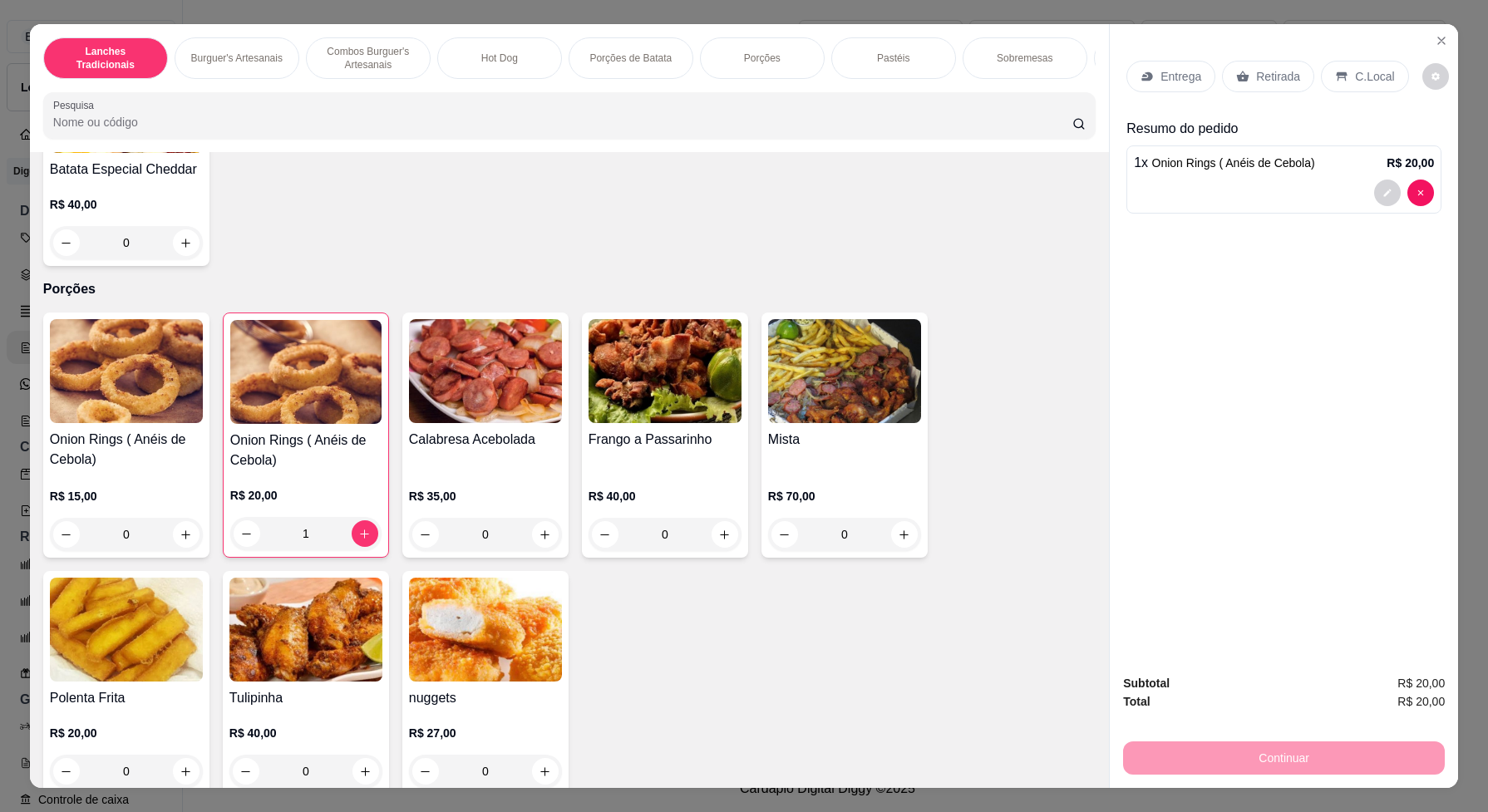 click on "C.Local" at bounding box center [1374, 76] 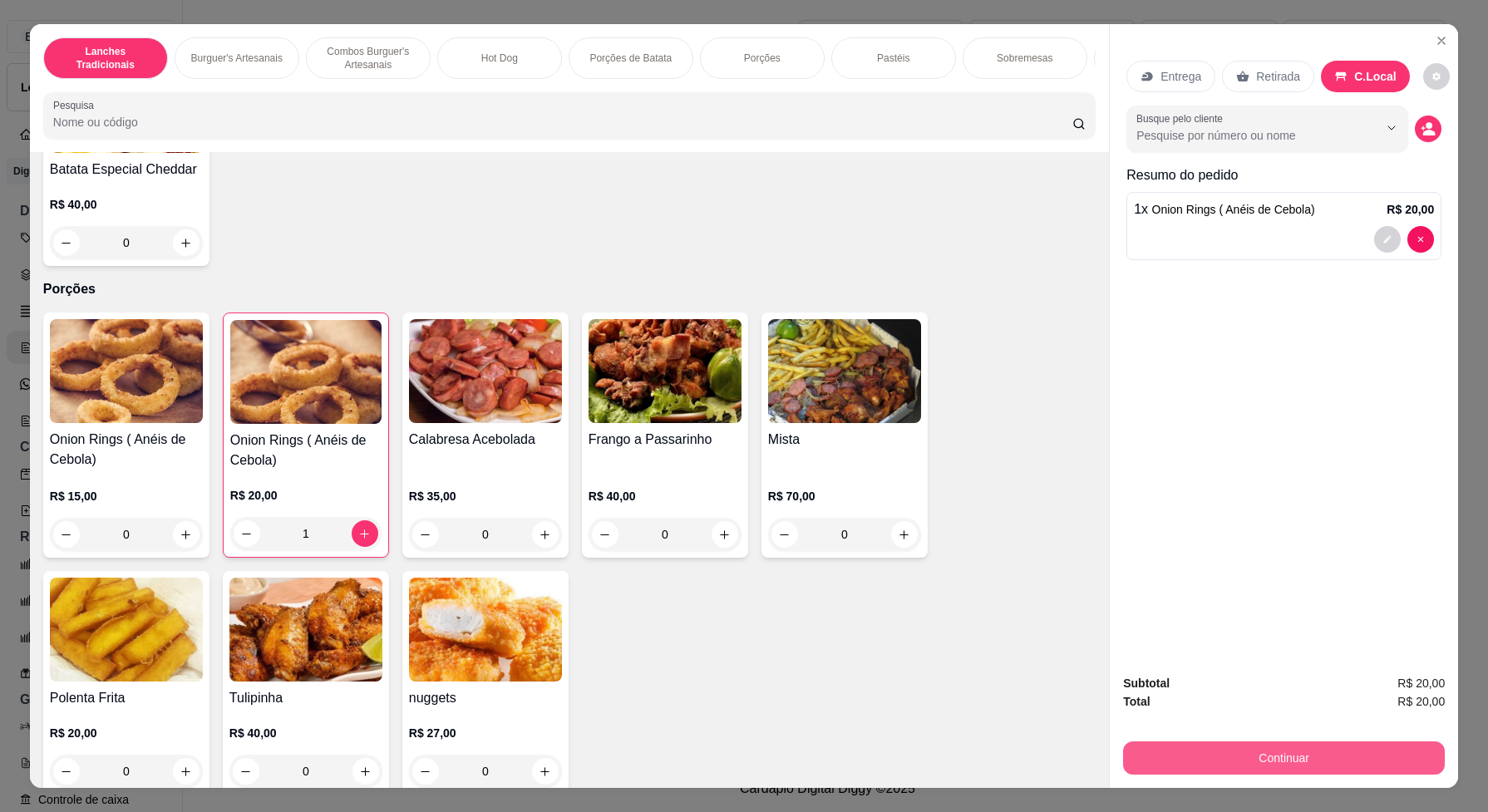 click on "Continuar" at bounding box center [1284, 758] 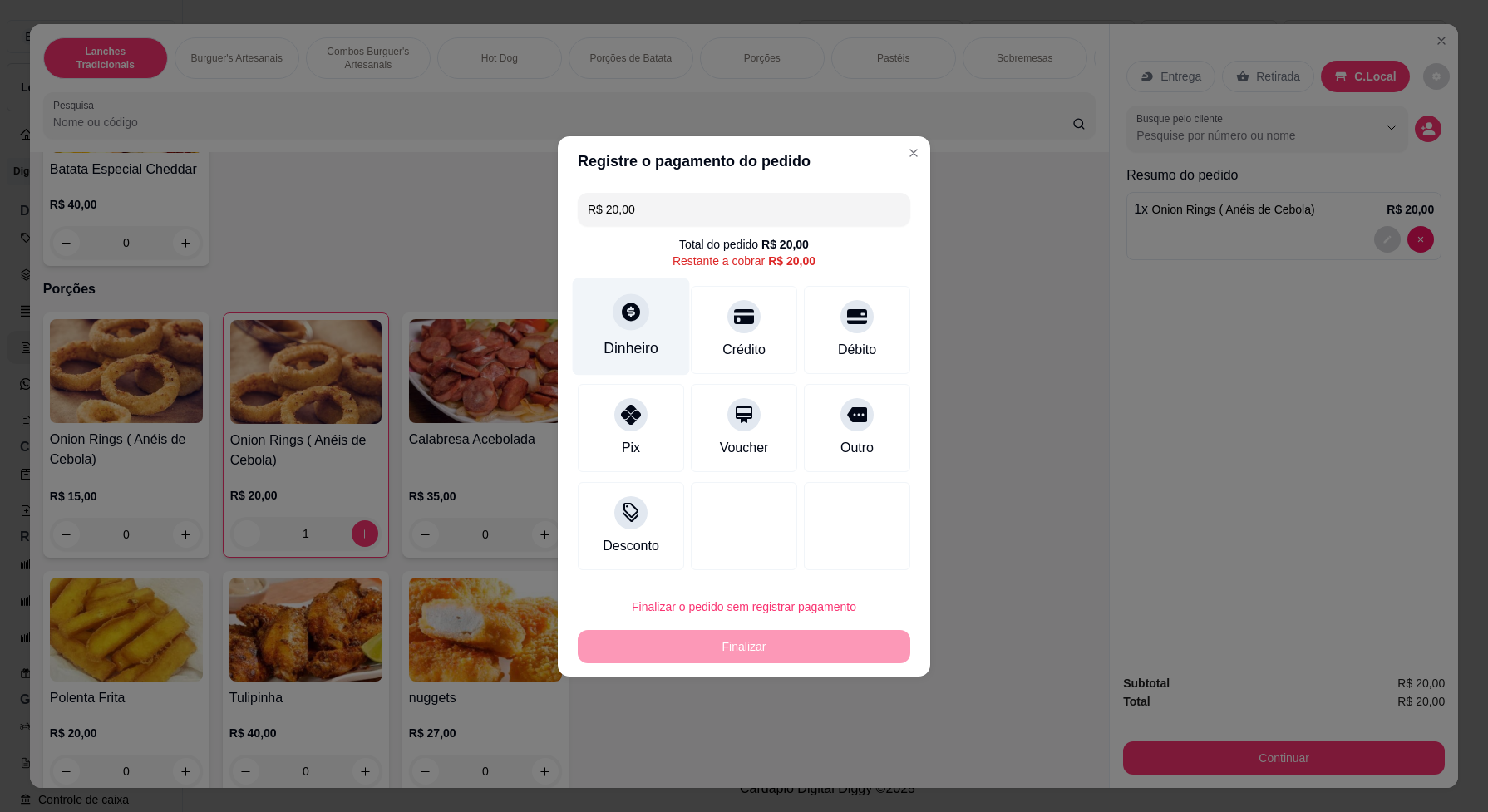 click on "Dinheiro" at bounding box center (631, 326) 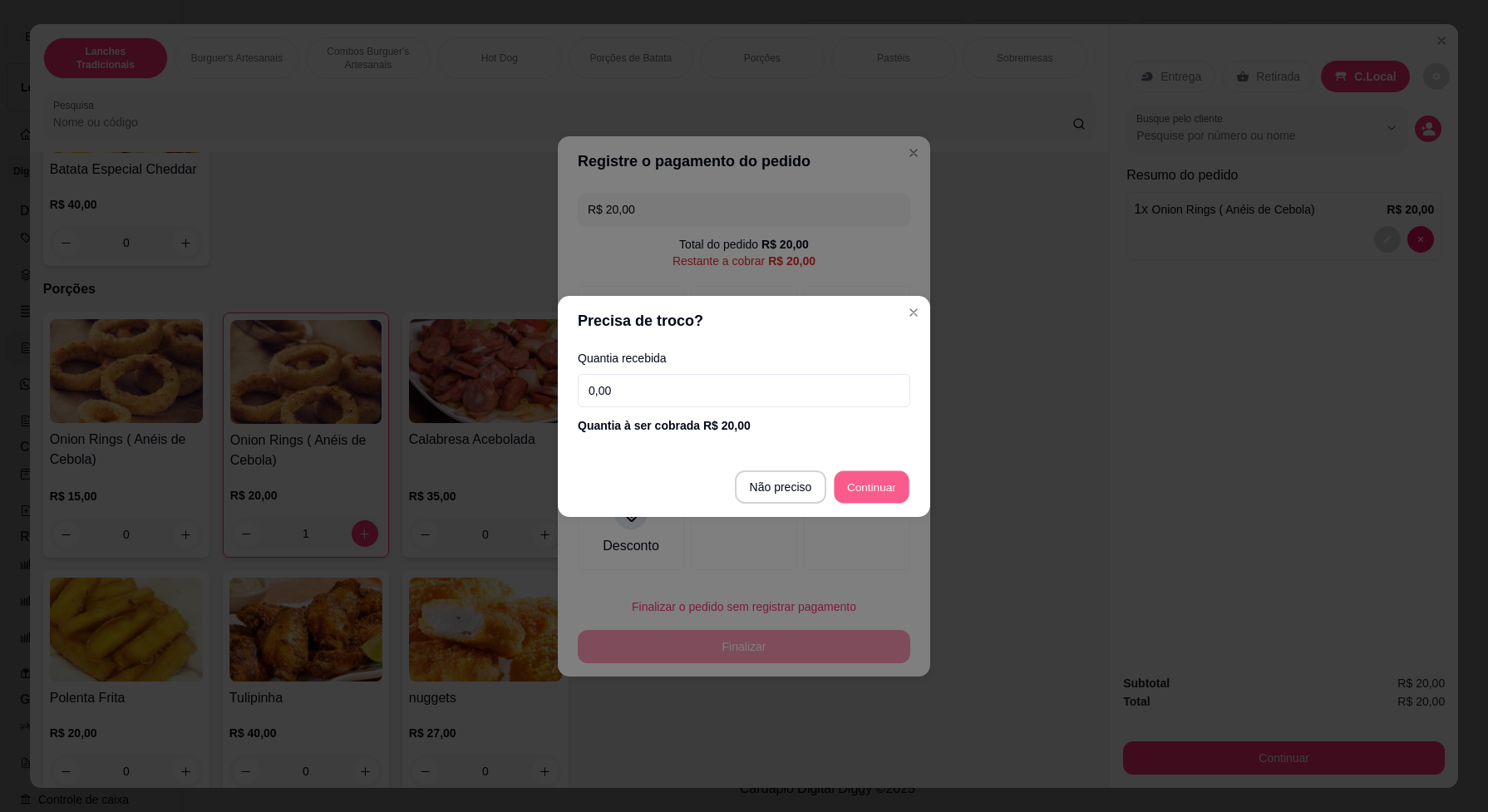 type on "R$ 0,00" 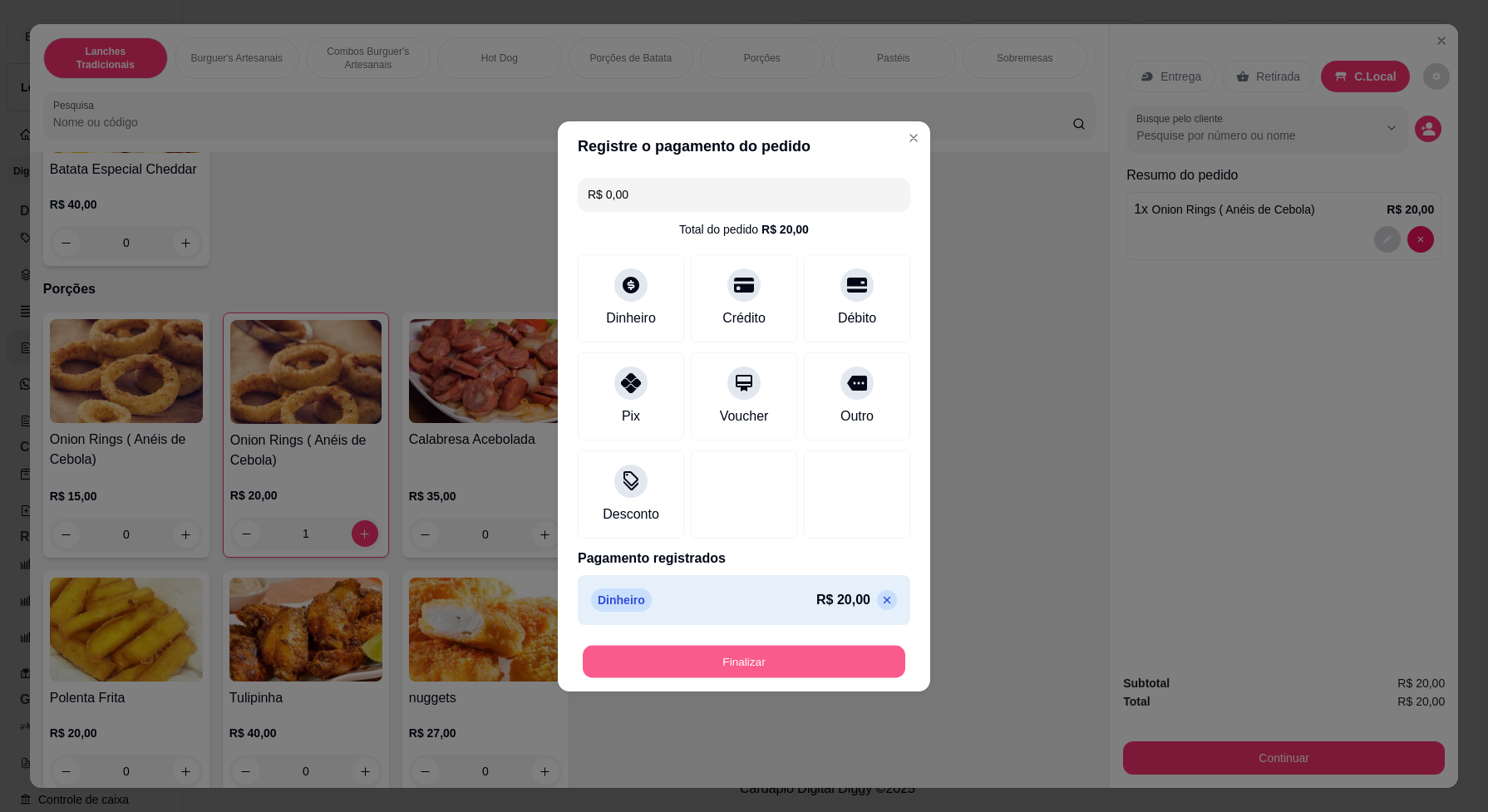 click on "Finalizar" at bounding box center [744, 661] 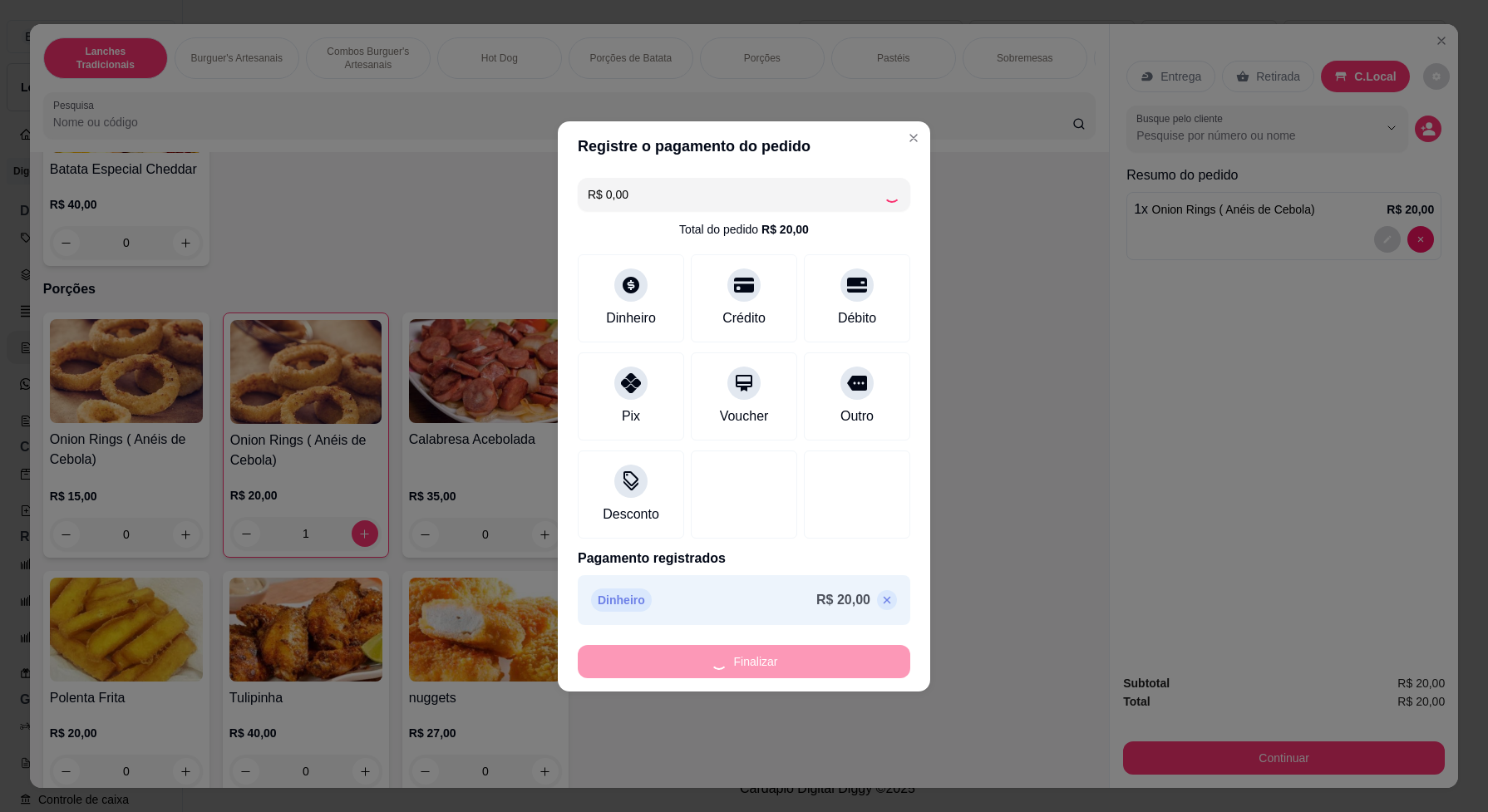 type on "0" 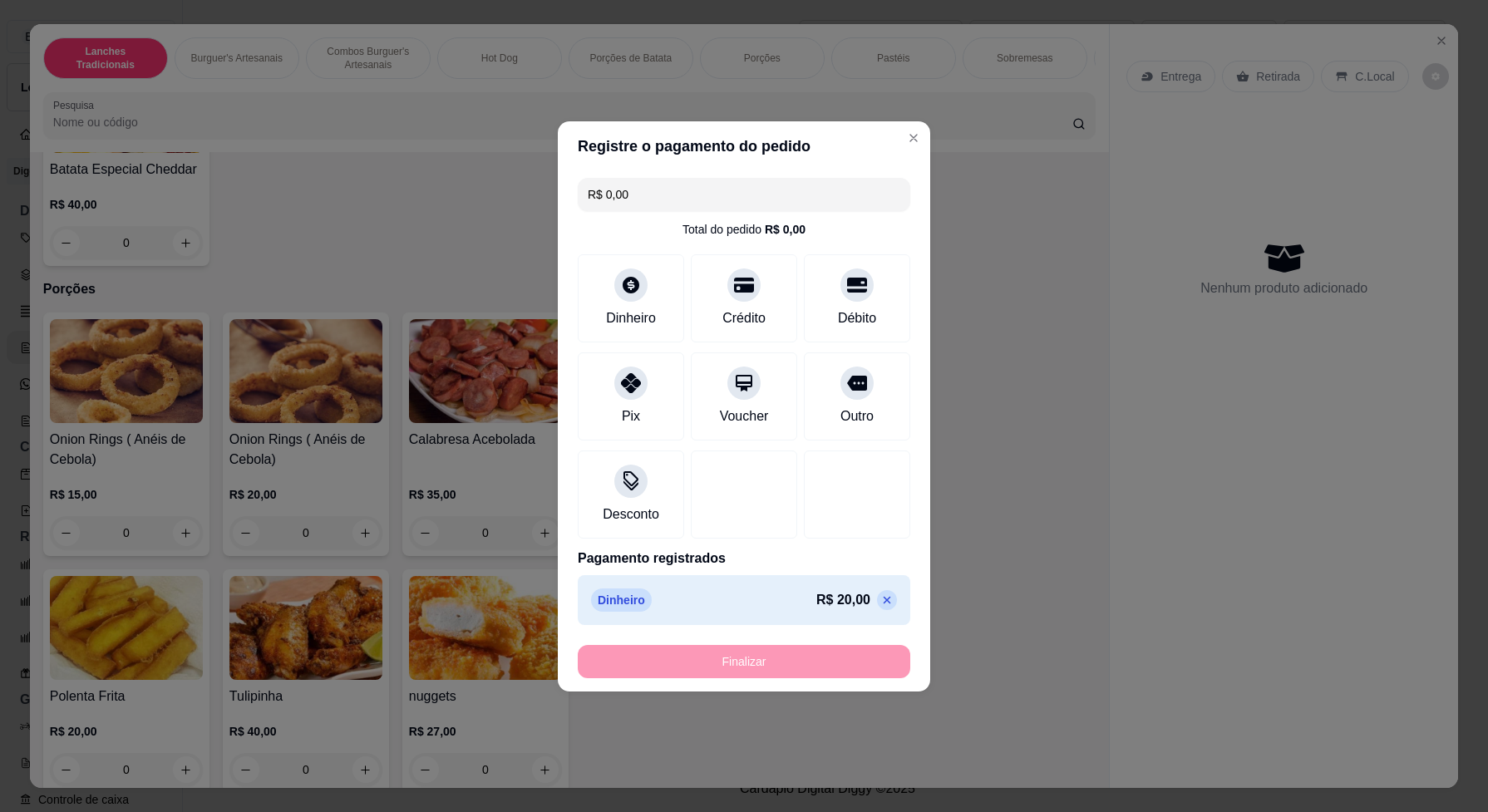 type on "-R$ 20,00" 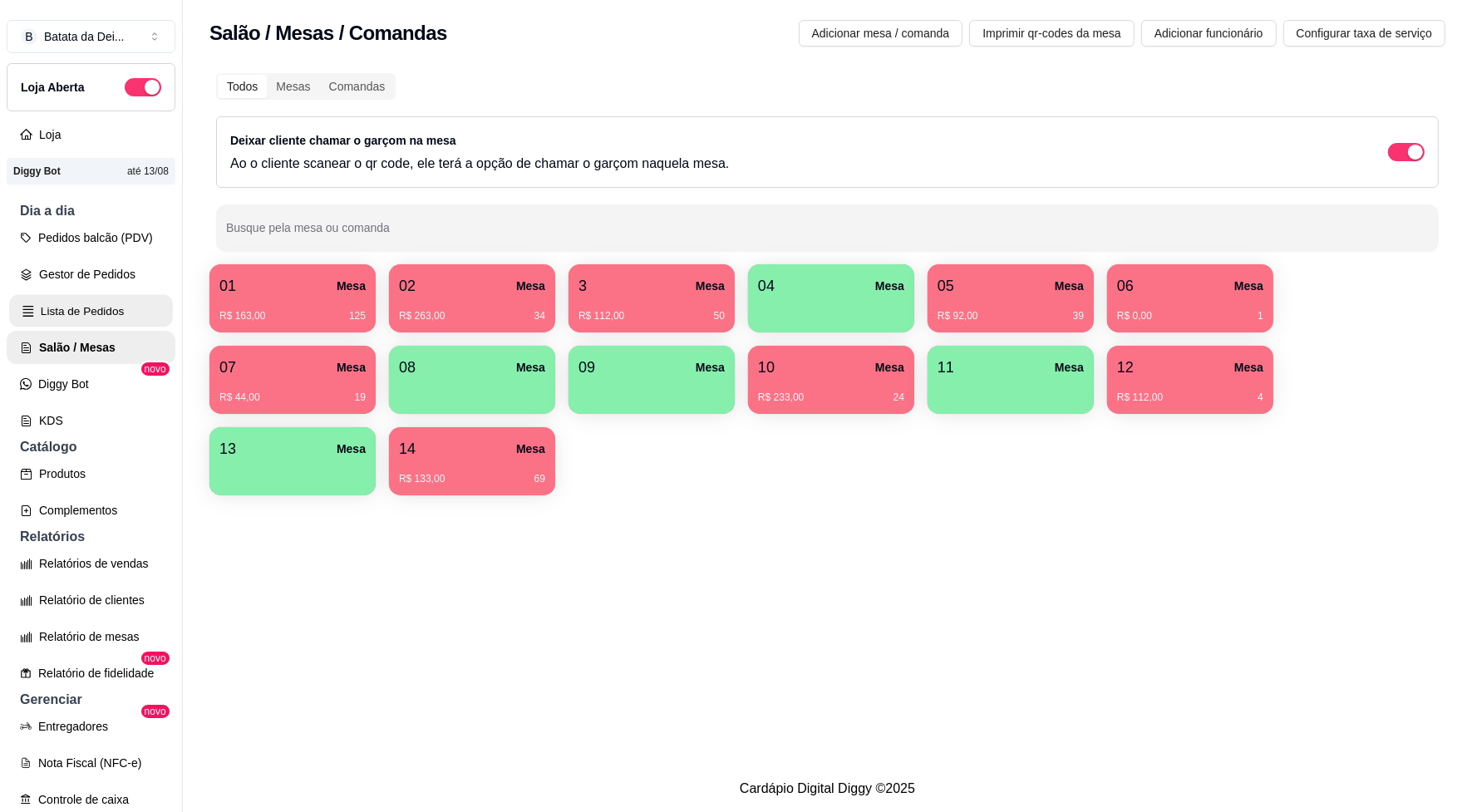 click on "Lista de Pedidos" at bounding box center (91, 311) 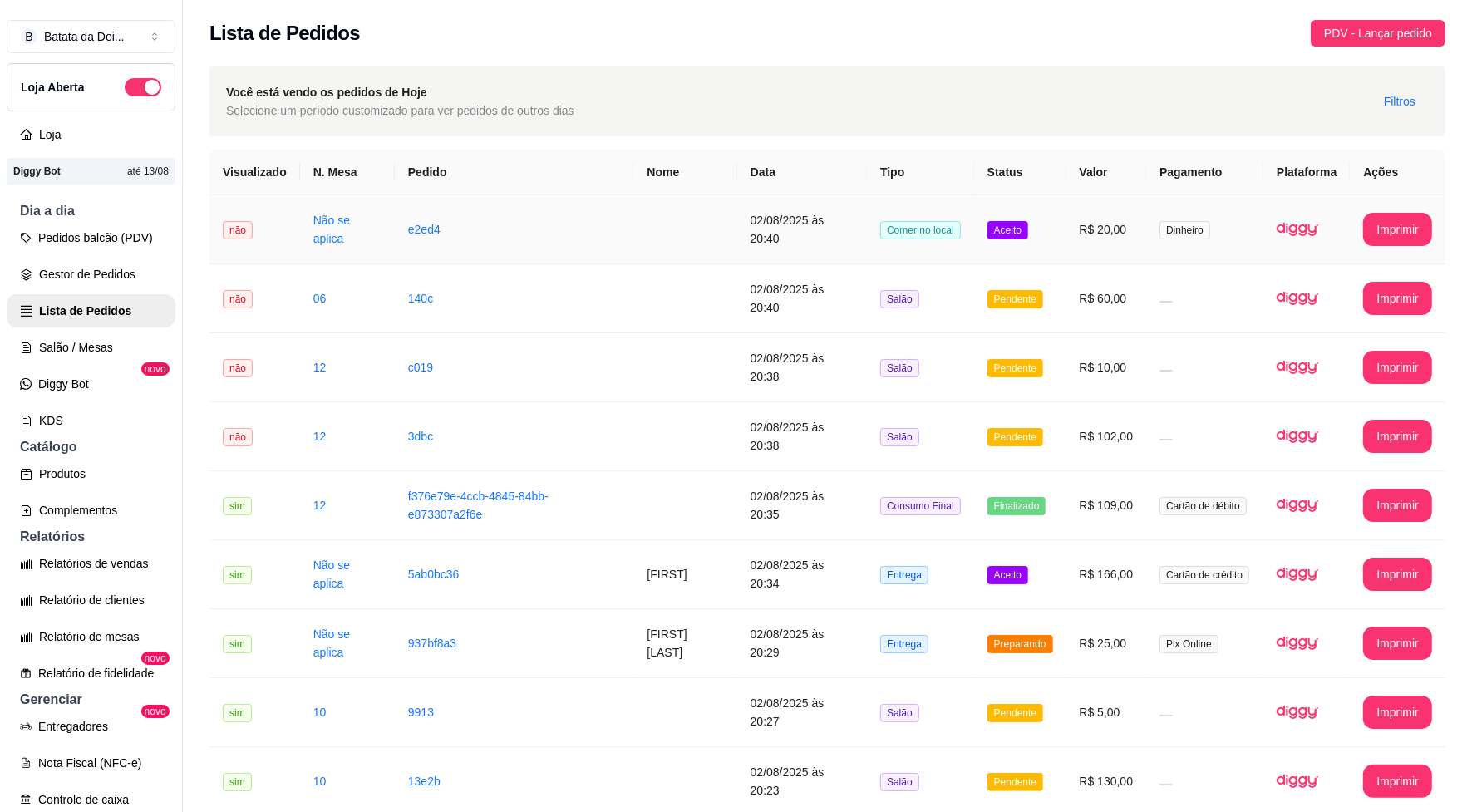 click on "02/08/2025 às 20:40" at bounding box center [802, 229] 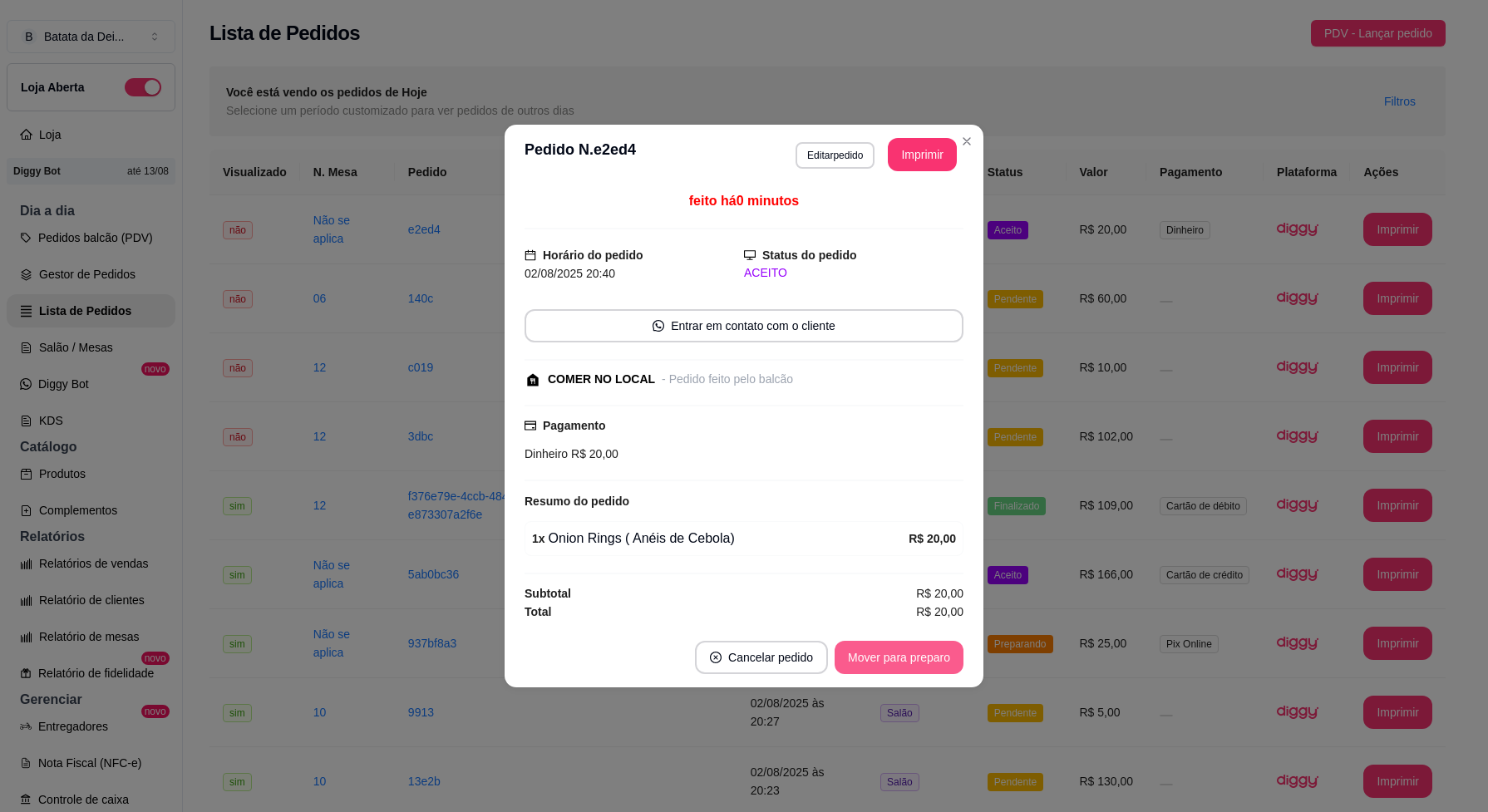 click on "Mover para preparo" at bounding box center [899, 657] 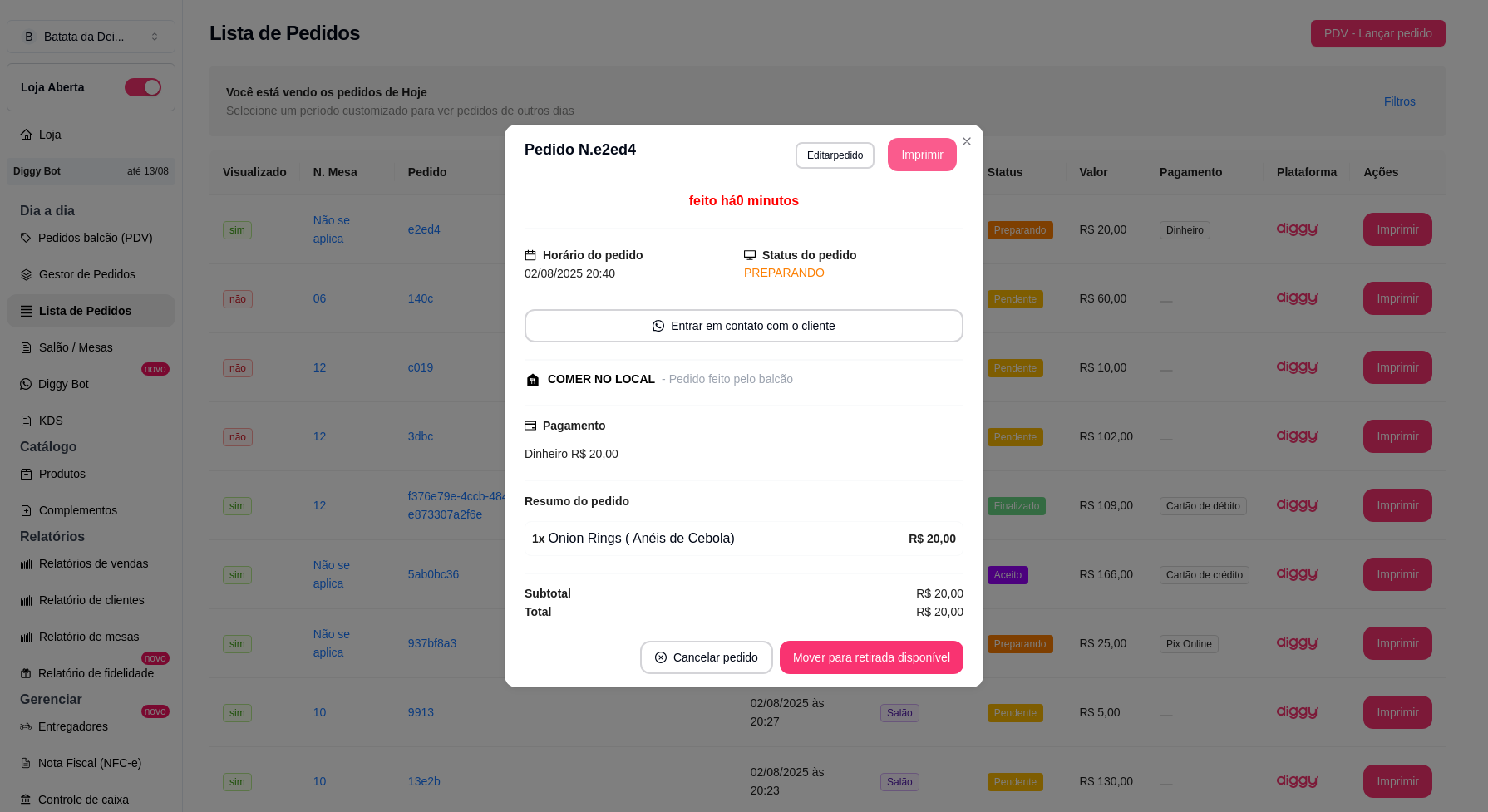 click on "Imprimir" at bounding box center [922, 155] 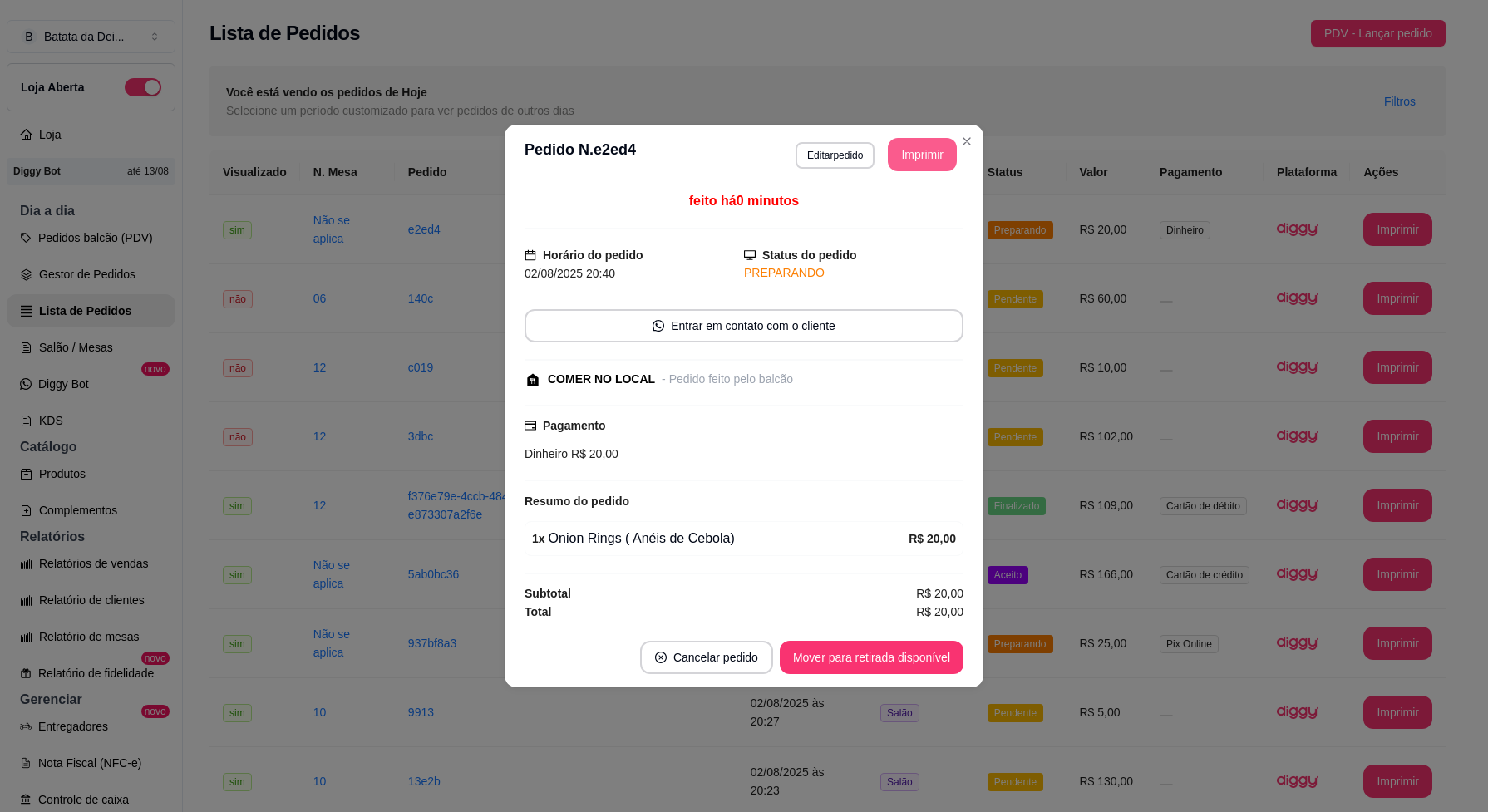 scroll, scrollTop: 0, scrollLeft: 0, axis: both 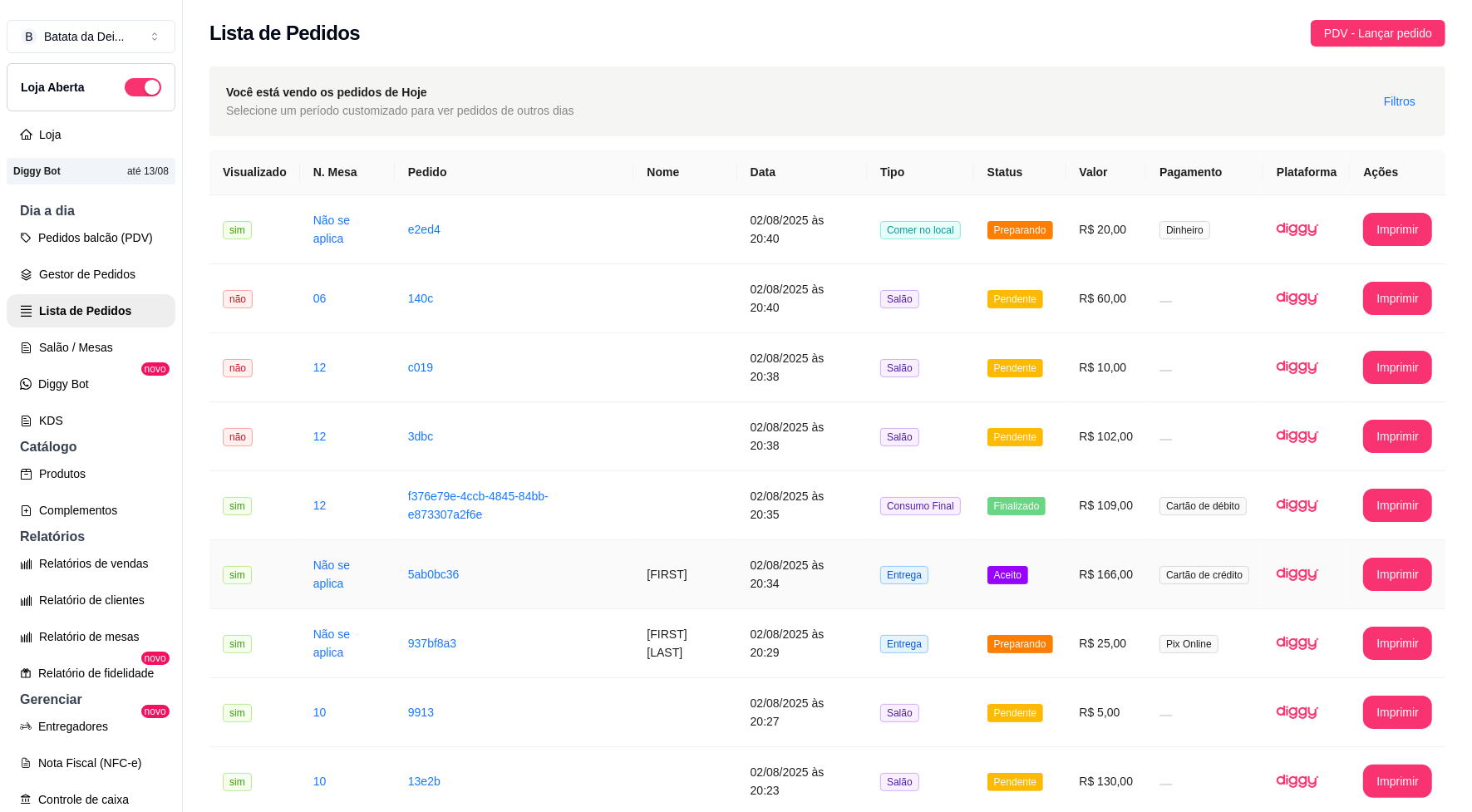 click on "02/08/2025 às 20:34" at bounding box center [802, 574] 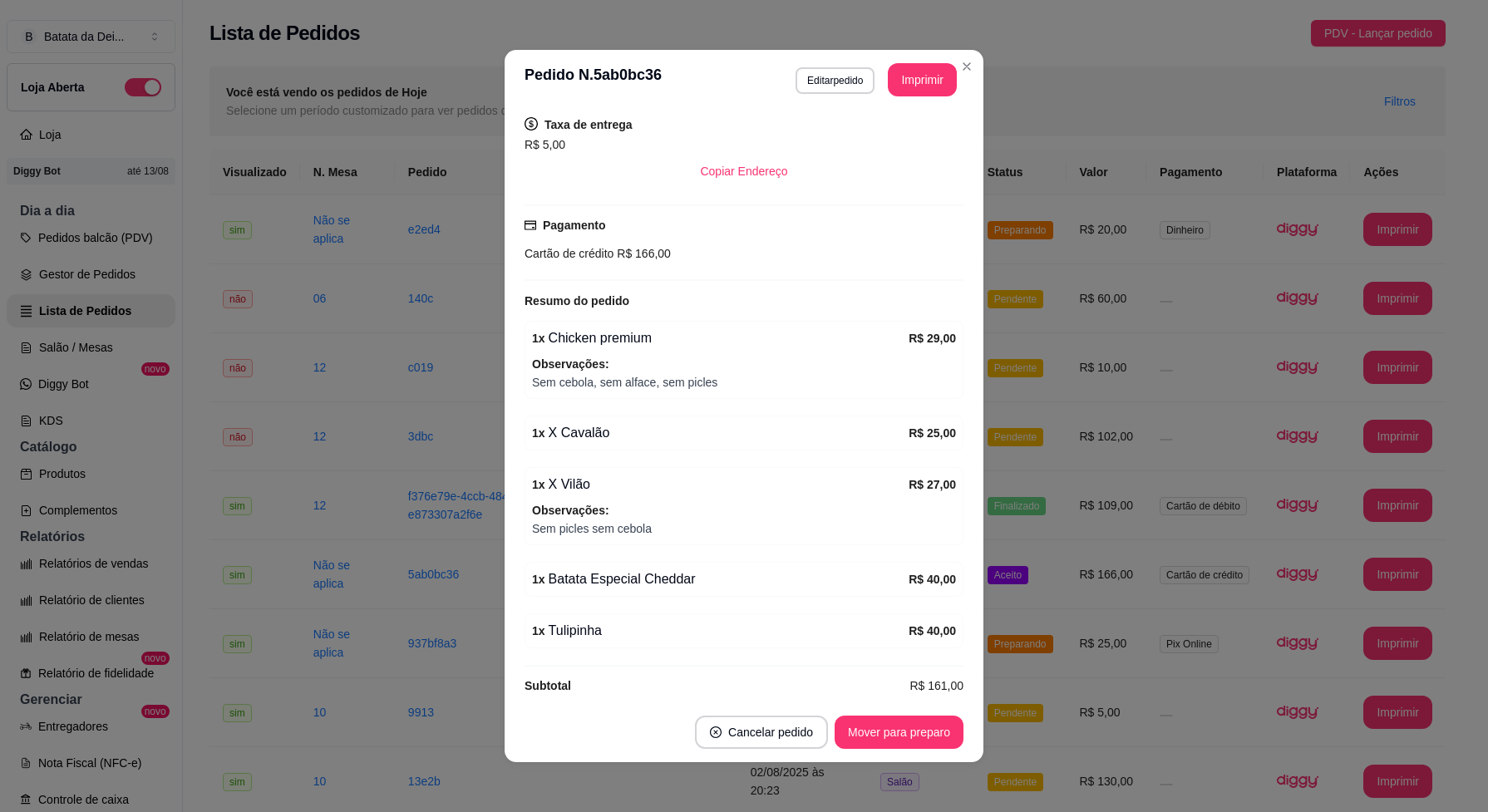 scroll, scrollTop: 367, scrollLeft: 0, axis: vertical 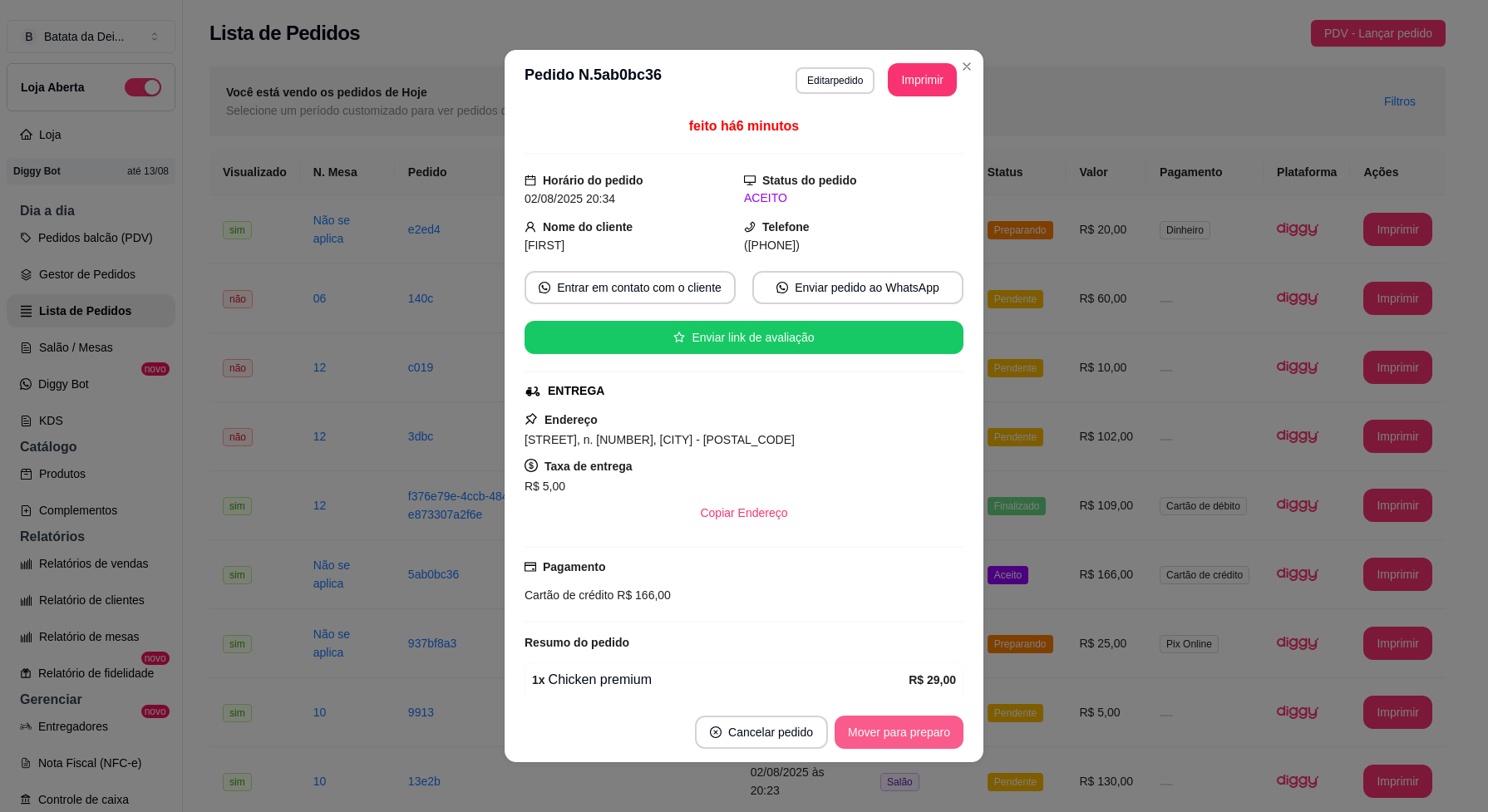 click on "Mover para preparo" at bounding box center [899, 732] 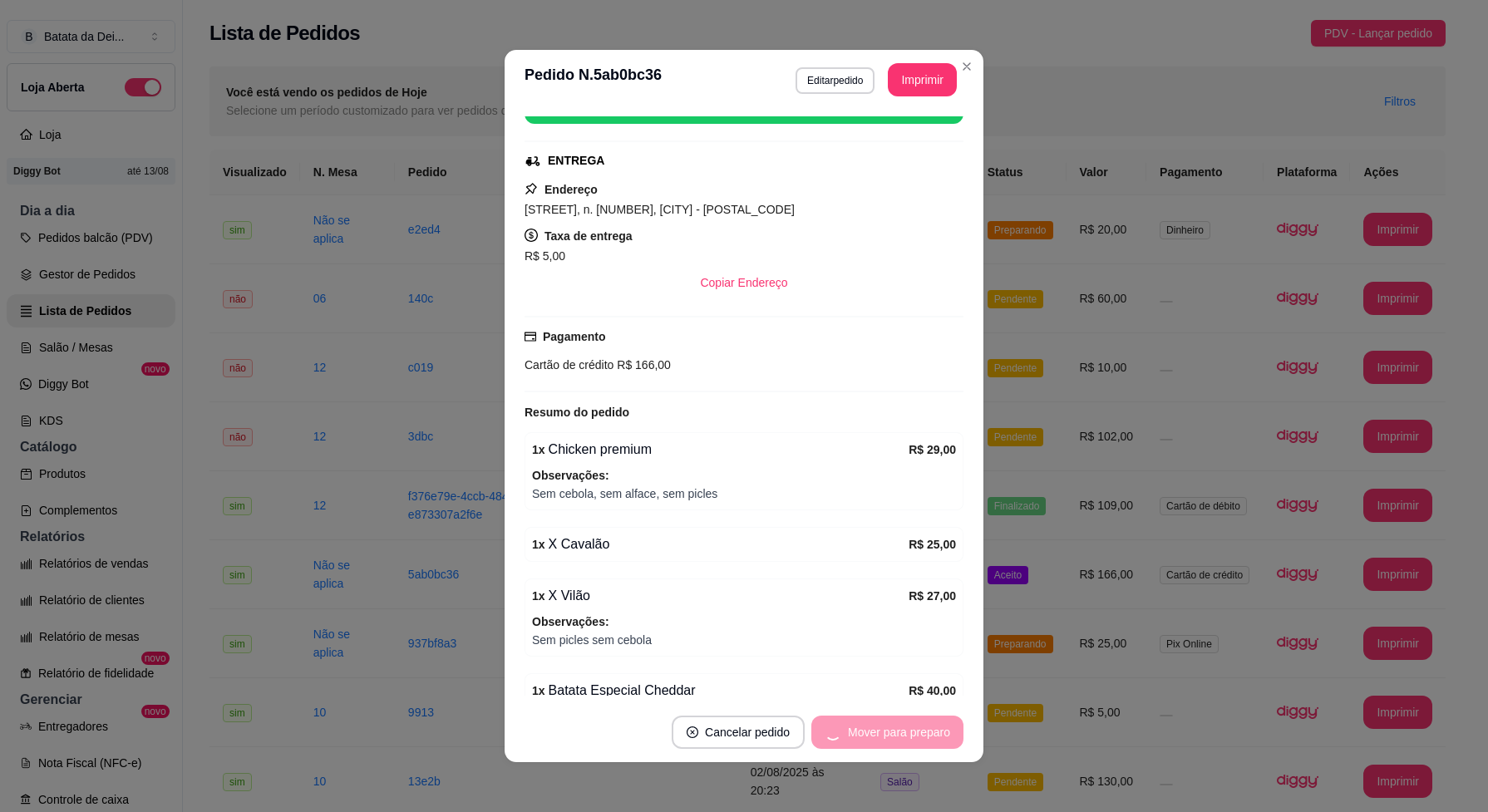 scroll, scrollTop: 56, scrollLeft: 0, axis: vertical 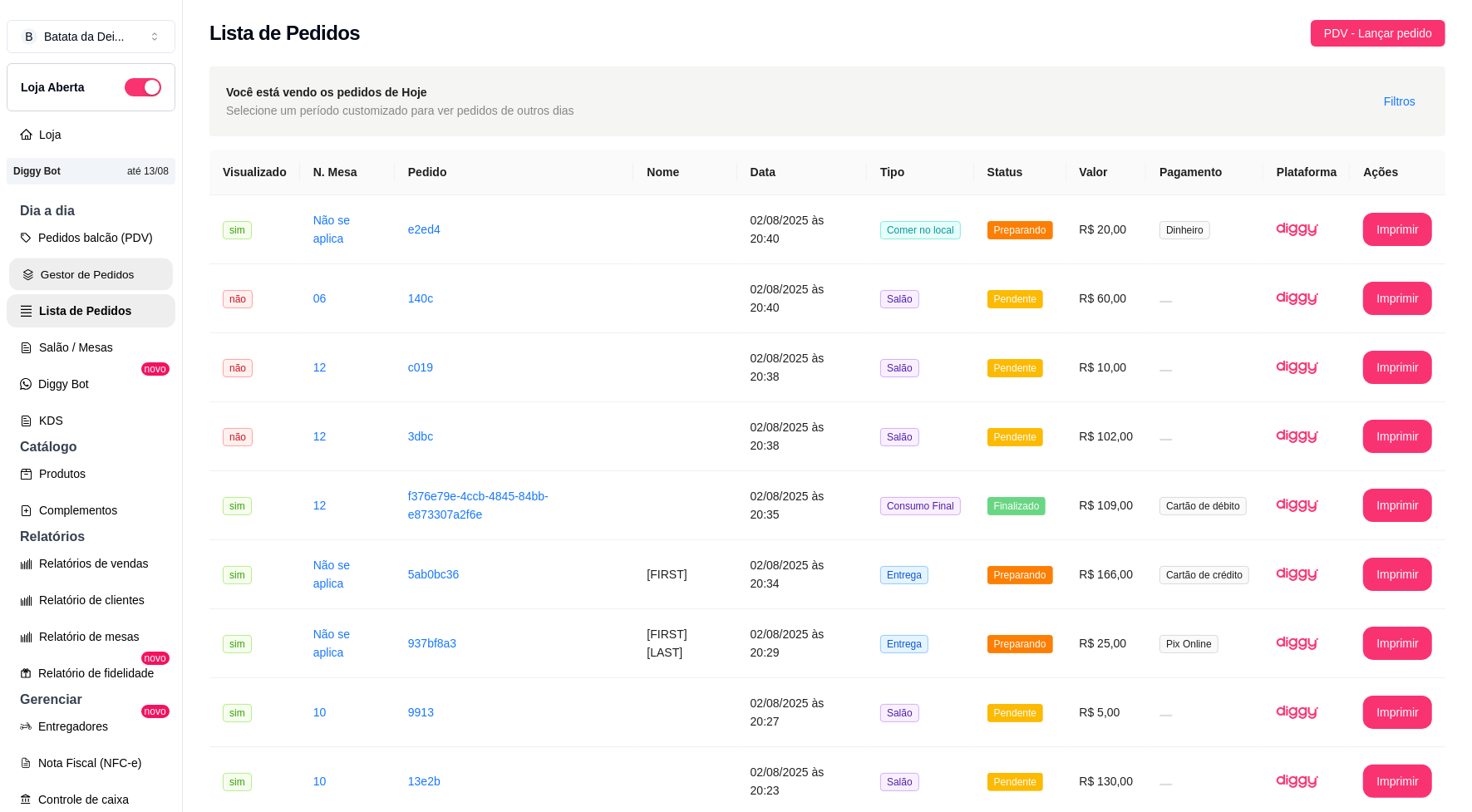 click on "Gestor de Pedidos" at bounding box center (91, 274) 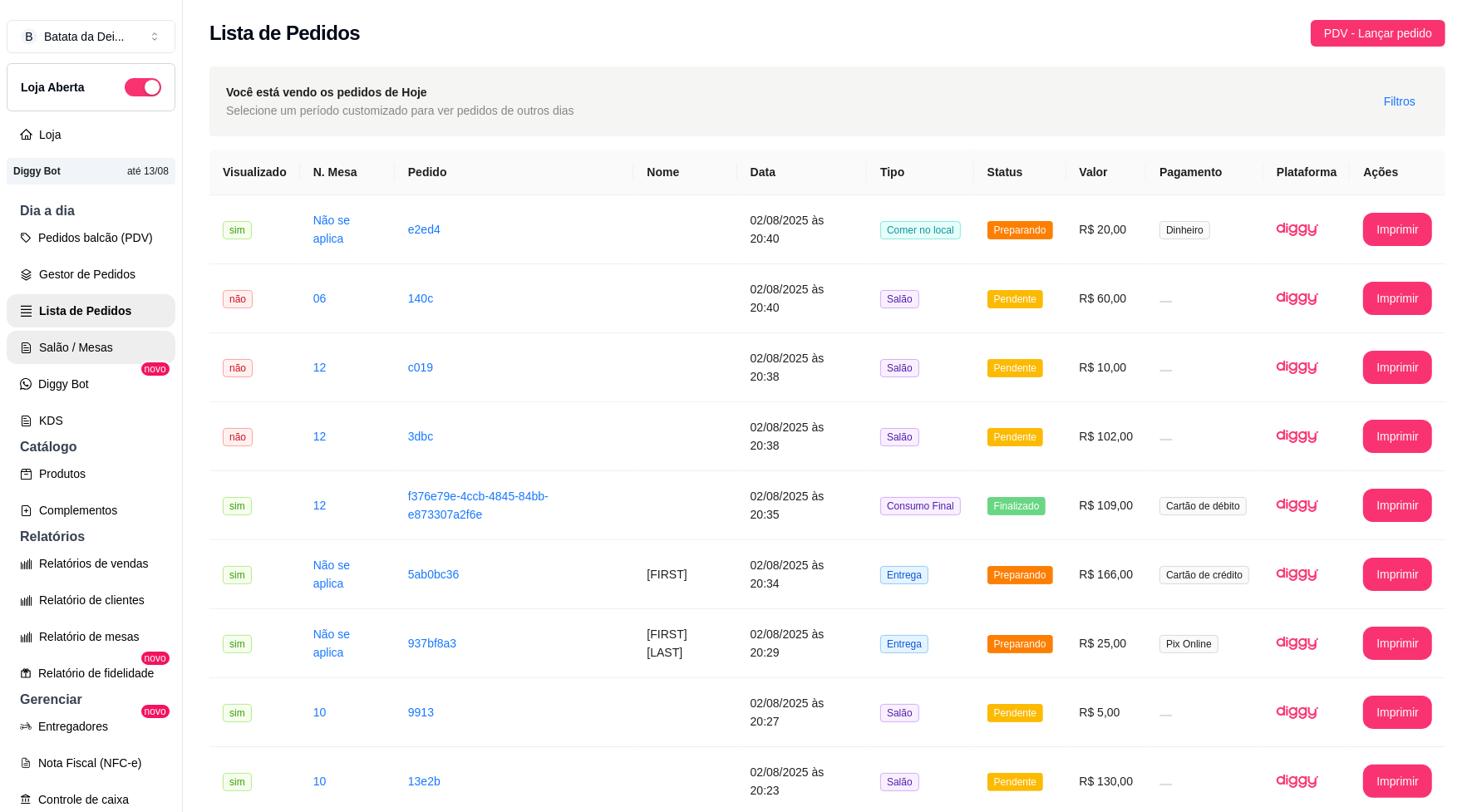 click on "Salão / Mesas" at bounding box center (91, 347) 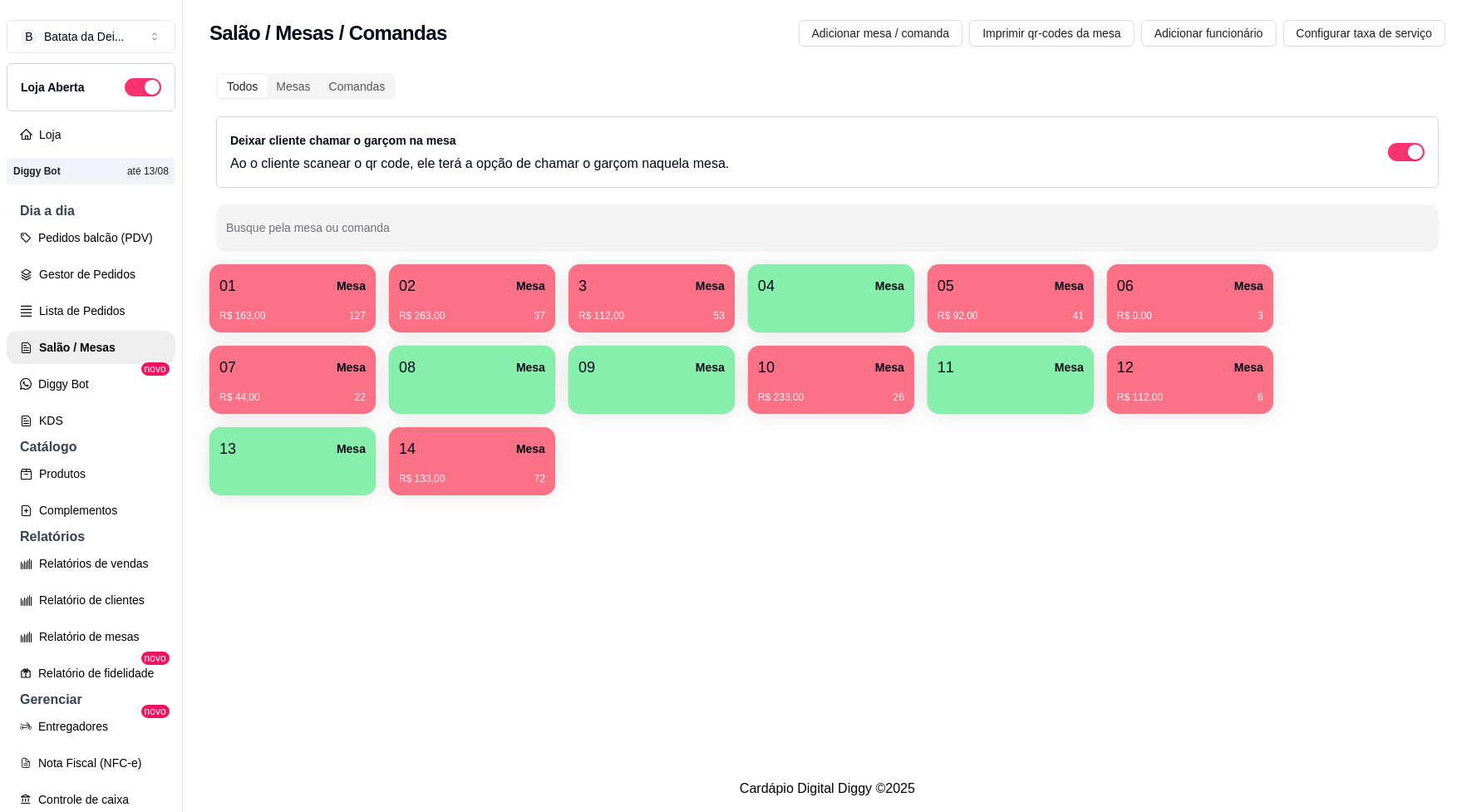 click on "R$ 163,00 127" at bounding box center [293, 310] 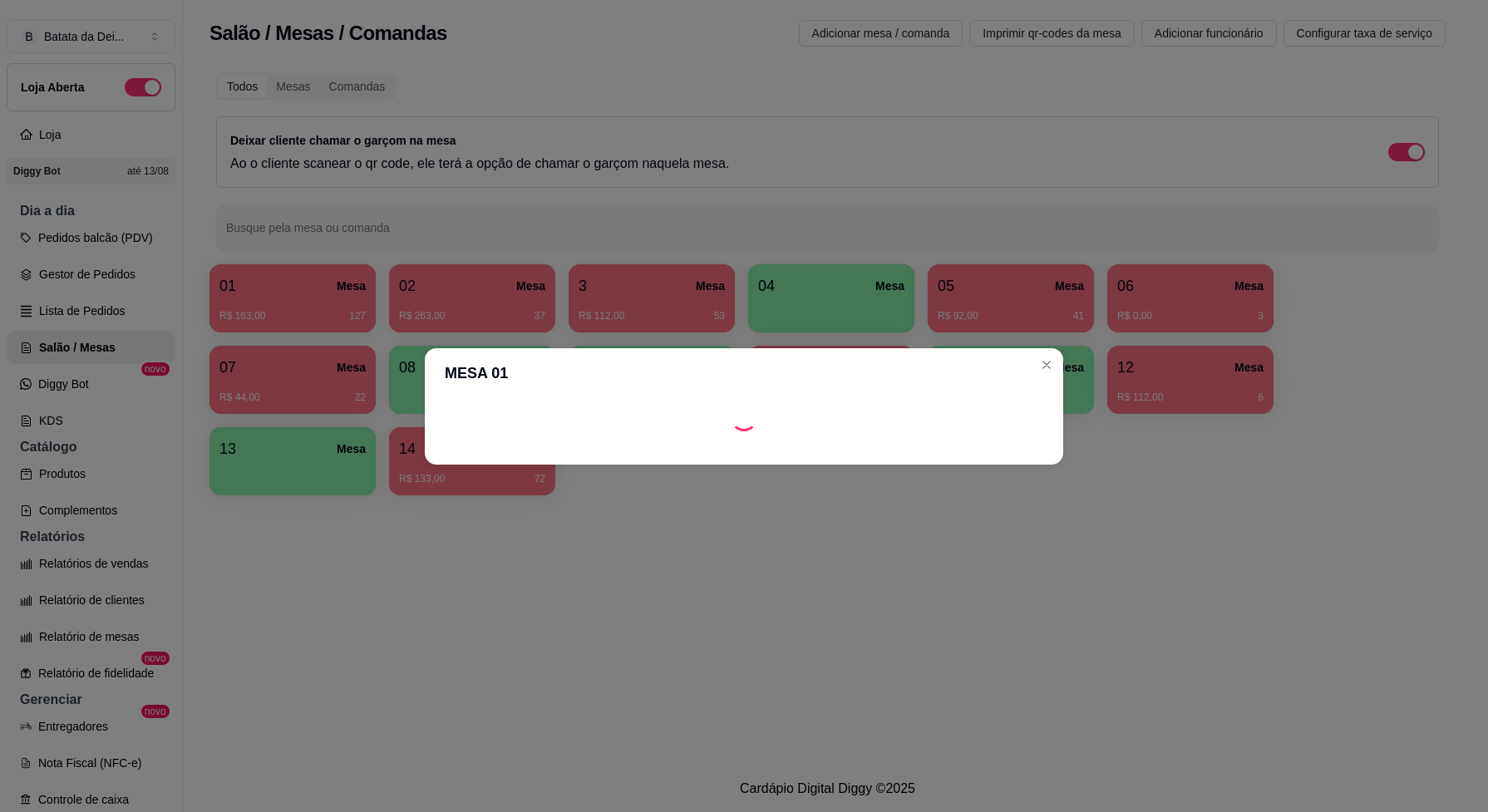 click on "MESA 01" at bounding box center [744, 373] 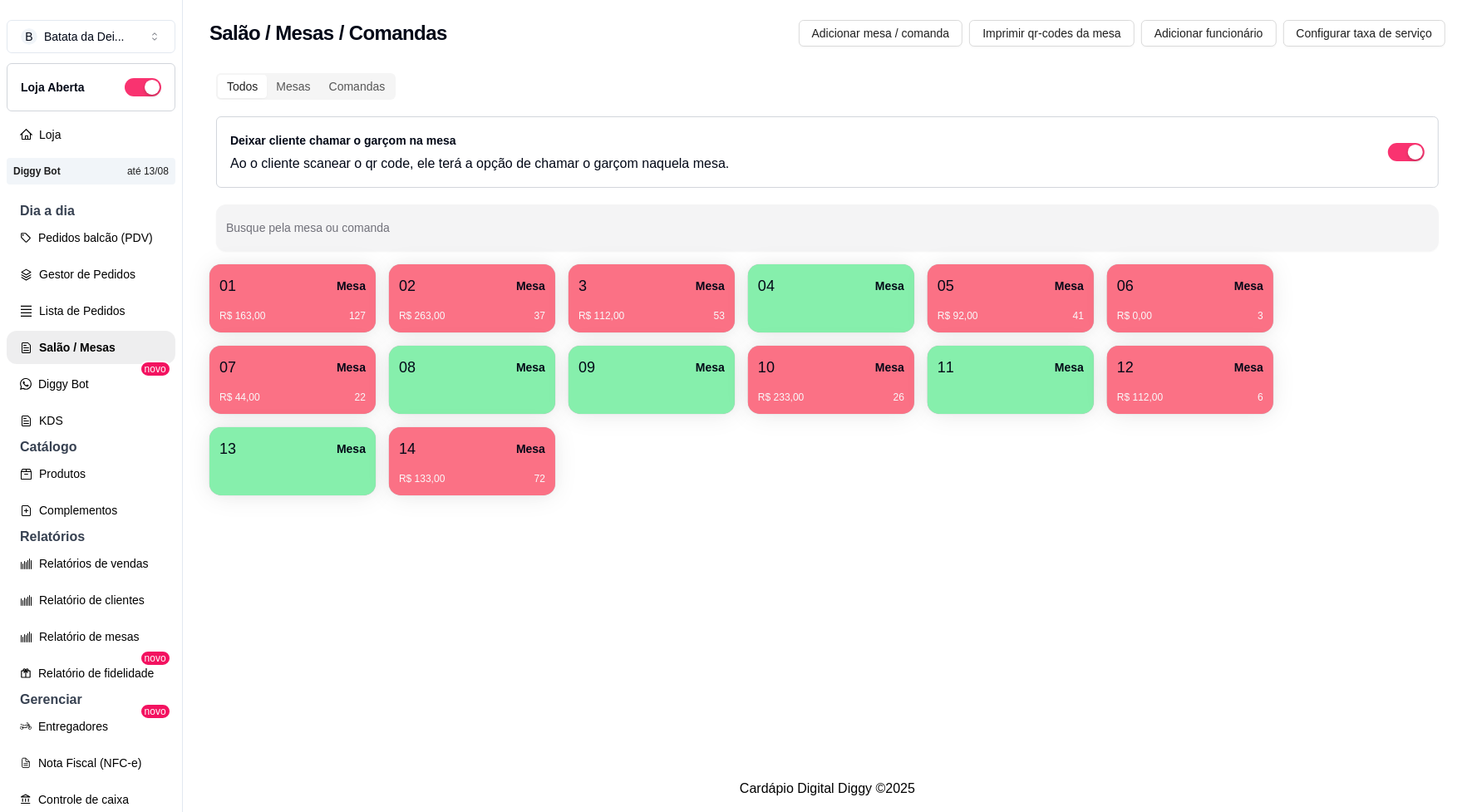 click on "R$ 163,00 127" at bounding box center [293, 310] 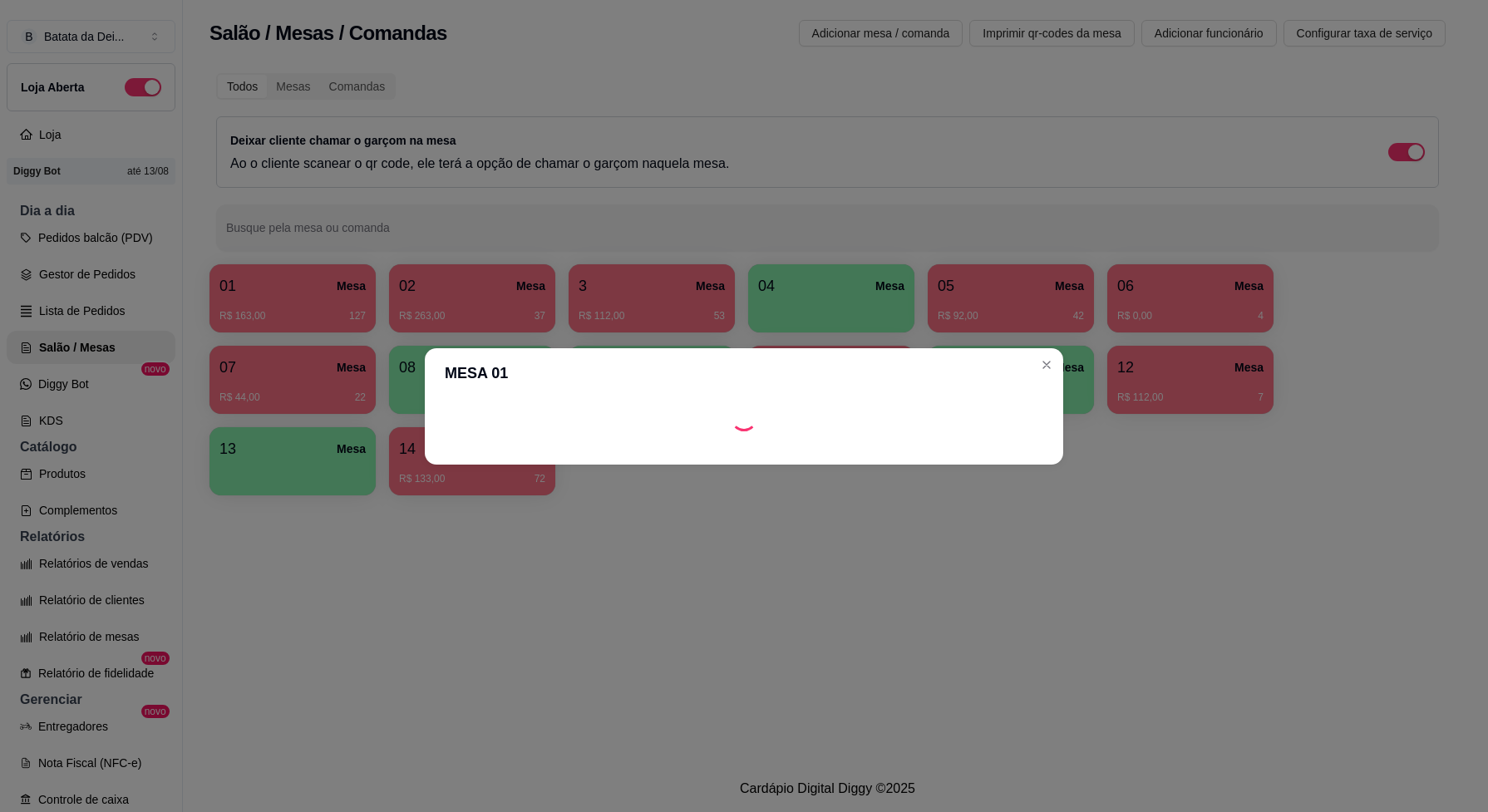click at bounding box center [744, 418] 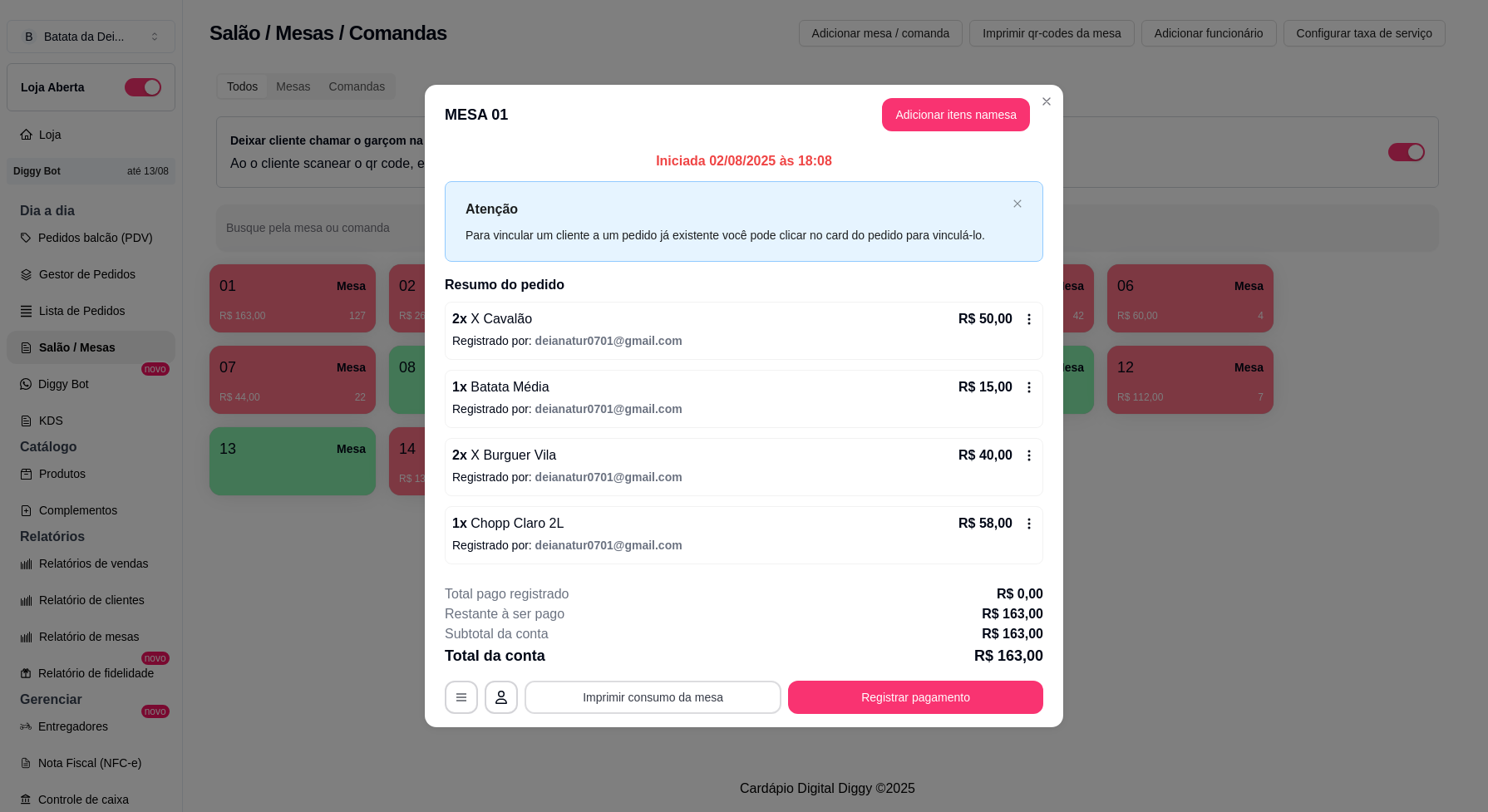 click on "Imprimir consumo da mesa" at bounding box center (653, 697) 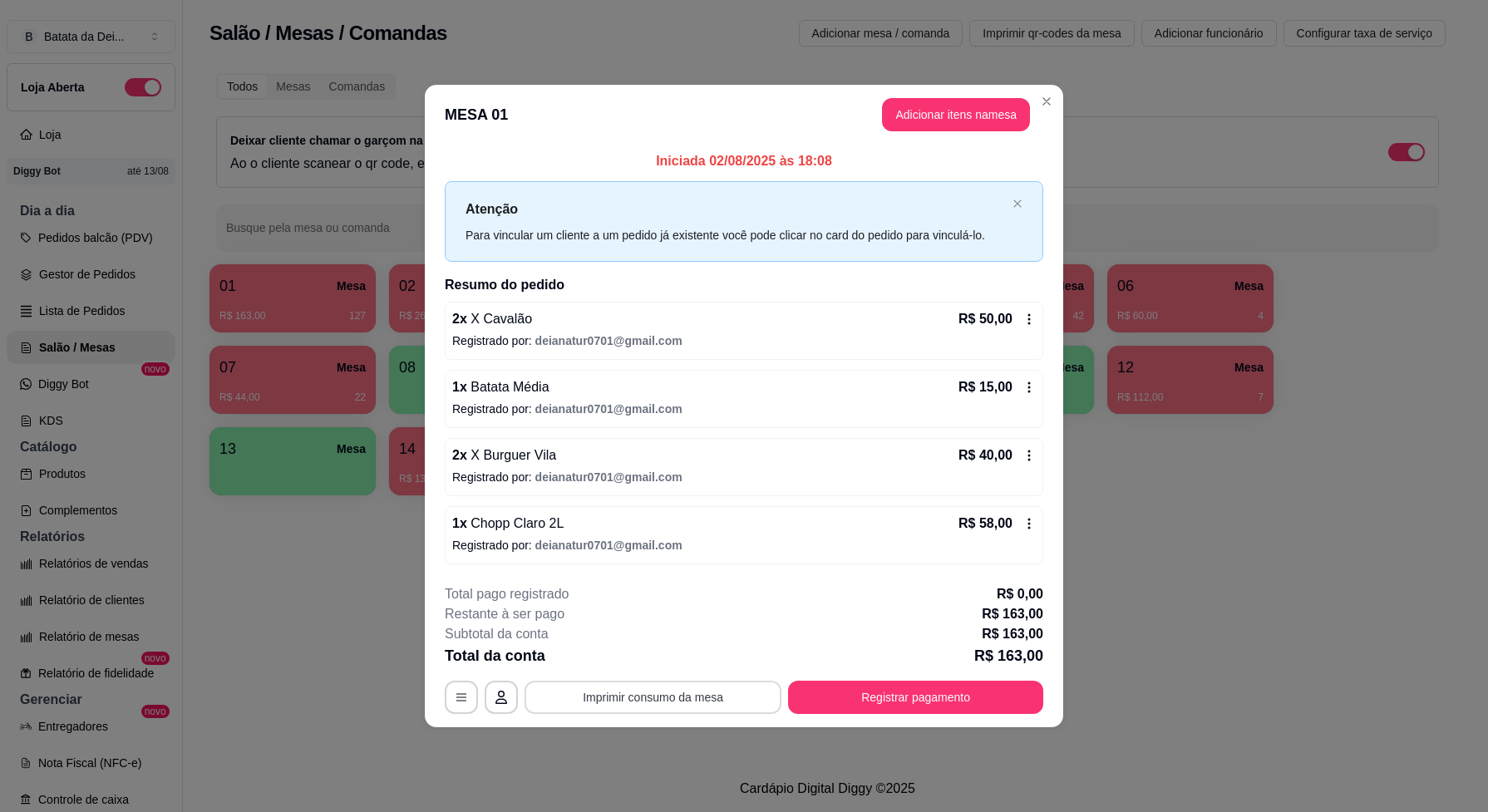scroll, scrollTop: 0, scrollLeft: 0, axis: both 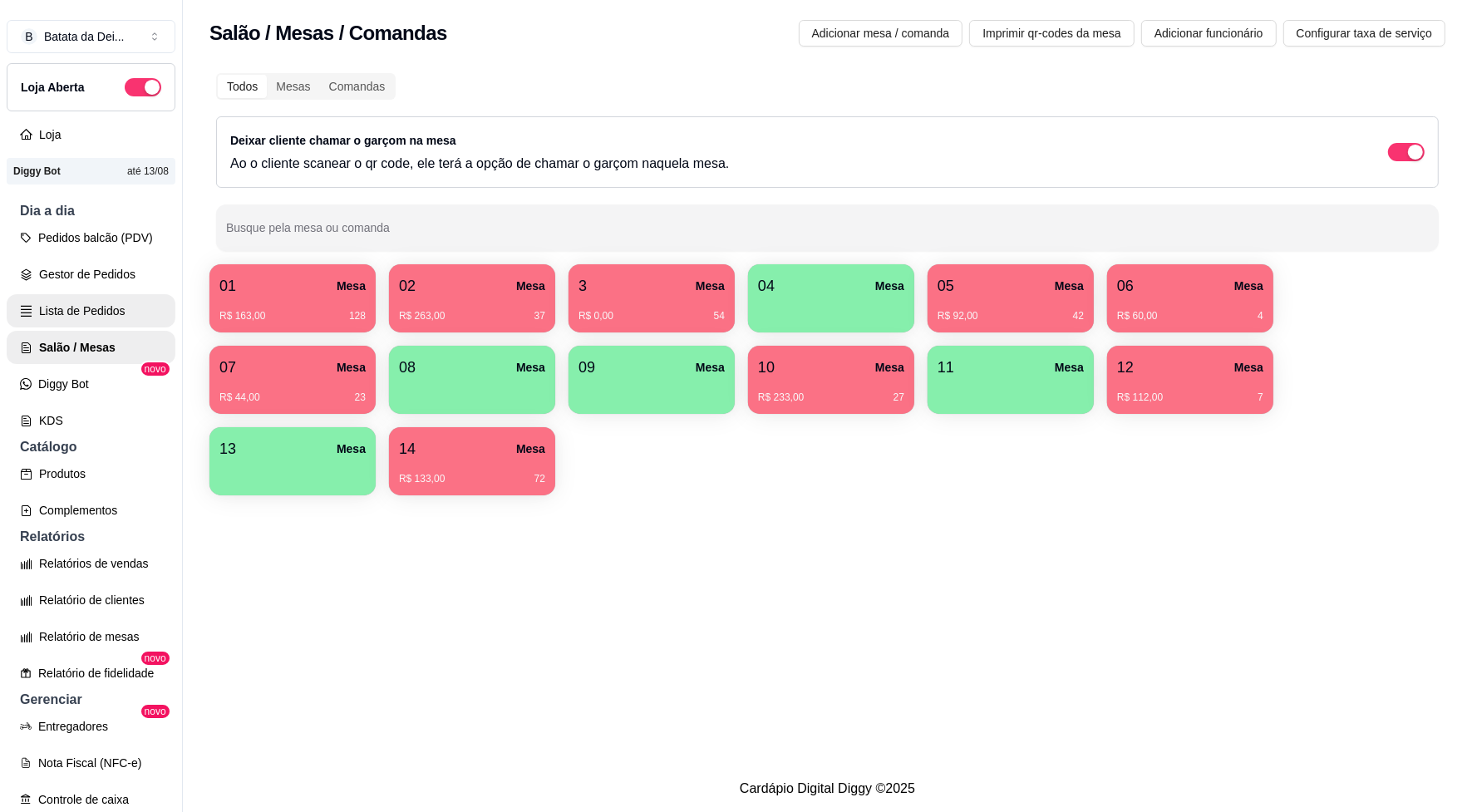 click on "Lista de Pedidos" at bounding box center [91, 311] 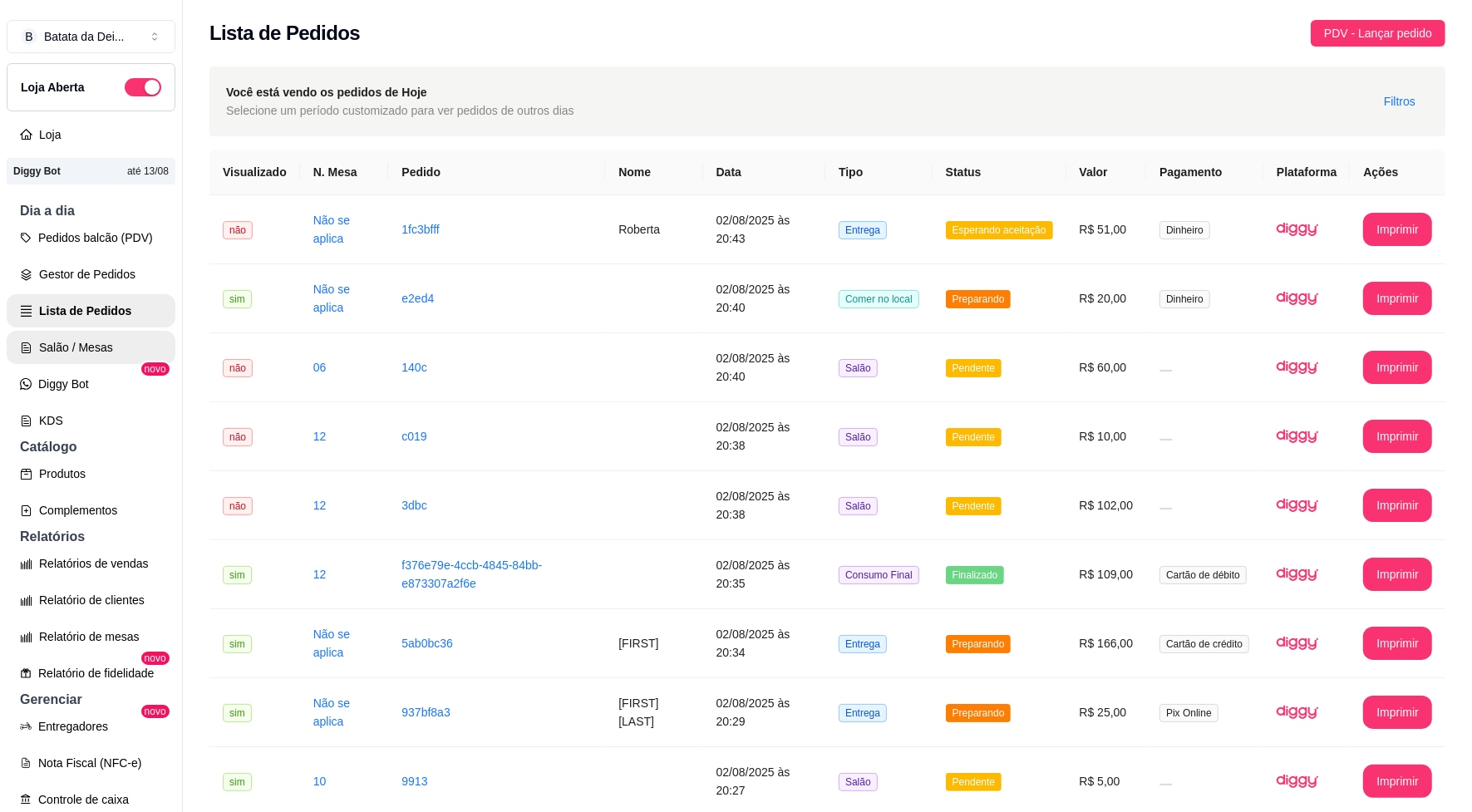 click on "Salão / Mesas" at bounding box center (91, 347) 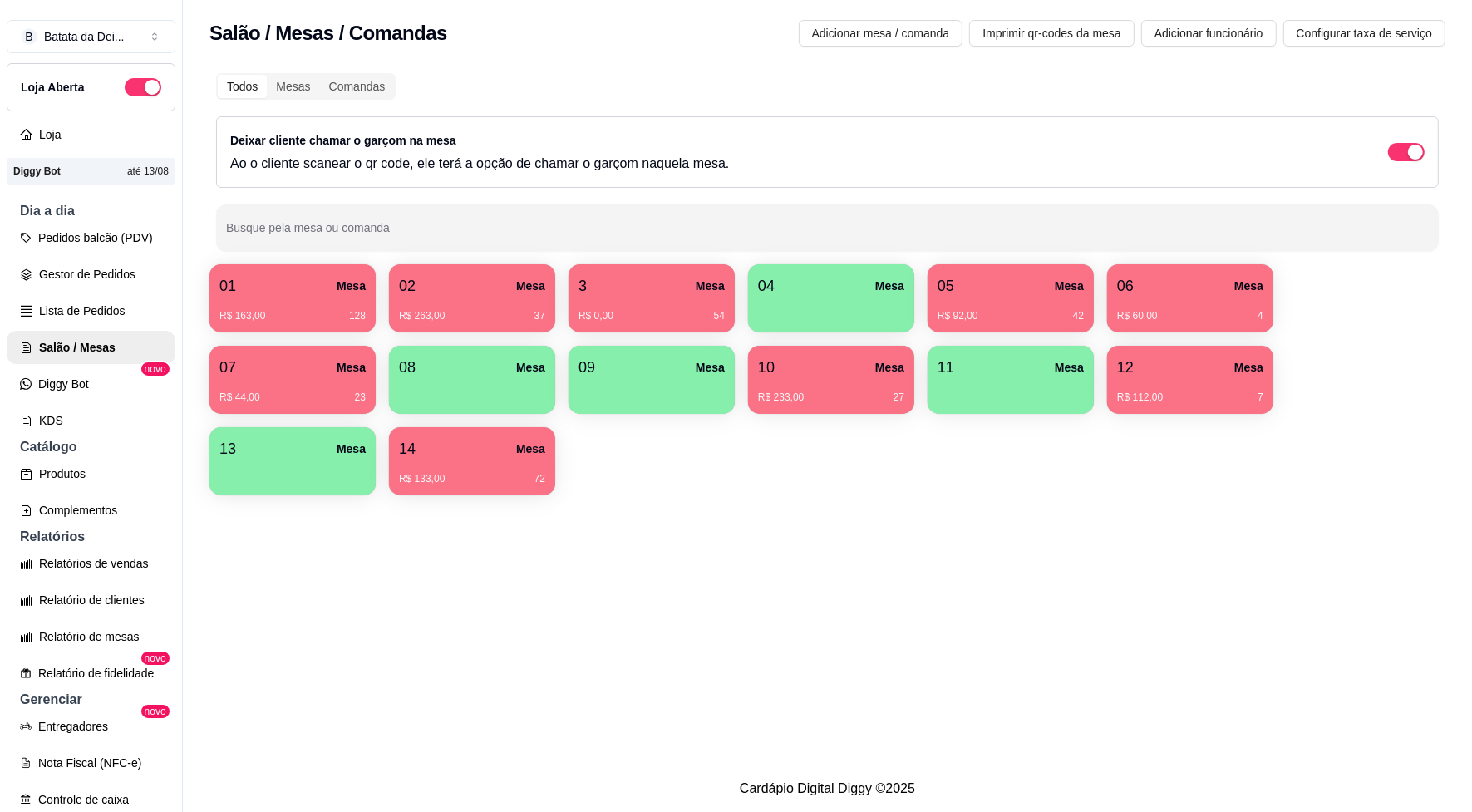 click on "R$ 163,00 128" at bounding box center [293, 316] 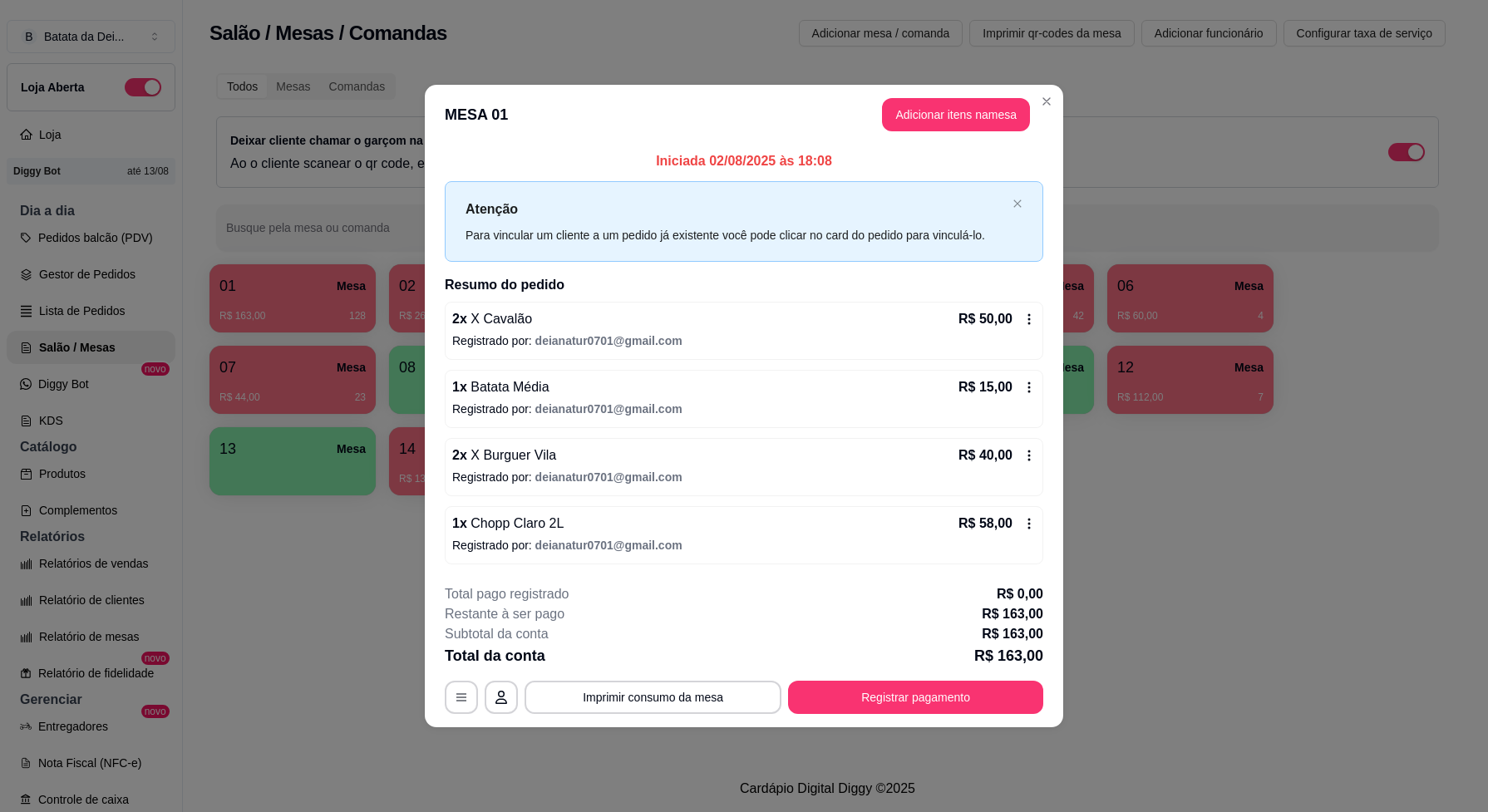 click on "R$ 15,00" at bounding box center (985, 387) 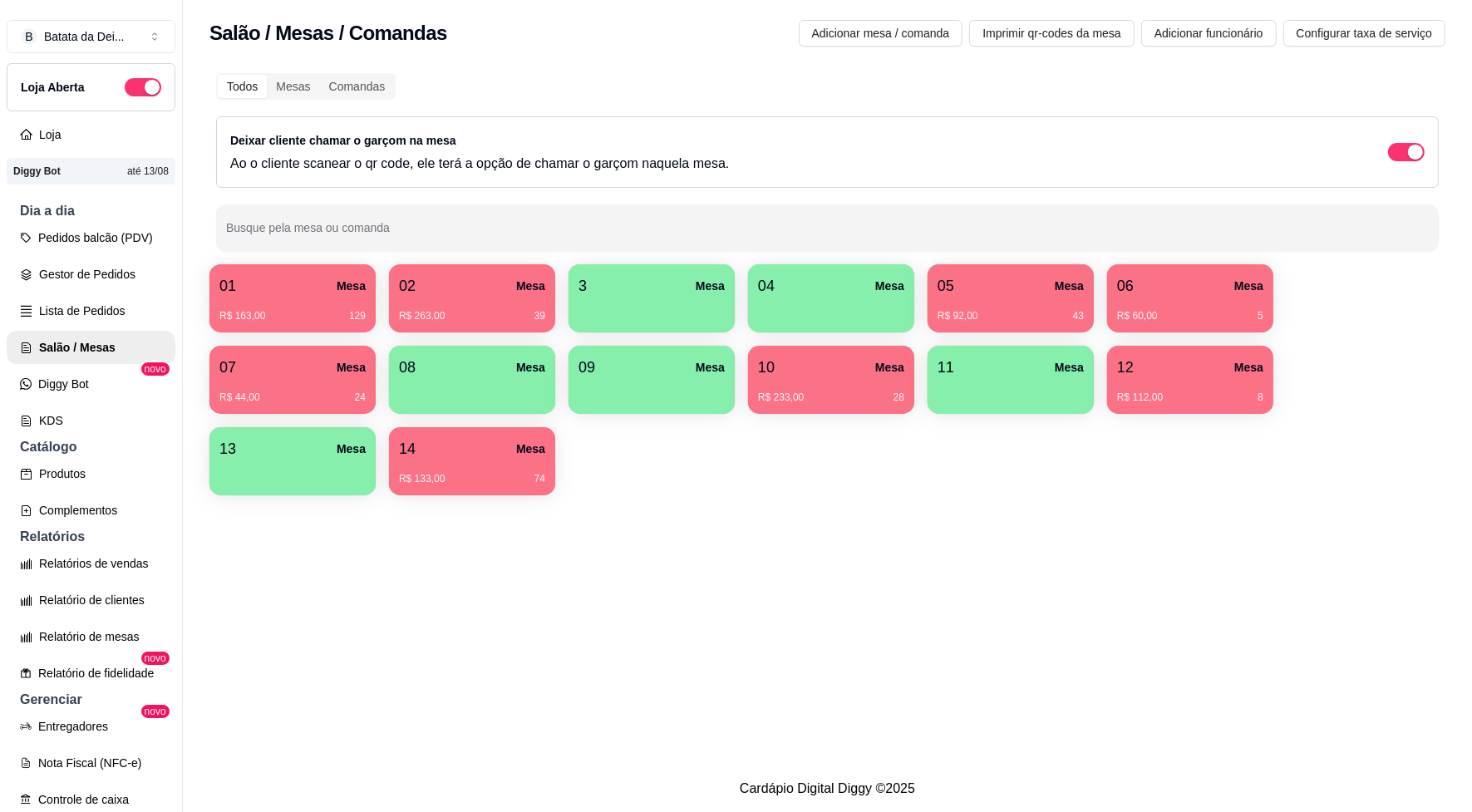 click on "01 Mesa R$ 163,00 129" at bounding box center [293, 298] 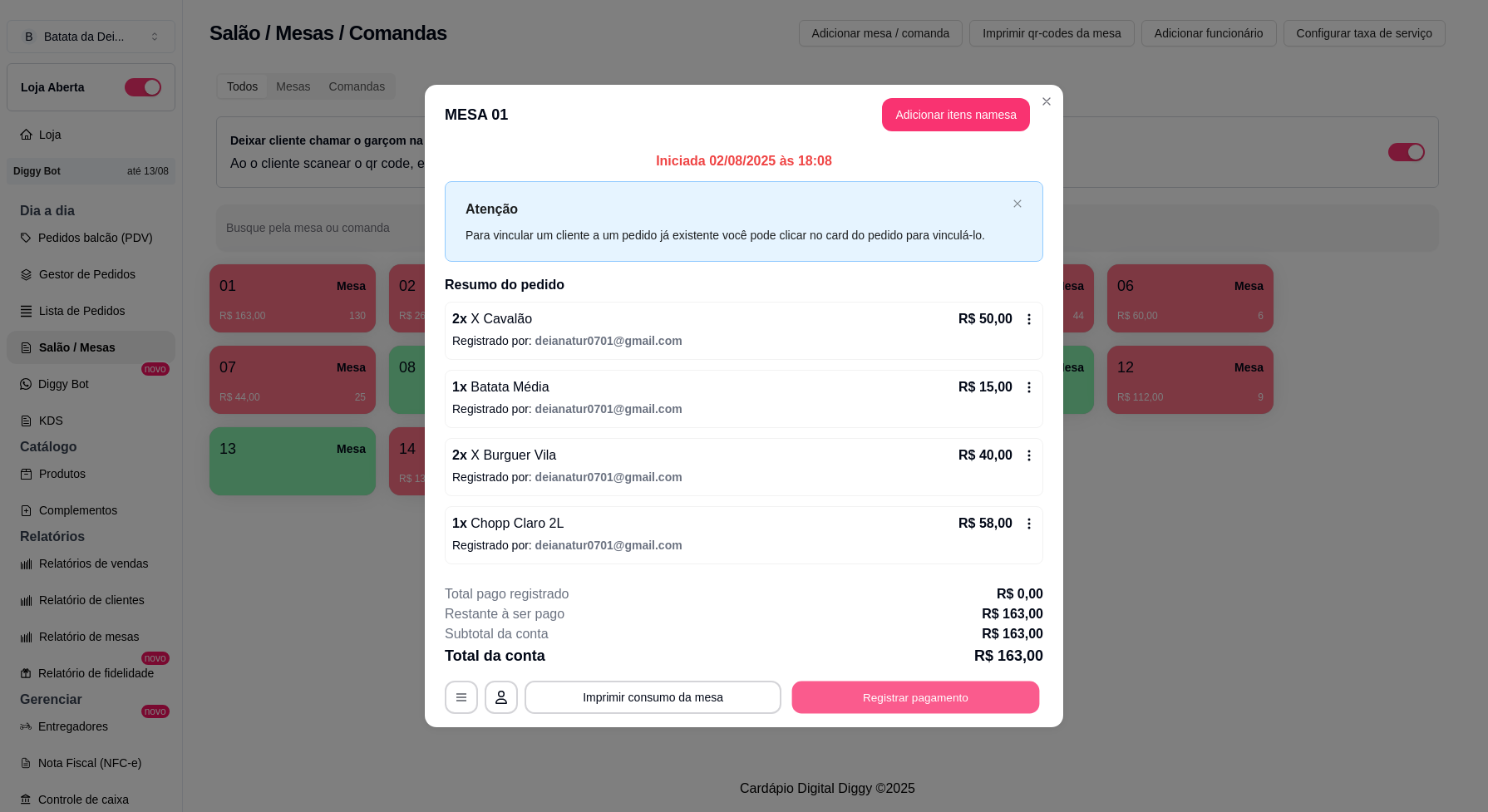 click on "Registrar pagamento" at bounding box center (916, 697) 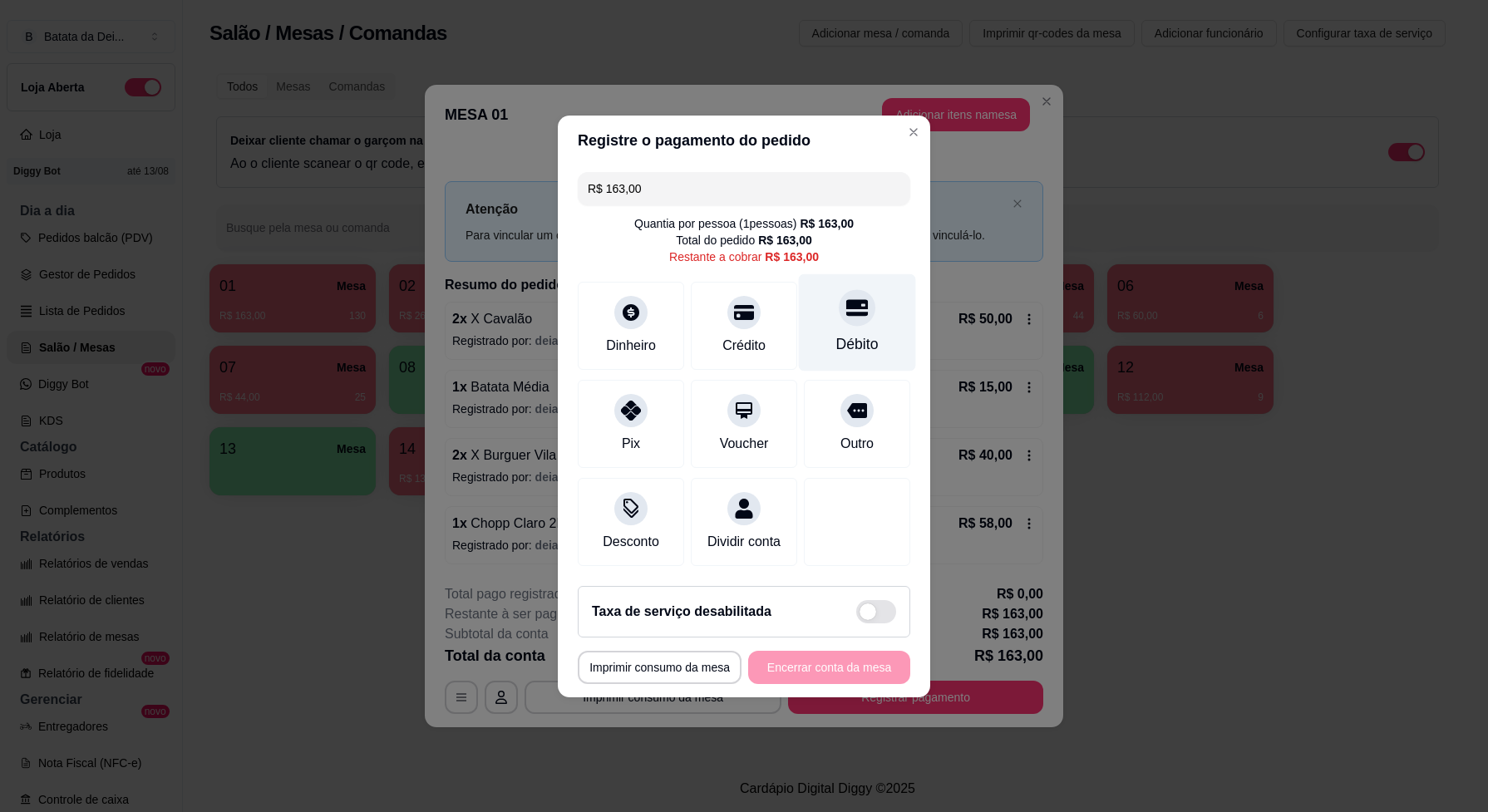 click at bounding box center [857, 308] 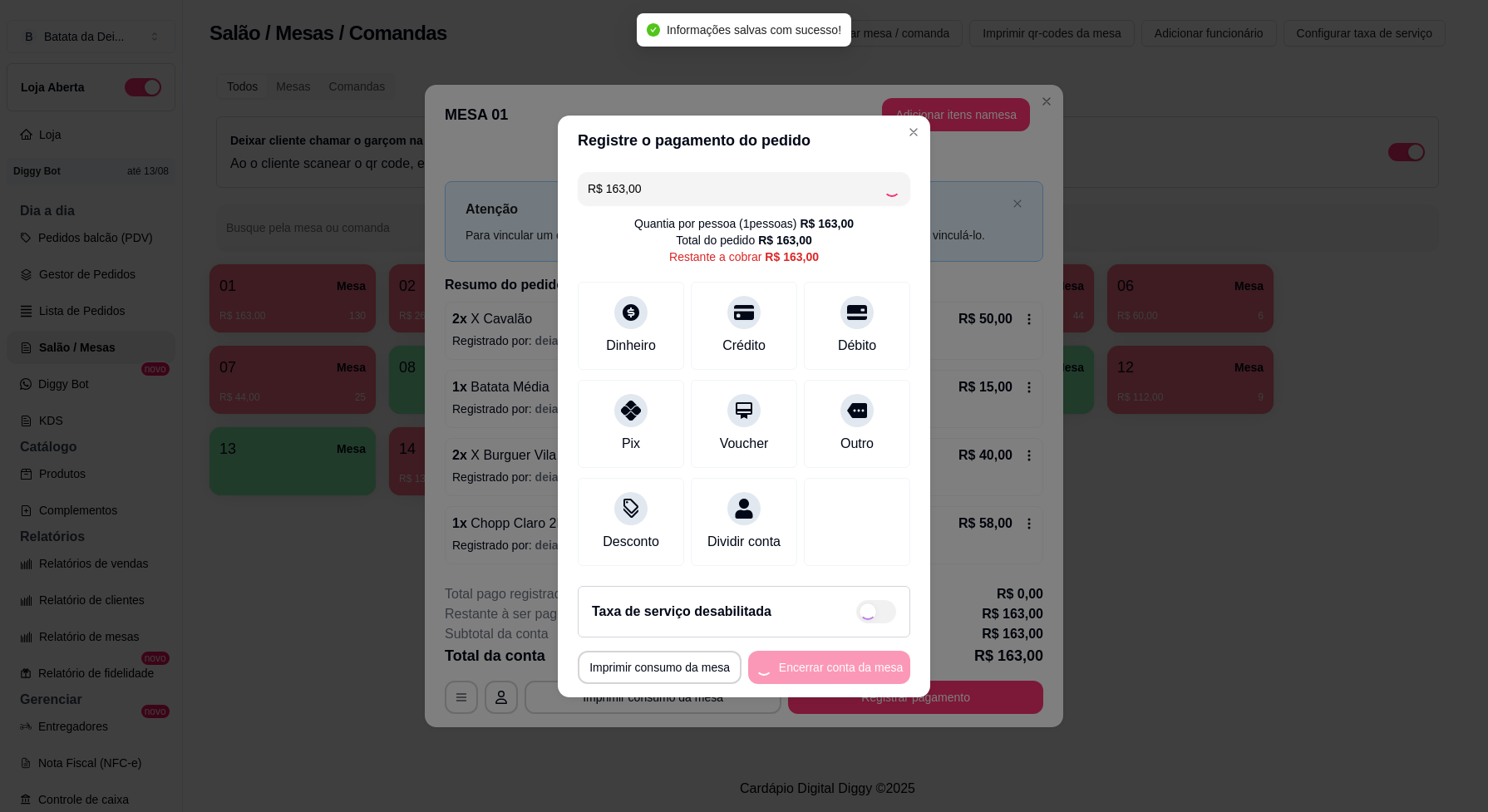 type on "R$ 0,00" 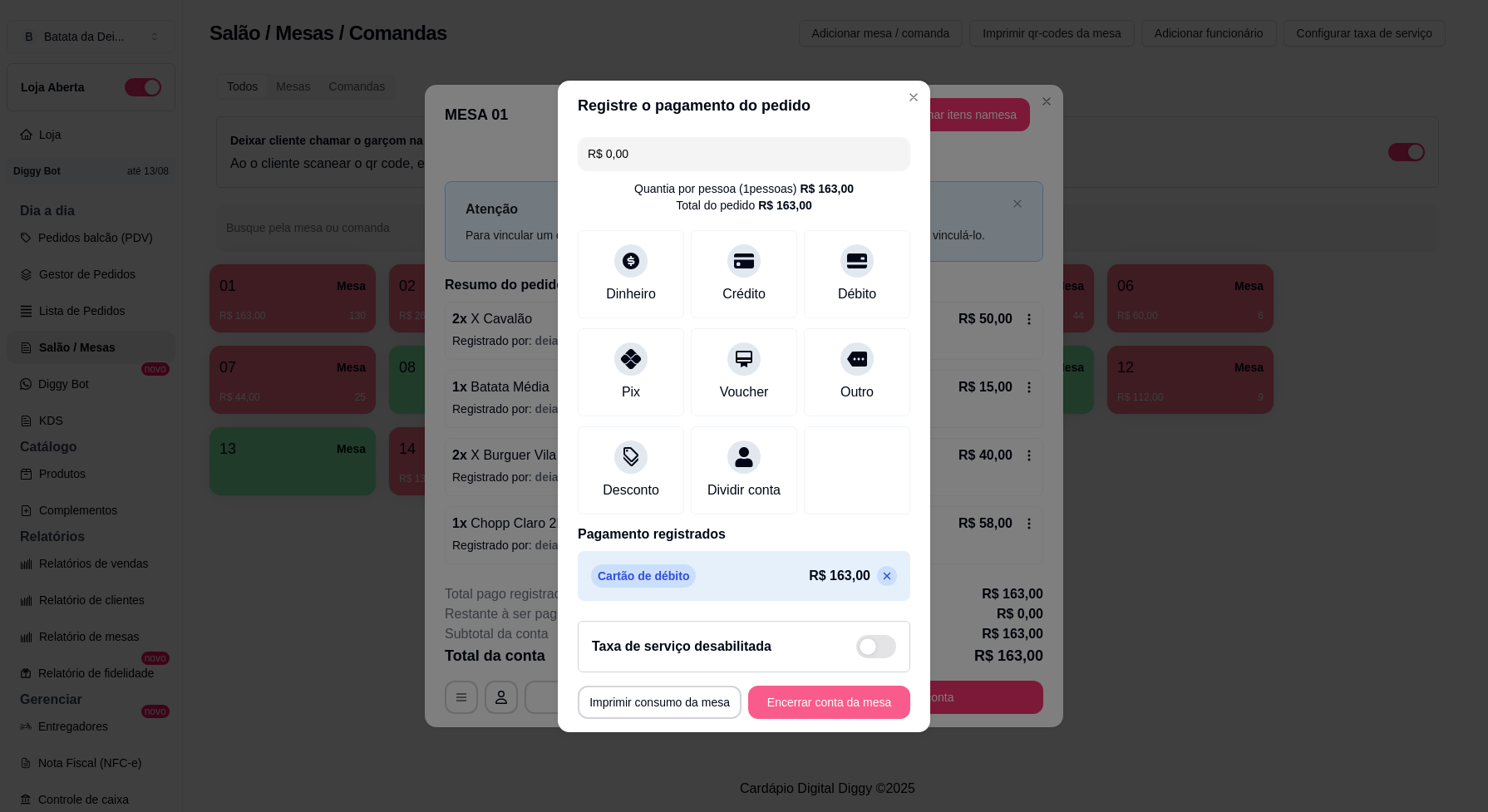 click on "Encerrar conta da mesa" at bounding box center [829, 702] 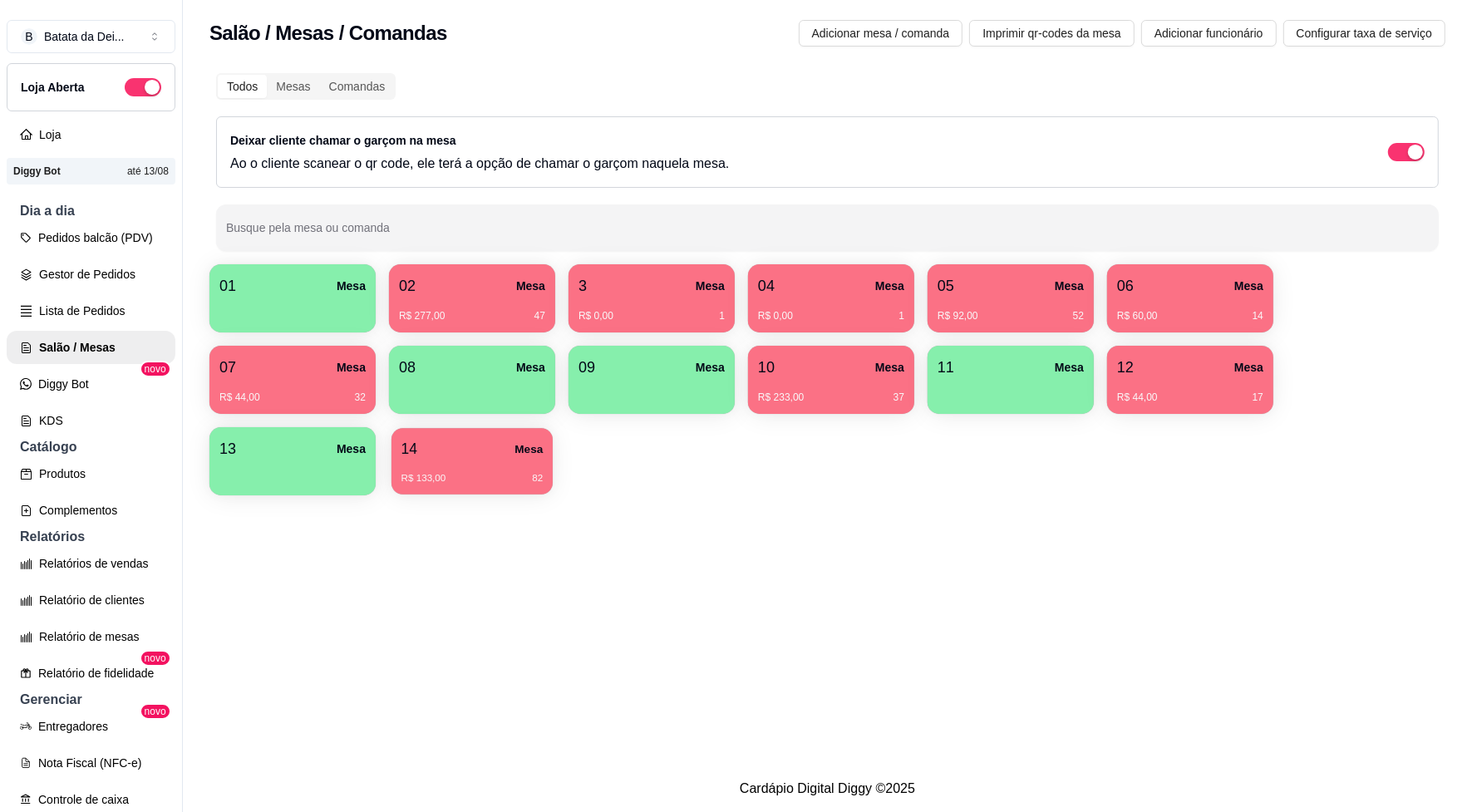 click on "14 Mesa" at bounding box center [472, 449] 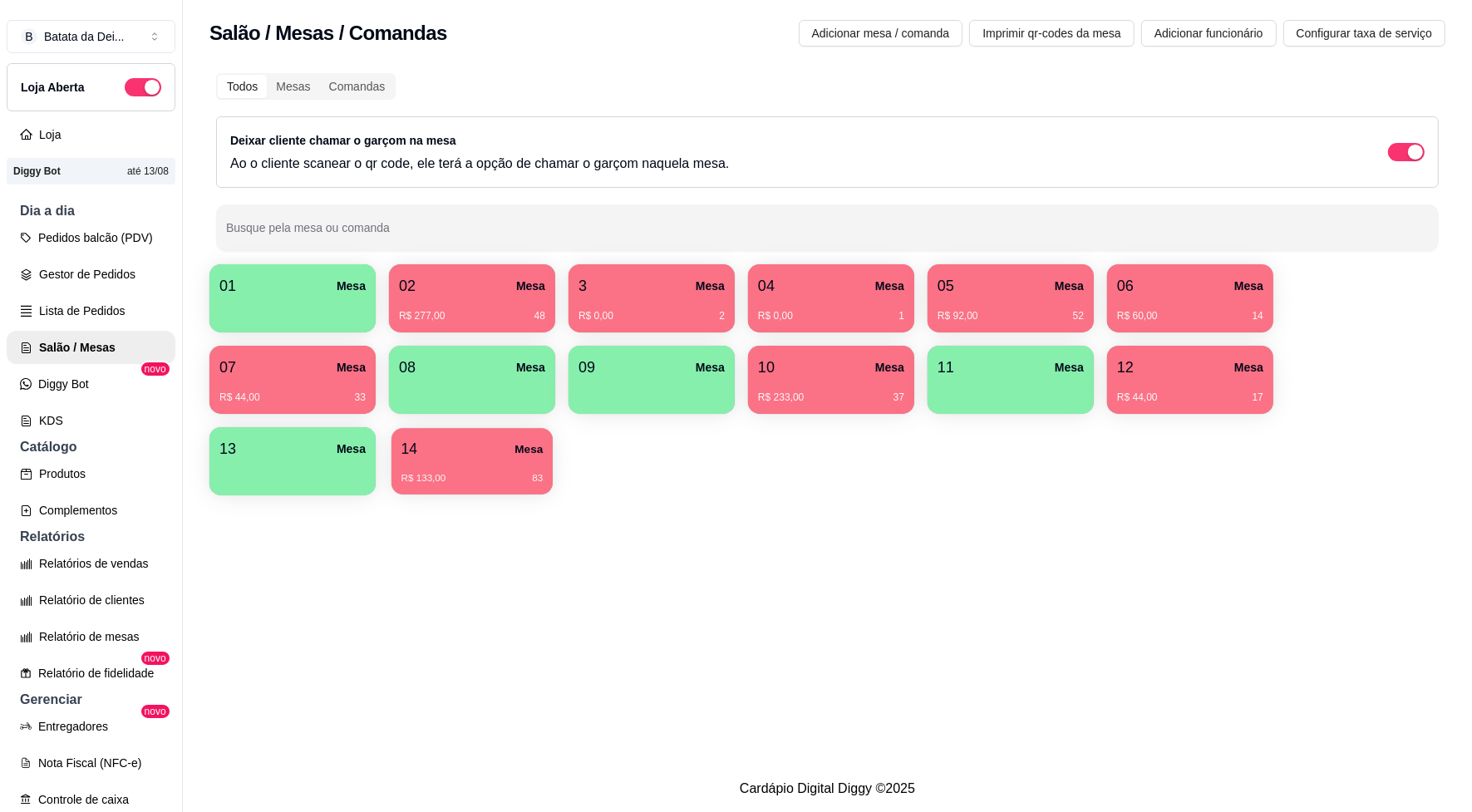 click on "R$ 133,00 83" at bounding box center [472, 472] 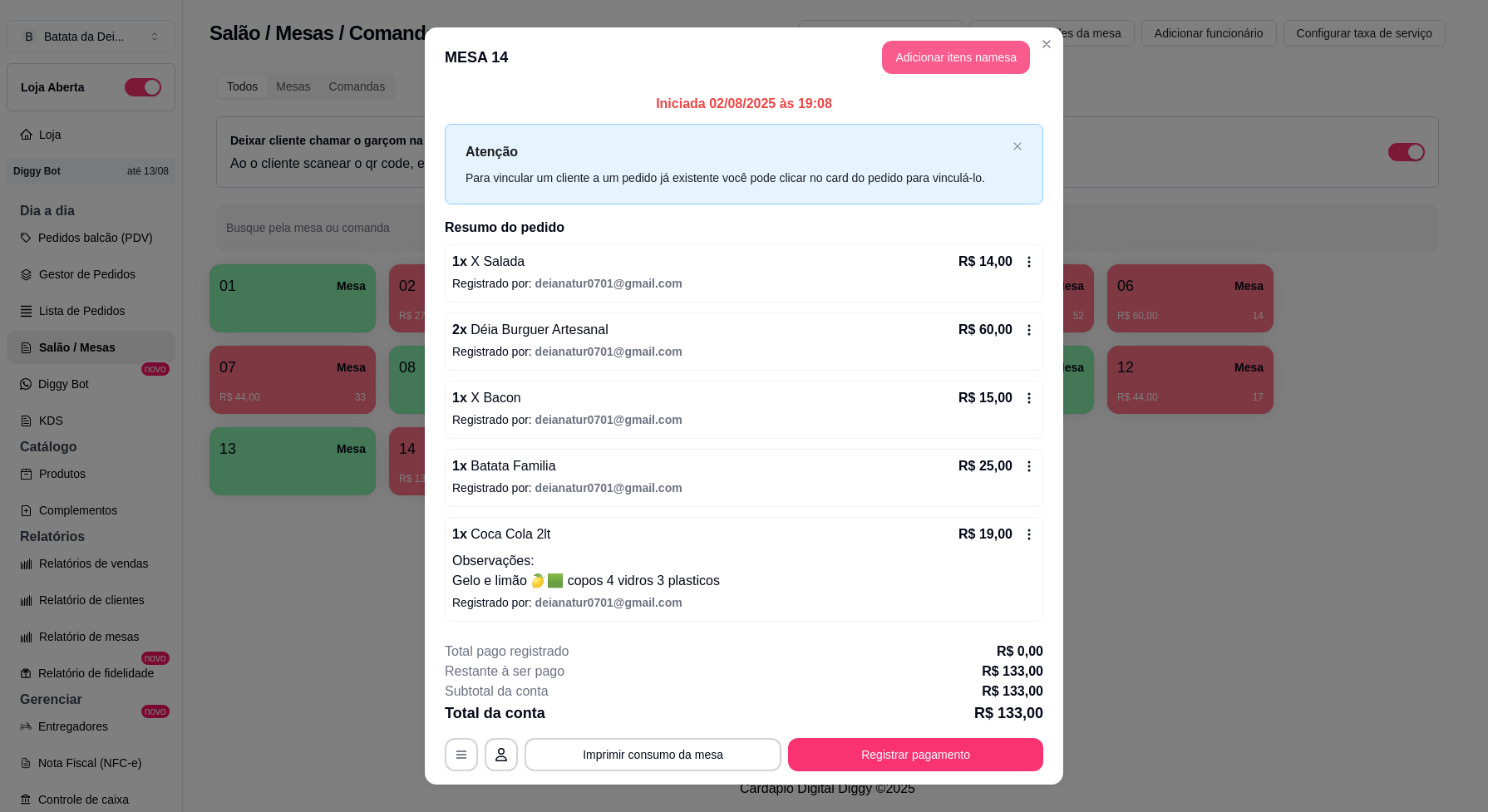 click on "Adicionar itens na  mesa" at bounding box center (956, 57) 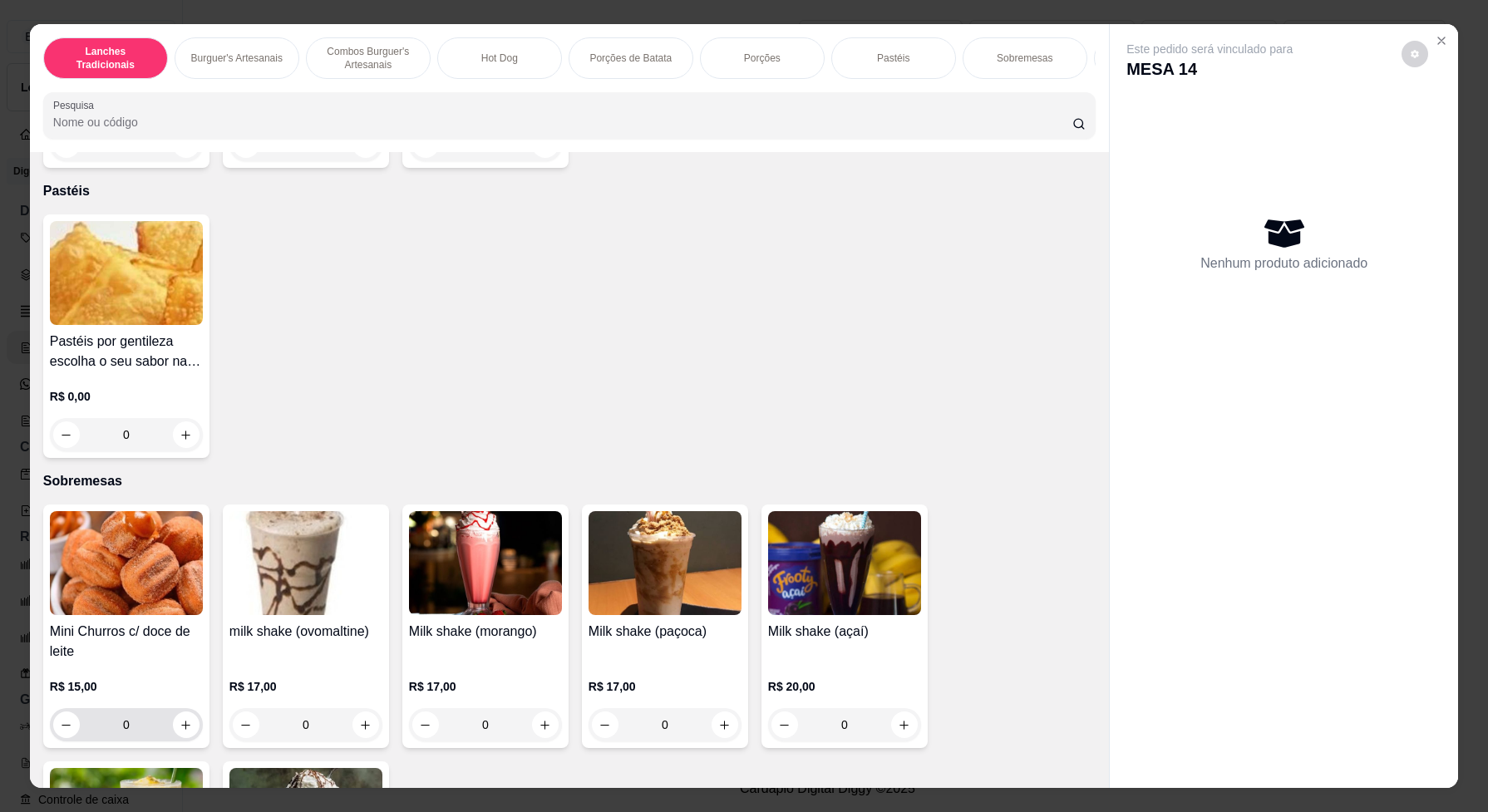 scroll, scrollTop: 2805, scrollLeft: 0, axis: vertical 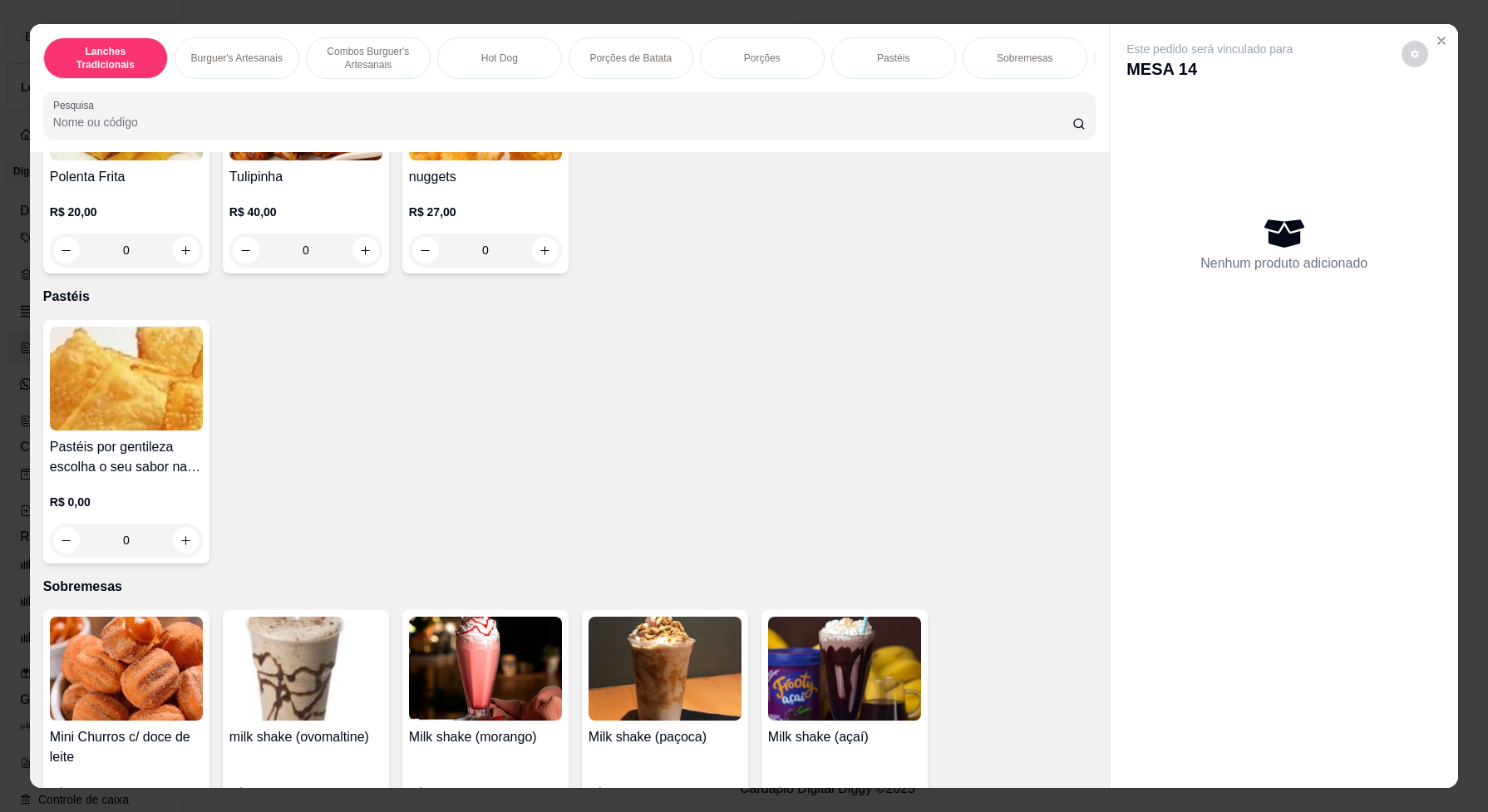 click at bounding box center [126, 378] 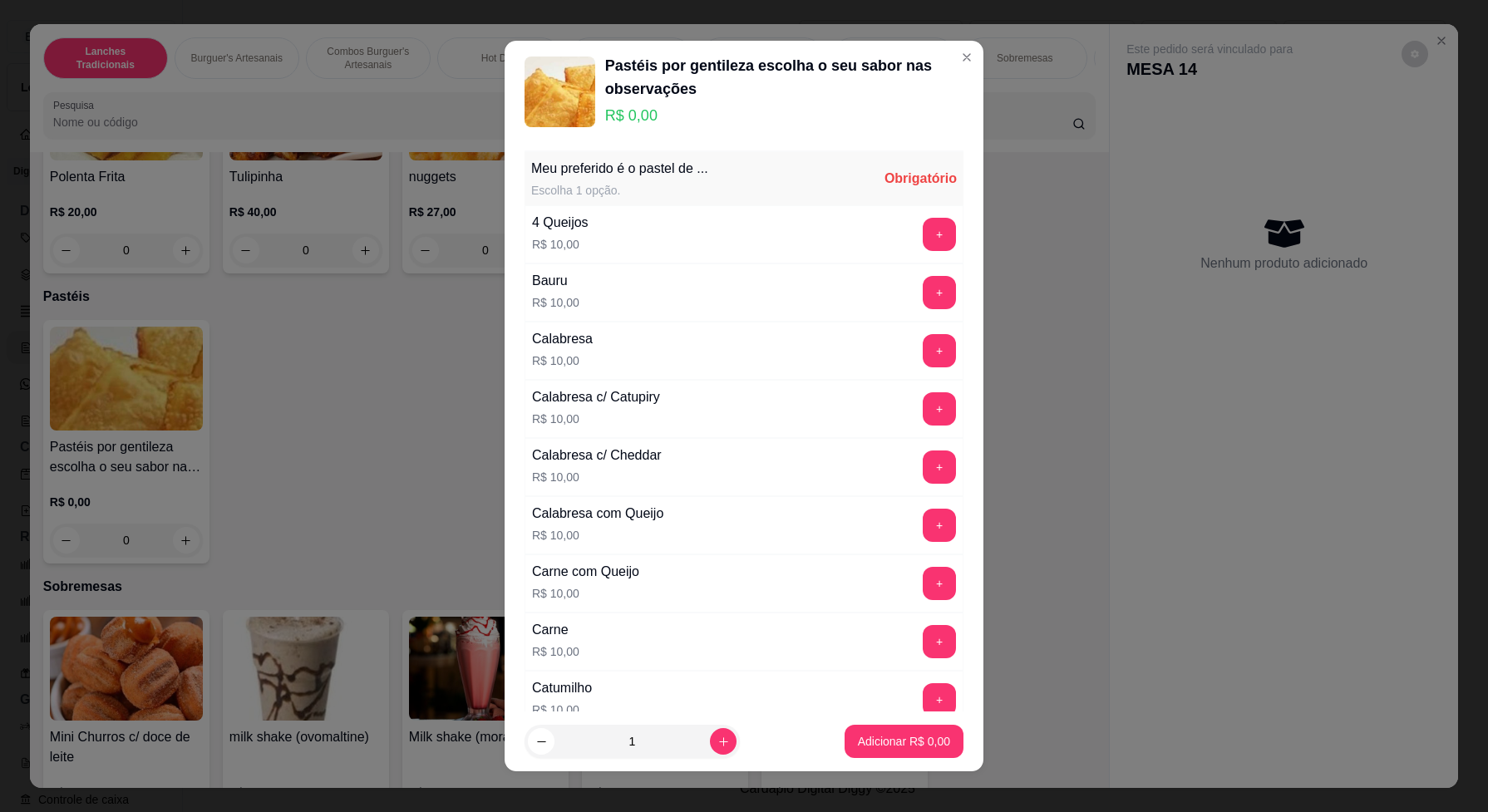 scroll, scrollTop: 496, scrollLeft: 0, axis: vertical 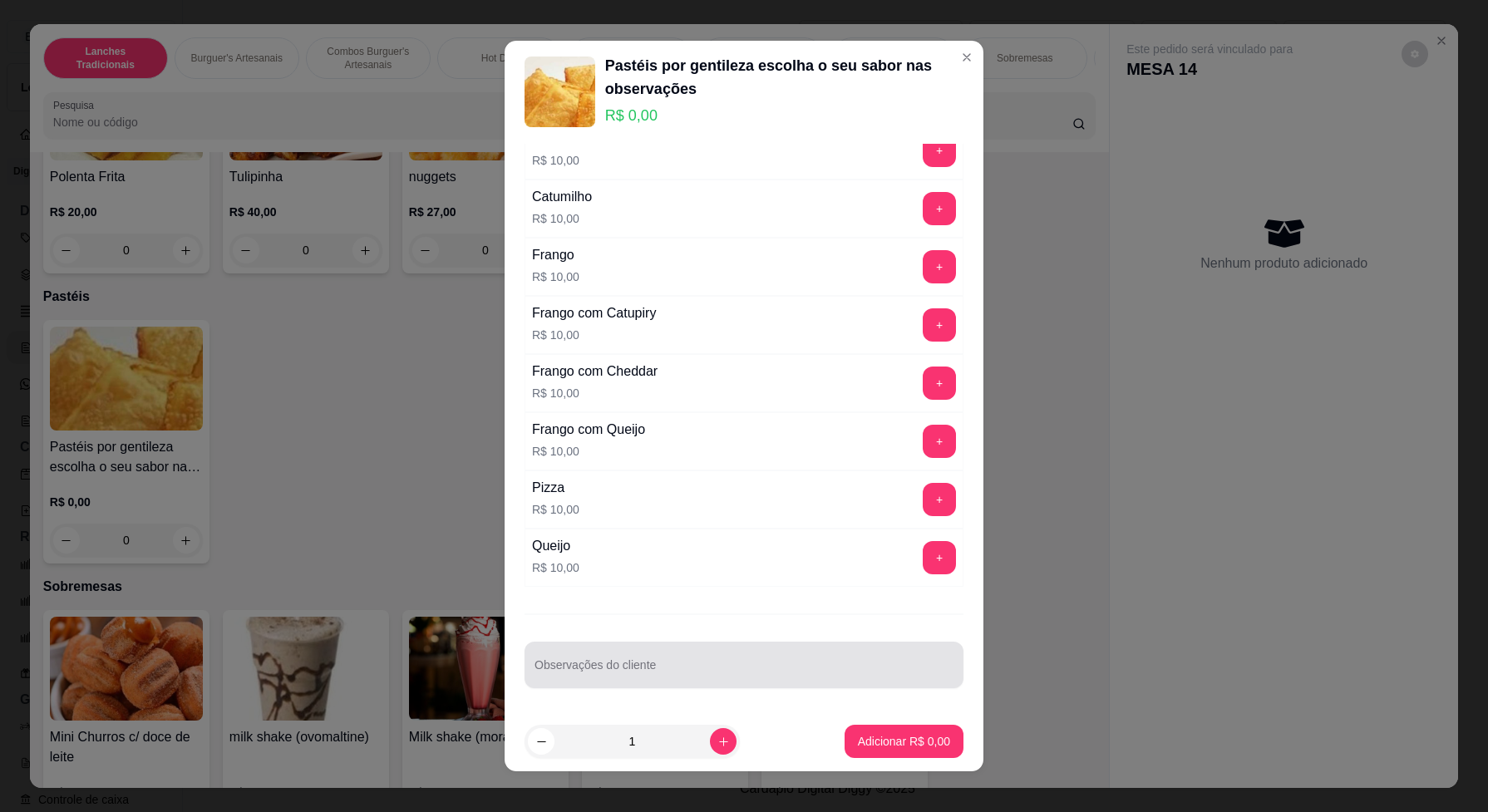 click on "Observações do cliente" at bounding box center [744, 672] 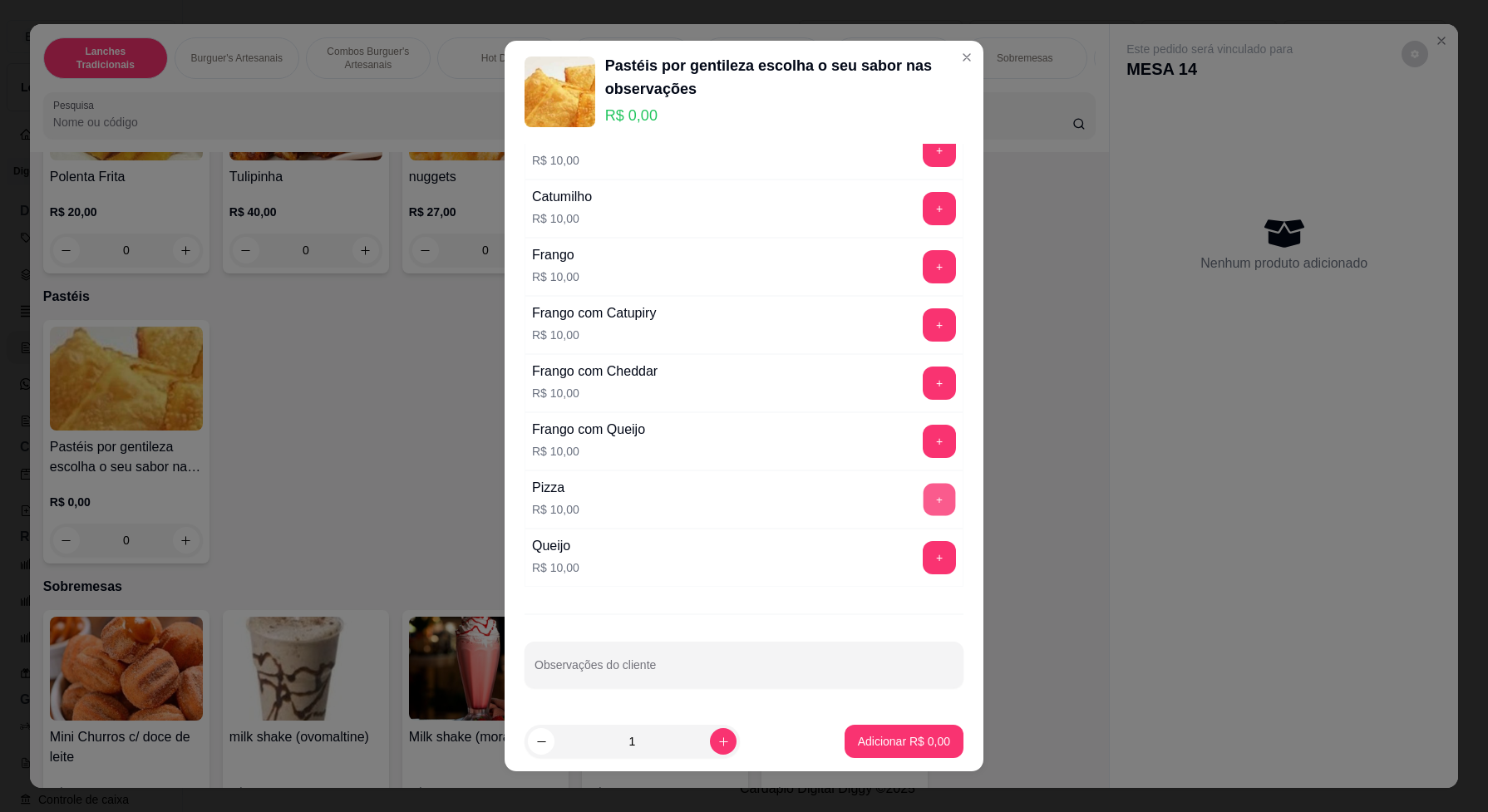 click on "+" at bounding box center (939, 499) 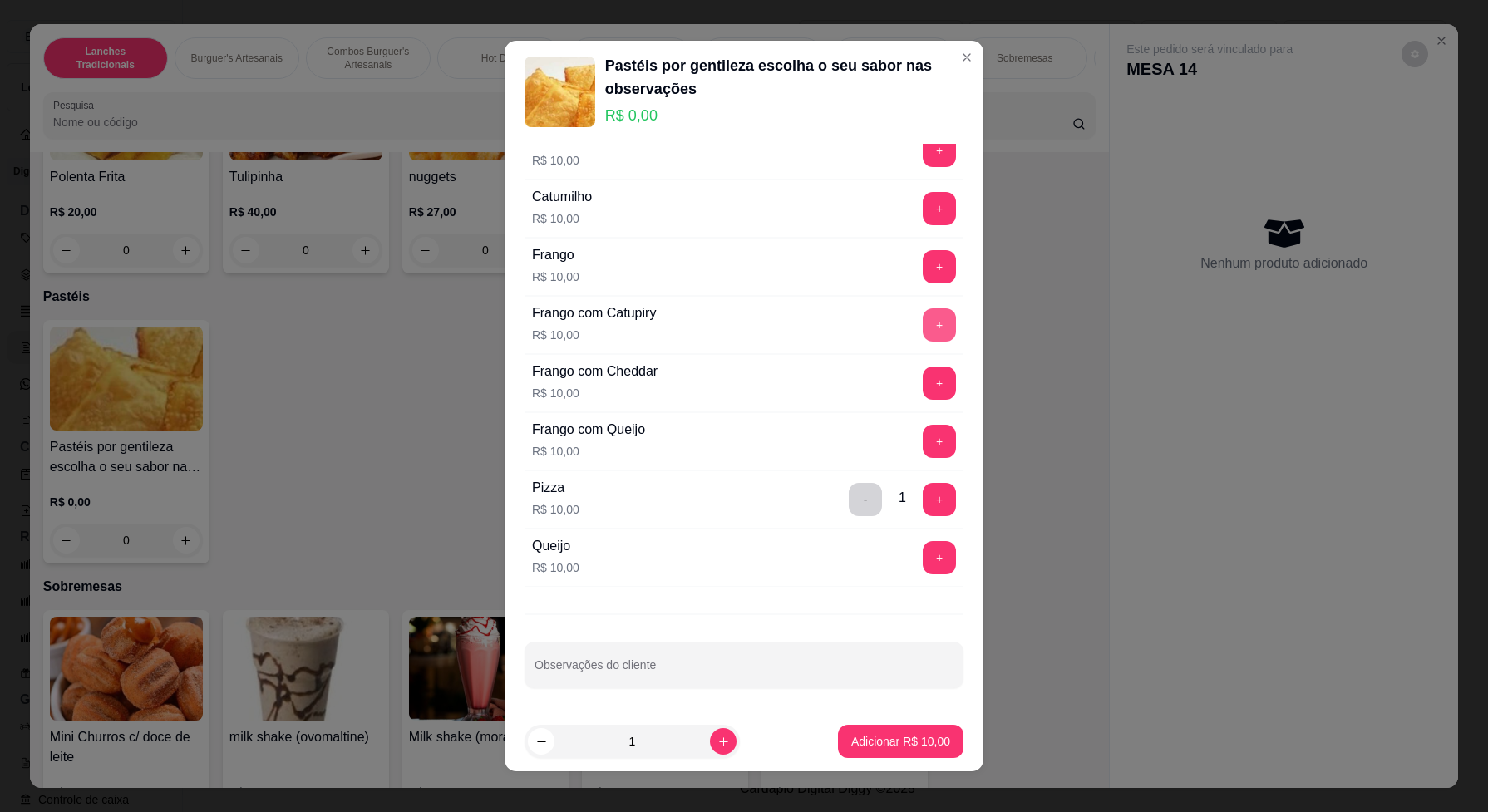 click on "+" at bounding box center [939, 325] 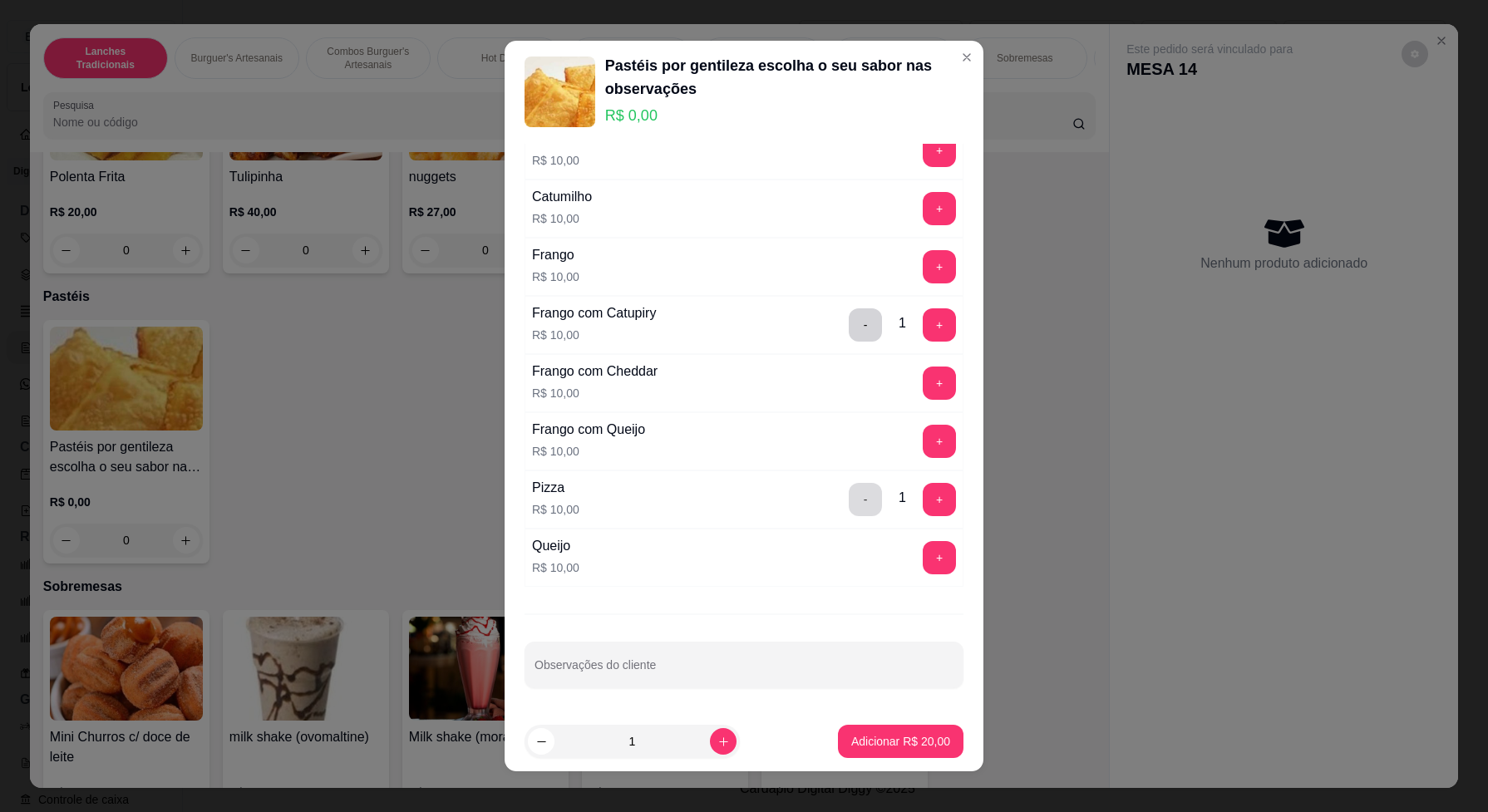 scroll, scrollTop: 12, scrollLeft: 0, axis: vertical 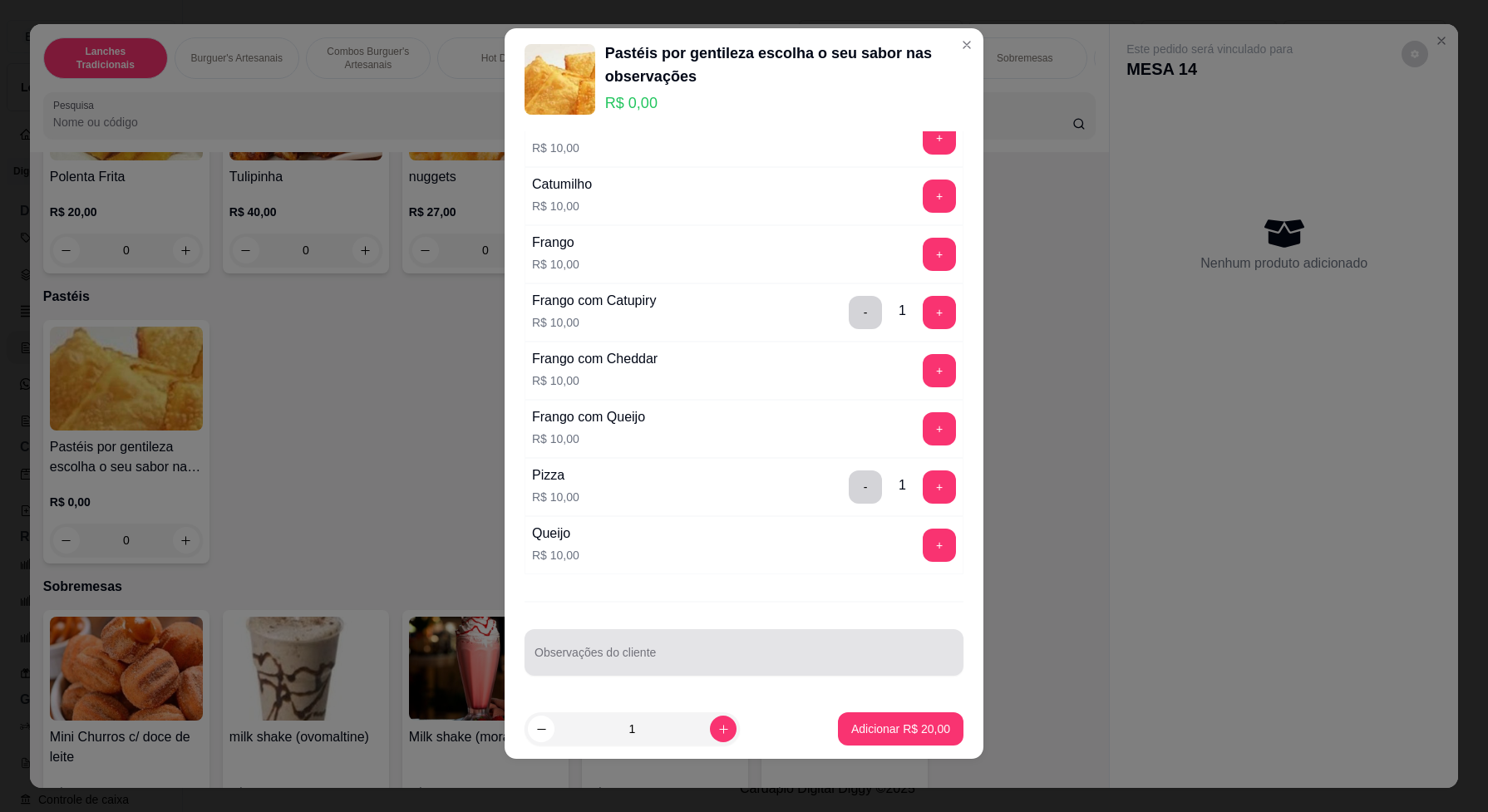 click on "Observações do cliente" at bounding box center [744, 659] 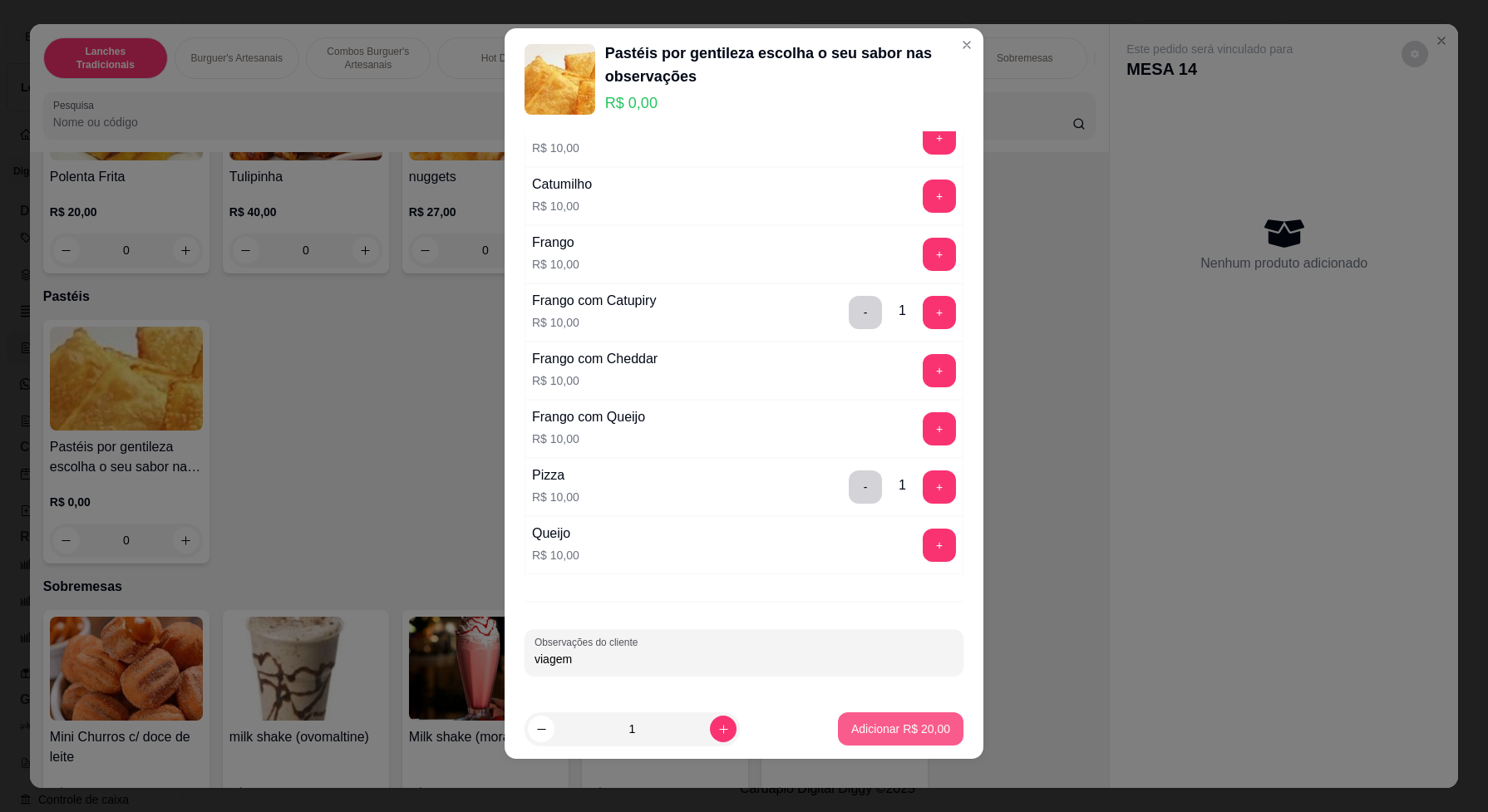 type on "viagem" 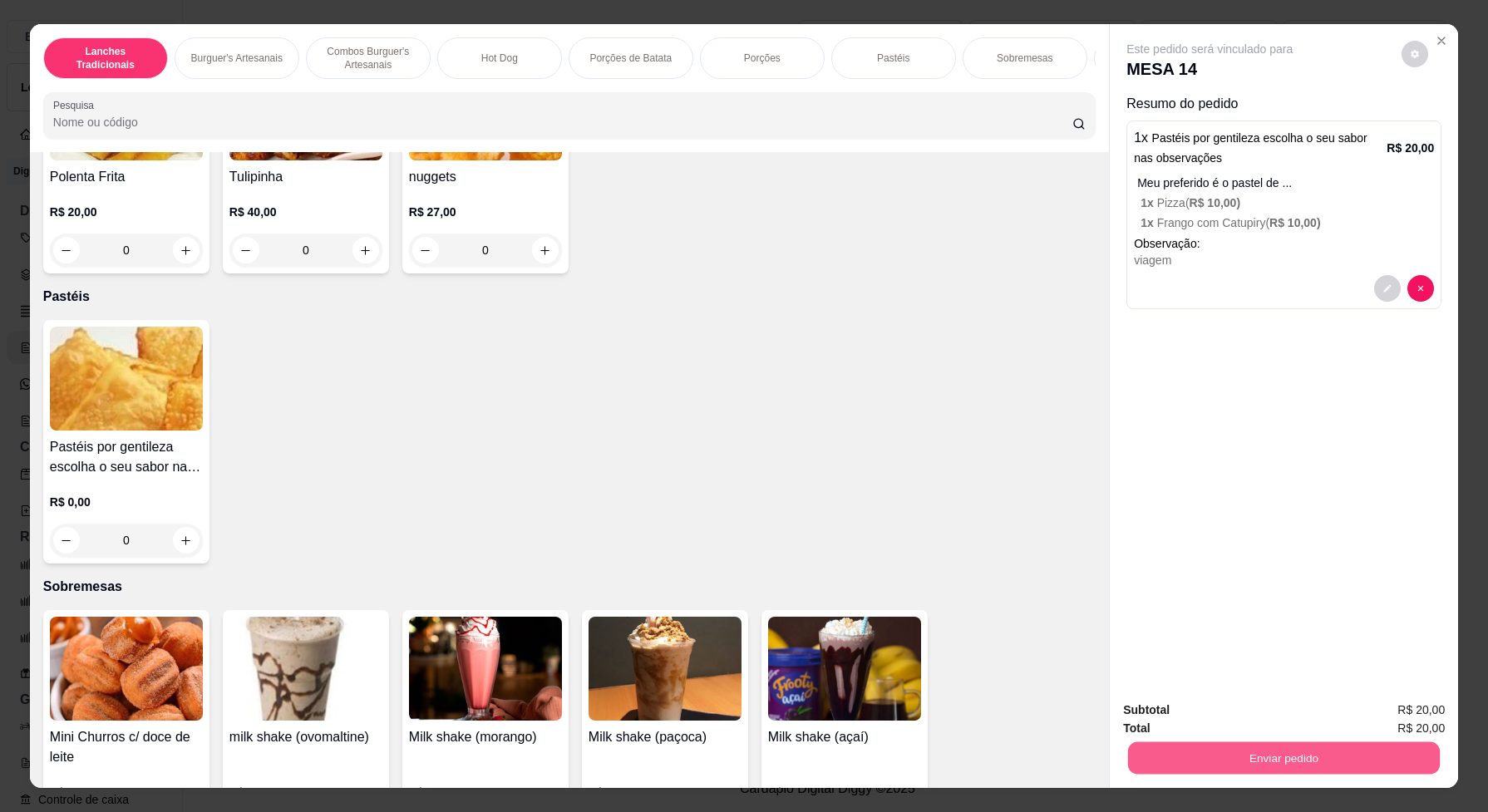 click on "Enviar pedido" at bounding box center (1284, 757) 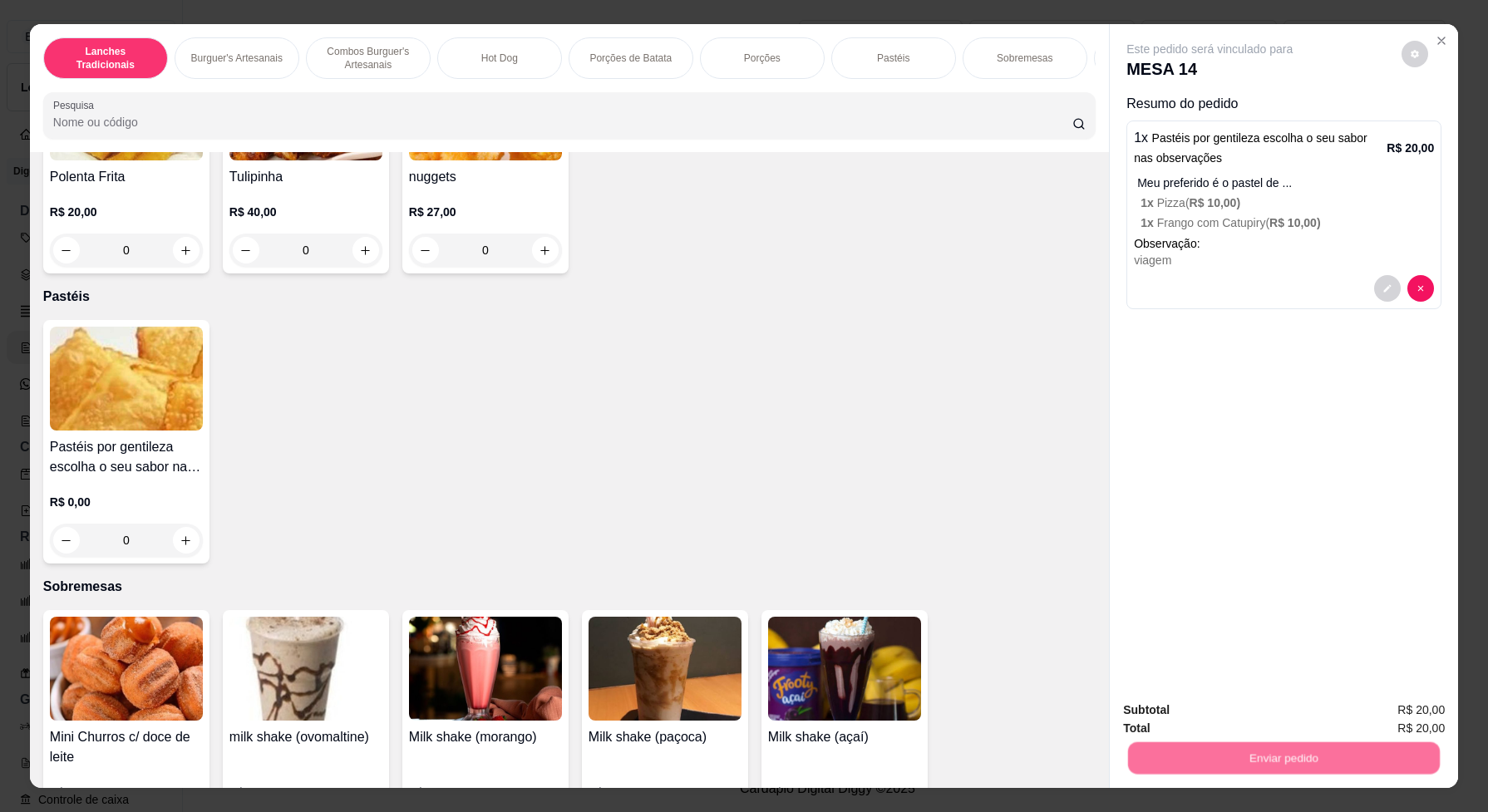click on "Não registrar e enviar pedido" at bounding box center [1228, 717] 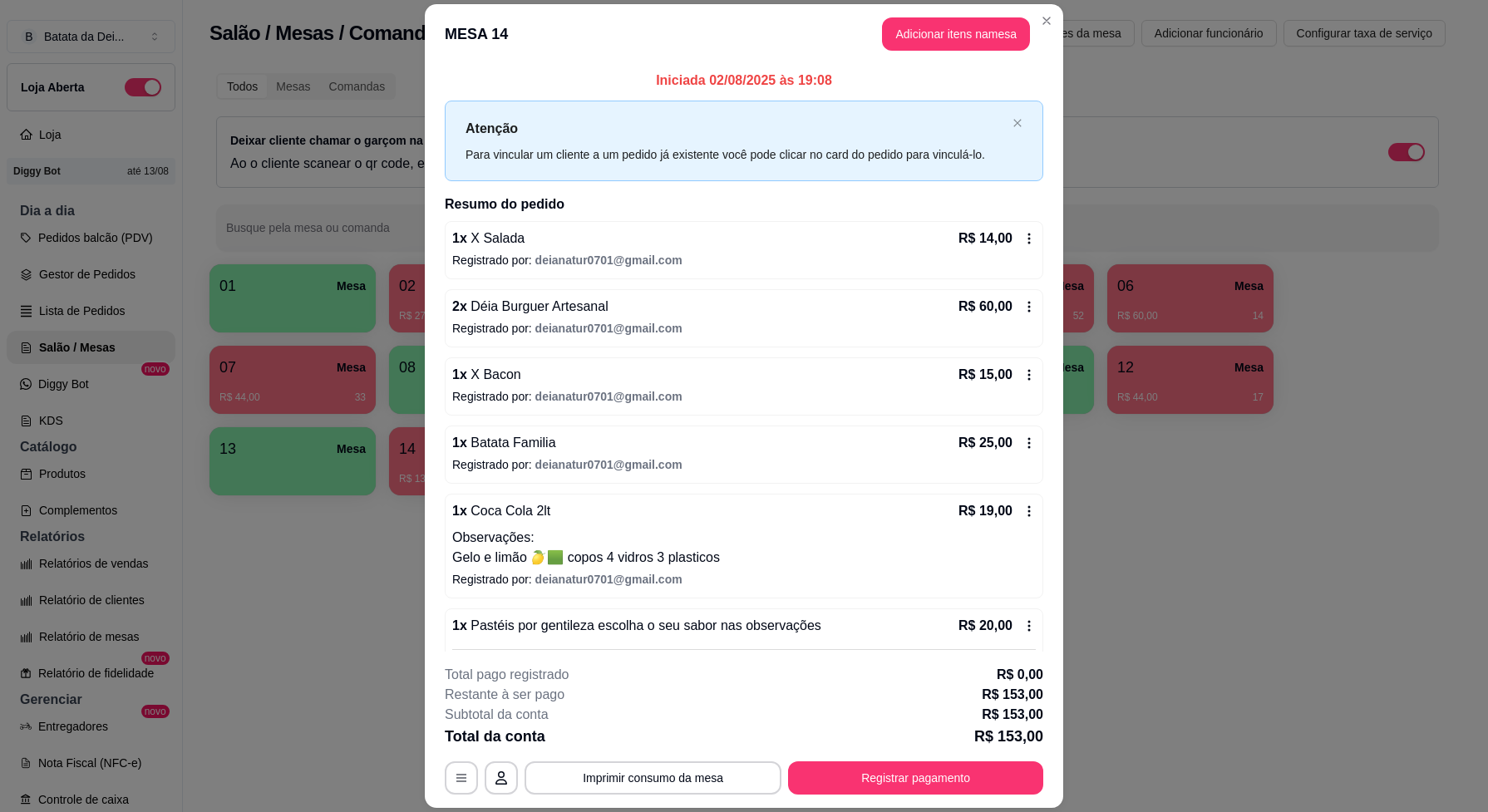 scroll, scrollTop: 184, scrollLeft: 0, axis: vertical 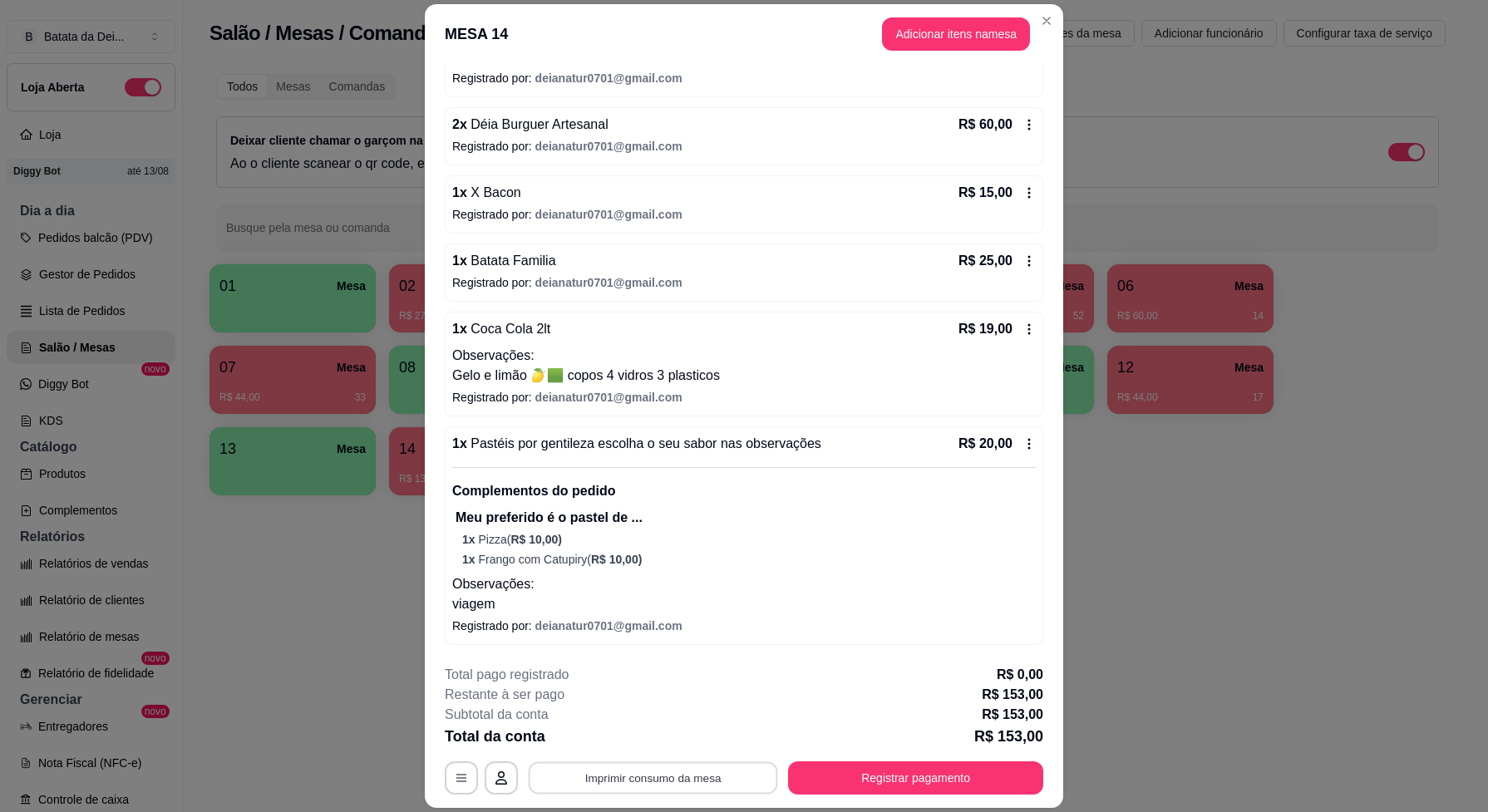 click on "Imprimir consumo da mesa" at bounding box center [653, 778] 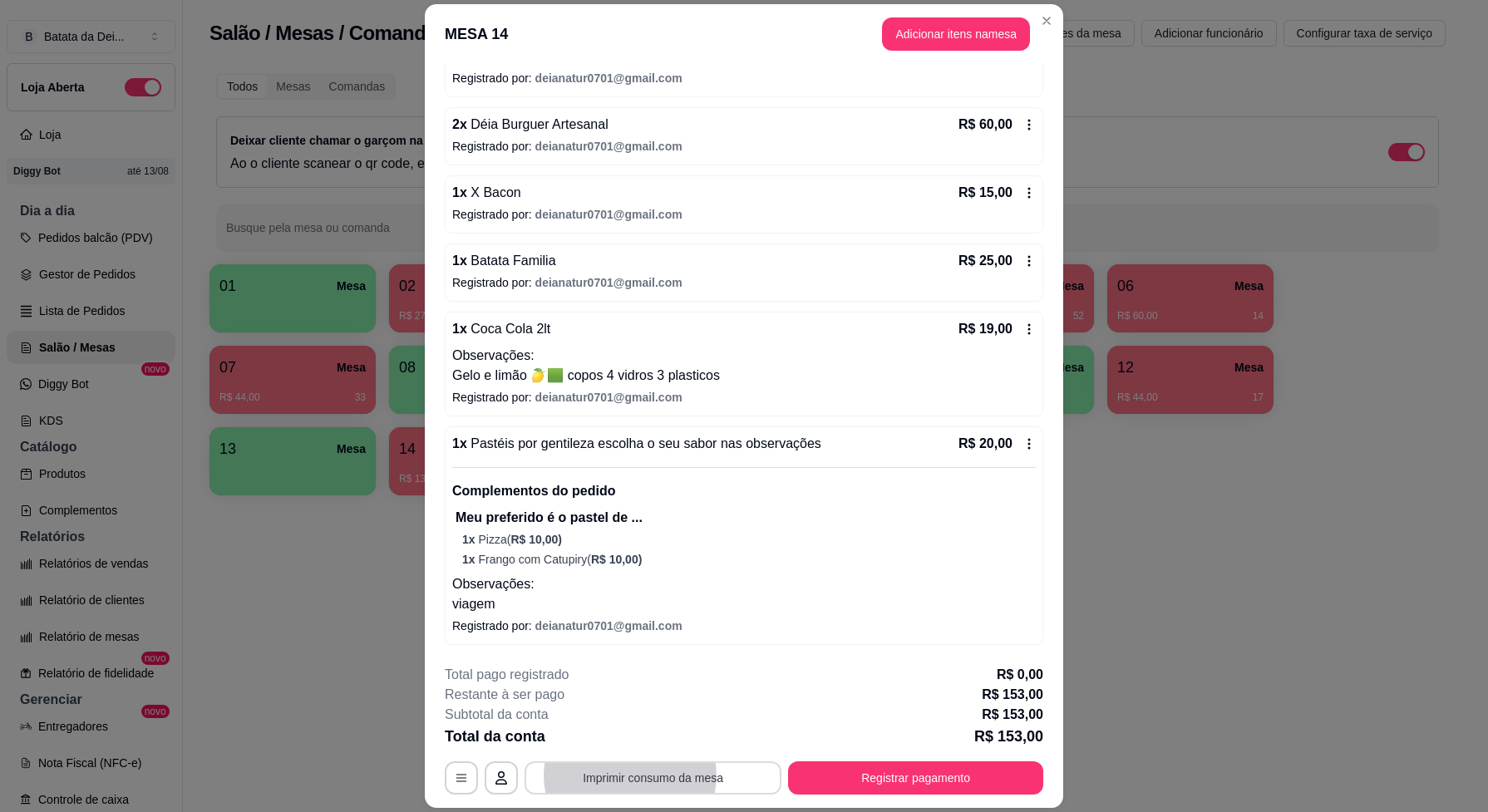 scroll, scrollTop: 0, scrollLeft: 0, axis: both 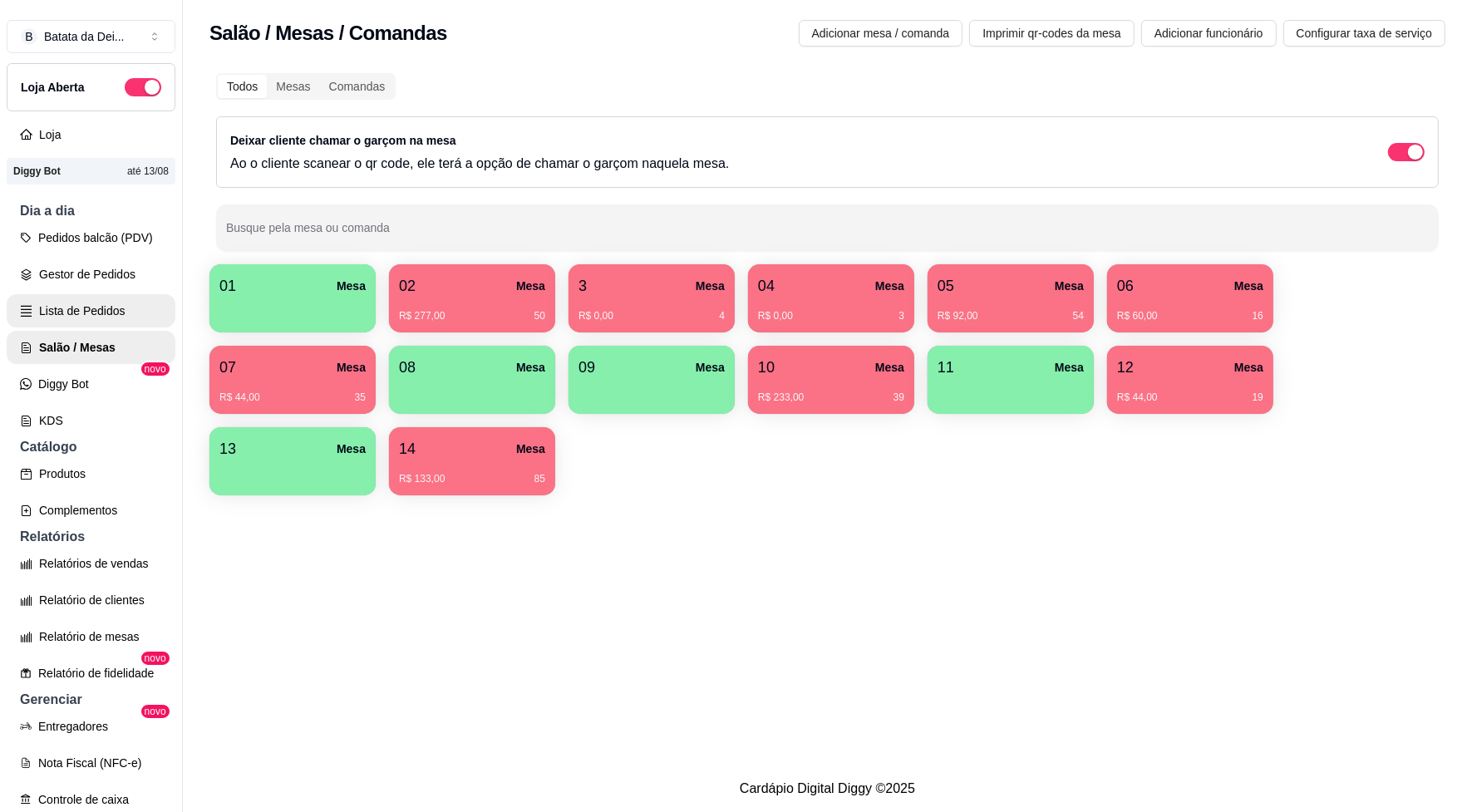 click on "Lista de Pedidos" at bounding box center [91, 311] 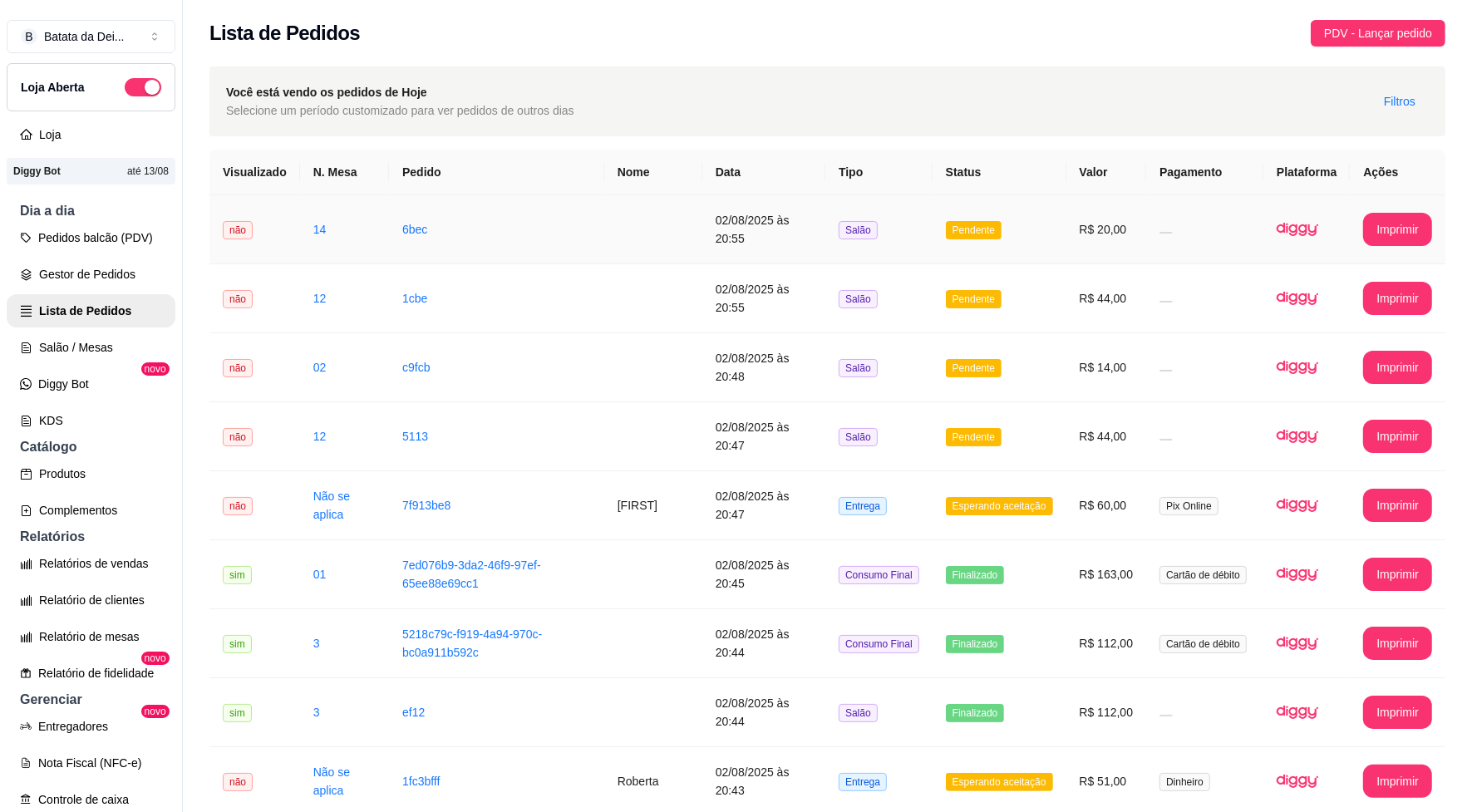 click on "Pendente" at bounding box center (999, 229) 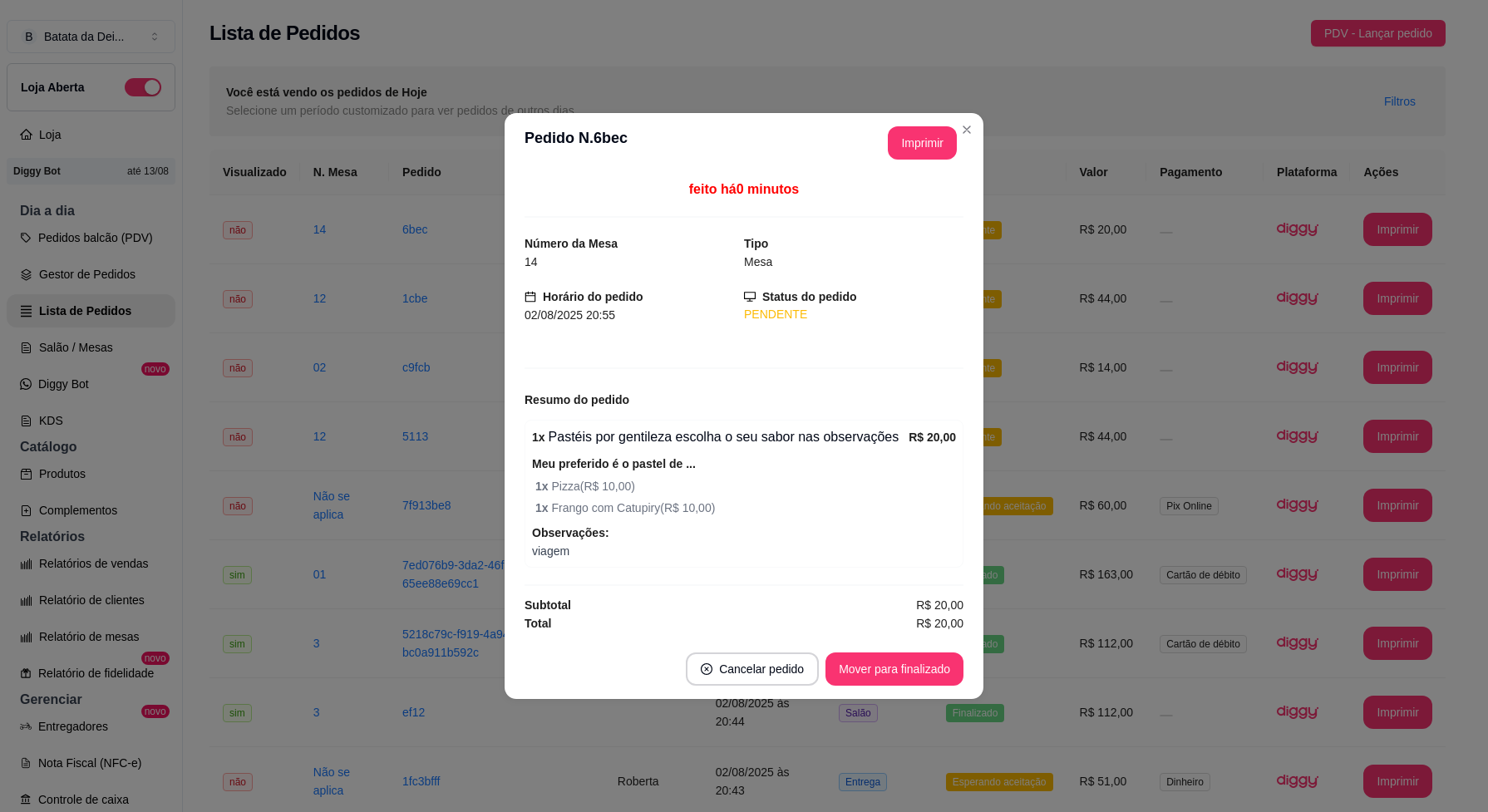 click on "**********" at bounding box center [744, 143] 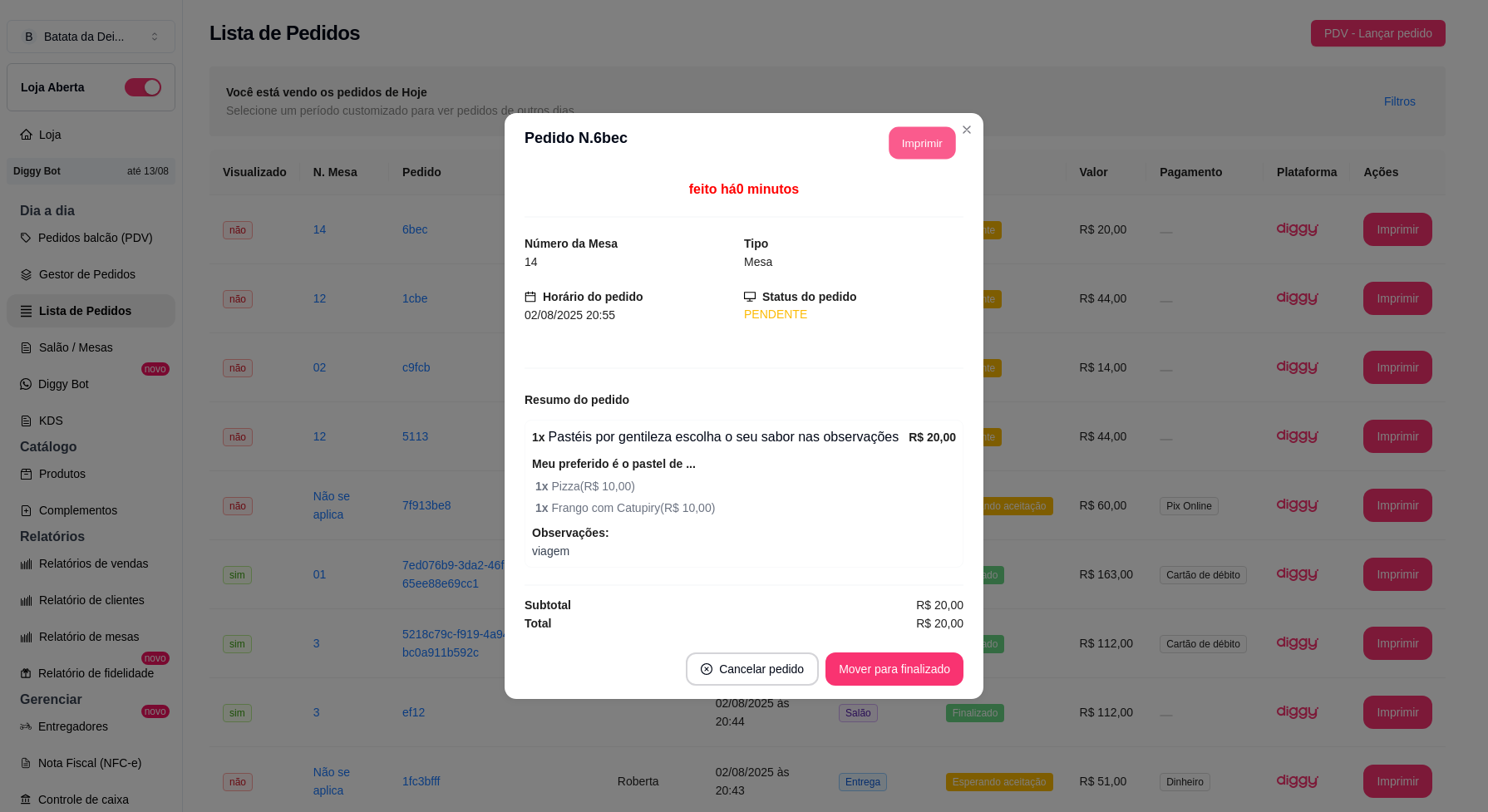 click on "Imprimir" at bounding box center (923, 143) 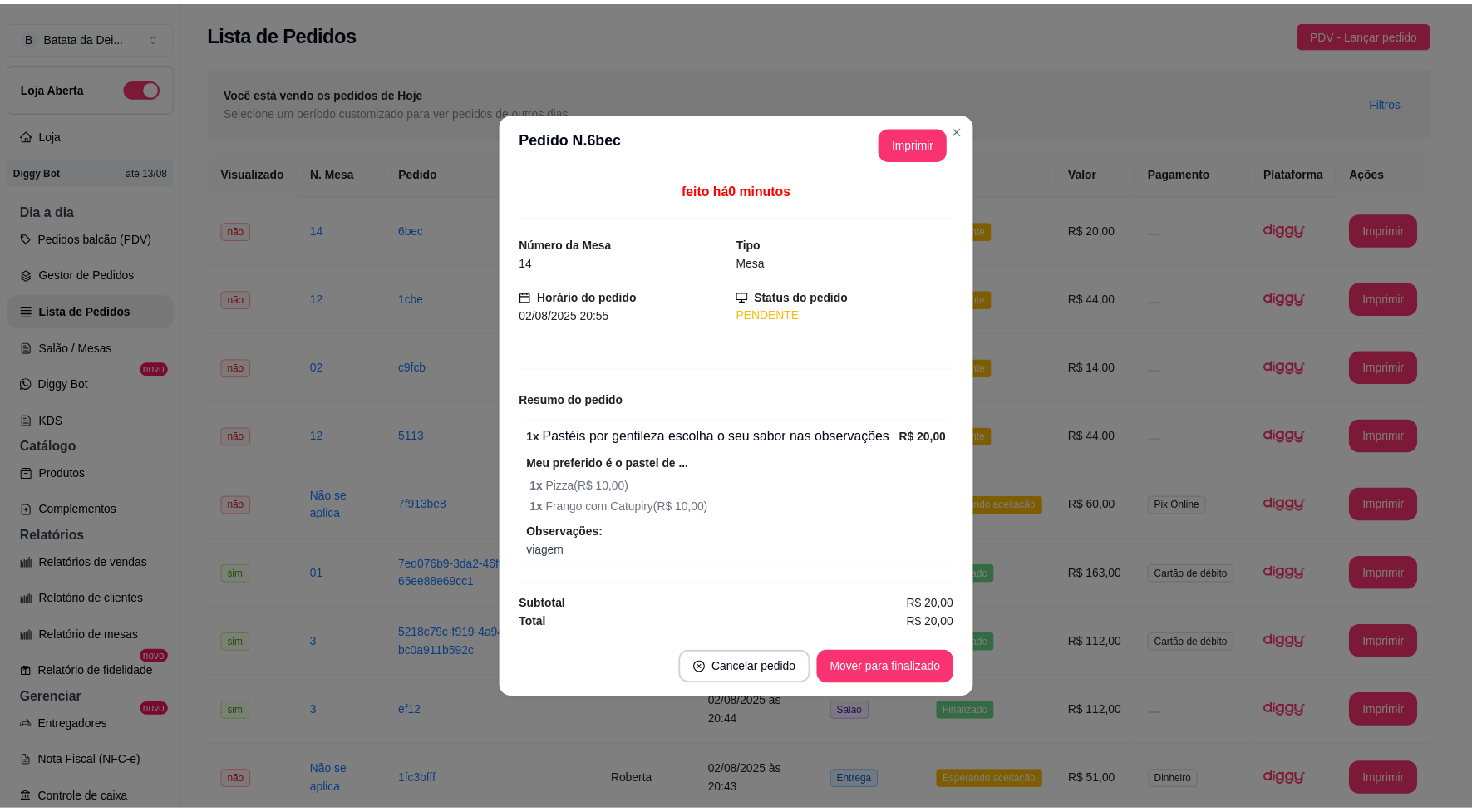 scroll, scrollTop: 0, scrollLeft: 0, axis: both 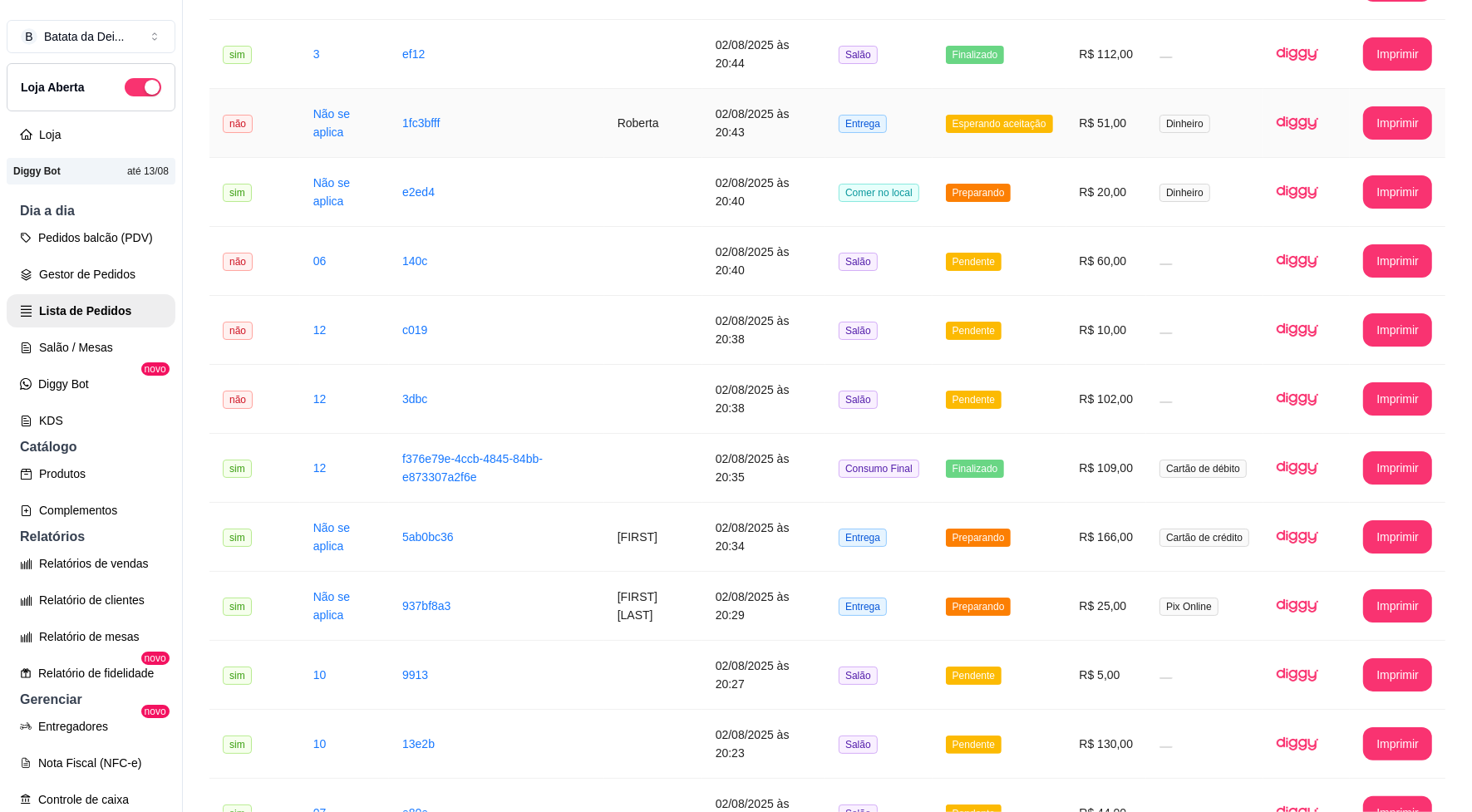 click on "Entrega" at bounding box center [863, 124] 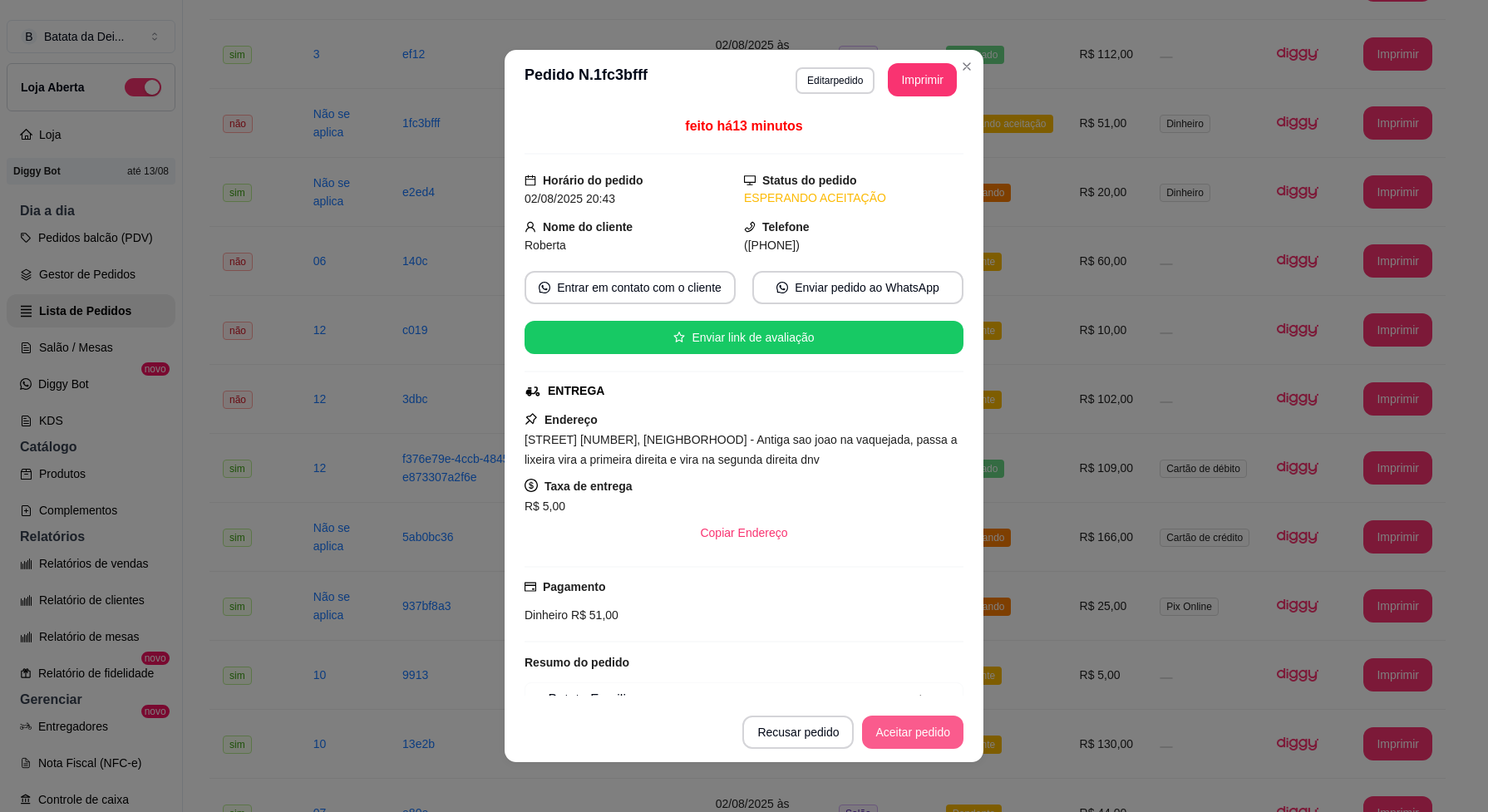 click on "Aceitar pedido" at bounding box center (913, 732) 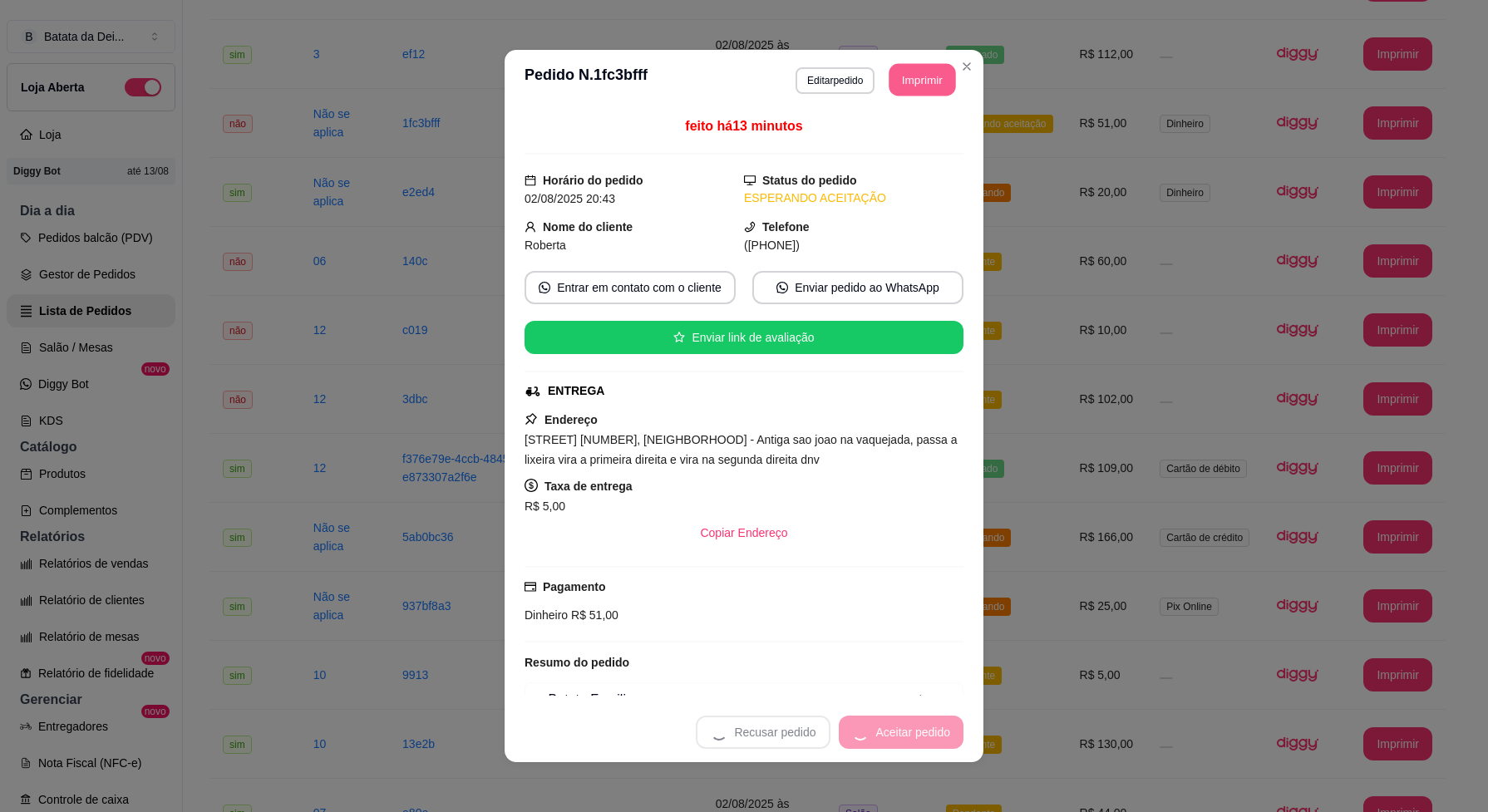 click on "Imprimir" at bounding box center (923, 80) 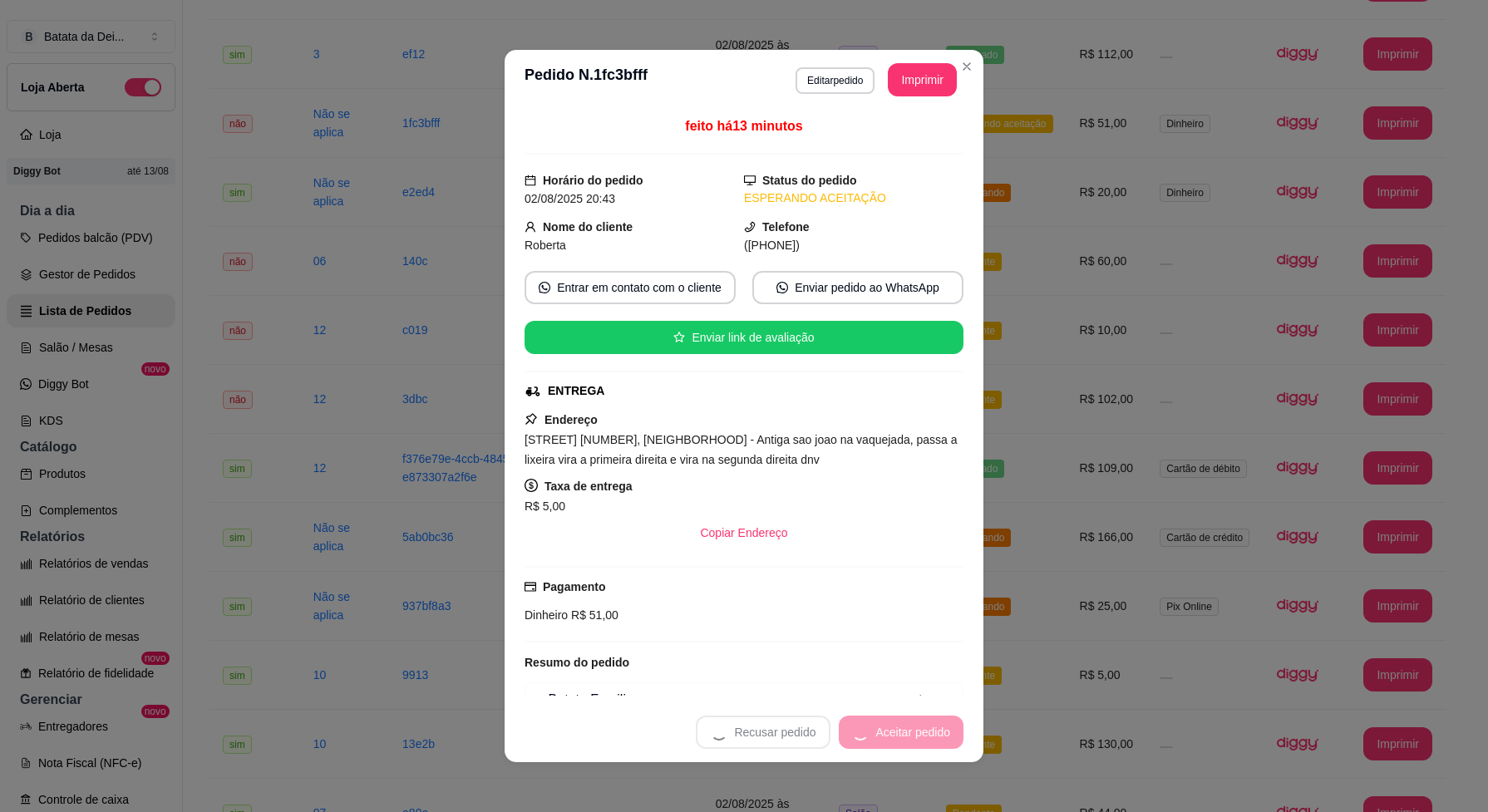 scroll, scrollTop: 0, scrollLeft: 0, axis: both 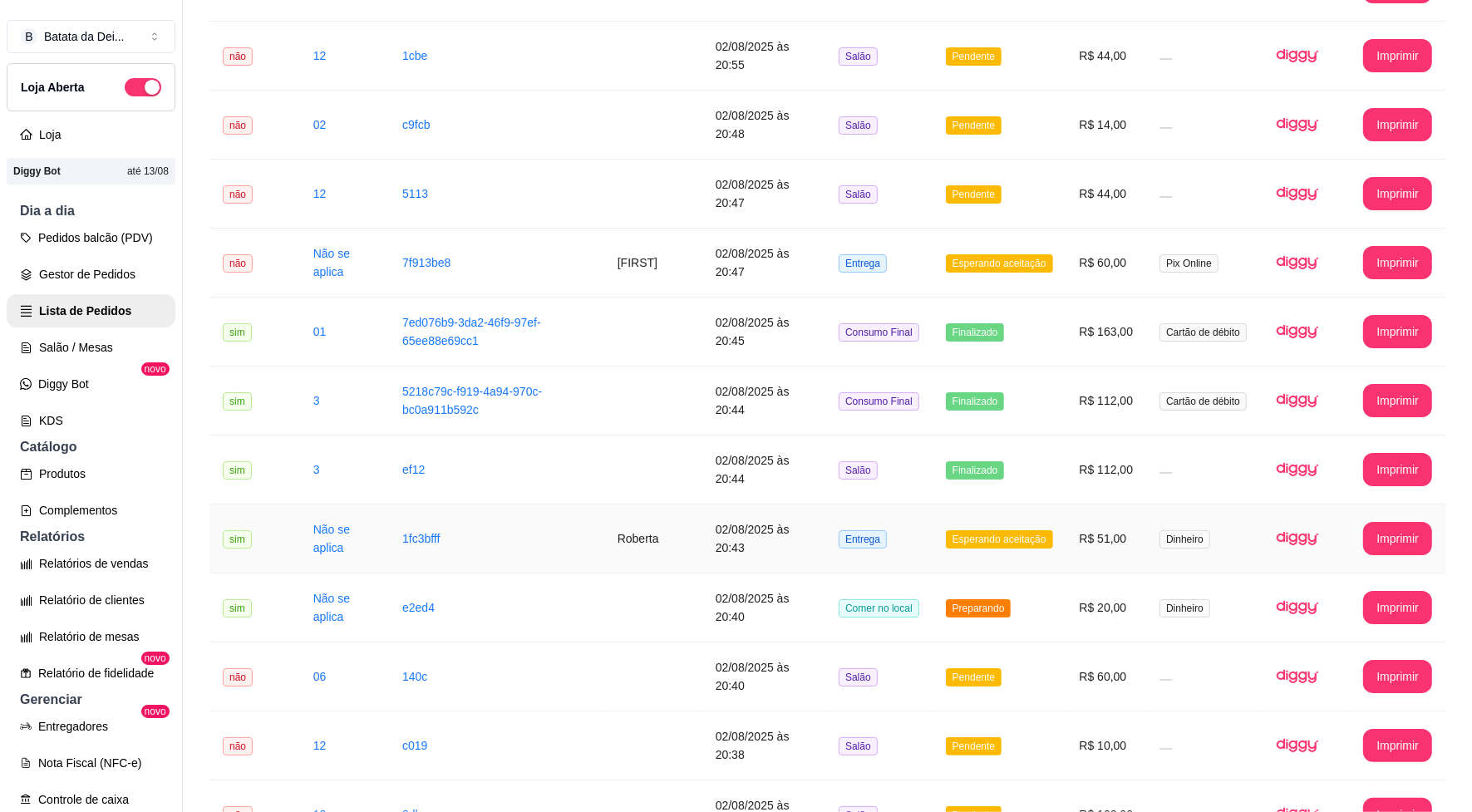 click on "Entrega" at bounding box center [879, 539] 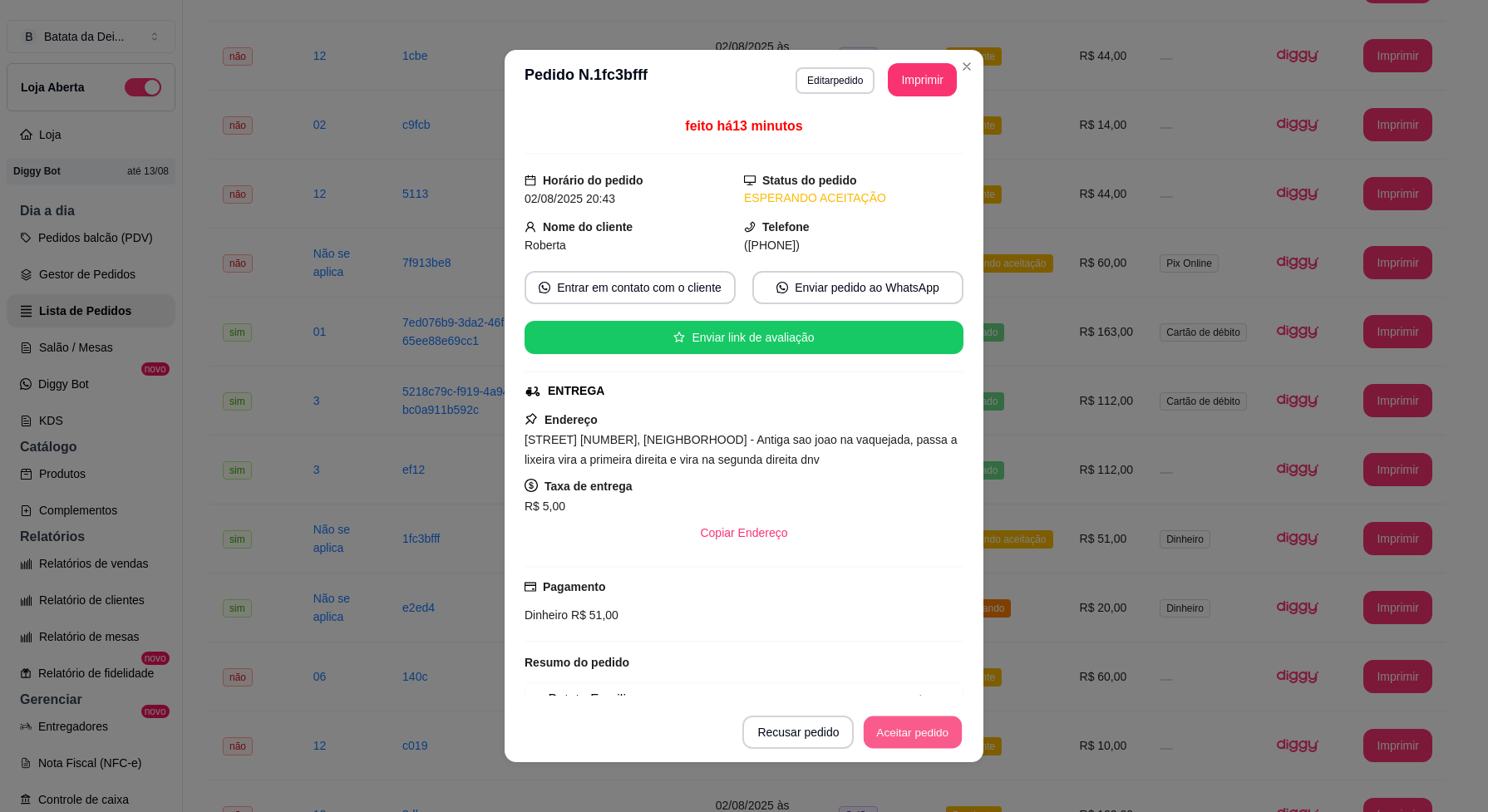 click on "Aceitar pedido" at bounding box center (913, 732) 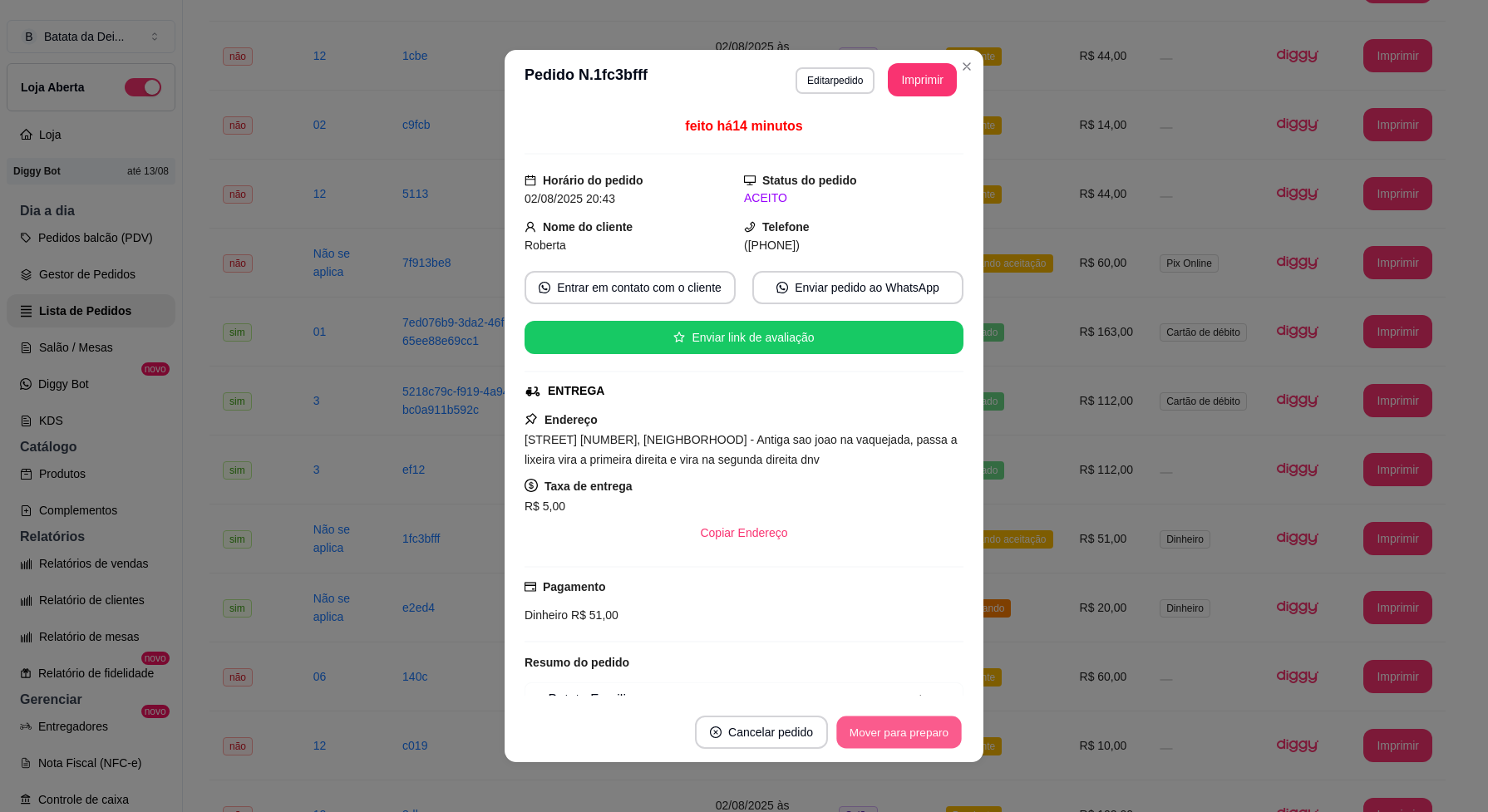 click on "Mover para preparo" at bounding box center [899, 732] 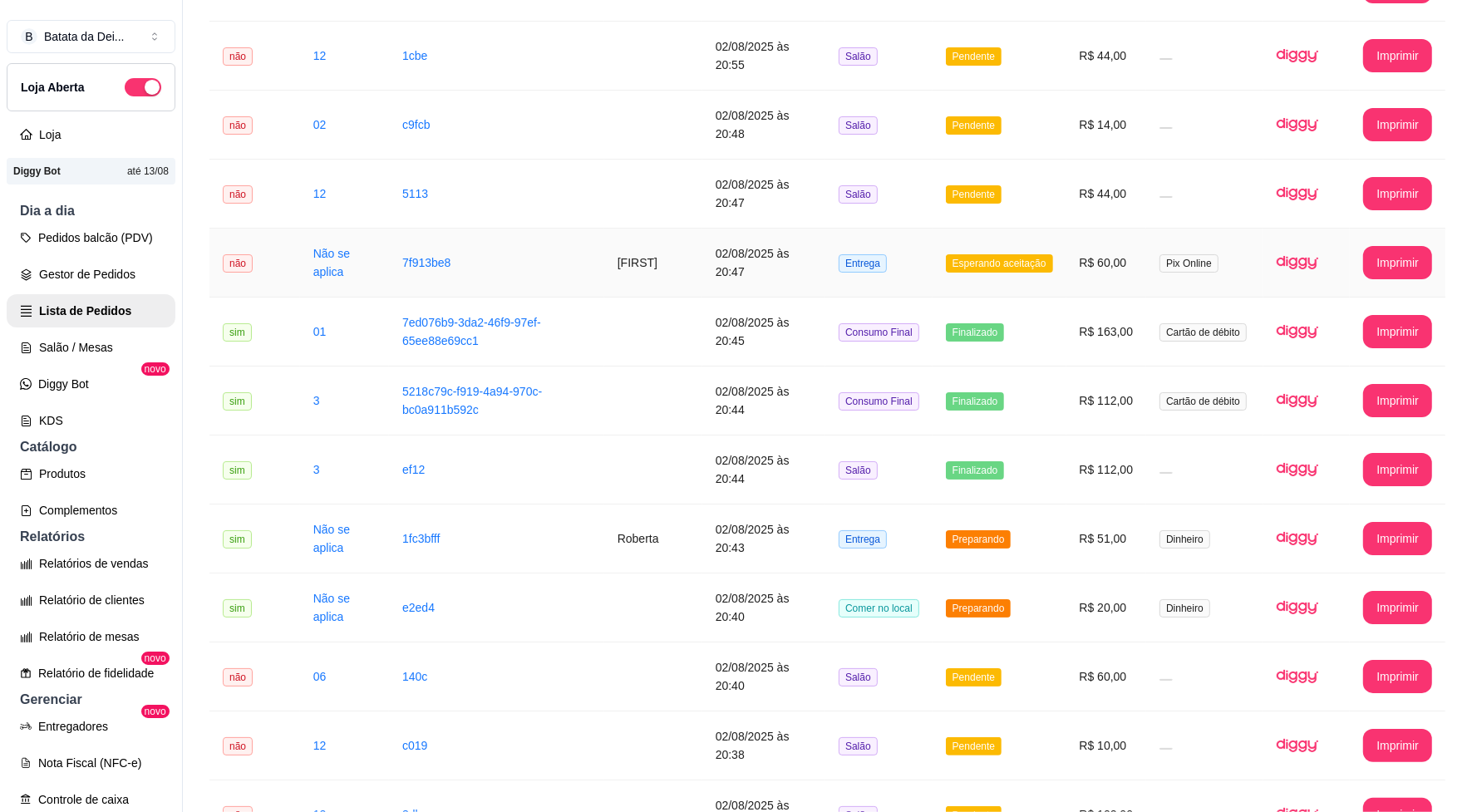 click on "Esperando aceitação" at bounding box center [999, 263] 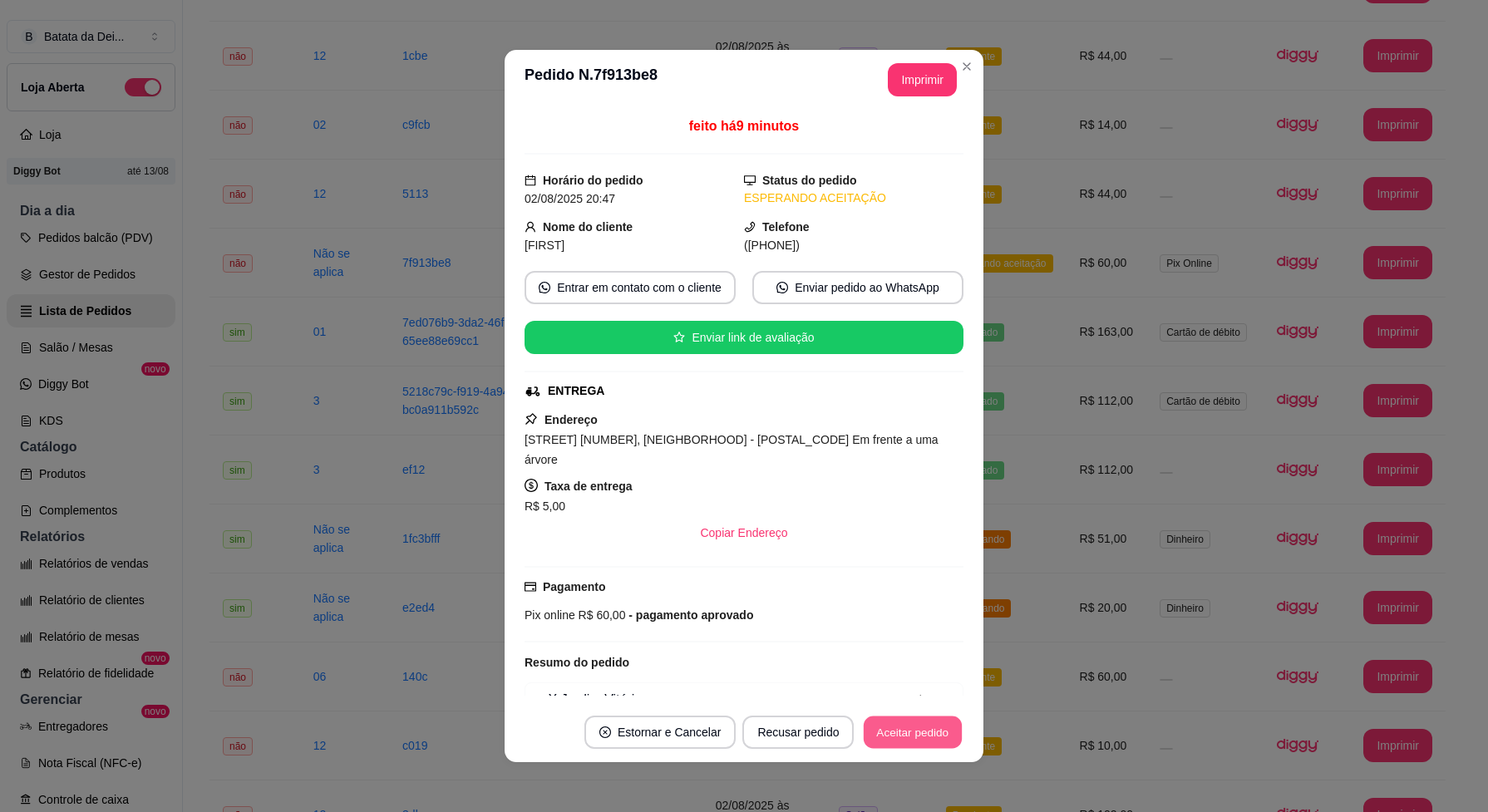 click on "Aceitar pedido" at bounding box center (913, 732) 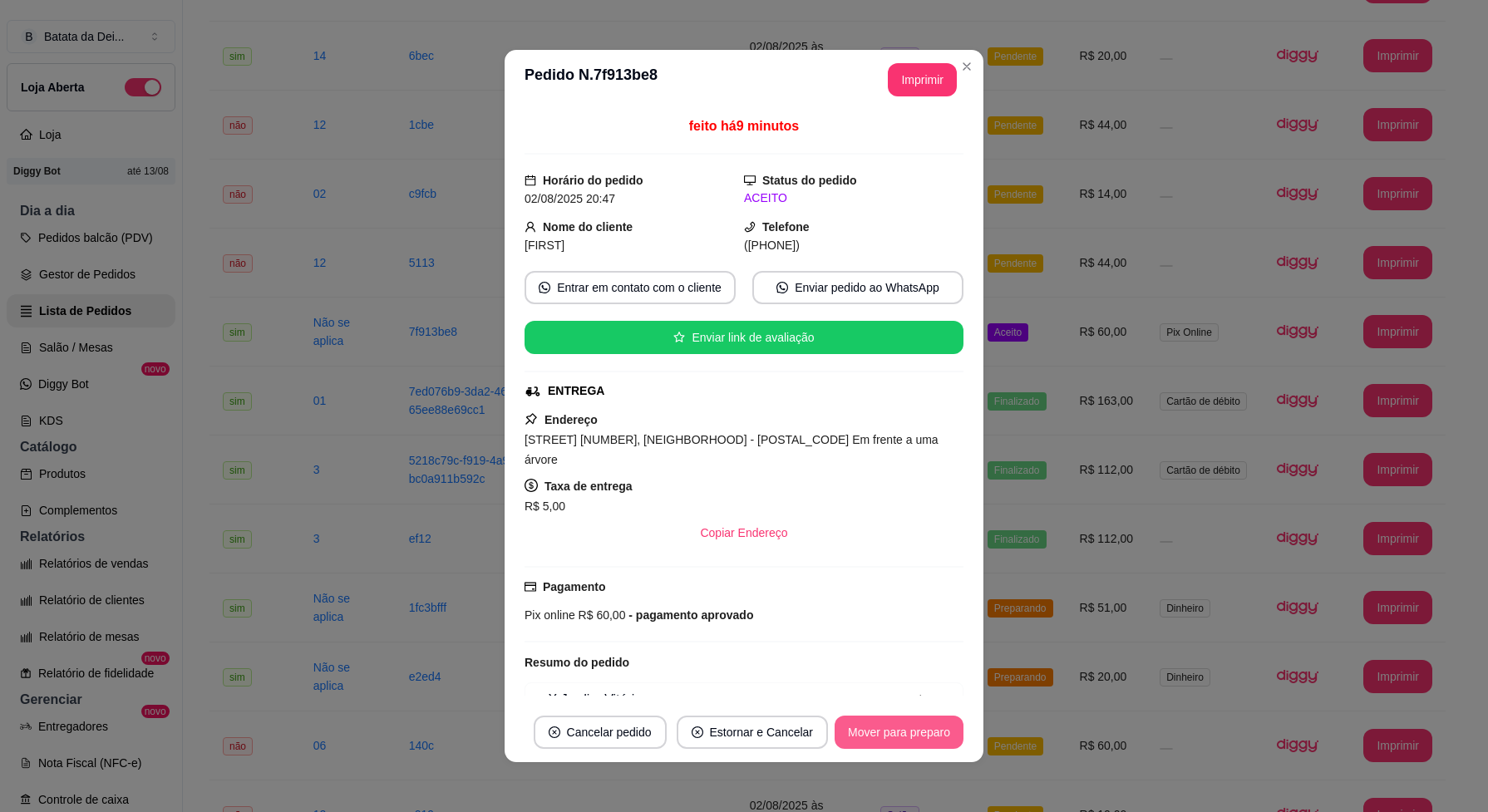 click on "Mover para preparo" at bounding box center (899, 732) 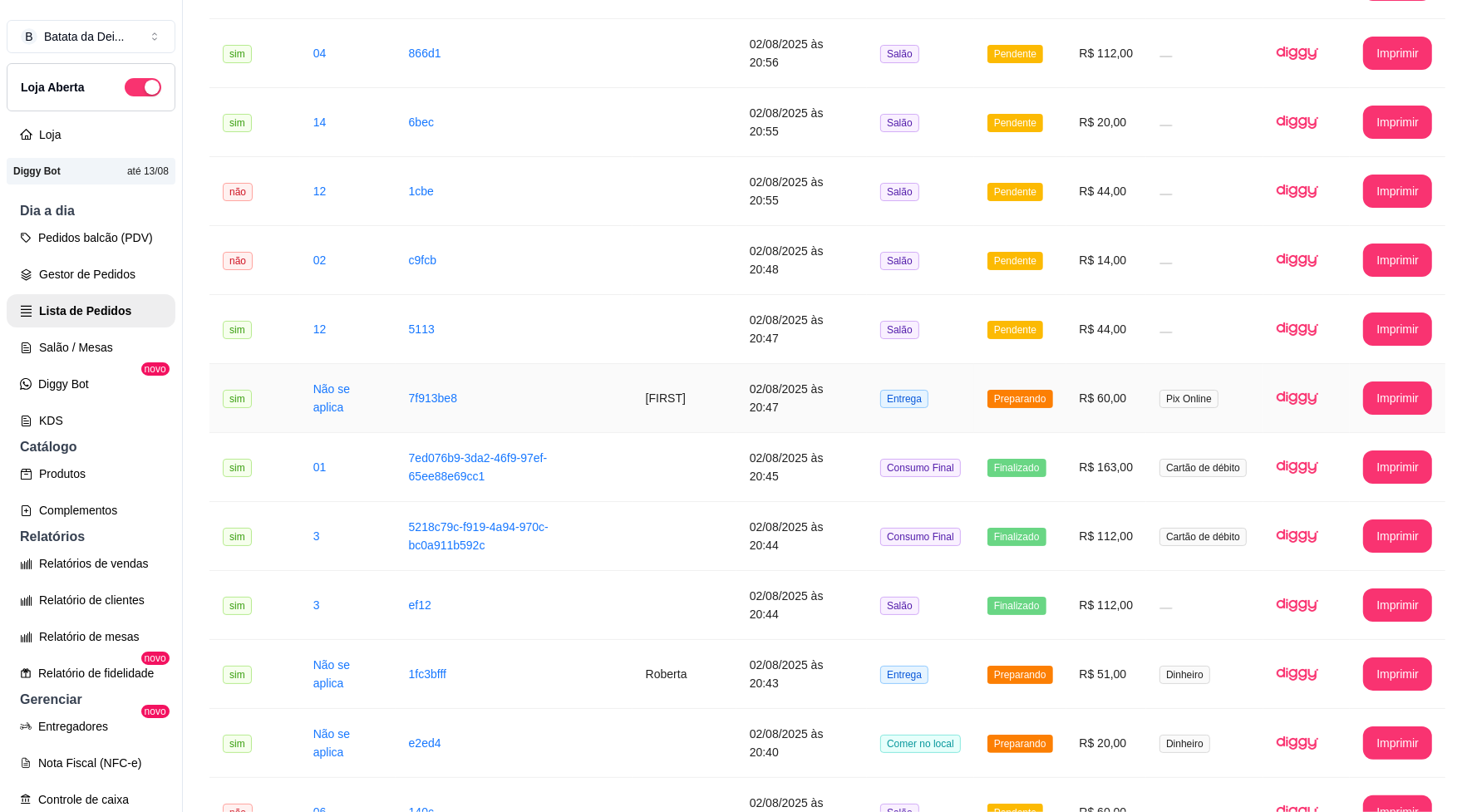 scroll, scrollTop: 208, scrollLeft: 0, axis: vertical 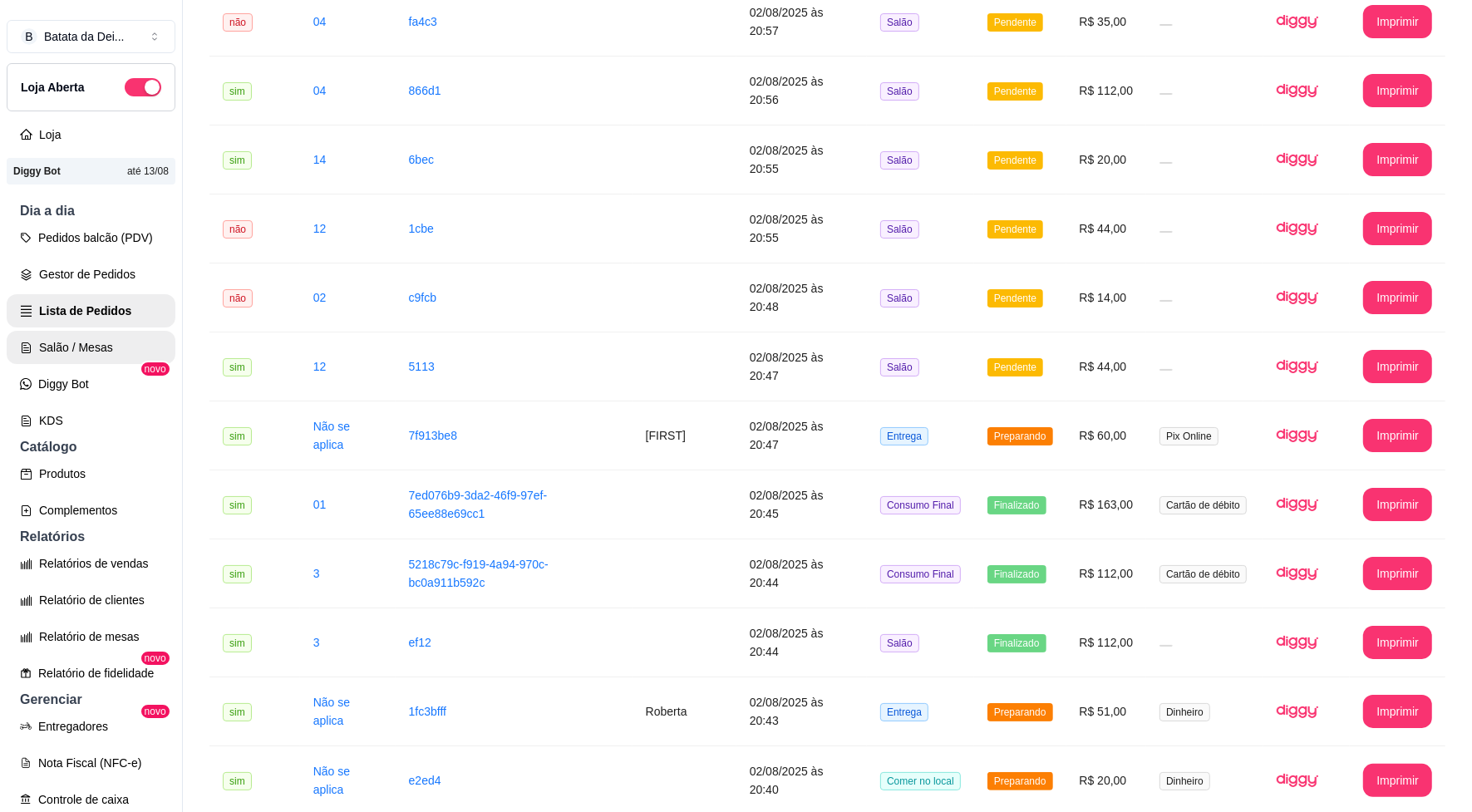 click on "Salão / Mesas" at bounding box center [91, 347] 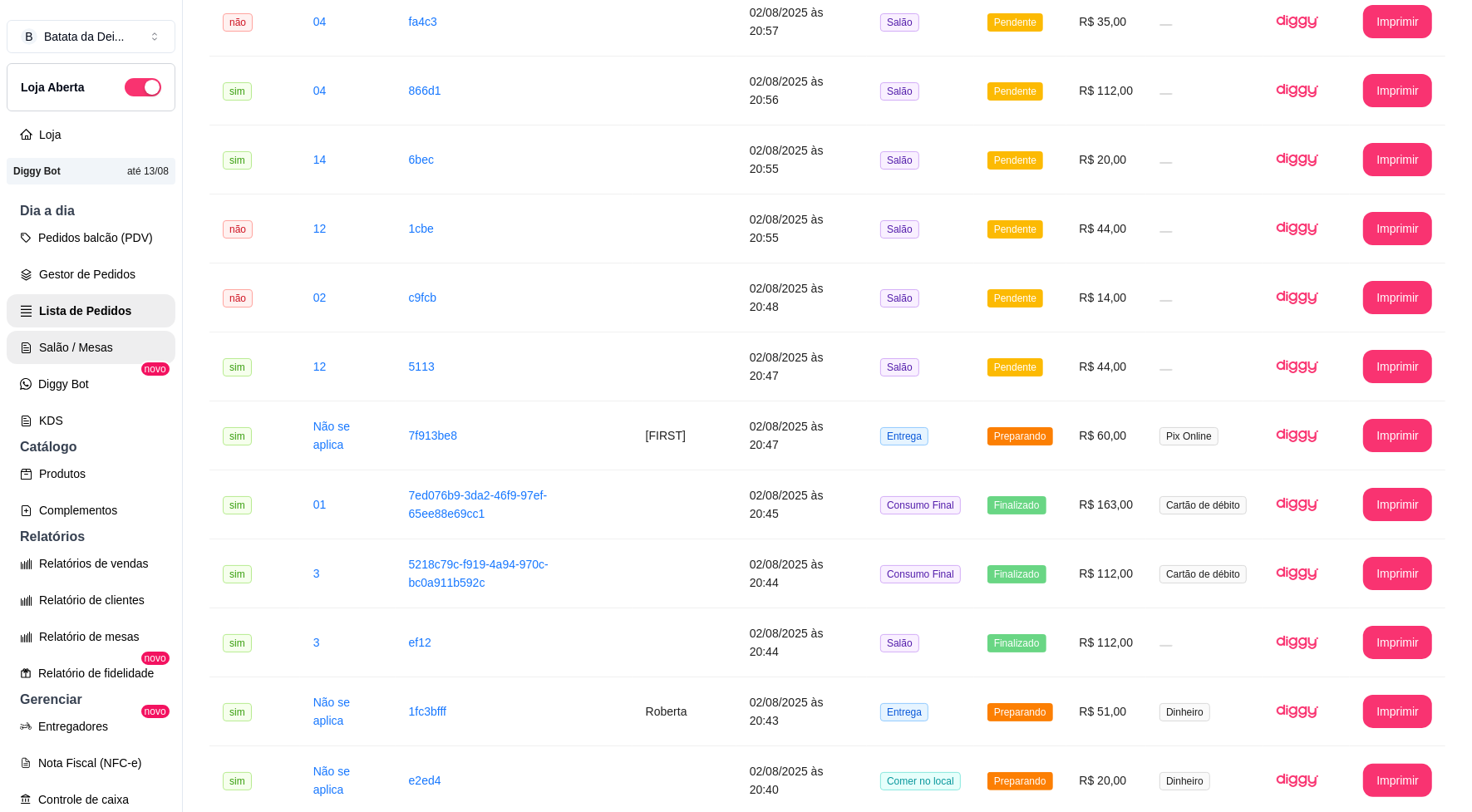 click on "Salão / Mesas" at bounding box center [91, 347] 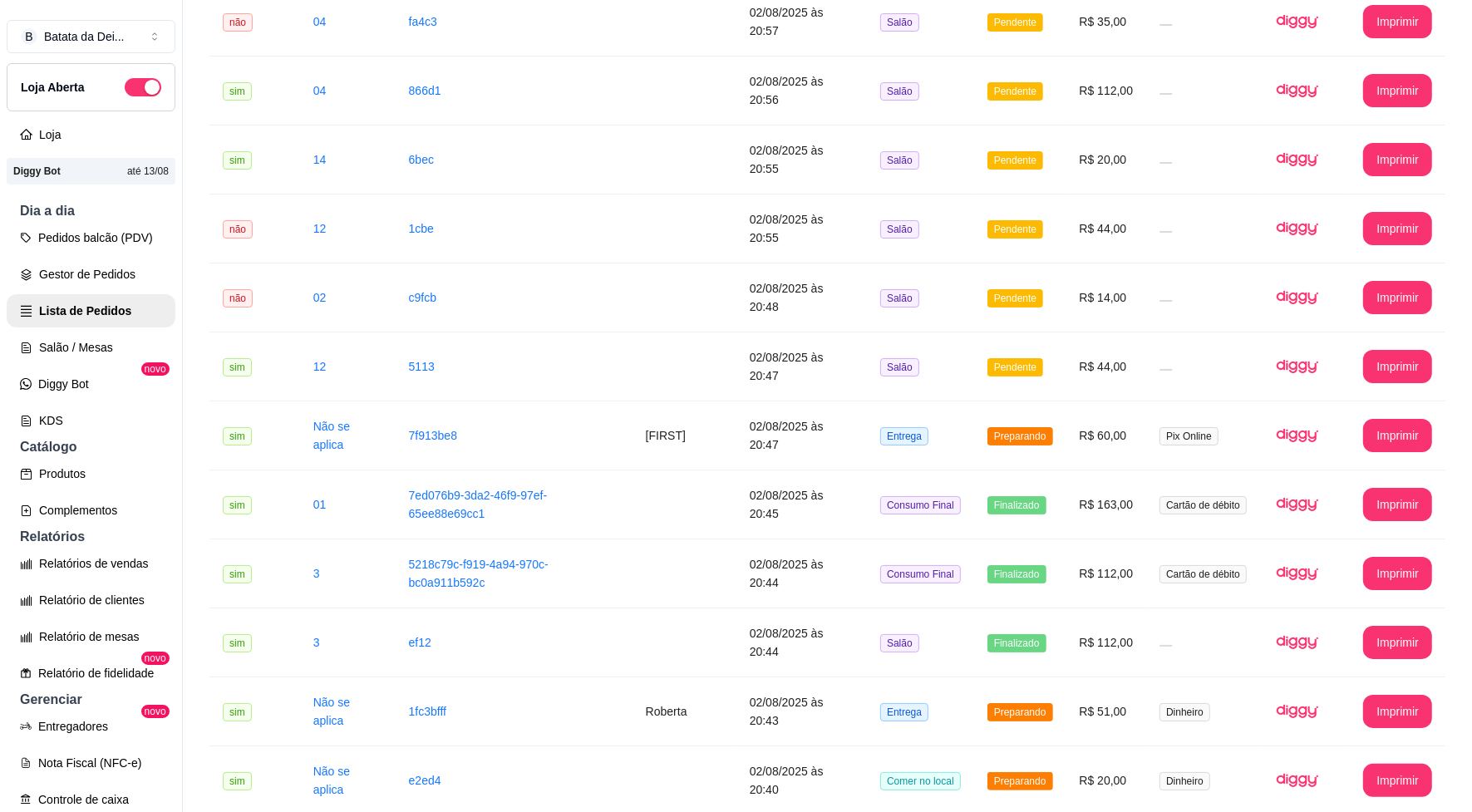 click on "Pedidos balcão (PDV) Gestor de Pedidos Lista de Pedidos Salão / Mesas Diggy Bot novo KDS" at bounding box center (91, 329) 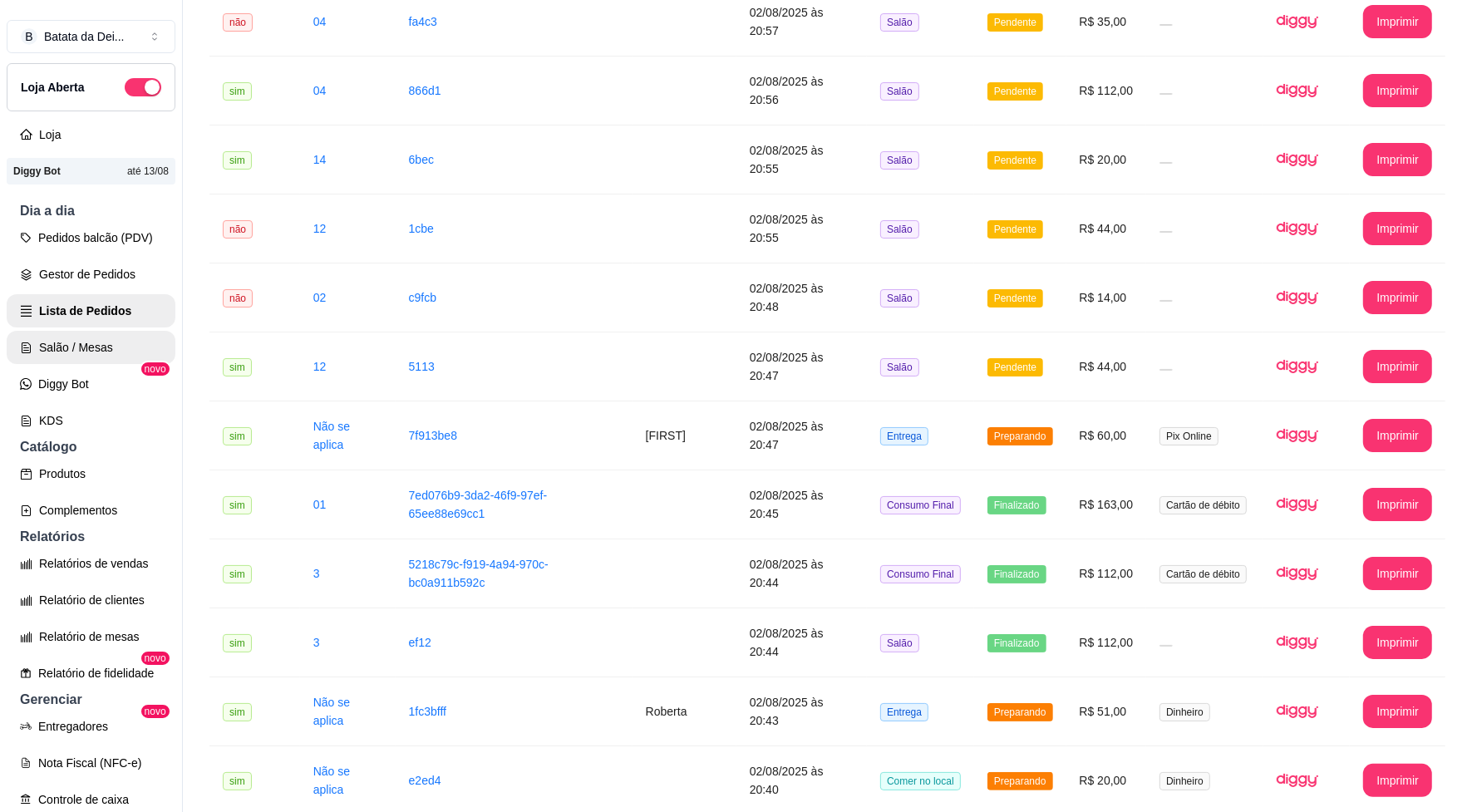 click on "Salão / Mesas" at bounding box center [91, 347] 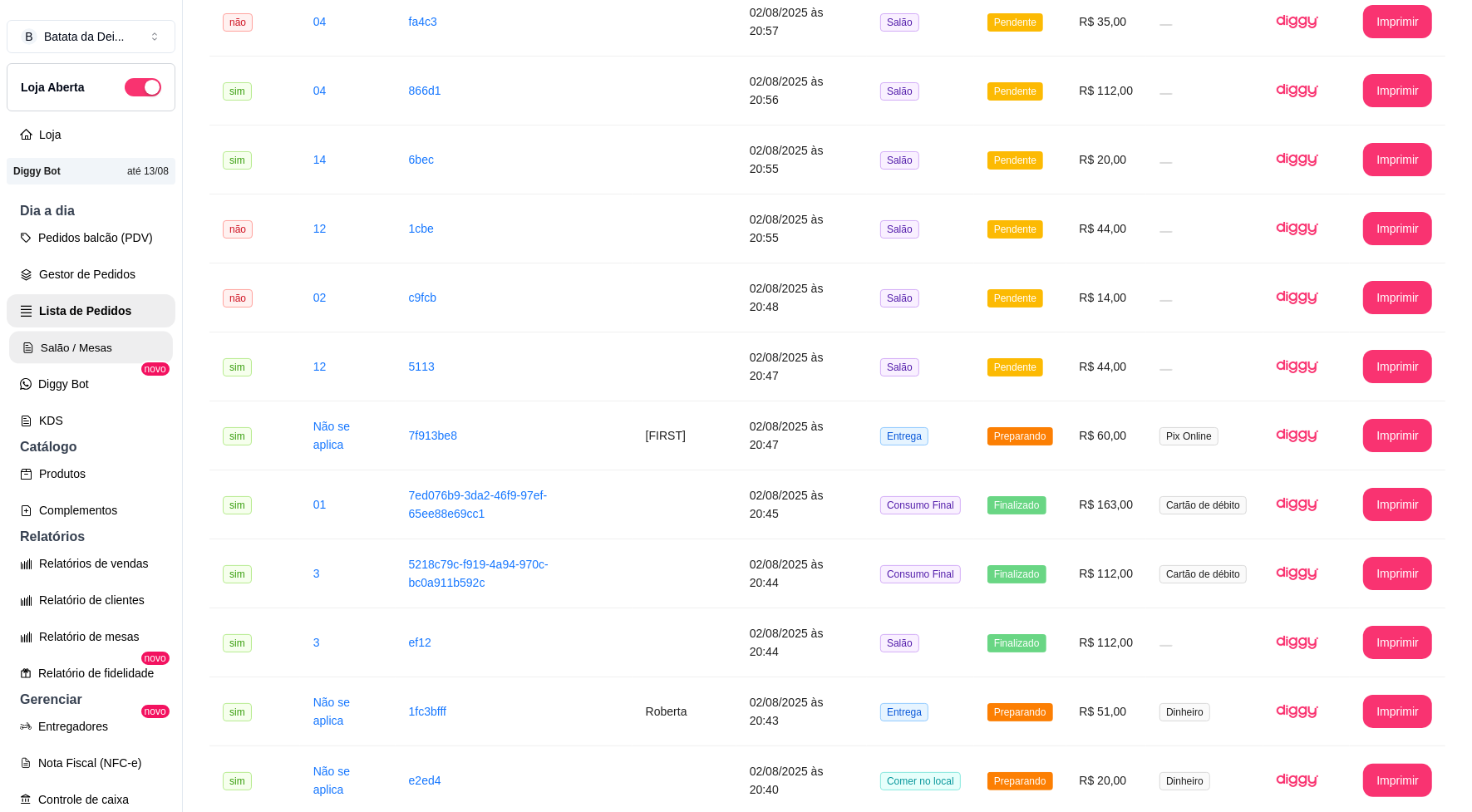 click on "Salão / Mesas" at bounding box center [91, 347] 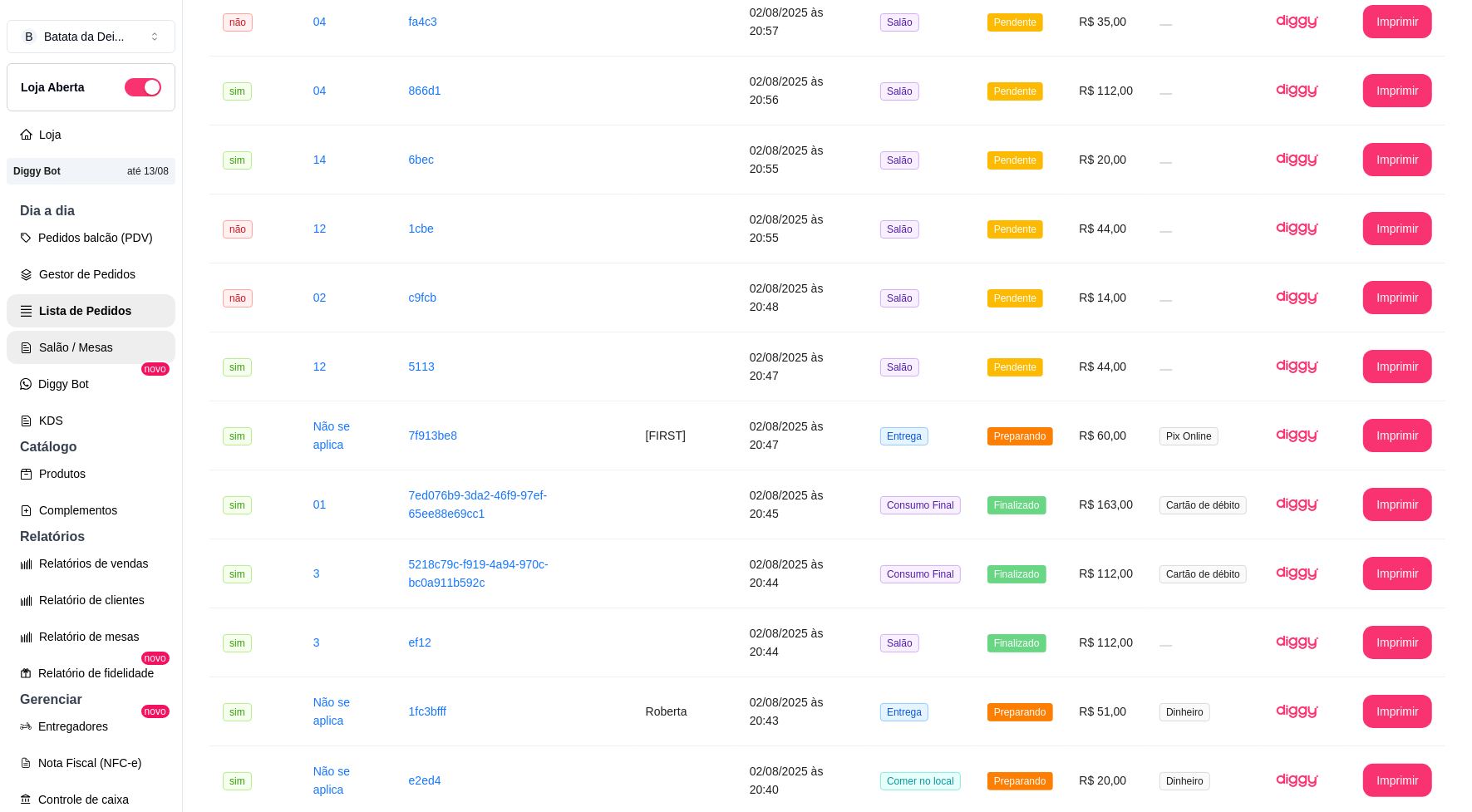 click on "Salão / Mesas" at bounding box center (91, 347) 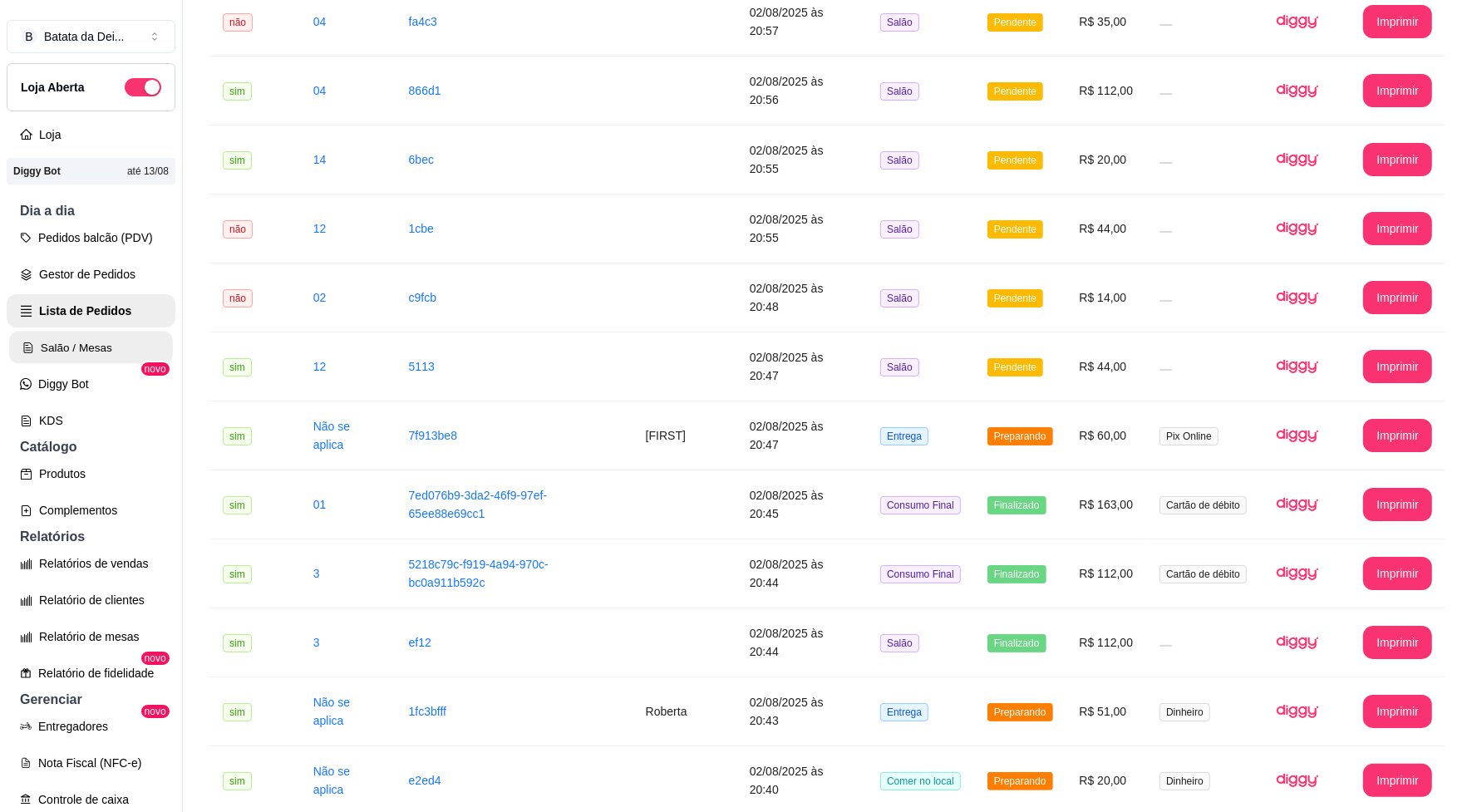 click on "Salão / Mesas" at bounding box center (91, 347) 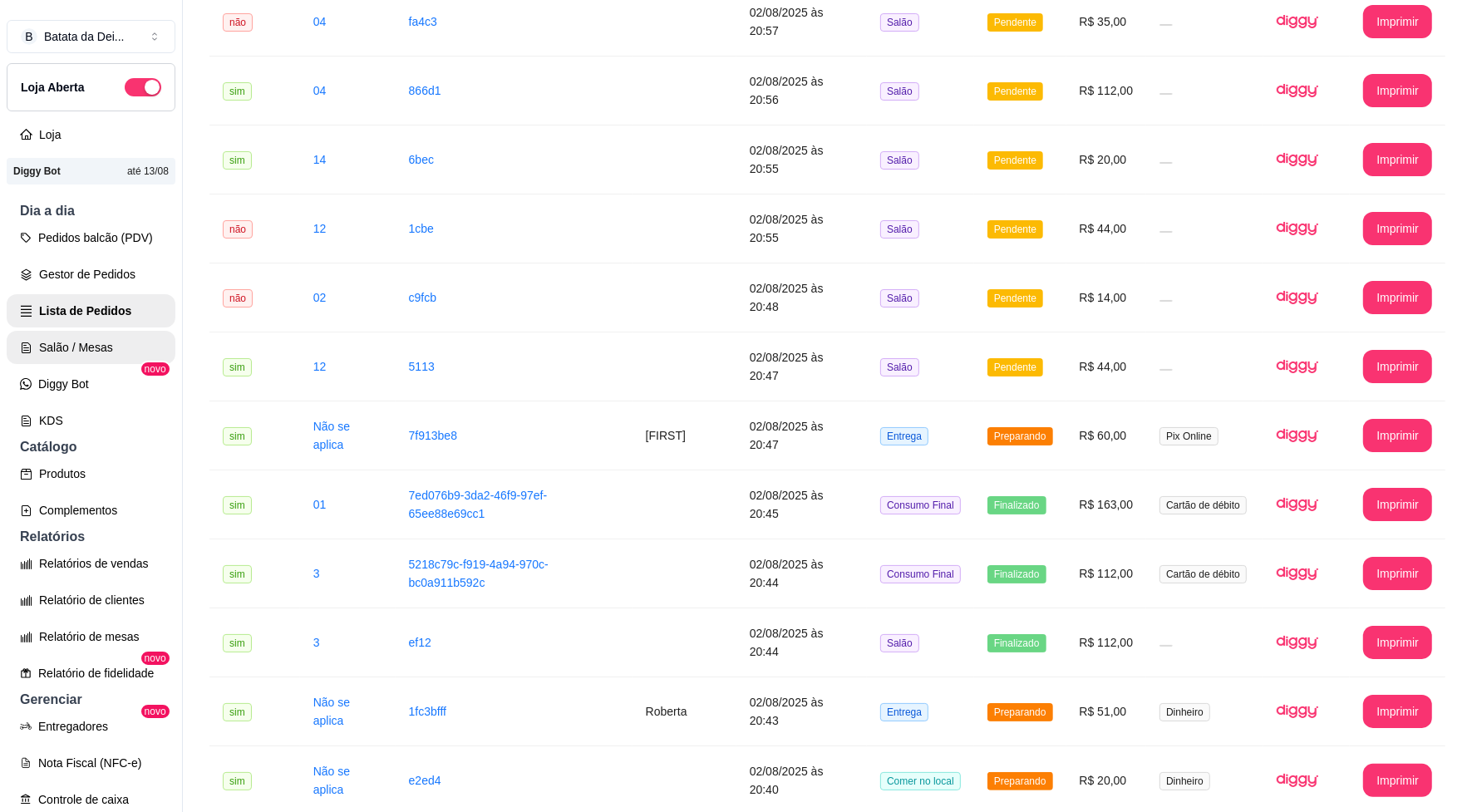 click on "Salão / Mesas" at bounding box center [91, 347] 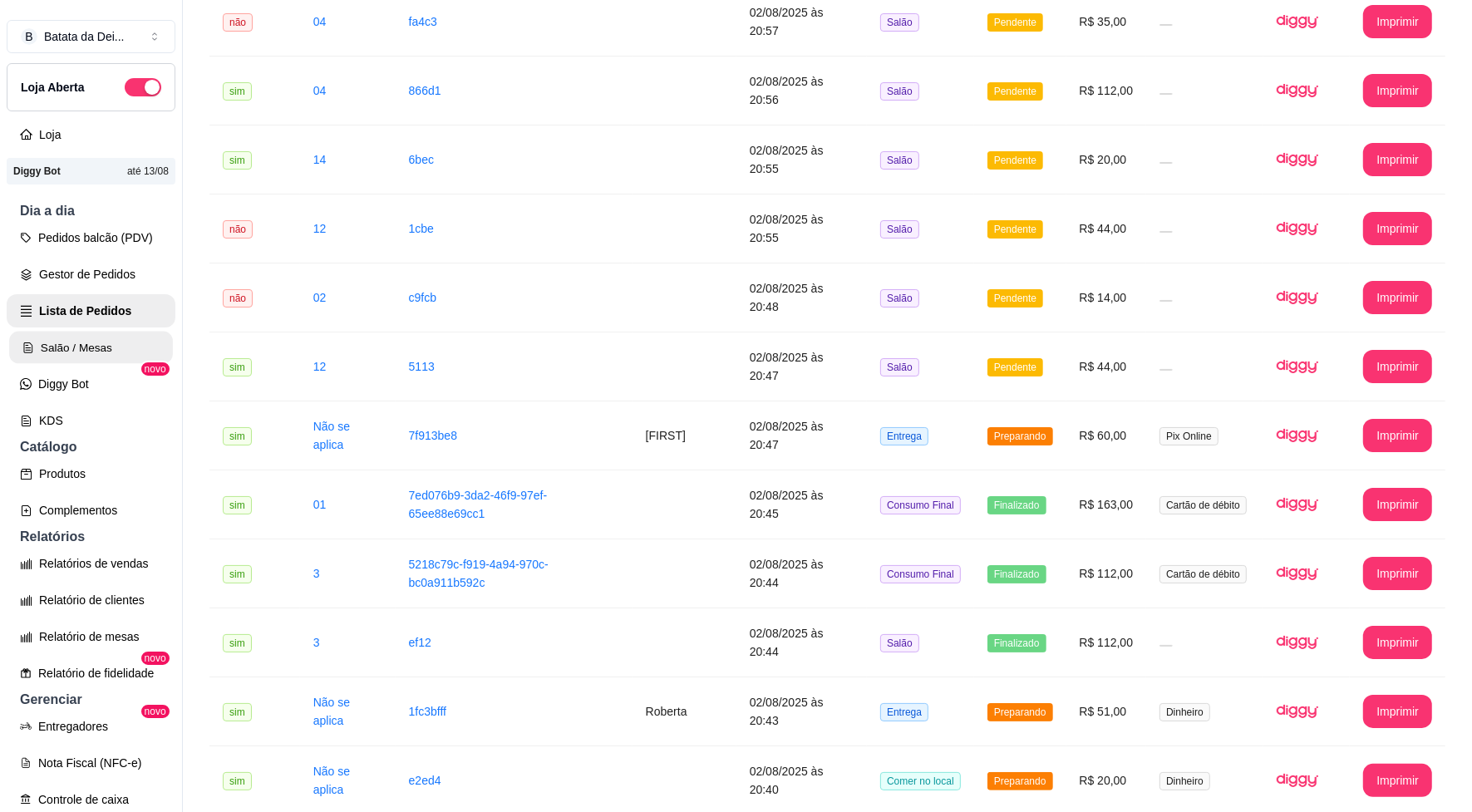 click on "Salão / Mesas" at bounding box center [91, 347] 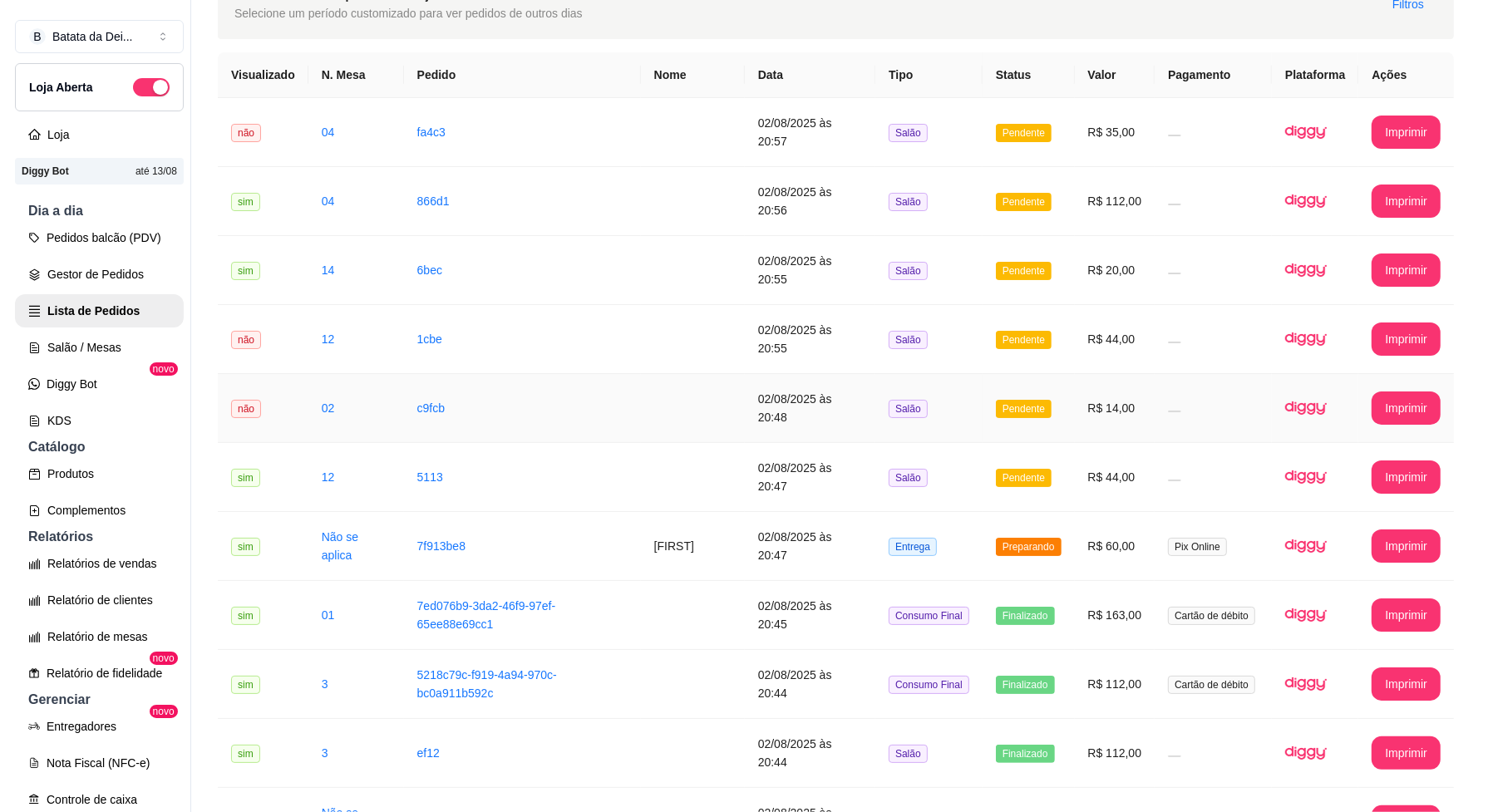 scroll, scrollTop: 0, scrollLeft: 0, axis: both 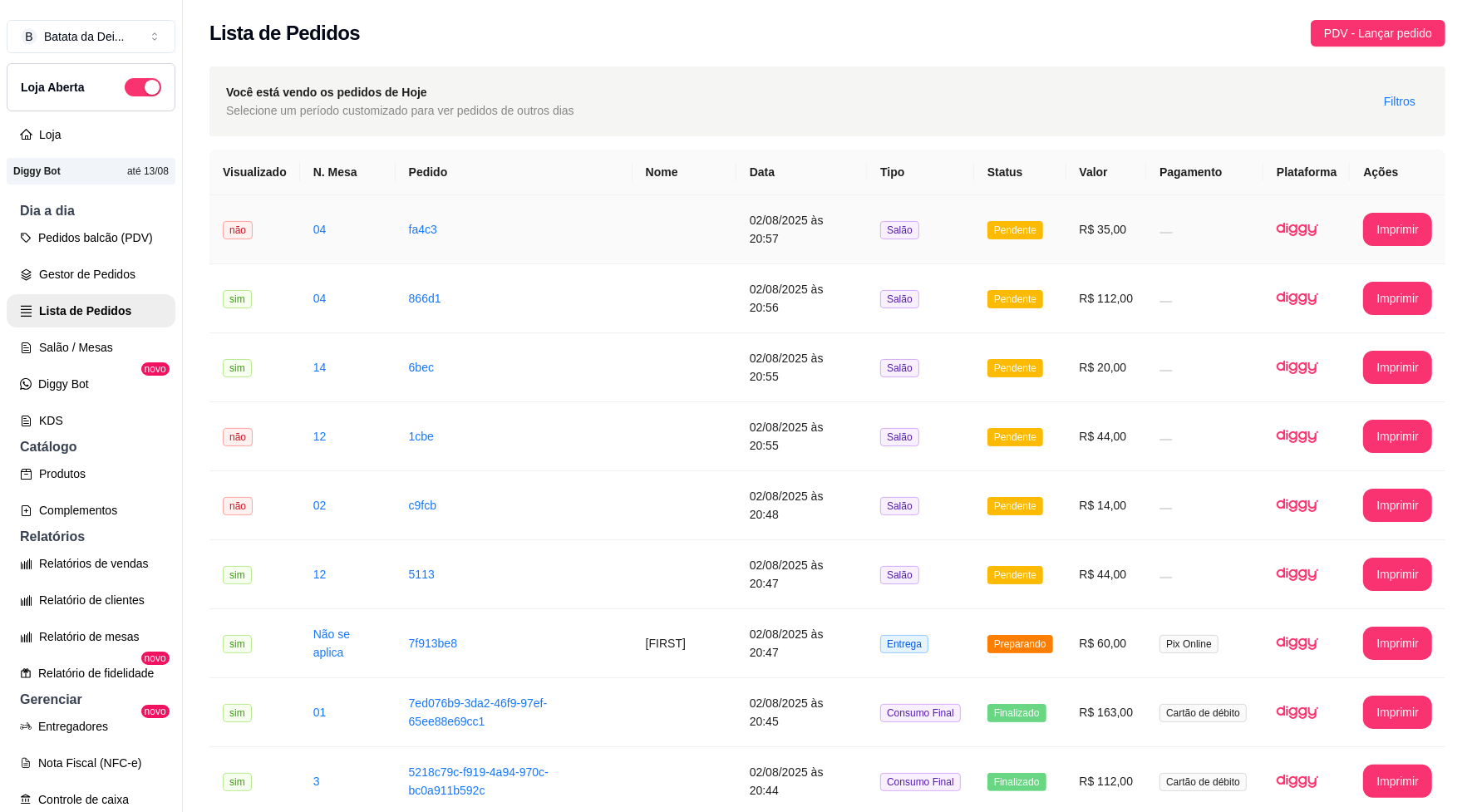 click on "fa4c3" at bounding box center (514, 229) 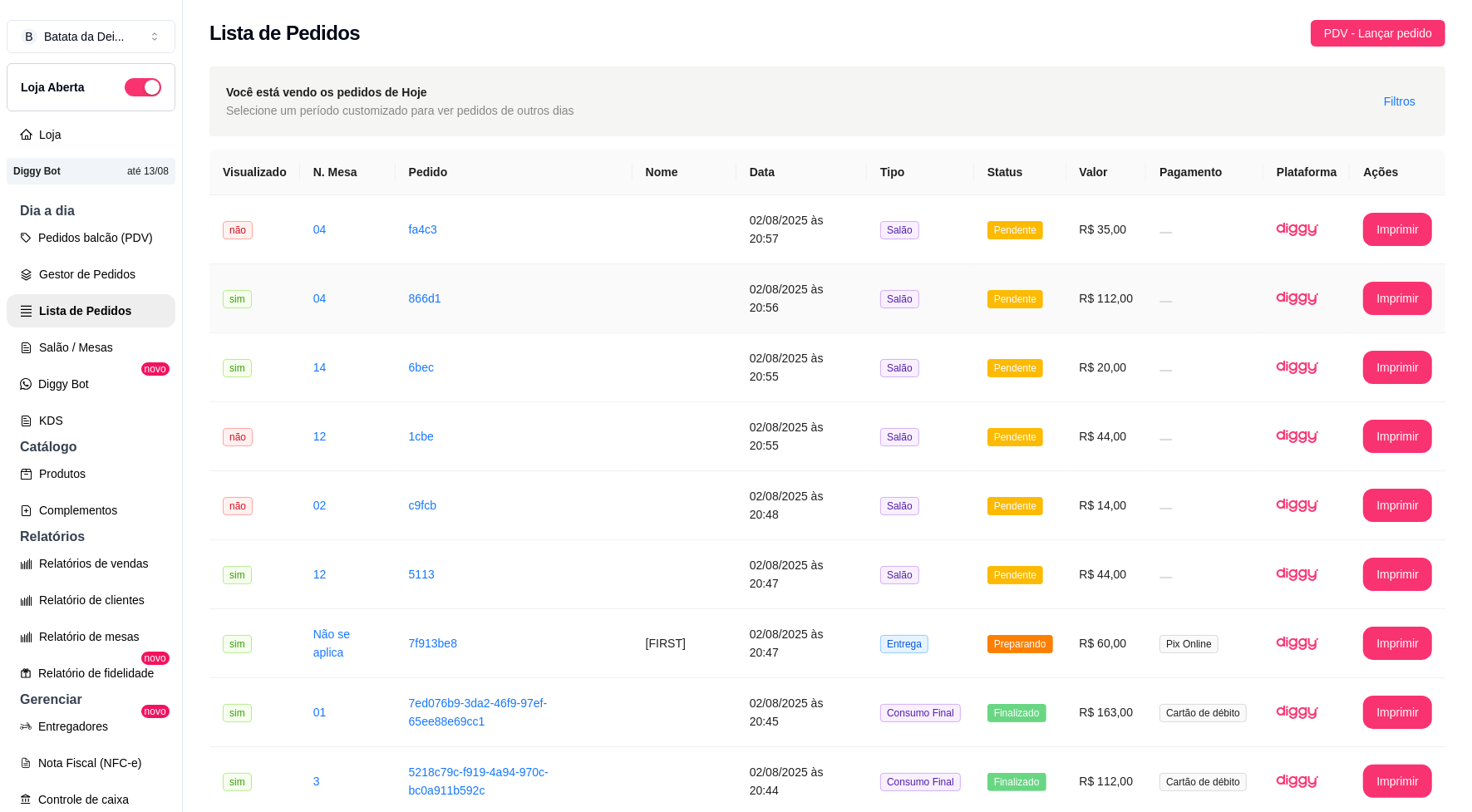 click on "866d1" at bounding box center (514, 298) 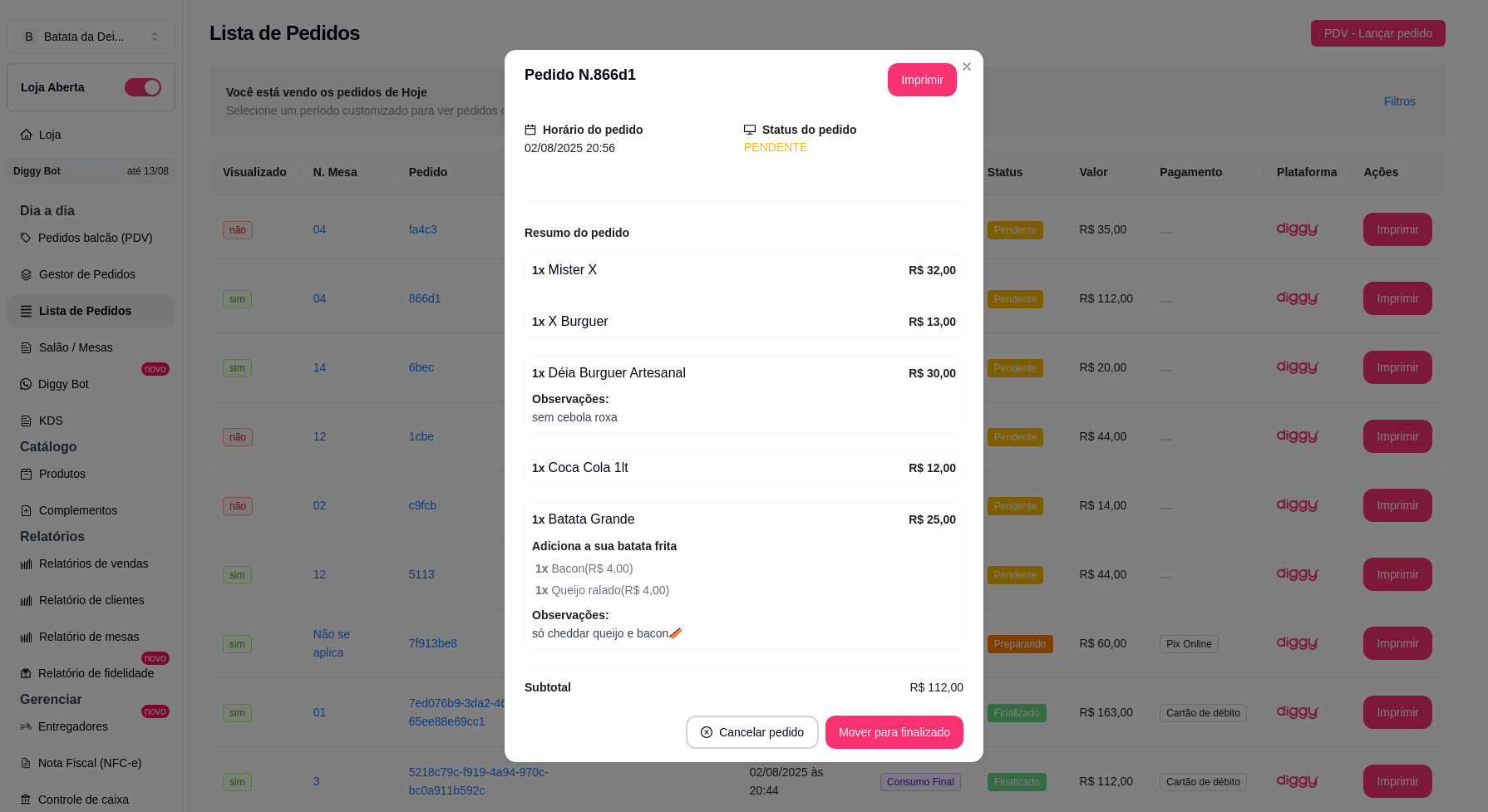 scroll, scrollTop: 129, scrollLeft: 0, axis: vertical 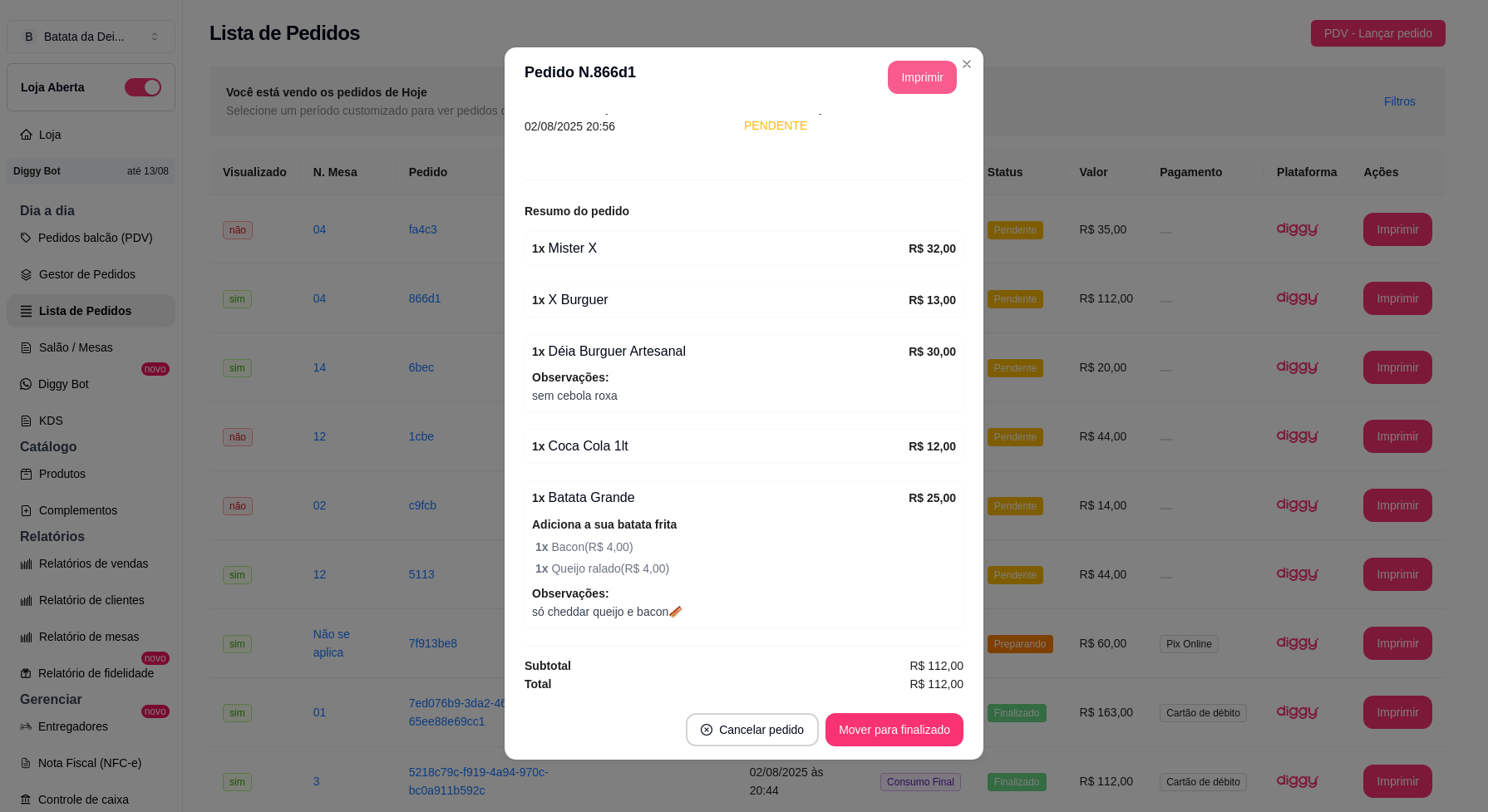 click on "Imprimir" at bounding box center [922, 77] 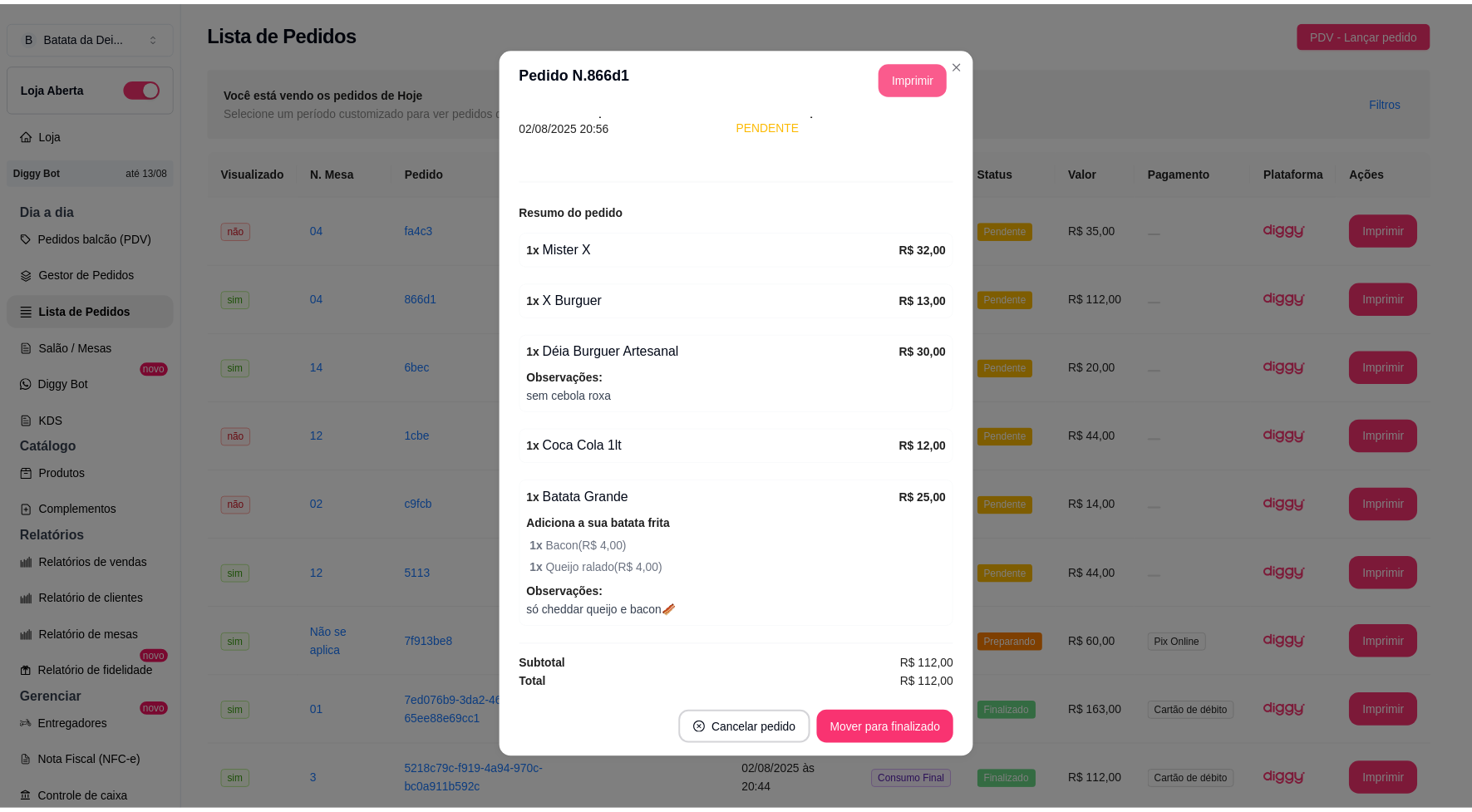 scroll, scrollTop: 0, scrollLeft: 0, axis: both 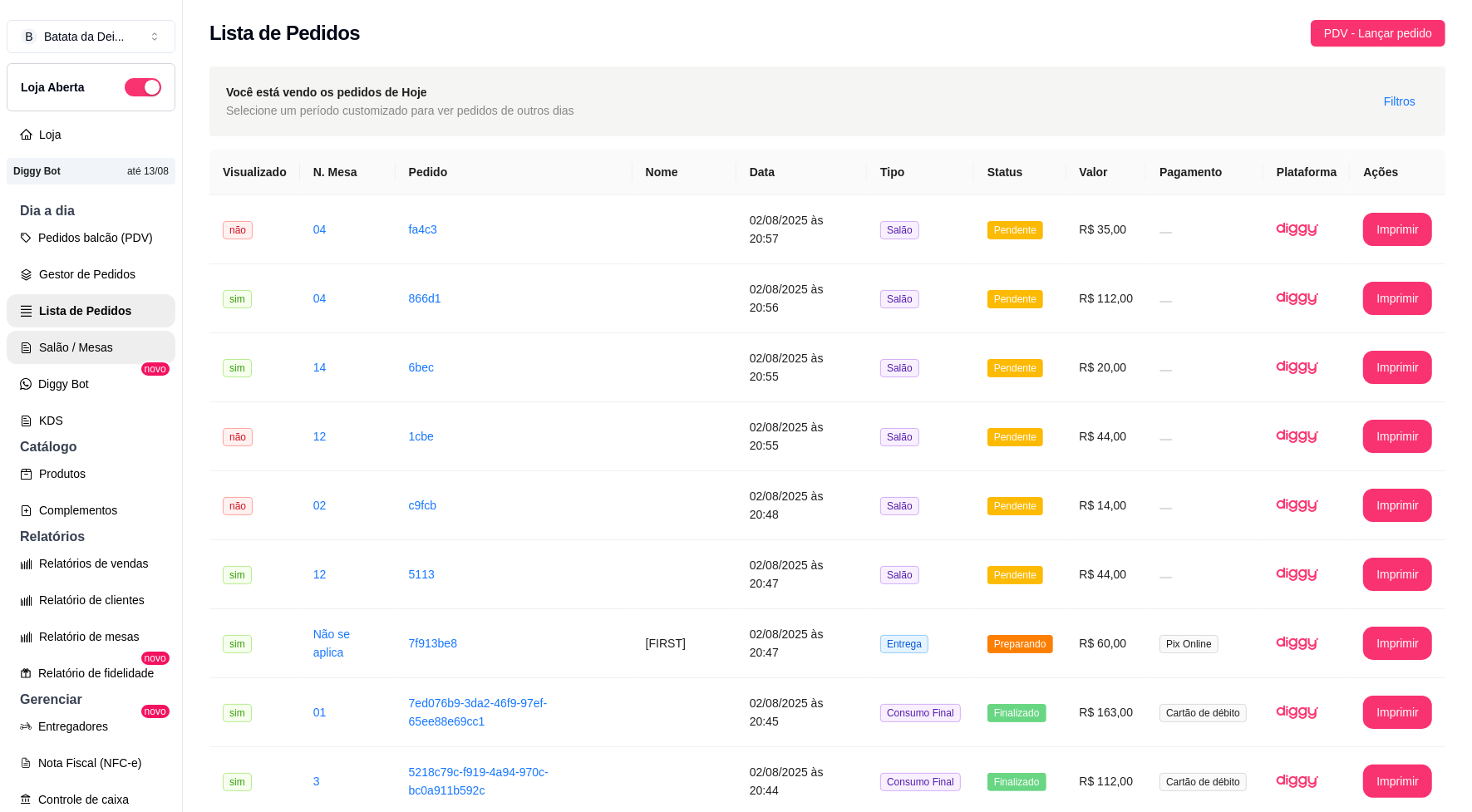click on "Salão / Mesas" at bounding box center (91, 347) 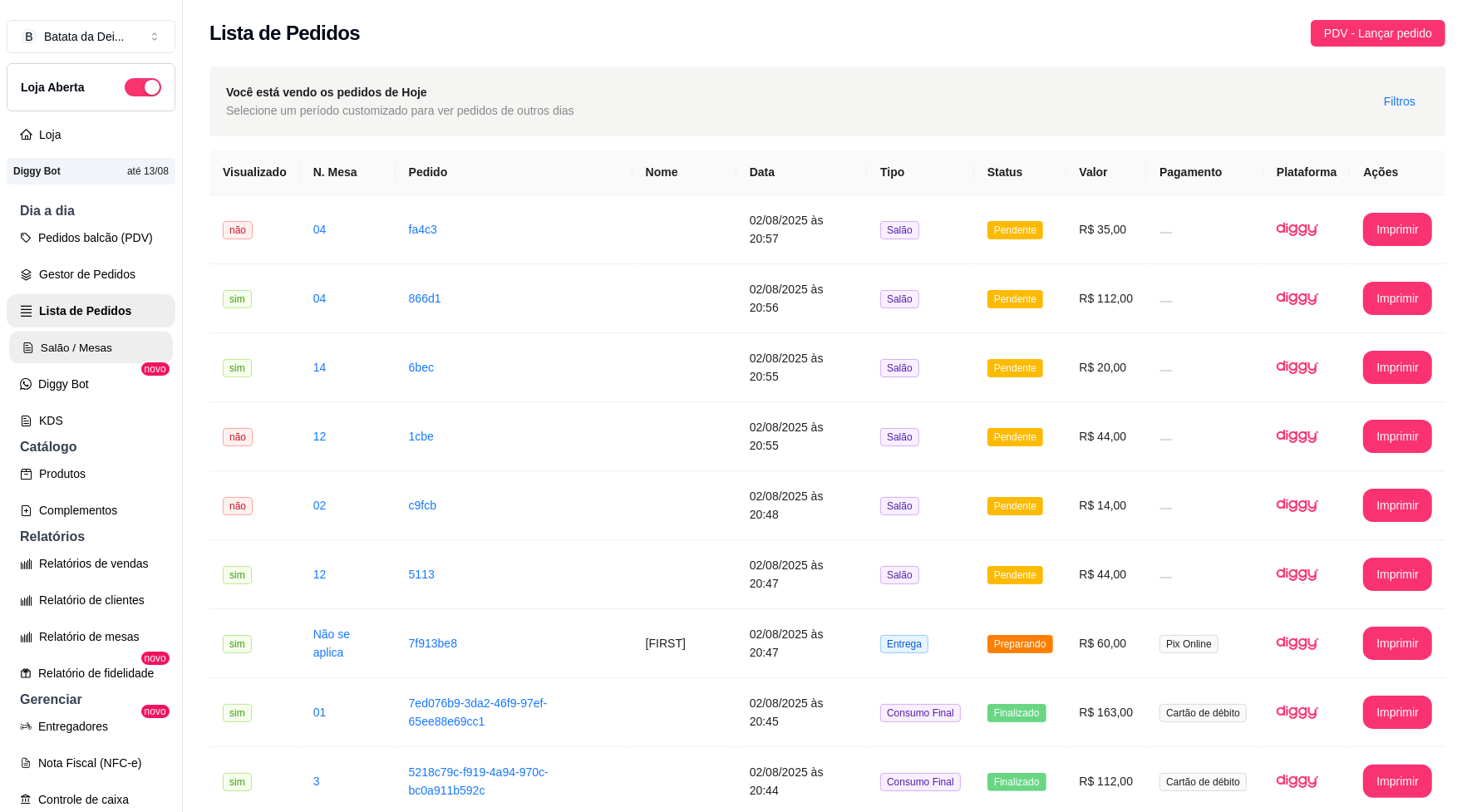 click on "Salão / Mesas" at bounding box center [91, 347] 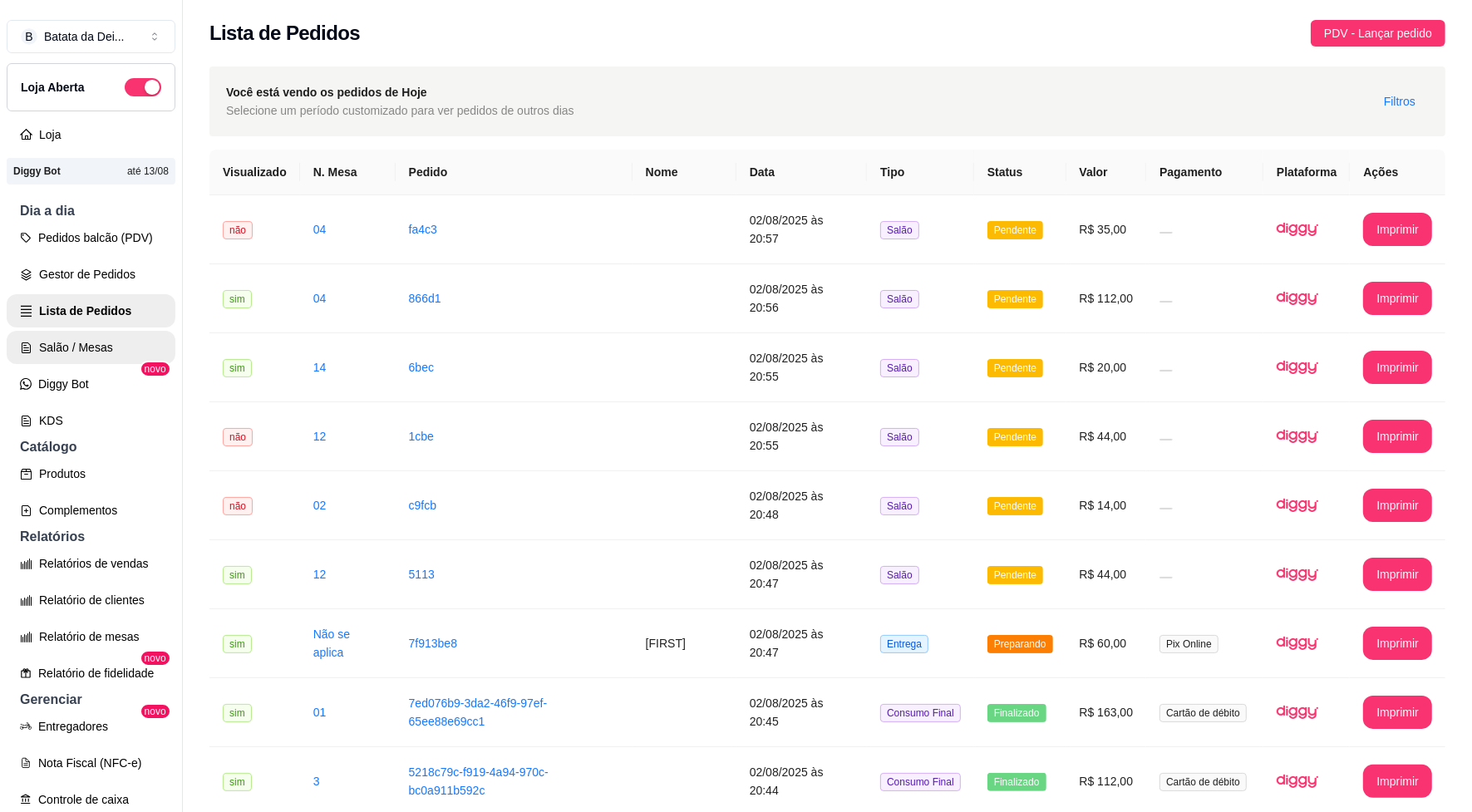 click on "Salão / Mesas" at bounding box center [91, 347] 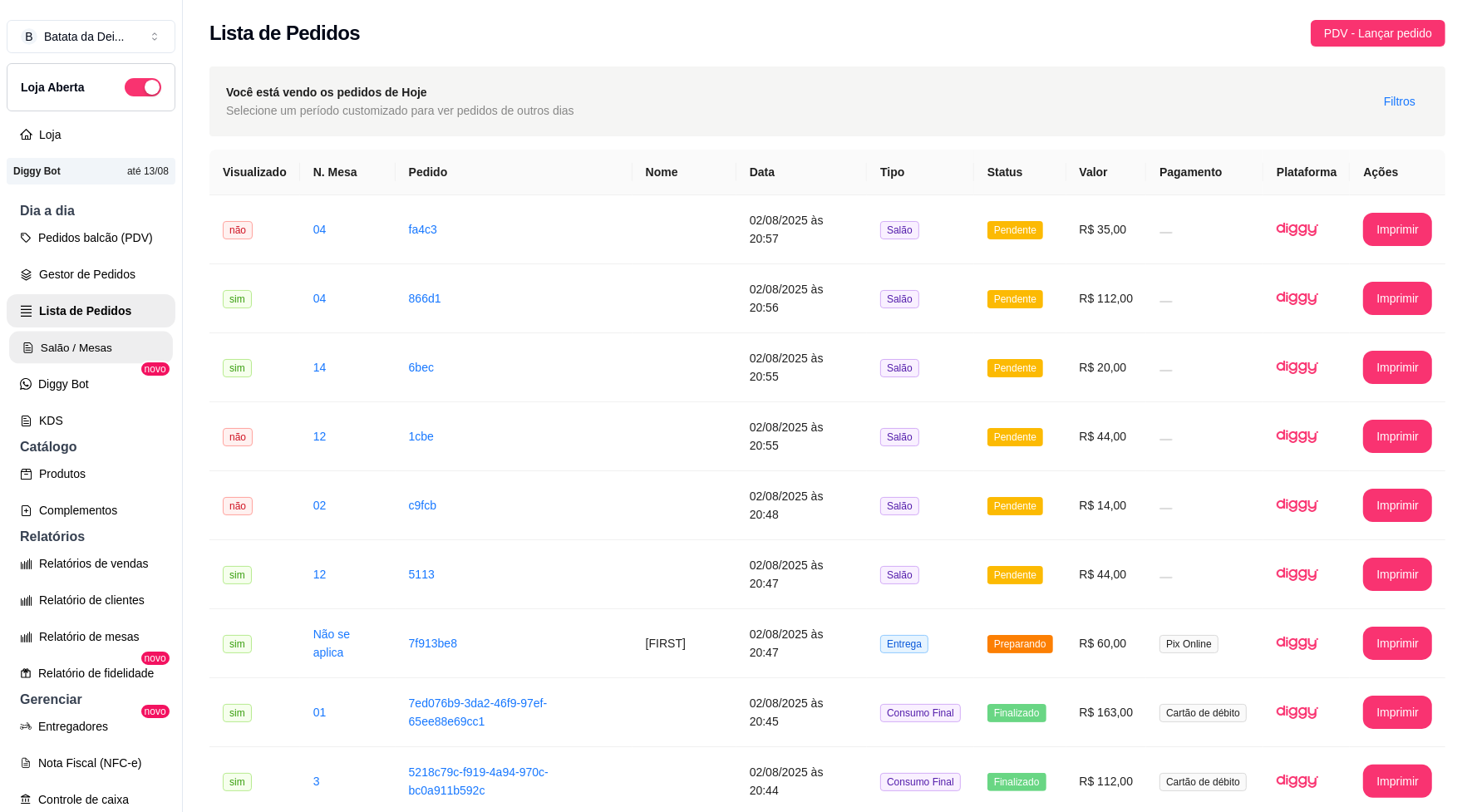 click on "Salão / Mesas" at bounding box center (91, 347) 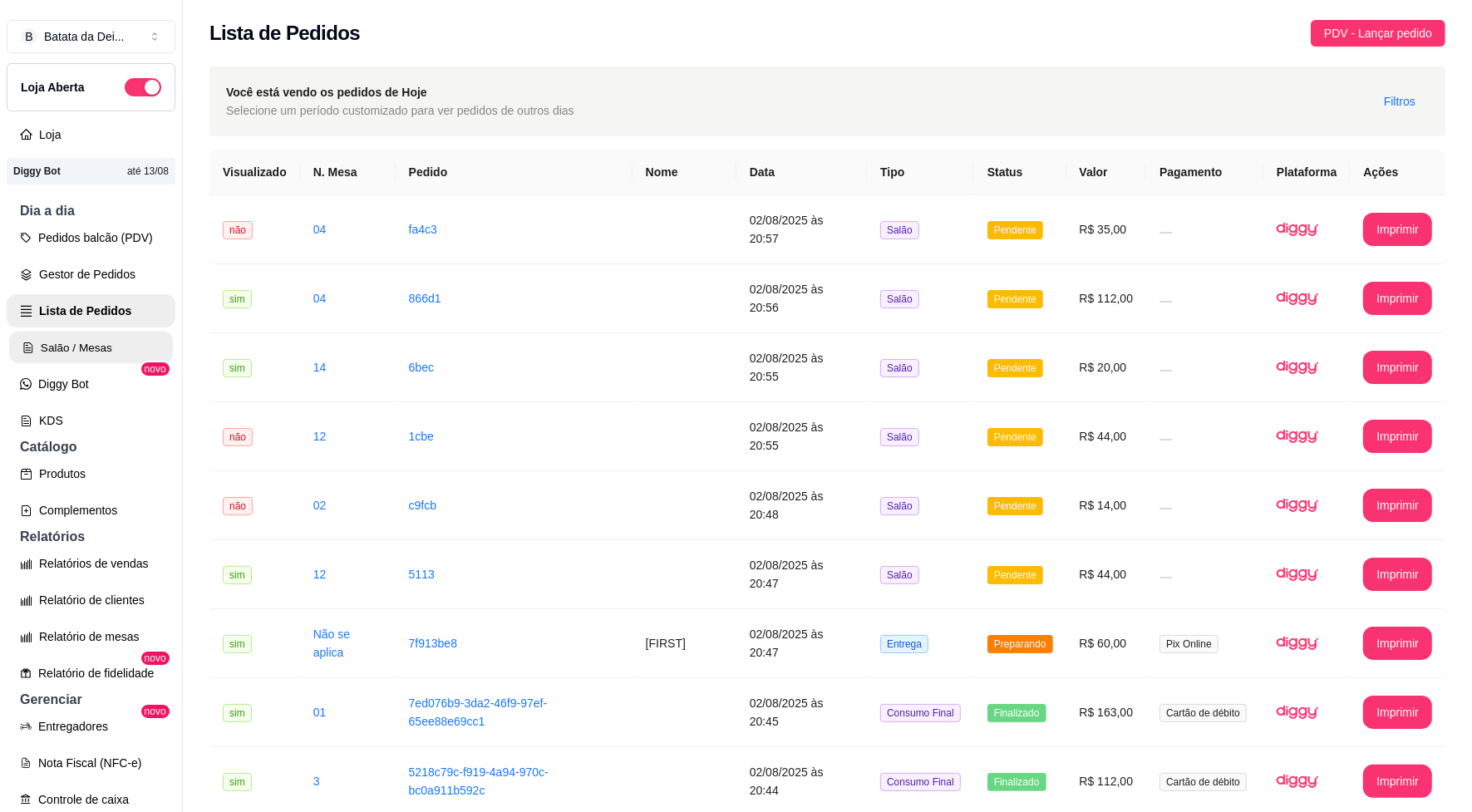 click on "Salão / Mesas" at bounding box center (91, 347) 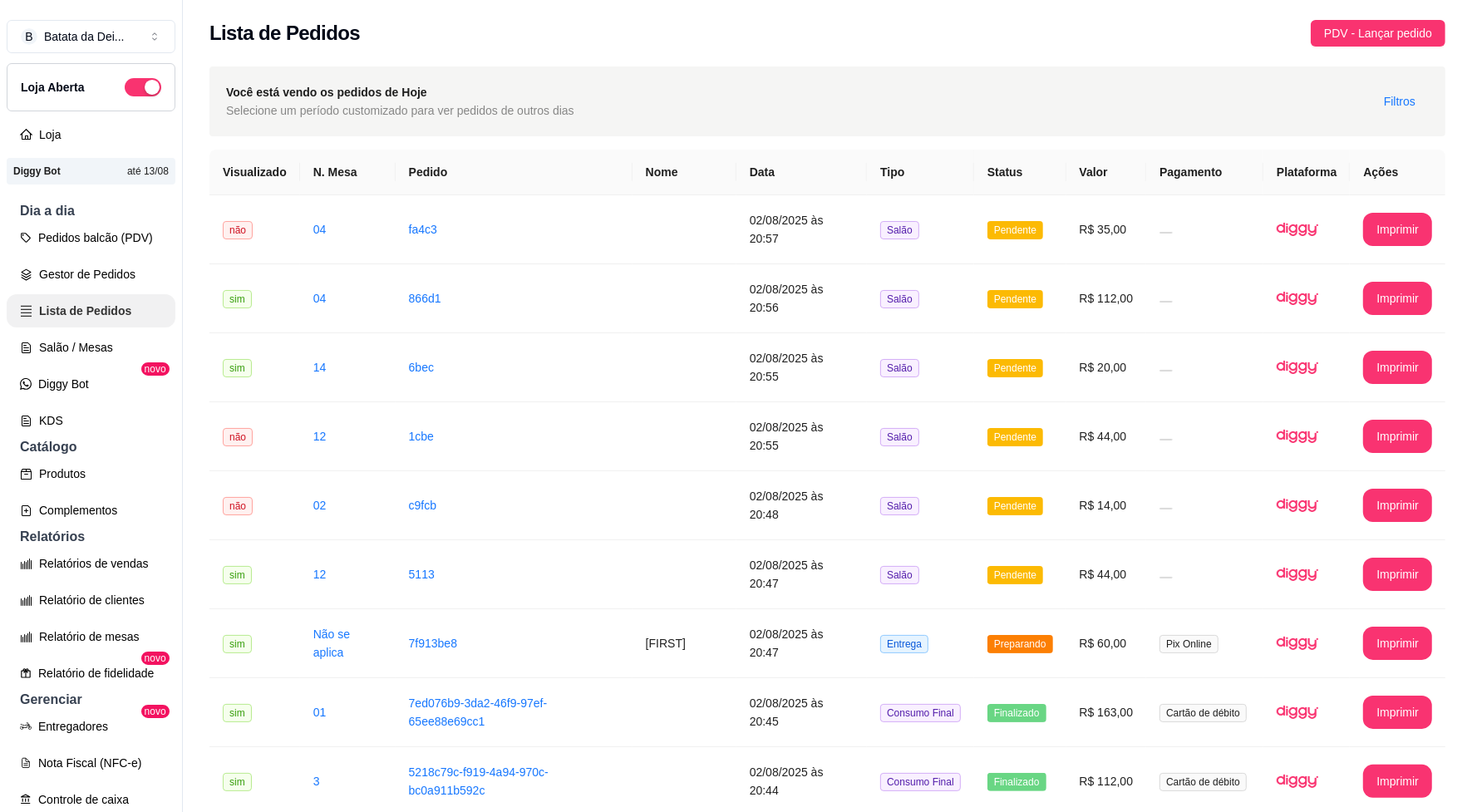 click on "Lista de Pedidos" at bounding box center [91, 311] 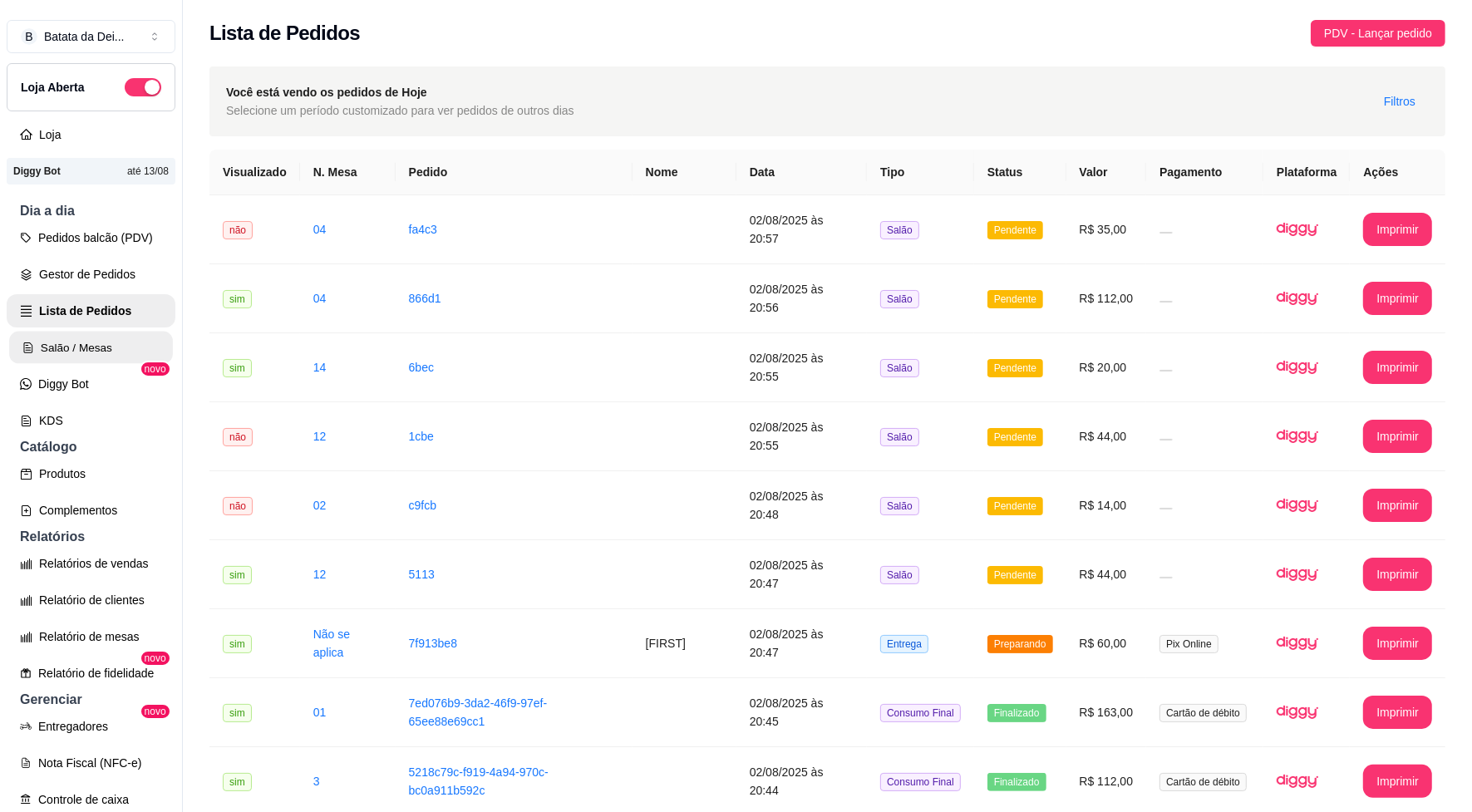 click on "Salão / Mesas" at bounding box center (91, 347) 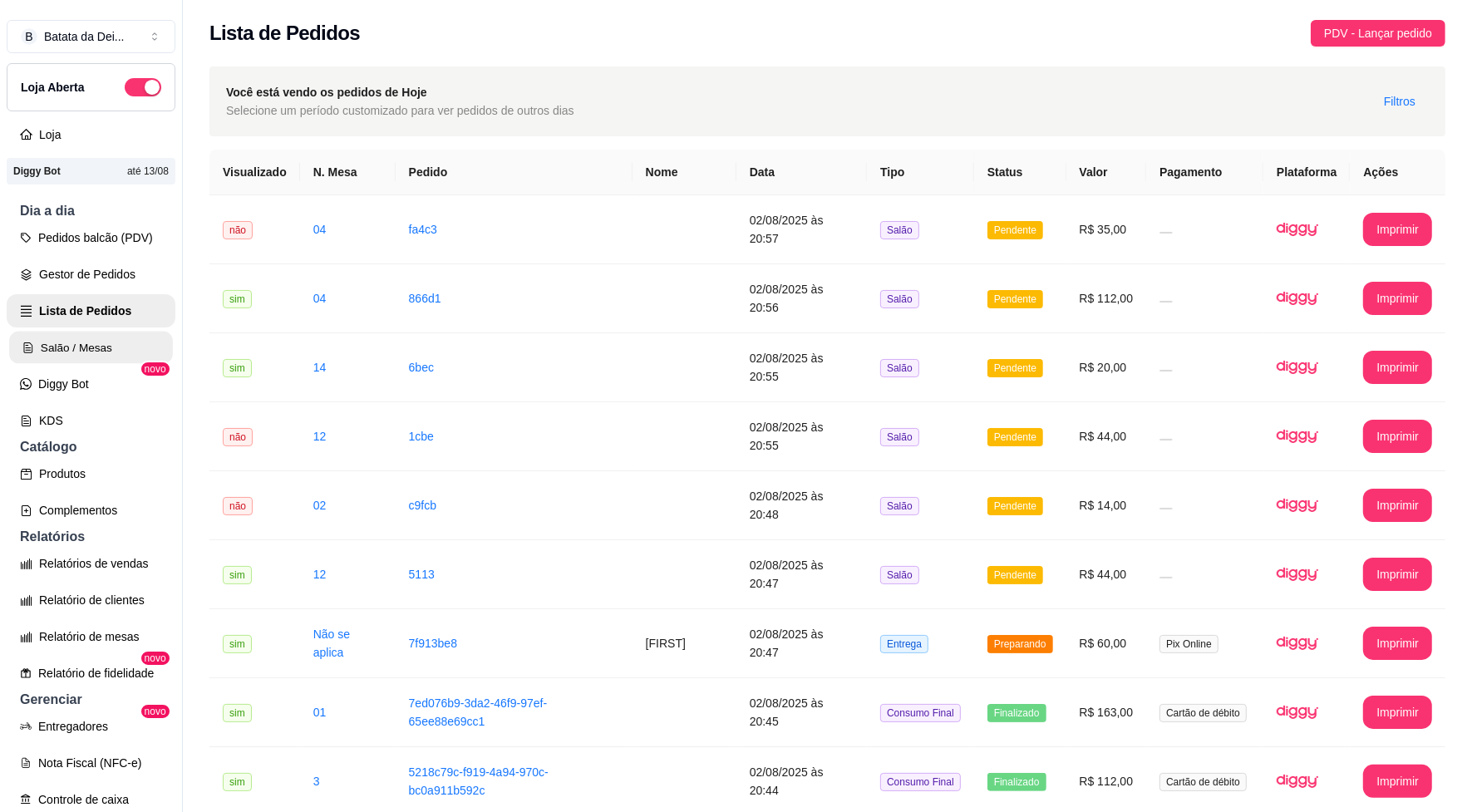 click on "Salão / Mesas" at bounding box center [91, 347] 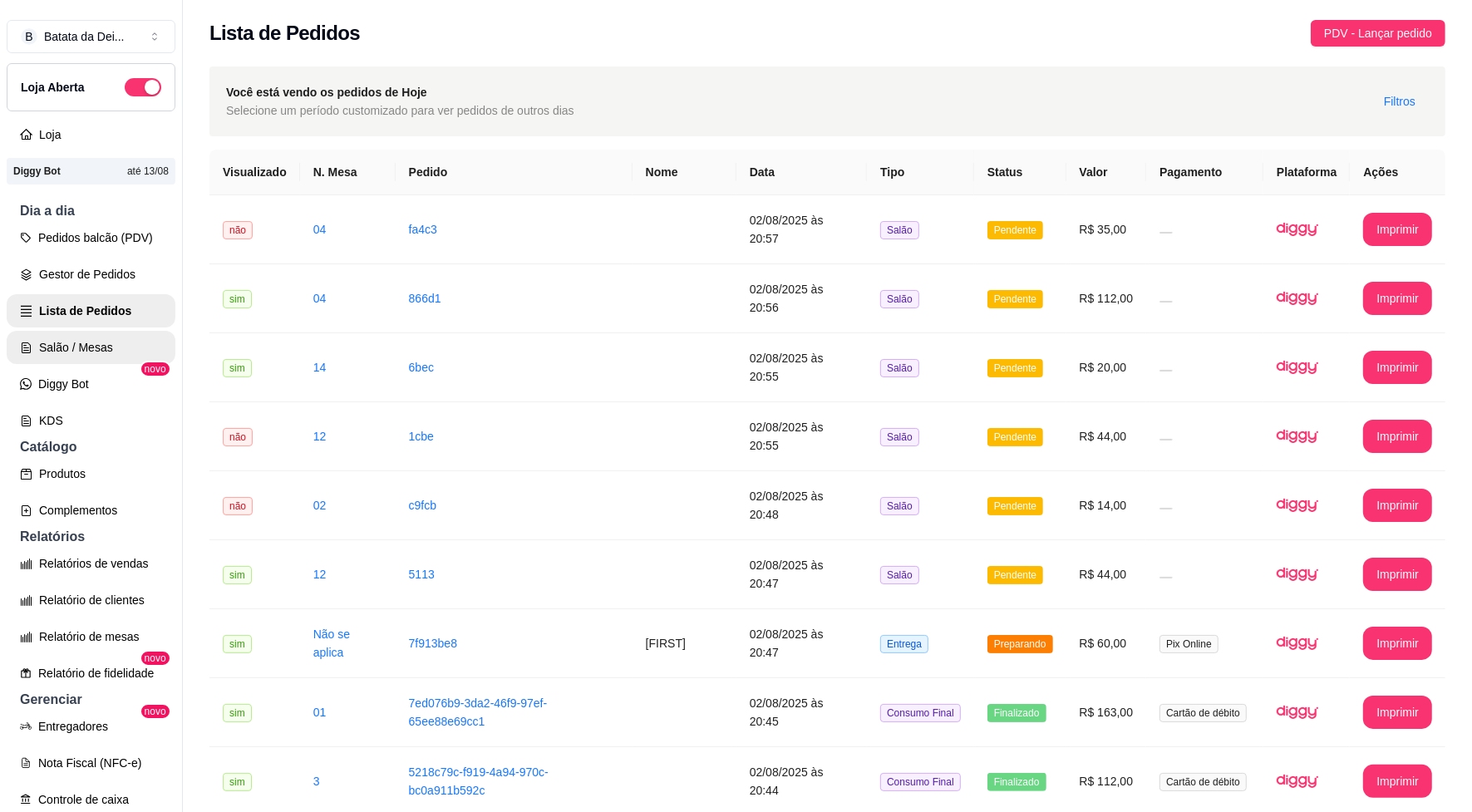click on "Salão / Mesas" at bounding box center [91, 347] 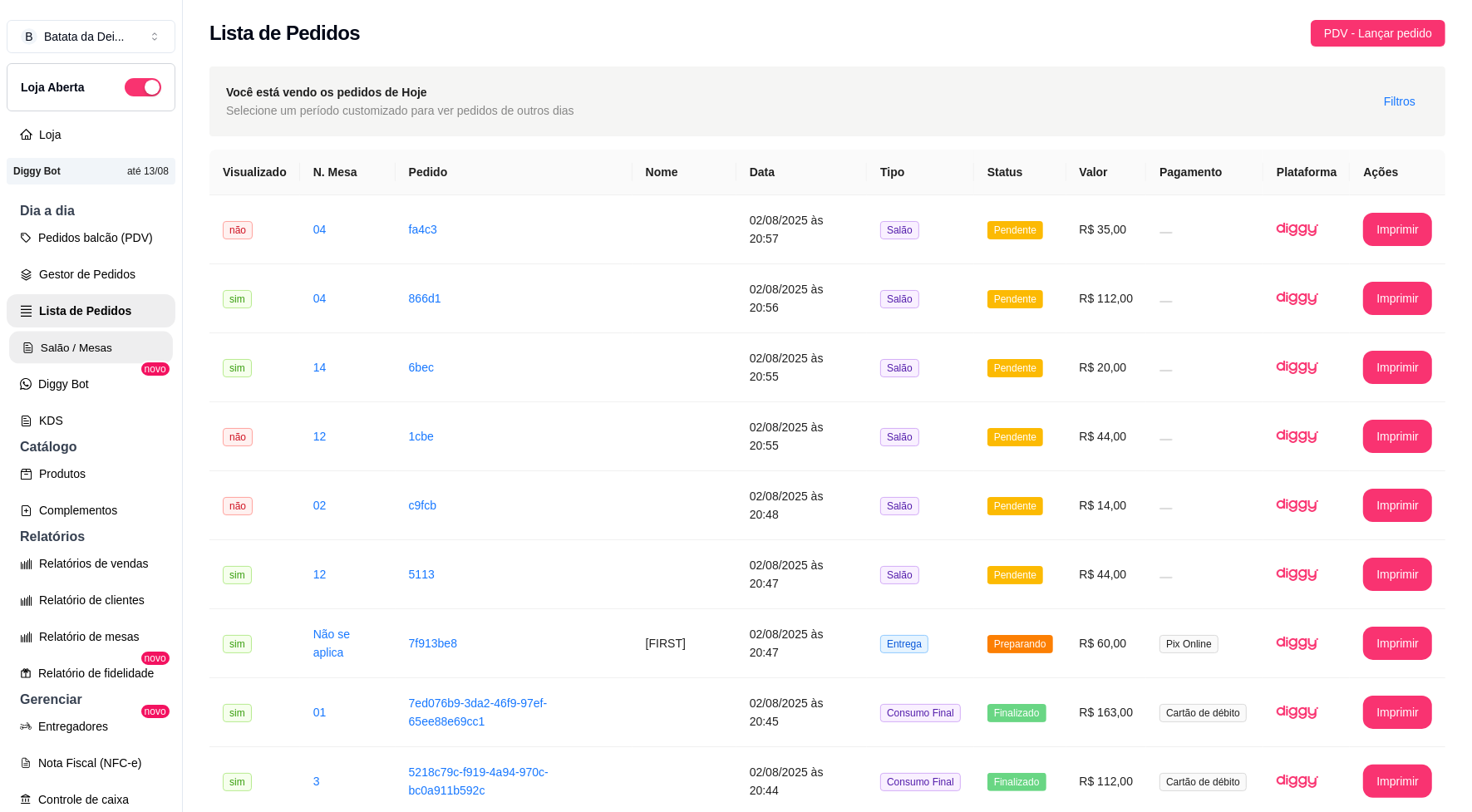 click on "Salão / Mesas" at bounding box center [91, 347] 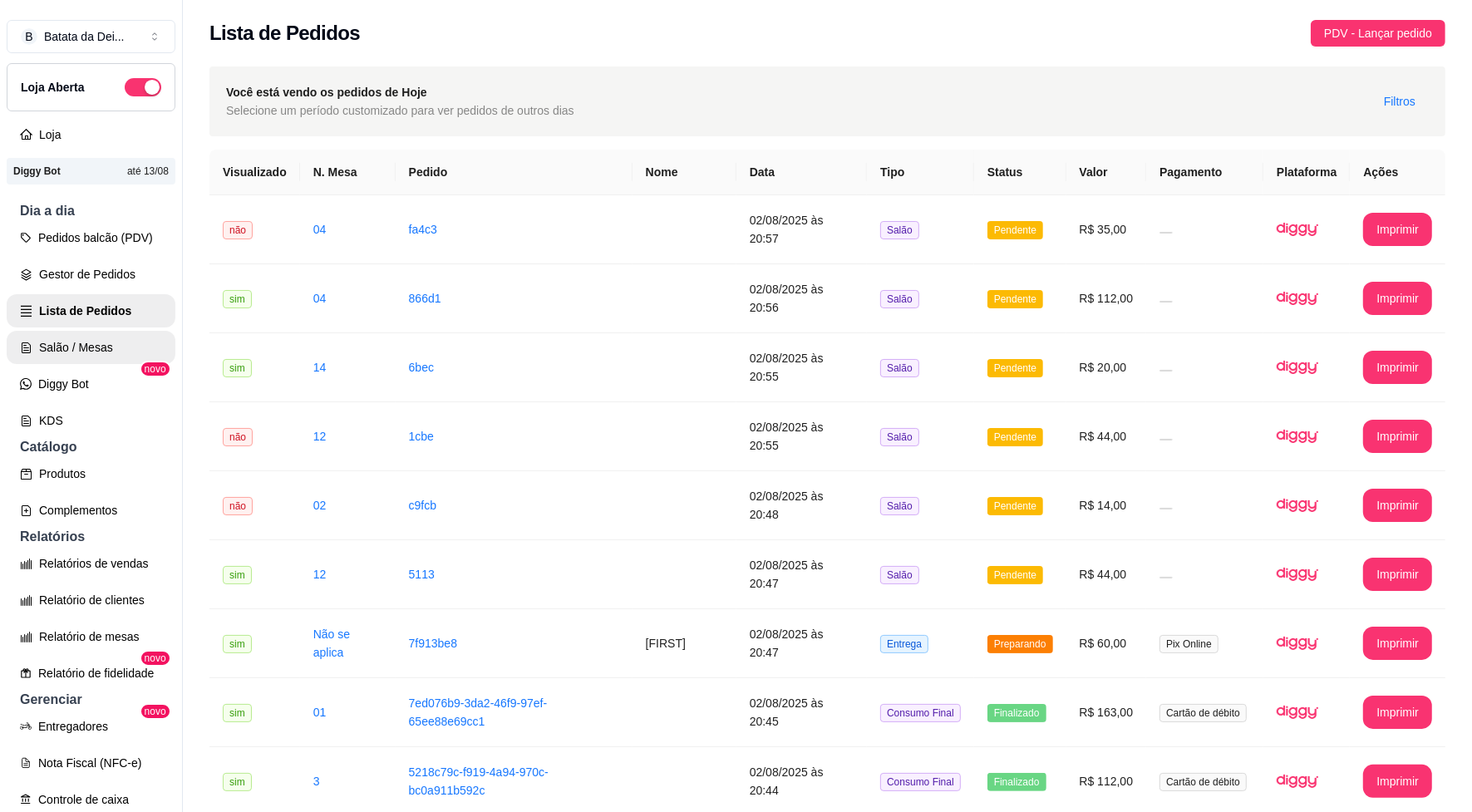 click on "Salão / Mesas" at bounding box center (91, 347) 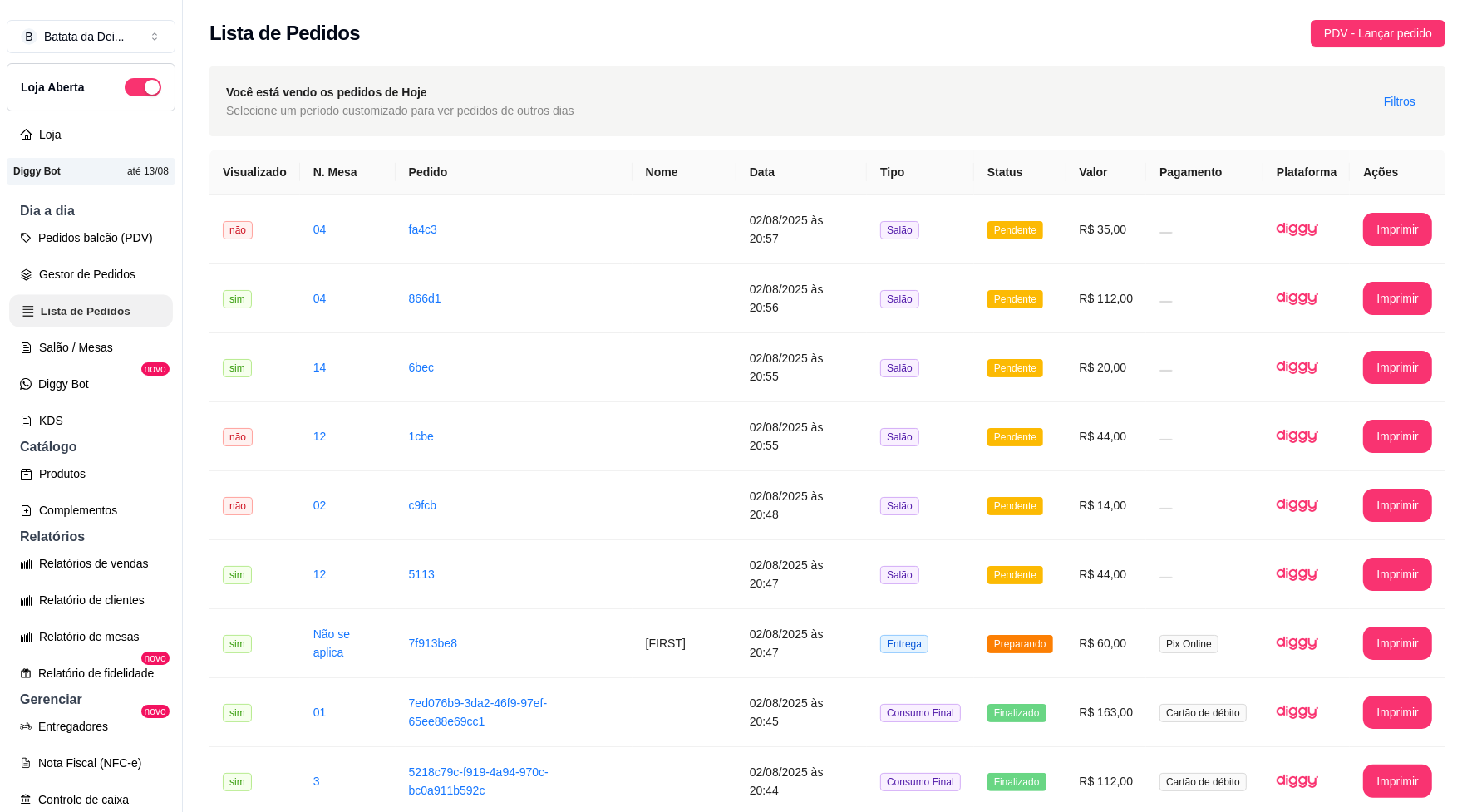 click on "Lista de Pedidos" at bounding box center (91, 311) 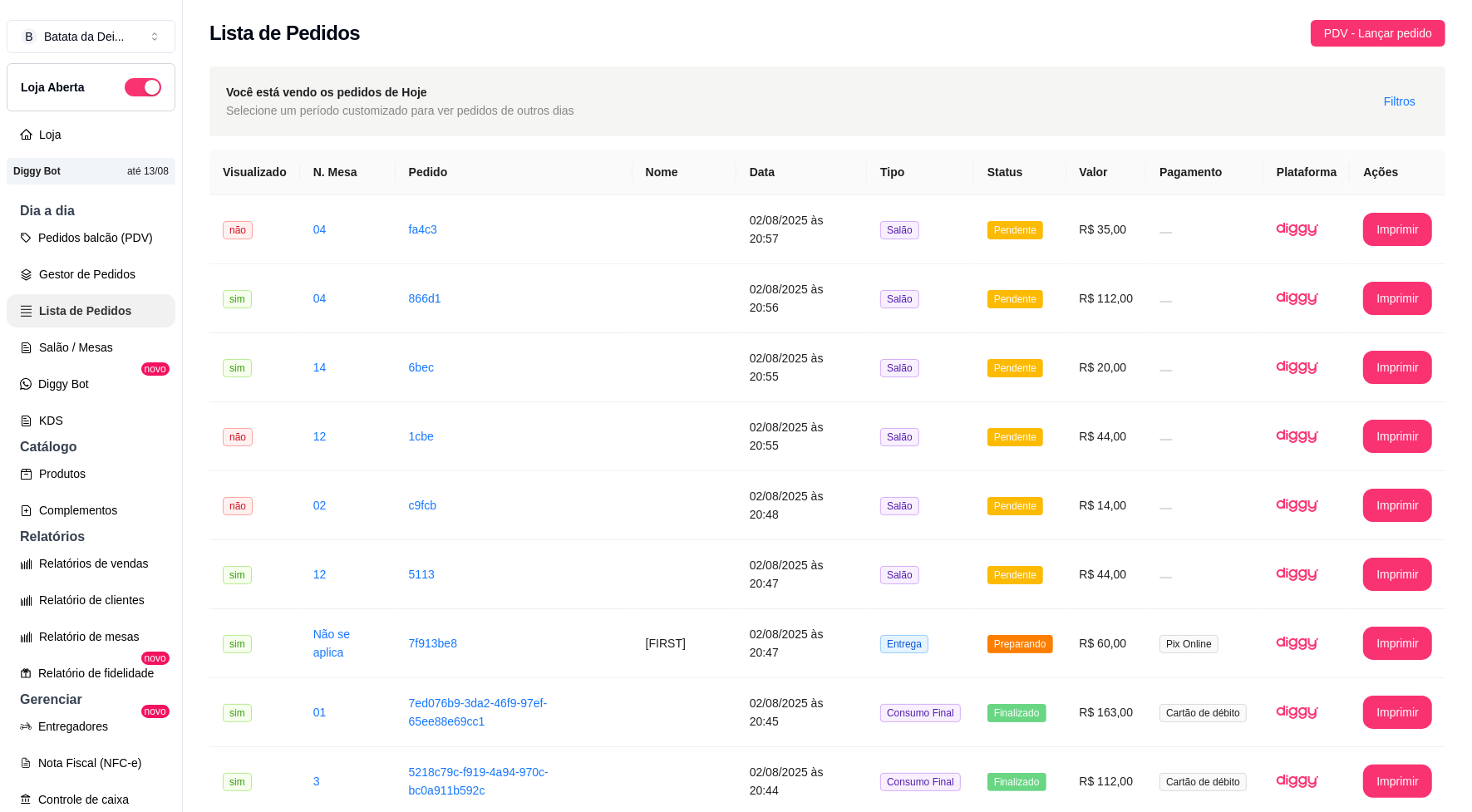 click on "Lista de Pedidos" at bounding box center [91, 311] 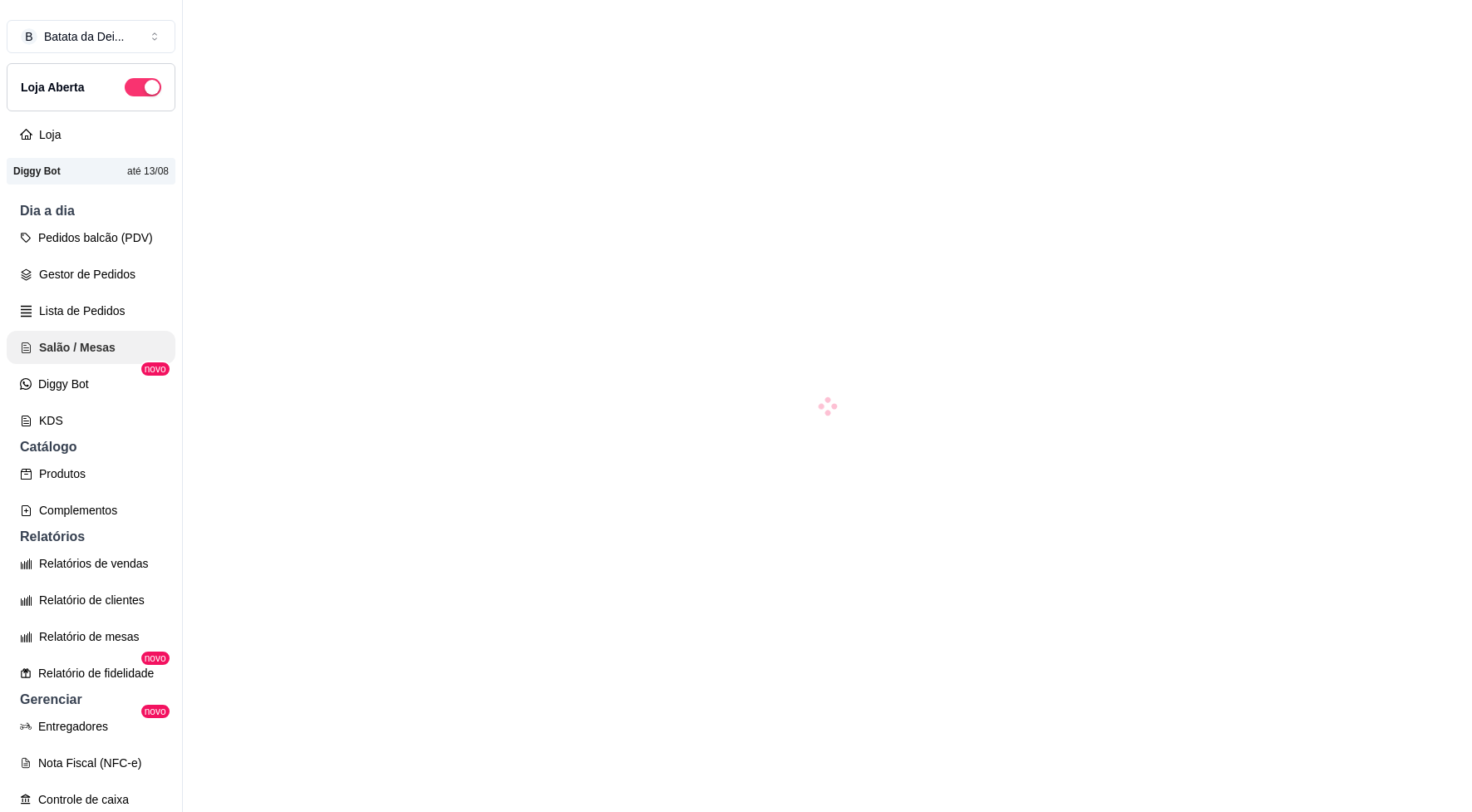 scroll, scrollTop: 0, scrollLeft: 0, axis: both 